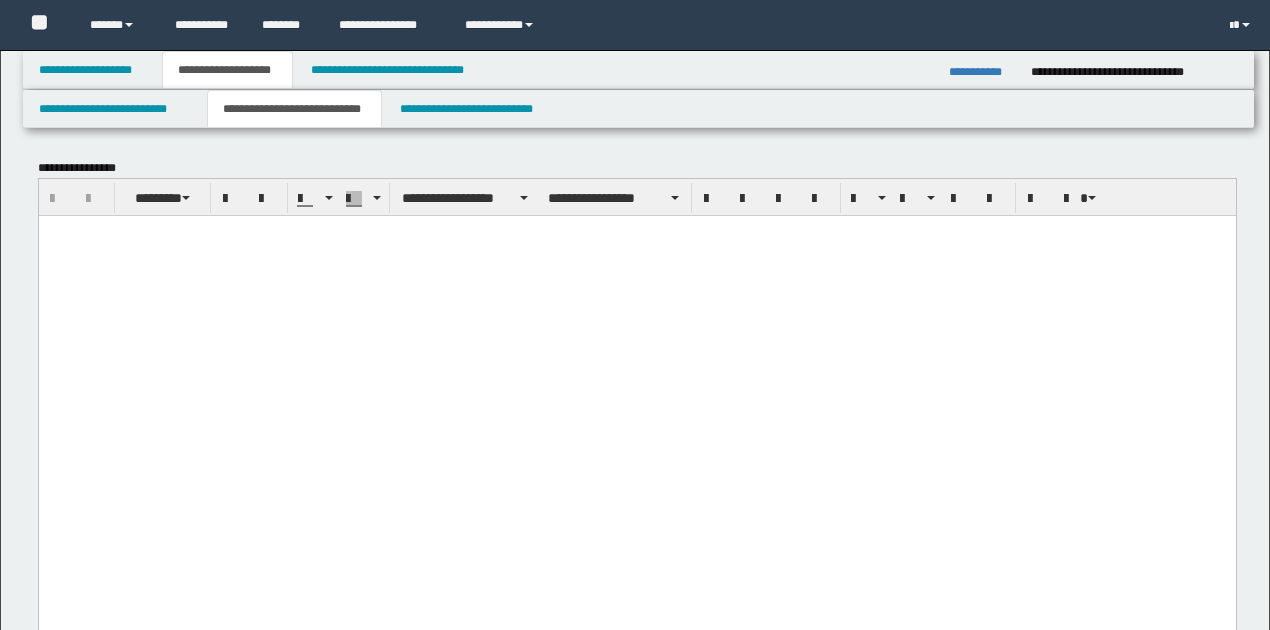 scroll, scrollTop: 3866, scrollLeft: 0, axis: vertical 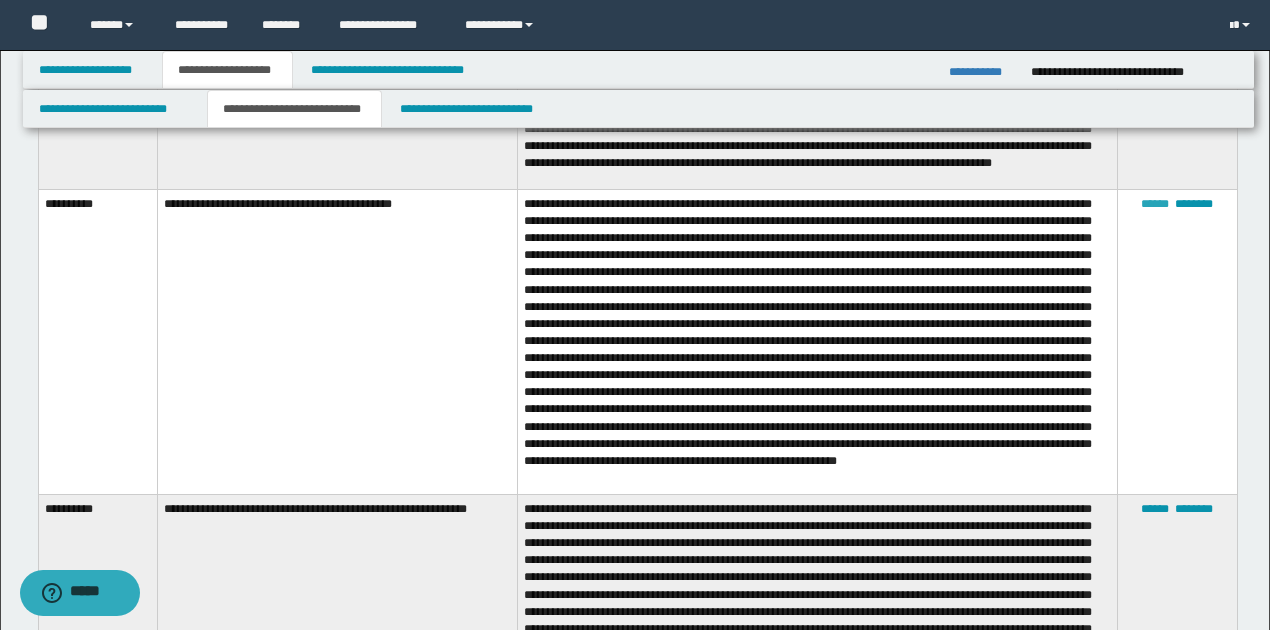 click on "******" at bounding box center [1155, 204] 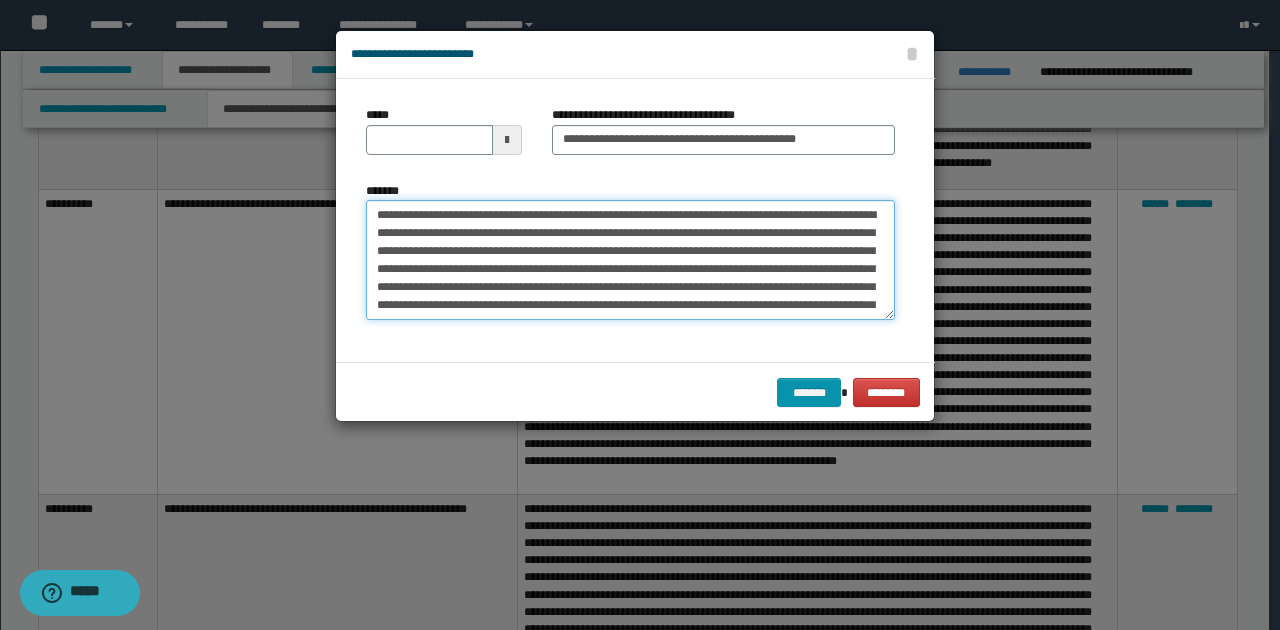 drag, startPoint x: 526, startPoint y: 249, endPoint x: 539, endPoint y: 249, distance: 13 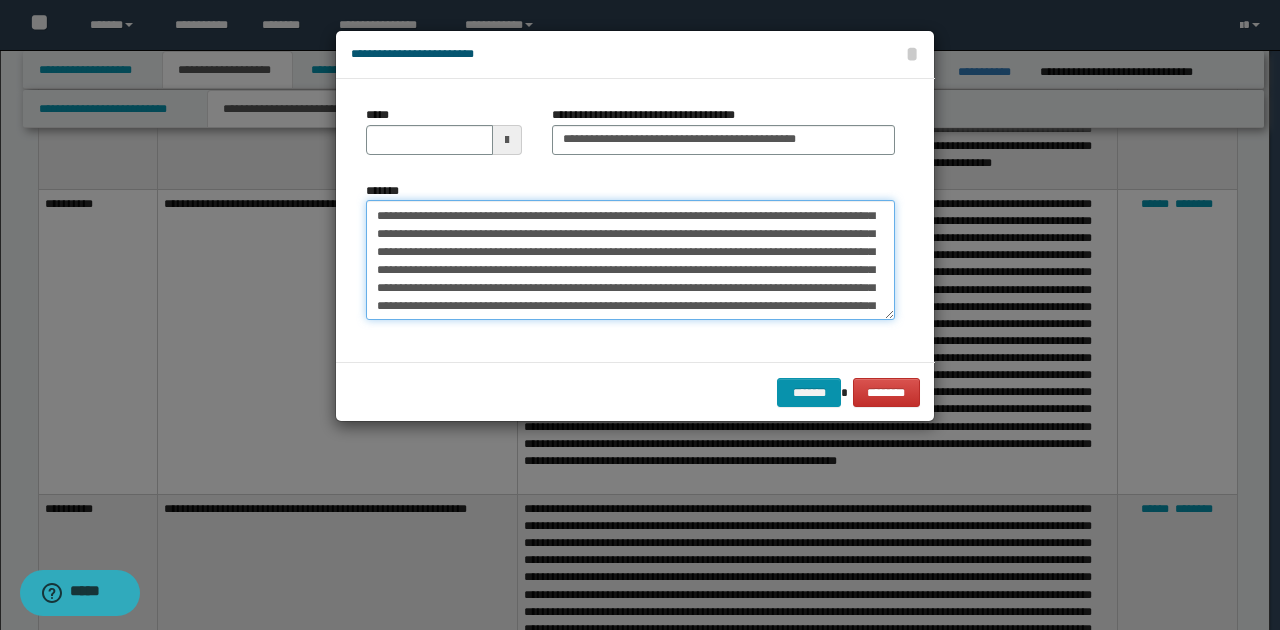 scroll, scrollTop: 66, scrollLeft: 0, axis: vertical 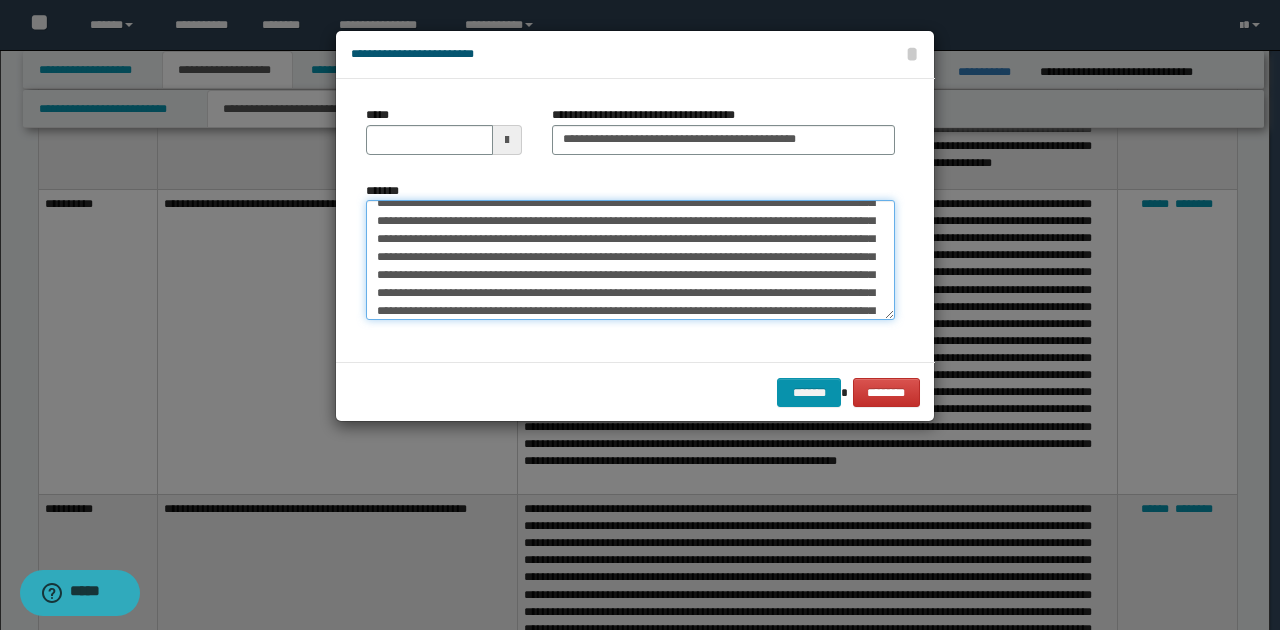 drag, startPoint x: 501, startPoint y: 258, endPoint x: 682, endPoint y: 259, distance: 181.00276 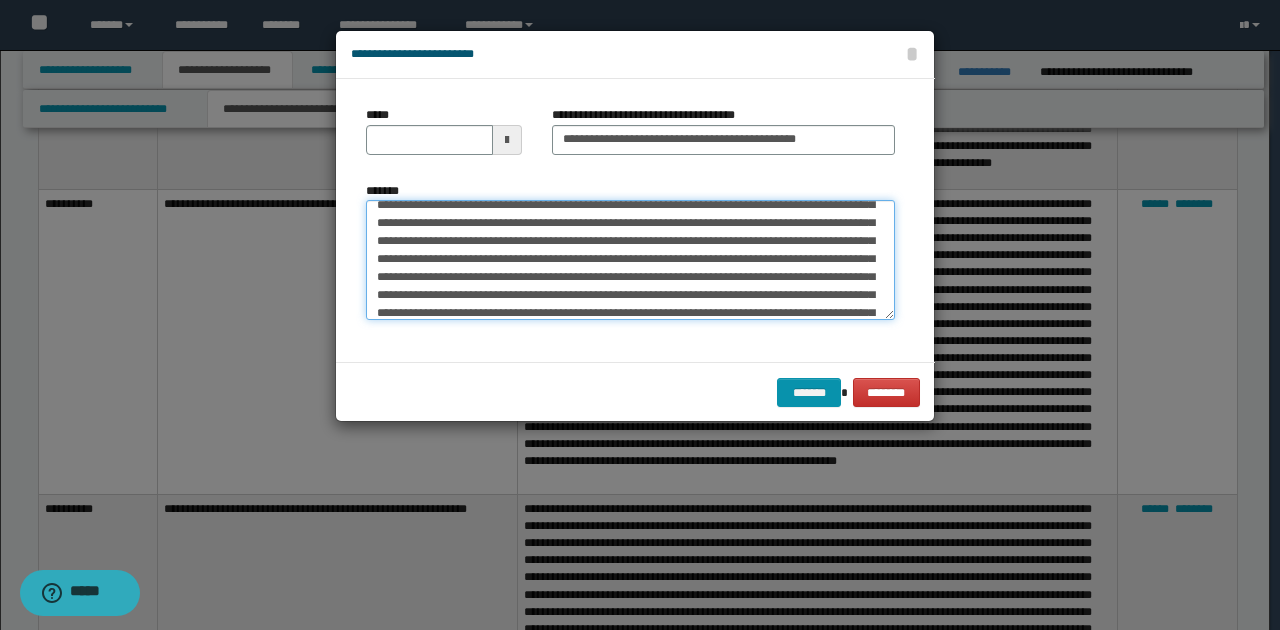 scroll, scrollTop: 133, scrollLeft: 0, axis: vertical 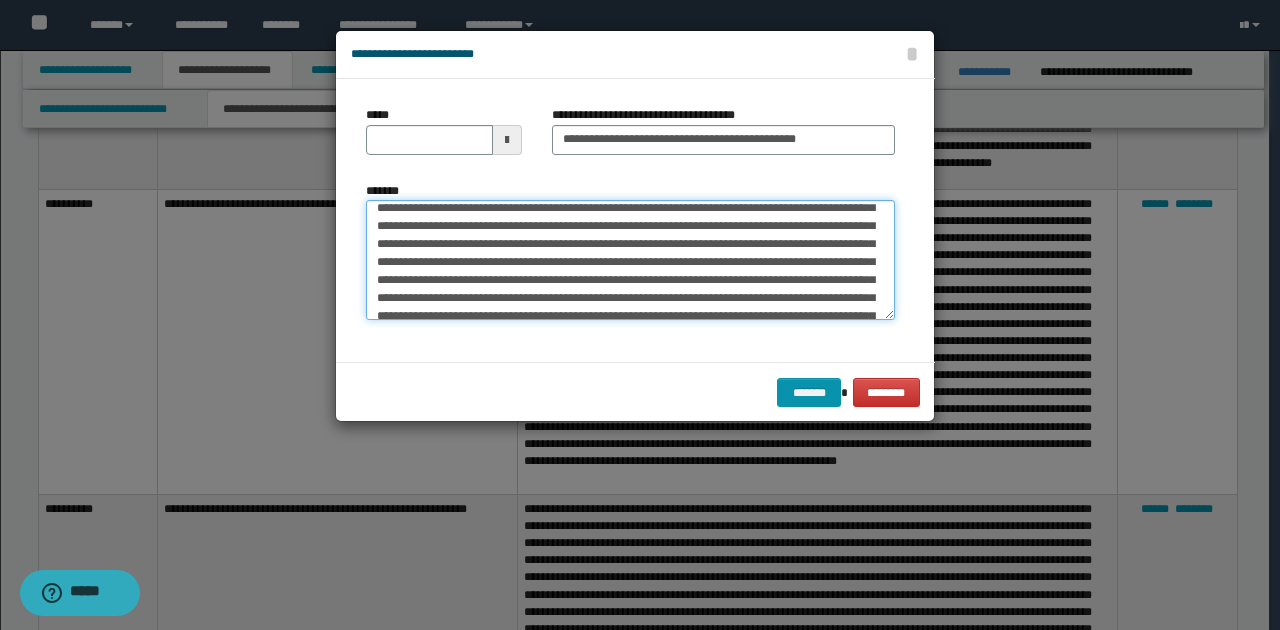click on "*******" at bounding box center [630, 259] 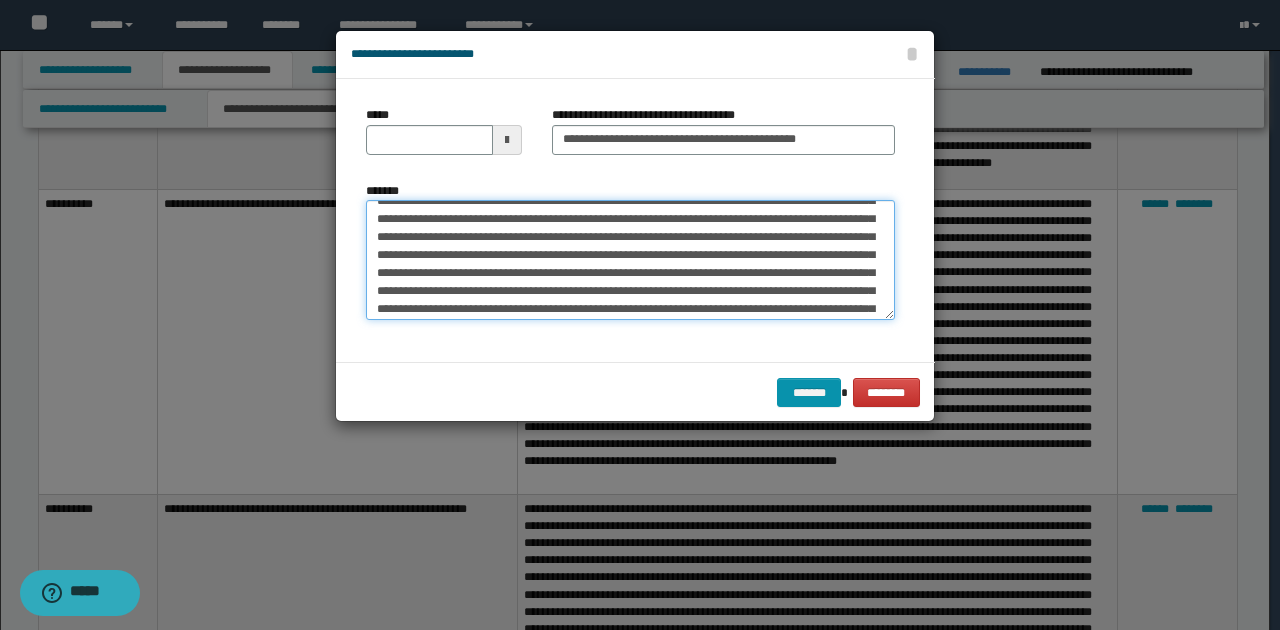 scroll, scrollTop: 0, scrollLeft: 0, axis: both 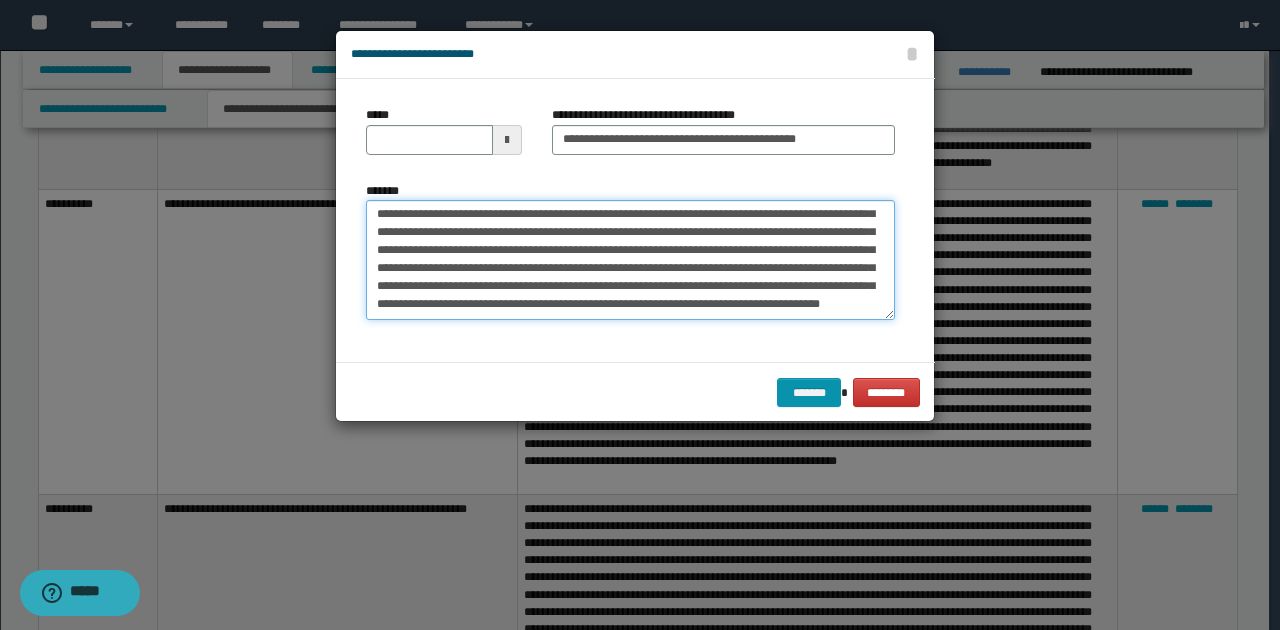 drag, startPoint x: 374, startPoint y: 212, endPoint x: 845, endPoint y: 320, distance: 483.22354 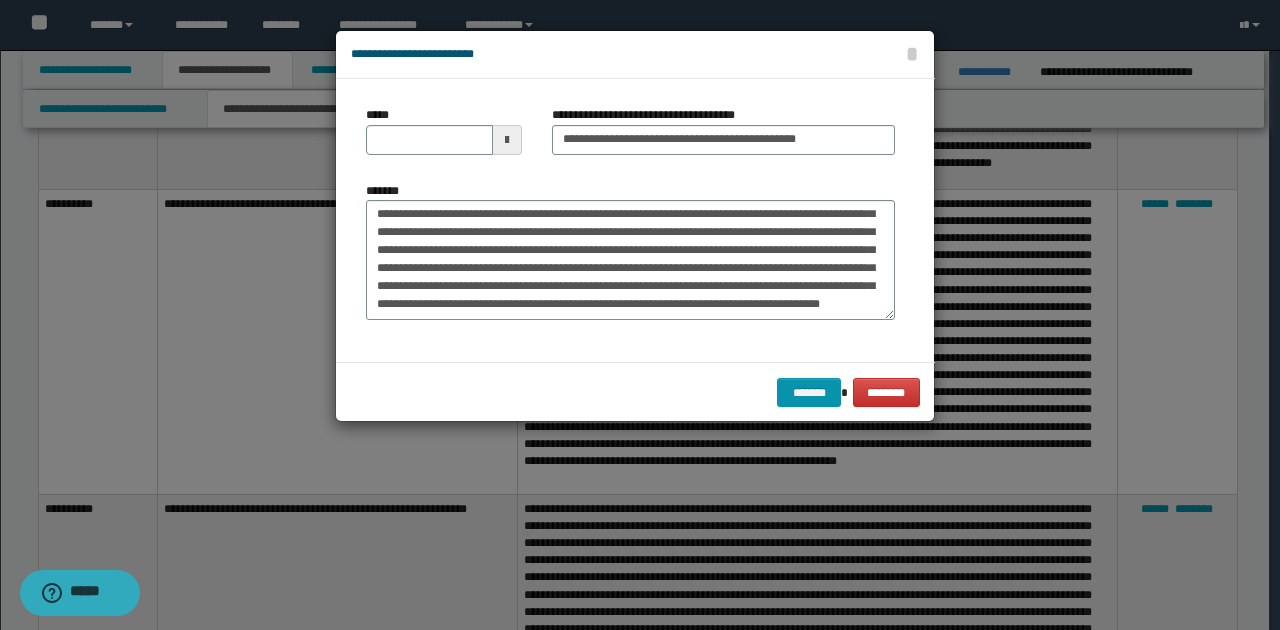 click on "*******" at bounding box center [630, 258] 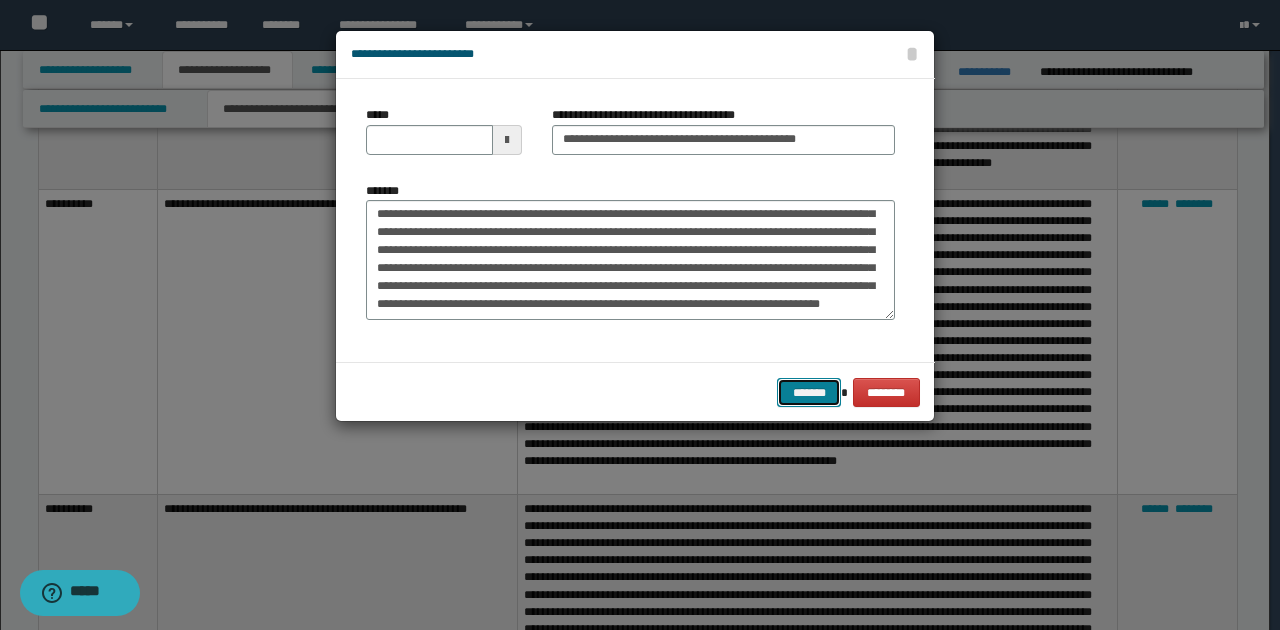 click on "*******" at bounding box center (809, 392) 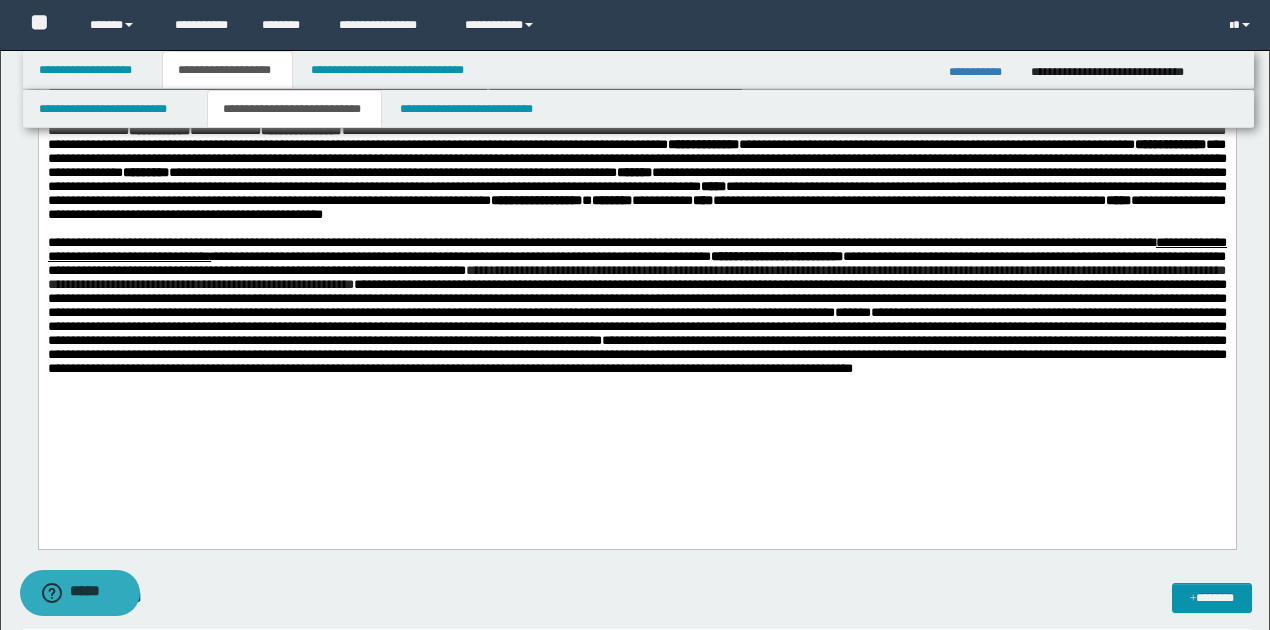 scroll, scrollTop: 4136, scrollLeft: 0, axis: vertical 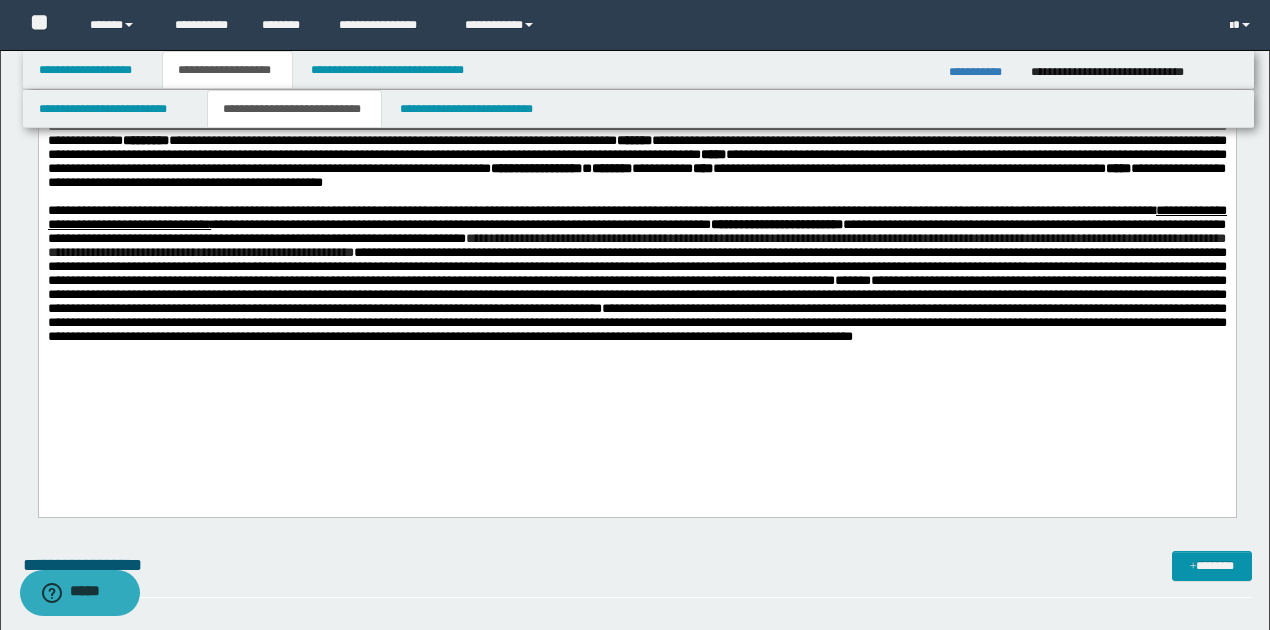 click on "**********" at bounding box center [636, 260] 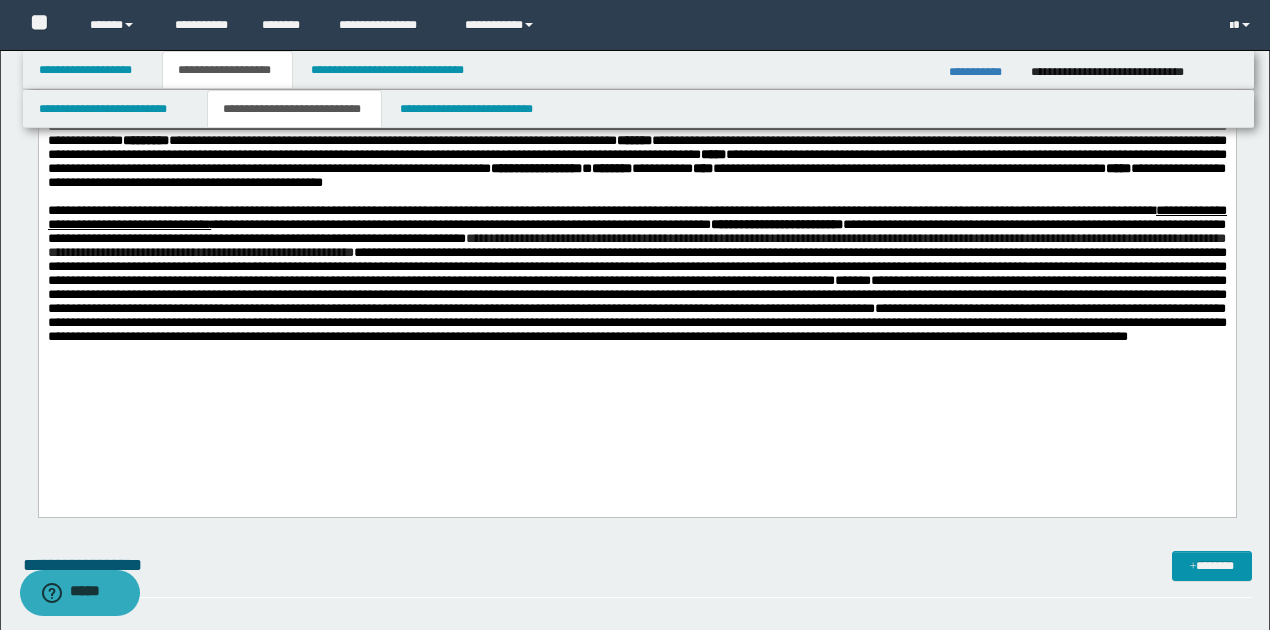 scroll, scrollTop: 4069, scrollLeft: 0, axis: vertical 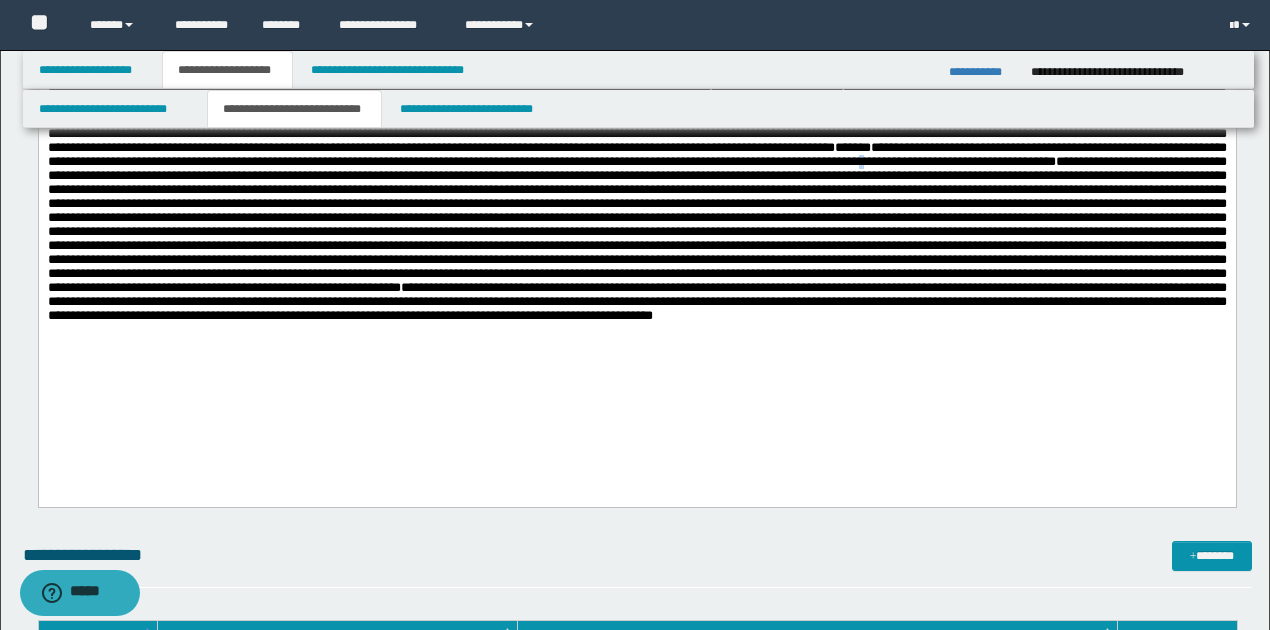 click on "**********" at bounding box center (636, 183) 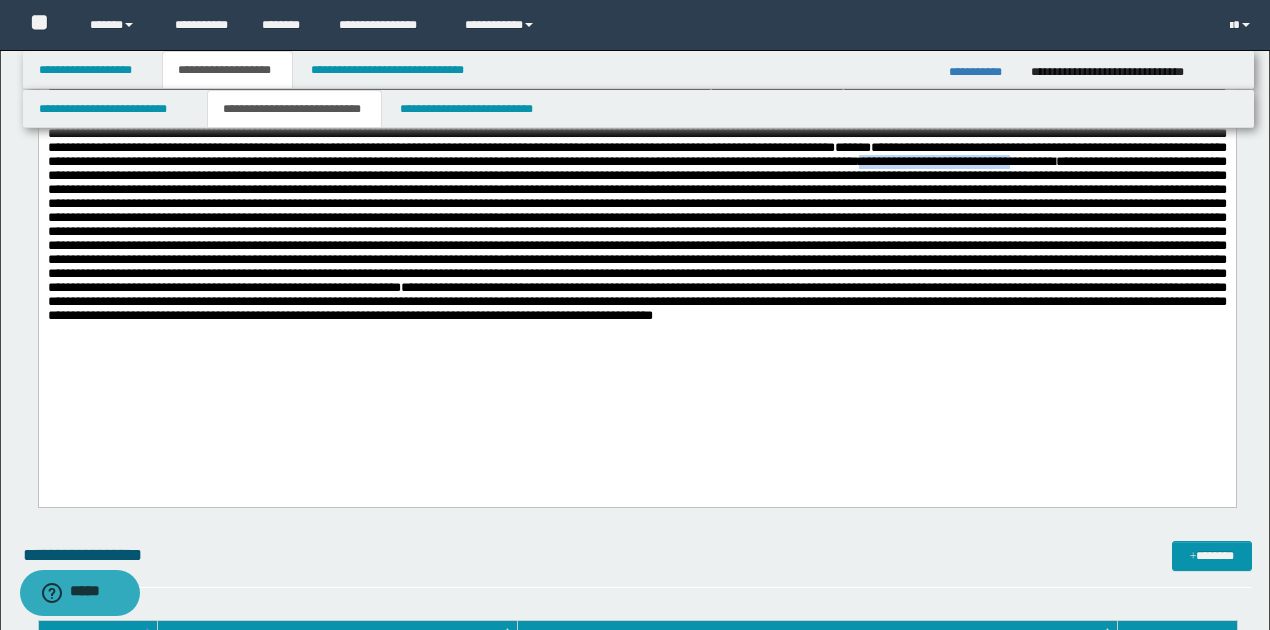 drag, startPoint x: 409, startPoint y: 207, endPoint x: 575, endPoint y: 200, distance: 166.14752 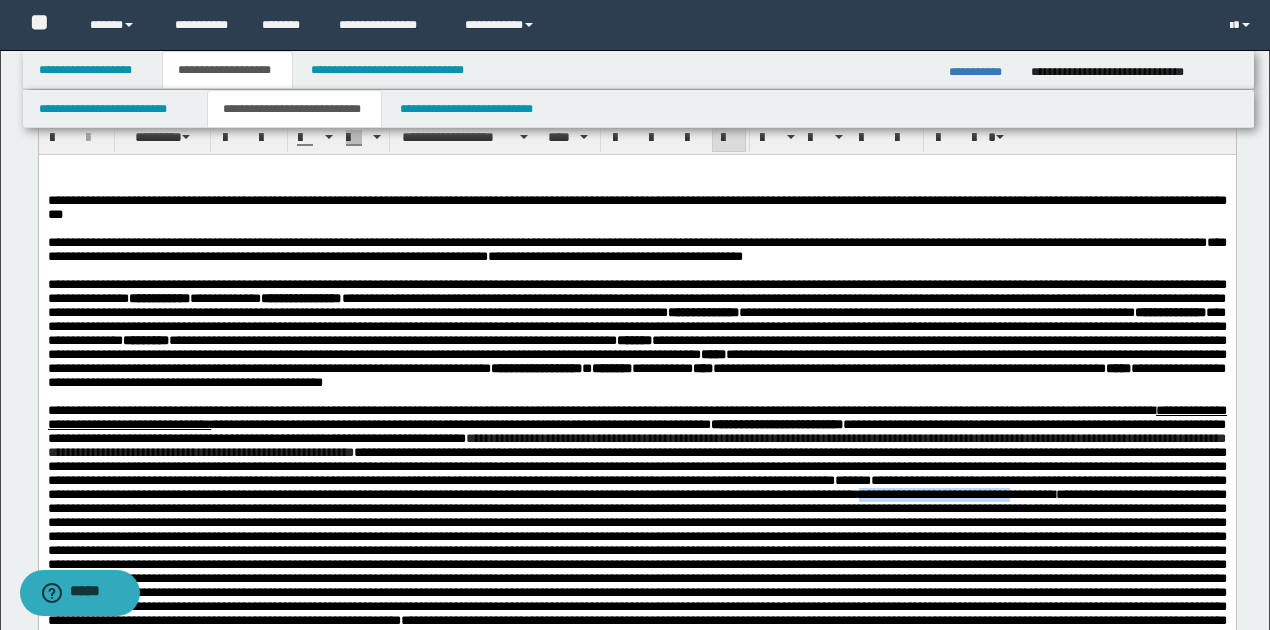 scroll, scrollTop: 3869, scrollLeft: 0, axis: vertical 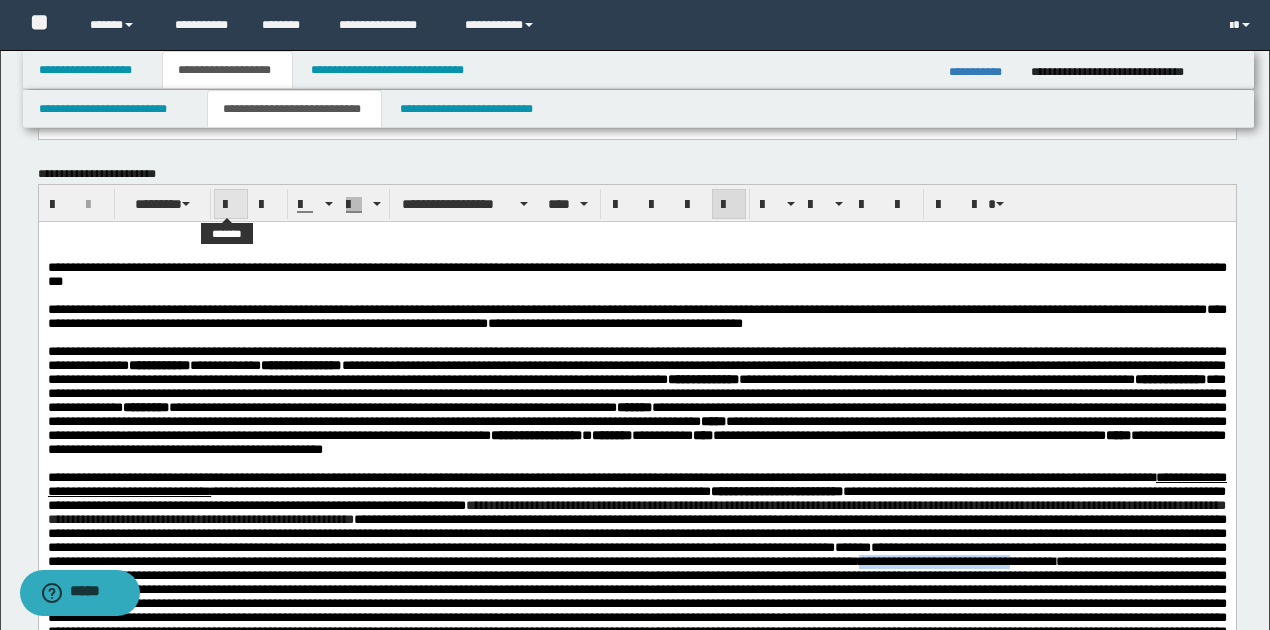 click at bounding box center [231, 205] 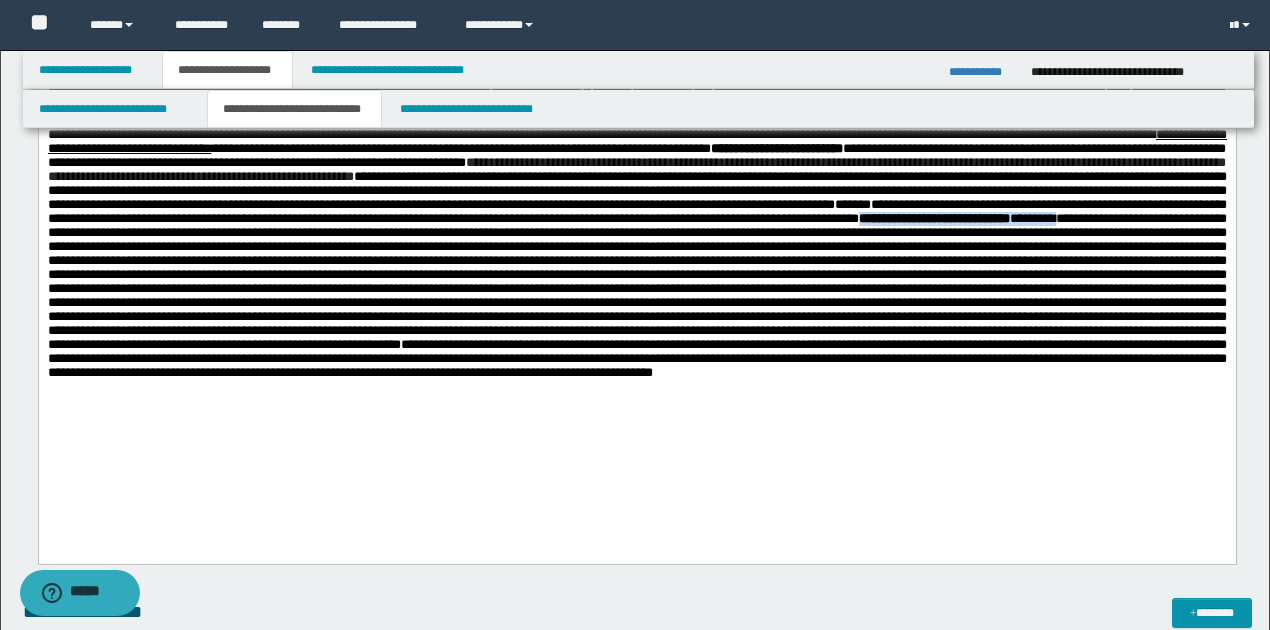 scroll, scrollTop: 4136, scrollLeft: 0, axis: vertical 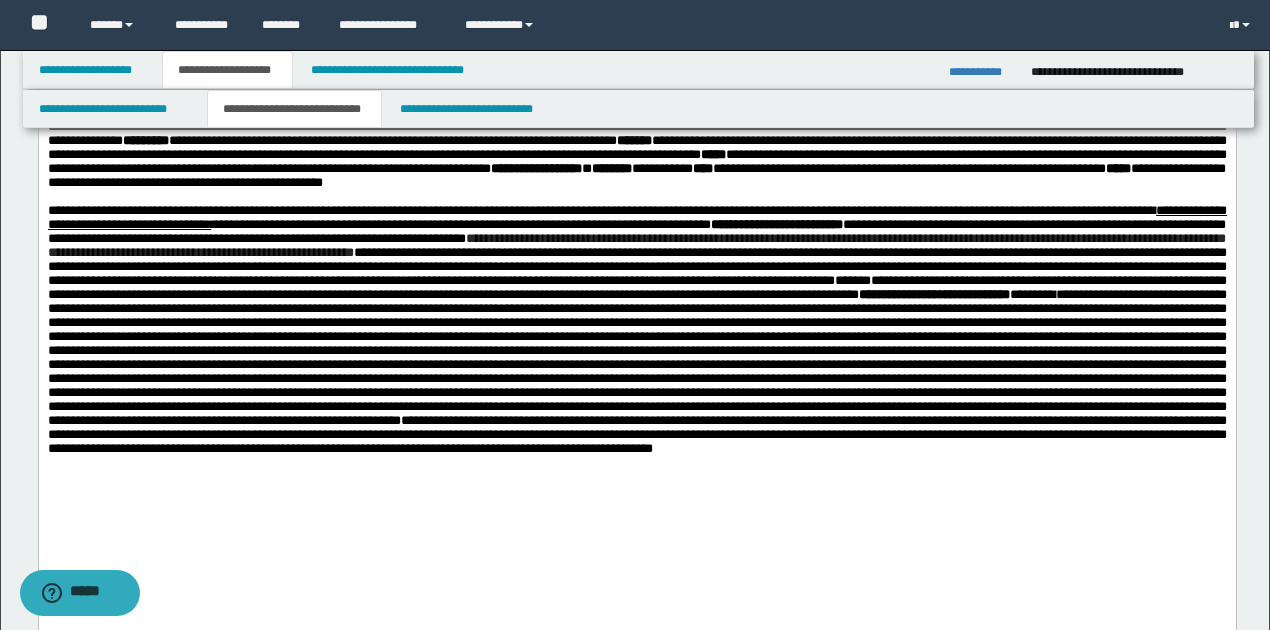 drag, startPoint x: 537, startPoint y: 387, endPoint x: 529, endPoint y: 379, distance: 11.313708 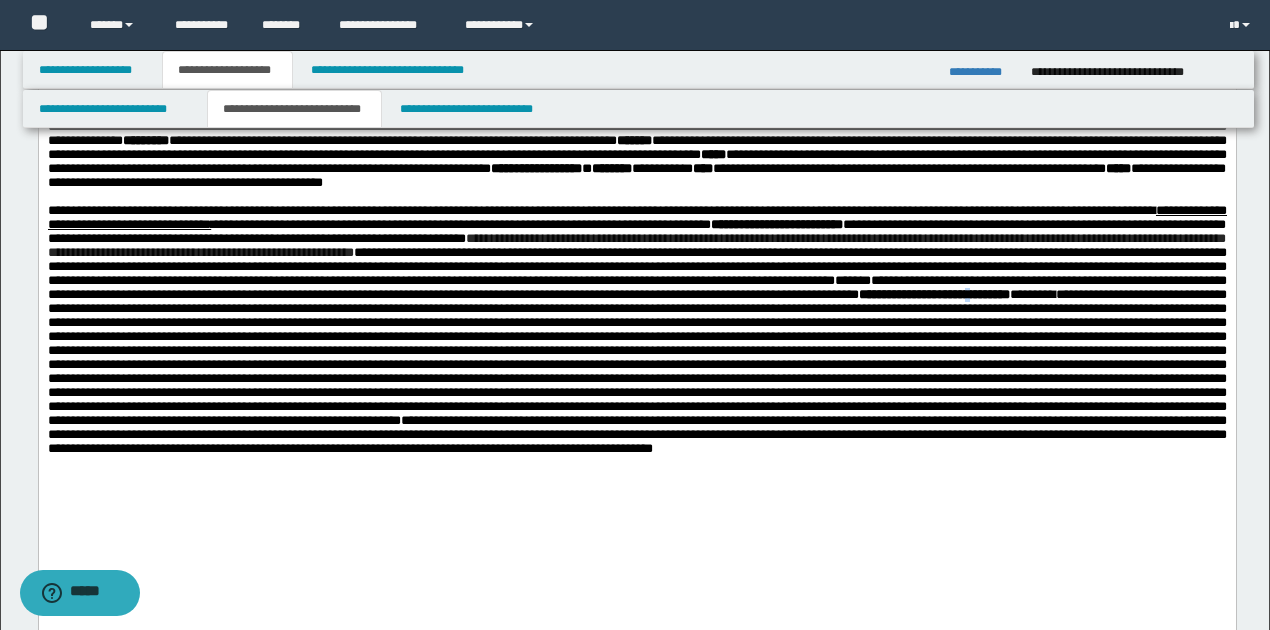 click on "**********" 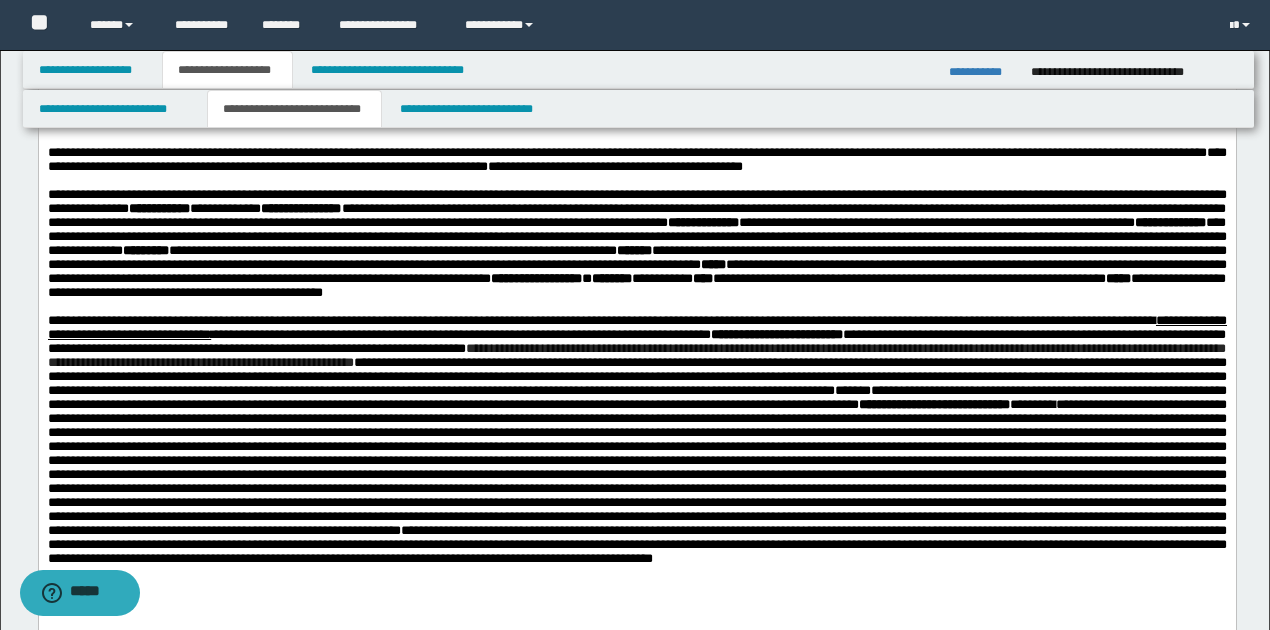 scroll, scrollTop: 4002, scrollLeft: 0, axis: vertical 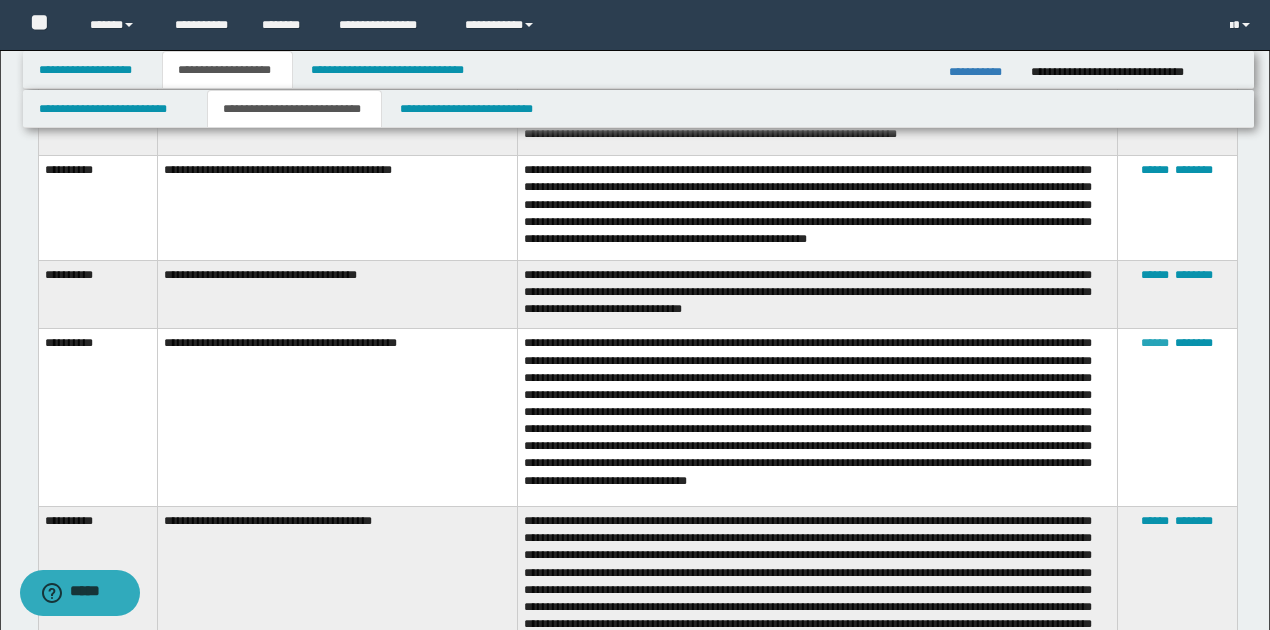 click on "******" at bounding box center [1155, 343] 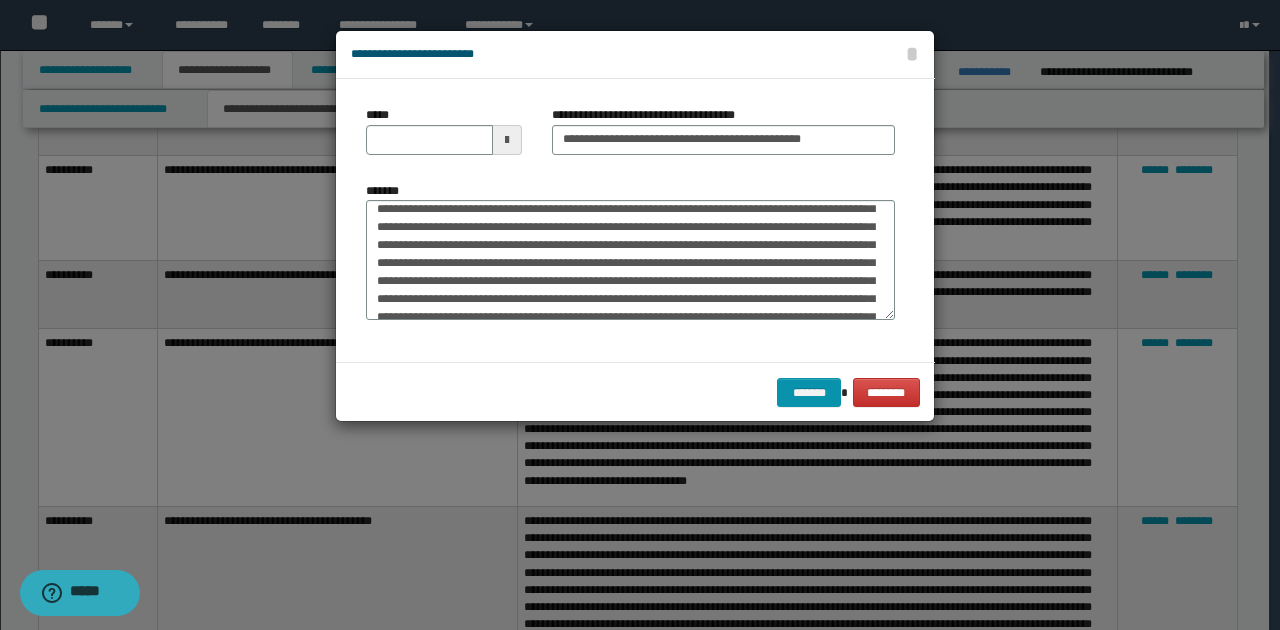 scroll, scrollTop: 0, scrollLeft: 0, axis: both 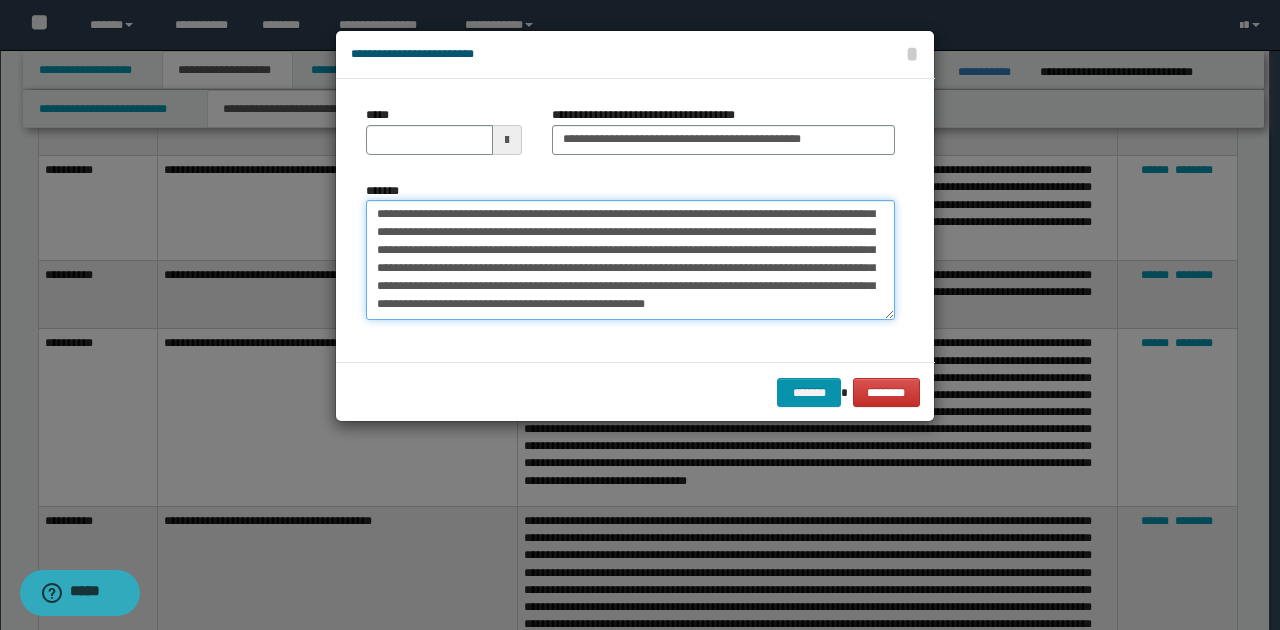 drag, startPoint x: 377, startPoint y: 212, endPoint x: 745, endPoint y: 352, distance: 393.73087 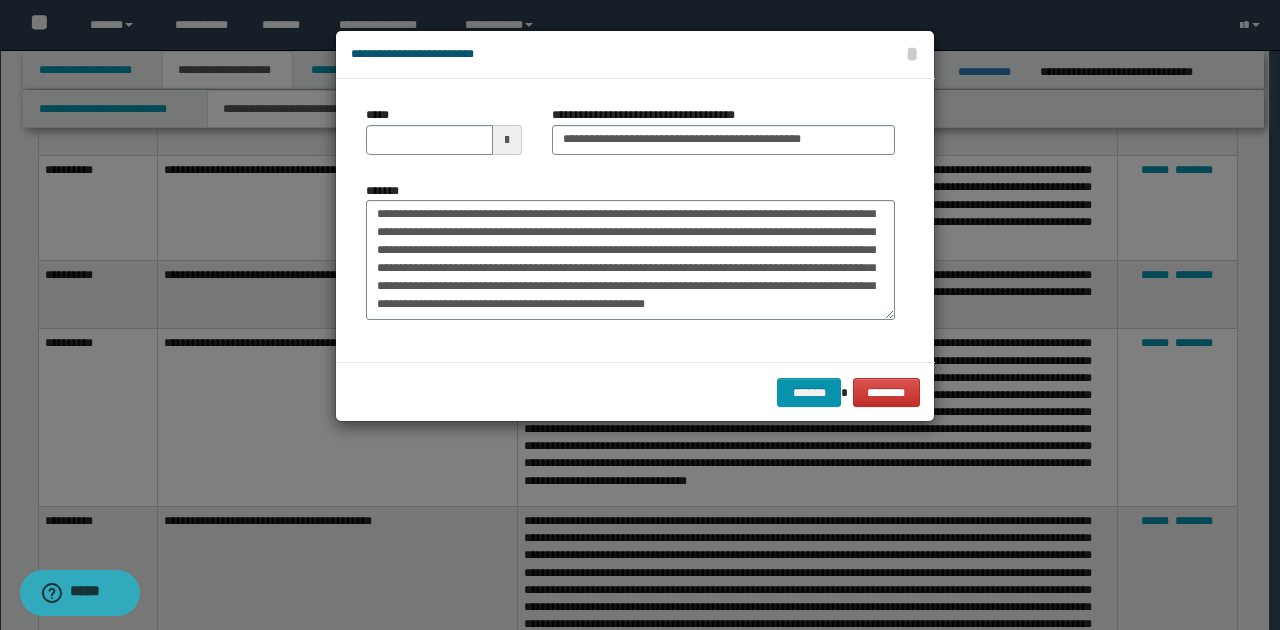 click on "**********" at bounding box center [635, 220] 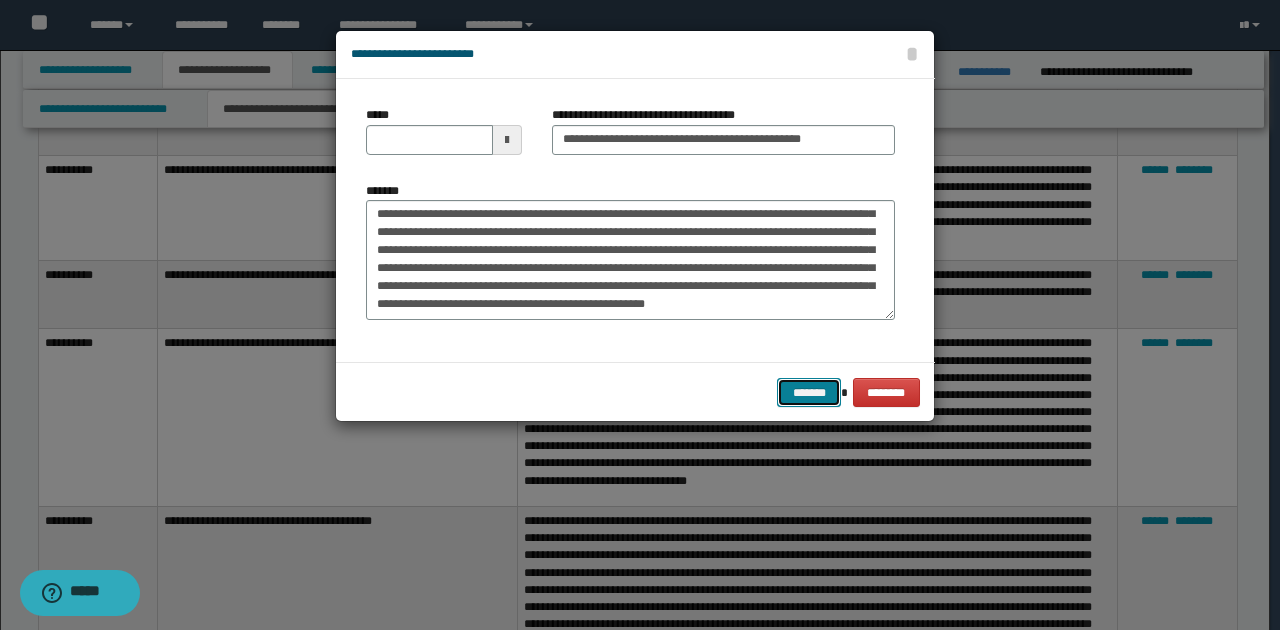 click on "*******" at bounding box center [809, 392] 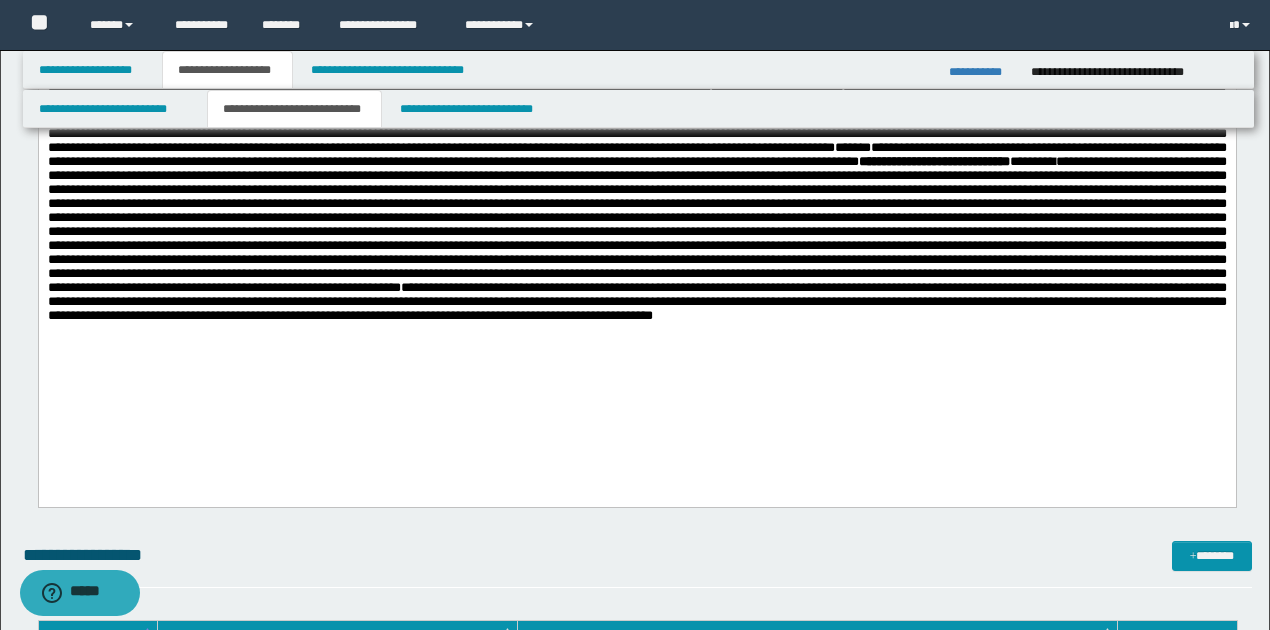 scroll, scrollTop: 4202, scrollLeft: 0, axis: vertical 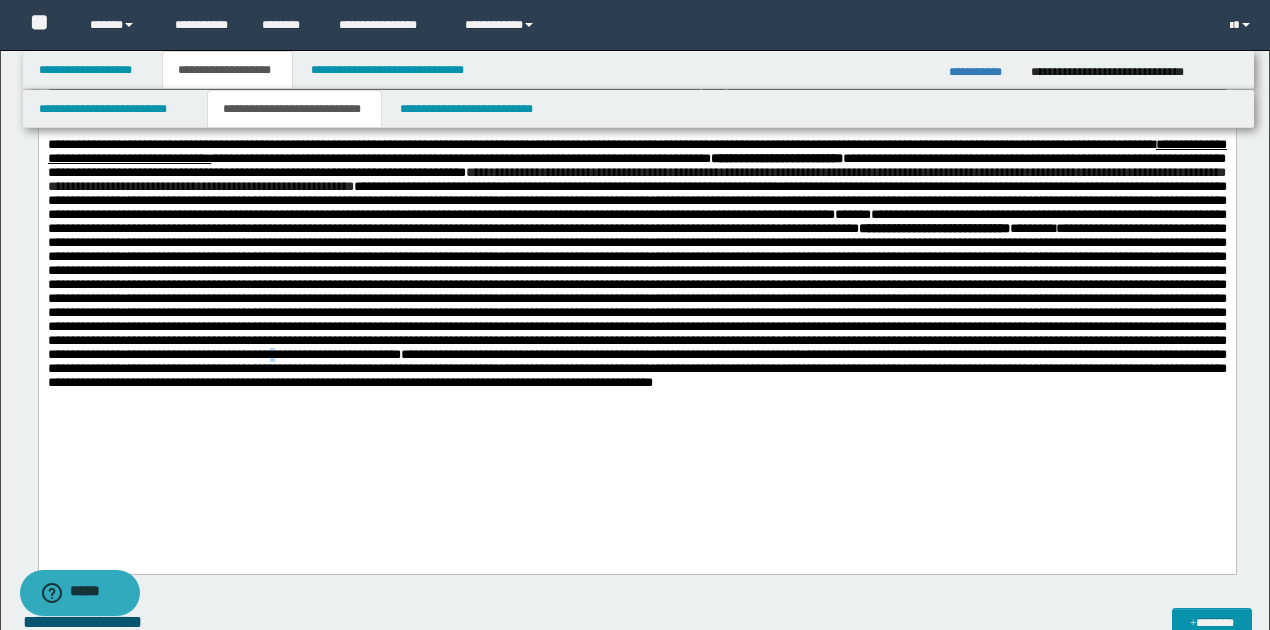 click on "**********" at bounding box center (636, 250) 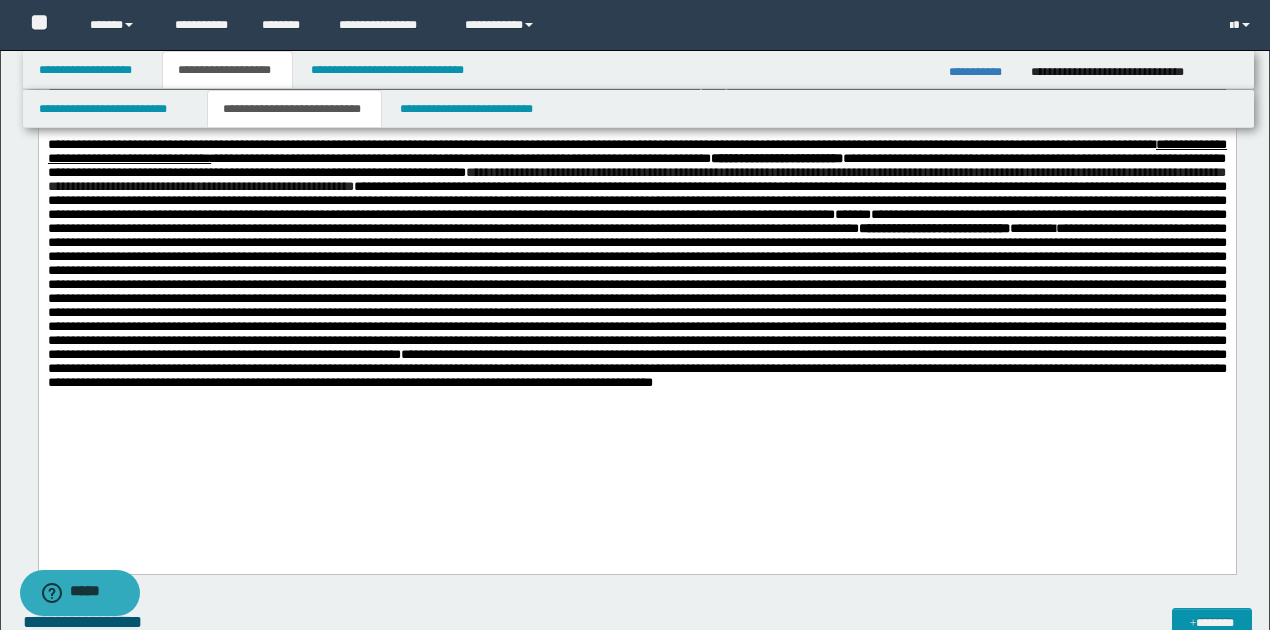 click on "**********" at bounding box center (636, 369) 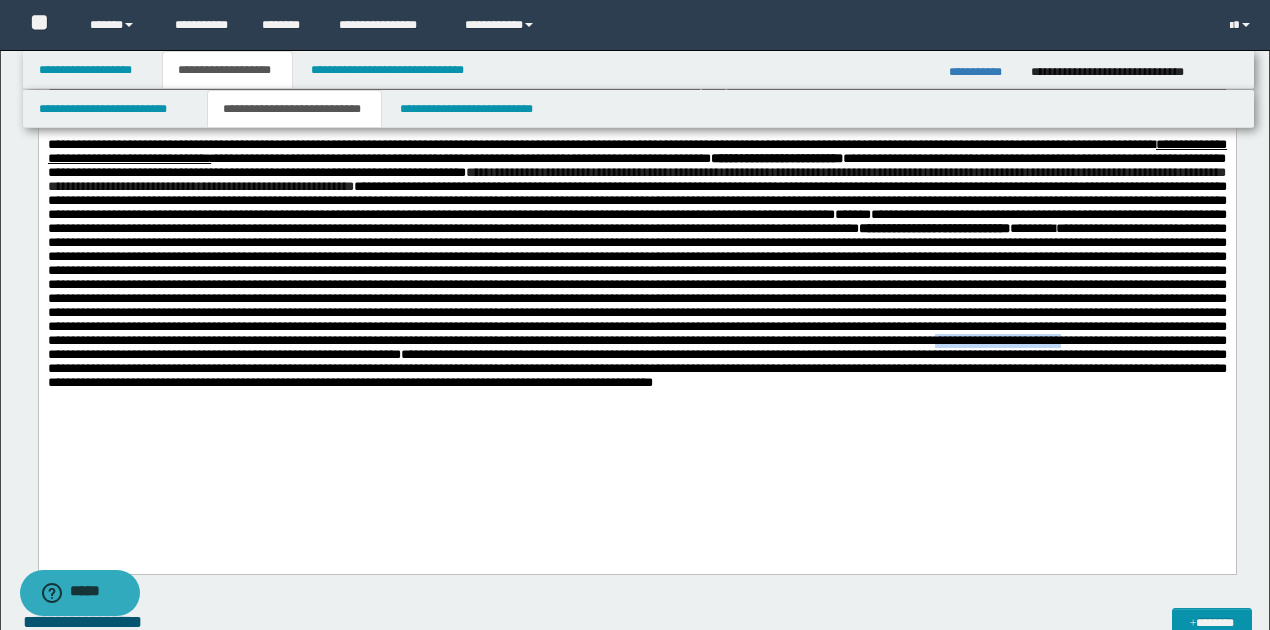 drag, startPoint x: 47, startPoint y: 414, endPoint x: 191, endPoint y: 417, distance: 144.03125 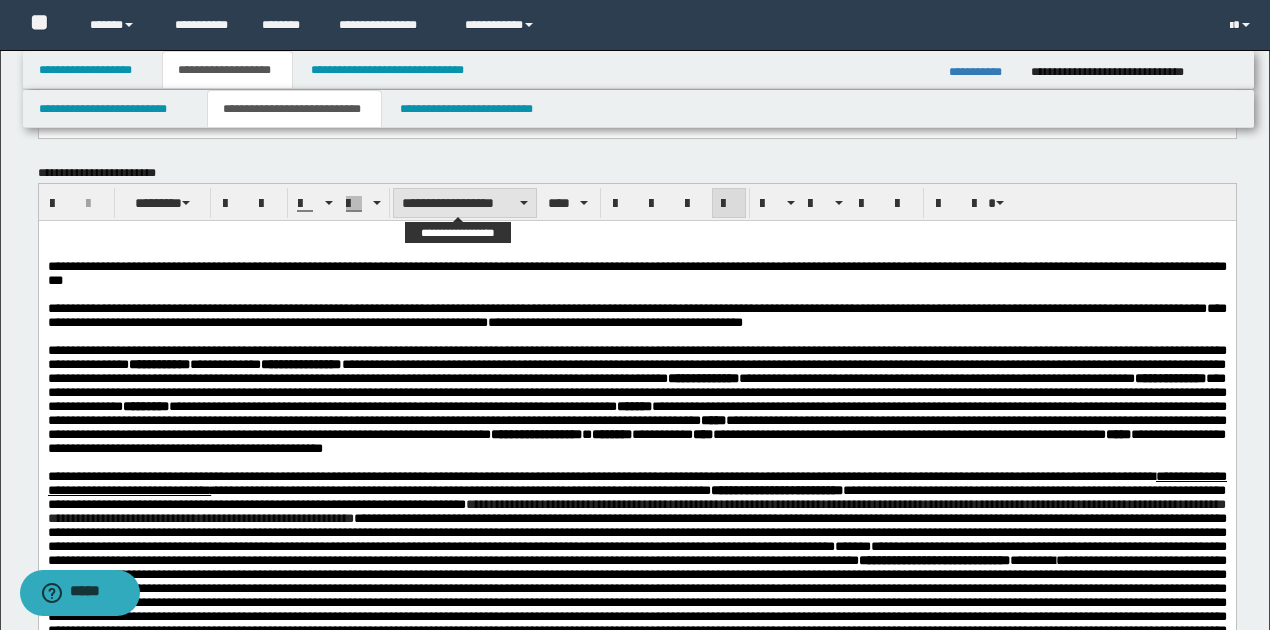 scroll, scrollTop: 3869, scrollLeft: 0, axis: vertical 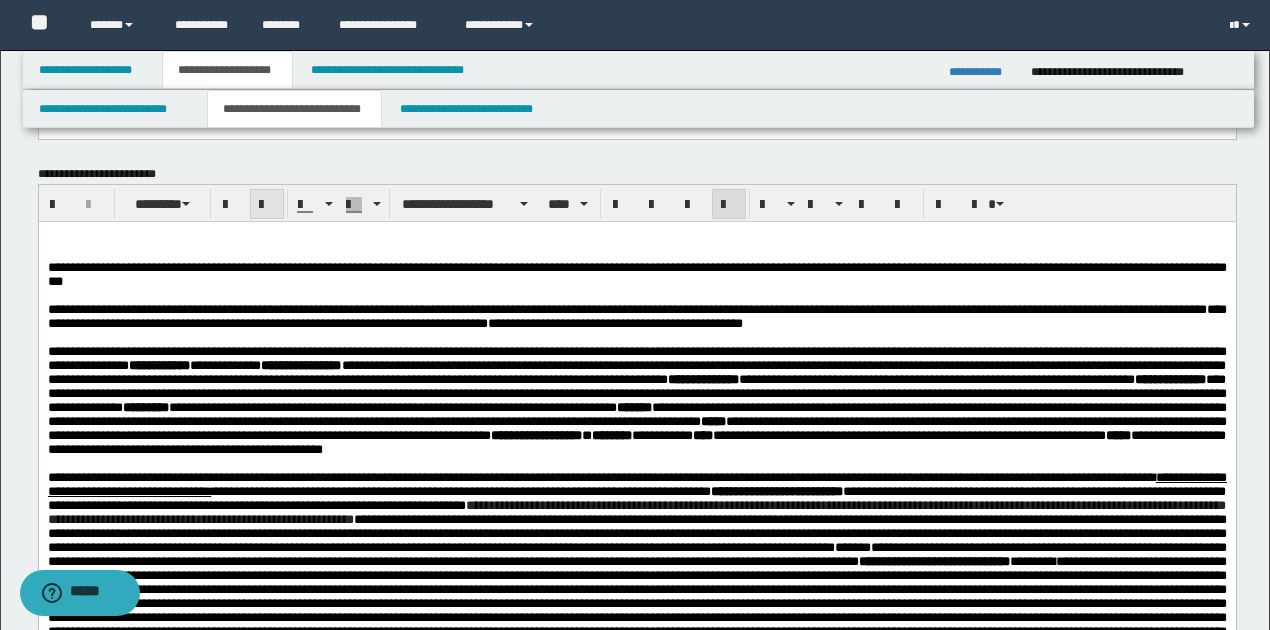 drag, startPoint x: 226, startPoint y: 204, endPoint x: 245, endPoint y: 212, distance: 20.615528 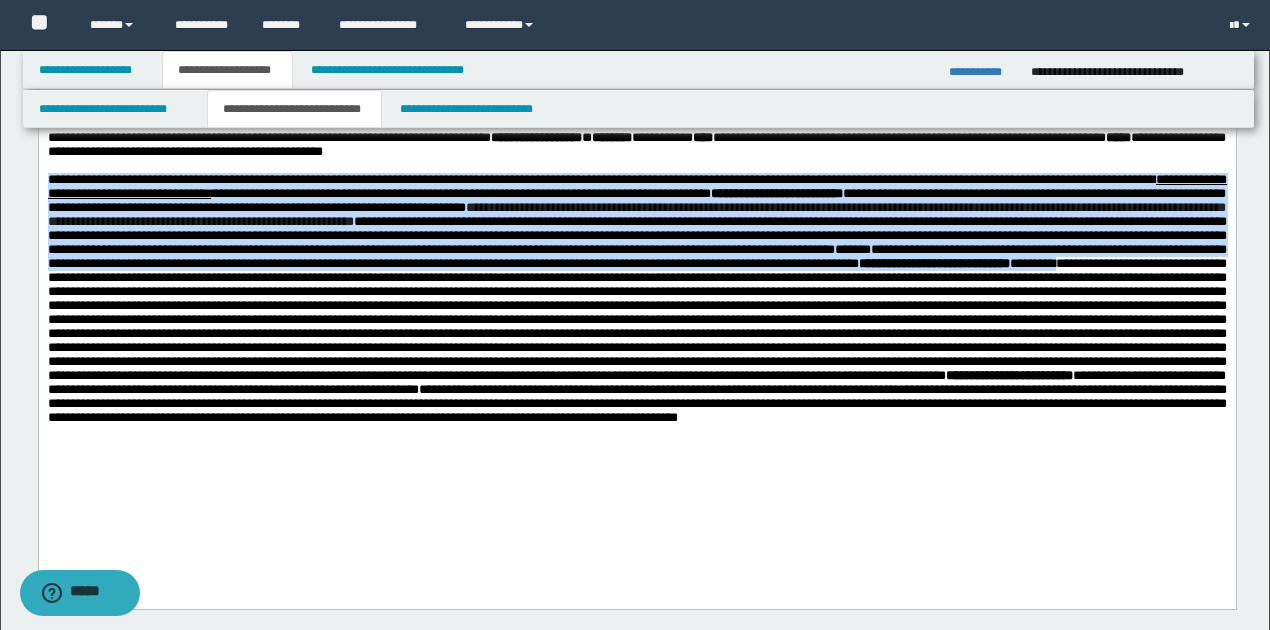 scroll, scrollTop: 4202, scrollLeft: 0, axis: vertical 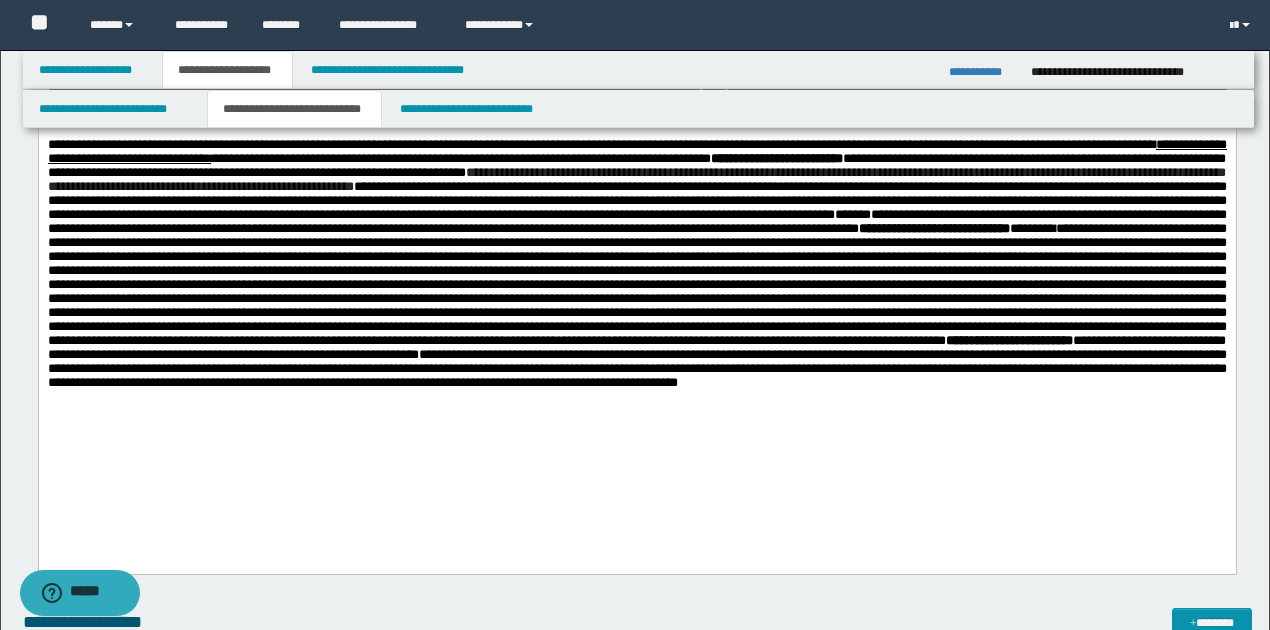 click on "**********" at bounding box center (636, 177) 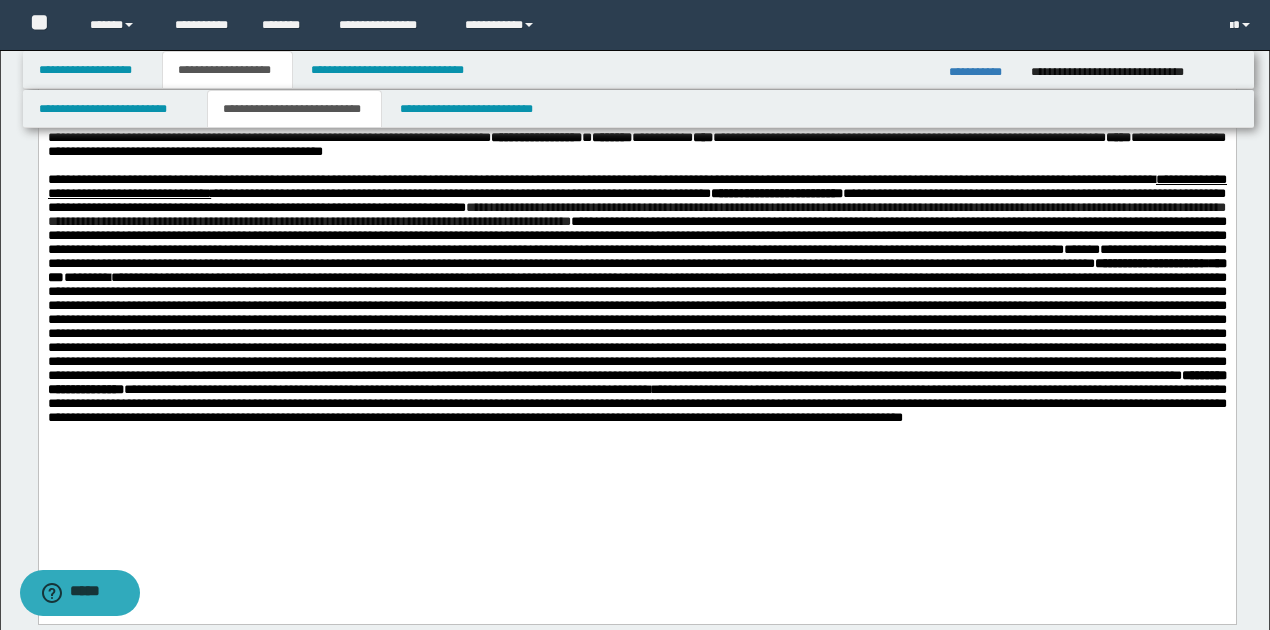 scroll, scrollTop: 4136, scrollLeft: 0, axis: vertical 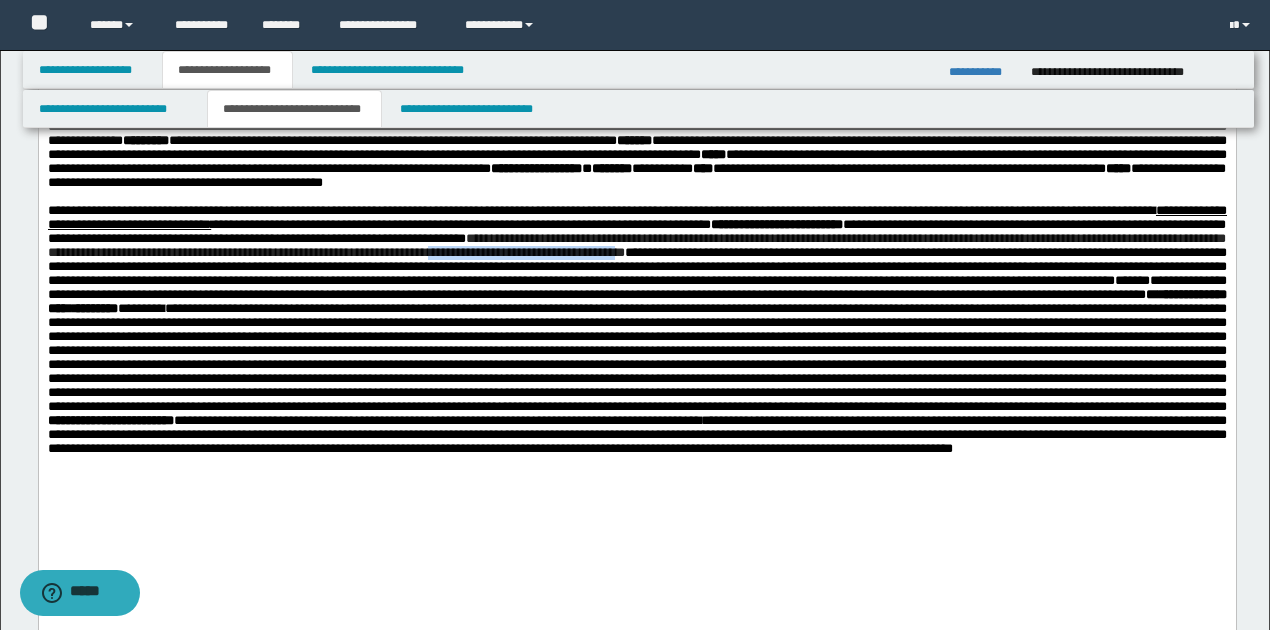 drag, startPoint x: 762, startPoint y: 279, endPoint x: 971, endPoint y: 273, distance: 209.0861 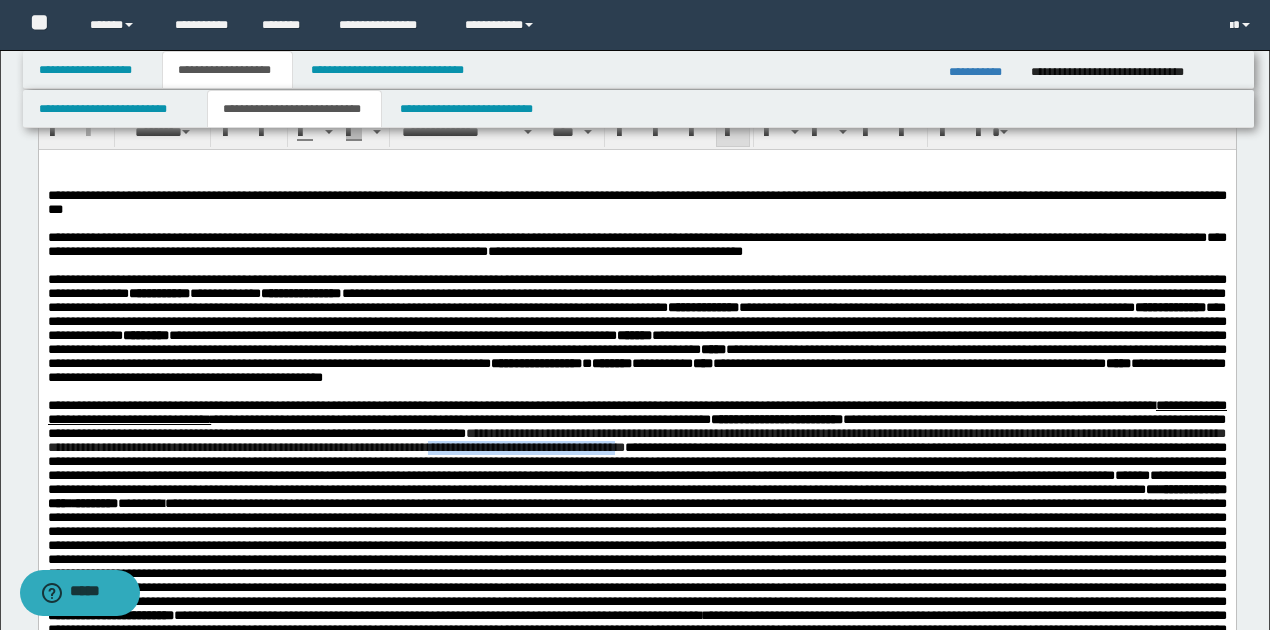 scroll, scrollTop: 3936, scrollLeft: 0, axis: vertical 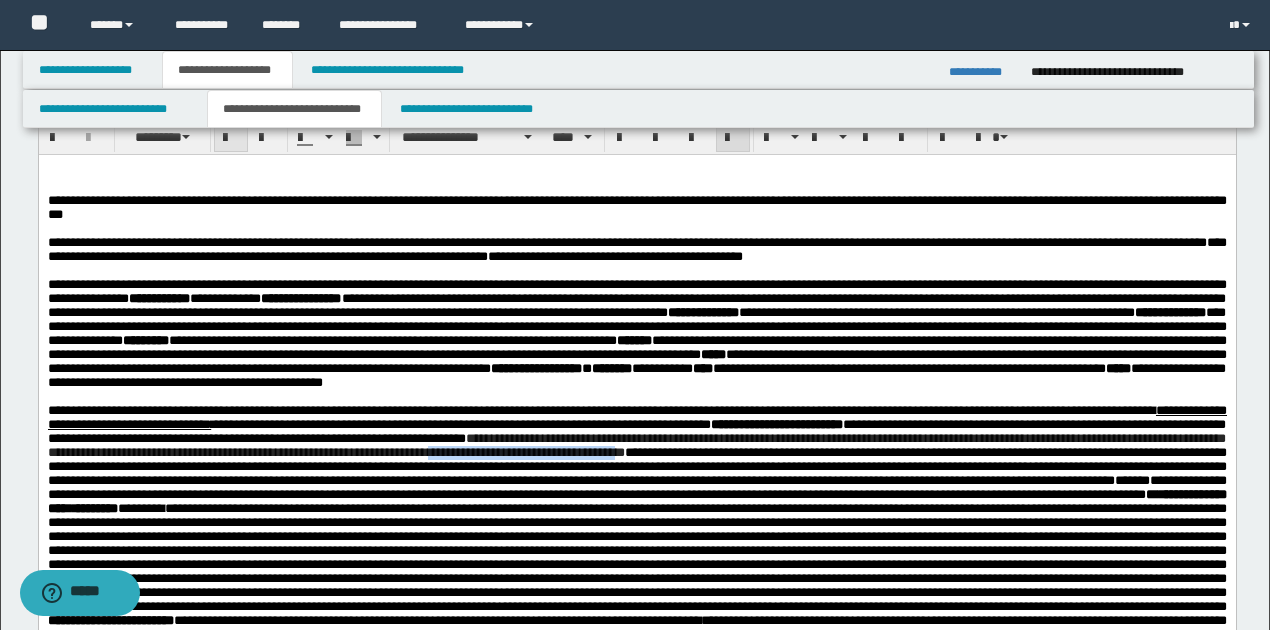 click at bounding box center [231, 138] 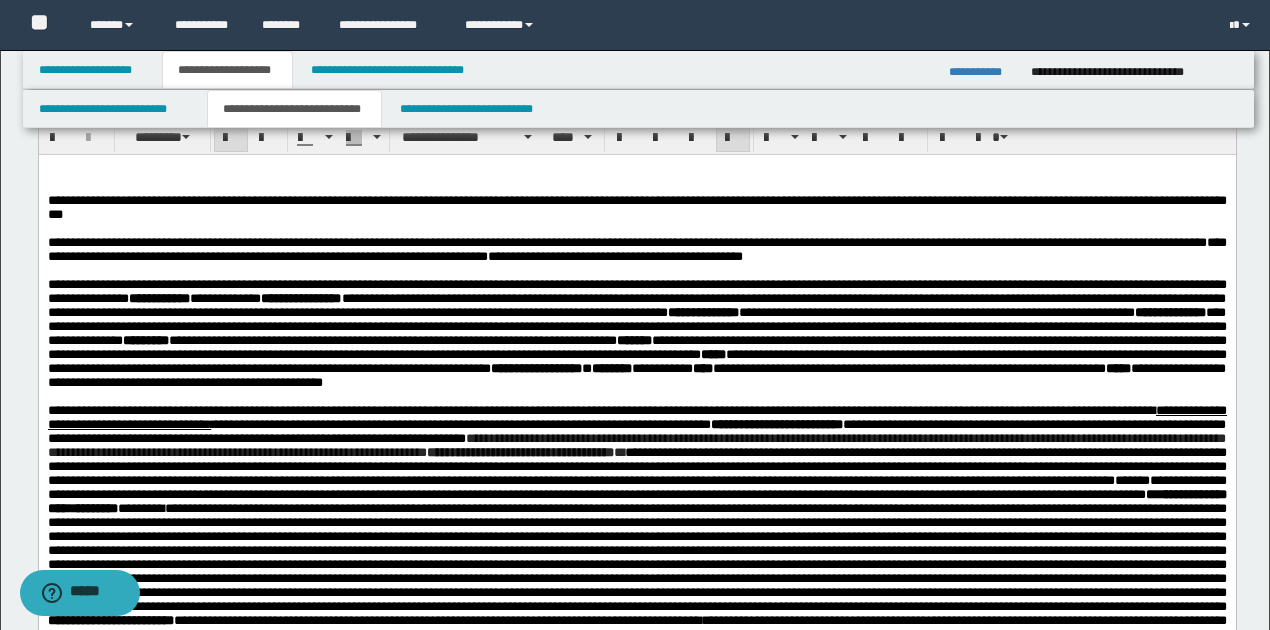 click on "**********" at bounding box center (636, 515) 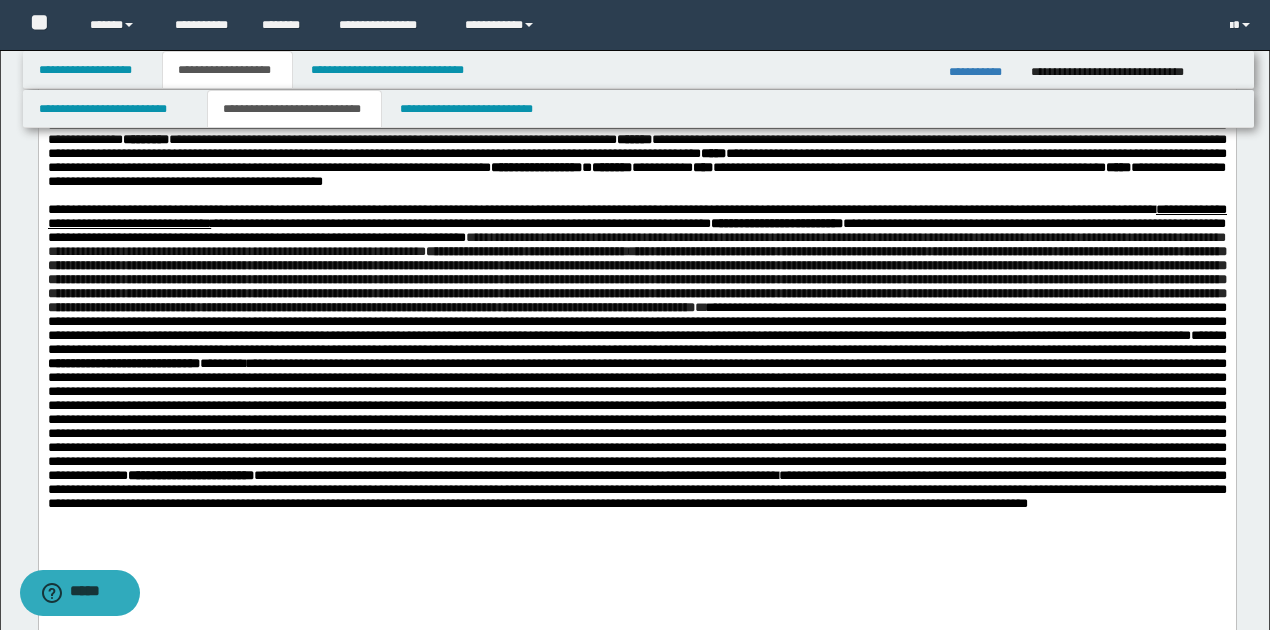 scroll, scrollTop: 4202, scrollLeft: 0, axis: vertical 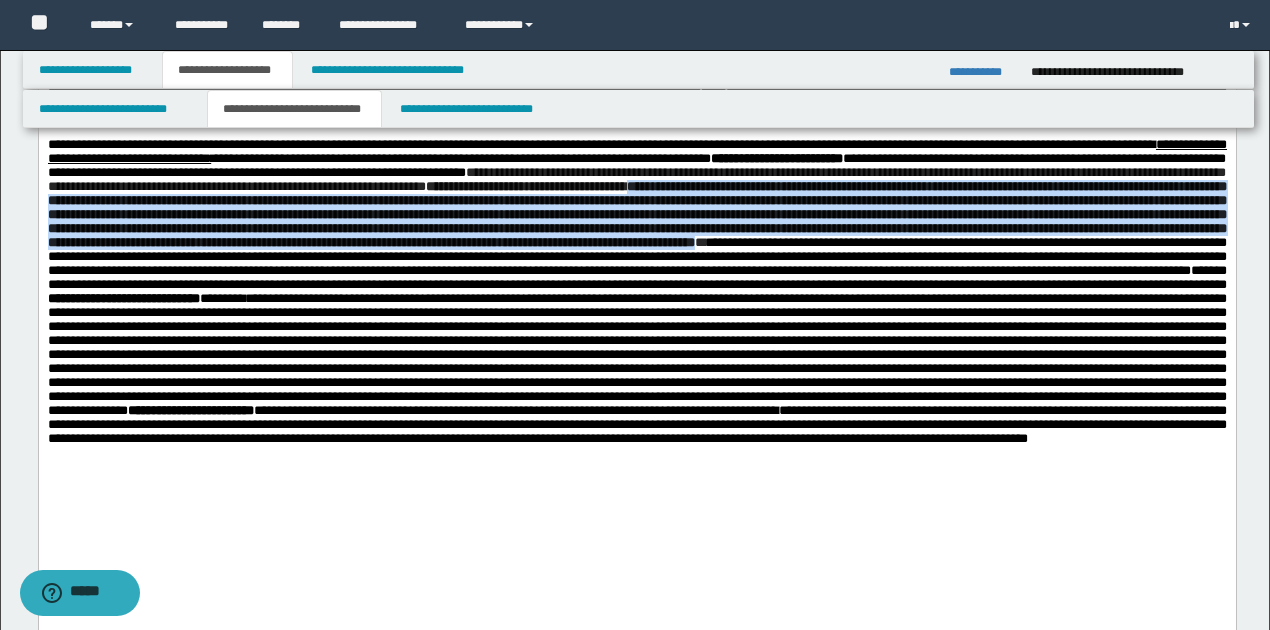 drag, startPoint x: 968, startPoint y: 213, endPoint x: 477, endPoint y: 291, distance: 497.15692 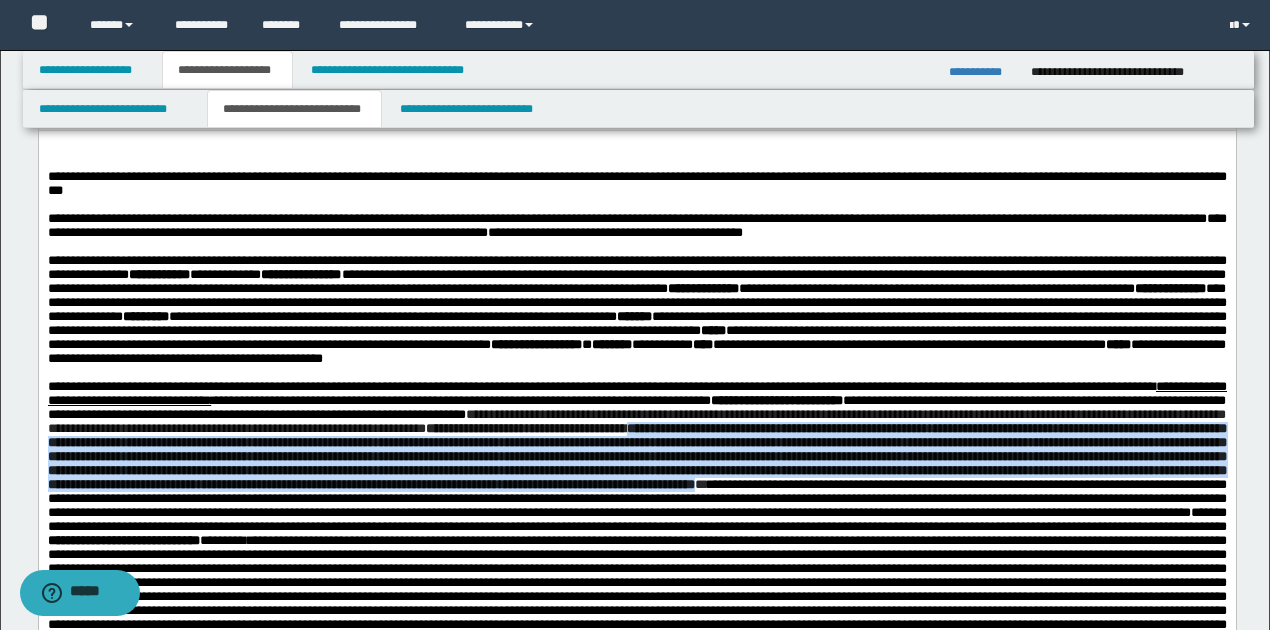 scroll, scrollTop: 3936, scrollLeft: 0, axis: vertical 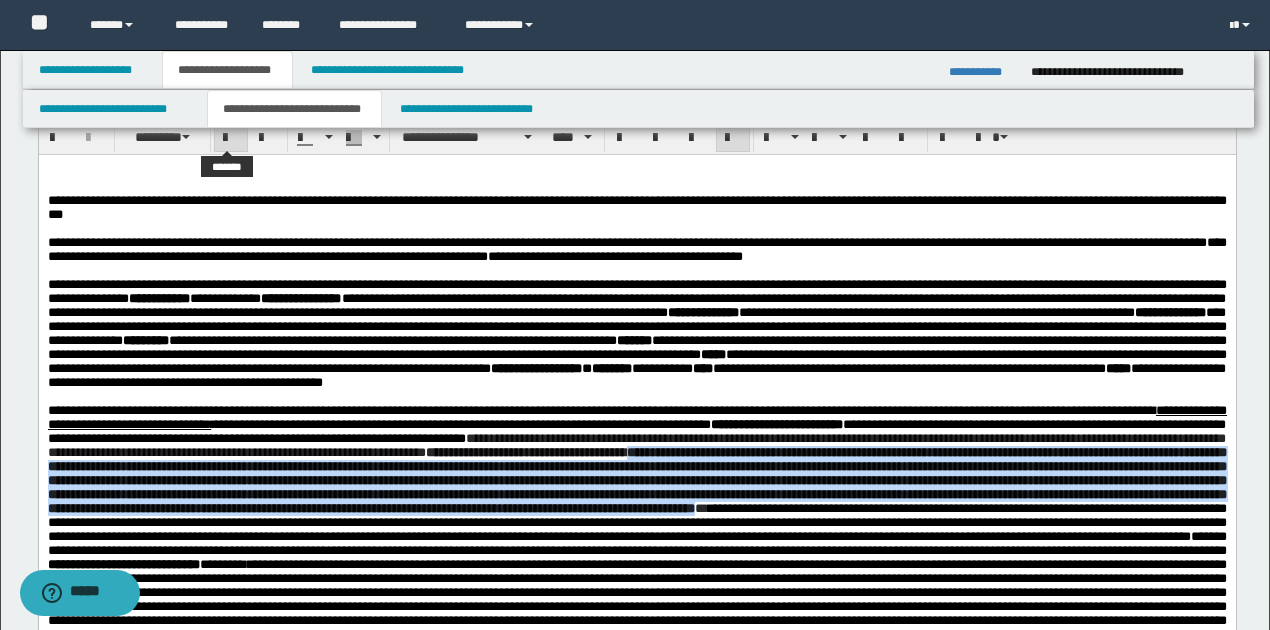 click at bounding box center [231, 138] 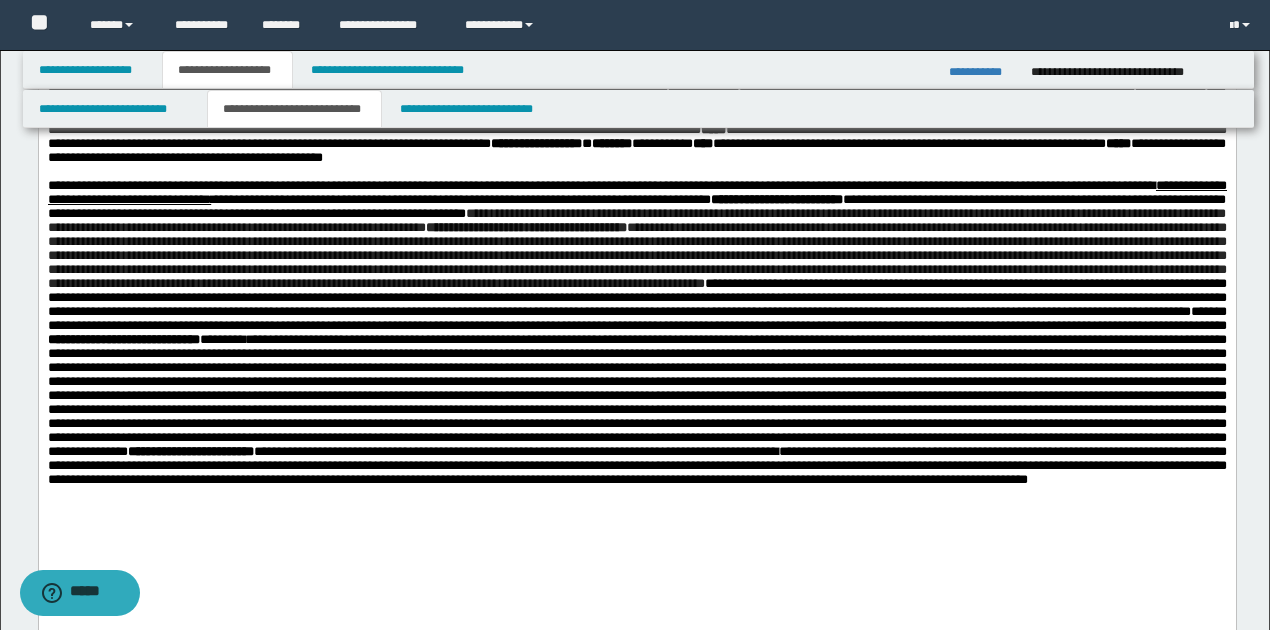 scroll, scrollTop: 4202, scrollLeft: 0, axis: vertical 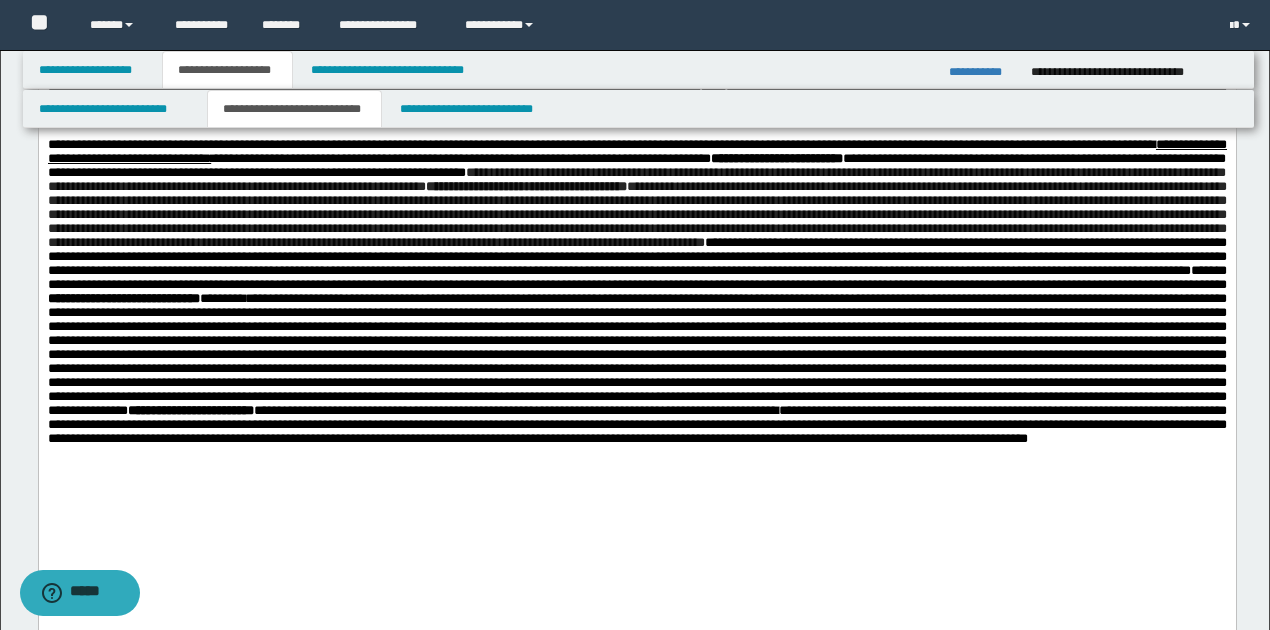 click on "**********" at bounding box center (636, 278) 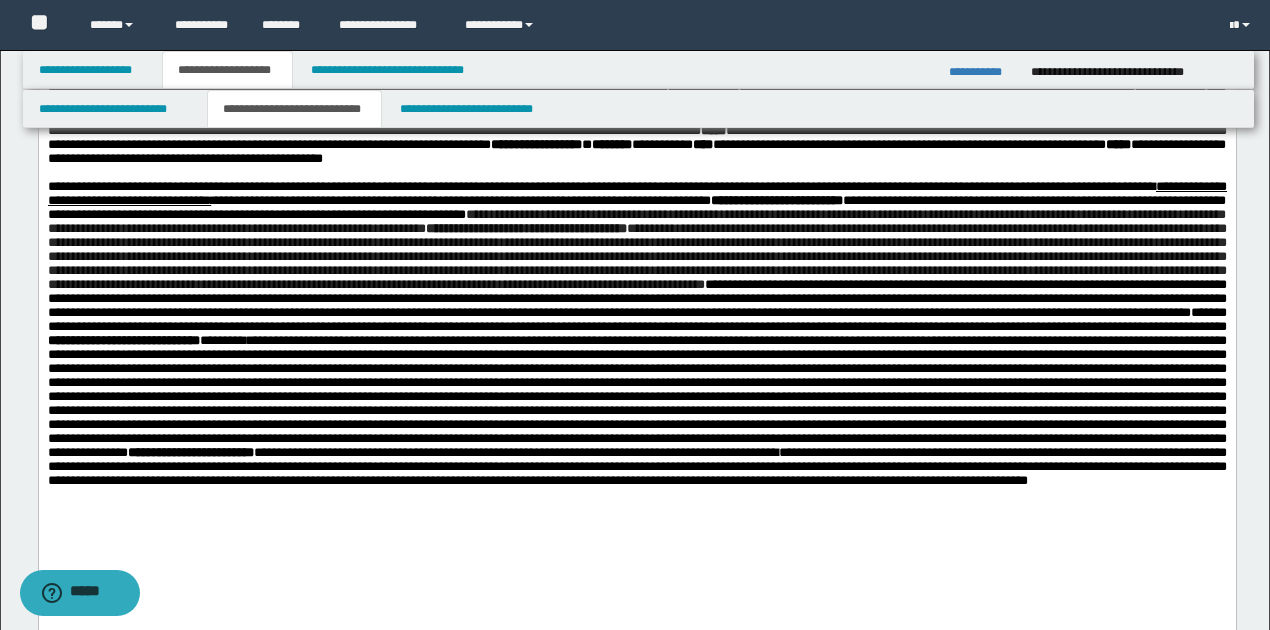 scroll, scrollTop: 4136, scrollLeft: 0, axis: vertical 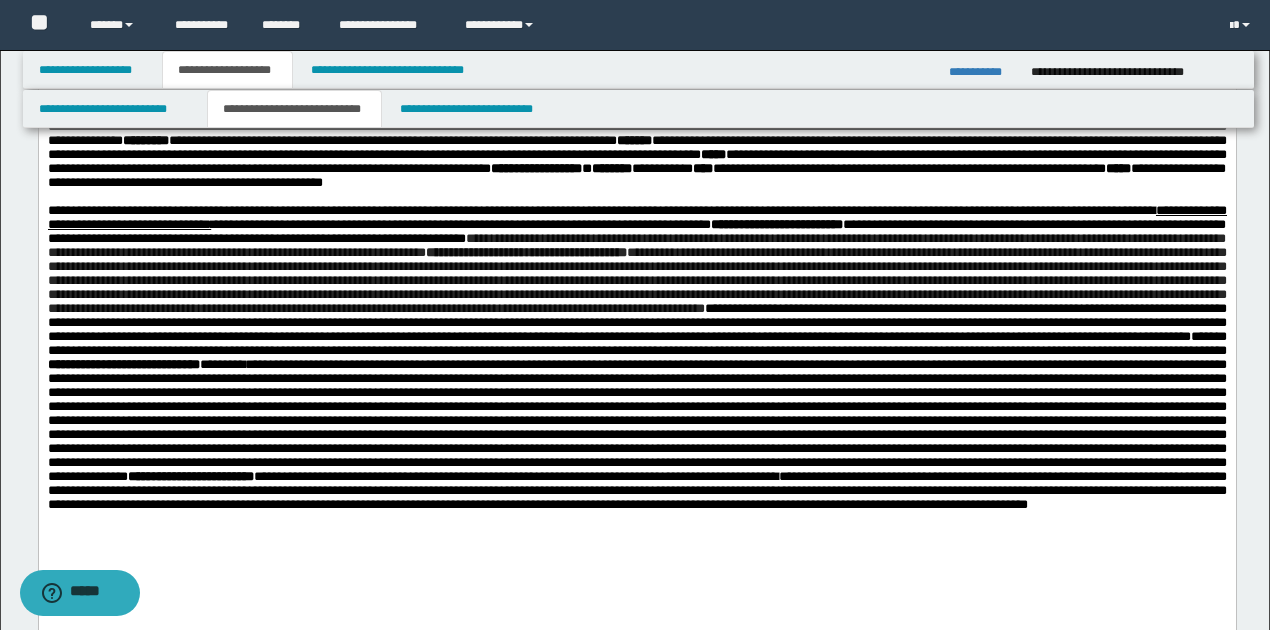 drag, startPoint x: 672, startPoint y: 293, endPoint x: 663, endPoint y: 286, distance: 11.401754 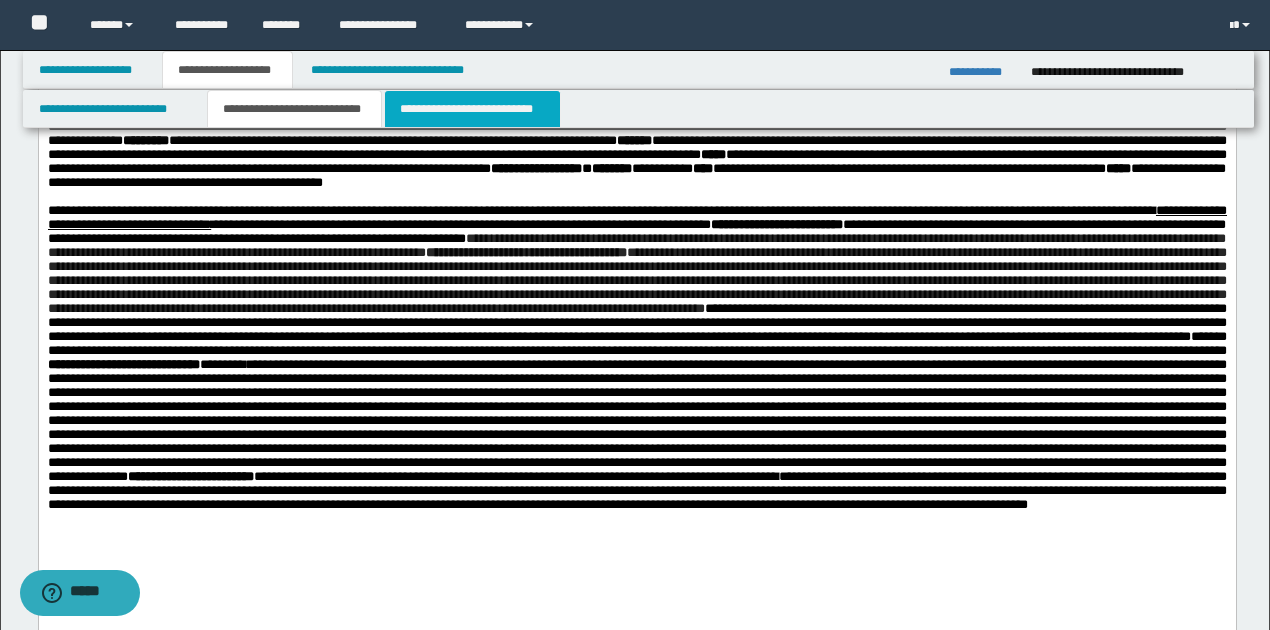 click on "**********" at bounding box center (472, 109) 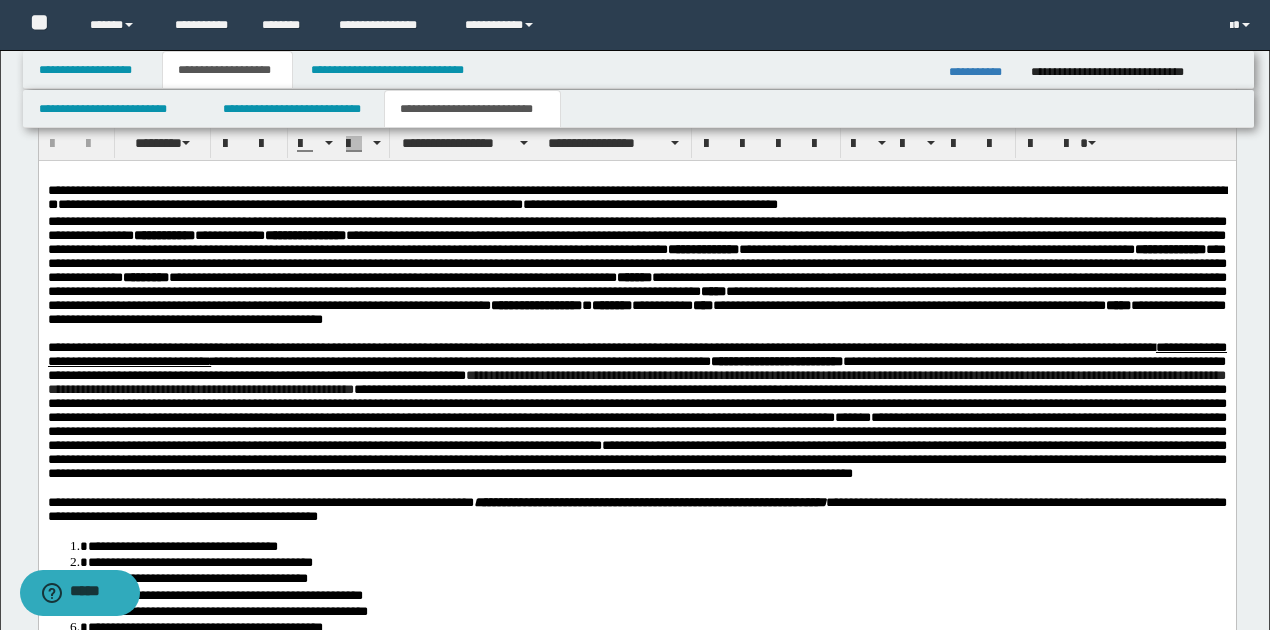 scroll, scrollTop: 1600, scrollLeft: 0, axis: vertical 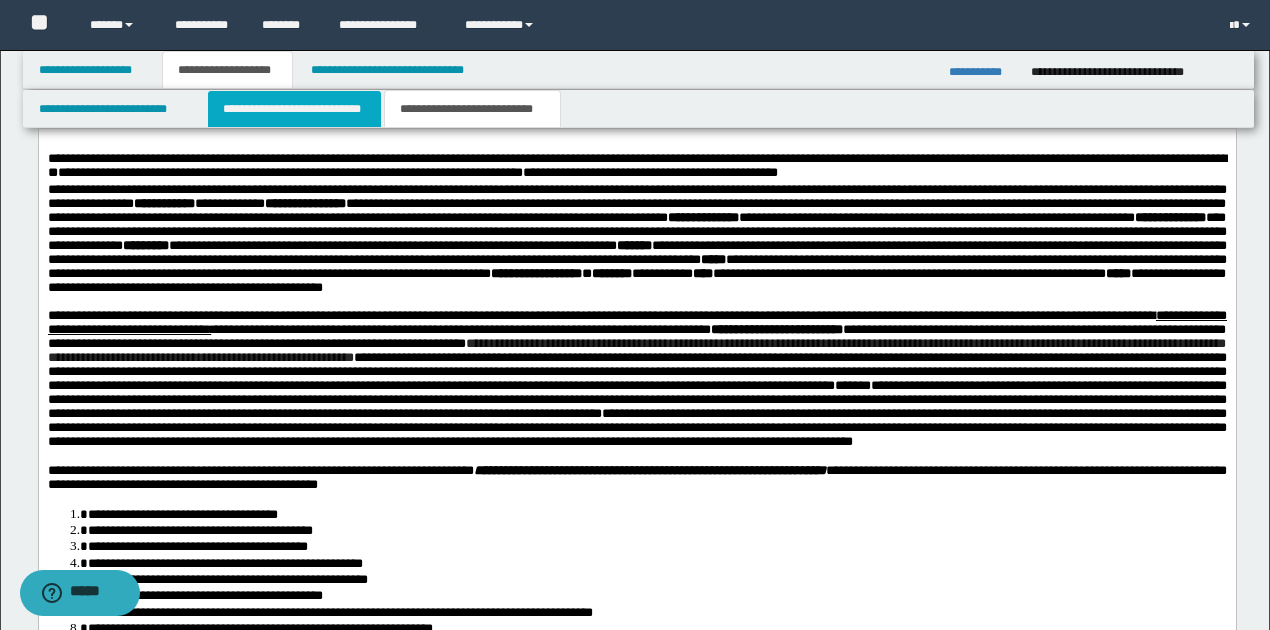 click on "**********" at bounding box center [294, 109] 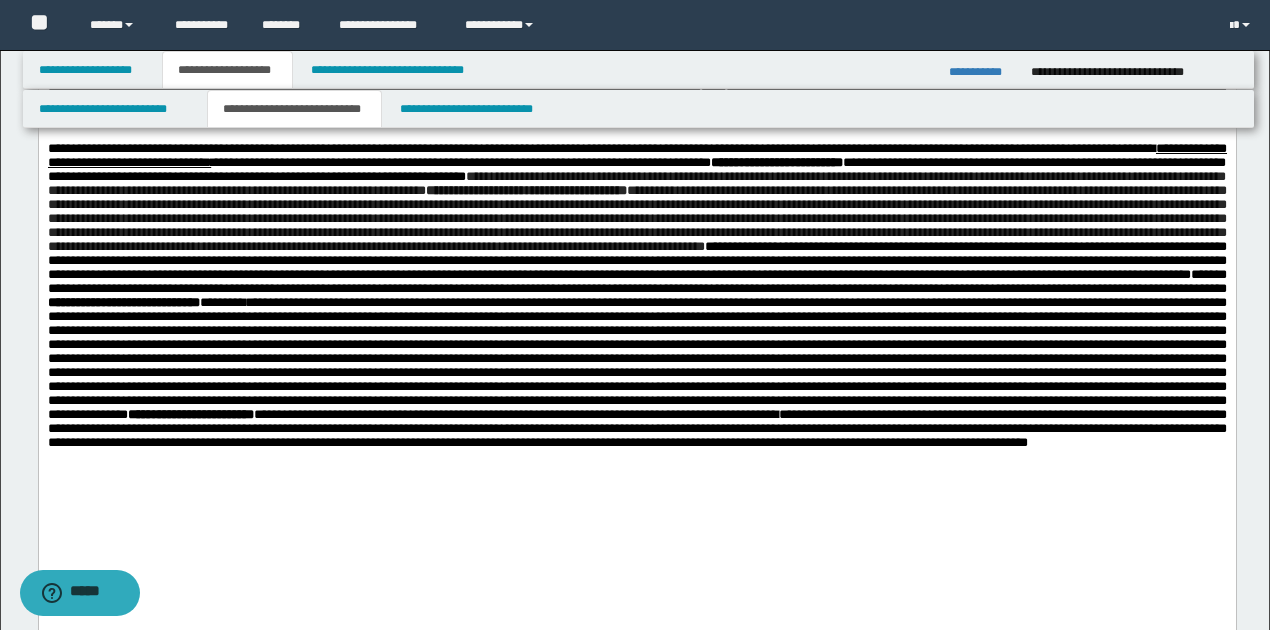 scroll, scrollTop: 4200, scrollLeft: 0, axis: vertical 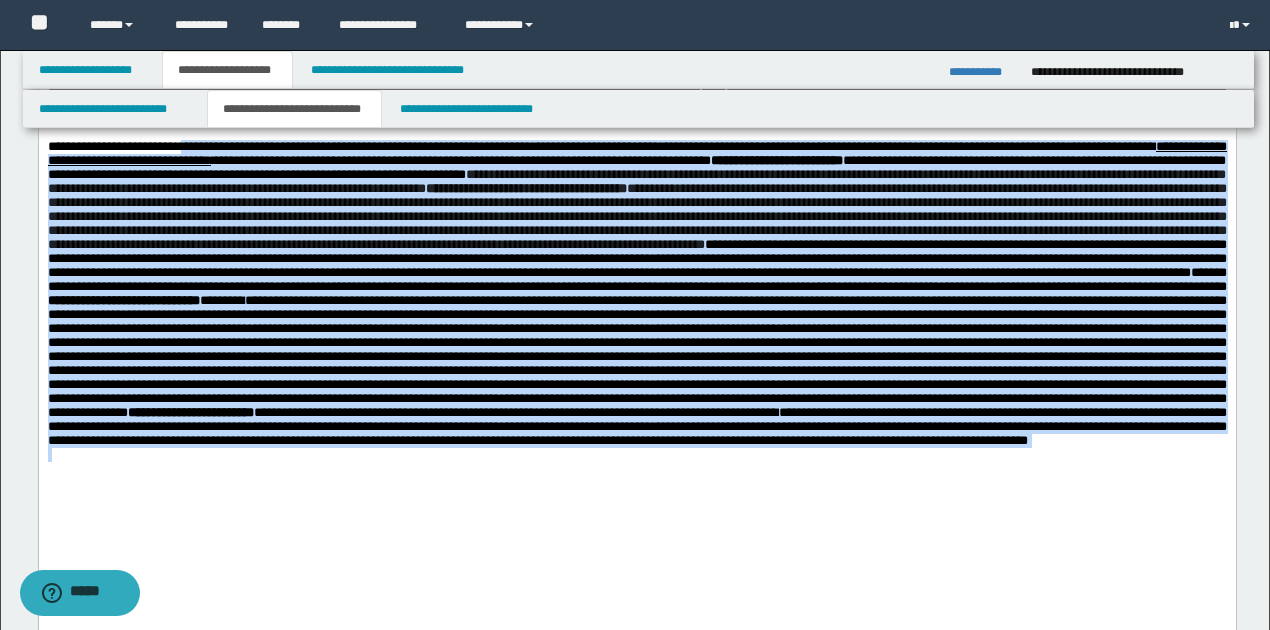 drag, startPoint x: 191, startPoint y: 167, endPoint x: 1018, endPoint y: 539, distance: 906.81476 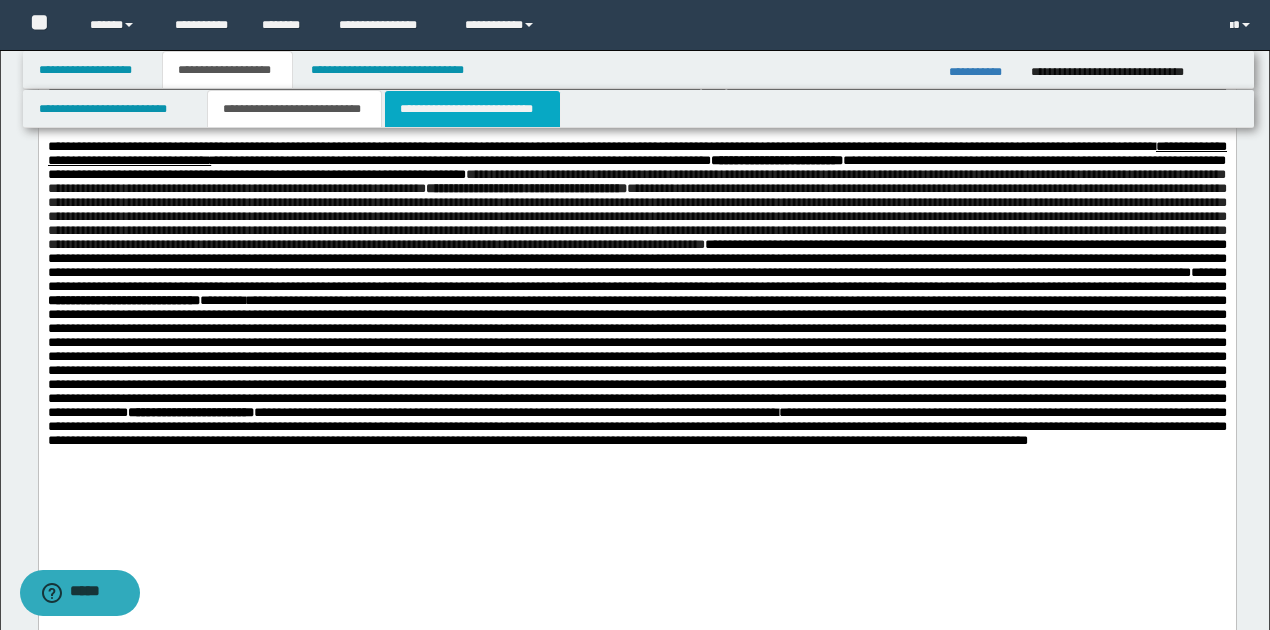 click on "**********" at bounding box center (472, 109) 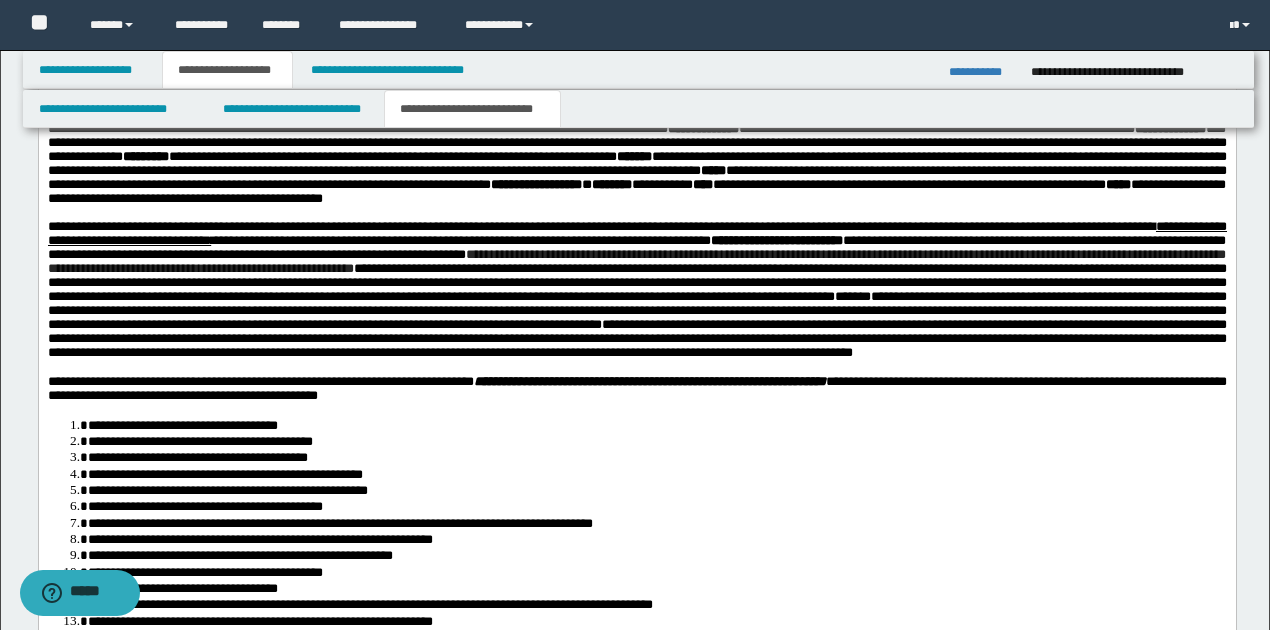 scroll, scrollTop: 1657, scrollLeft: 0, axis: vertical 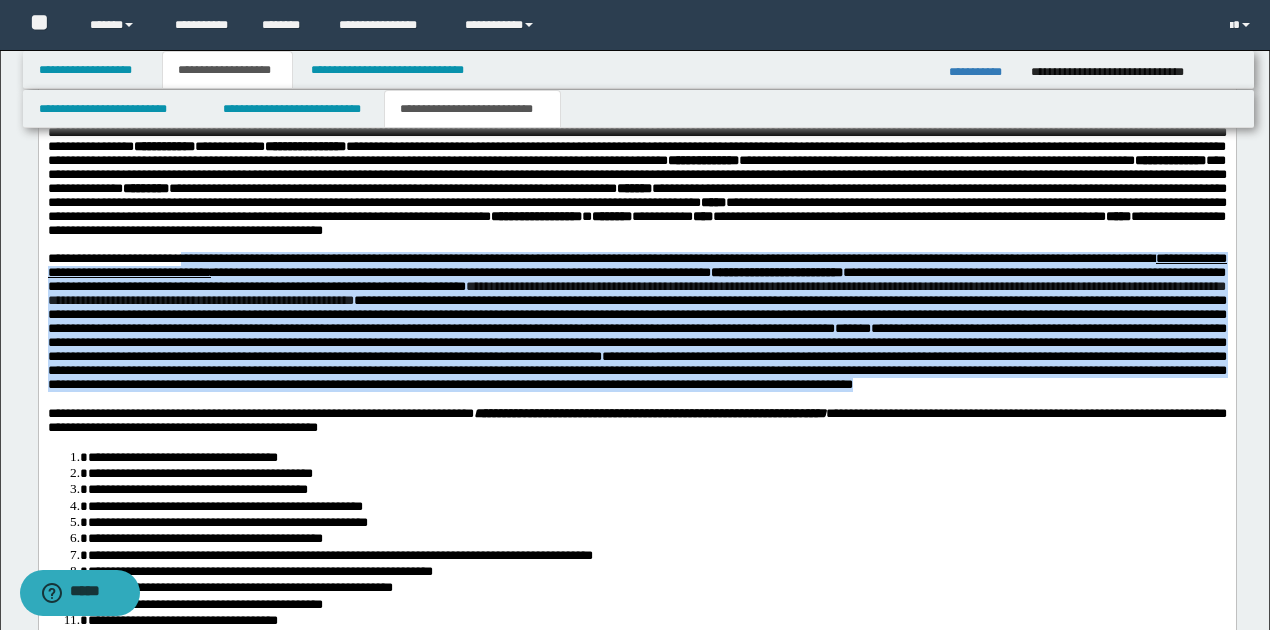 drag, startPoint x: 196, startPoint y: 272, endPoint x: 777, endPoint y: 427, distance: 601.3202 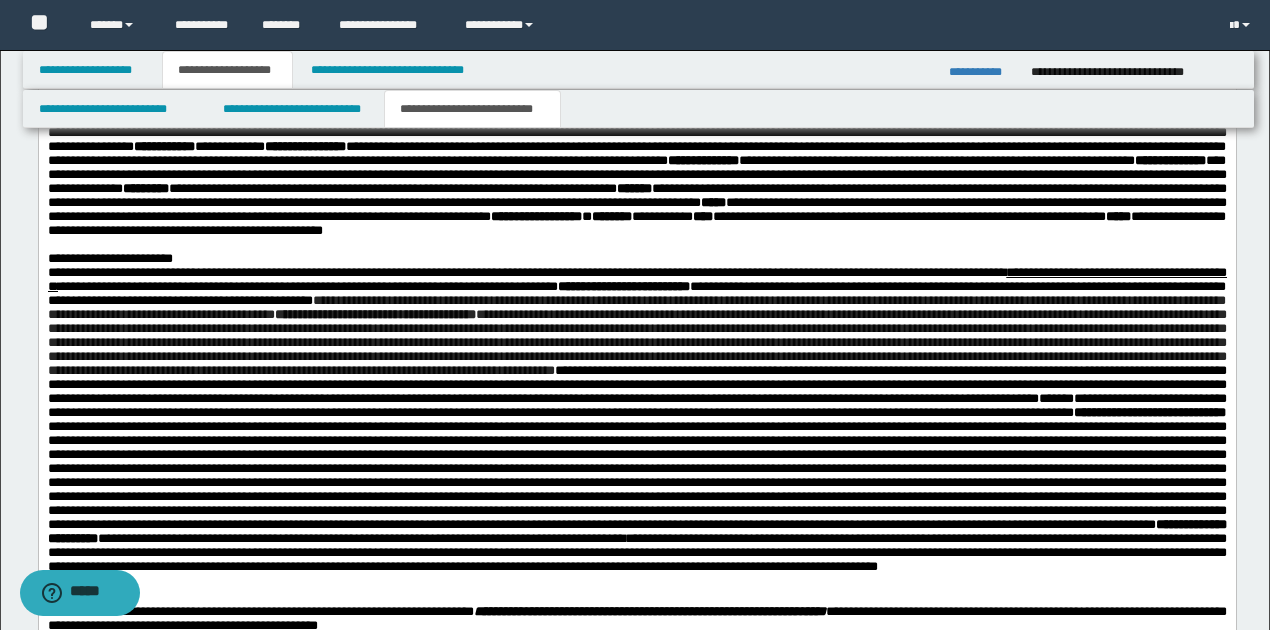 click on "**********" at bounding box center (636, 259) 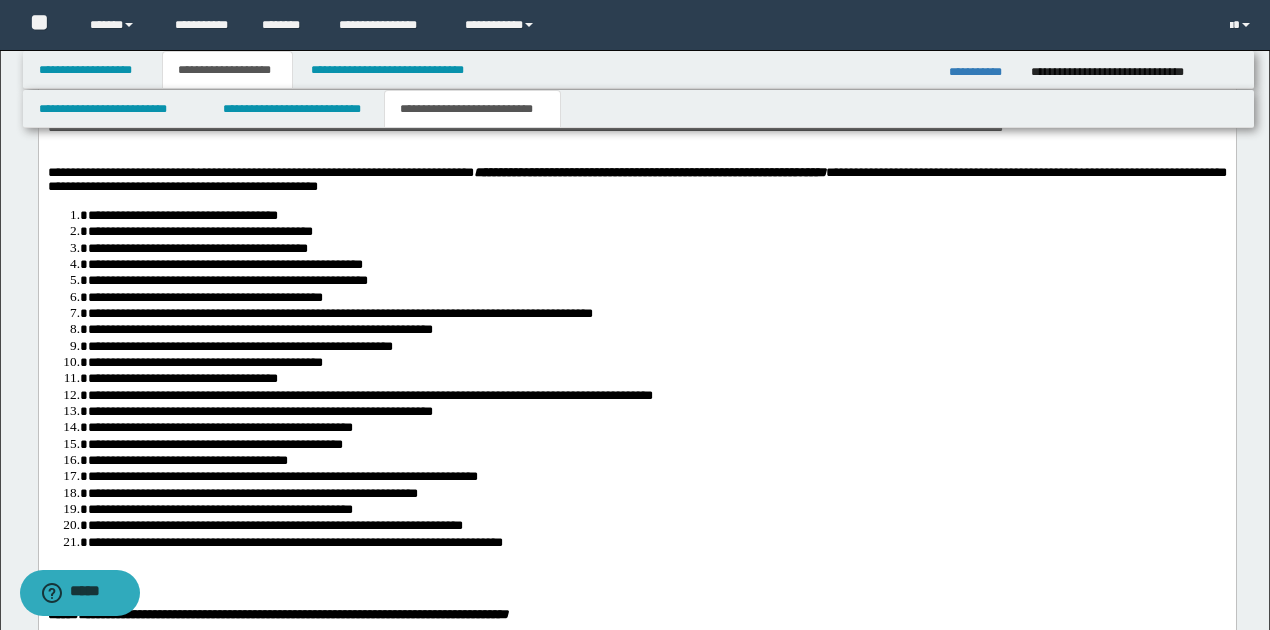 scroll, scrollTop: 2124, scrollLeft: 0, axis: vertical 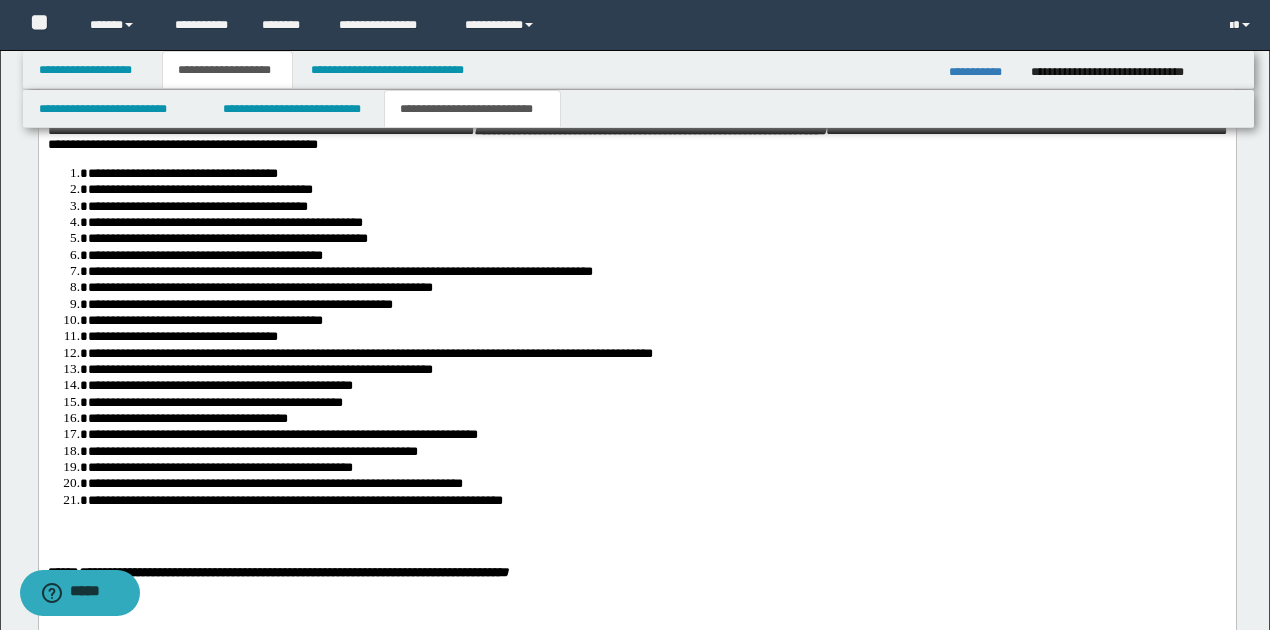 click on "**********" at bounding box center (656, 174) 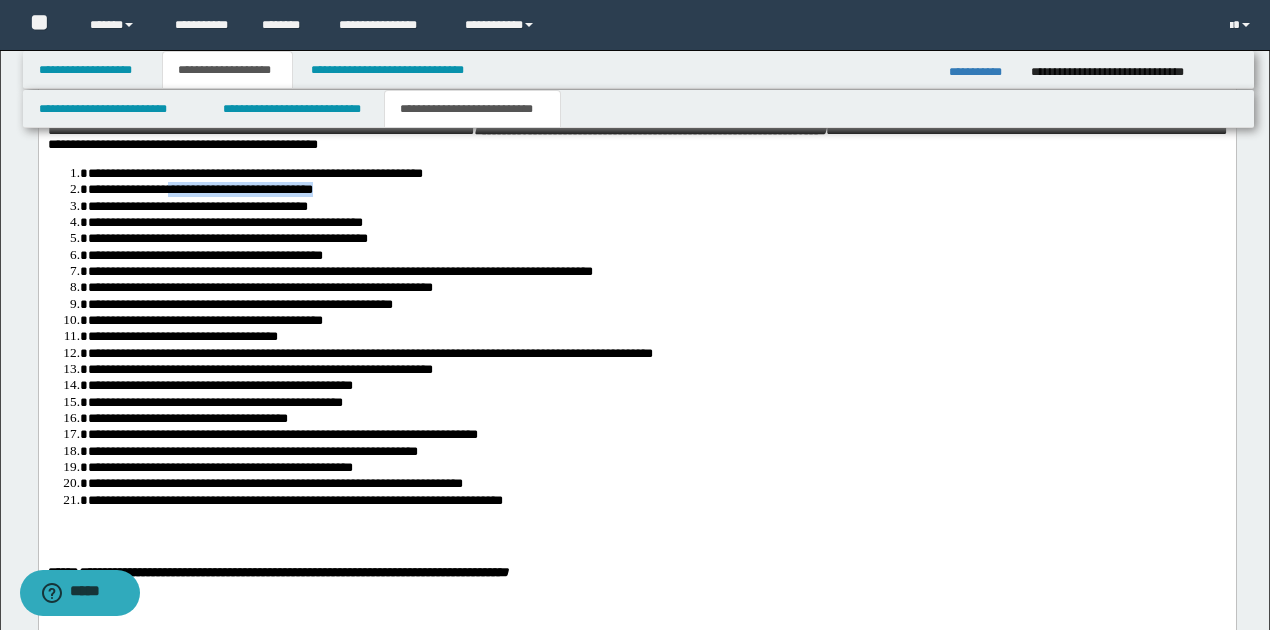 drag, startPoint x: 170, startPoint y: 269, endPoint x: 342, endPoint y: 265, distance: 172.04651 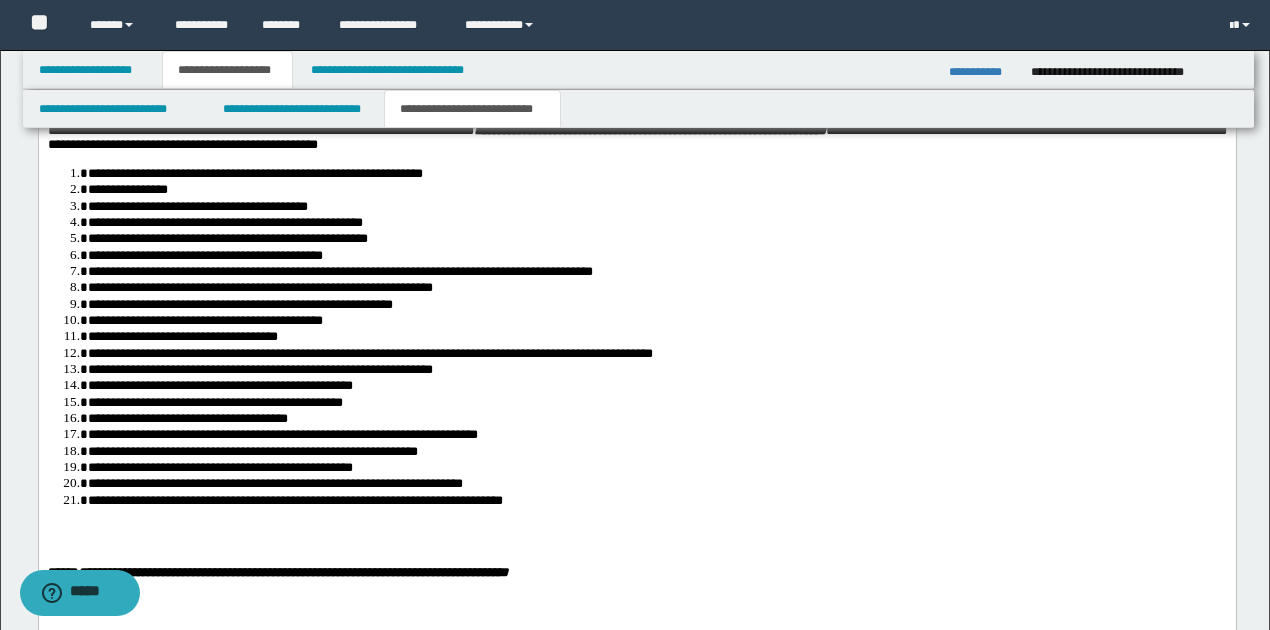 click on "**********" at bounding box center (254, 174) 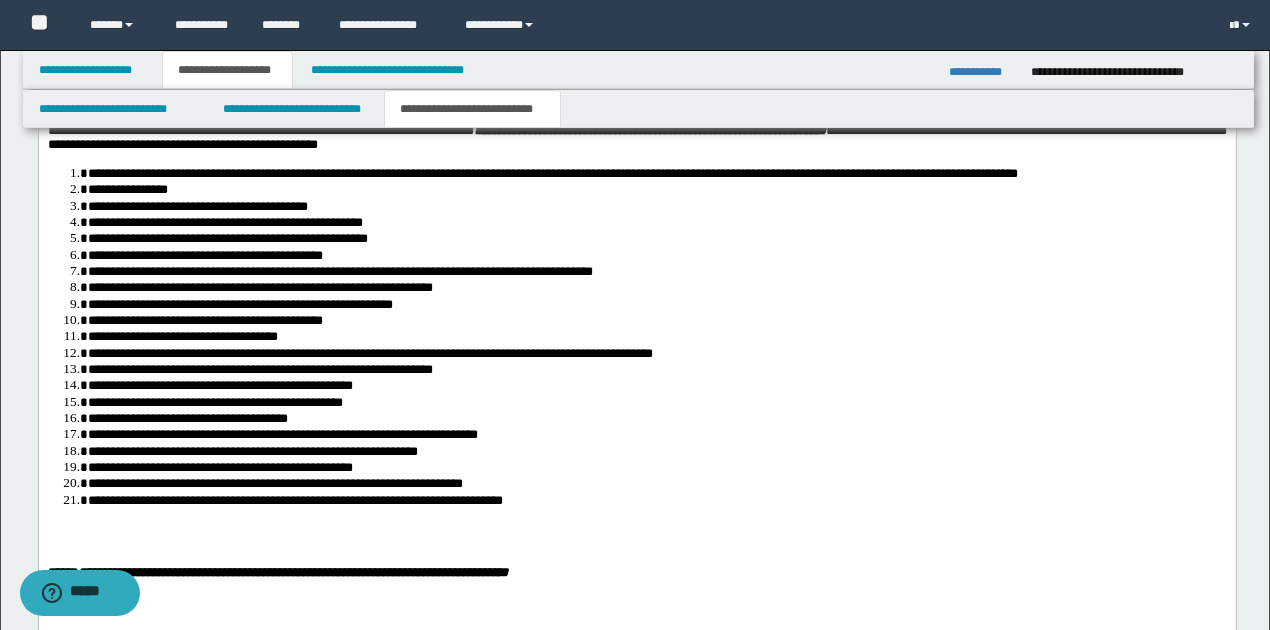 click on "**********" at bounding box center (656, 190) 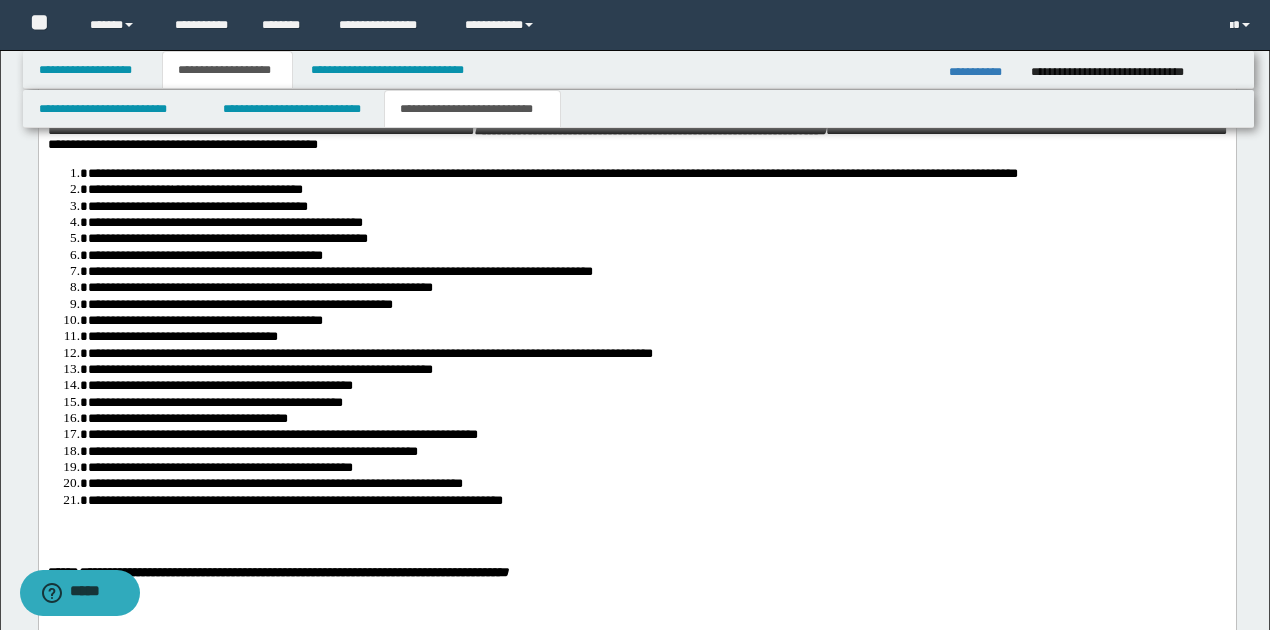 click on "**********" at bounding box center (552, 174) 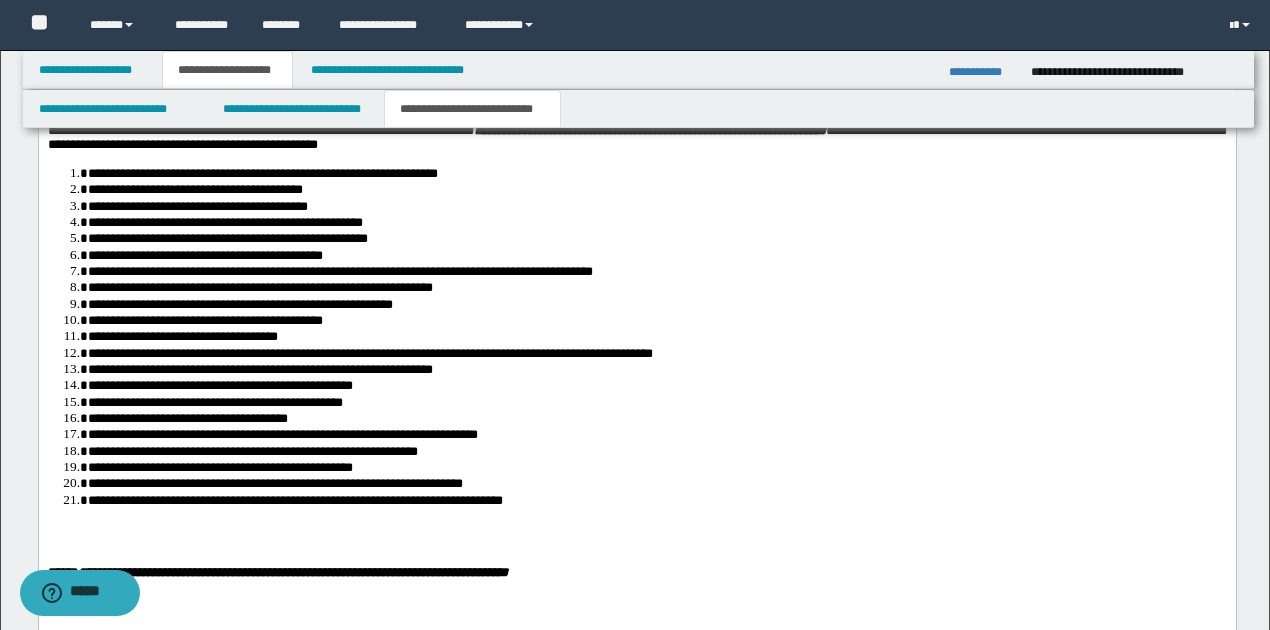 click on "**********" at bounding box center (197, 207) 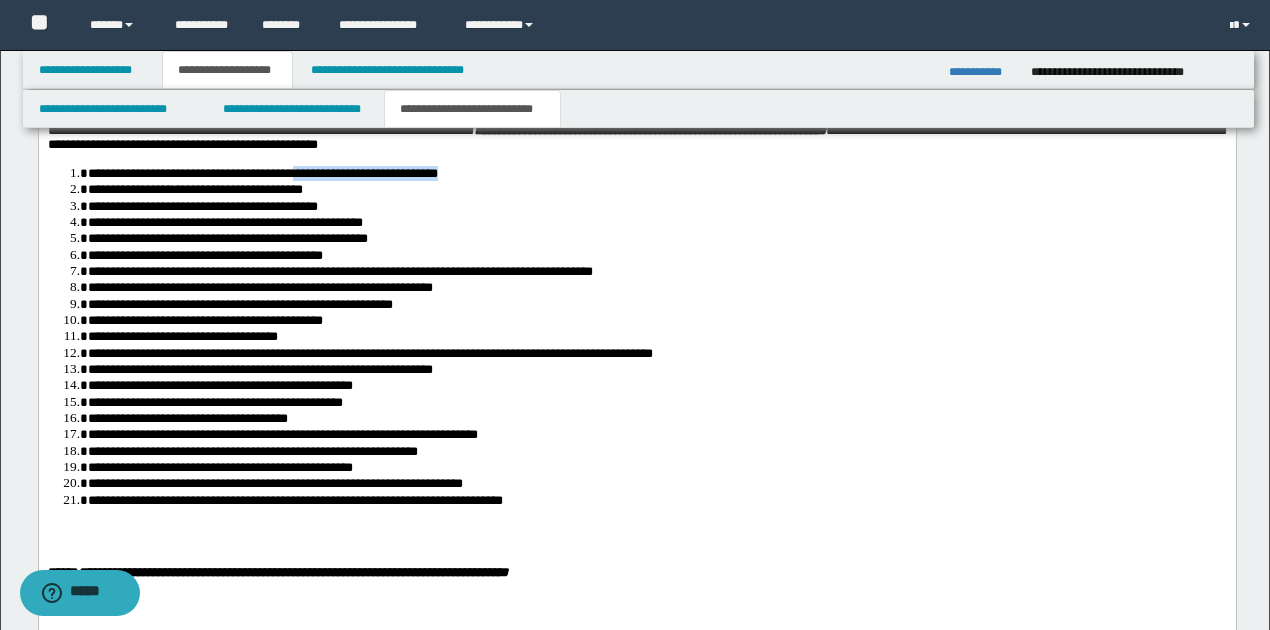 drag, startPoint x: 318, startPoint y: 253, endPoint x: 480, endPoint y: 253, distance: 162 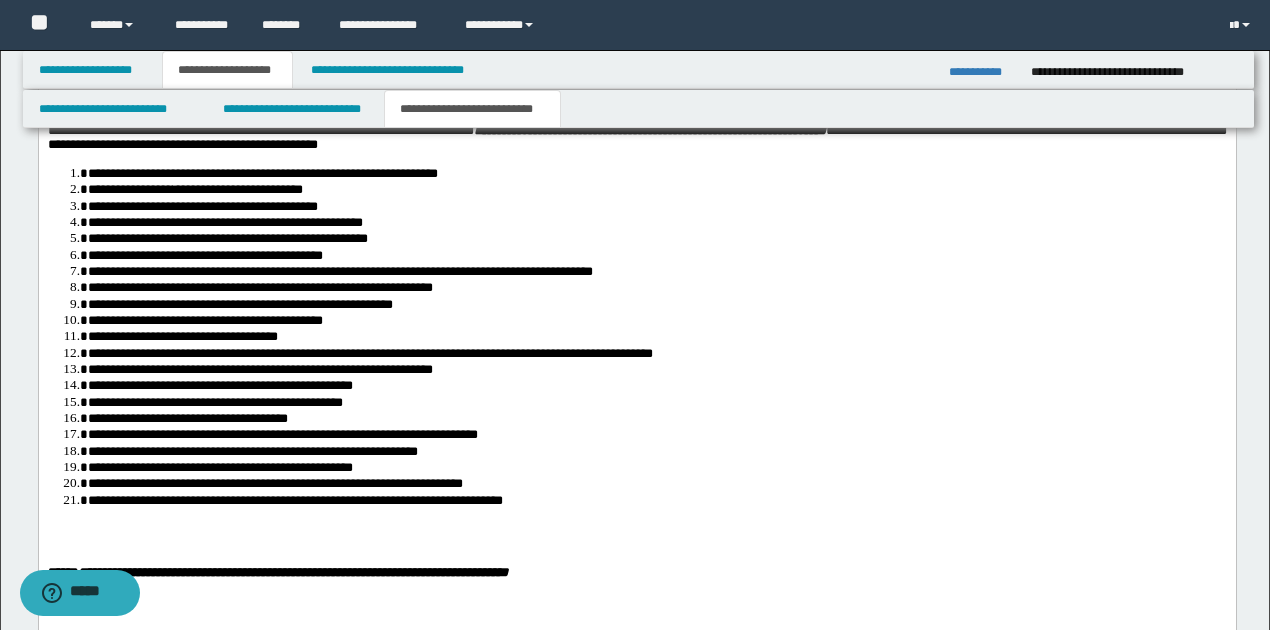 click on "**********" at bounding box center [656, 207] 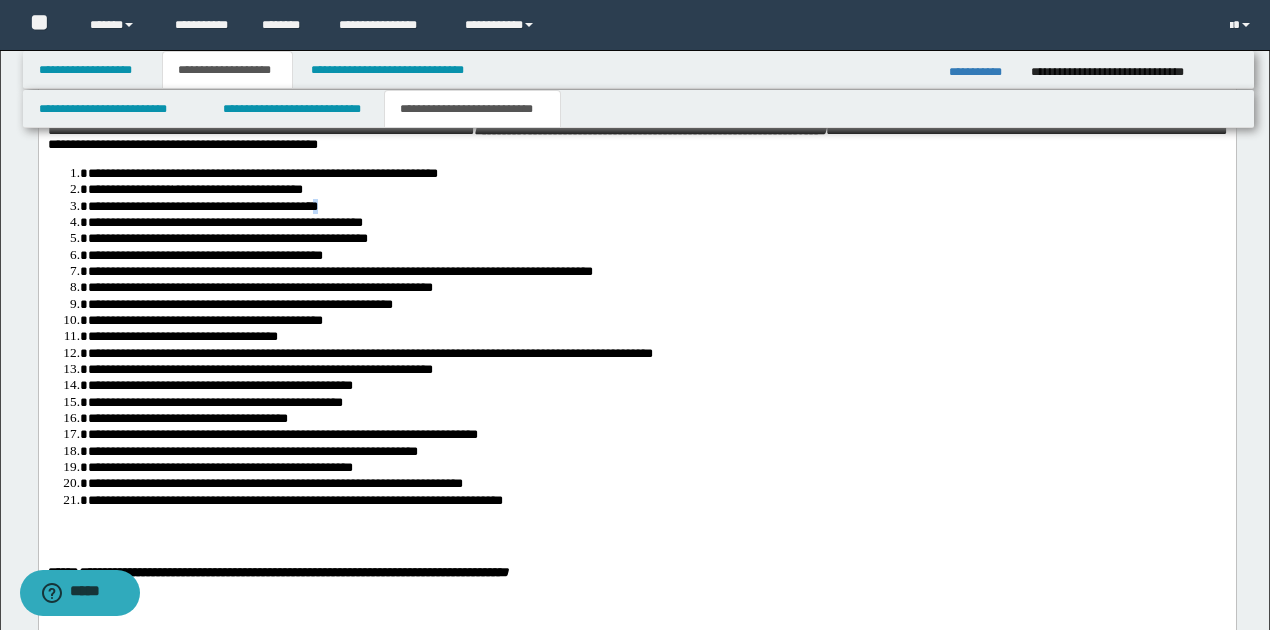 click on "**********" at bounding box center [656, 207] 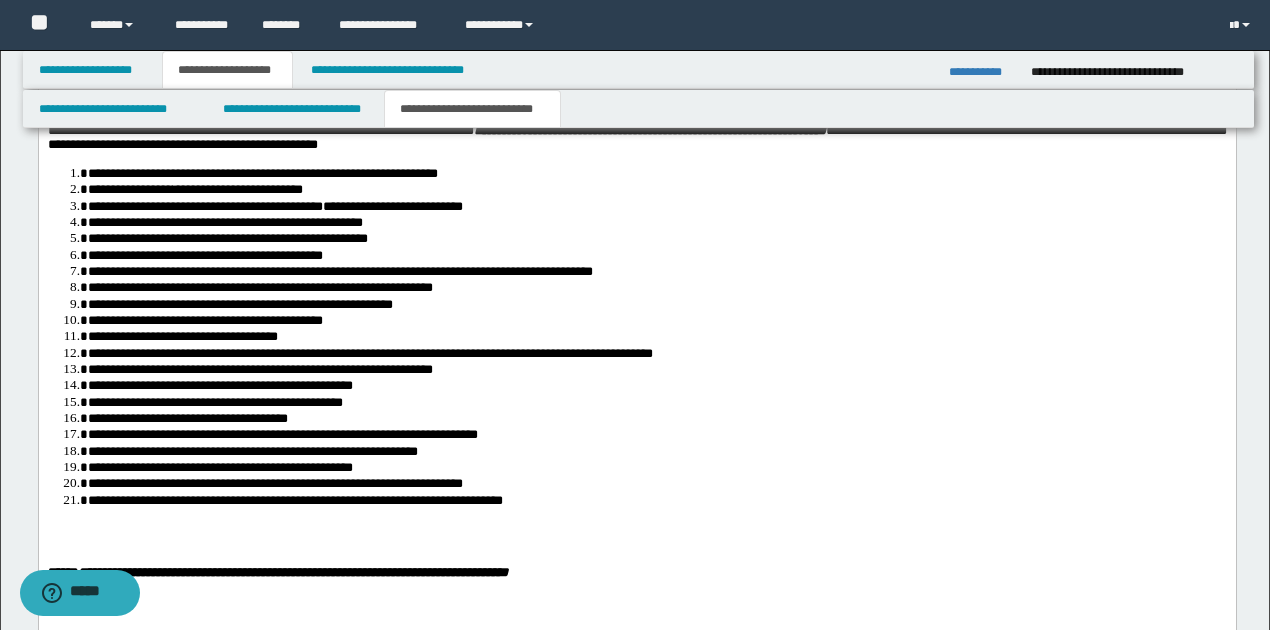 click on "**********" at bounding box center [656, 223] 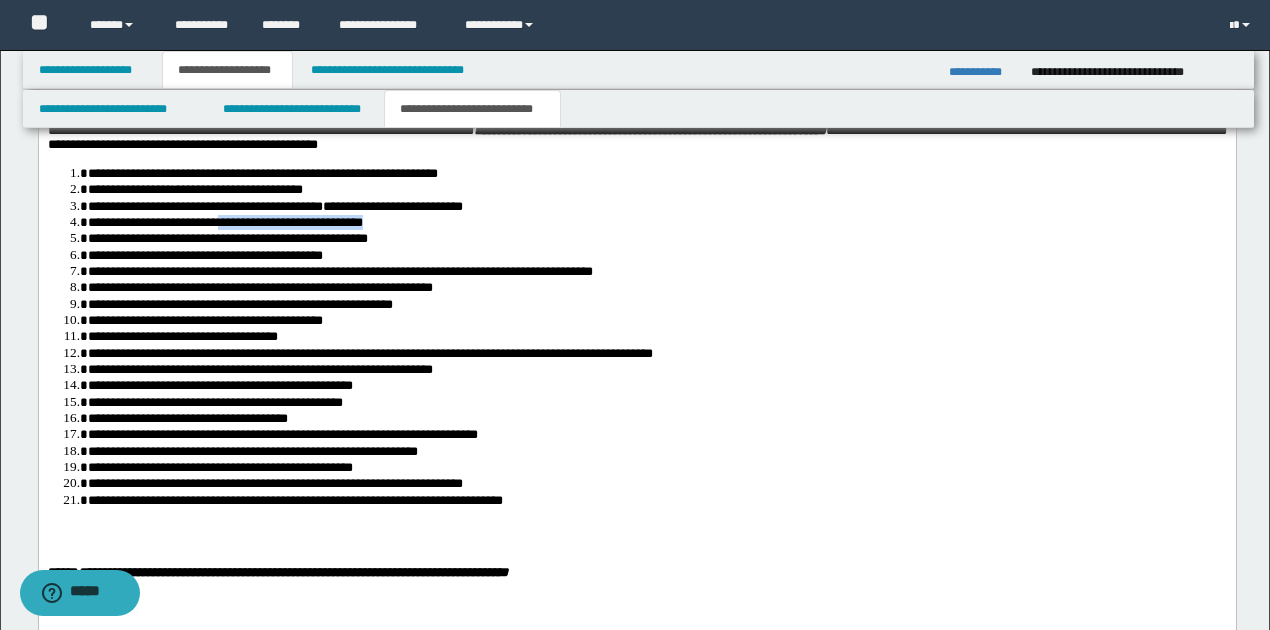 drag, startPoint x: 218, startPoint y: 301, endPoint x: 379, endPoint y: 296, distance: 161.07762 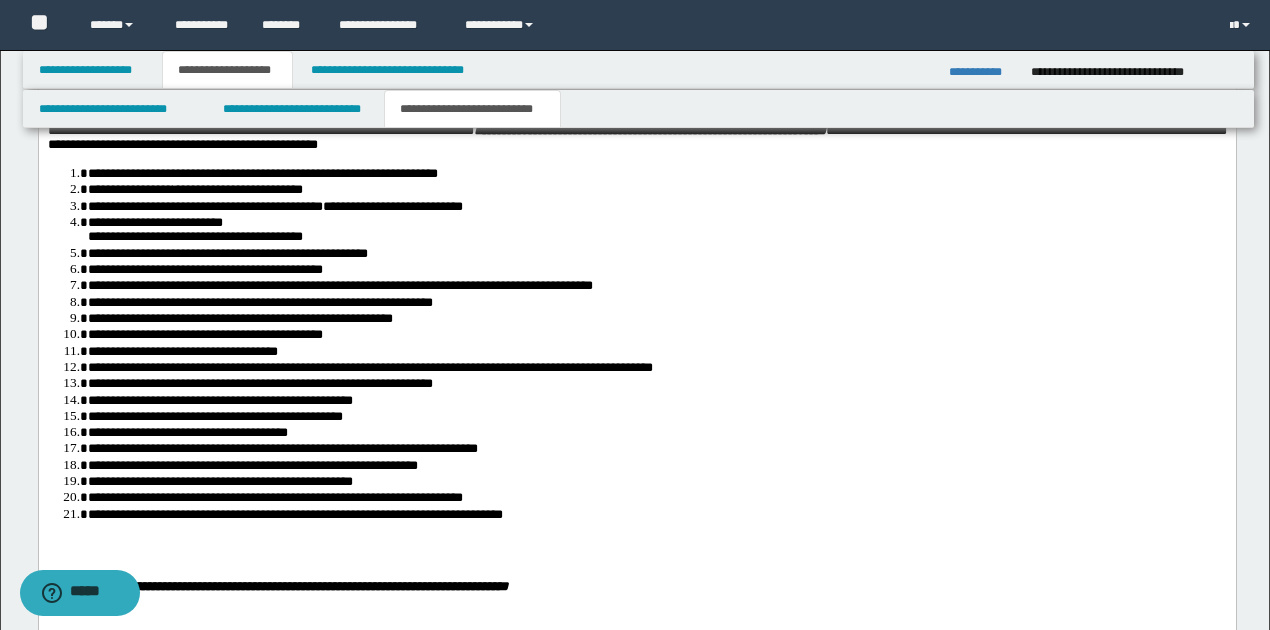 click on "**********" at bounding box center [154, 223] 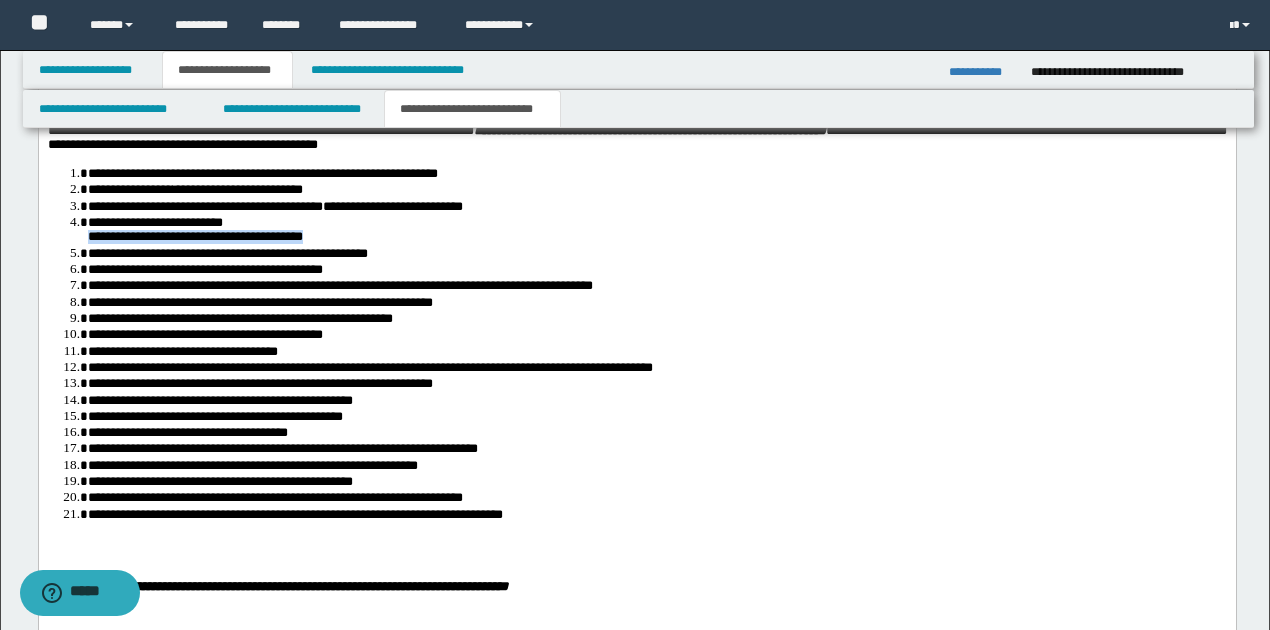 drag, startPoint x: 88, startPoint y: 315, endPoint x: 330, endPoint y: 311, distance: 242.03305 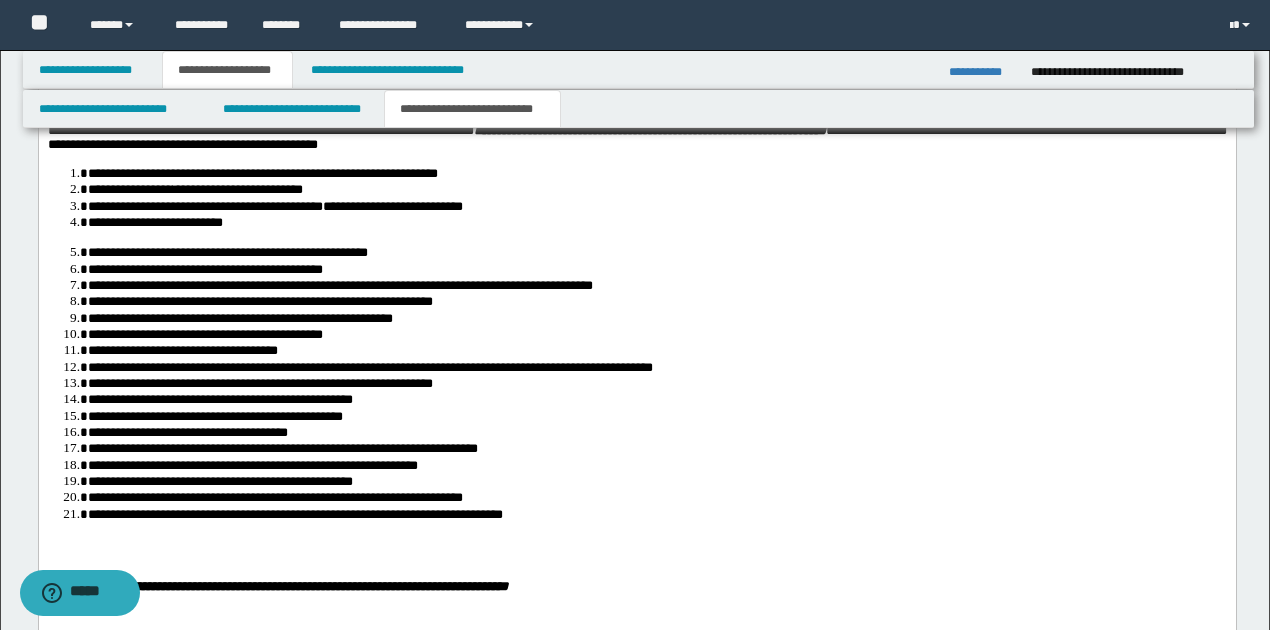 click on "**********" at bounding box center (154, 223) 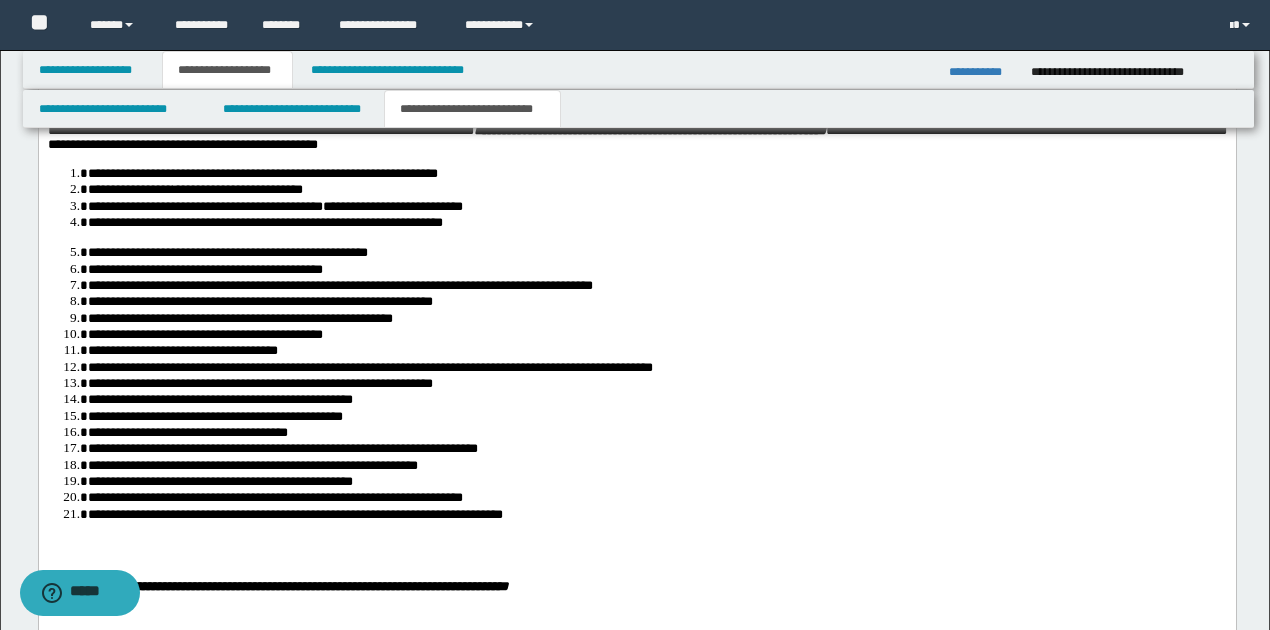 click on "**********" at bounding box center (656, 253) 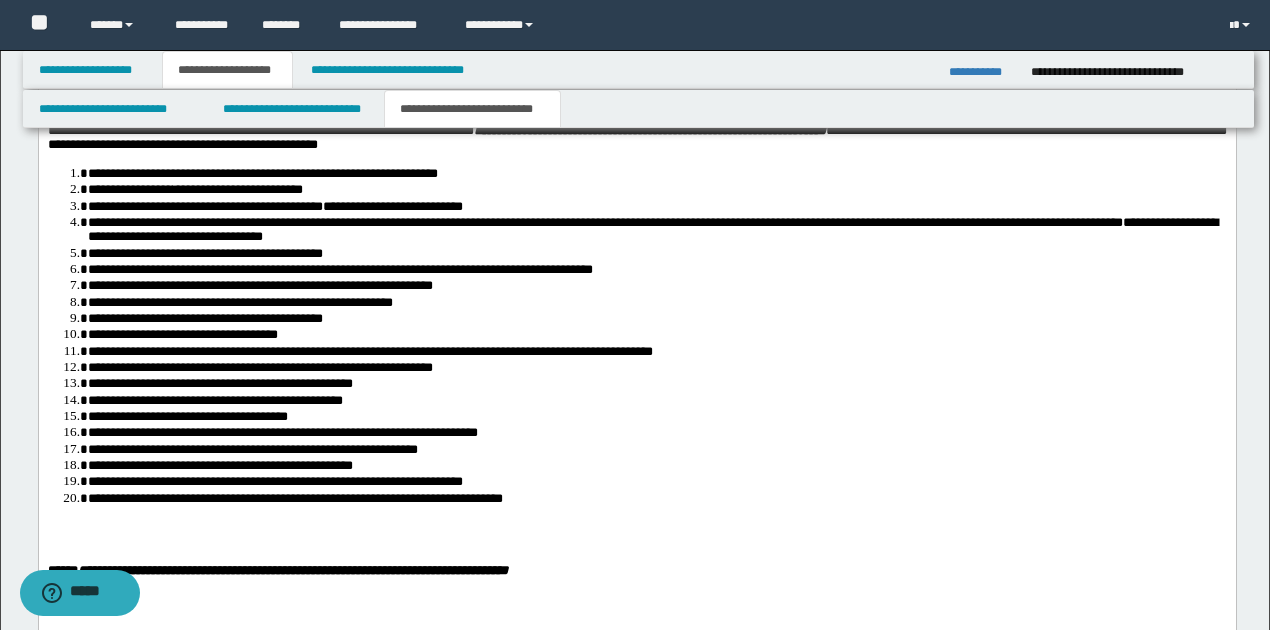 click on "**********" at bounding box center [604, 223] 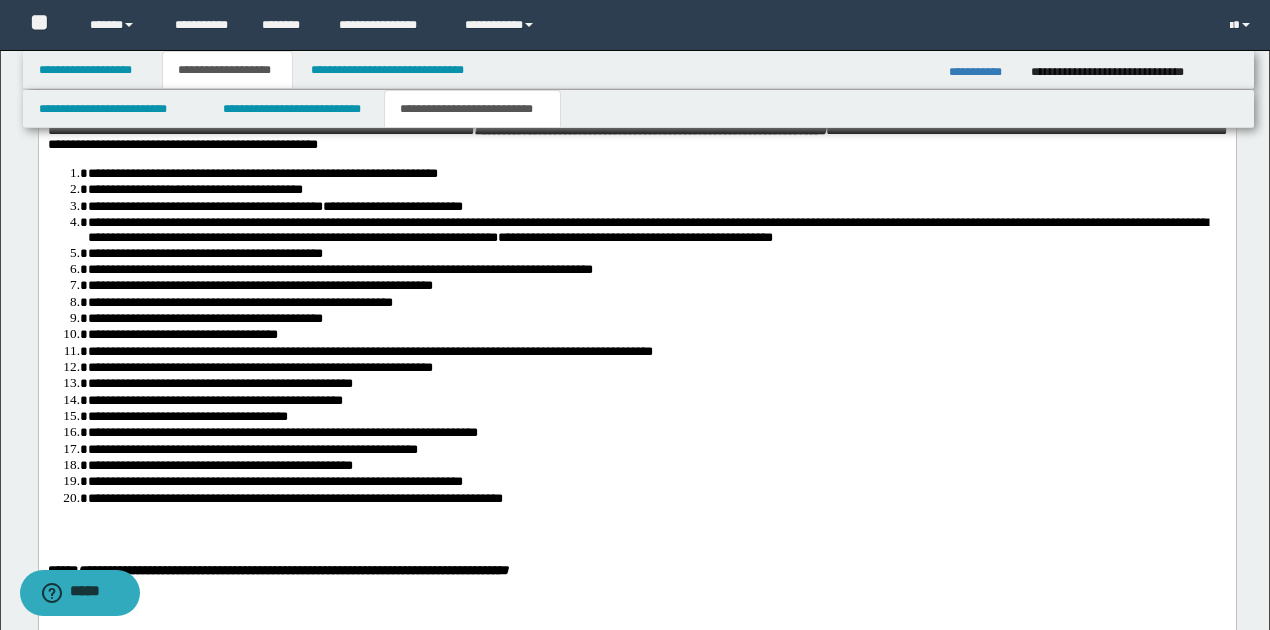 click on "**********" at bounding box center [647, 231] 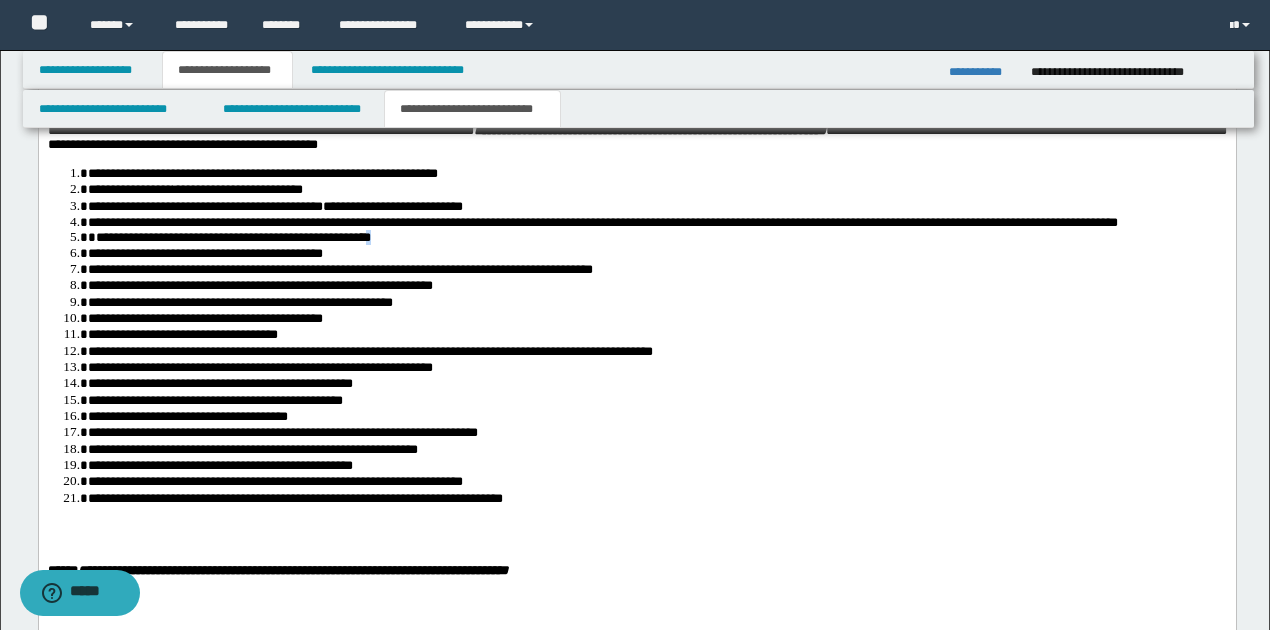 click on "**********" at bounding box center [657, 237] 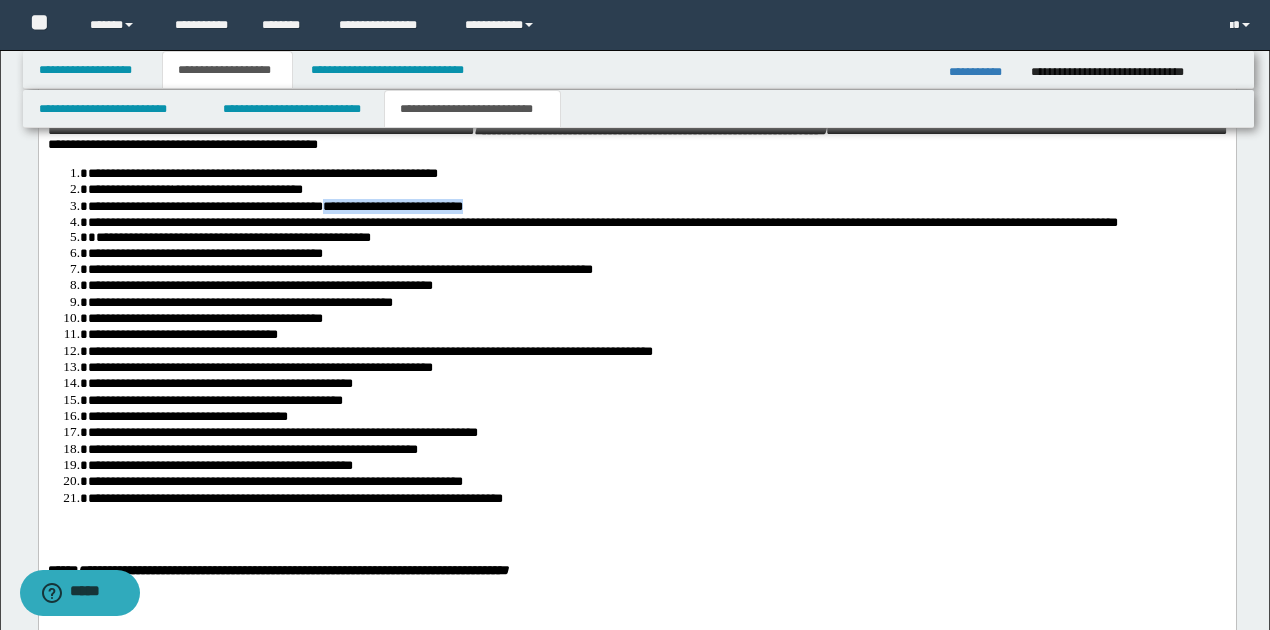 drag, startPoint x: 345, startPoint y: 283, endPoint x: 501, endPoint y: 287, distance: 156.05127 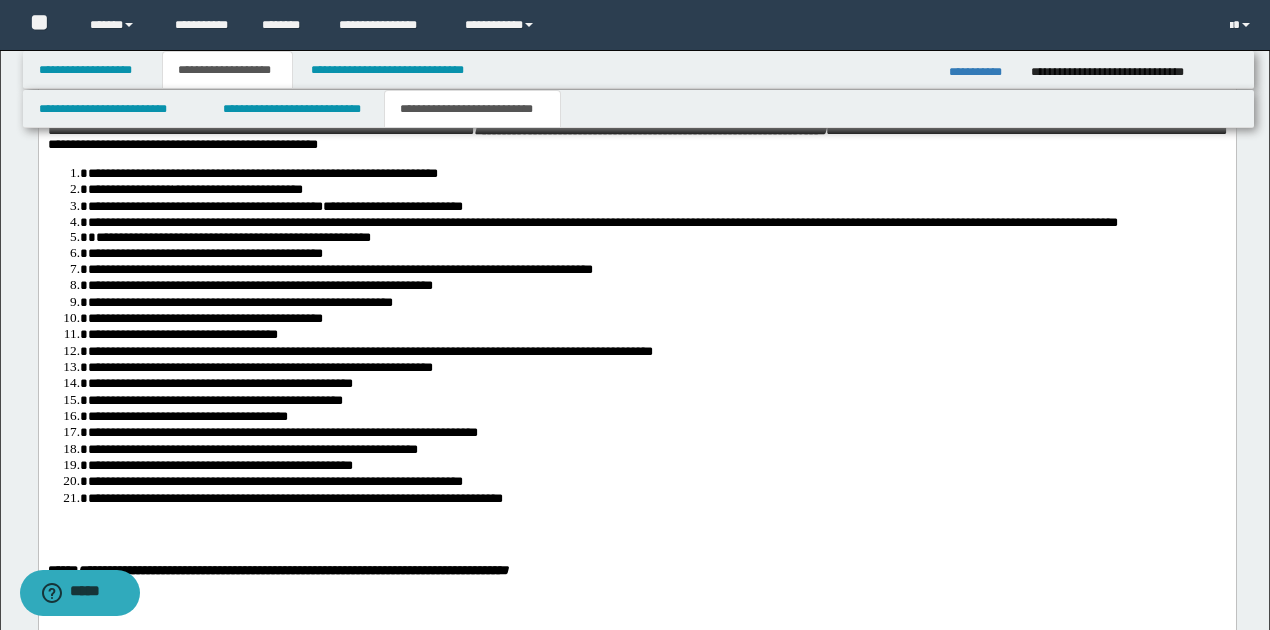 click on "**********" at bounding box center (657, 237) 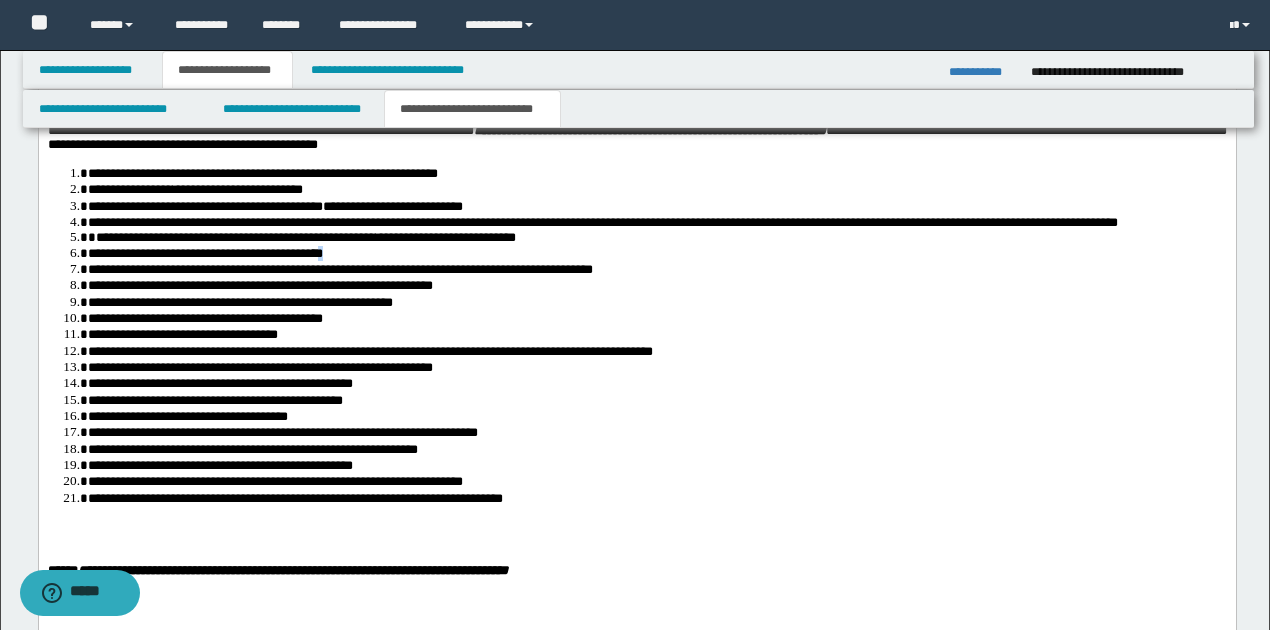click on "**********" at bounding box center (656, 254) 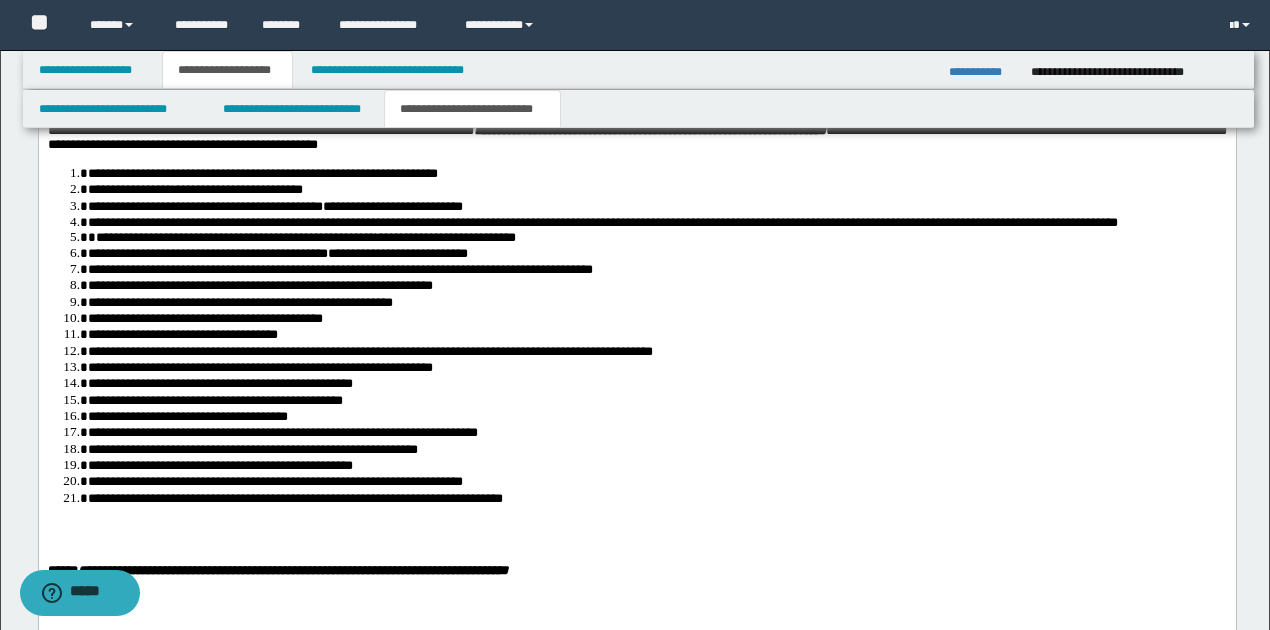 click on "**********" at bounding box center (339, 270) 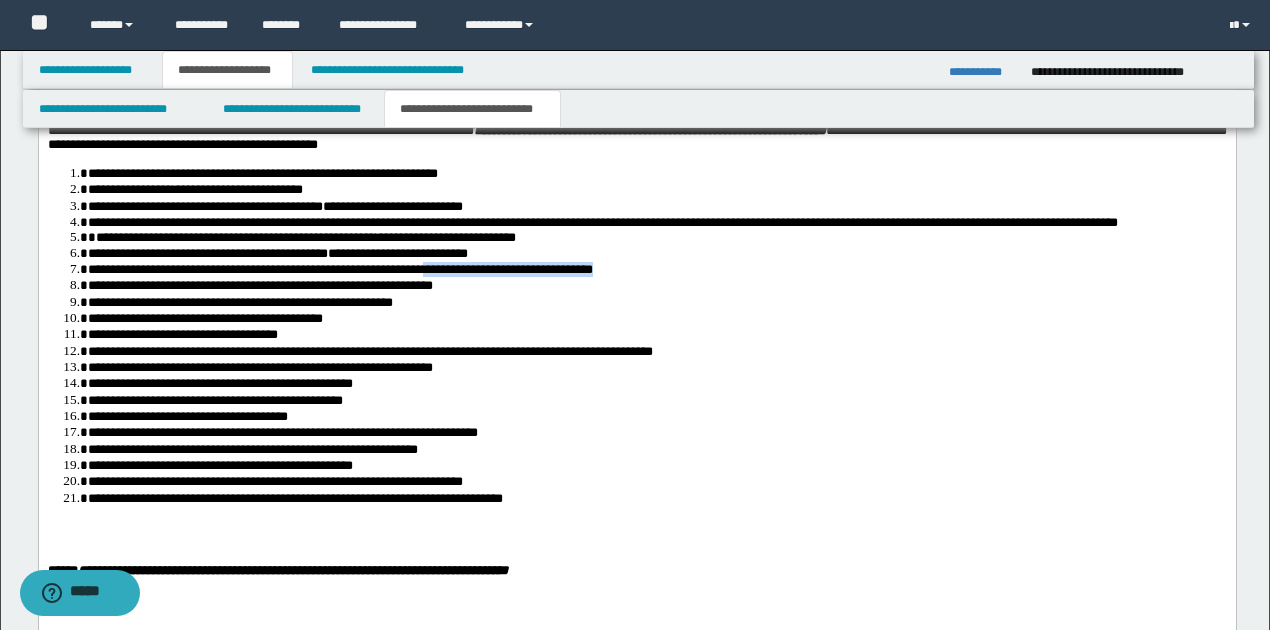 drag, startPoint x: 456, startPoint y: 344, endPoint x: 638, endPoint y: 344, distance: 182 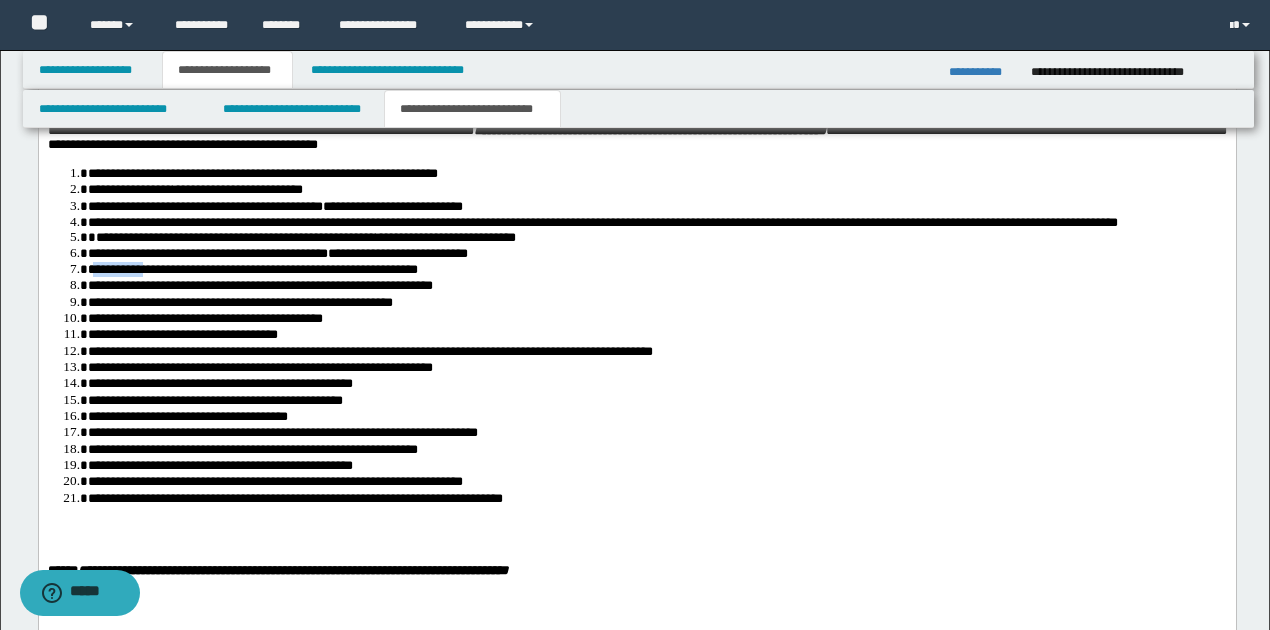 drag, startPoint x: 94, startPoint y: 343, endPoint x: 154, endPoint y: 349, distance: 60.299255 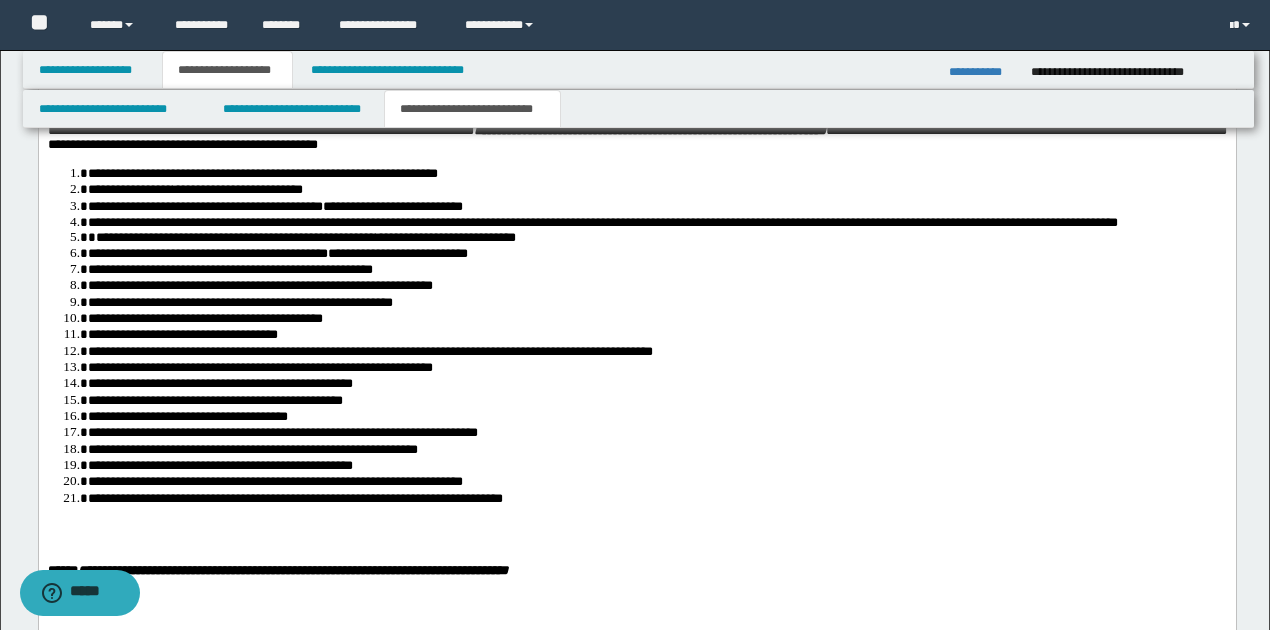 click on "**********" at bounding box center (656, 270) 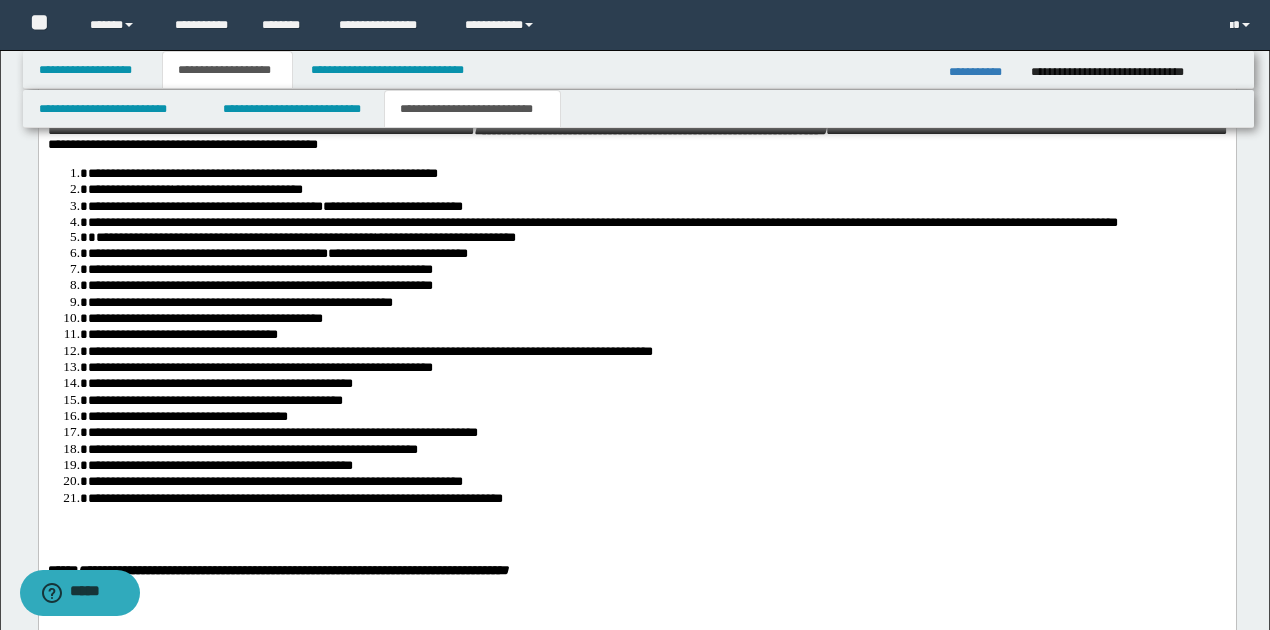 click on "**********" at bounding box center (656, 254) 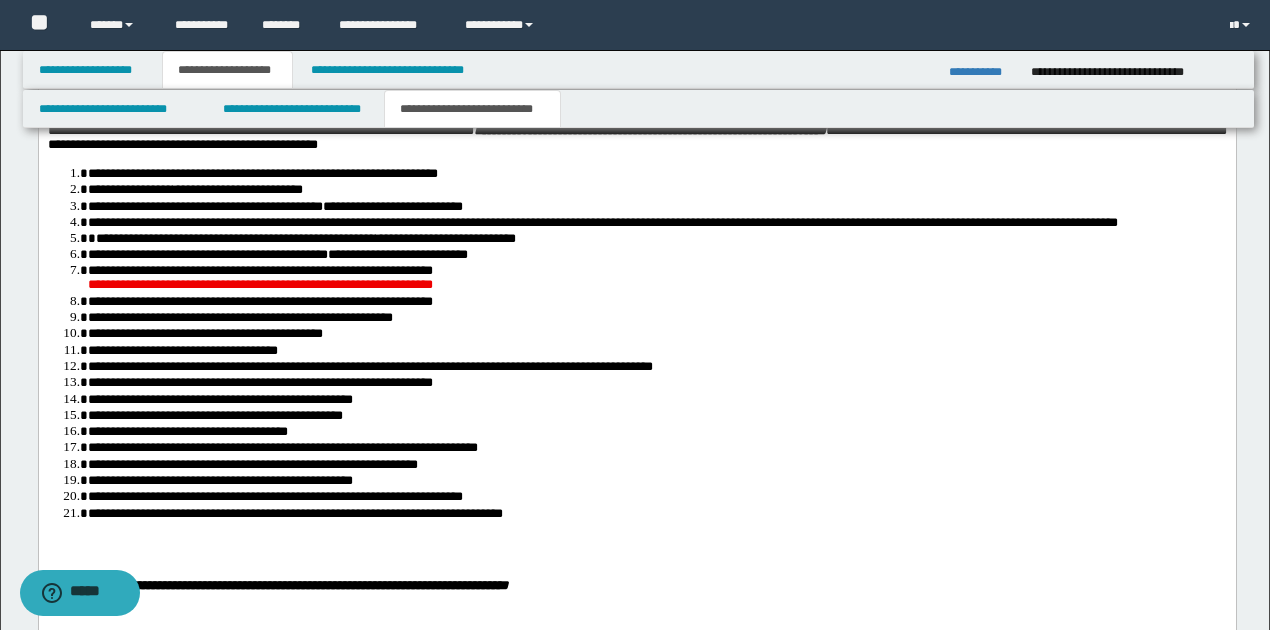 click on "**********" at bounding box center [656, 278] 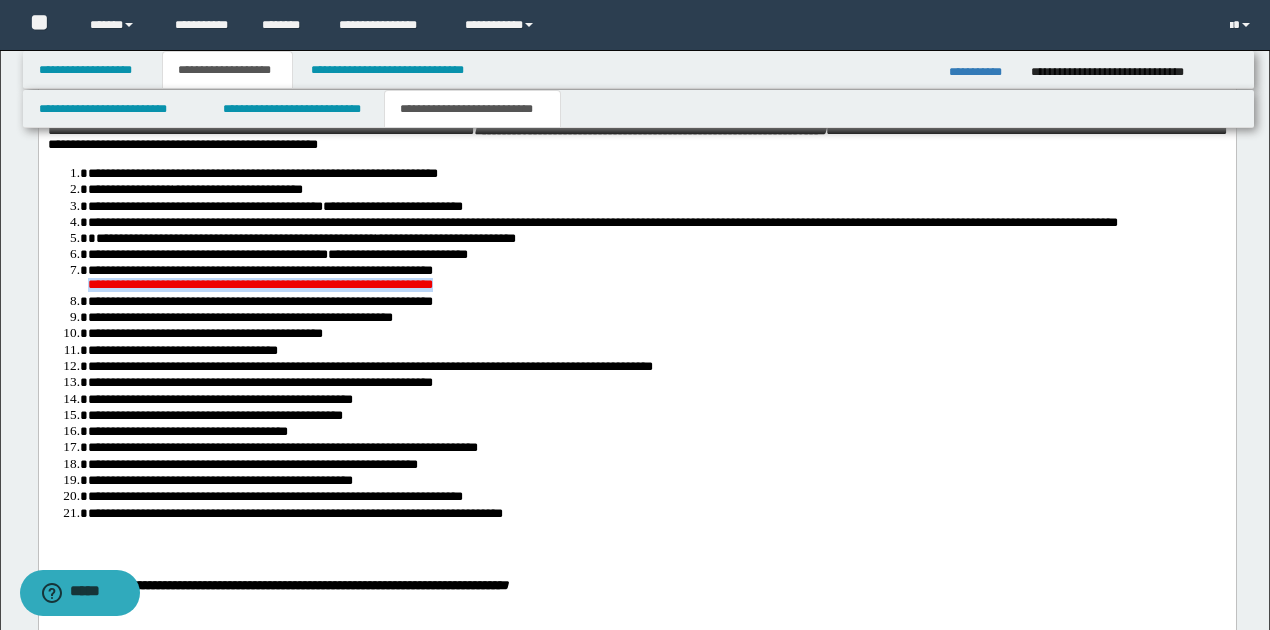 drag, startPoint x: 84, startPoint y: 362, endPoint x: 464, endPoint y: 358, distance: 380.02106 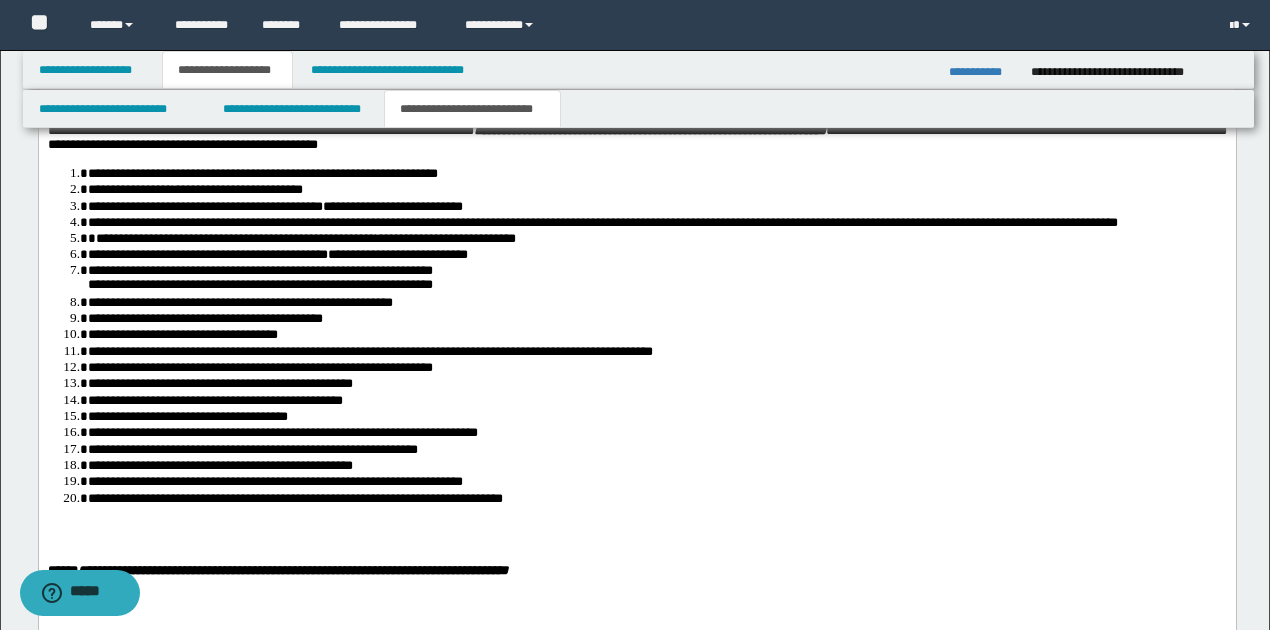 click on "**********" at bounding box center (656, 279) 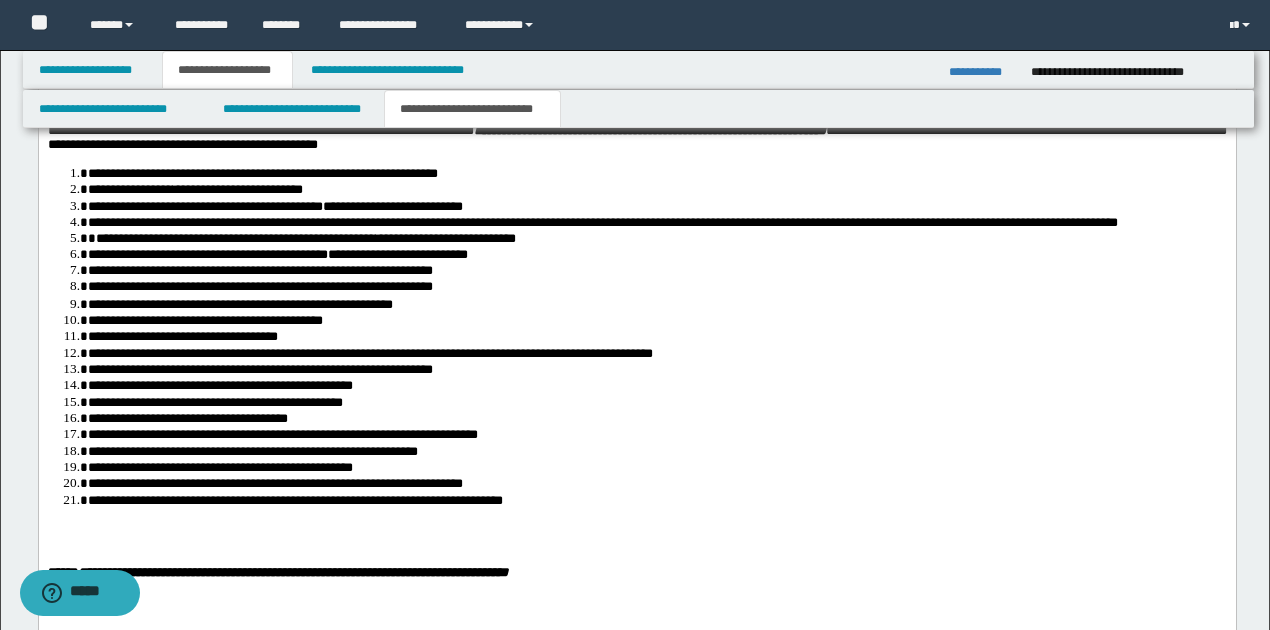 click on "**********" at bounding box center (657, 288) 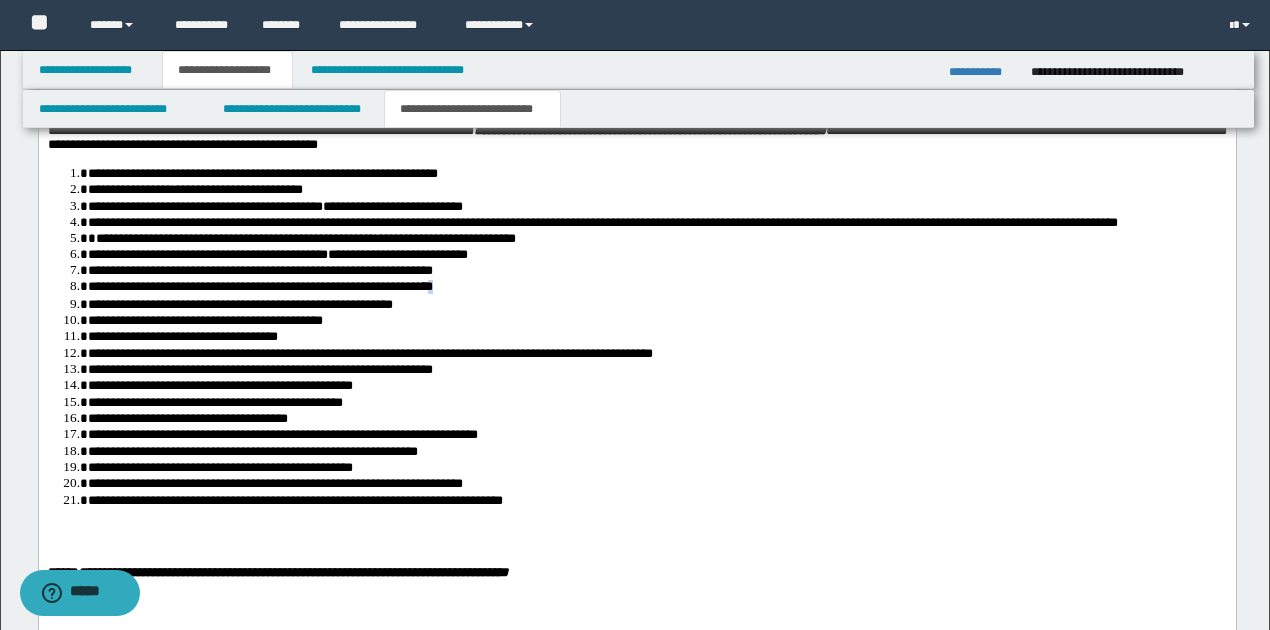click on "**********" at bounding box center (657, 288) 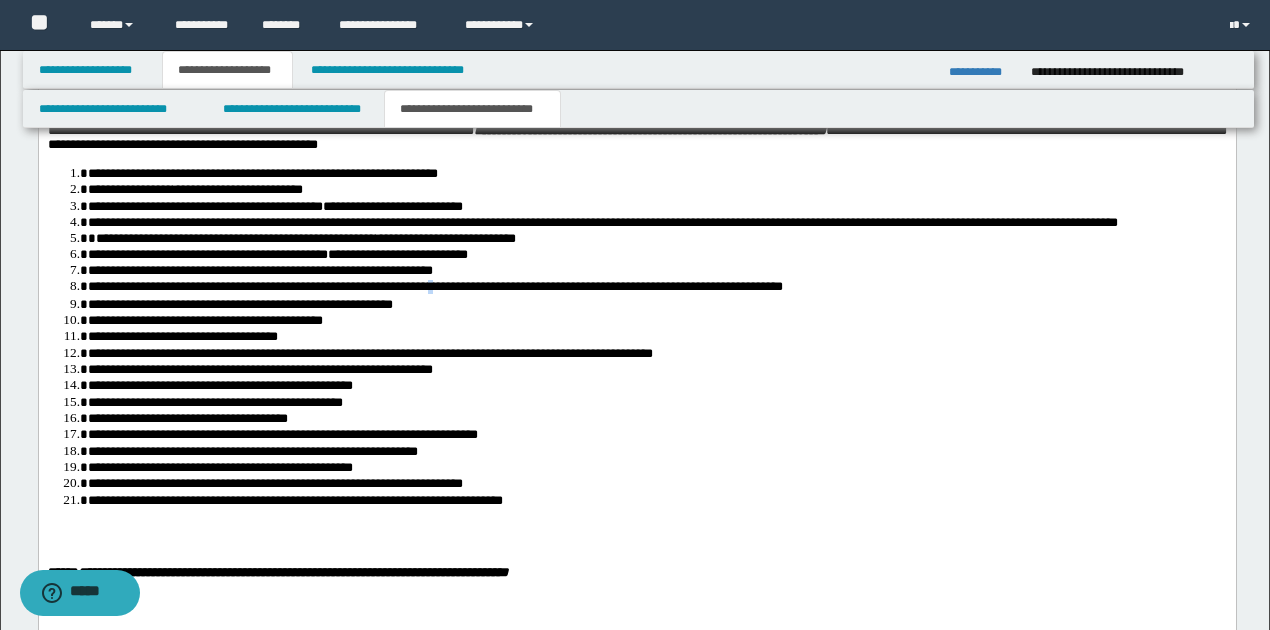 click on "**********" at bounding box center (657, 288) 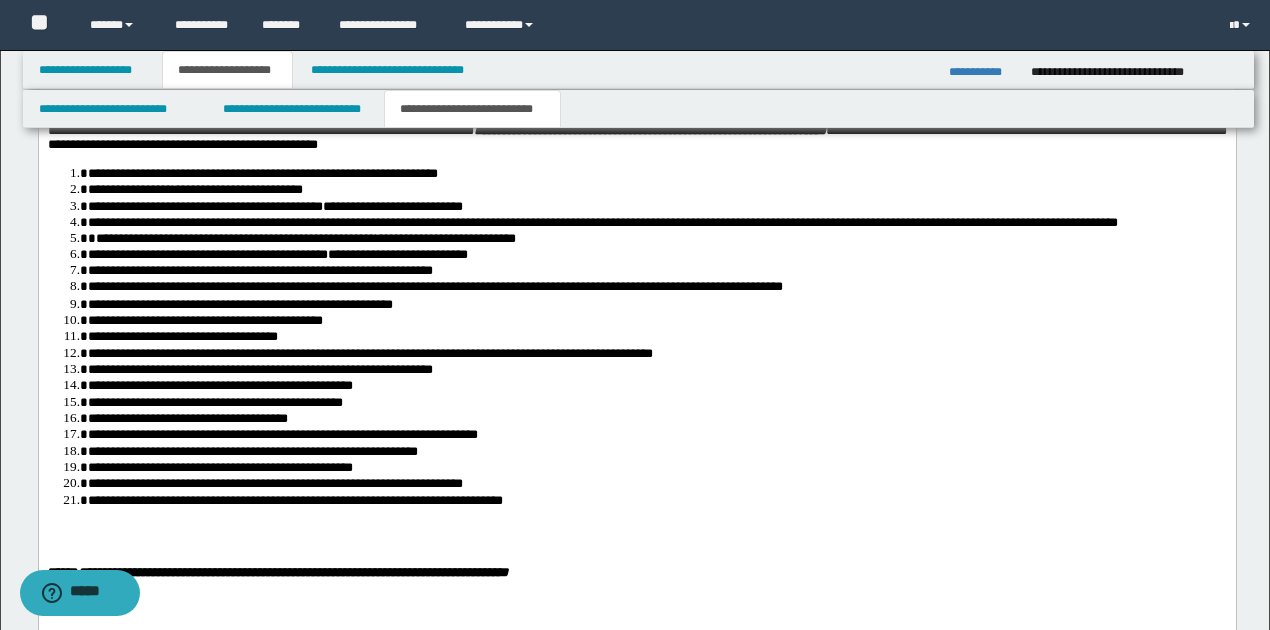 click on "**********" at bounding box center [657, 288] 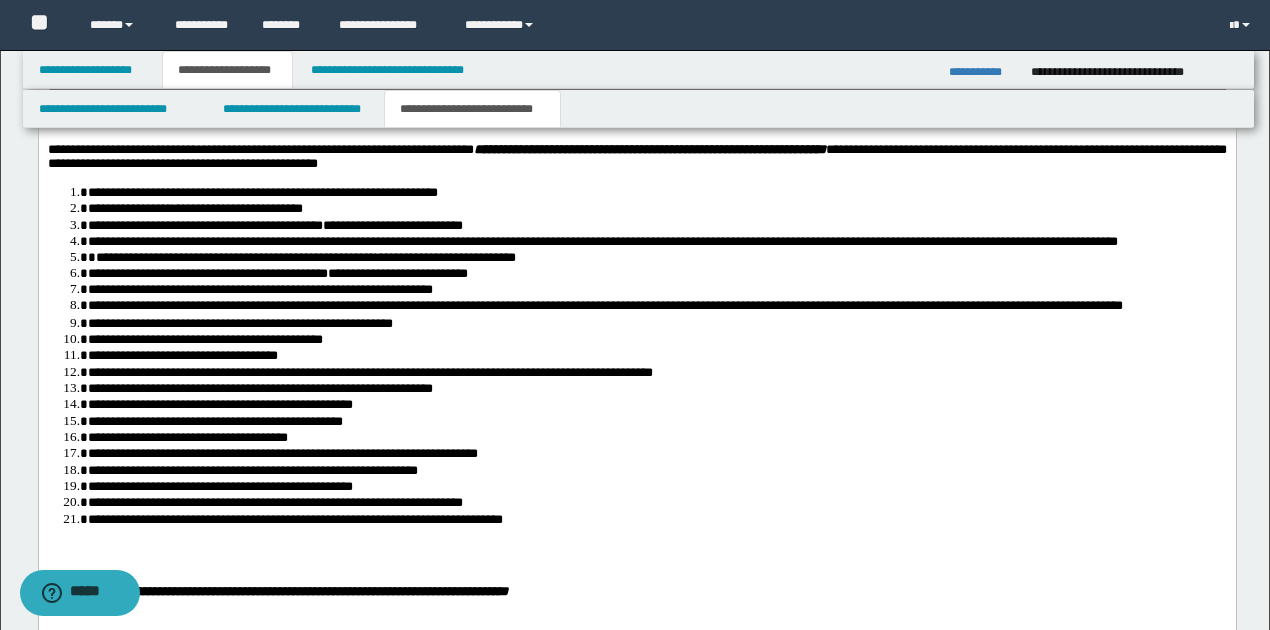 scroll, scrollTop: 2124, scrollLeft: 0, axis: vertical 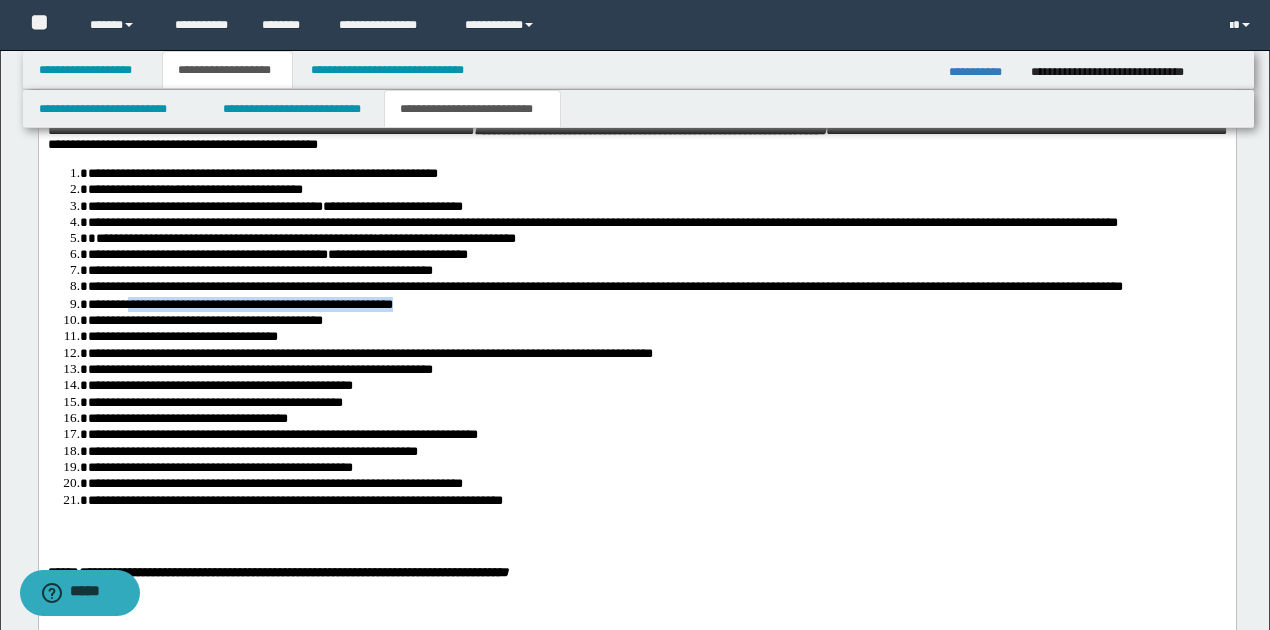 drag, startPoint x: 128, startPoint y: 376, endPoint x: 398, endPoint y: 379, distance: 270.01666 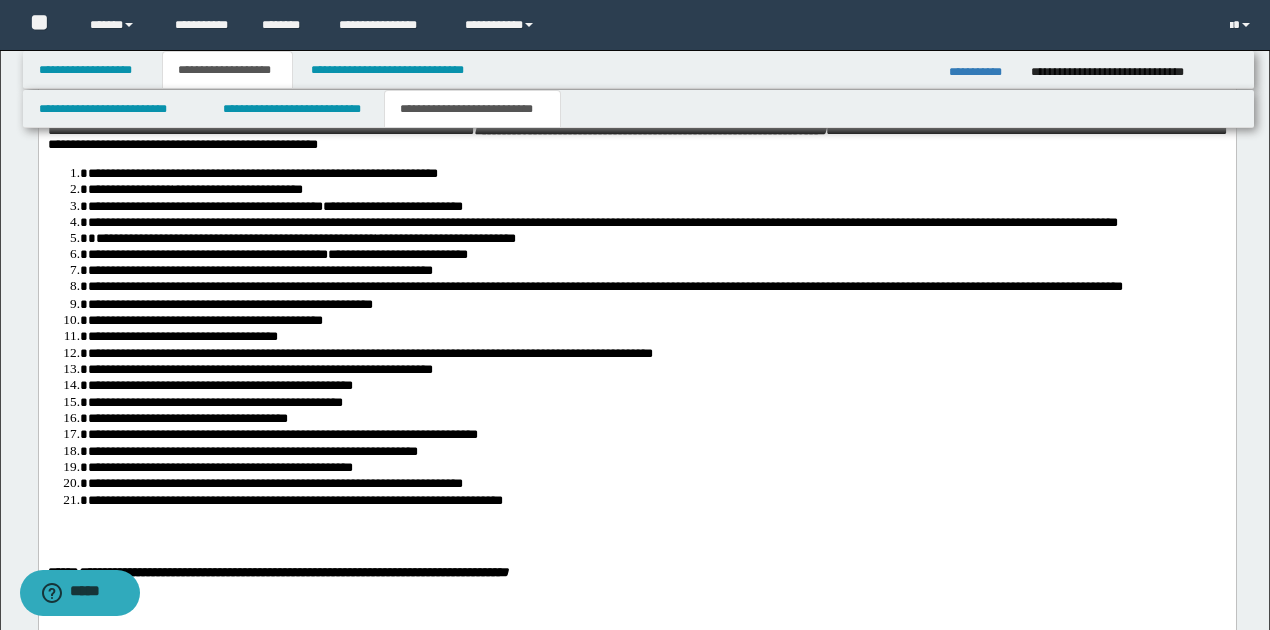 click on "**********" at bounding box center (656, 305) 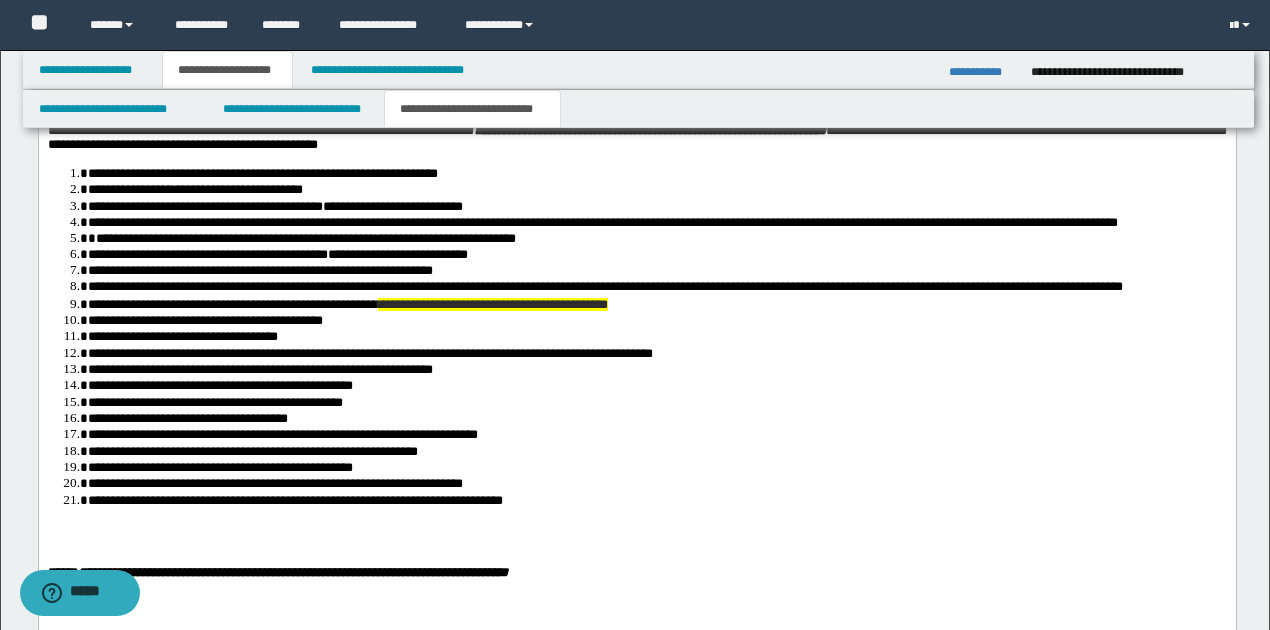 click on "**********" at bounding box center [347, 305] 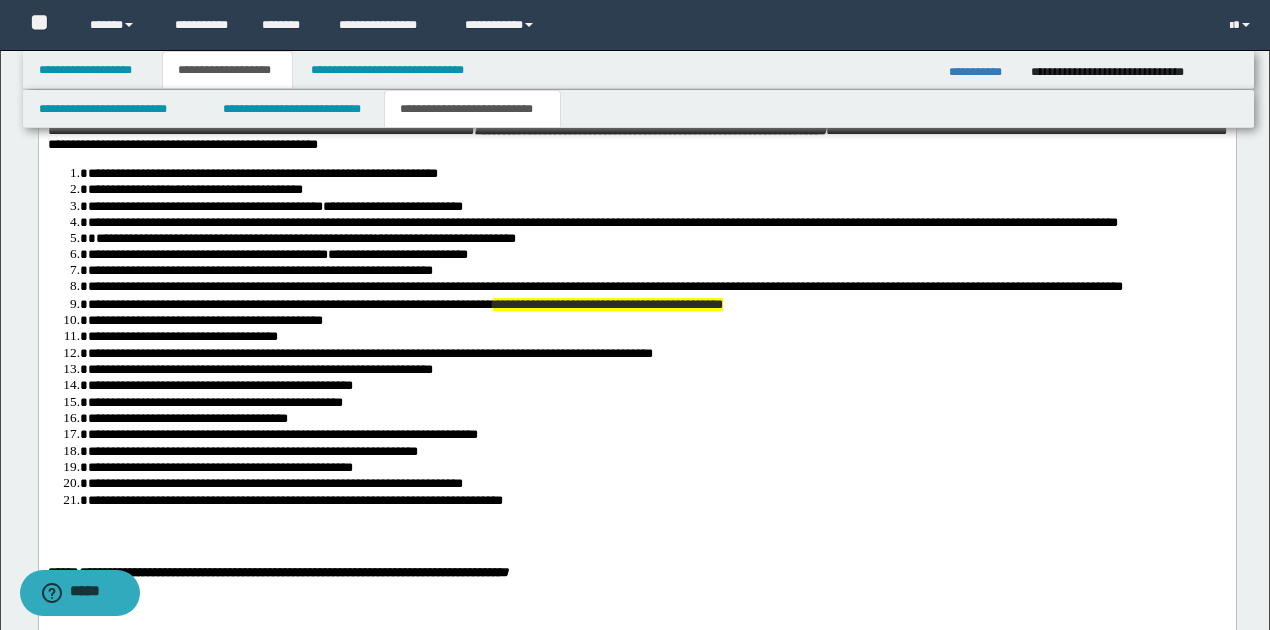 click on "**********" at bounding box center [404, 305] 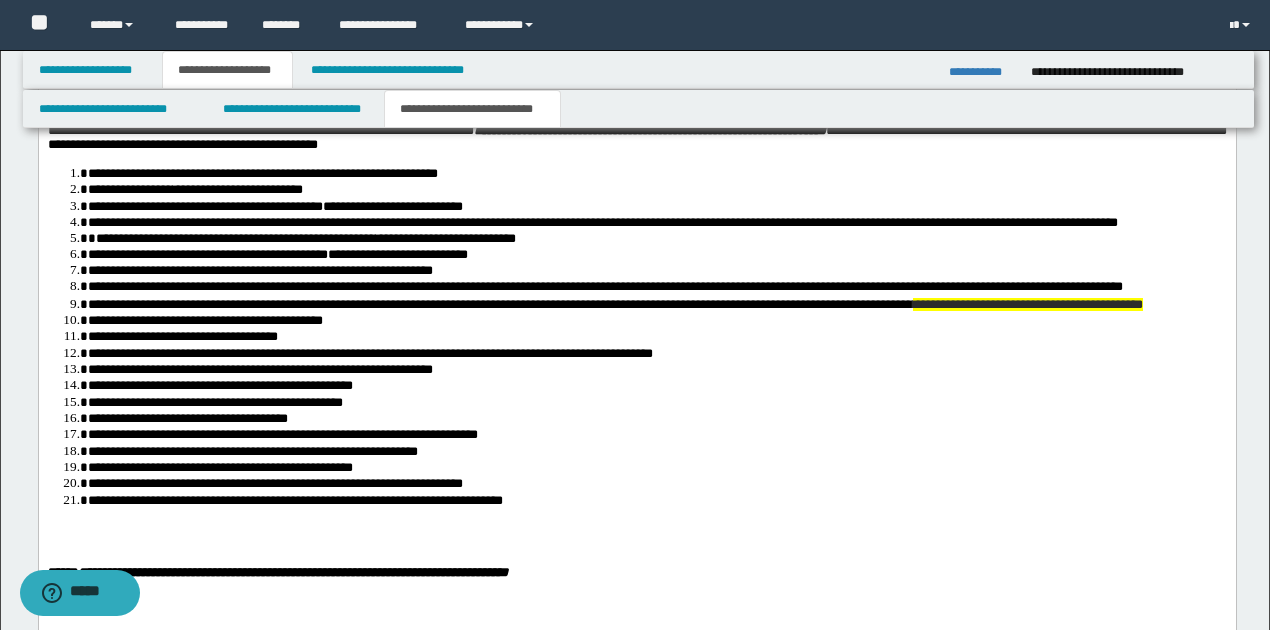 click on "**********" at bounding box center (657, 288) 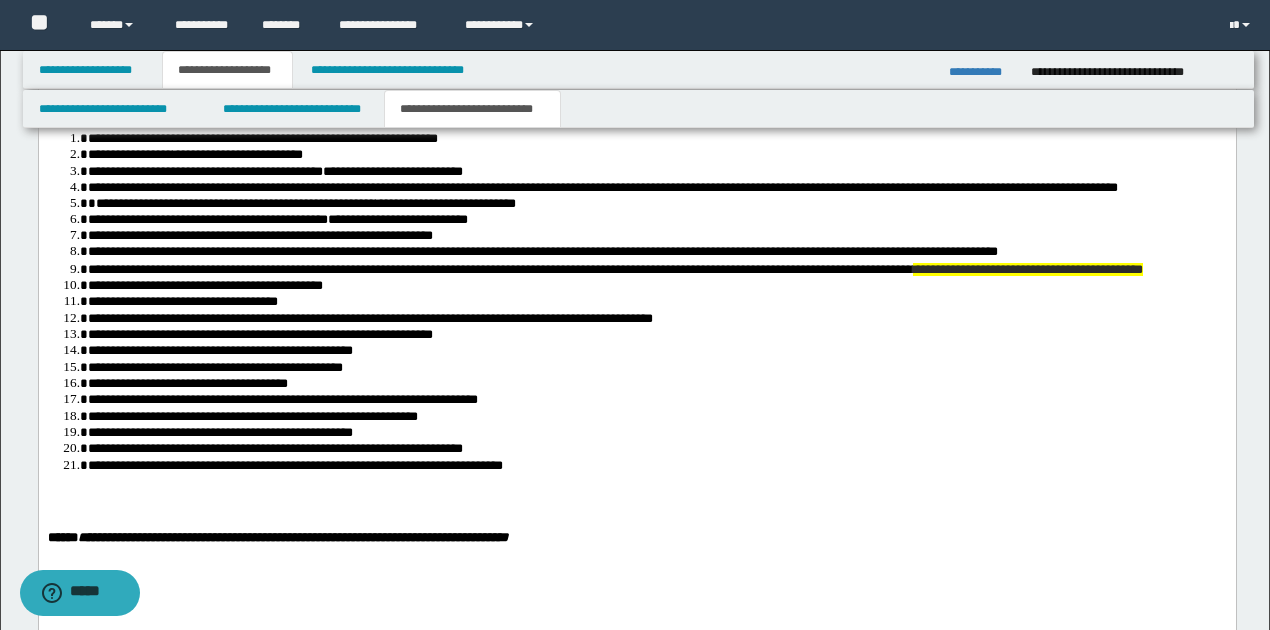 scroll, scrollTop: 2190, scrollLeft: 0, axis: vertical 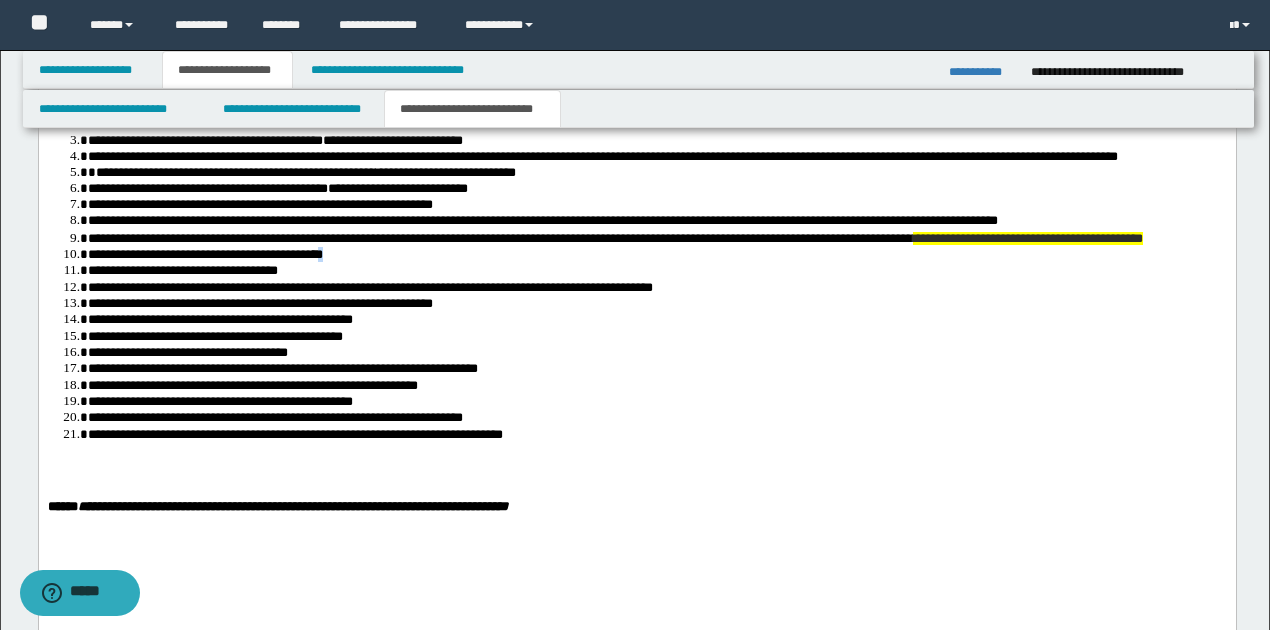 click on "**********" at bounding box center [204, 255] 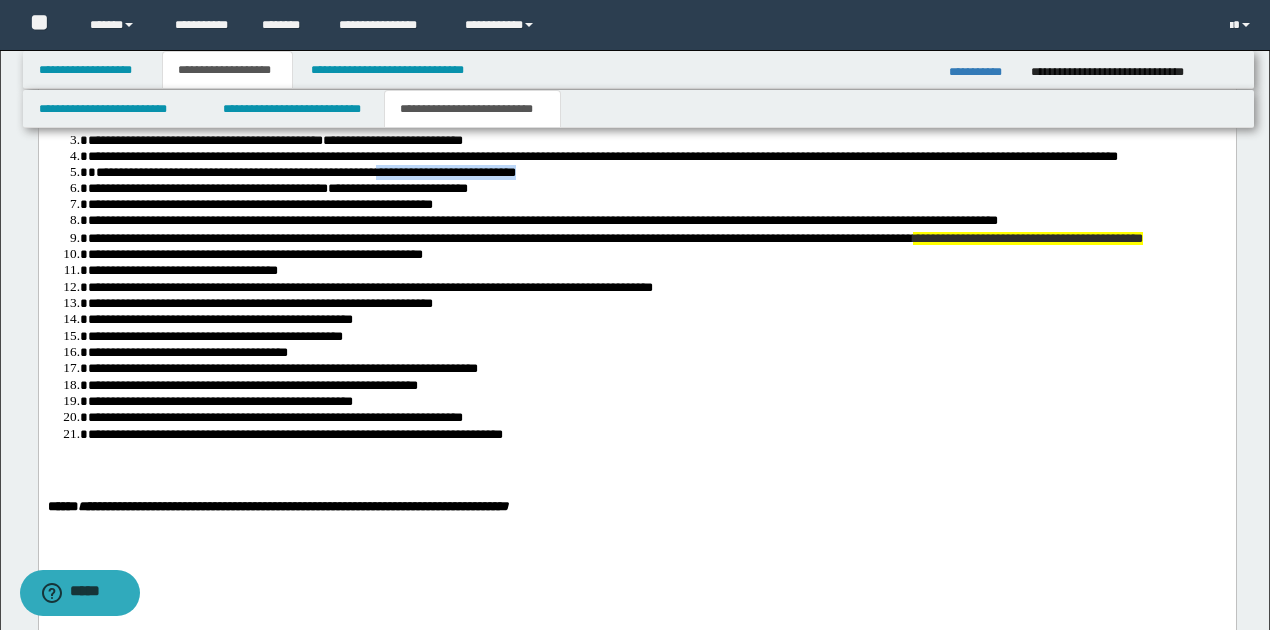 drag, startPoint x: 375, startPoint y: 248, endPoint x: 520, endPoint y: 248, distance: 145 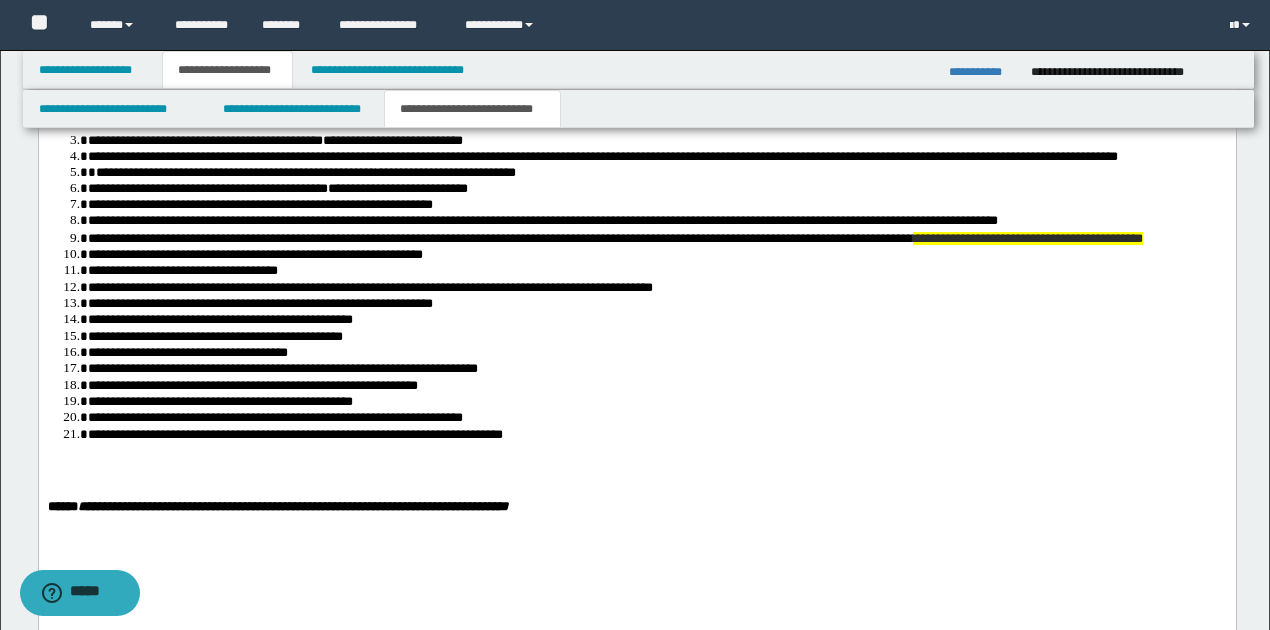 click on "**********" at bounding box center (656, 255) 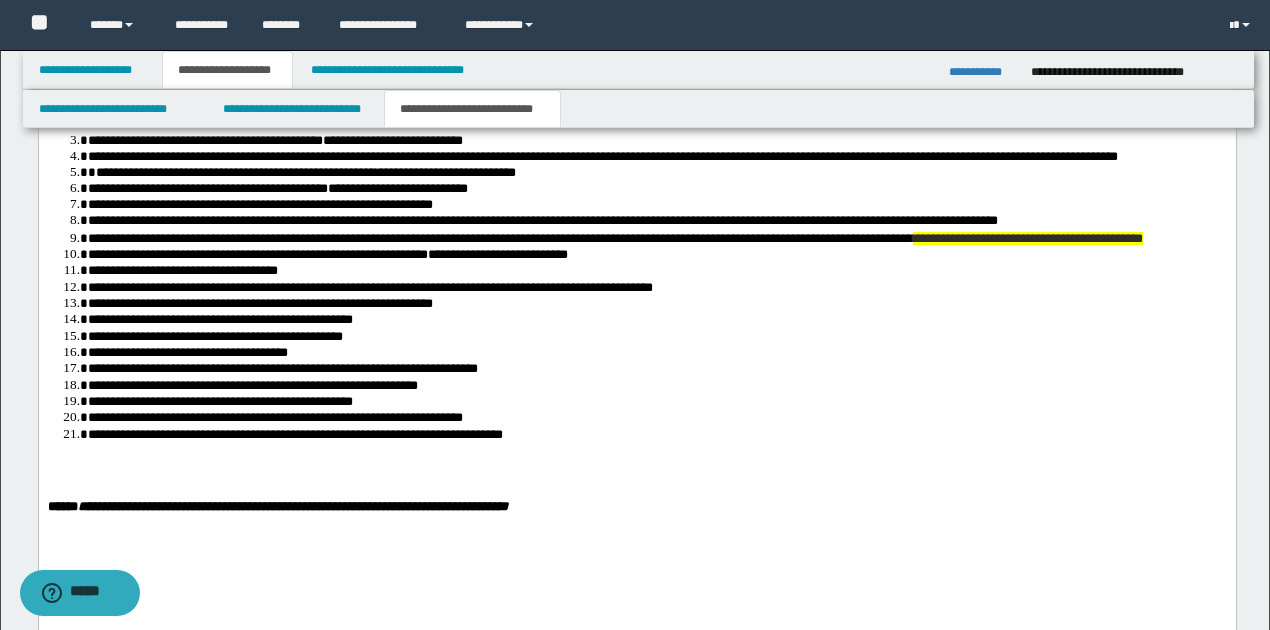 click on "**********" at bounding box center (656, 271) 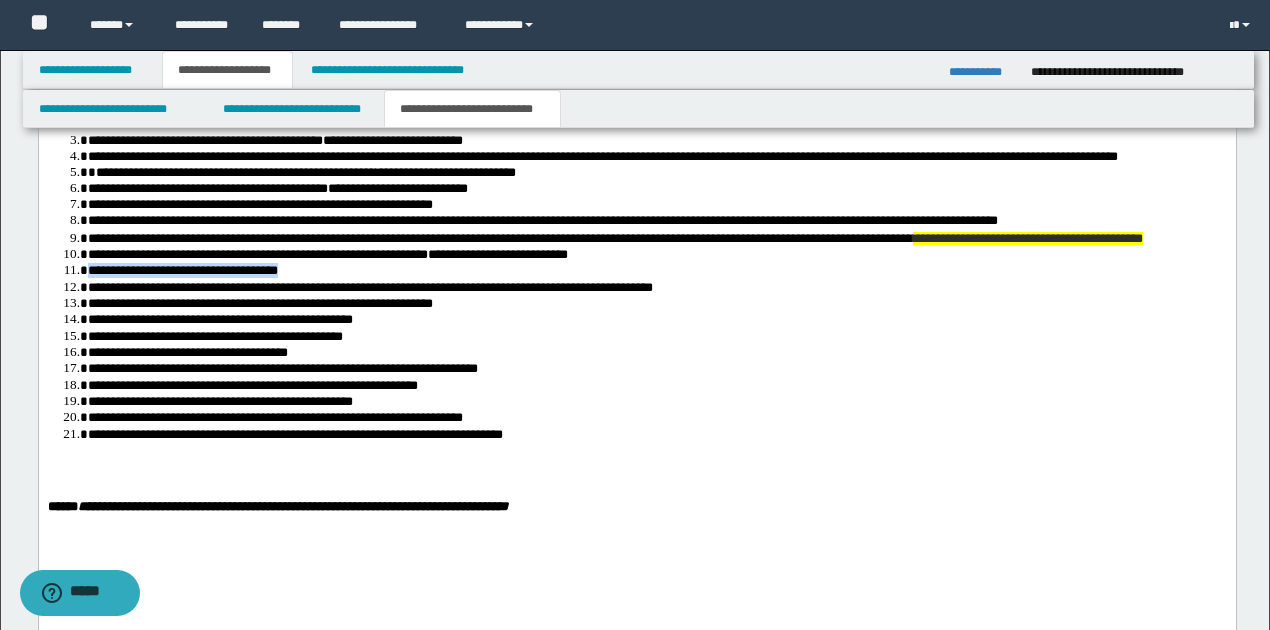 drag, startPoint x: 311, startPoint y: 343, endPoint x: 58, endPoint y: 336, distance: 253.09682 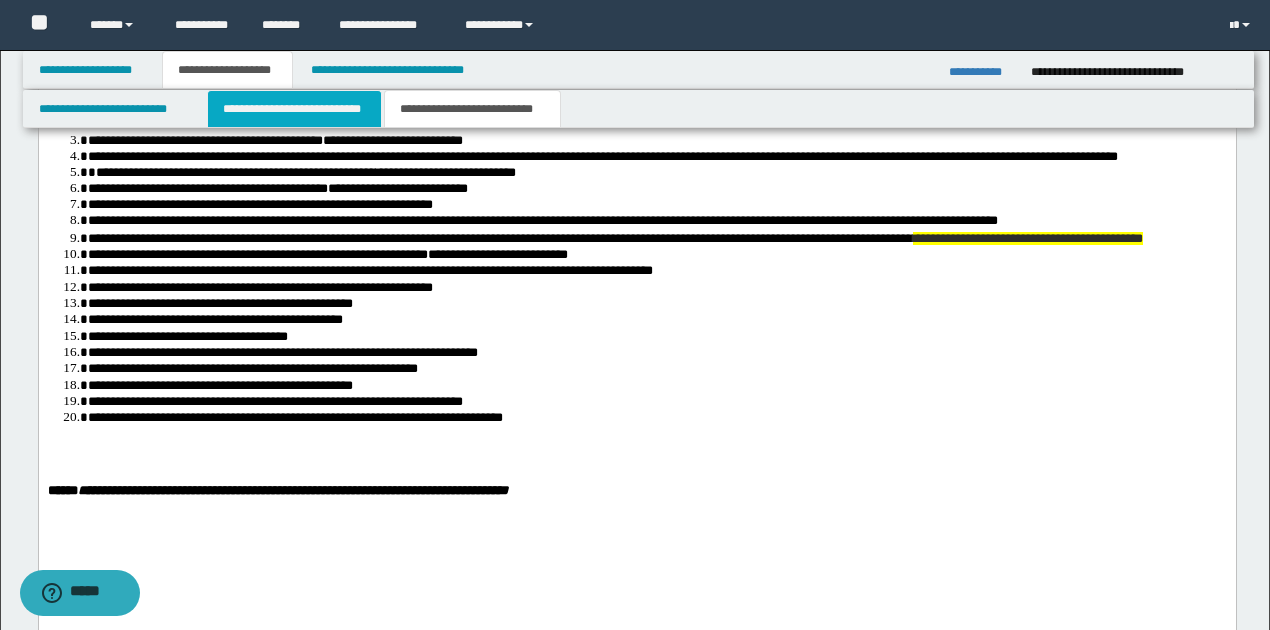 click on "**********" at bounding box center (294, 109) 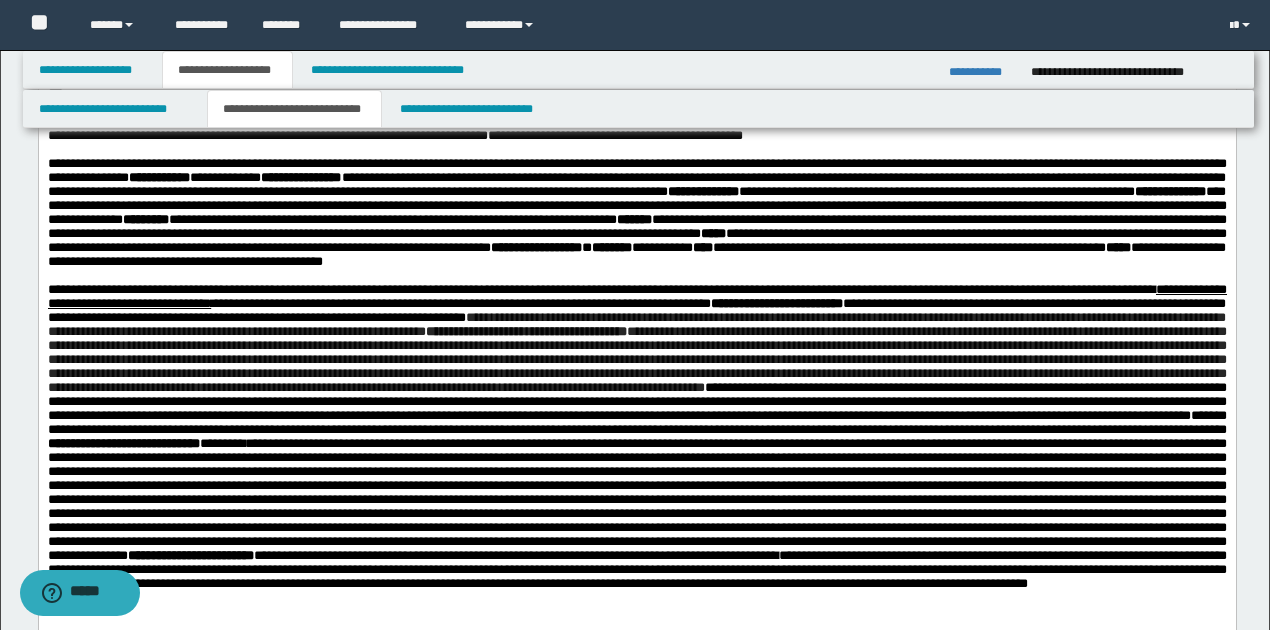 scroll, scrollTop: 3924, scrollLeft: 0, axis: vertical 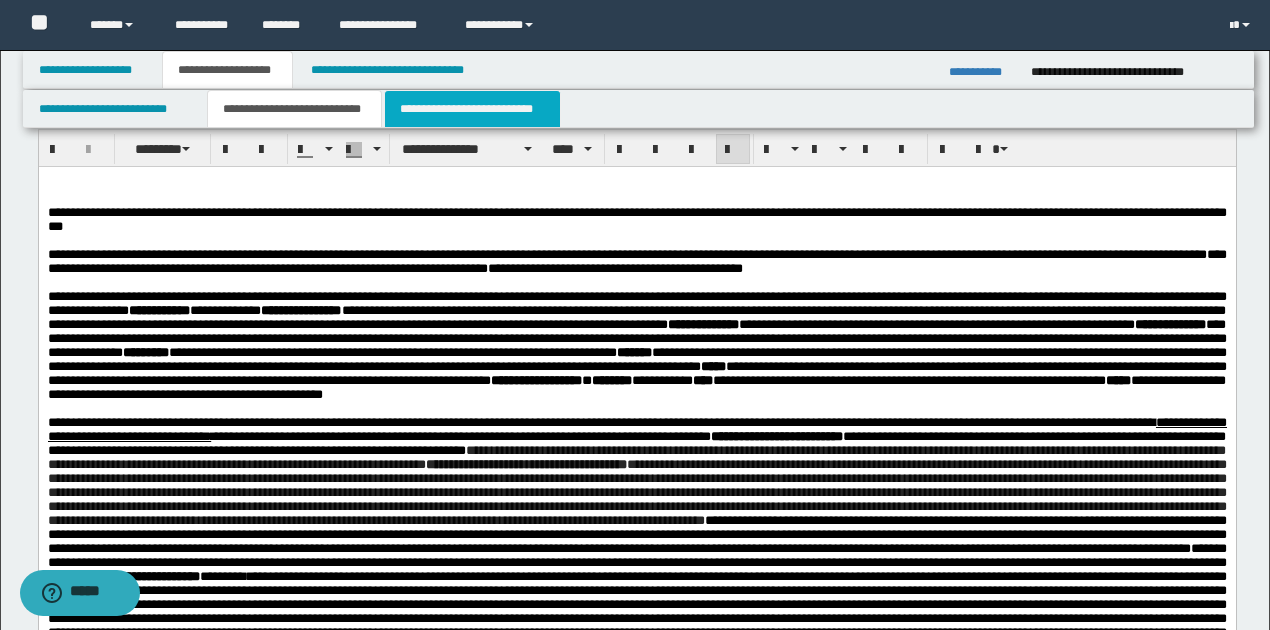 click on "**********" at bounding box center [472, 109] 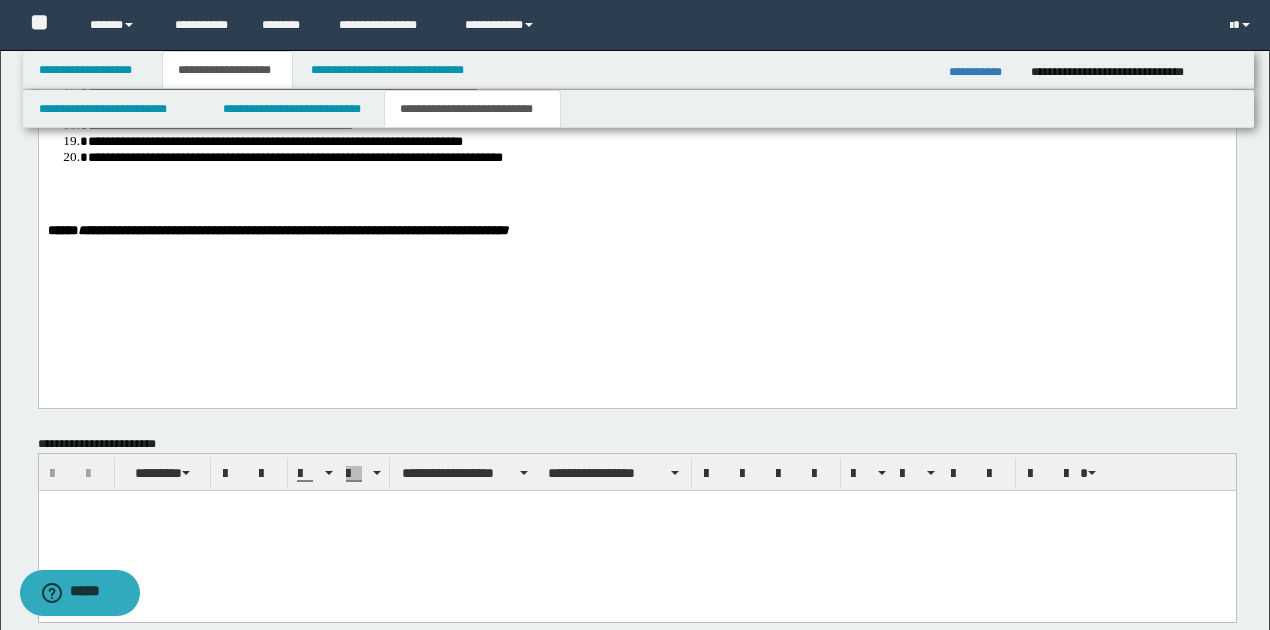scroll, scrollTop: 2126, scrollLeft: 0, axis: vertical 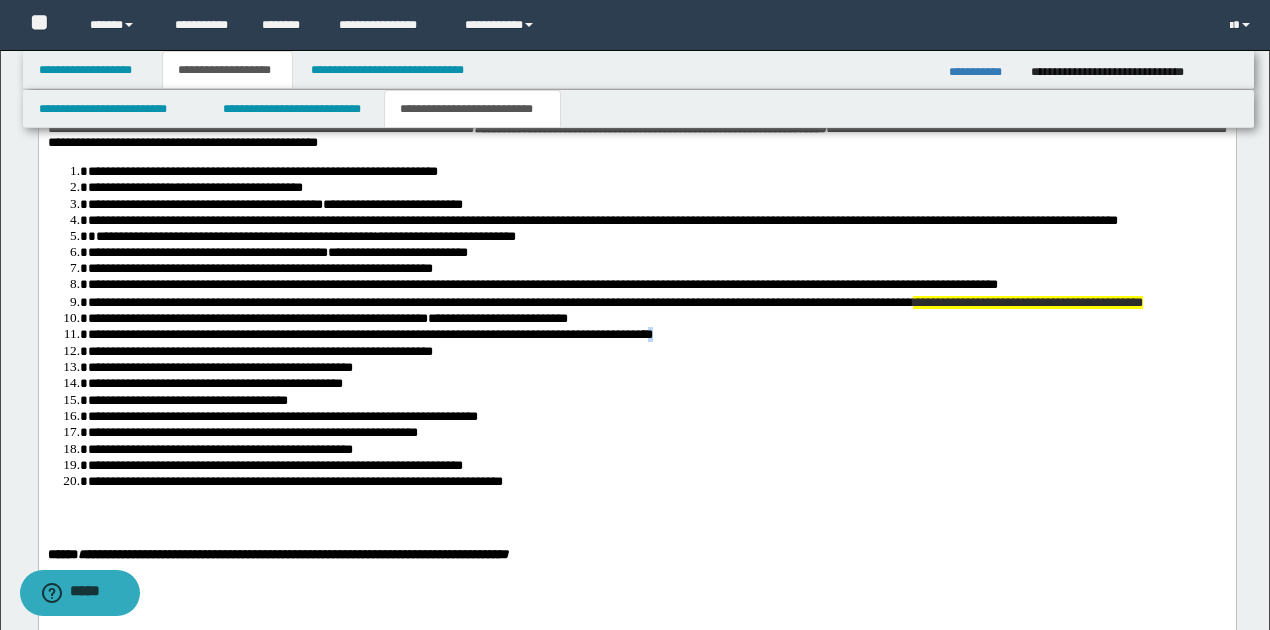 click on "**********" at bounding box center (656, 335) 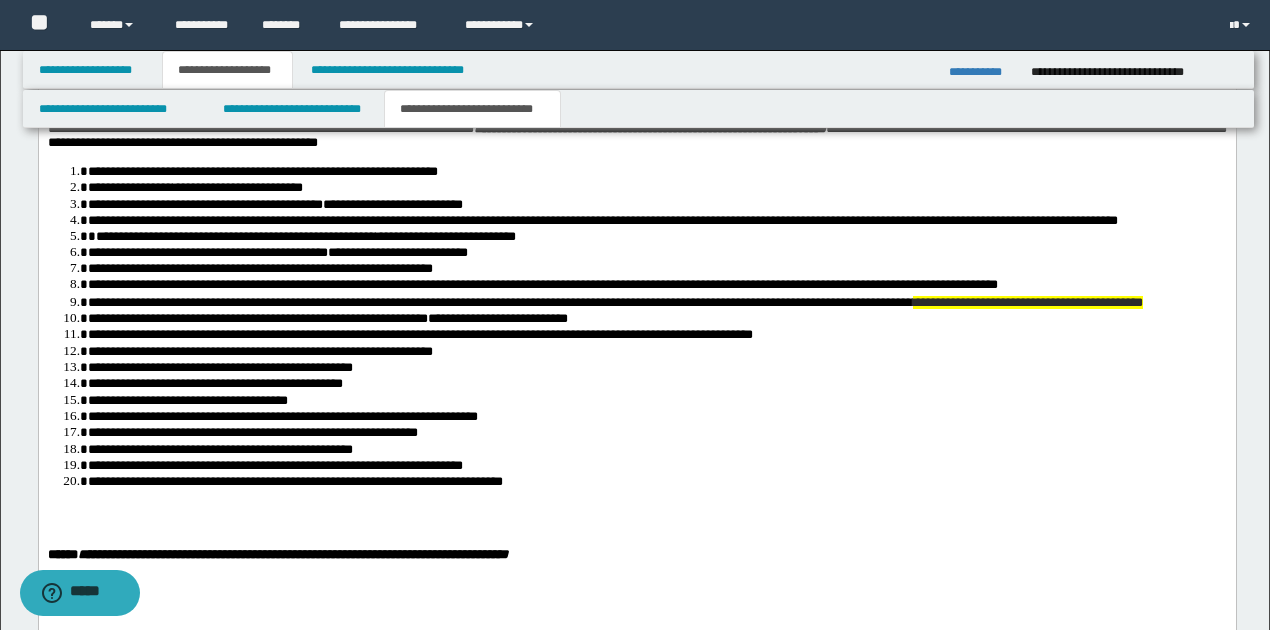 drag, startPoint x: 86, startPoint y: 419, endPoint x: 192, endPoint y: 426, distance: 106.23088 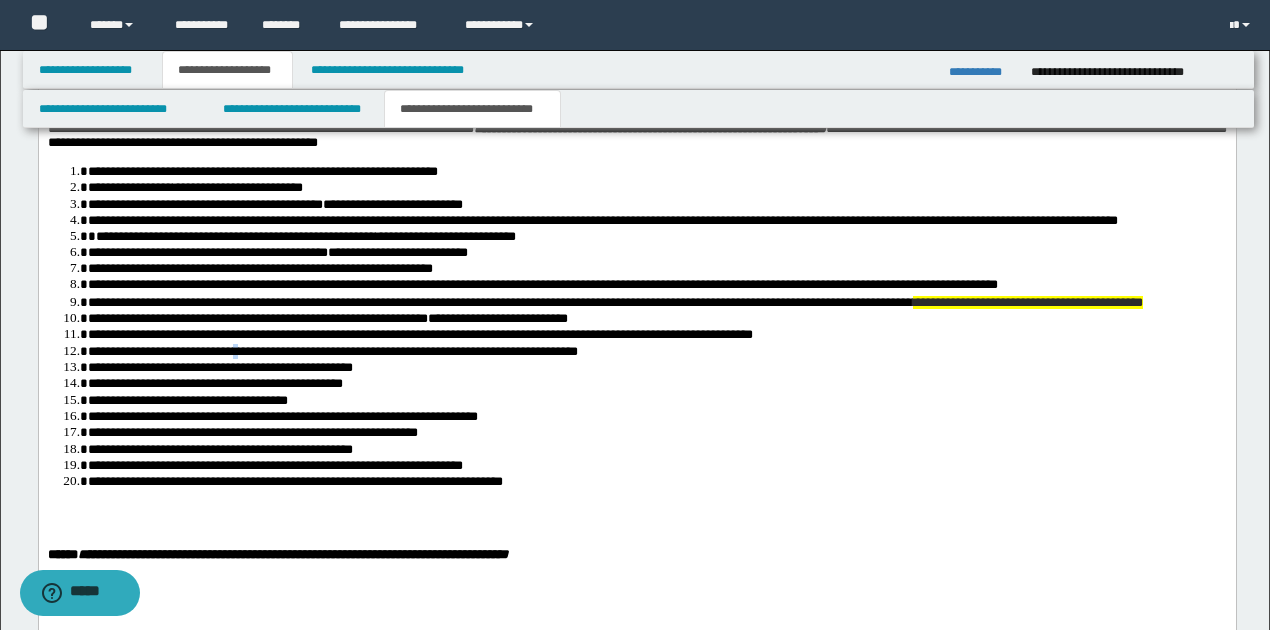 click on "**********" at bounding box center (332, 352) 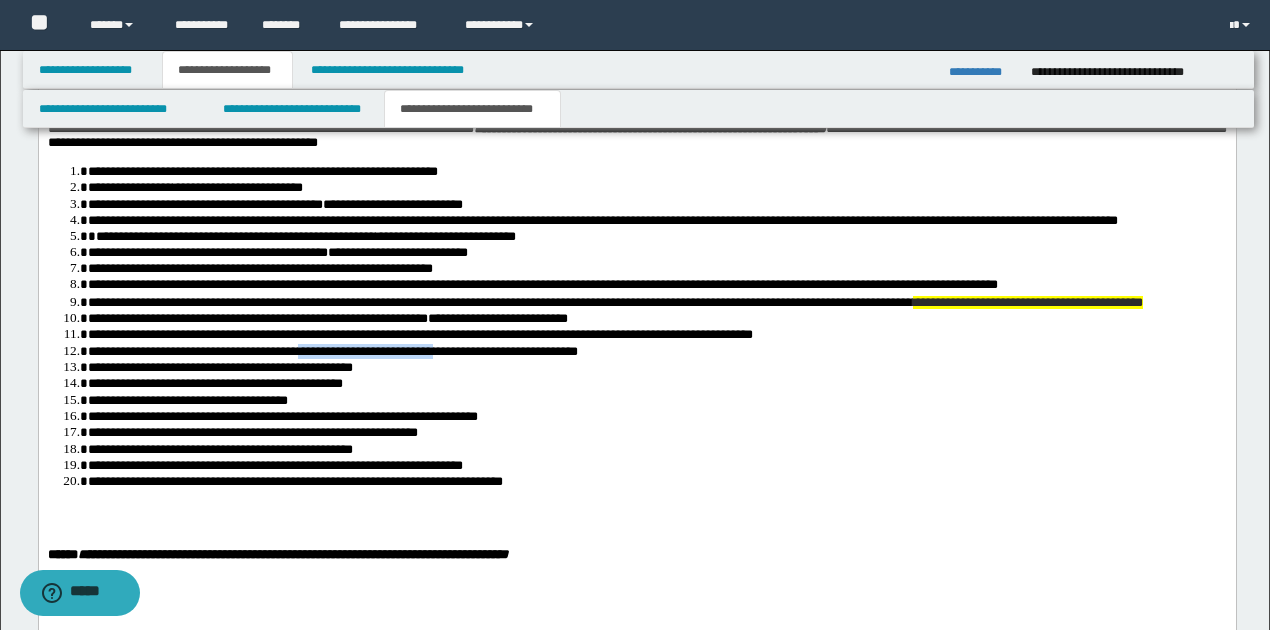 drag, startPoint x: 324, startPoint y: 421, endPoint x: 470, endPoint y: 415, distance: 146.12323 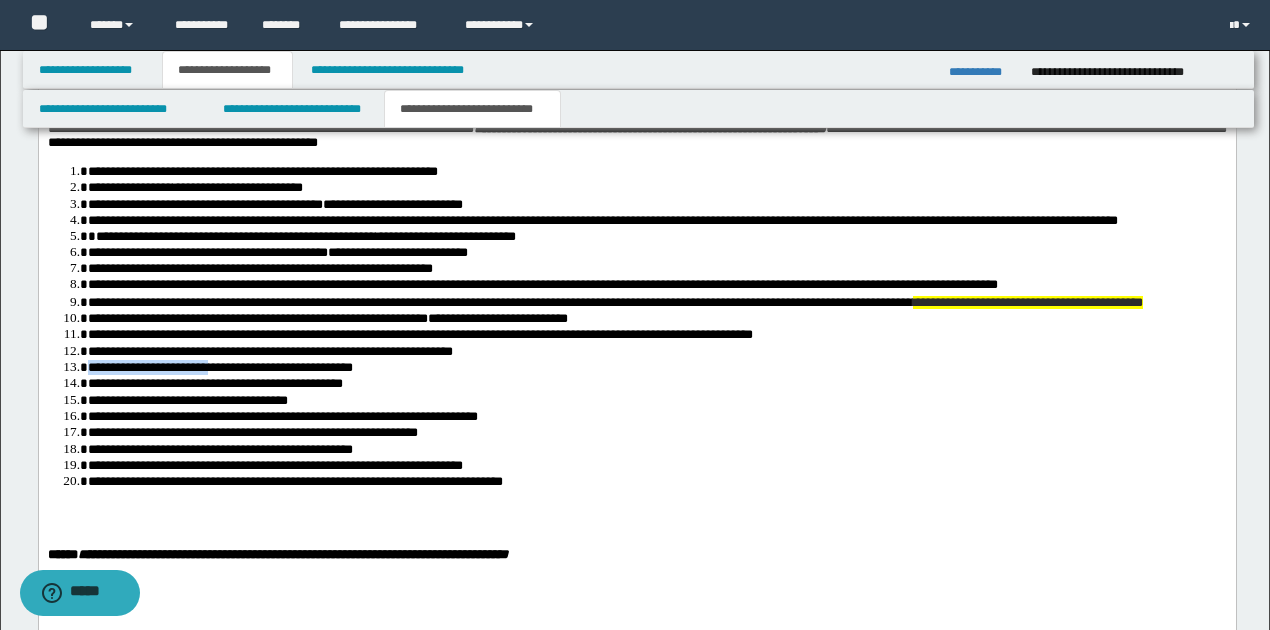 drag, startPoint x: 90, startPoint y: 435, endPoint x: 218, endPoint y: 438, distance: 128.03516 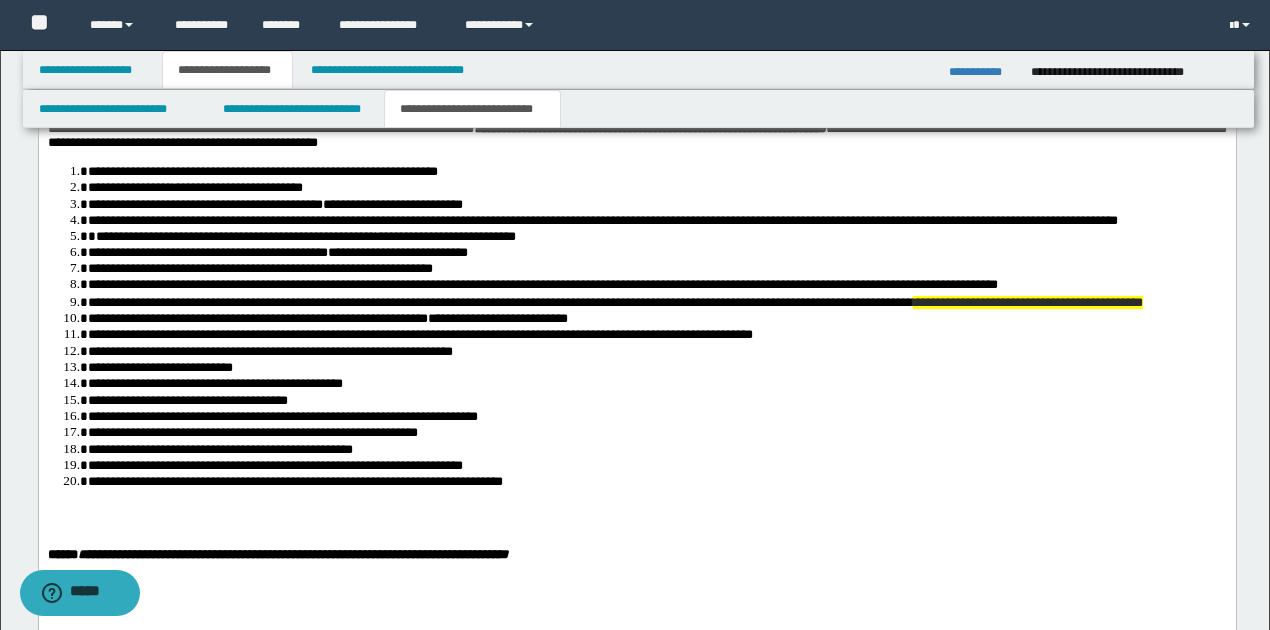 click on "**********" at bounding box center [269, 352] 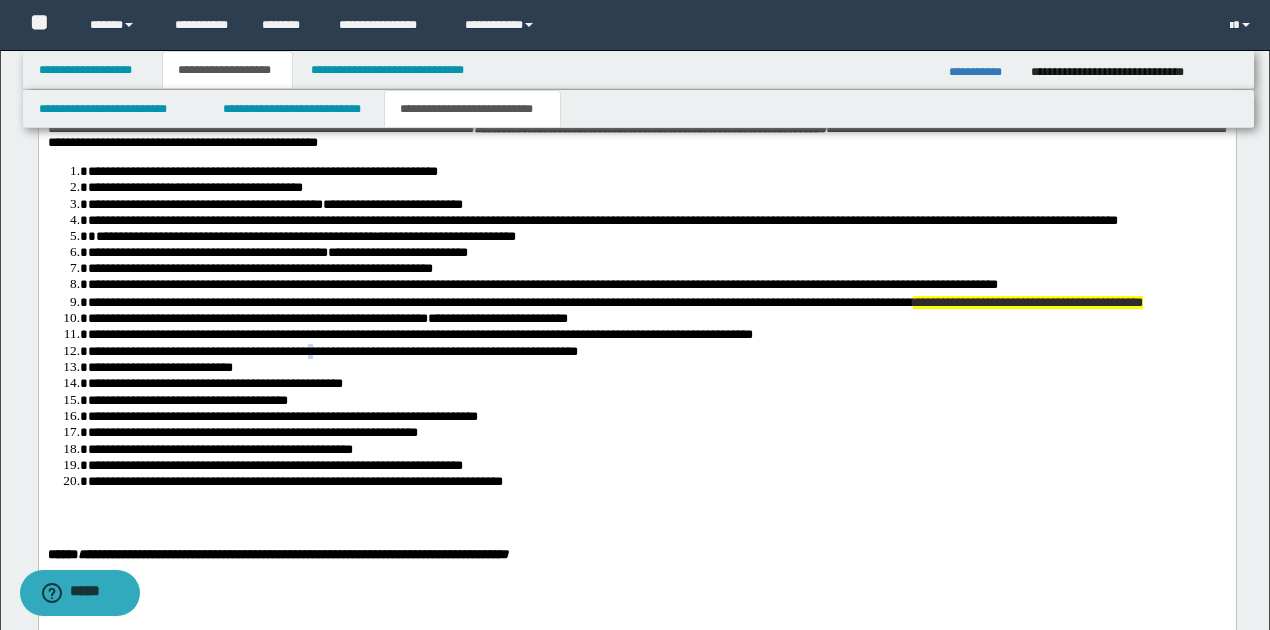 click on "**********" at bounding box center (332, 352) 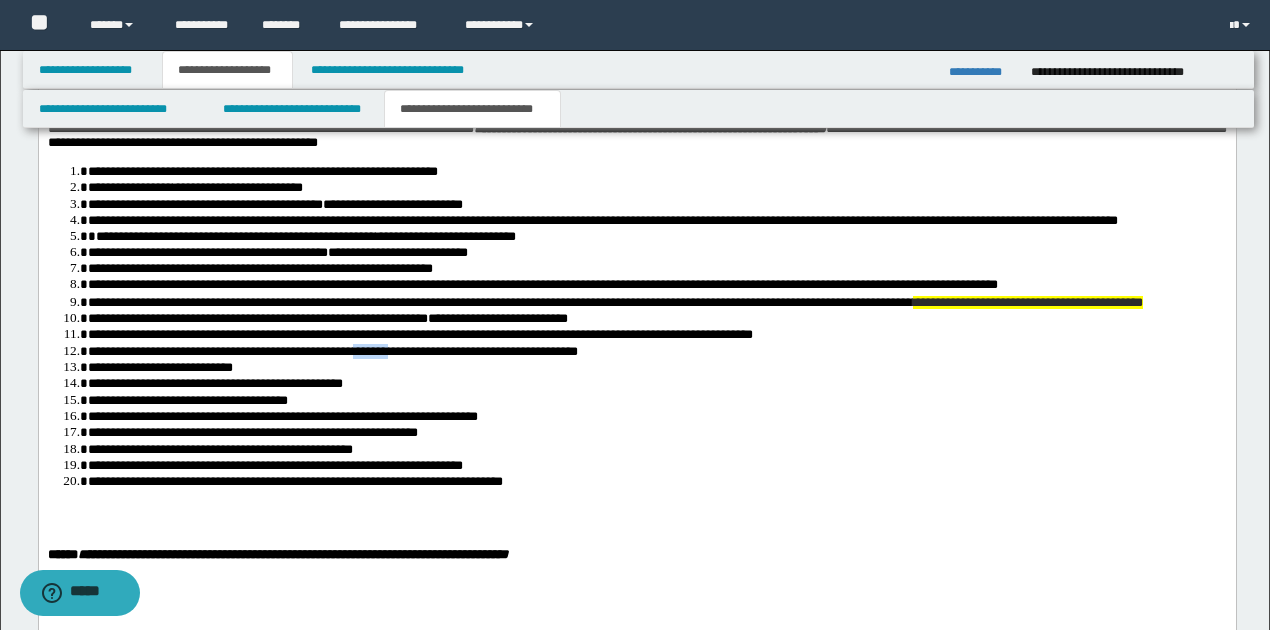 drag, startPoint x: 380, startPoint y: 421, endPoint x: 418, endPoint y: 421, distance: 38 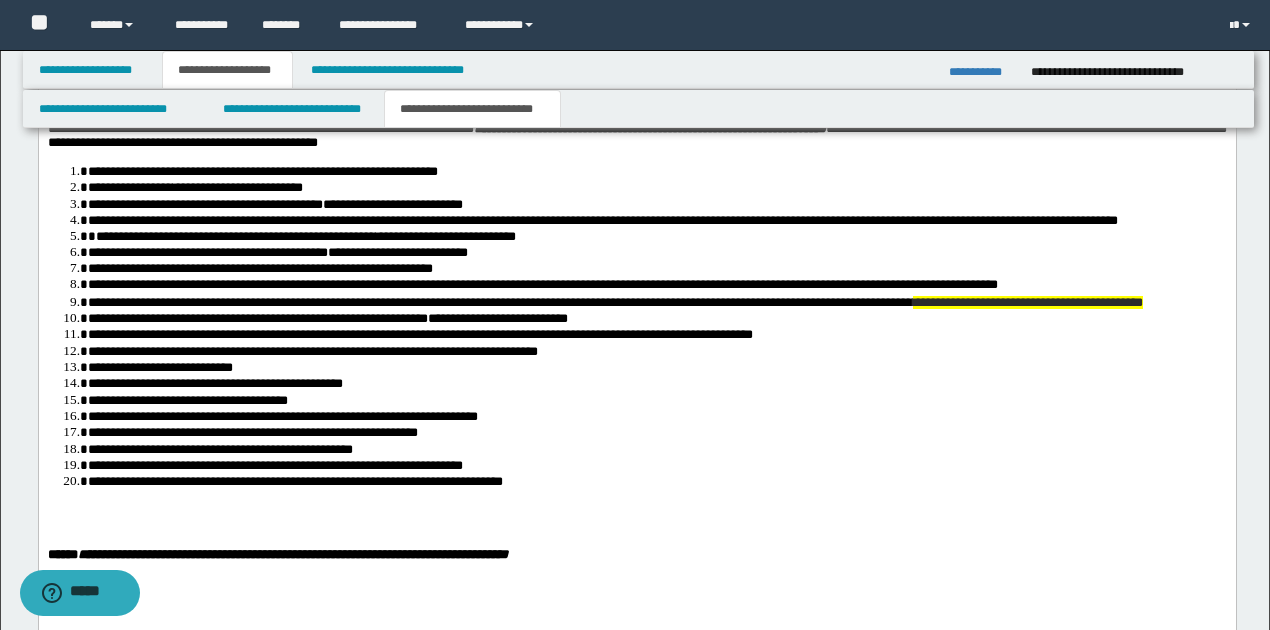 click on "**********" at bounding box center [312, 352] 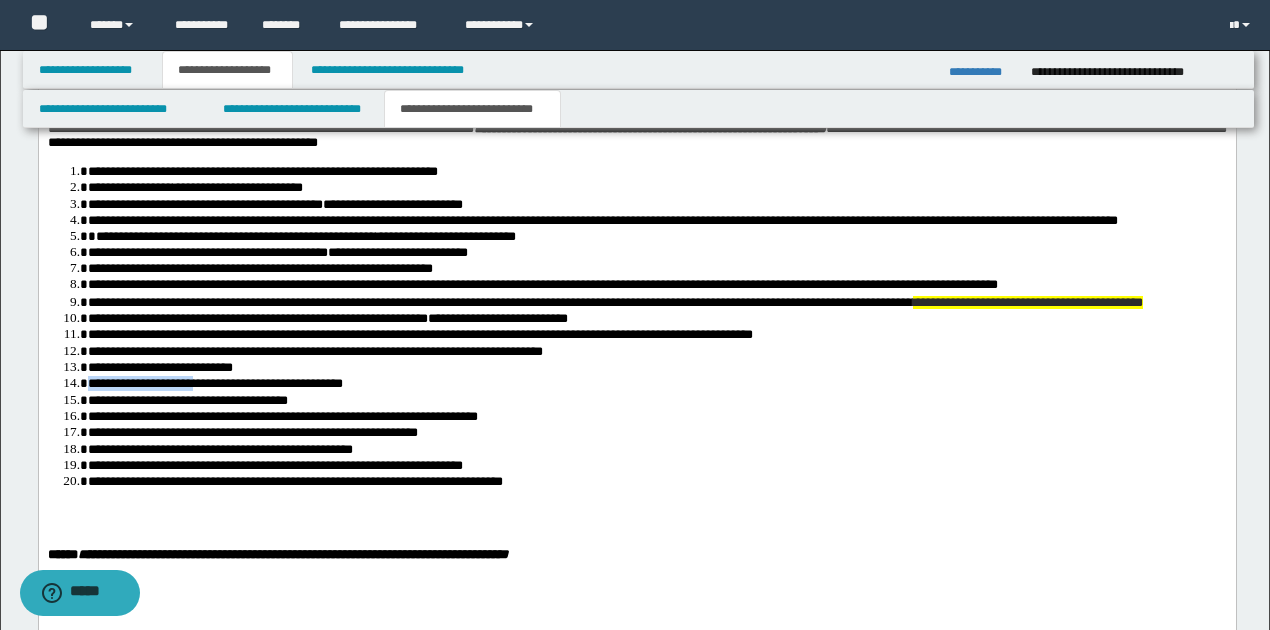 drag, startPoint x: 88, startPoint y: 449, endPoint x: 200, endPoint y: 454, distance: 112.11155 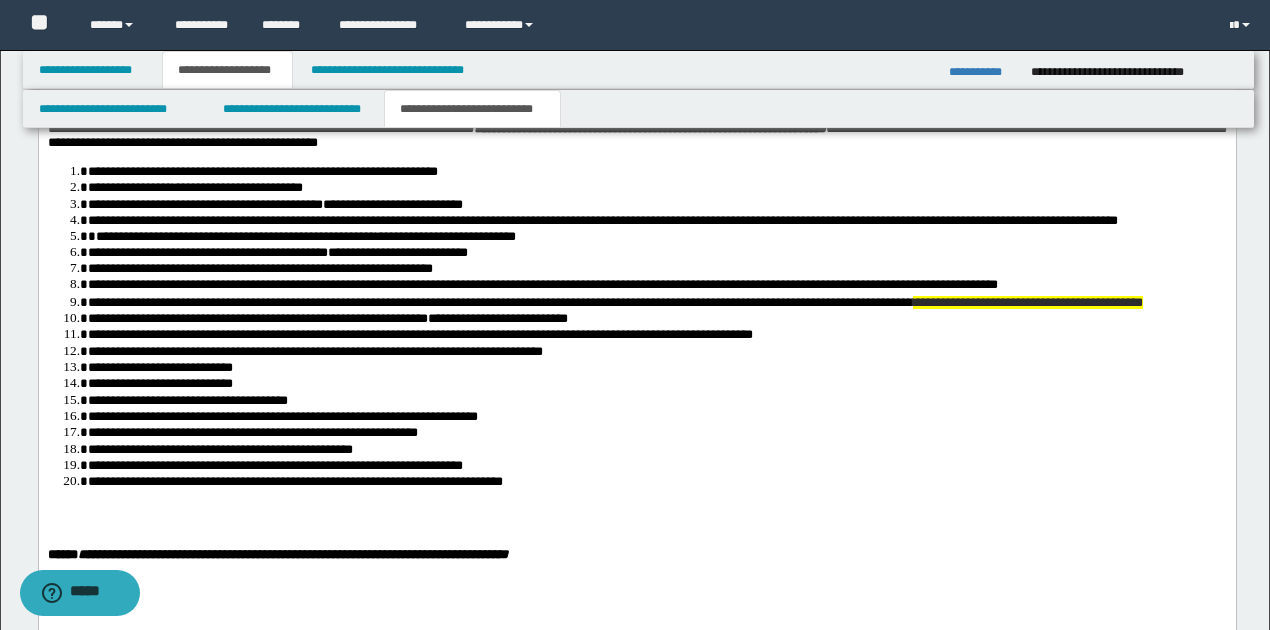 click on "**********" at bounding box center [314, 352] 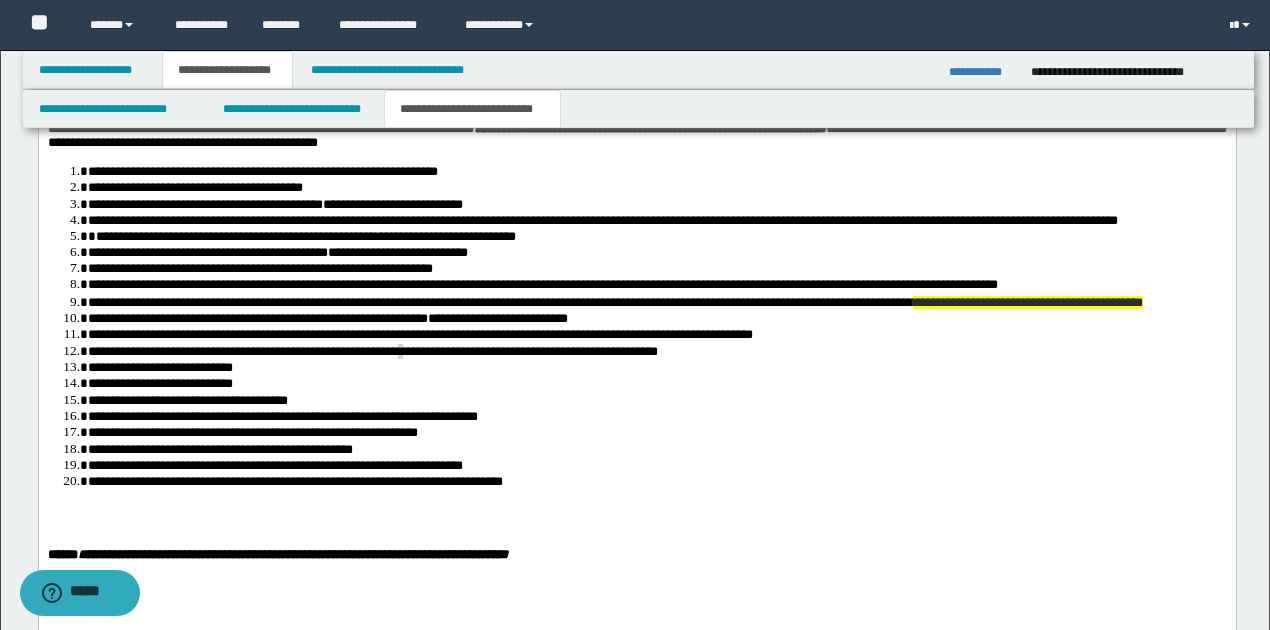 click on "**********" at bounding box center (372, 352) 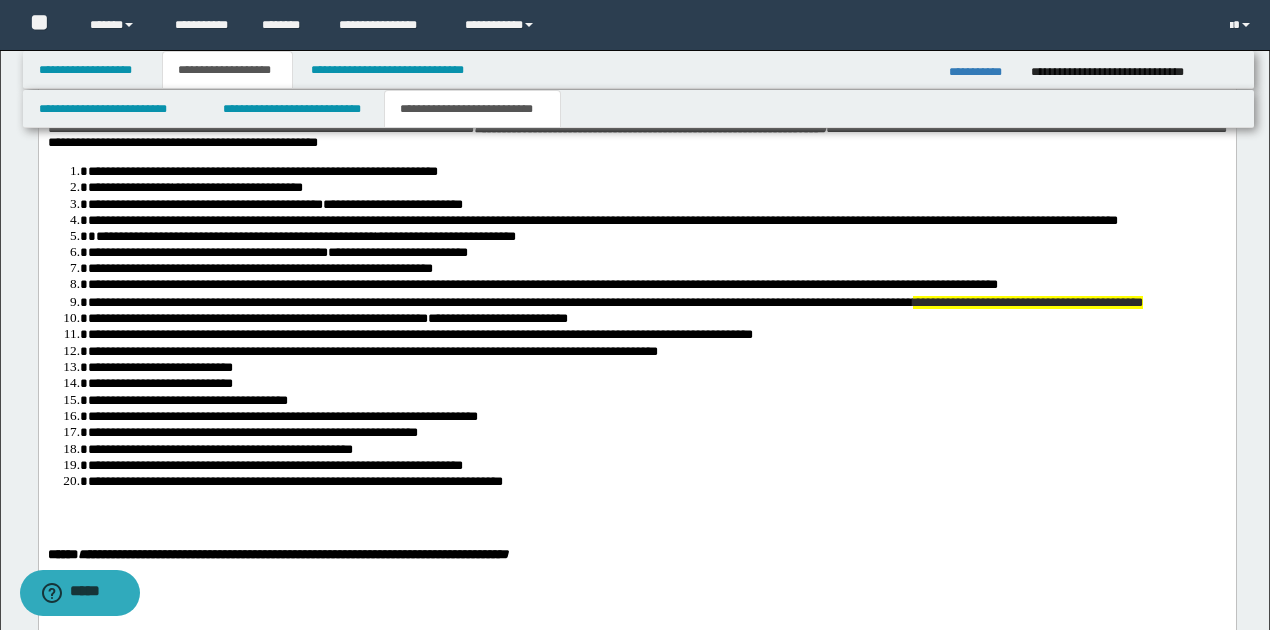 click on "**********" at bounding box center [372, 352] 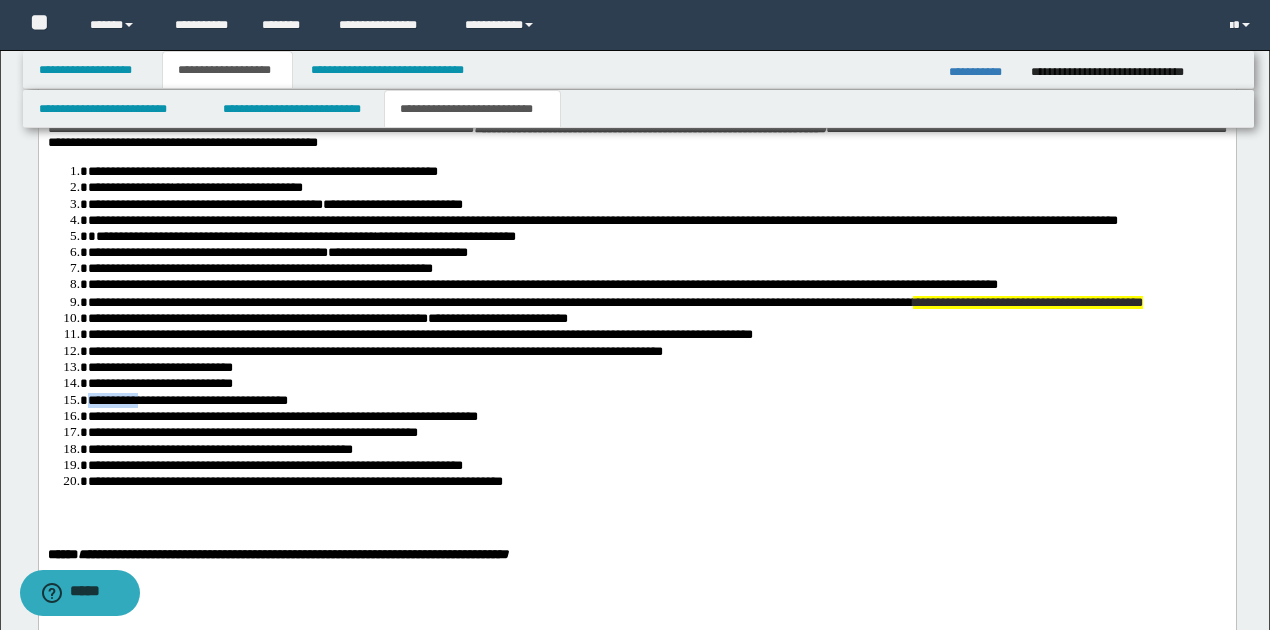 drag, startPoint x: 90, startPoint y: 464, endPoint x: 140, endPoint y: 465, distance: 50.01 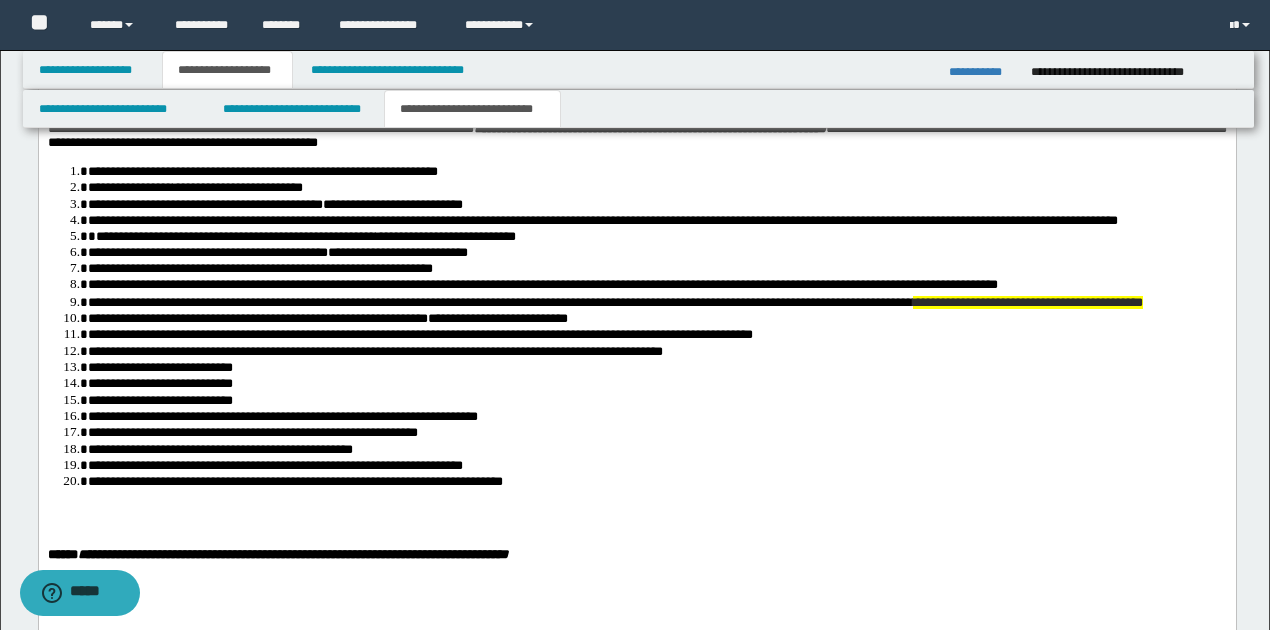 click on "**********" at bounding box center (374, 352) 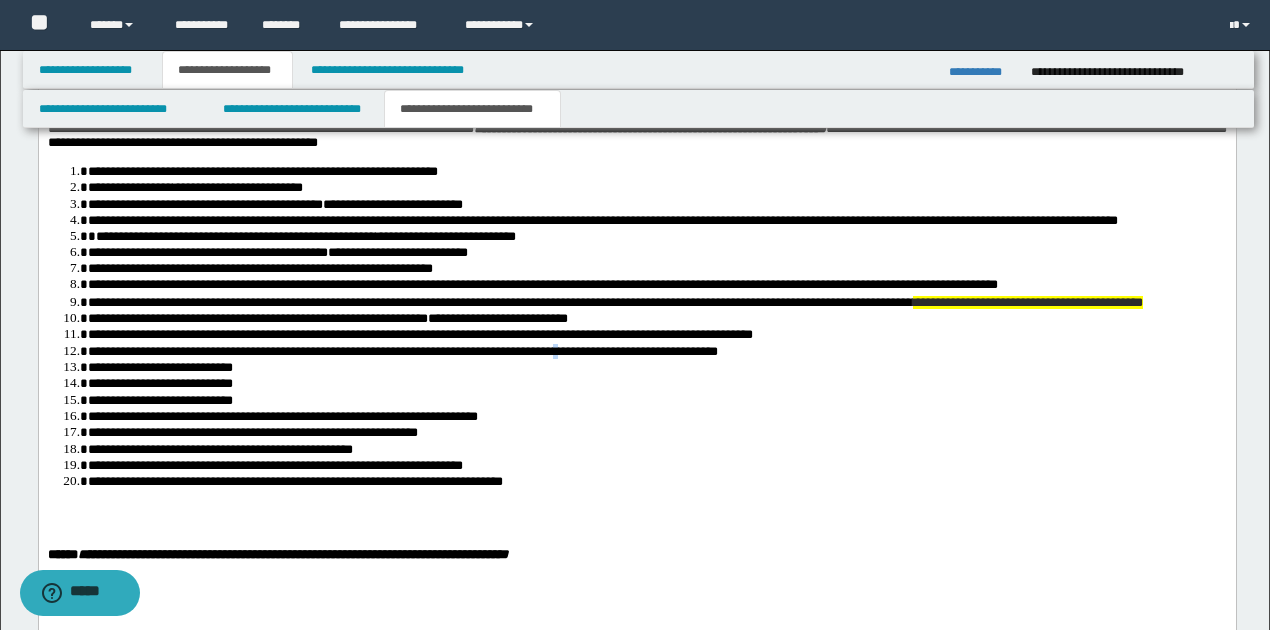 click on "**********" at bounding box center (402, 352) 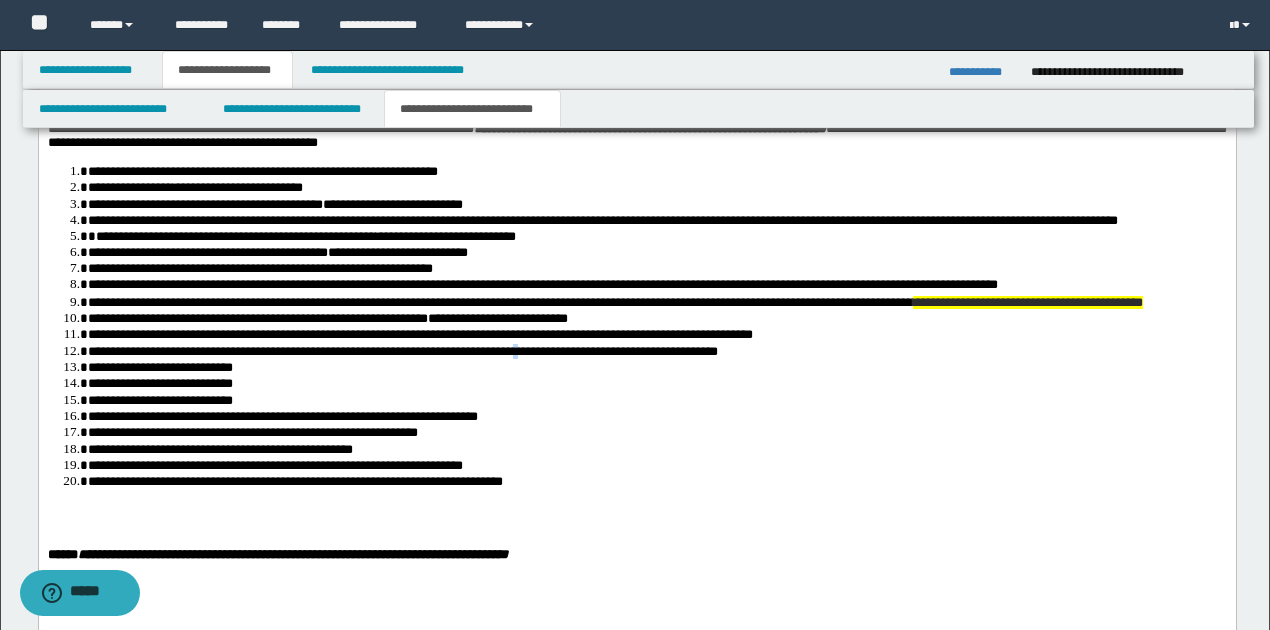 click on "**********" at bounding box center [402, 352] 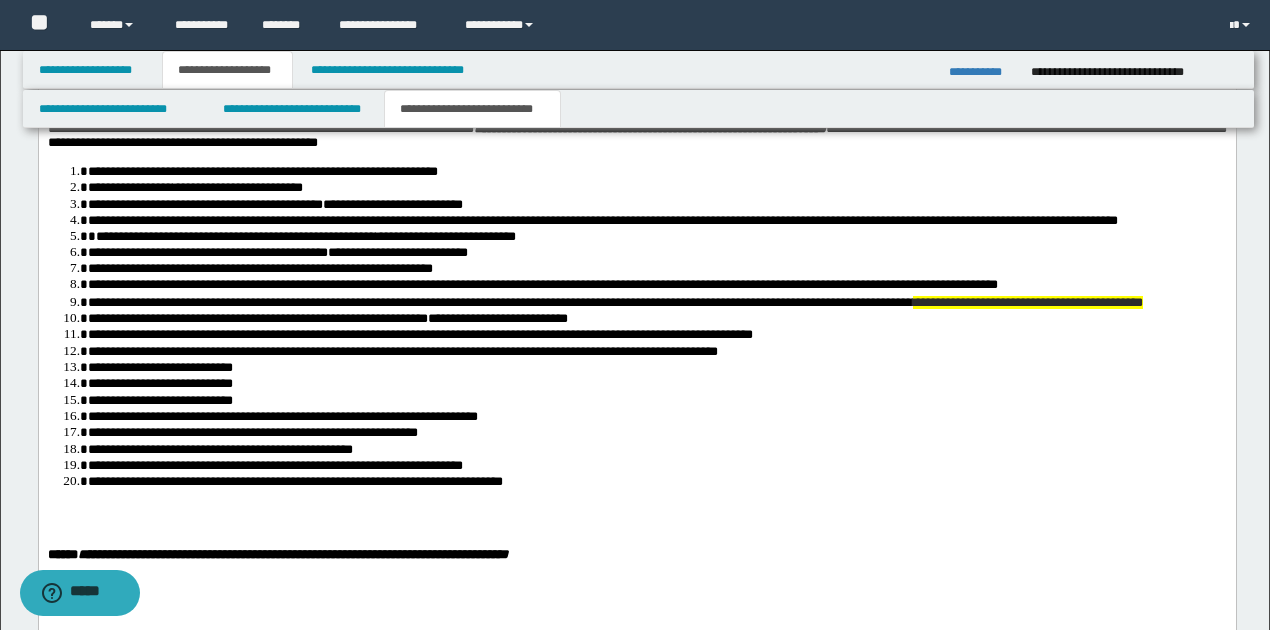 click on "**********" at bounding box center [656, 368] 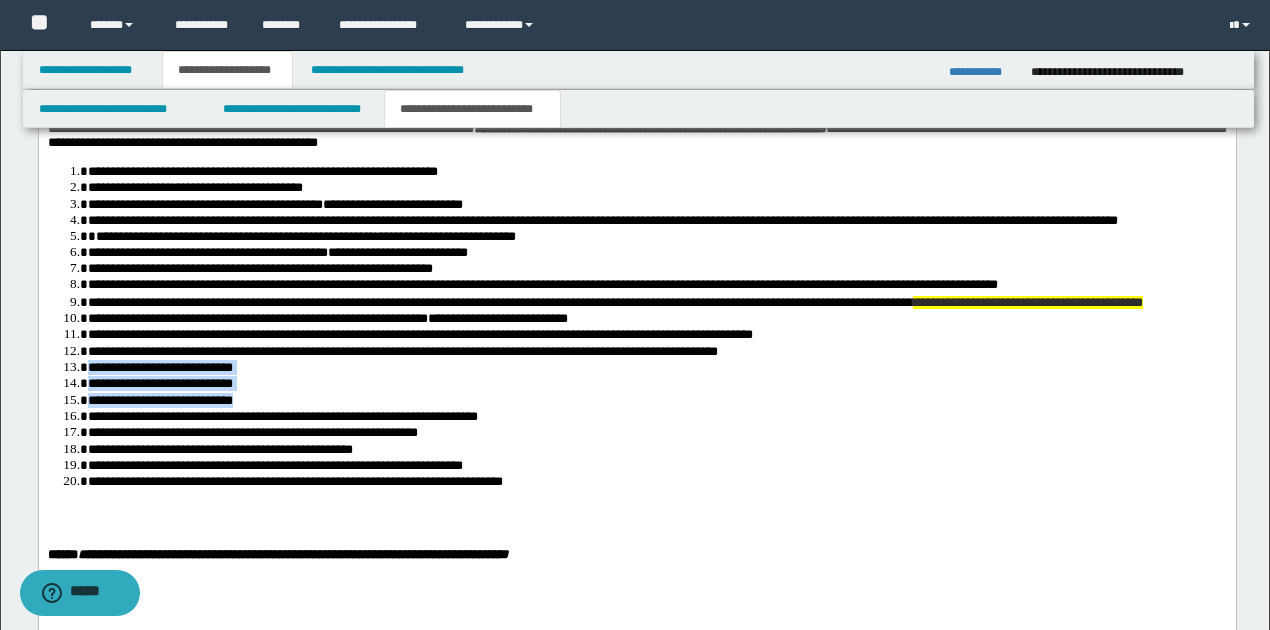 drag, startPoint x: 88, startPoint y: 434, endPoint x: 268, endPoint y: 459, distance: 181.72781 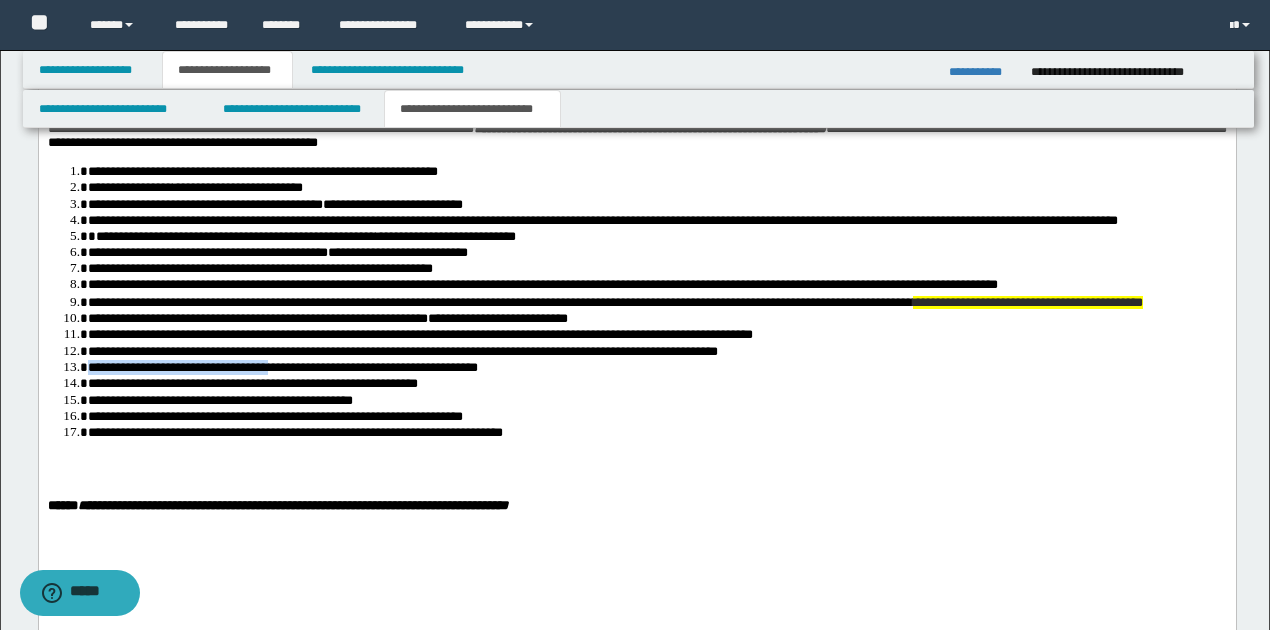 drag, startPoint x: 88, startPoint y: 436, endPoint x: 284, endPoint y: 437, distance: 196.00255 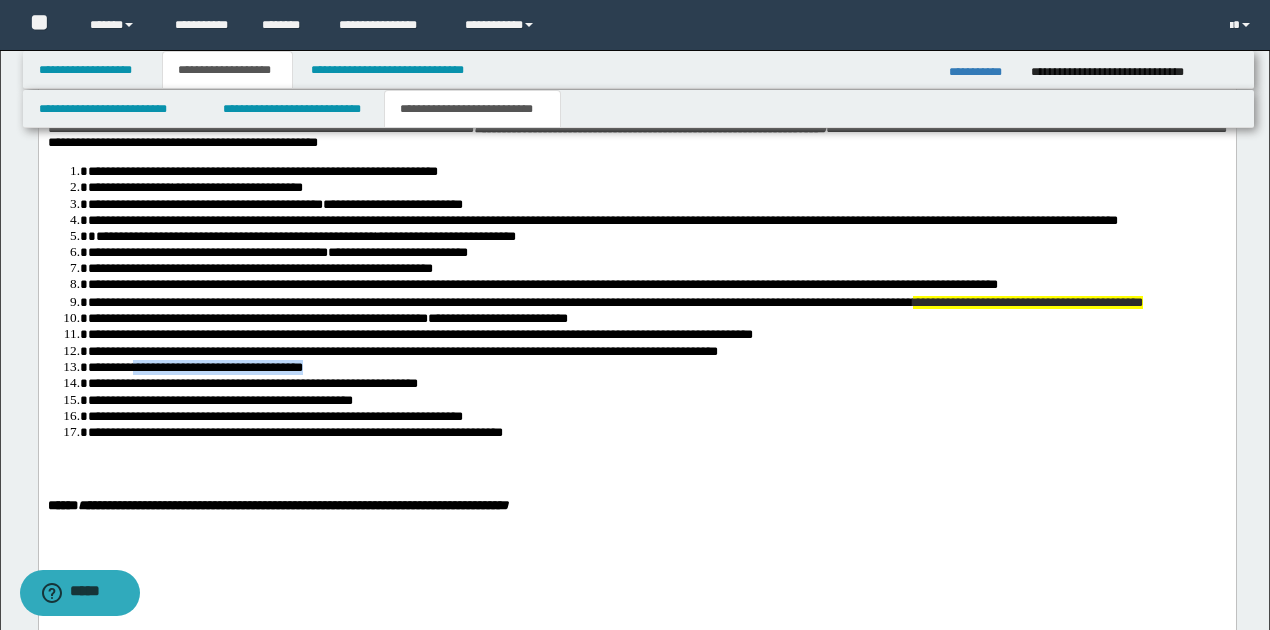 drag, startPoint x: 135, startPoint y: 437, endPoint x: 311, endPoint y: 434, distance: 176.02557 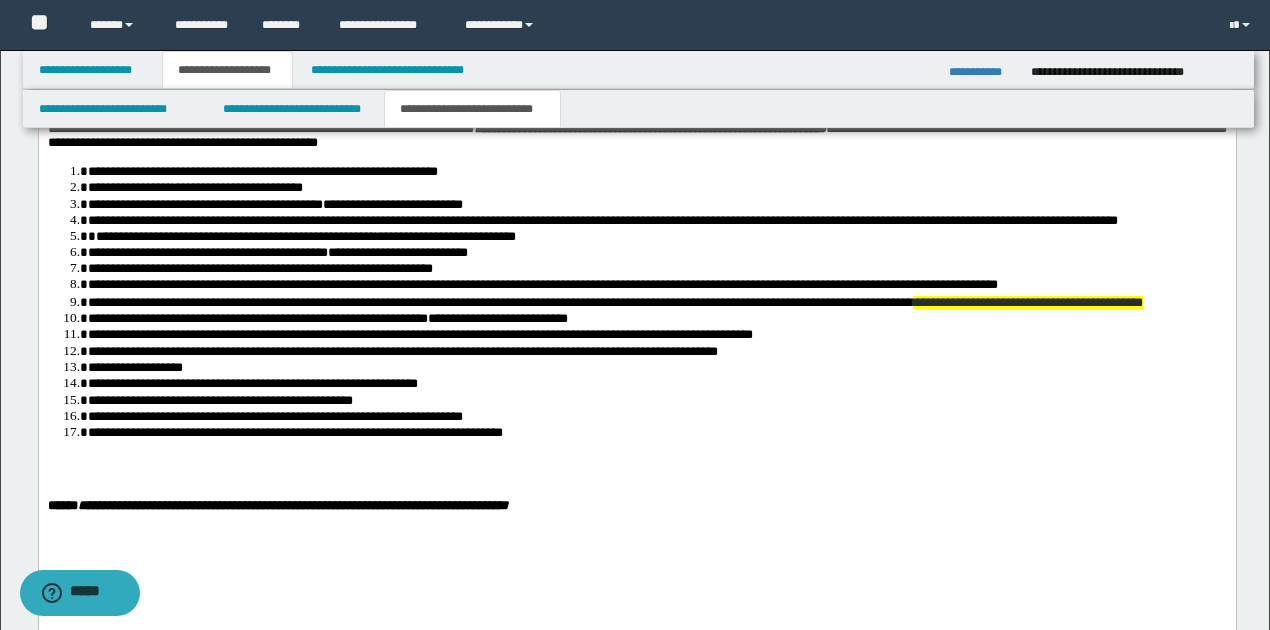 click on "**********" at bounding box center (656, 368) 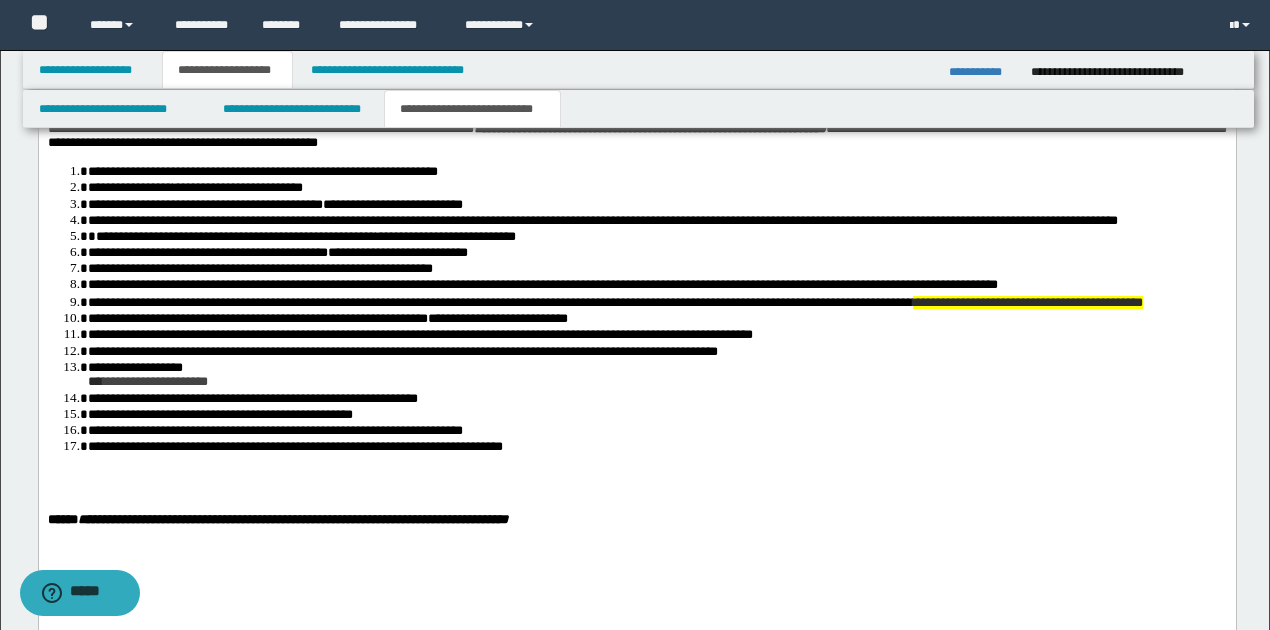 click on "**********" at bounding box center [134, 368] 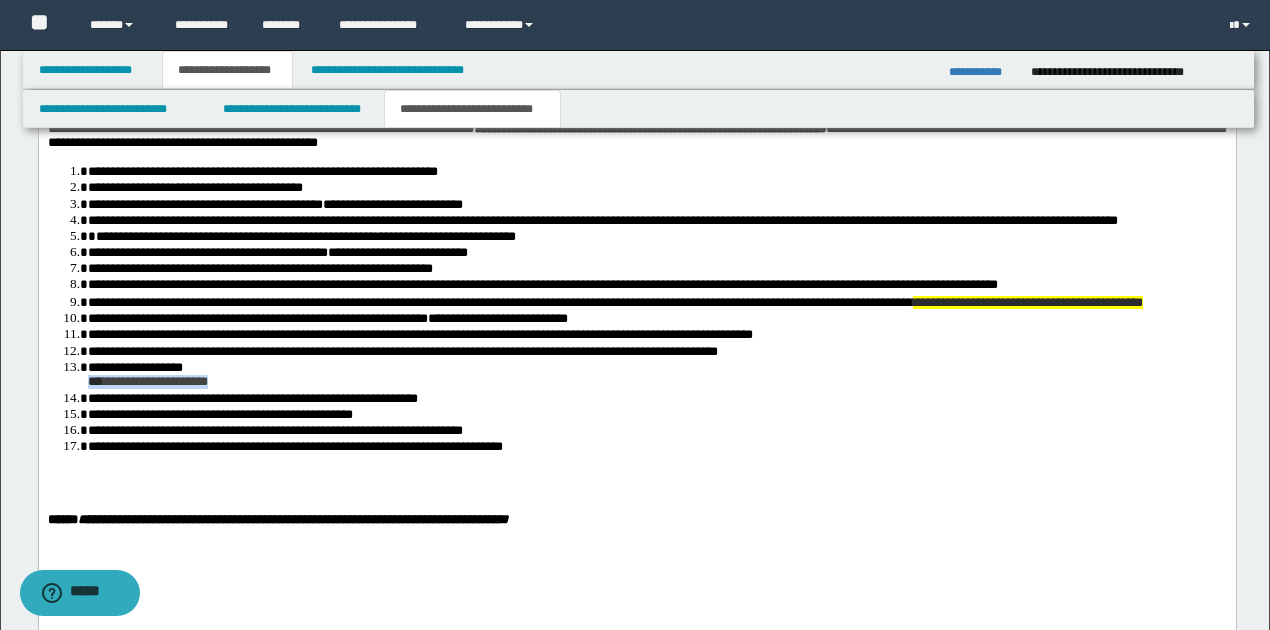 drag, startPoint x: 90, startPoint y: 450, endPoint x: 228, endPoint y: 449, distance: 138.00362 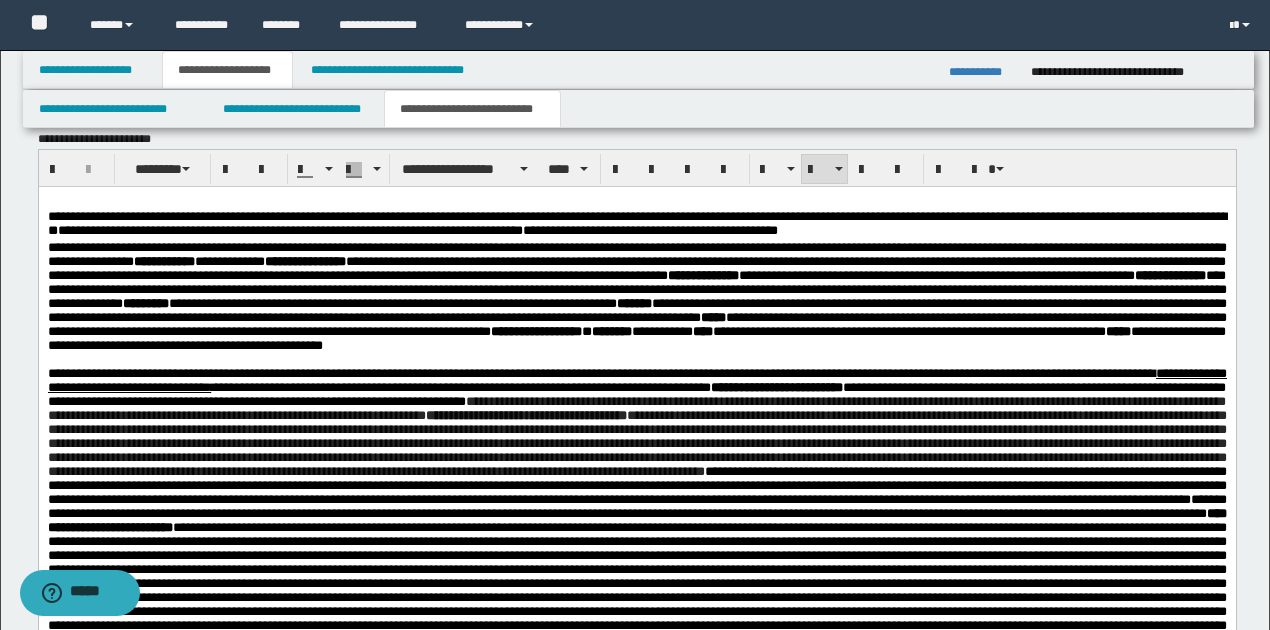 scroll, scrollTop: 1526, scrollLeft: 0, axis: vertical 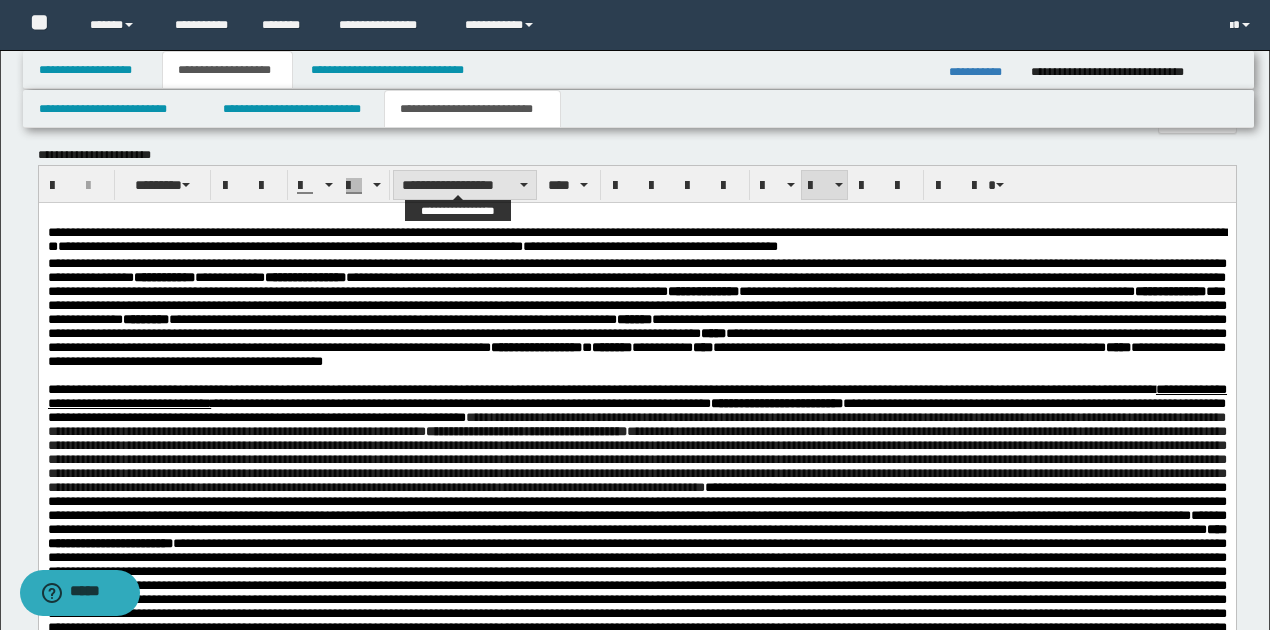 click at bounding box center (524, 185) 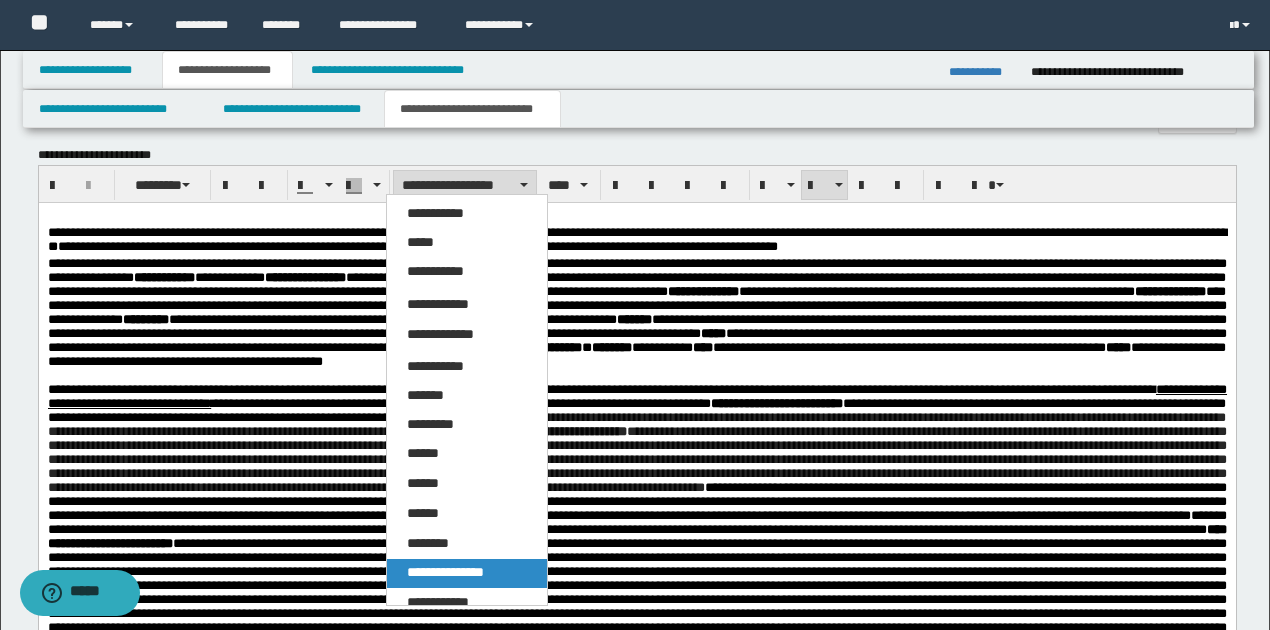 drag, startPoint x: 483, startPoint y: 567, endPoint x: 440, endPoint y: 351, distance: 220.23851 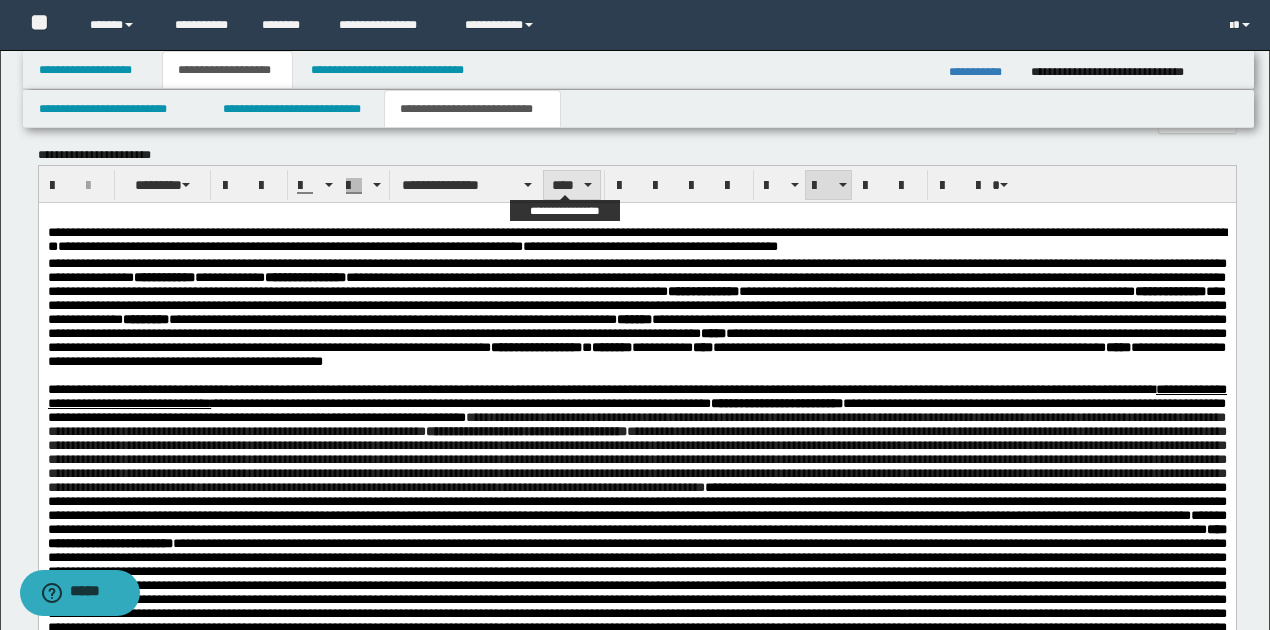 click on "****" at bounding box center (571, 185) 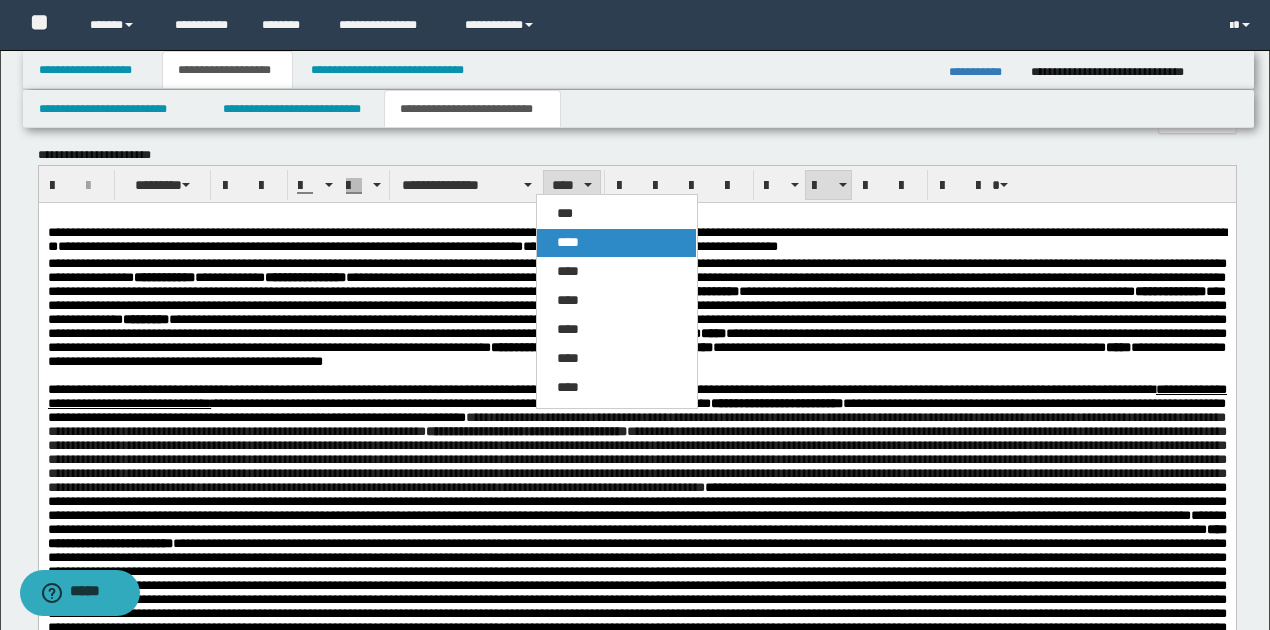 click on "****" at bounding box center (616, 243) 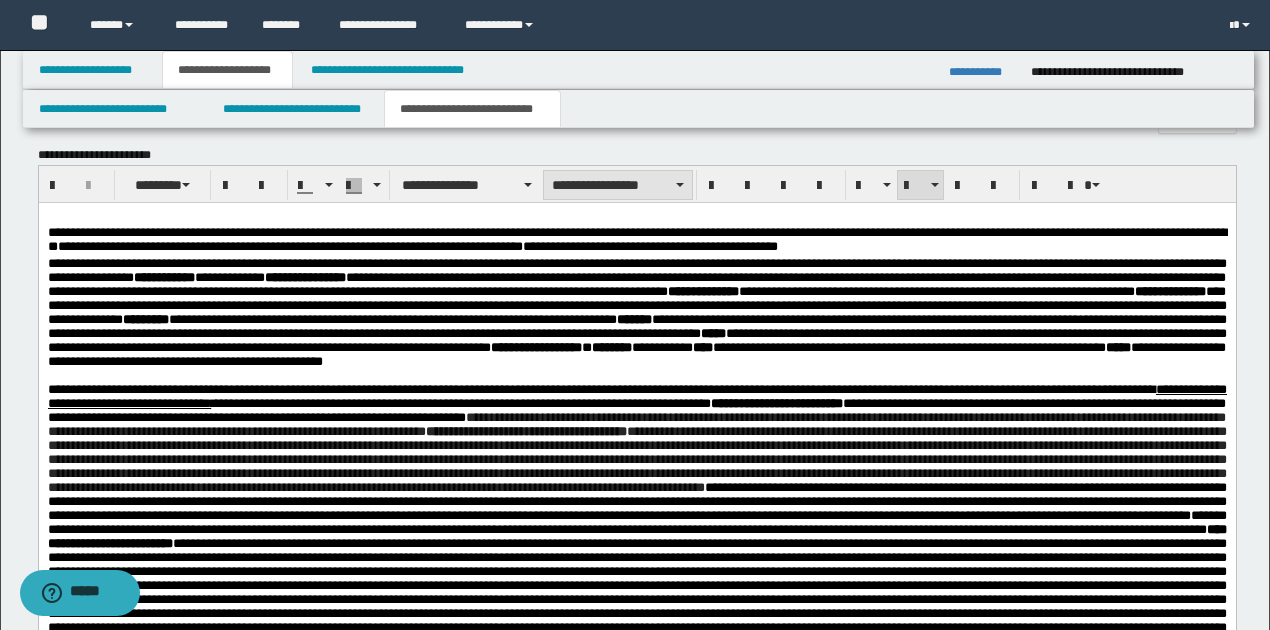 click on "**********" at bounding box center [617, 185] 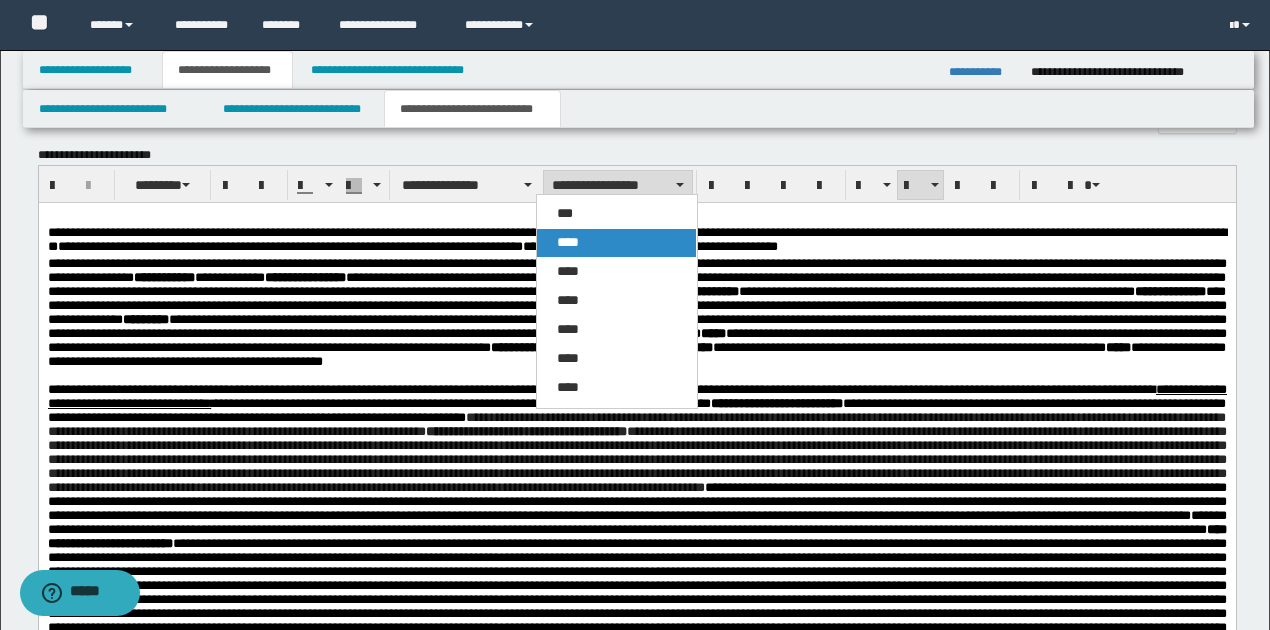click on "****" at bounding box center (616, 243) 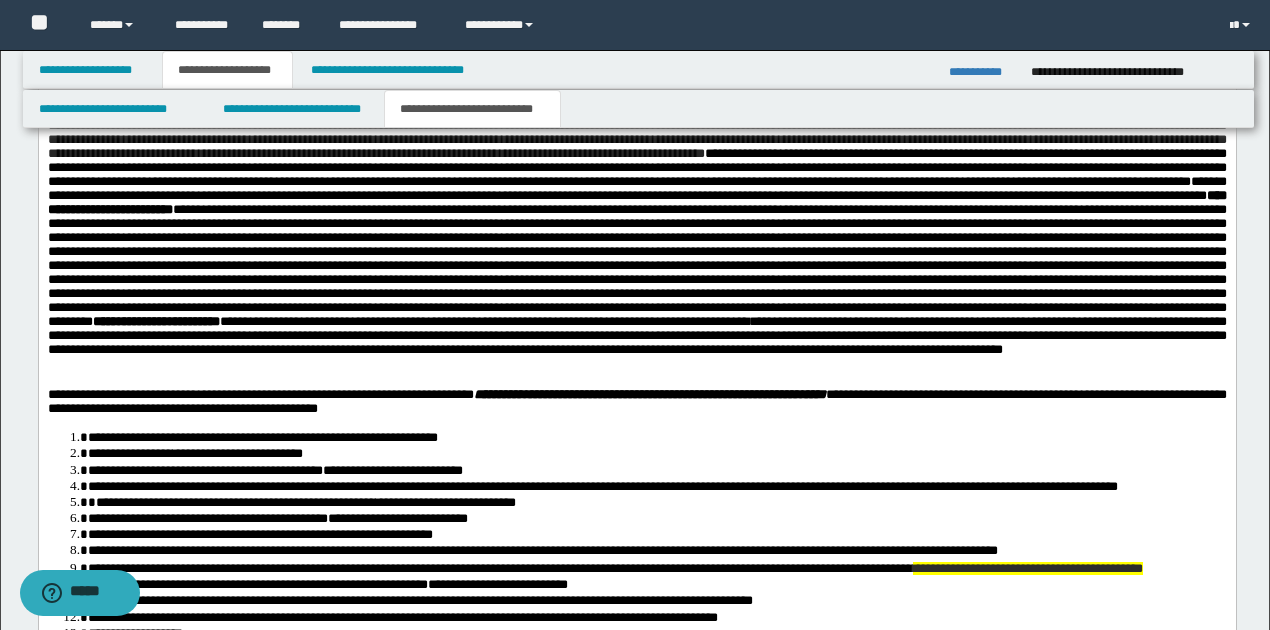 scroll, scrollTop: 2260, scrollLeft: 0, axis: vertical 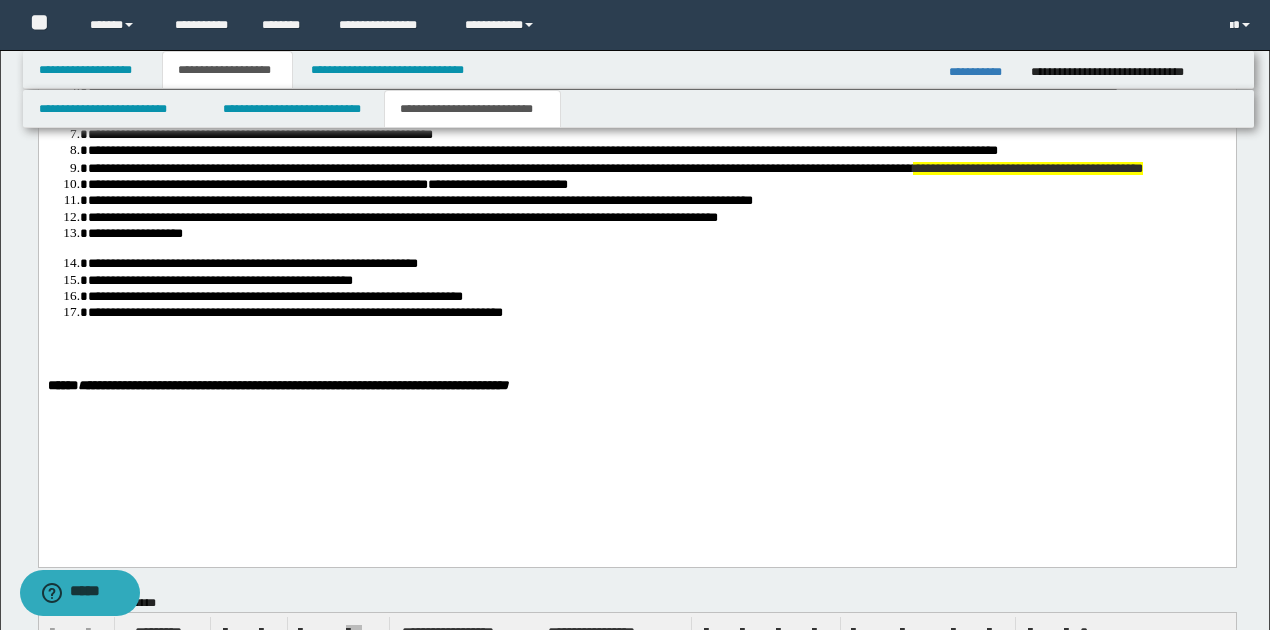 click on "**********" at bounding box center [134, 234] 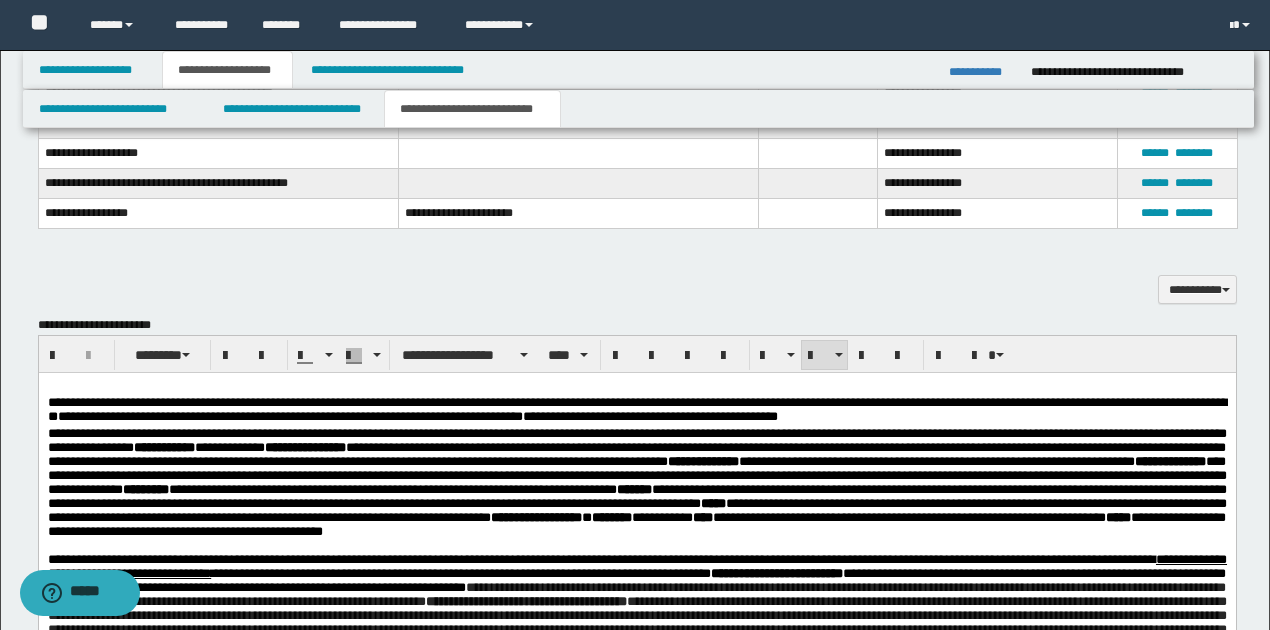 scroll, scrollTop: 1326, scrollLeft: 0, axis: vertical 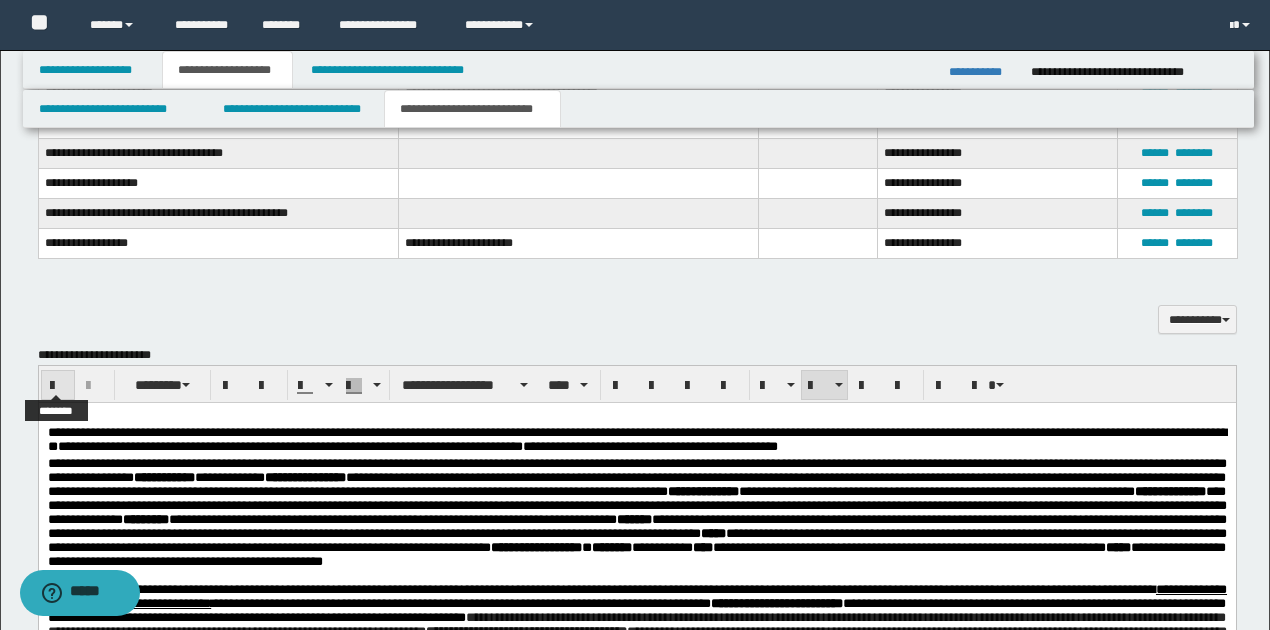 click at bounding box center [58, 386] 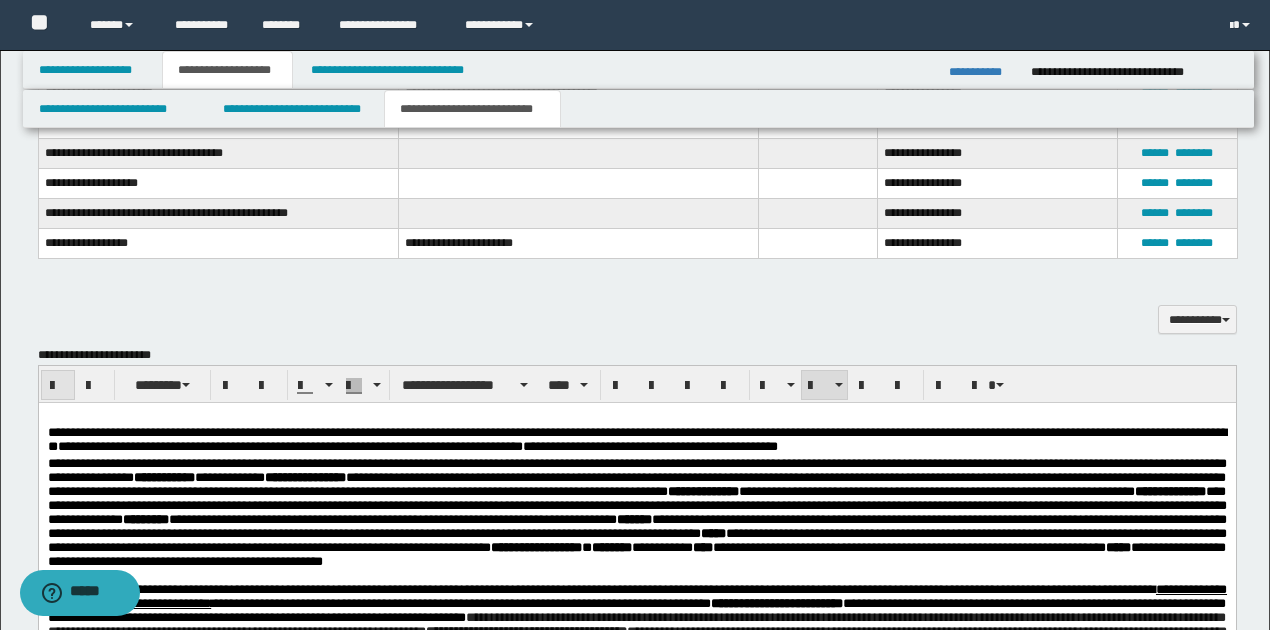 click at bounding box center [58, 386] 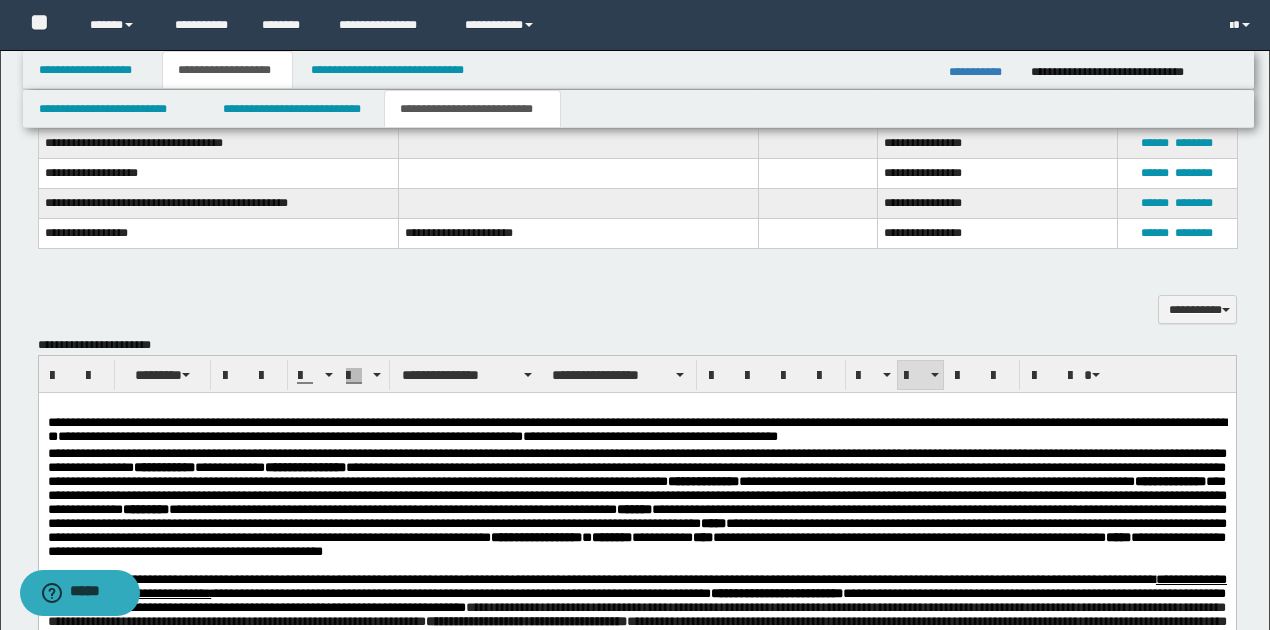 scroll, scrollTop: 1326, scrollLeft: 0, axis: vertical 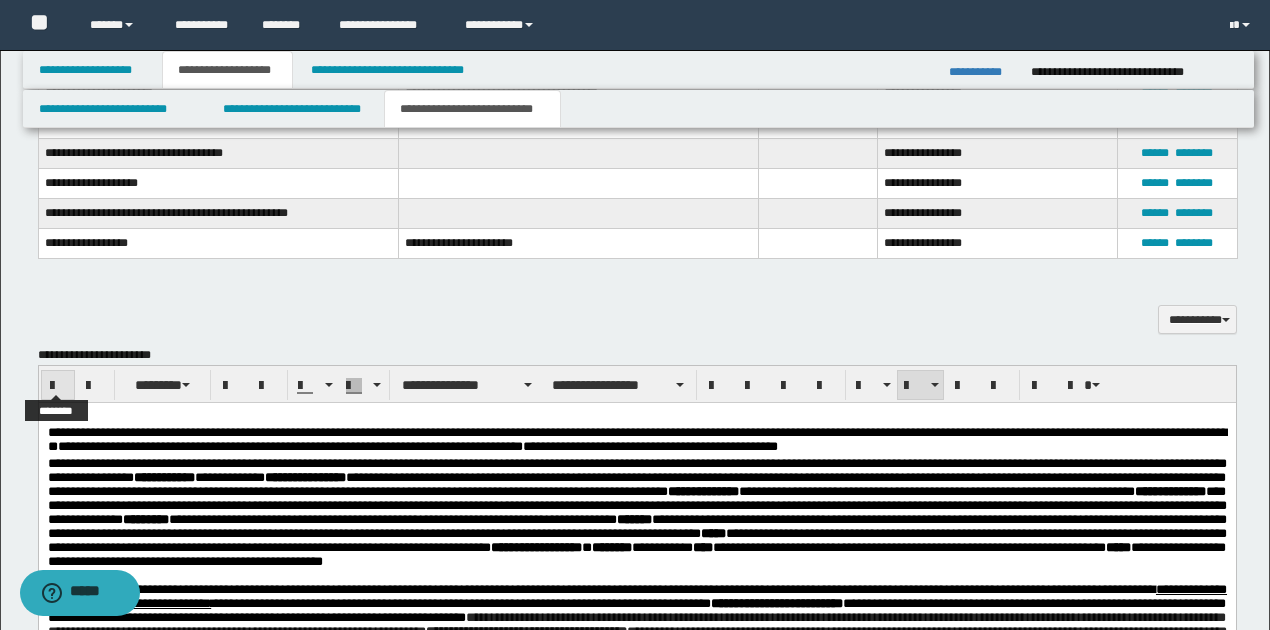 click at bounding box center [58, 386] 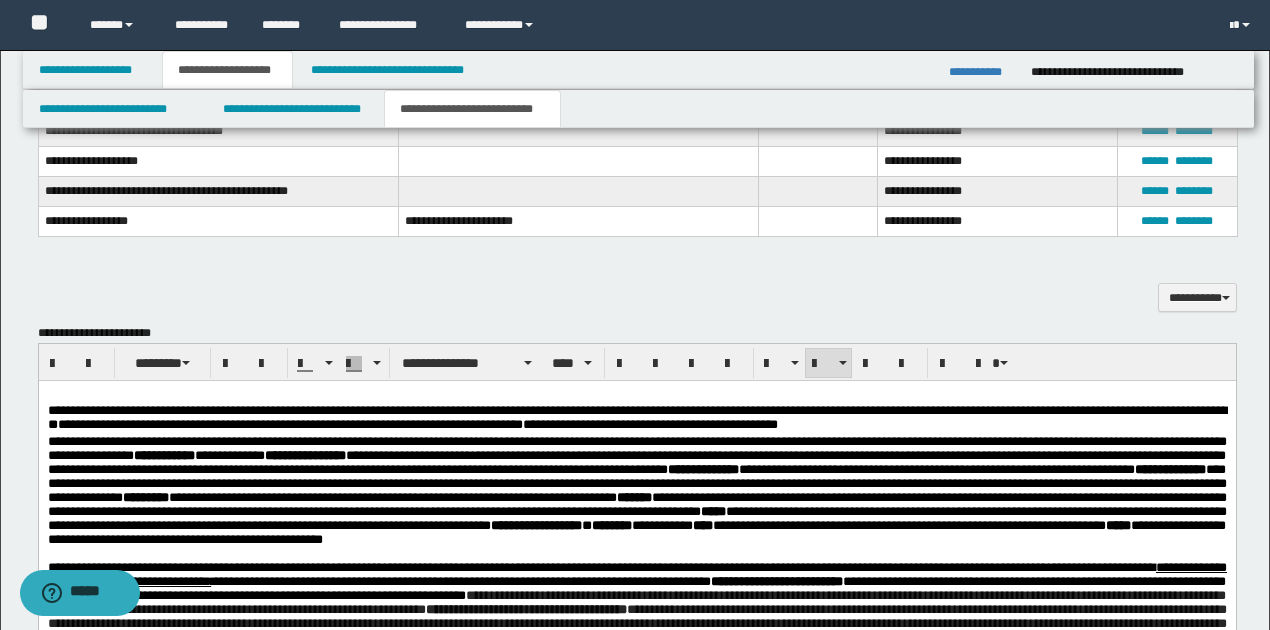 scroll, scrollTop: 1193, scrollLeft: 0, axis: vertical 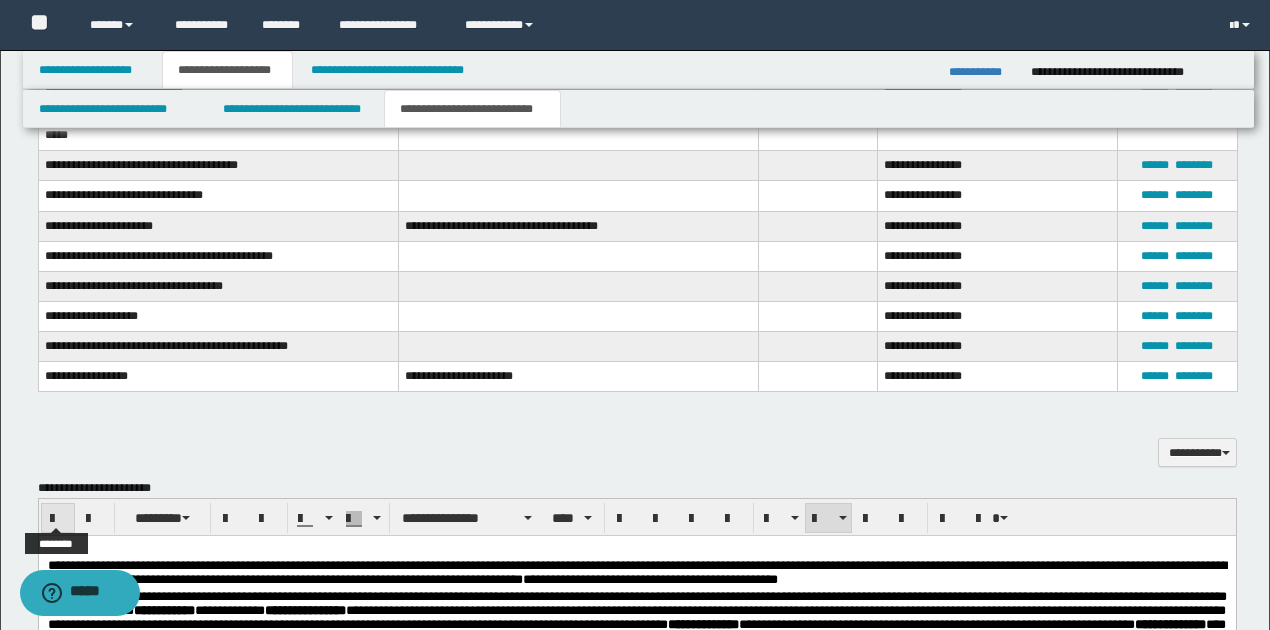 click at bounding box center [58, 519] 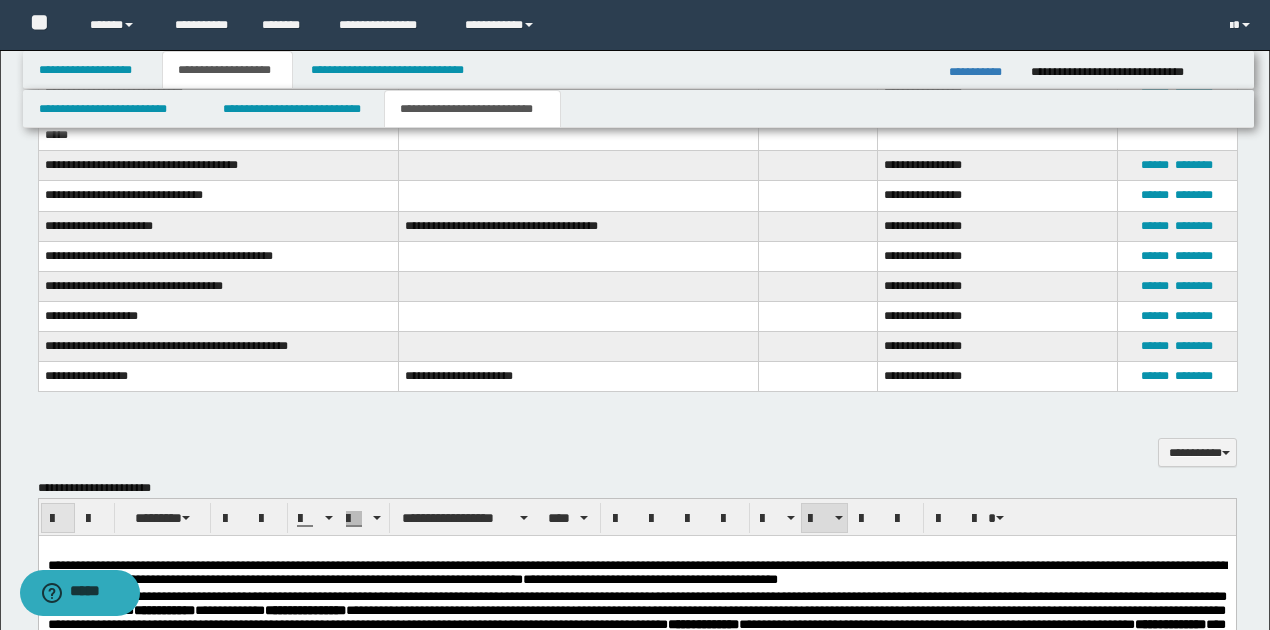 click at bounding box center (58, 519) 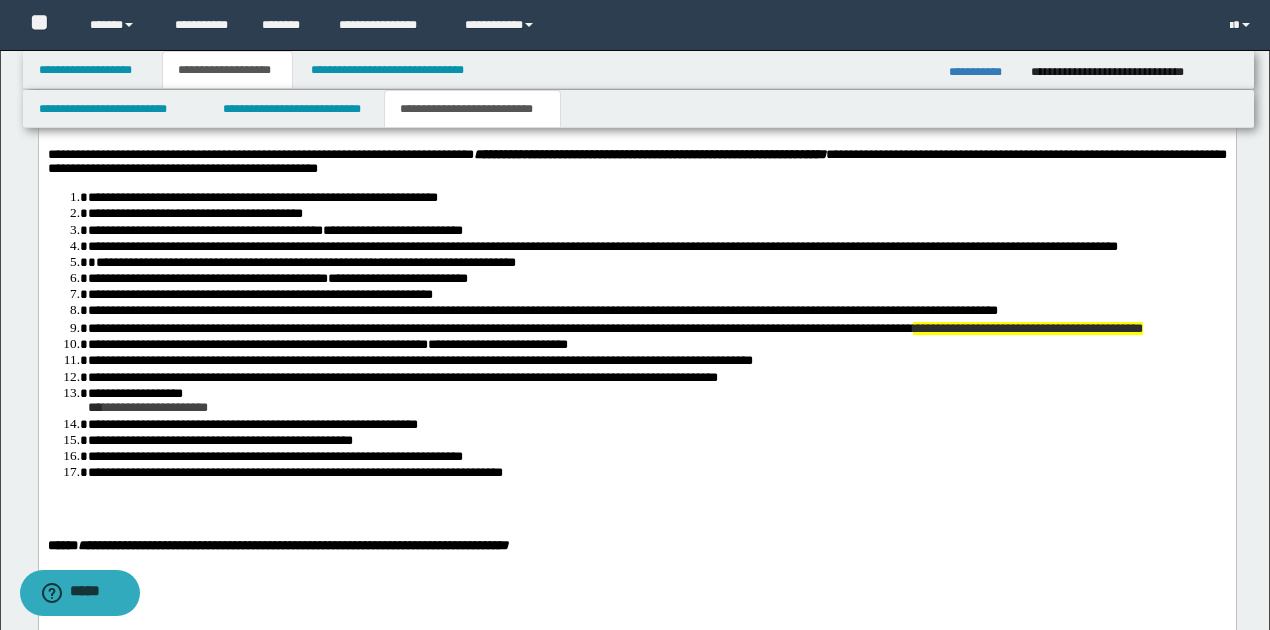 scroll, scrollTop: 2326, scrollLeft: 0, axis: vertical 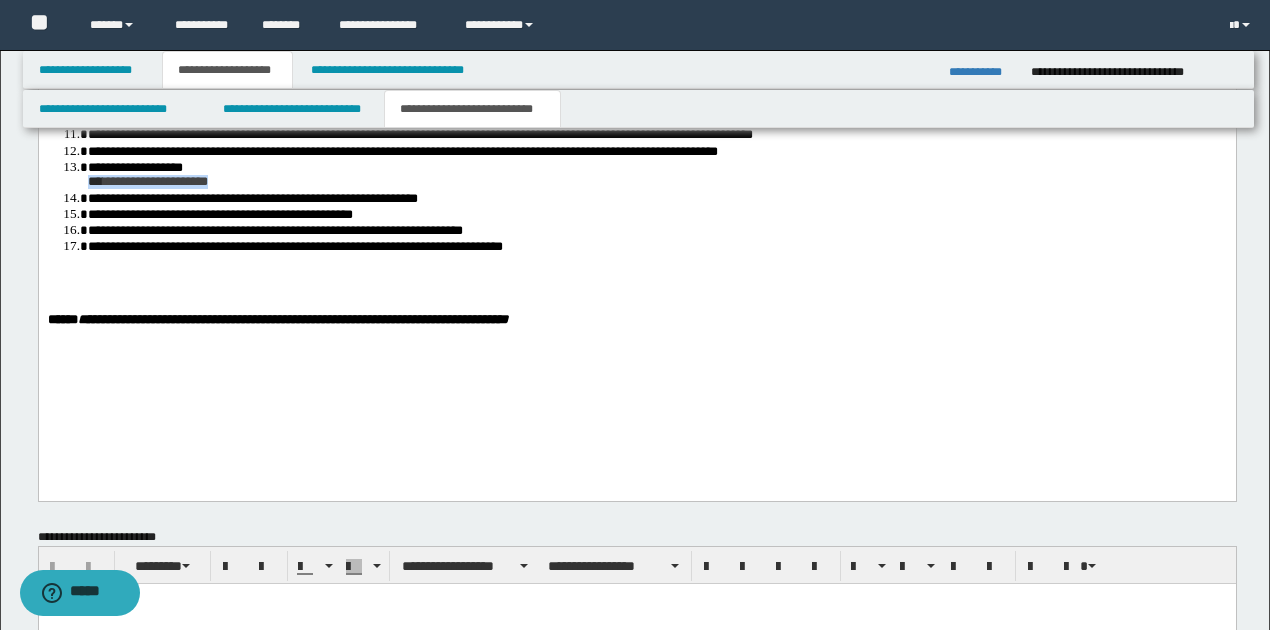 drag, startPoint x: 87, startPoint y: 251, endPoint x: 217, endPoint y: 244, distance: 130.18832 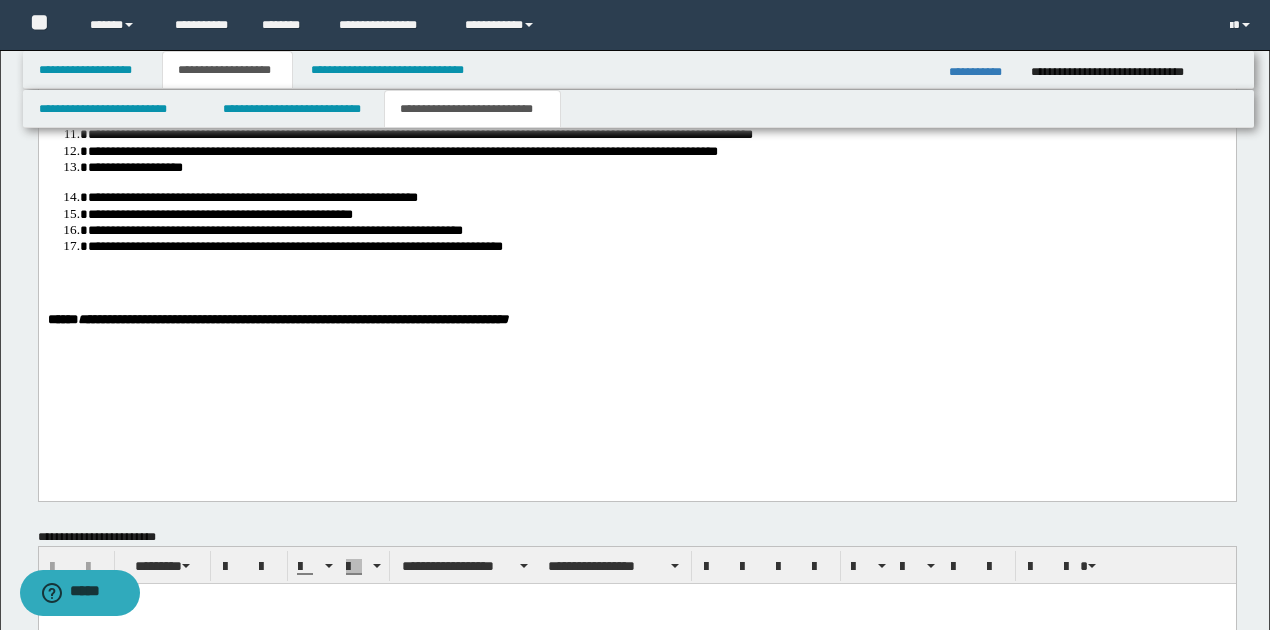 click on "**********" at bounding box center [134, 168] 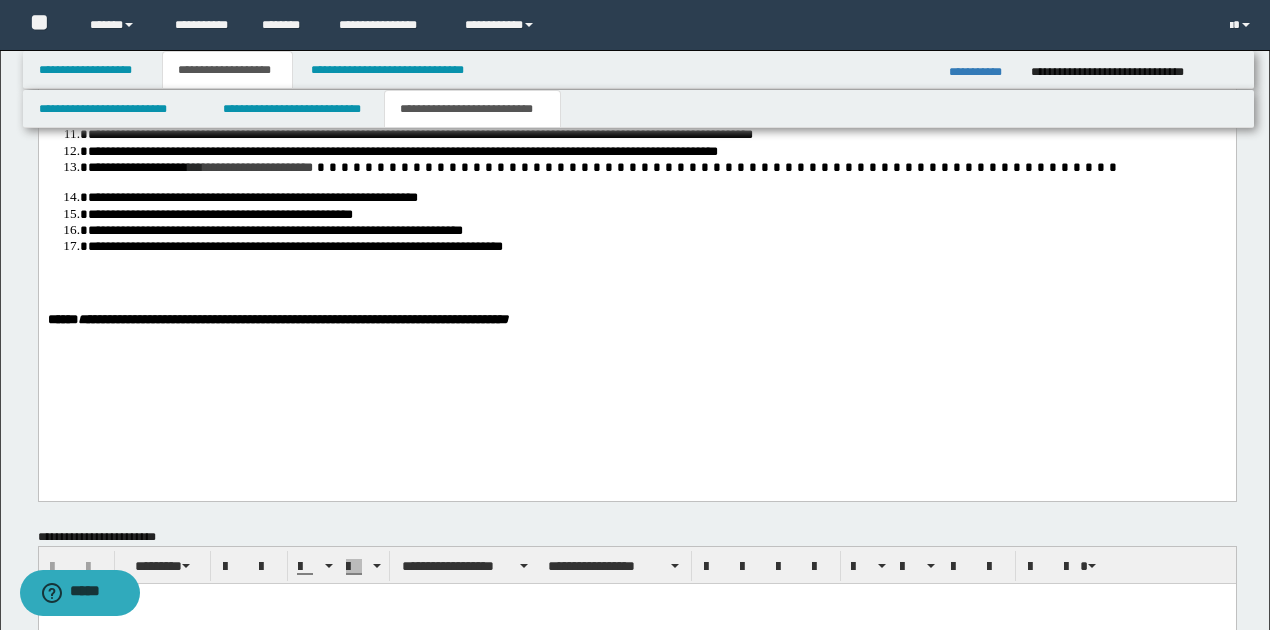 click on "**********" at bounding box center [603, 168] 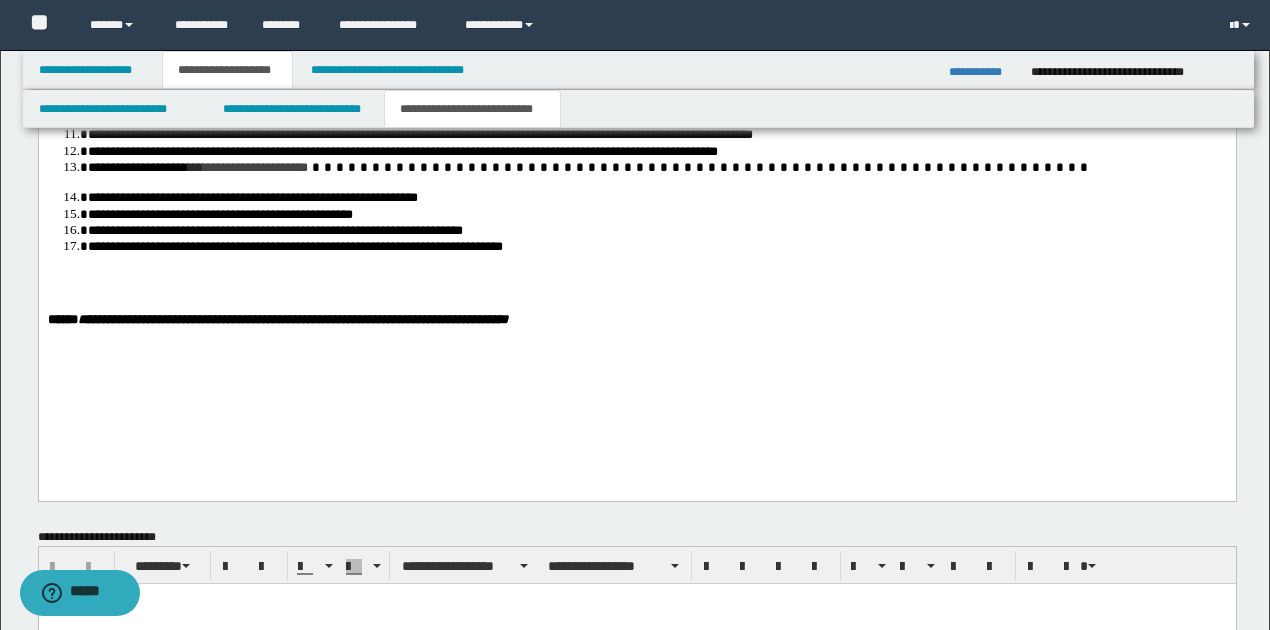 click on "**********" at bounding box center [591, 168] 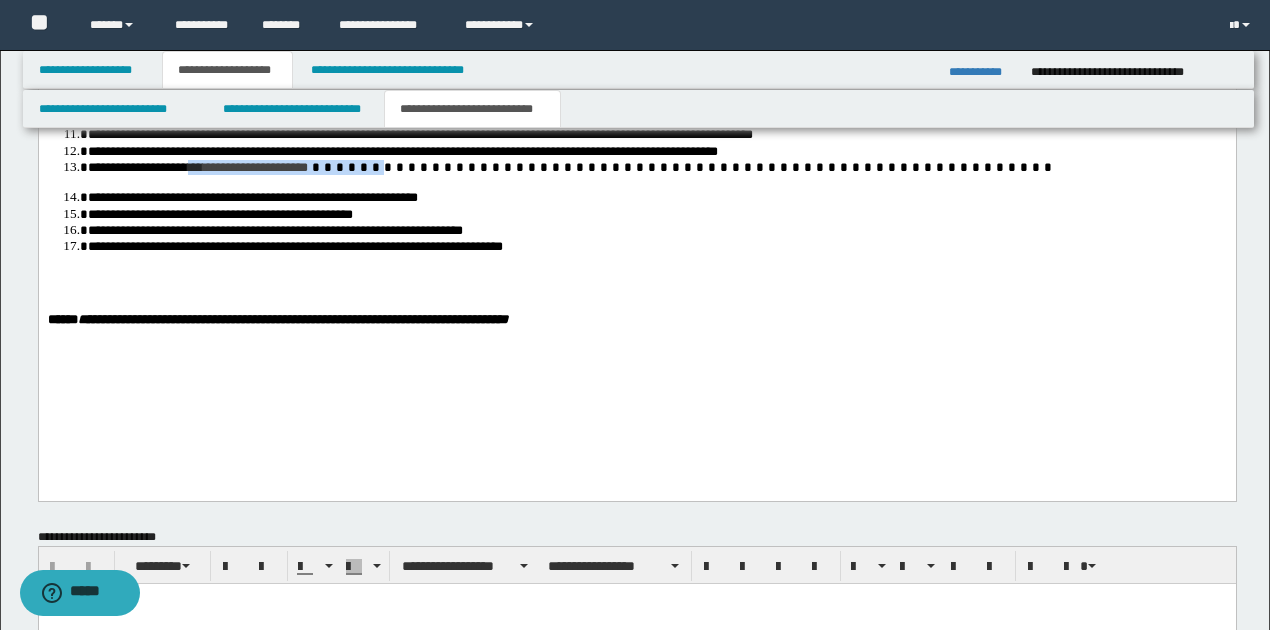 drag, startPoint x: 603, startPoint y: 236, endPoint x: 774, endPoint y: 236, distance: 171 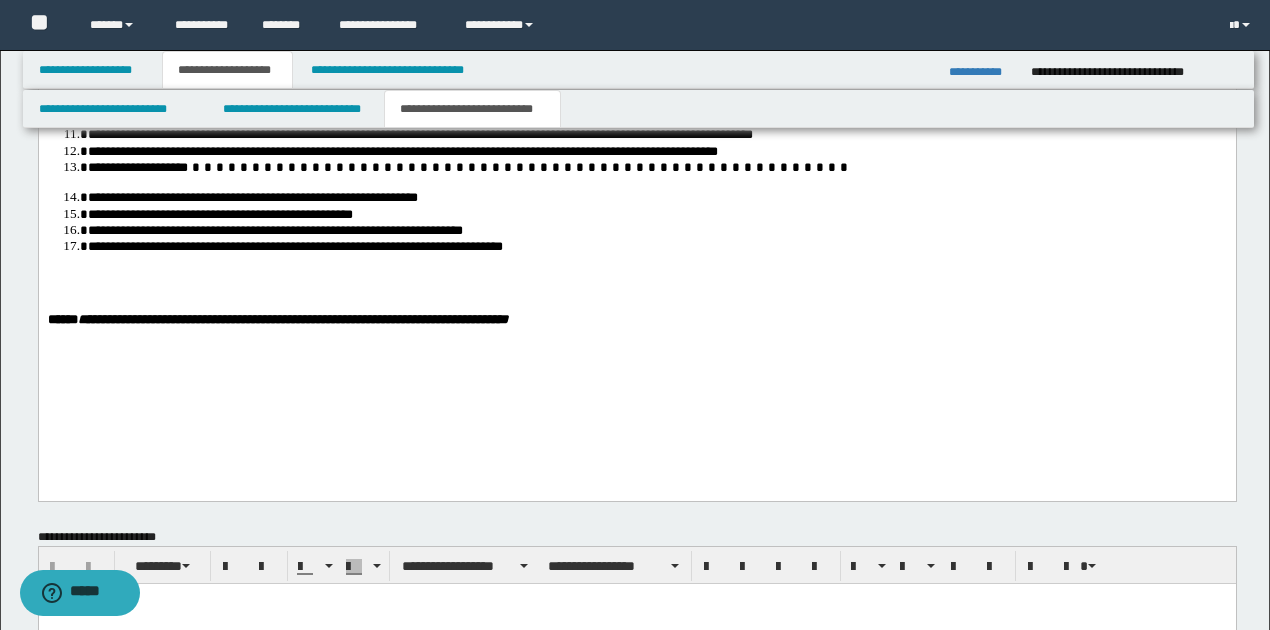 click on "**********" at bounding box center (471, 168) 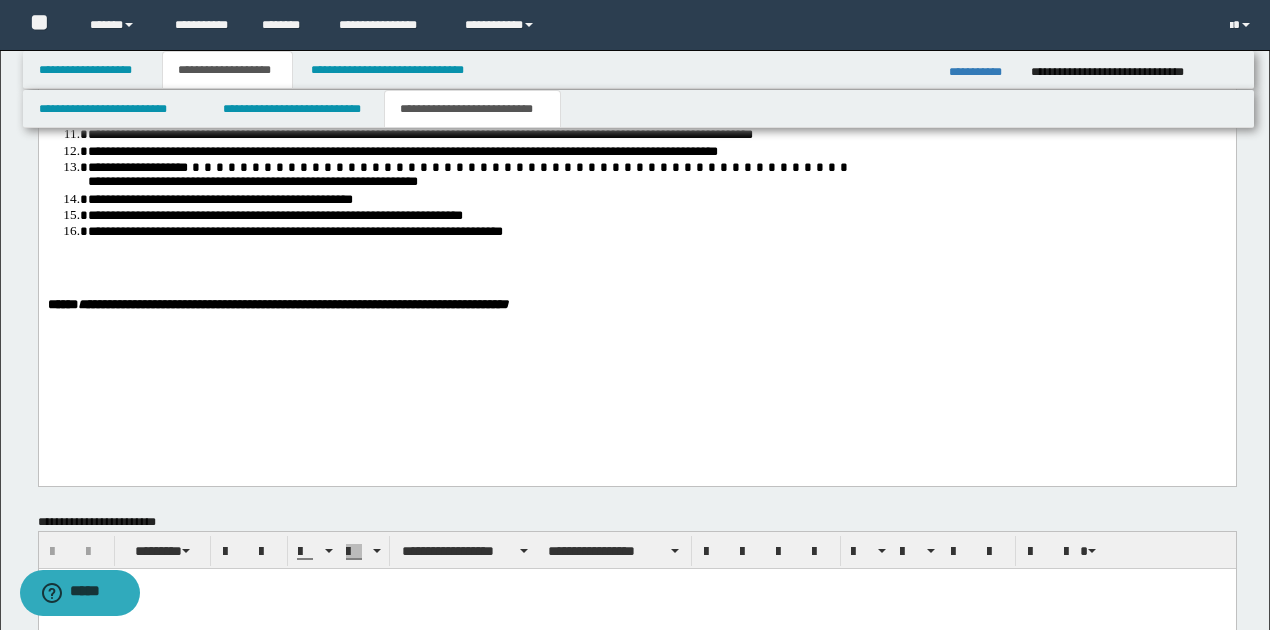 click on "**********" at bounding box center (471, 168) 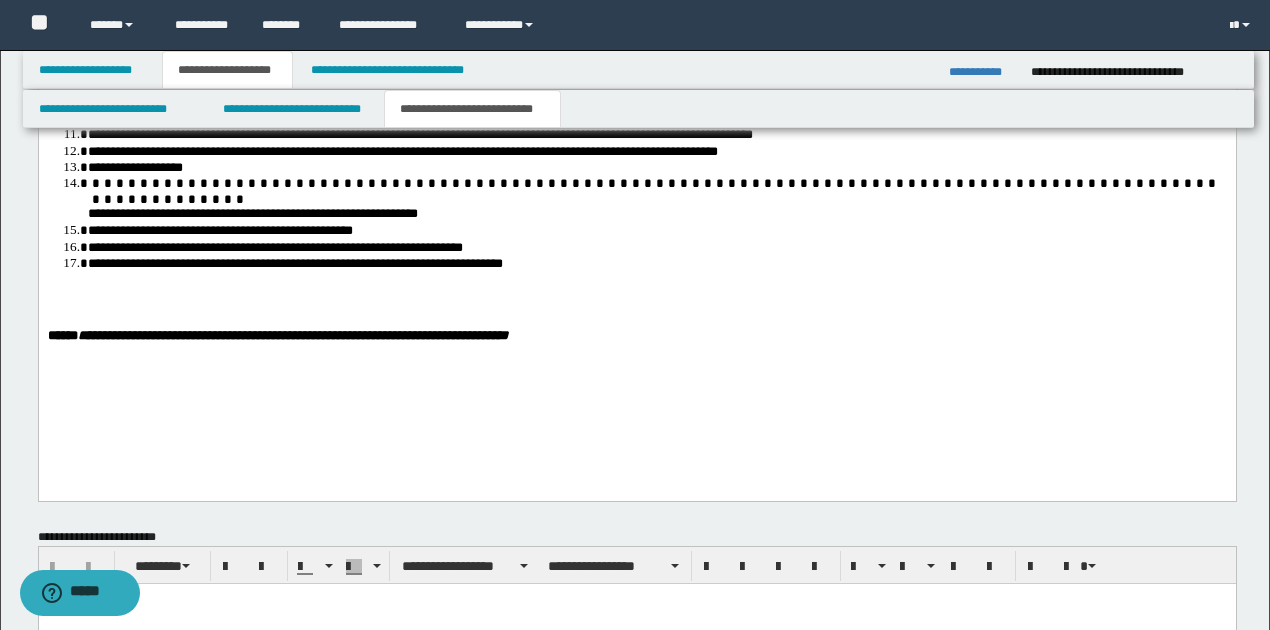 click on "**********" at bounding box center [656, 168] 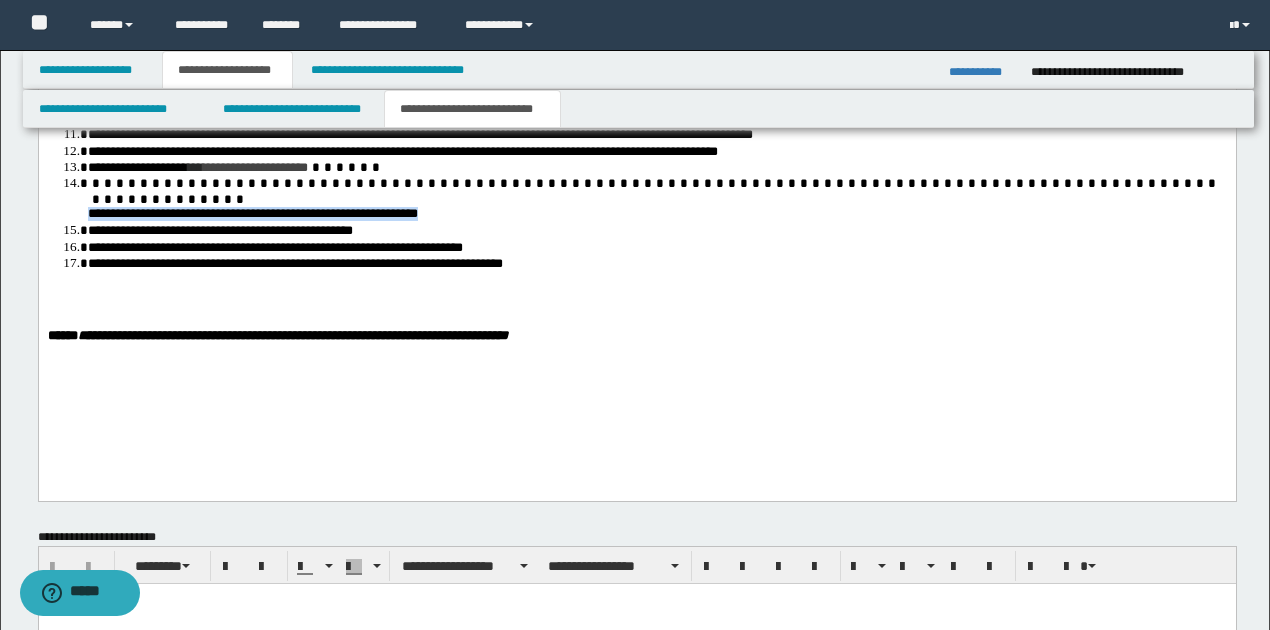 drag, startPoint x: 86, startPoint y: 265, endPoint x: 450, endPoint y: 260, distance: 364.03433 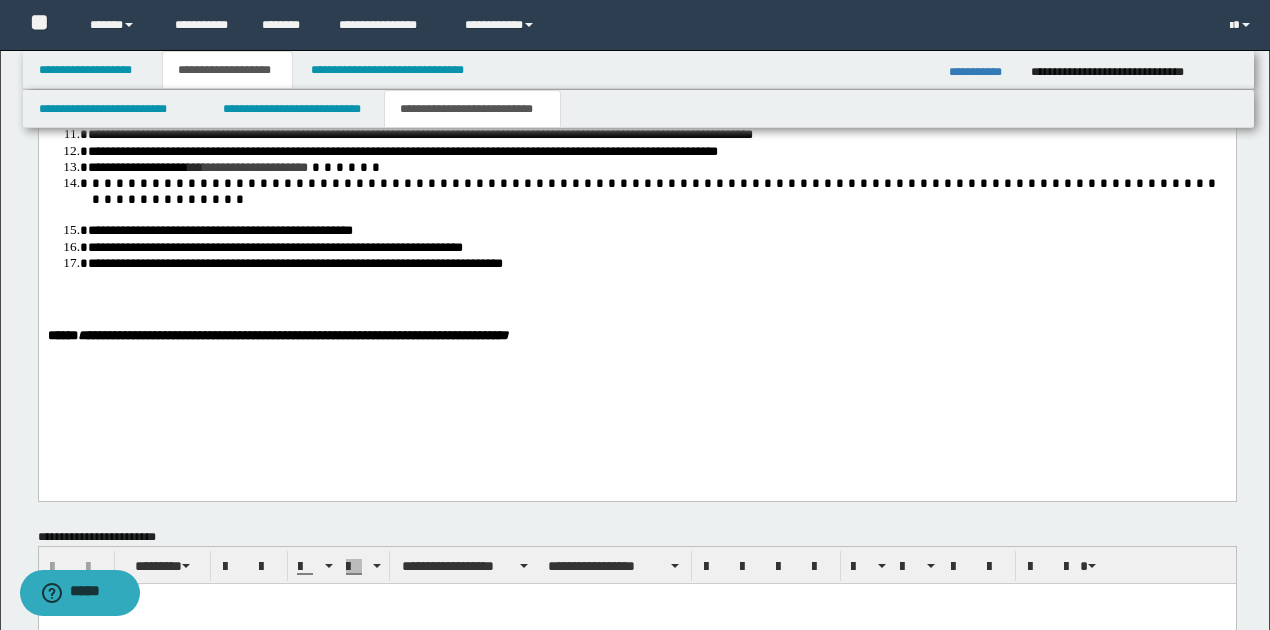 click at bounding box center (653, 192) 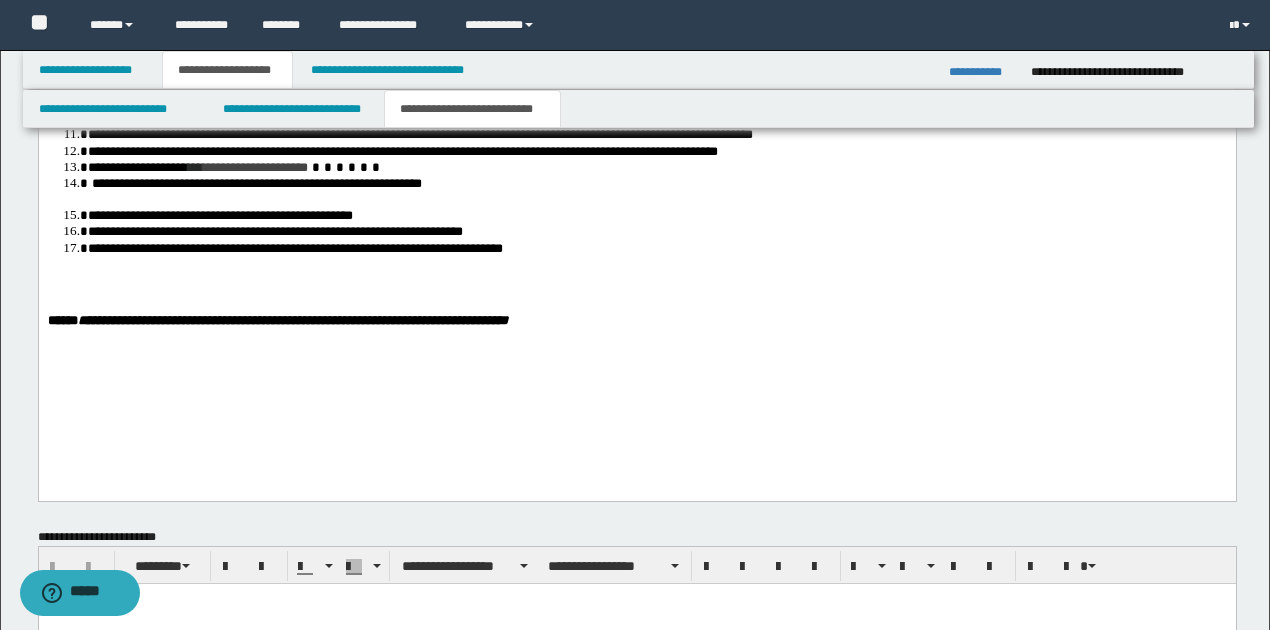 click at bounding box center (657, 200) 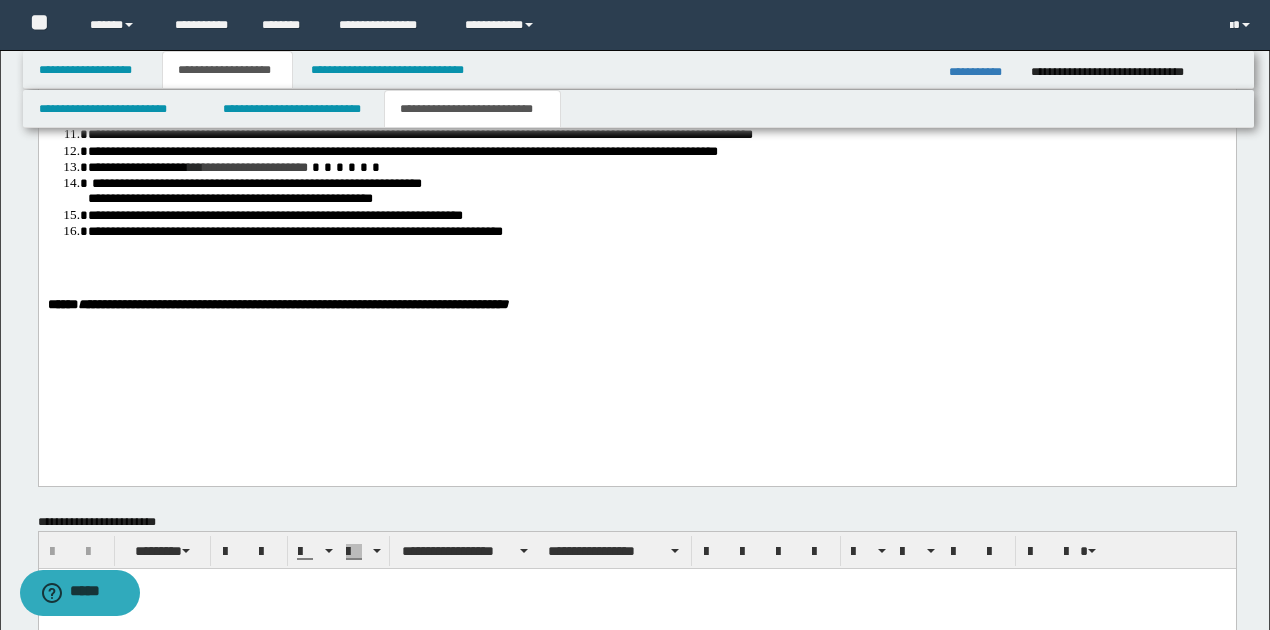 click on "**********" at bounding box center [636, 102] 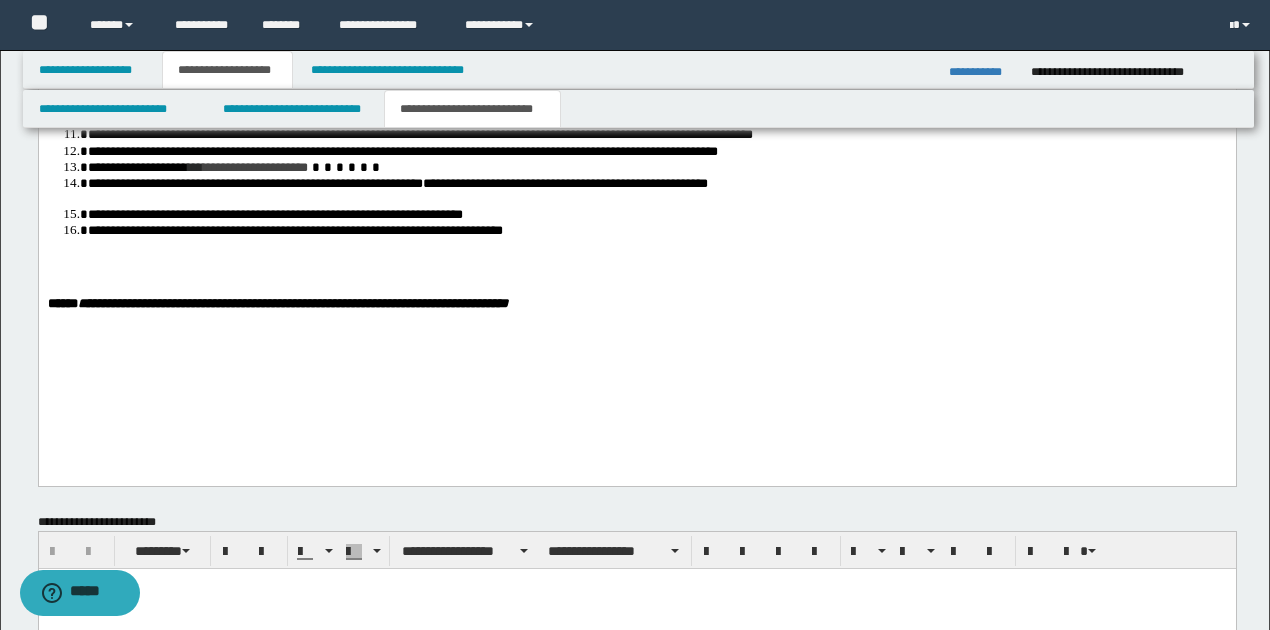 click on "**********" at bounding box center [254, 184] 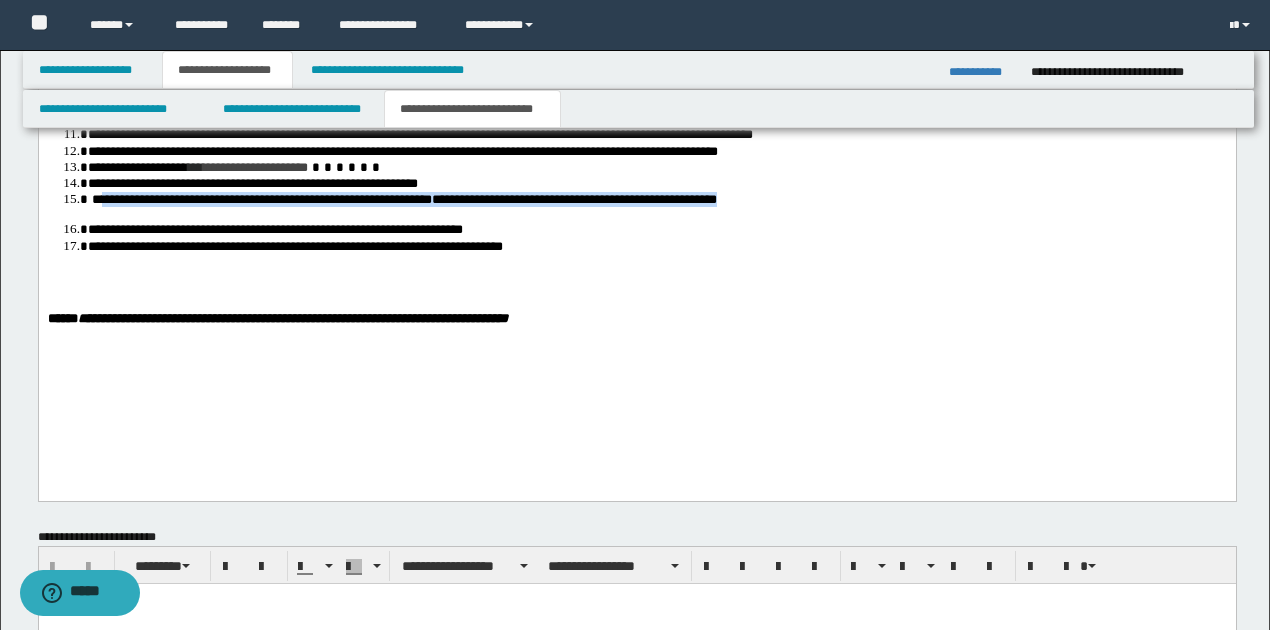 drag, startPoint x: 94, startPoint y: 262, endPoint x: 375, endPoint y: 279, distance: 281.51376 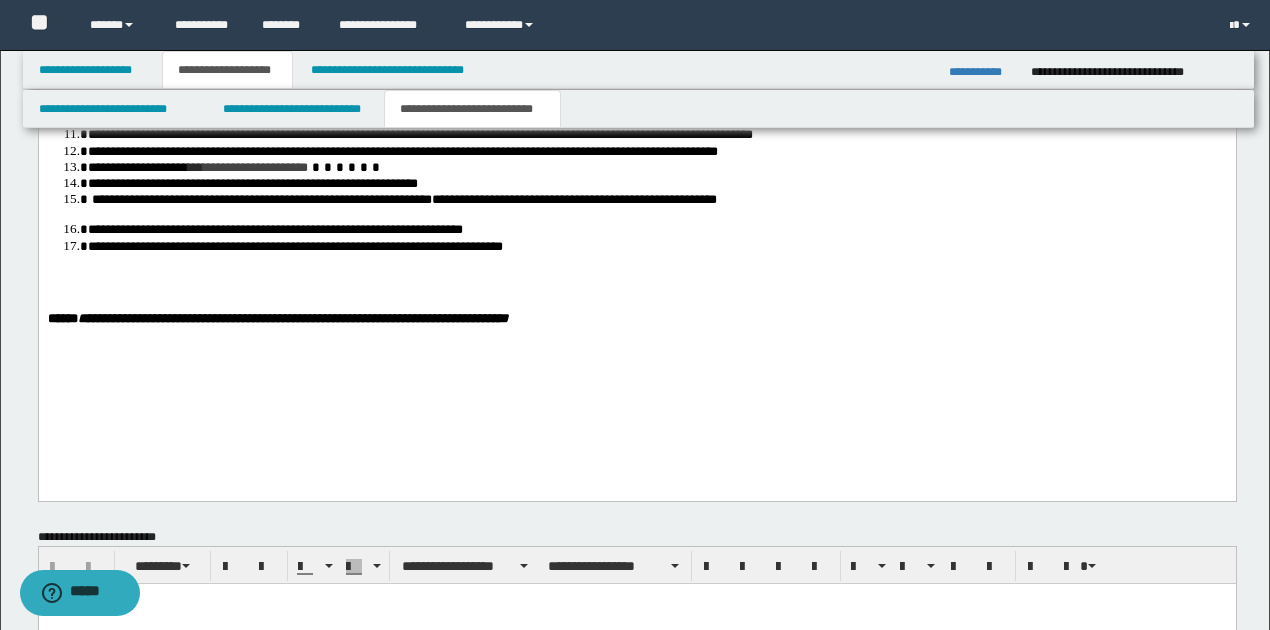 click at bounding box center (637, 275) 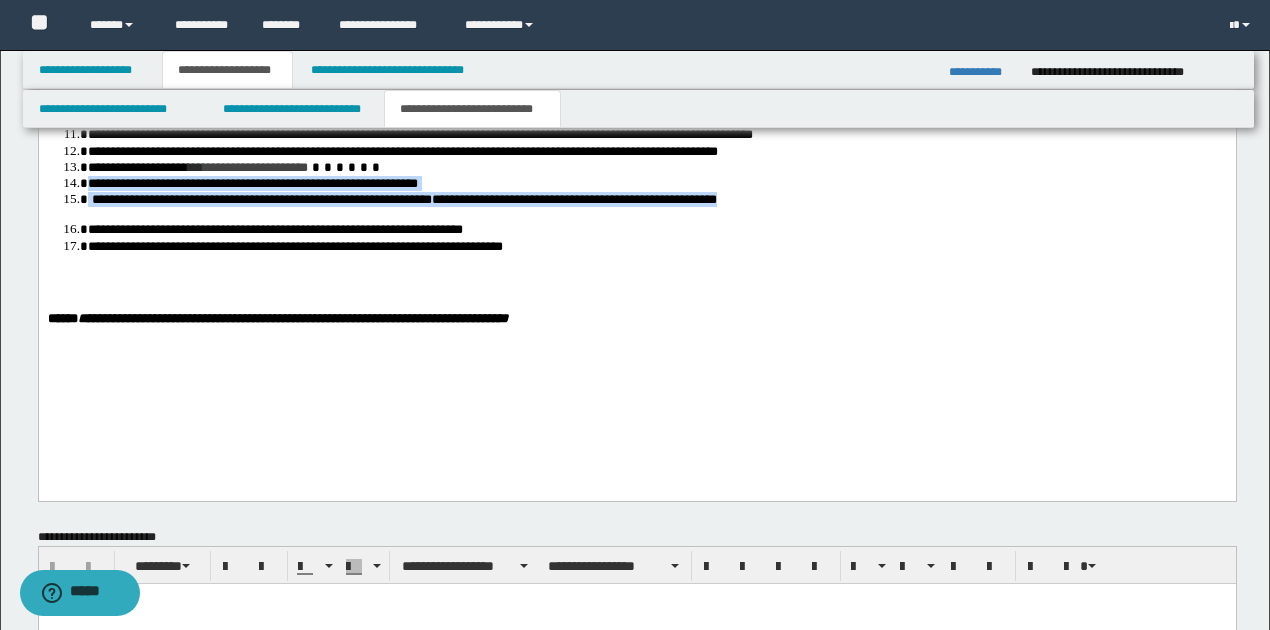 drag, startPoint x: 88, startPoint y: 251, endPoint x: 381, endPoint y: 280, distance: 294.43167 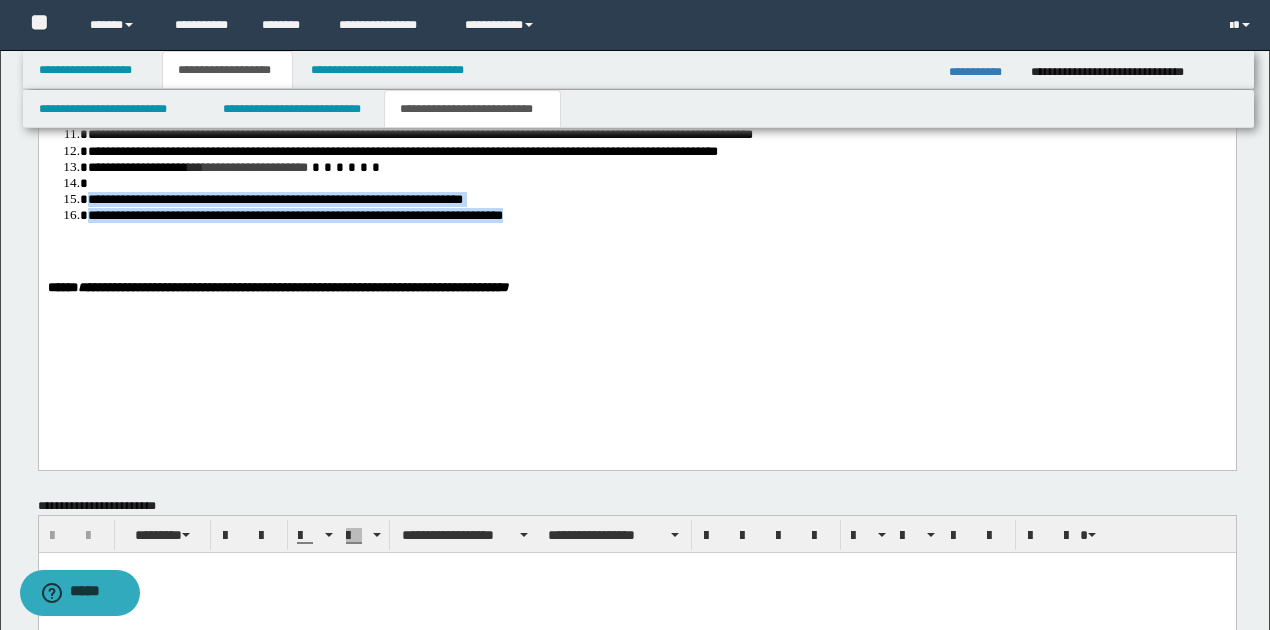 drag, startPoint x: 88, startPoint y: 265, endPoint x: 582, endPoint y: 277, distance: 494.14572 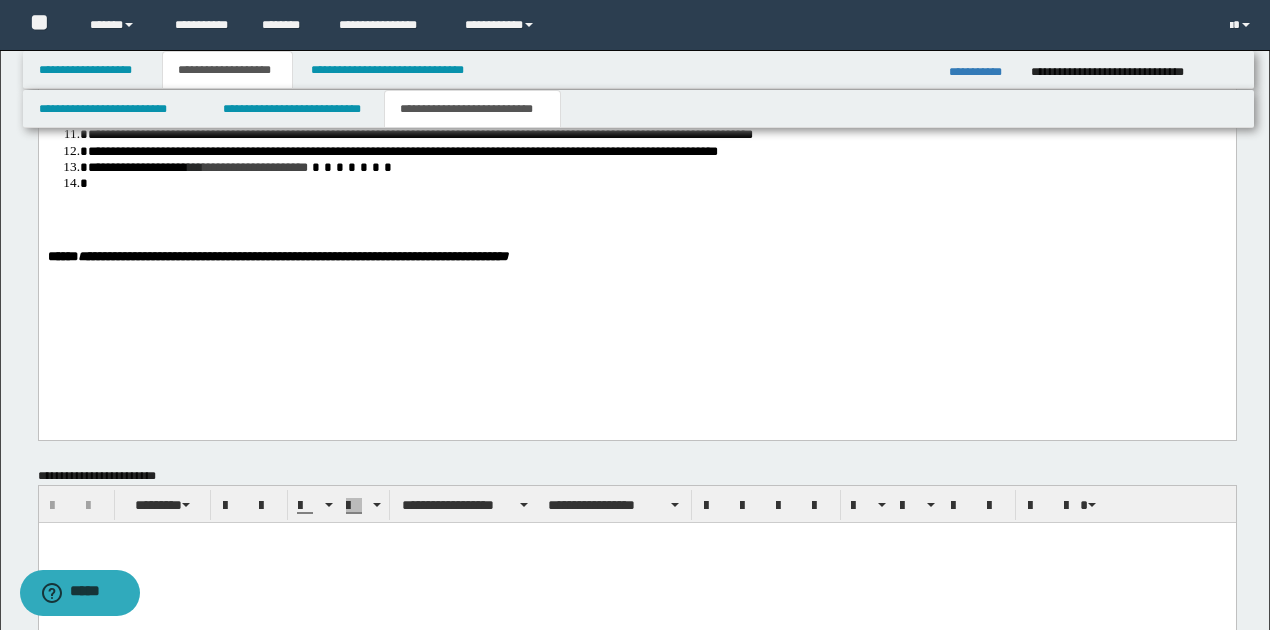 click at bounding box center [656, 184] 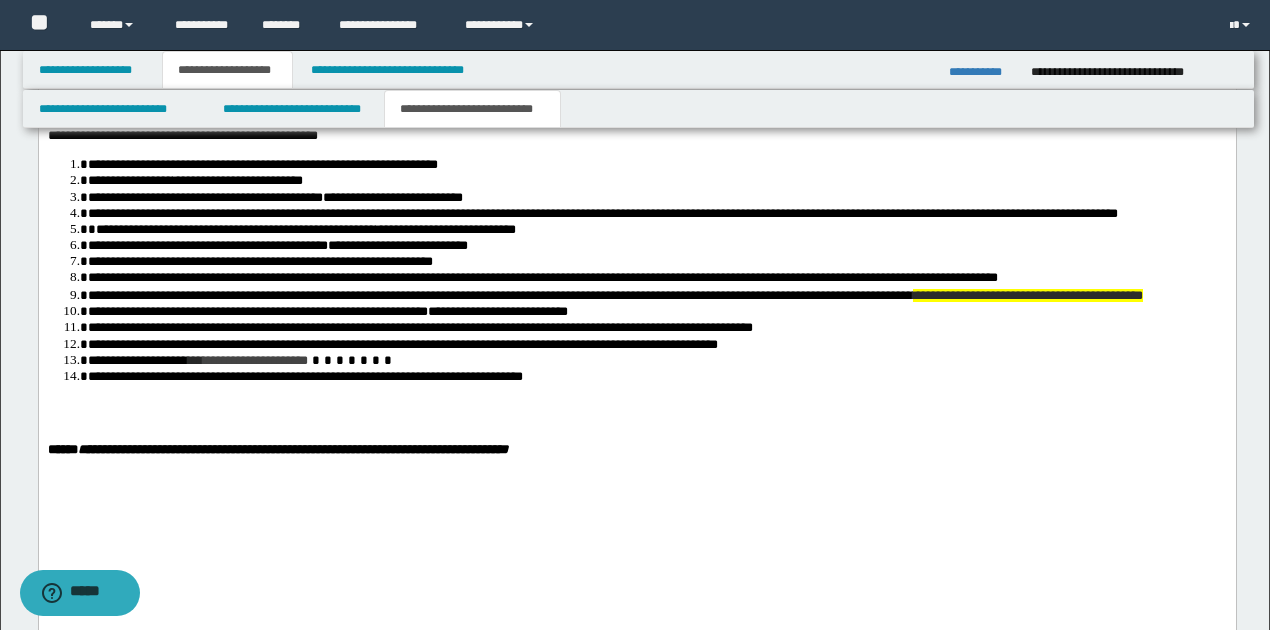 scroll, scrollTop: 2126, scrollLeft: 0, axis: vertical 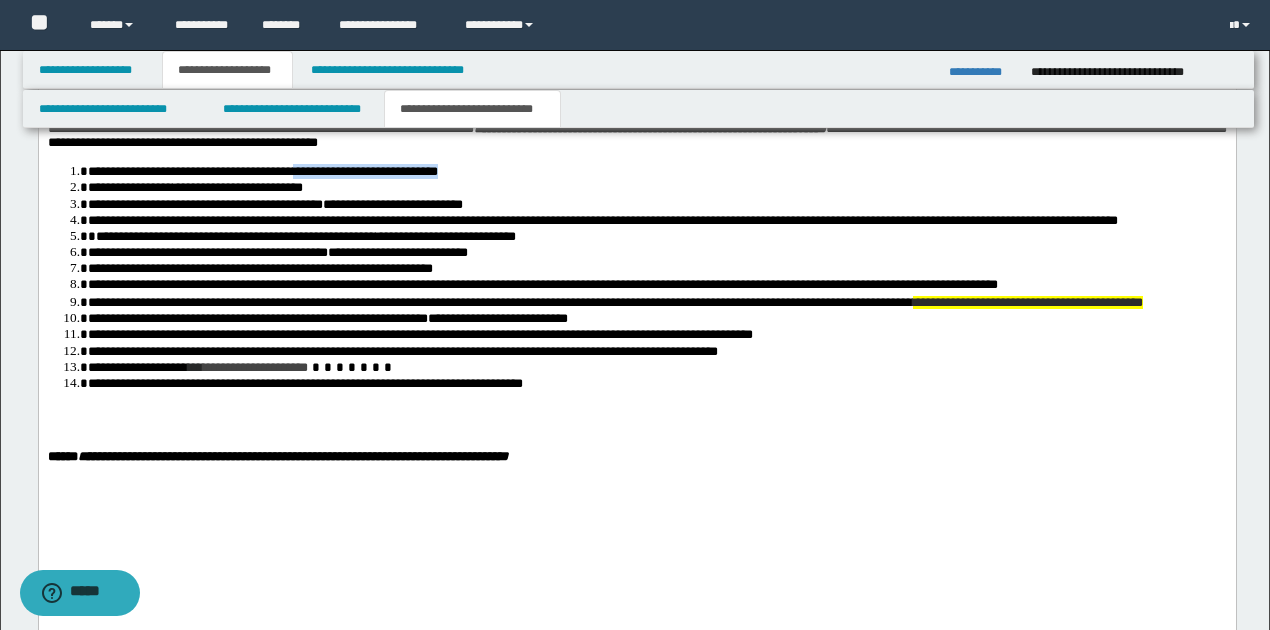 drag, startPoint x: 317, startPoint y: 252, endPoint x: 485, endPoint y: 253, distance: 168.00298 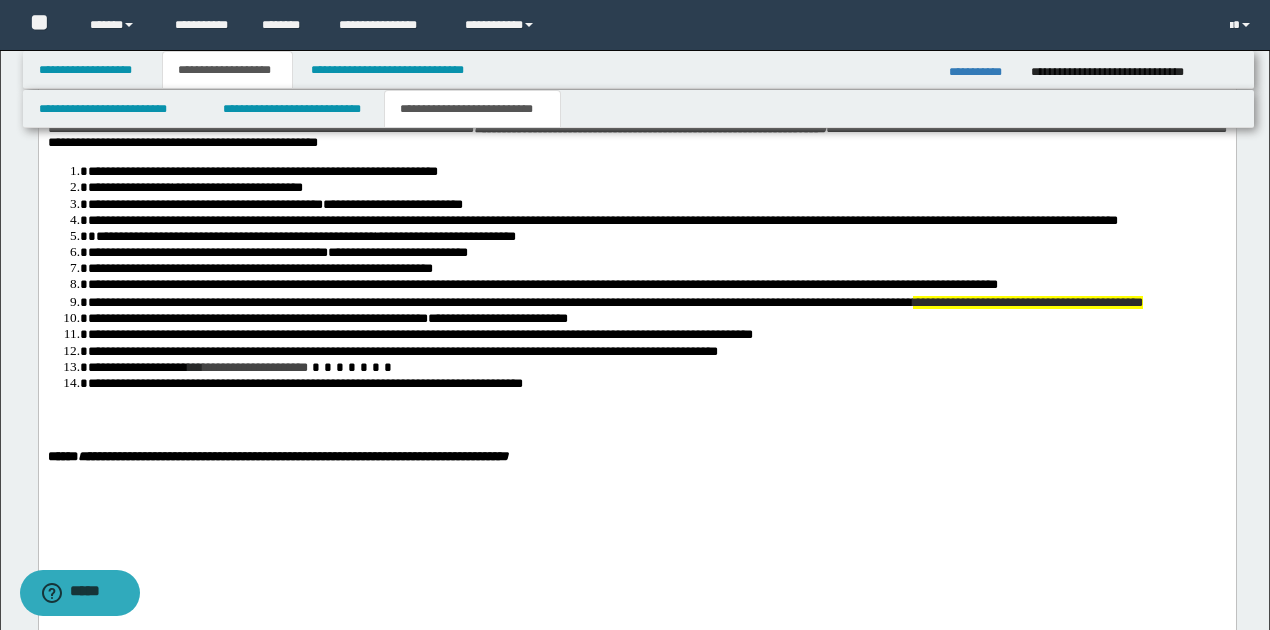 click on "**********" at bounding box center [656, 384] 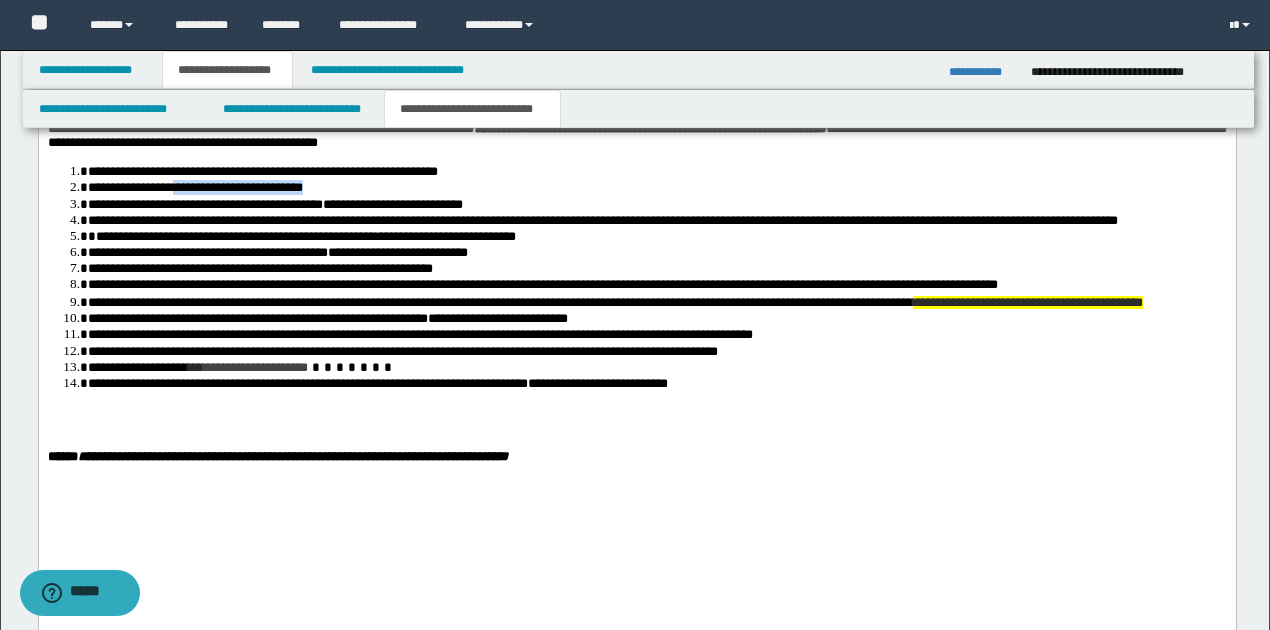 drag, startPoint x: 705, startPoint y: 265, endPoint x: 908, endPoint y: 258, distance: 203.12065 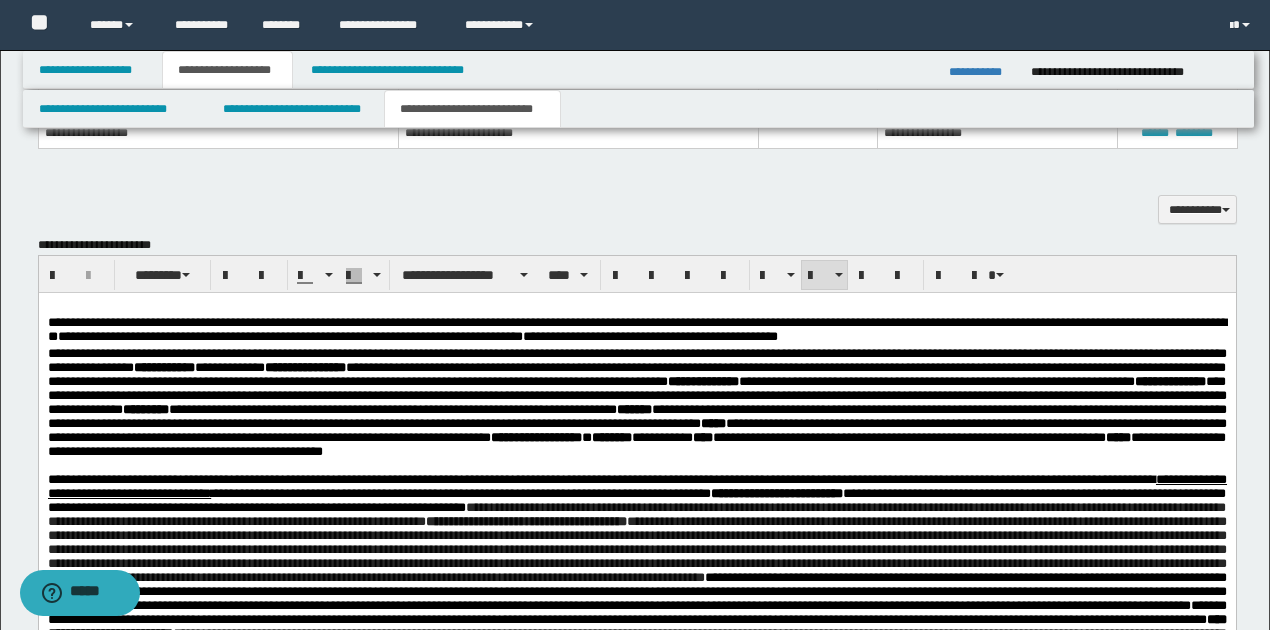 scroll, scrollTop: 1393, scrollLeft: 0, axis: vertical 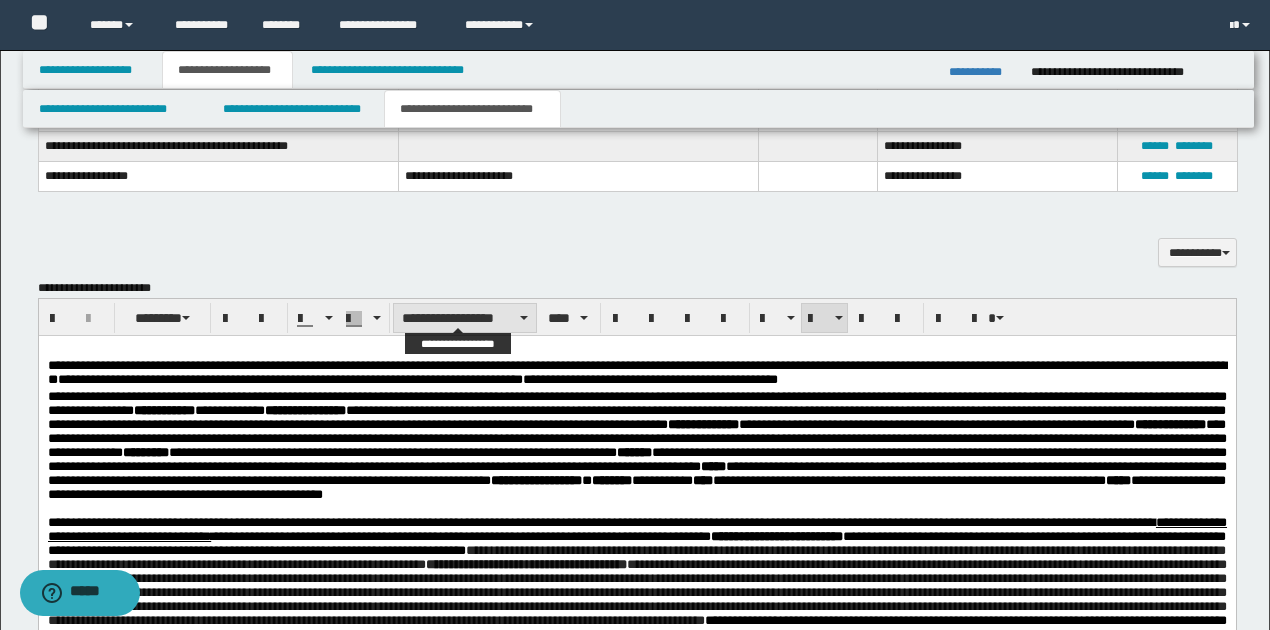click at bounding box center (524, 318) 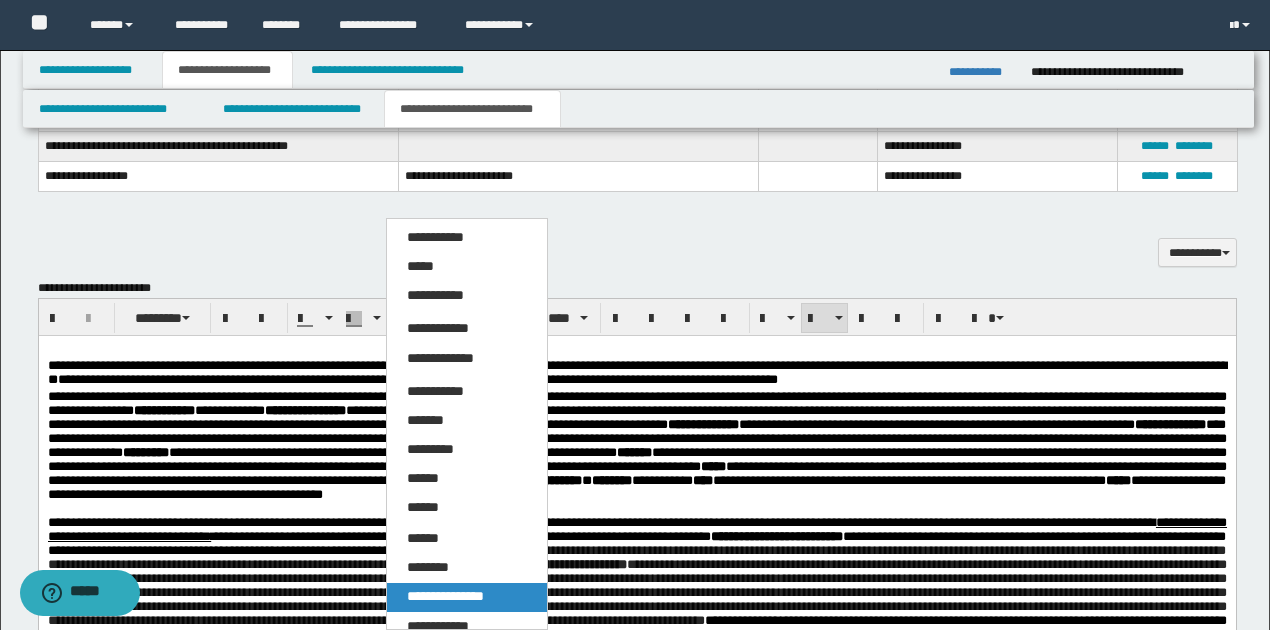 click on "**********" at bounding box center [445, 596] 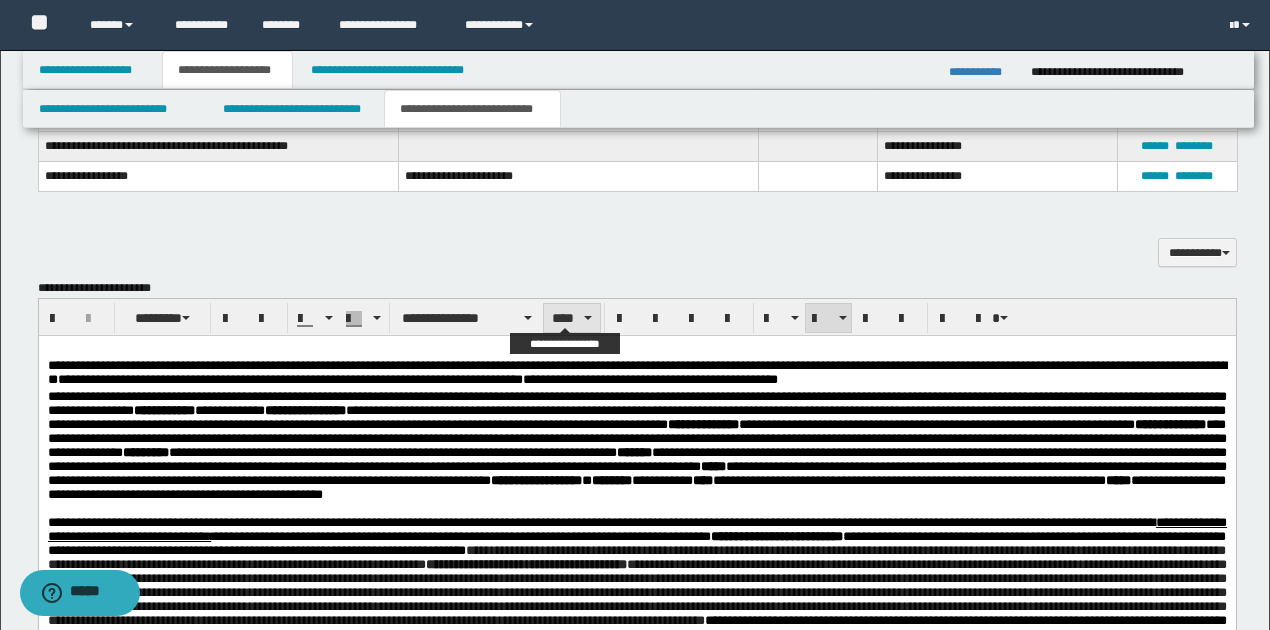 drag, startPoint x: 581, startPoint y: 312, endPoint x: 563, endPoint y: 329, distance: 24.758837 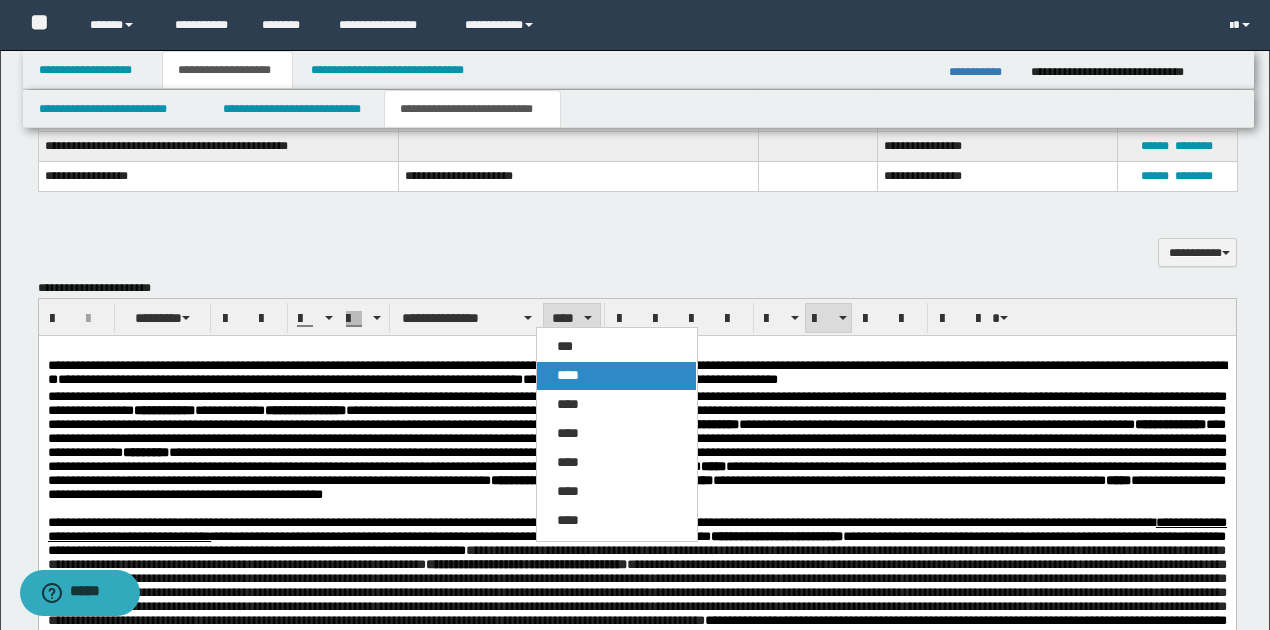 click on "****" at bounding box center (568, 375) 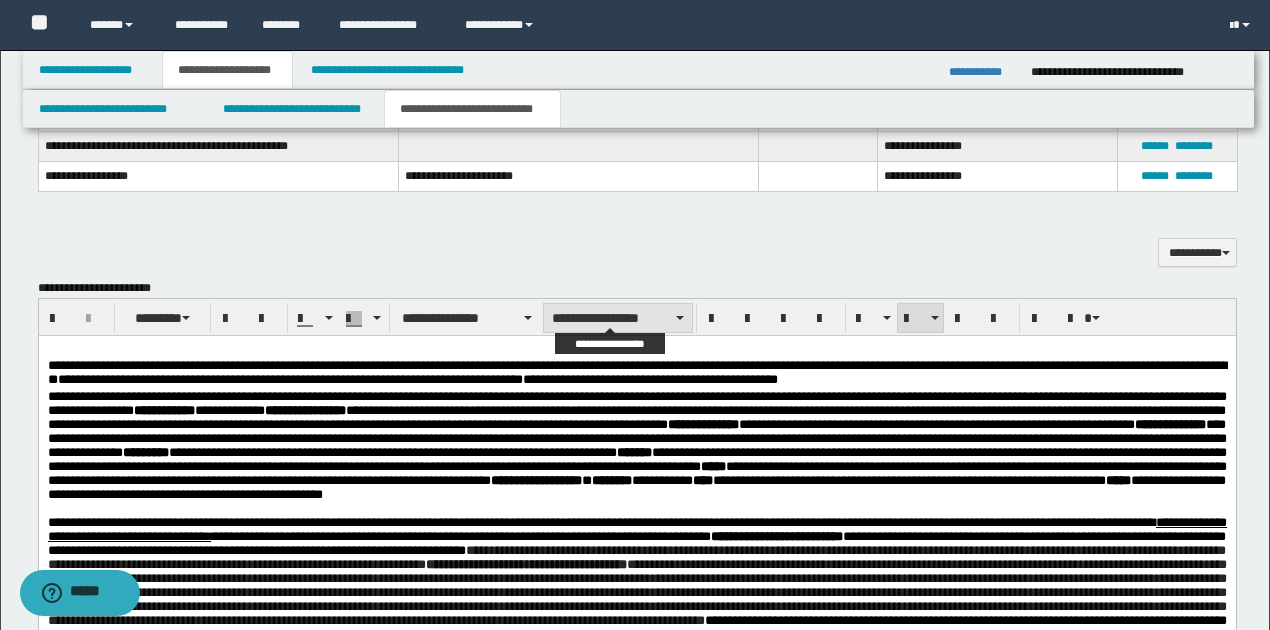 click on "**********" at bounding box center [617, 318] 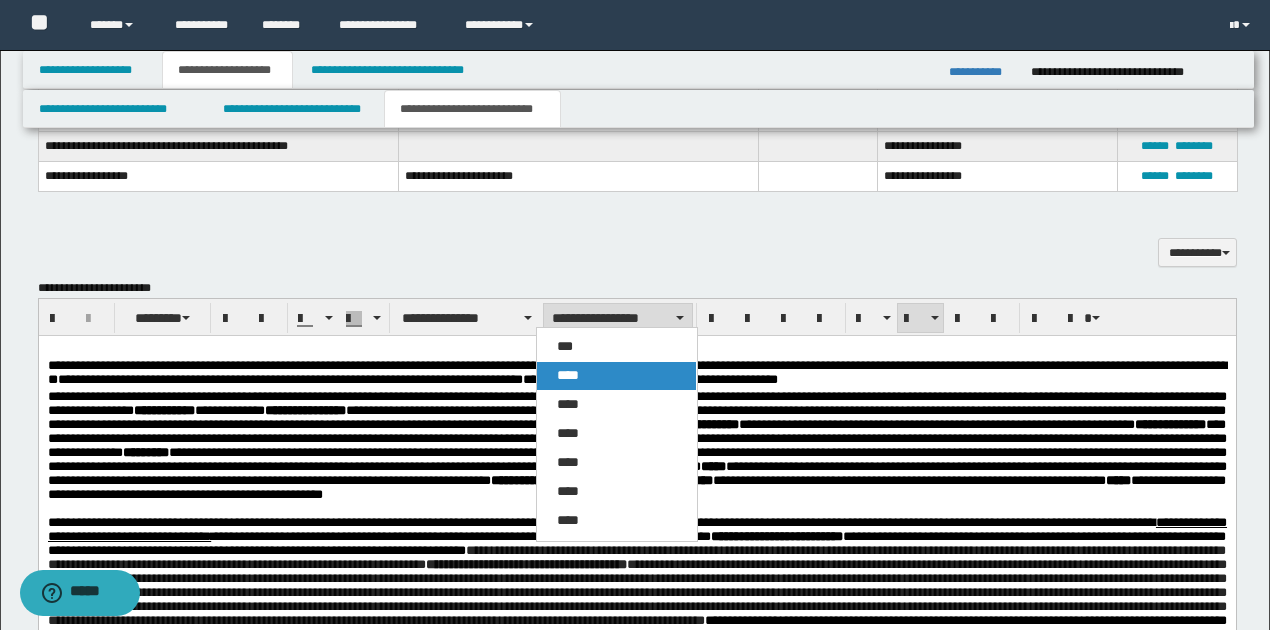 drag, startPoint x: 588, startPoint y: 372, endPoint x: 700, endPoint y: 74, distance: 318.35202 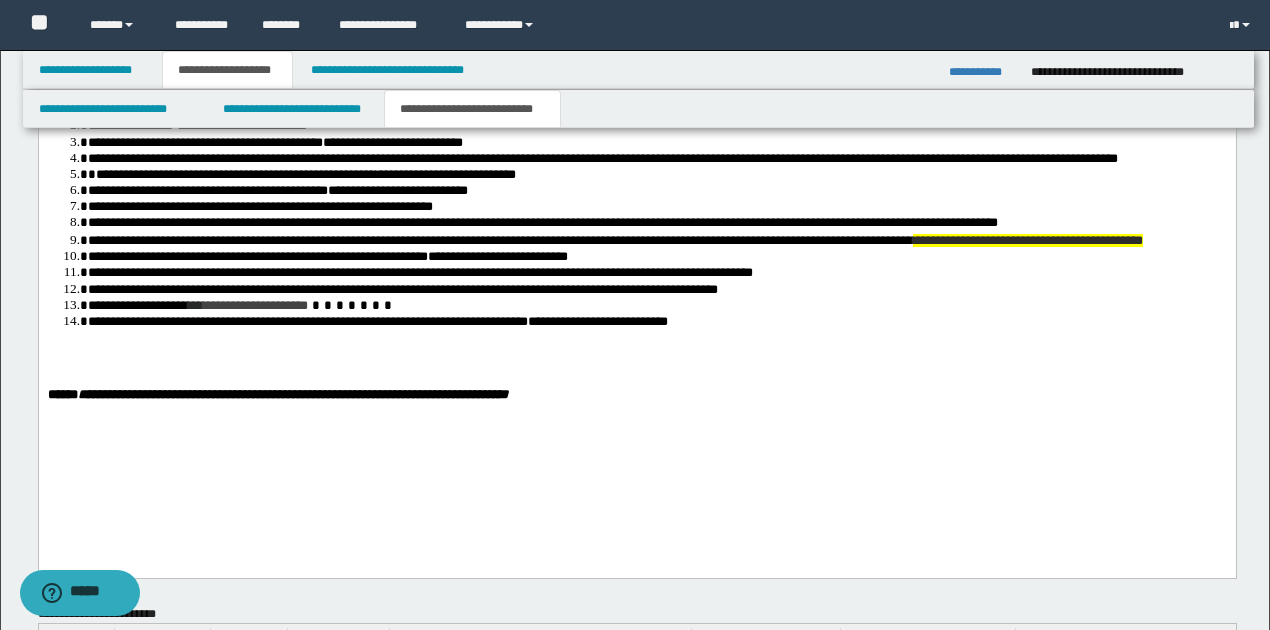 scroll, scrollTop: 2193, scrollLeft: 0, axis: vertical 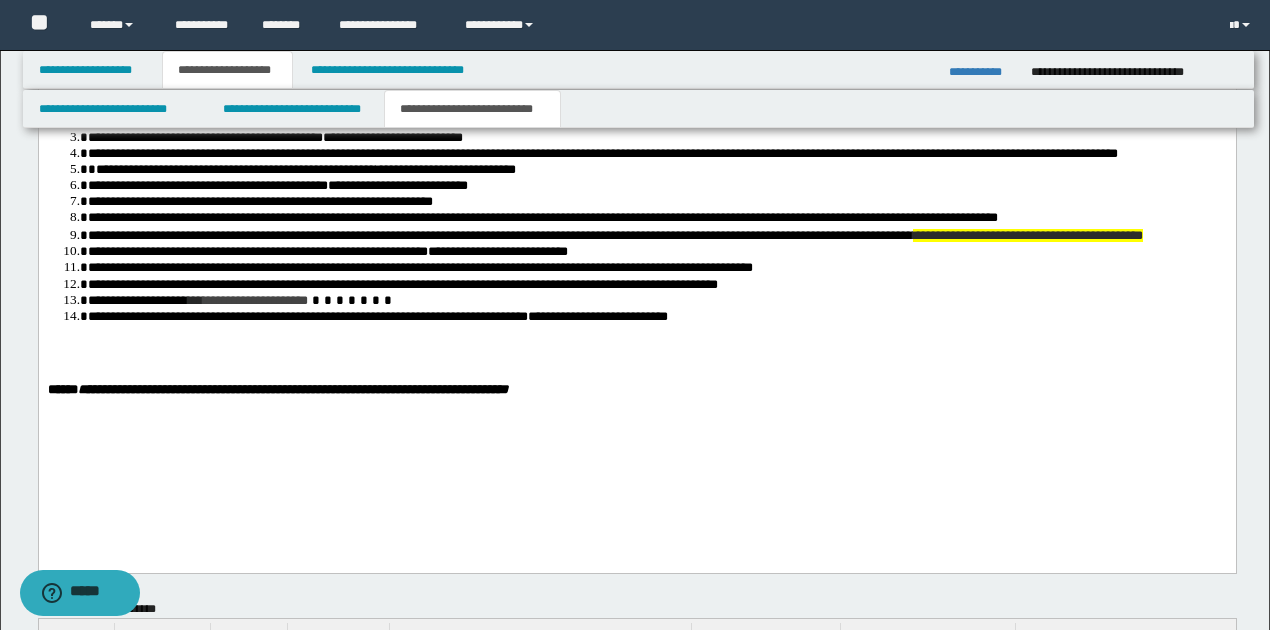 click on "**********" at bounding box center [656, 317] 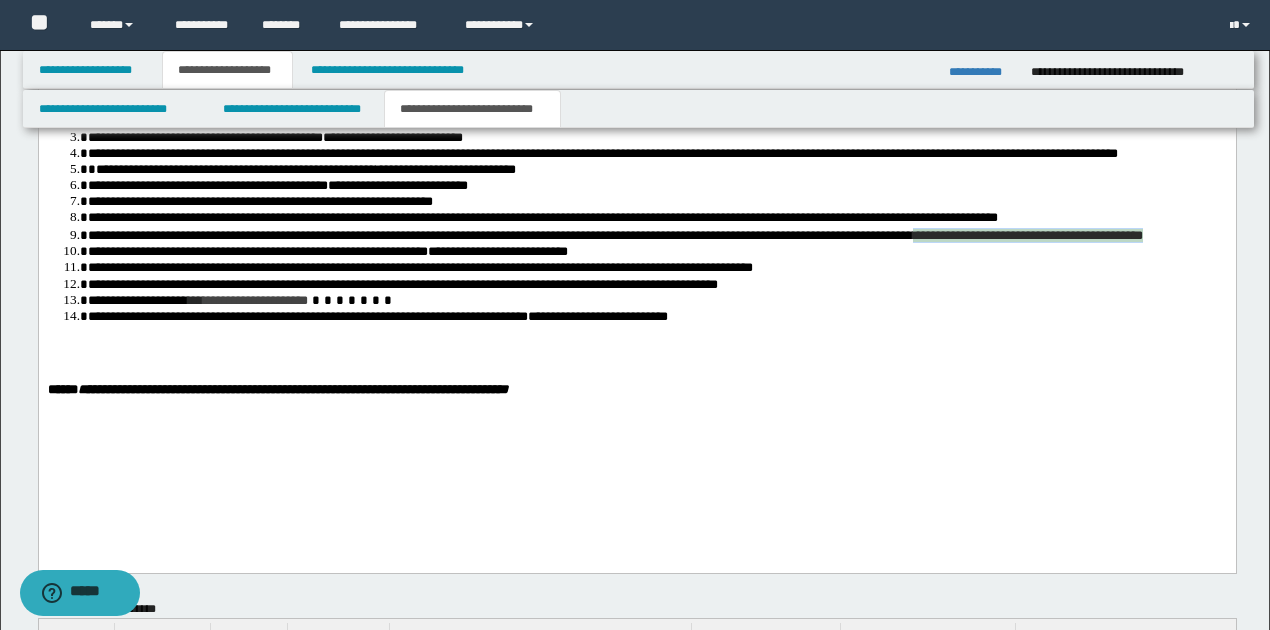 drag, startPoint x: 779, startPoint y: 305, endPoint x: 1058, endPoint y: 303, distance: 279.00717 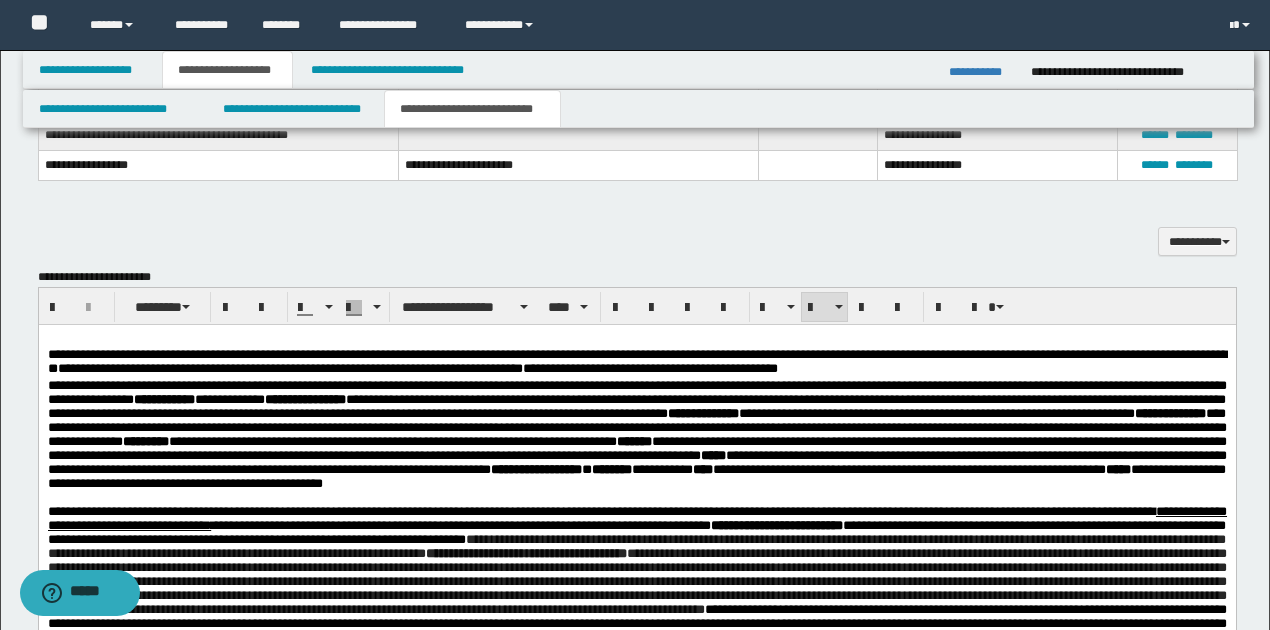 scroll, scrollTop: 1393, scrollLeft: 0, axis: vertical 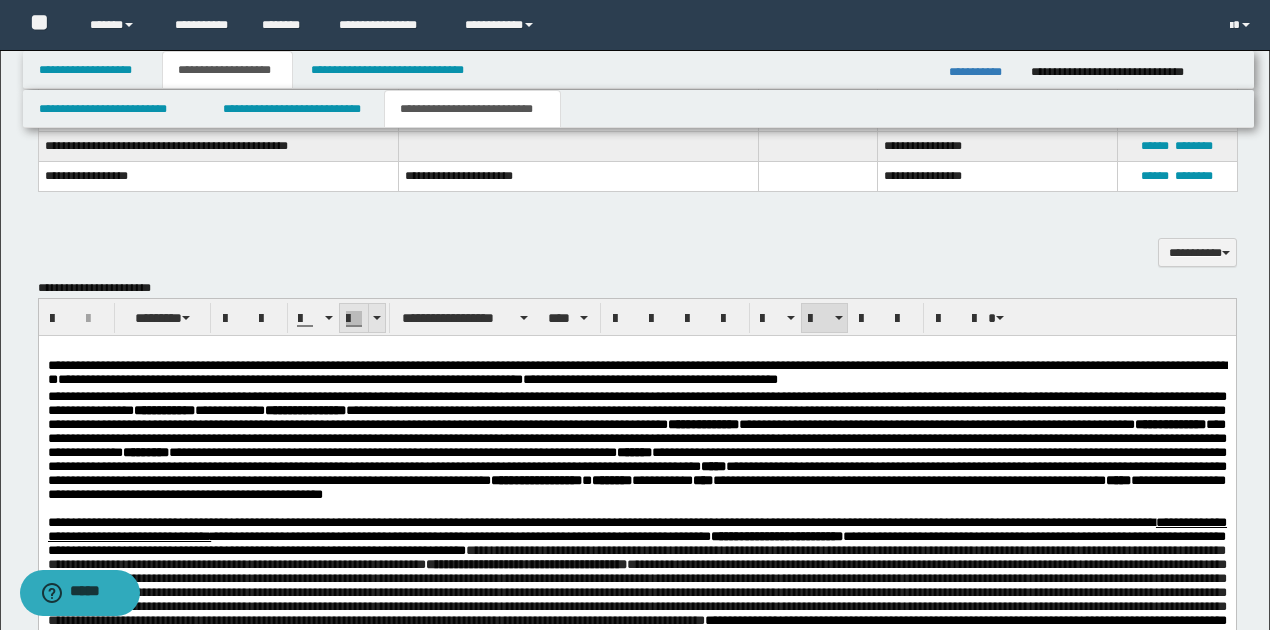 click at bounding box center (377, 318) 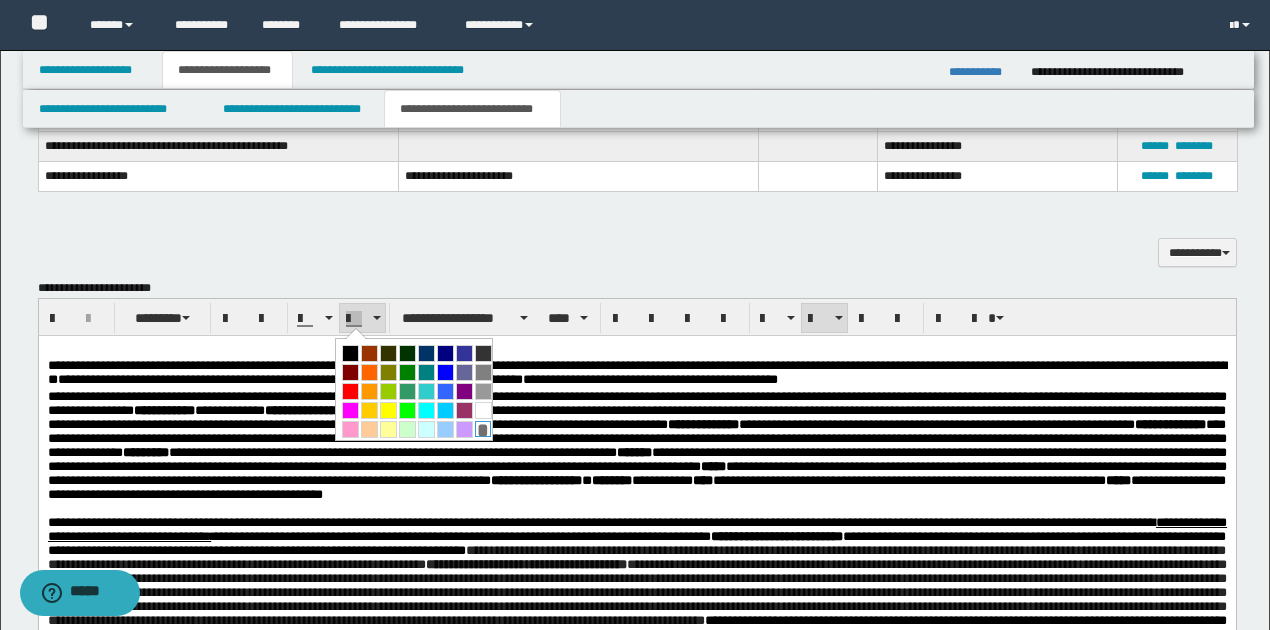 click on "*" at bounding box center [483, 429] 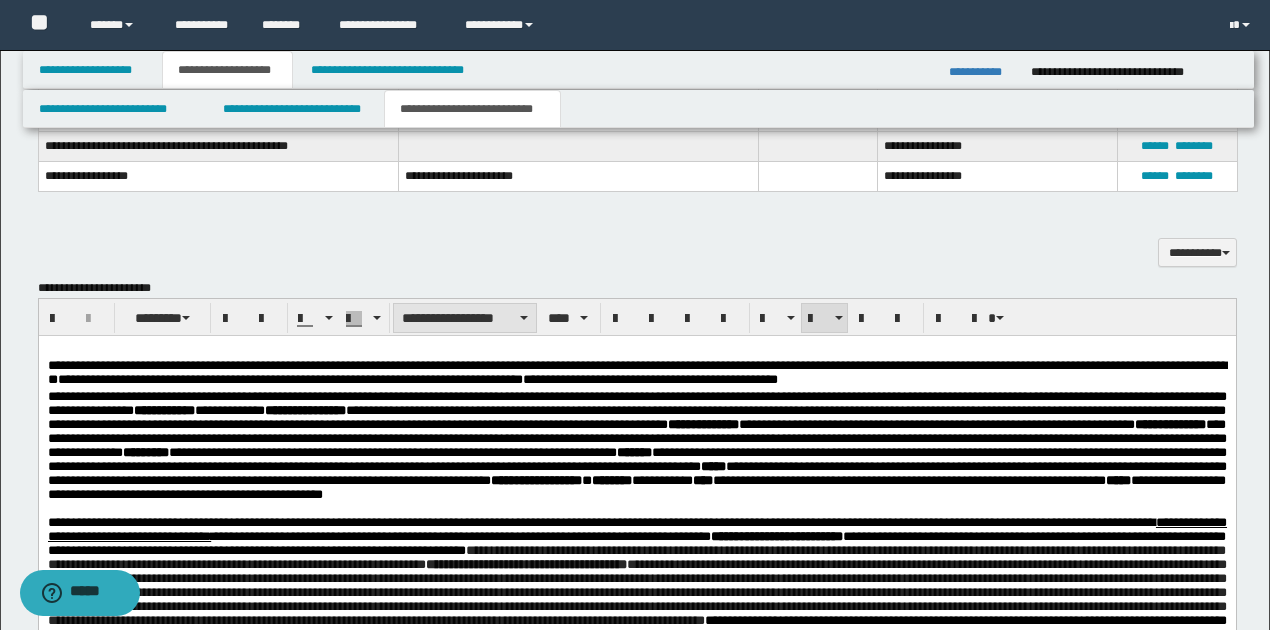 click on "**********" at bounding box center [465, 318] 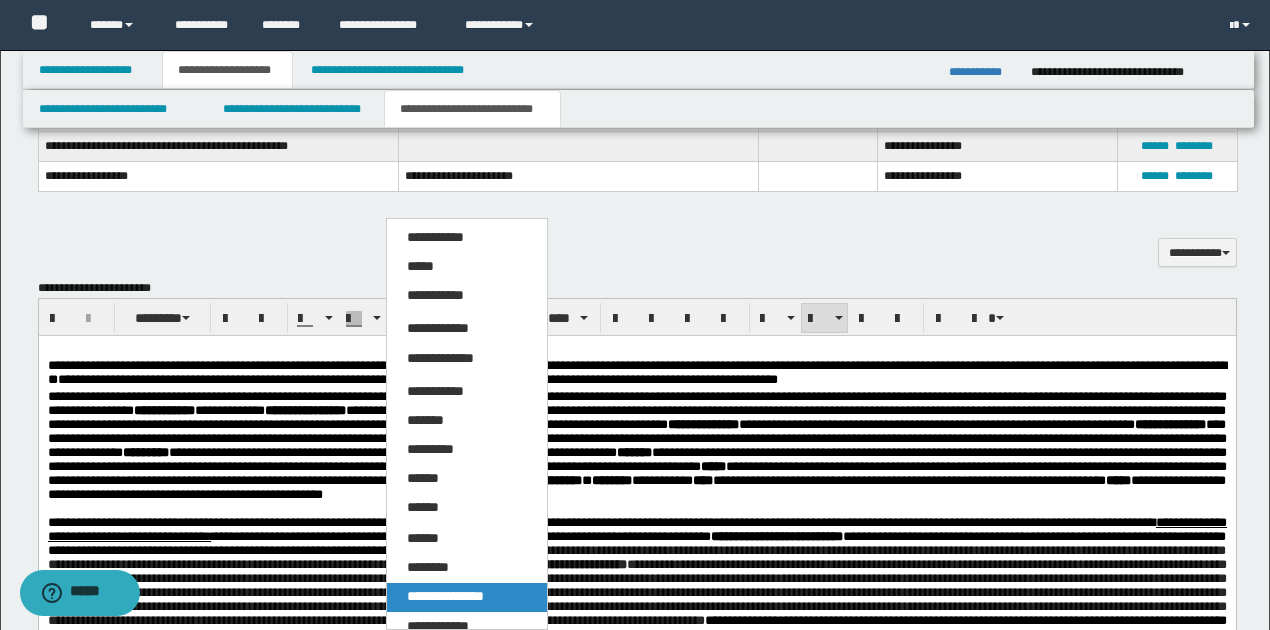 click on "**********" at bounding box center (445, 596) 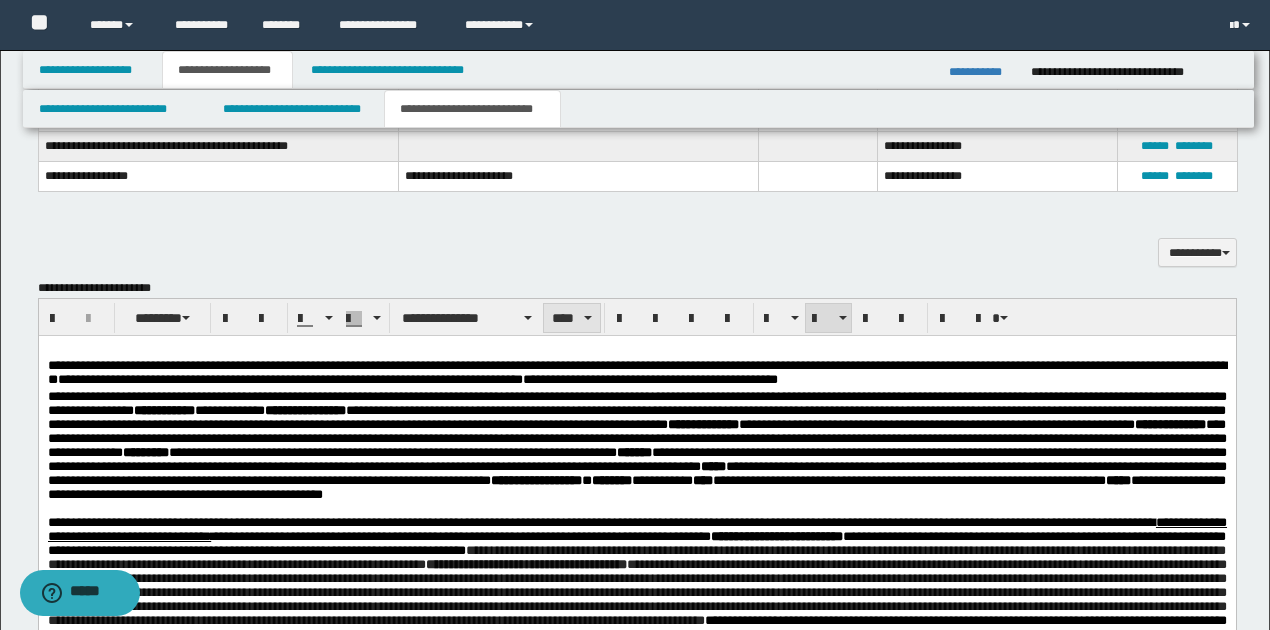 click at bounding box center (588, 318) 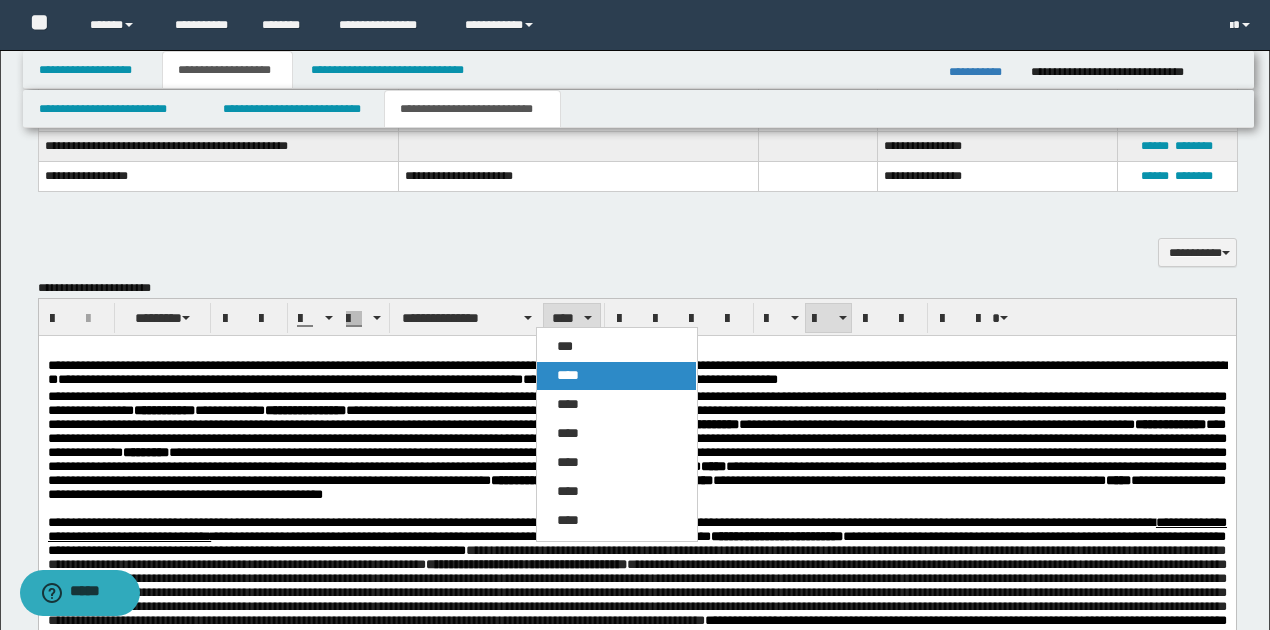 click on "****" at bounding box center [568, 375] 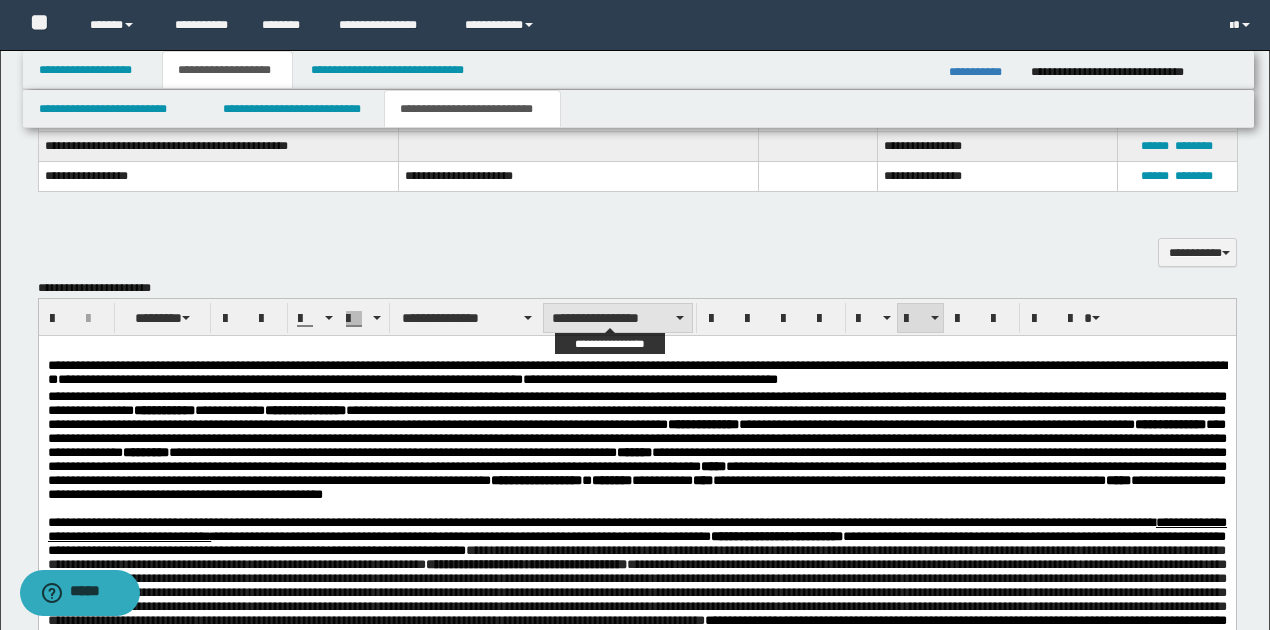 click on "**********" at bounding box center (617, 318) 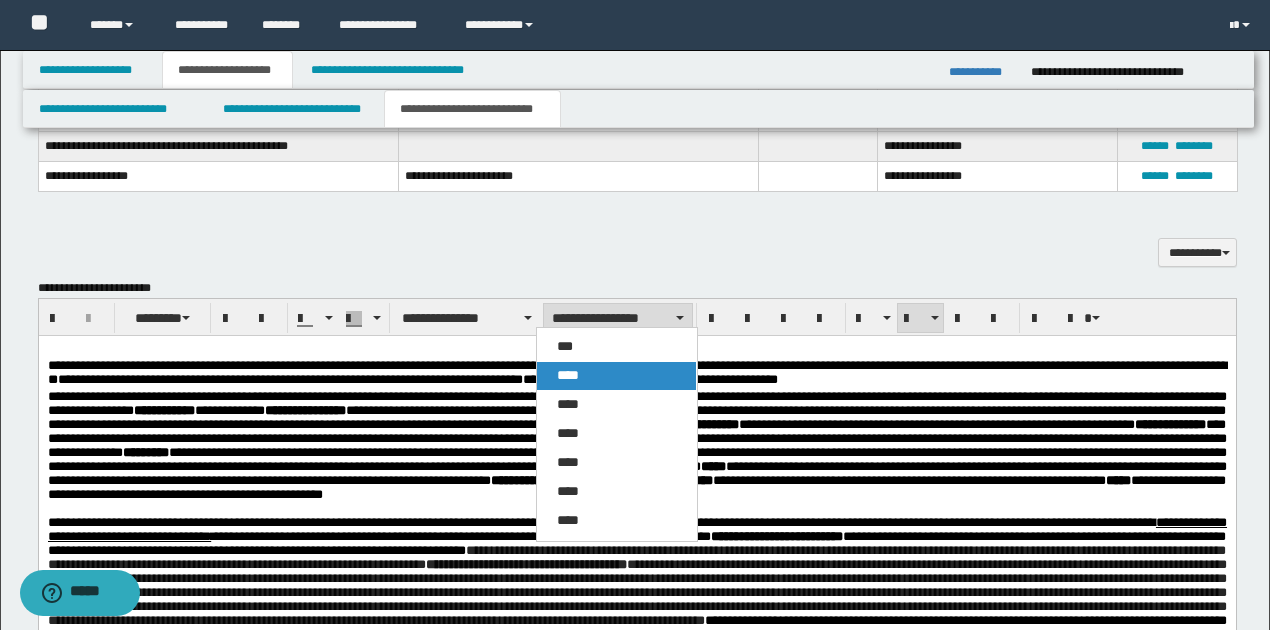 click on "****" at bounding box center (616, 376) 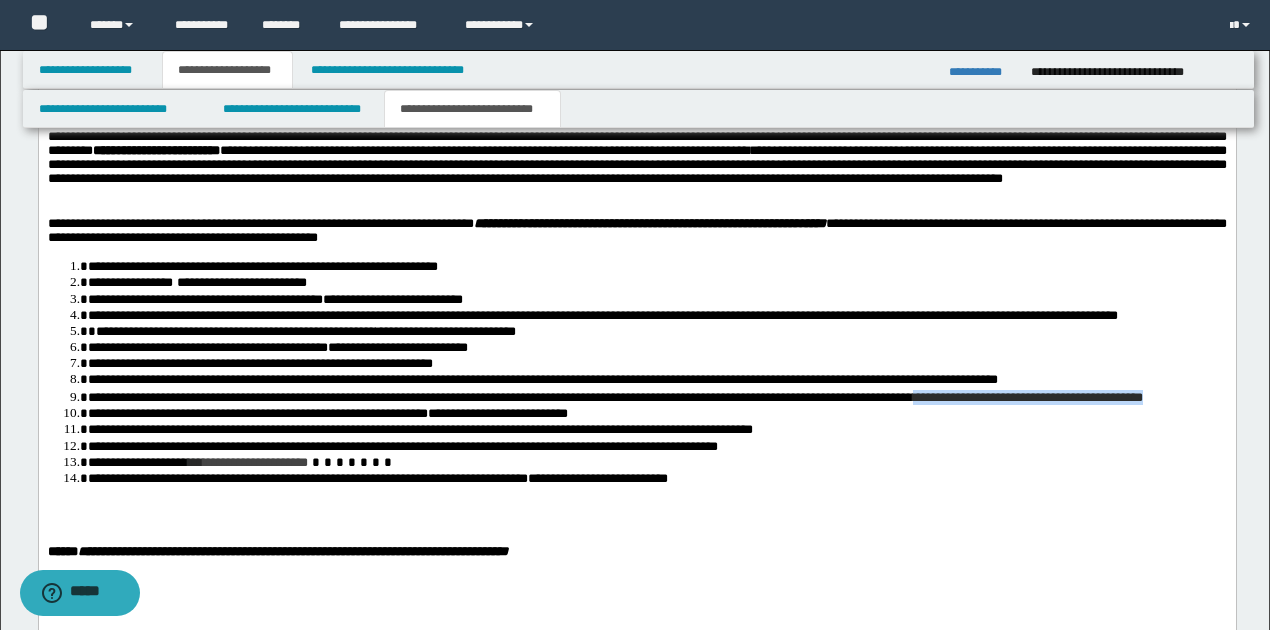 scroll, scrollTop: 2260, scrollLeft: 0, axis: vertical 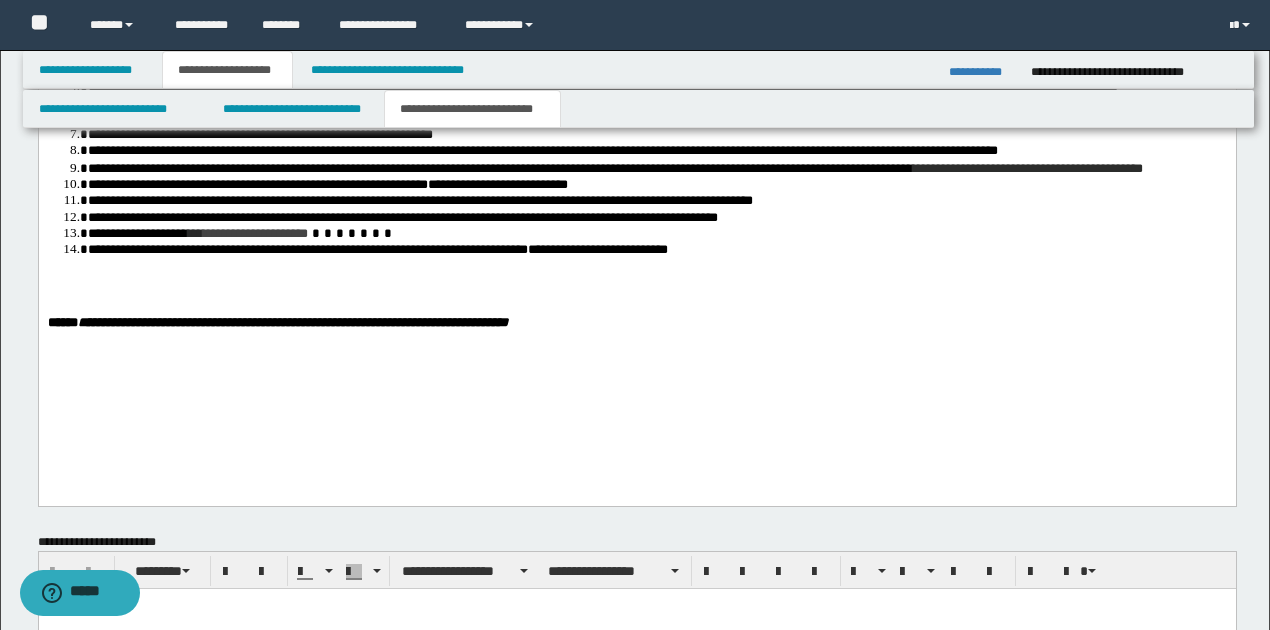 click on "**********" at bounding box center [636, -71] 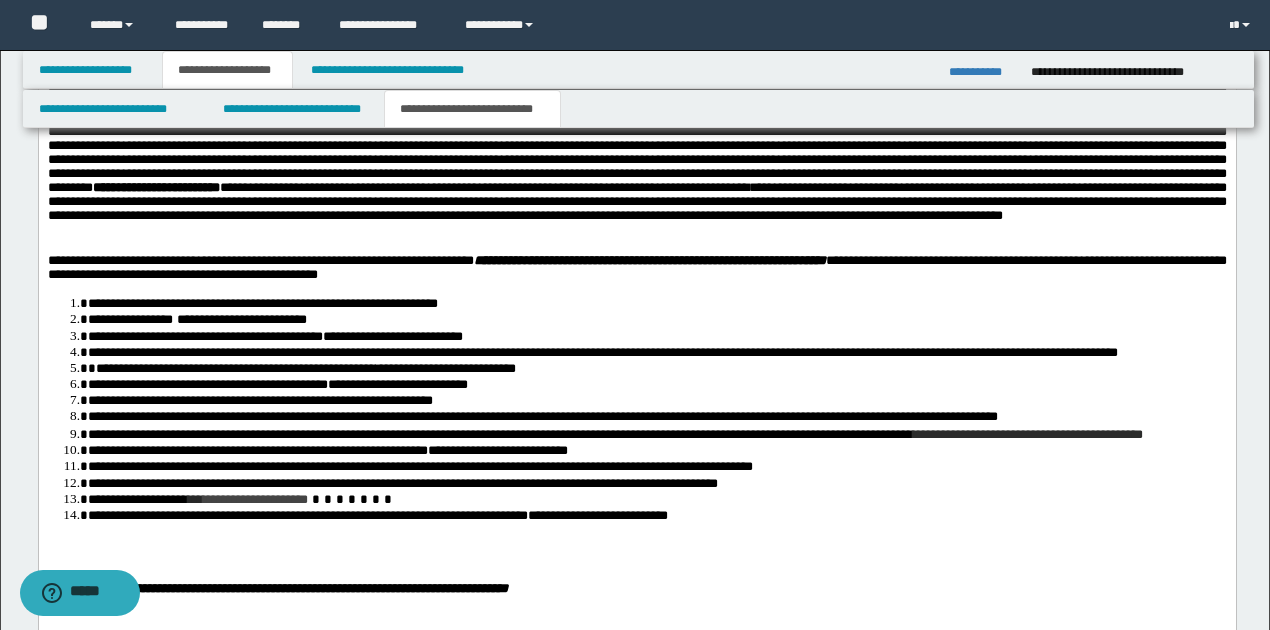 scroll, scrollTop: 1993, scrollLeft: 0, axis: vertical 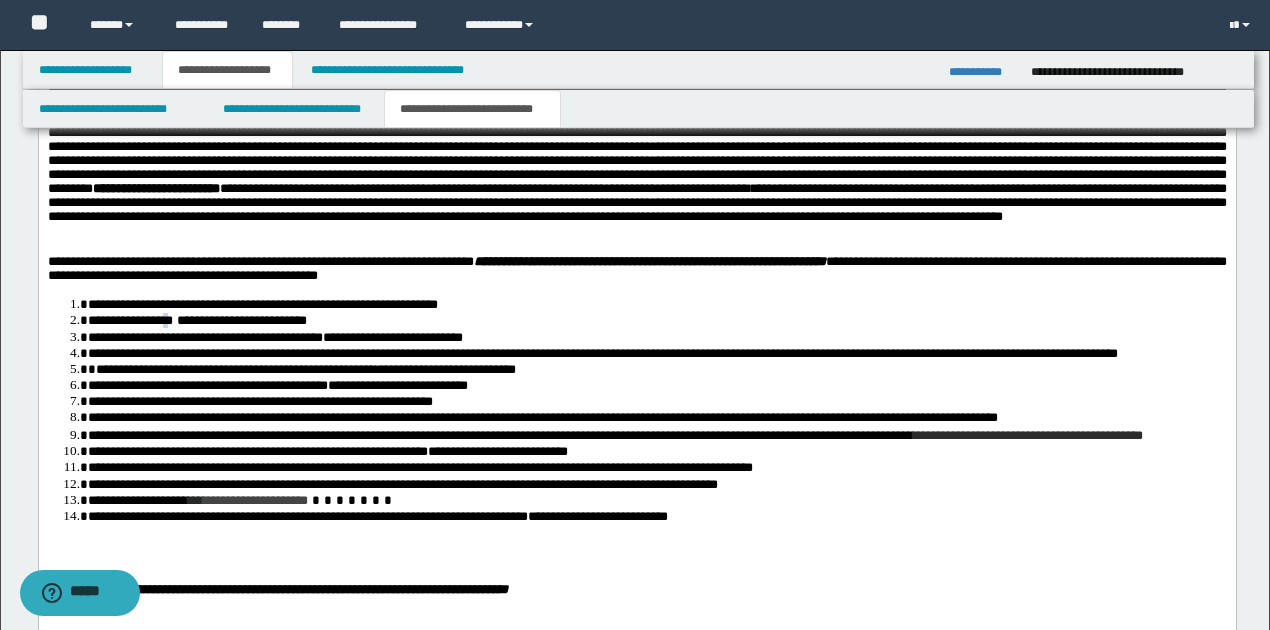 click on "**********" at bounding box center (129, 321) 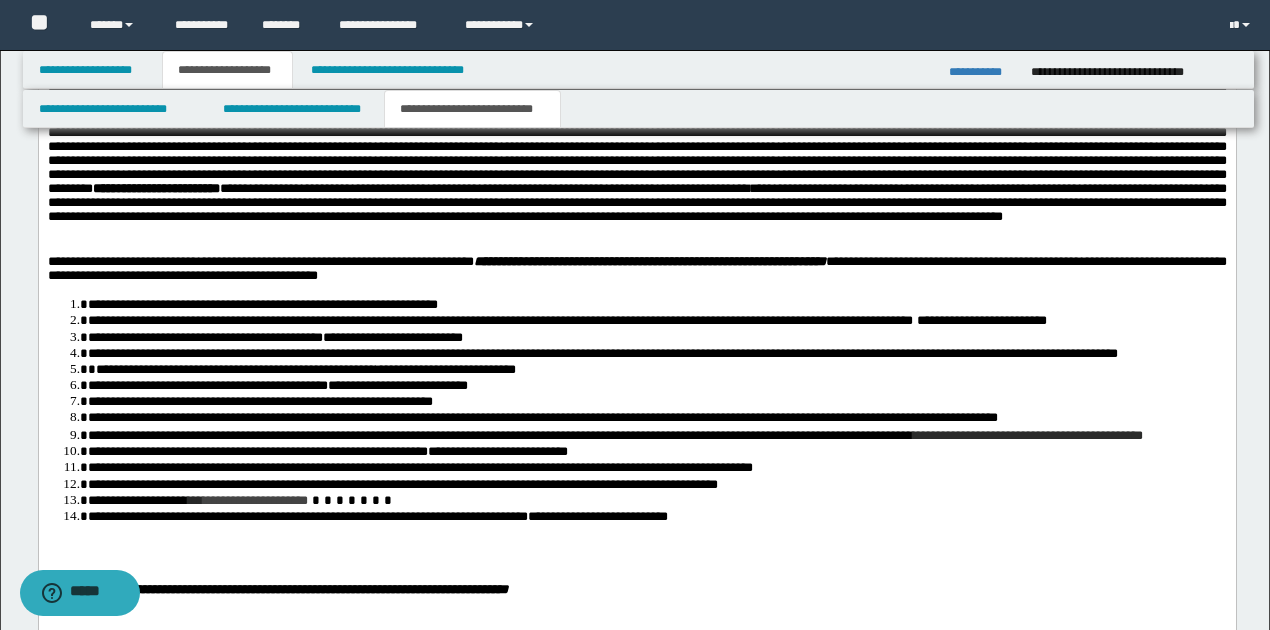 click on "**********" at bounding box center (602, 354) 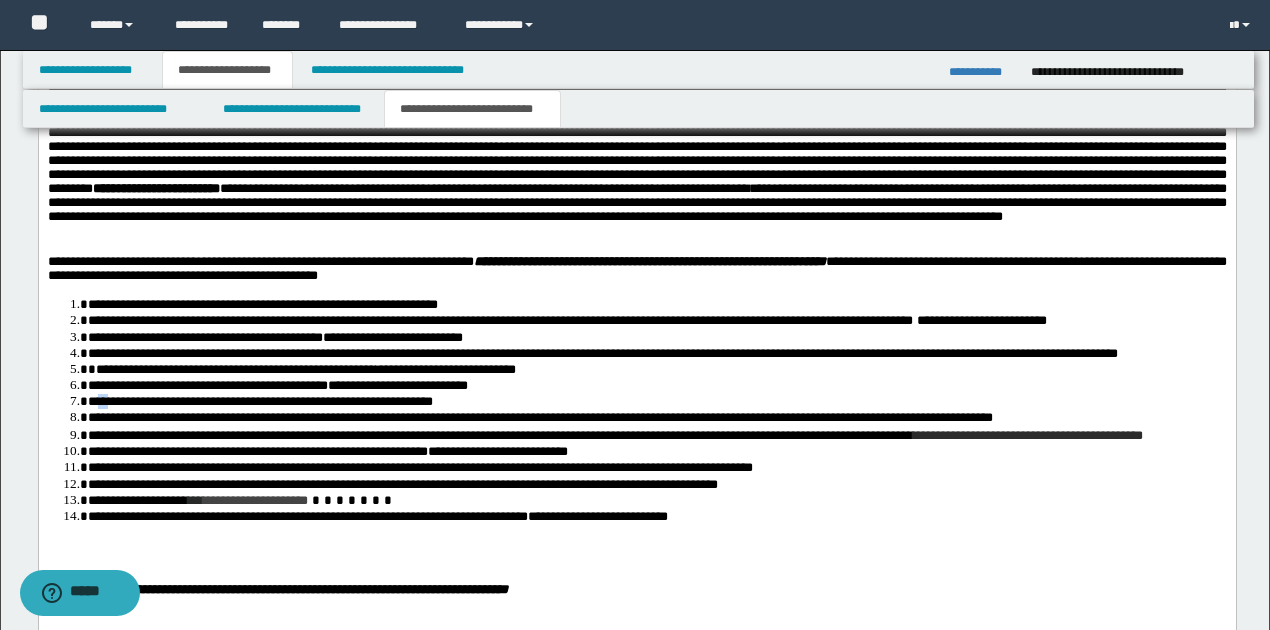 click on "**********" at bounding box center [259, 402] 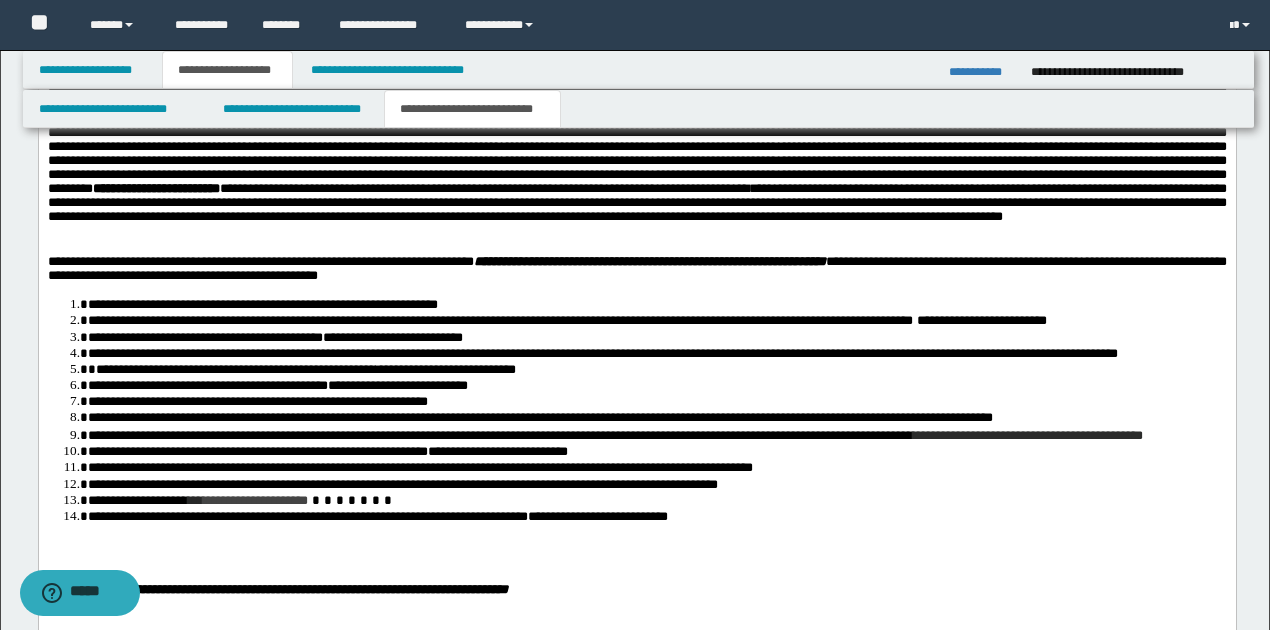click on "**********" at bounding box center [257, 402] 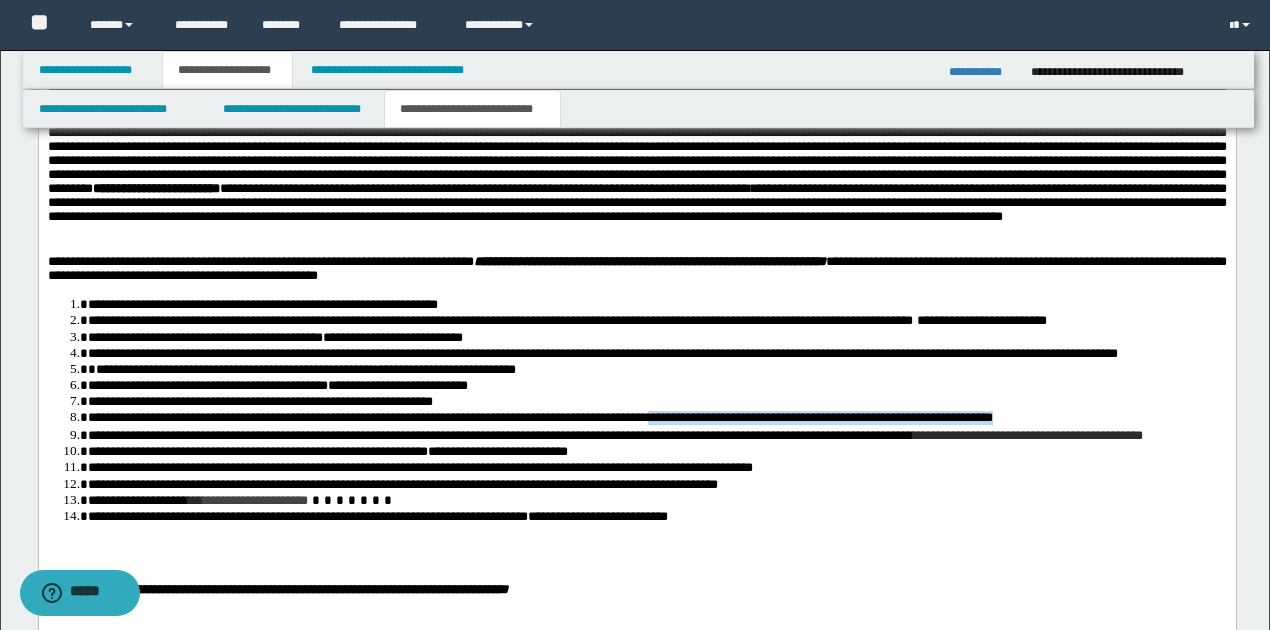 drag, startPoint x: 590, startPoint y: 489, endPoint x: 982, endPoint y: 487, distance: 392.0051 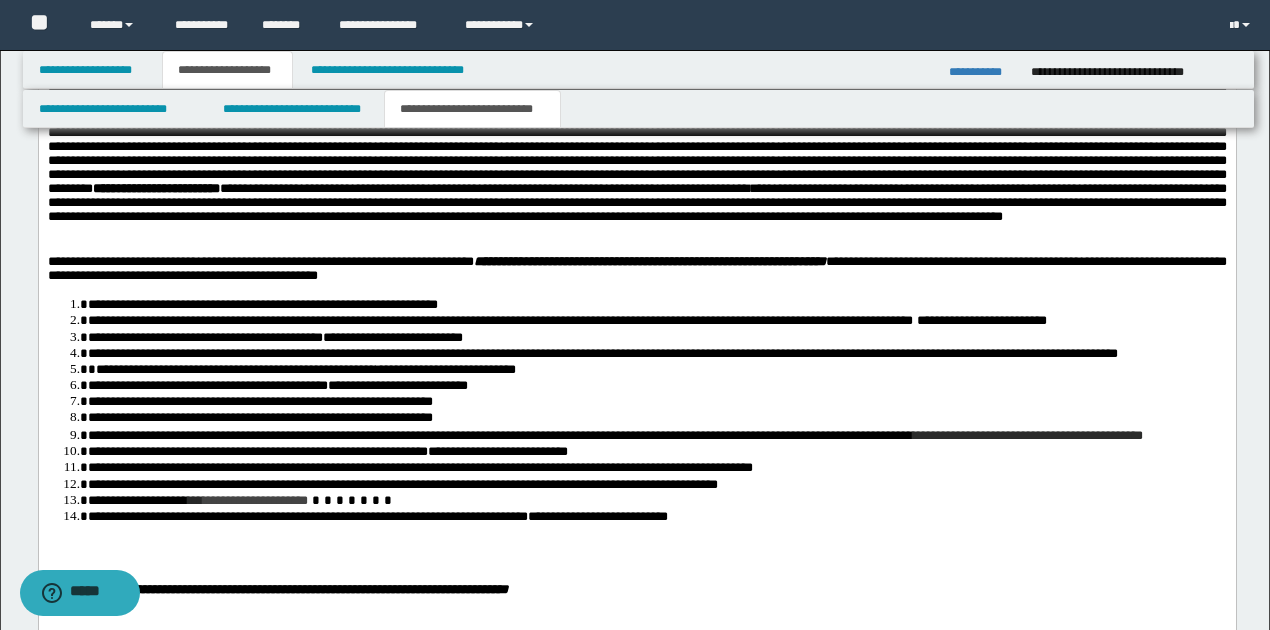 click on "**********" at bounding box center (656, 402) 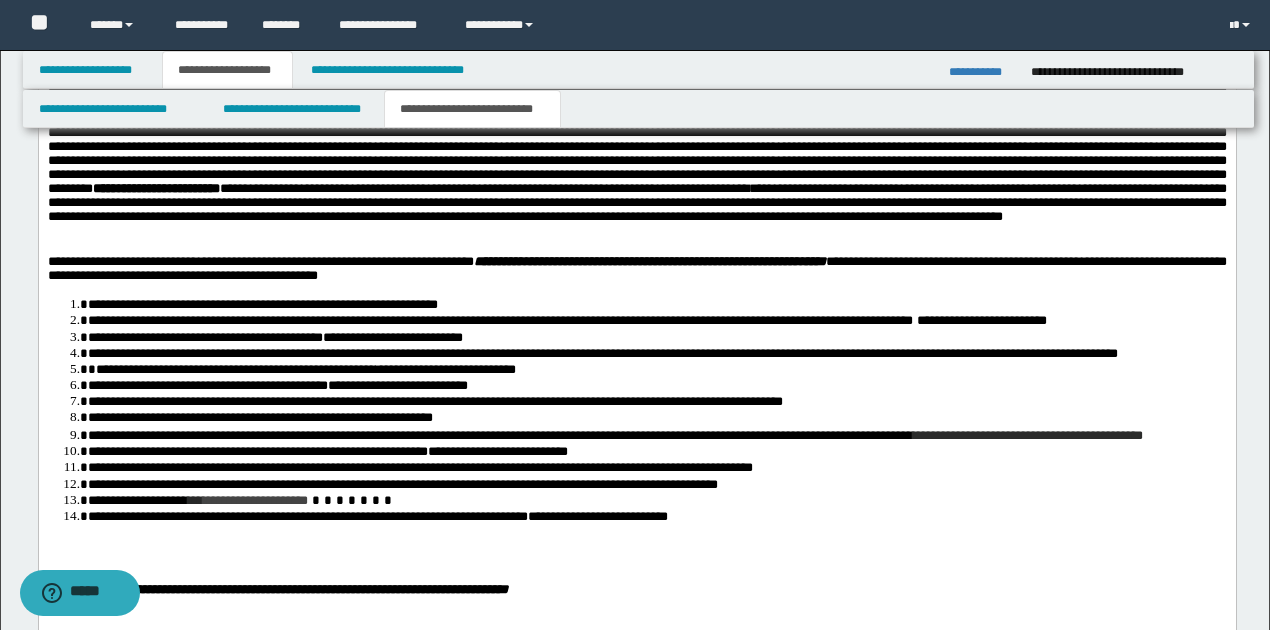 drag, startPoint x: 666, startPoint y: 400, endPoint x: 664, endPoint y: 414, distance: 14.142136 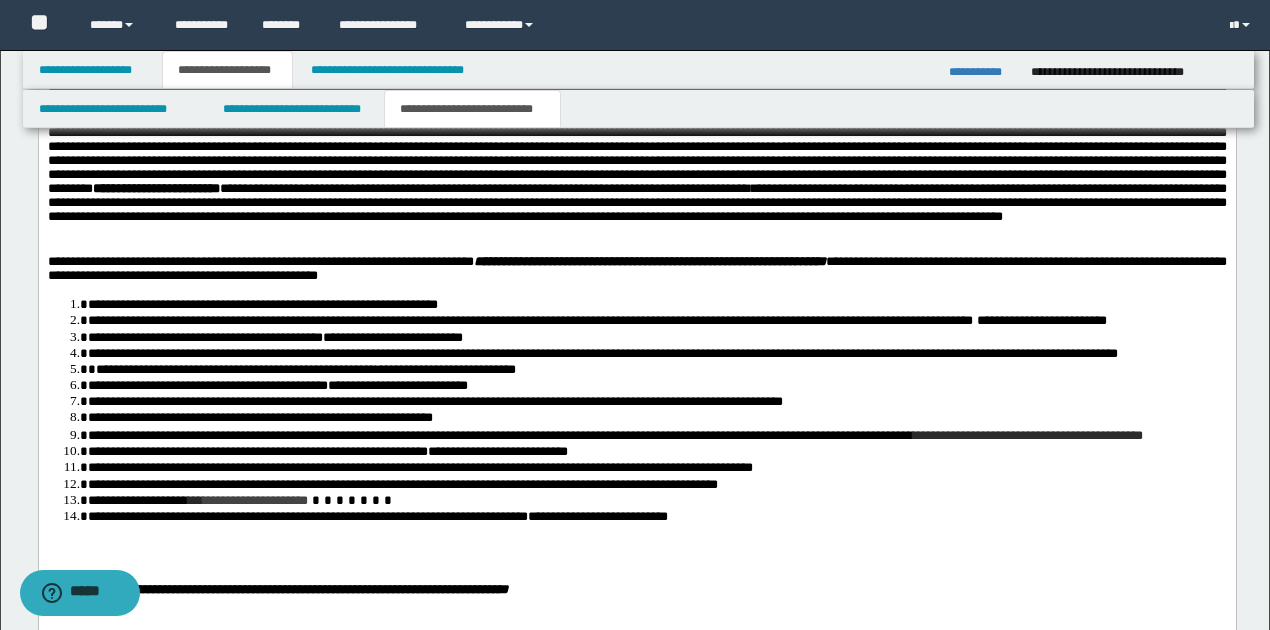 click on "**********" at bounding box center [602, 354] 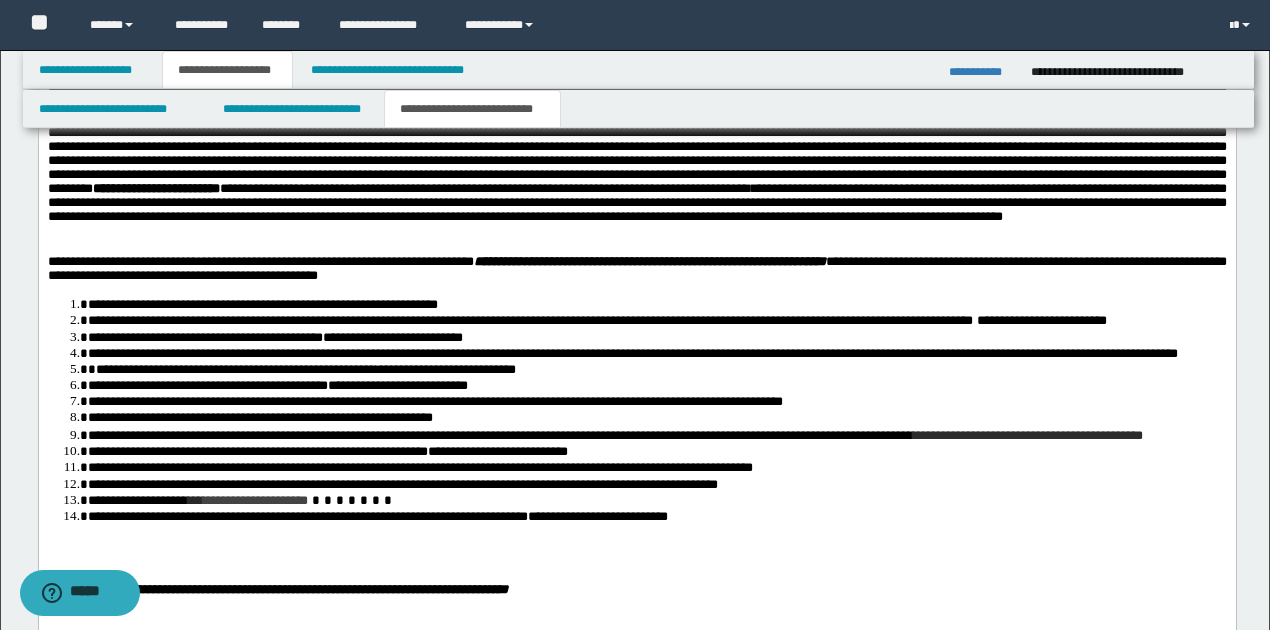 click on "**********" at bounding box center [499, 436] 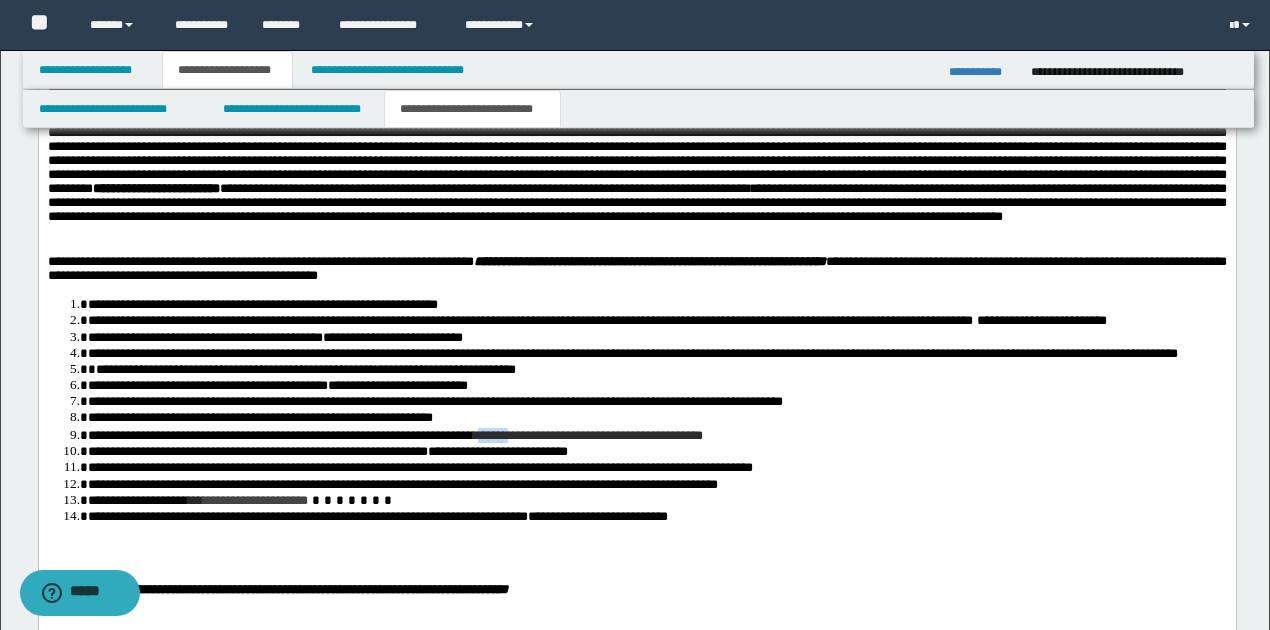 drag, startPoint x: 497, startPoint y: 504, endPoint x: 532, endPoint y: 498, distance: 35.510563 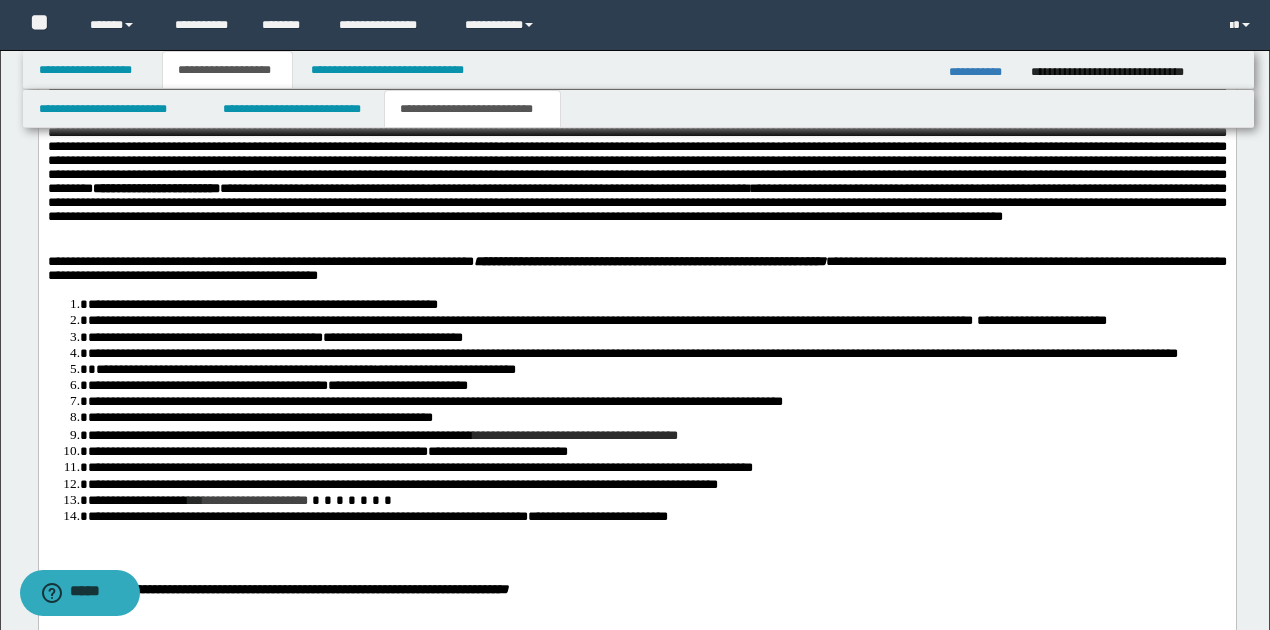 click on "**********" at bounding box center (279, 436) 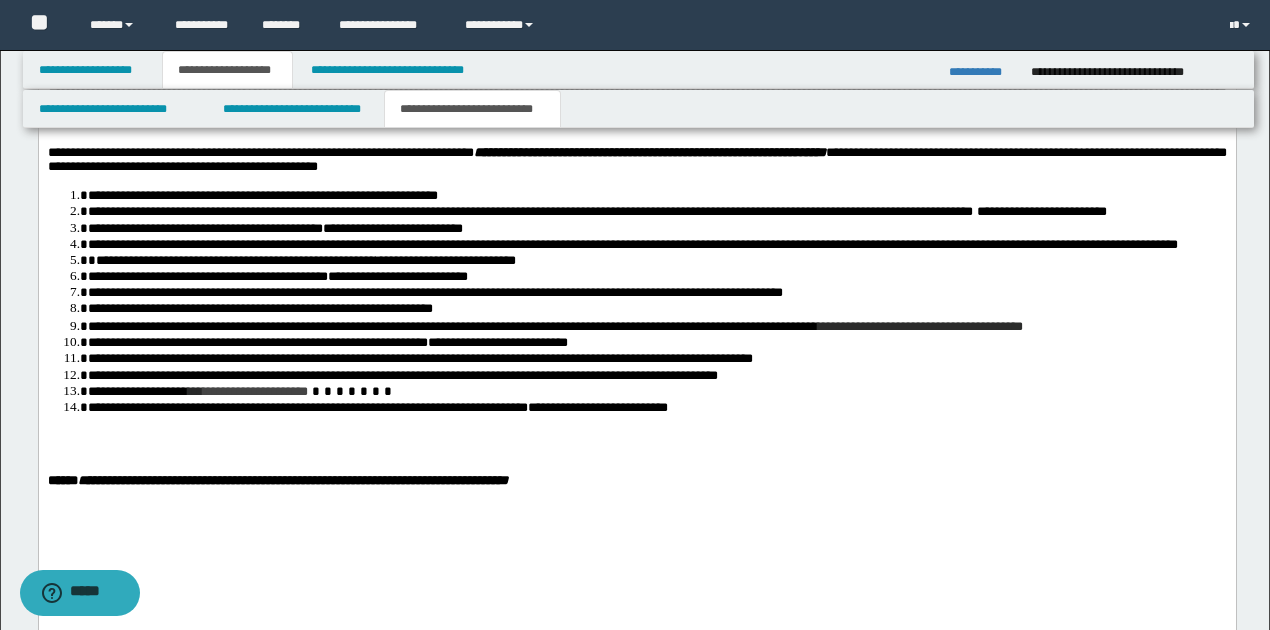 scroll, scrollTop: 2126, scrollLeft: 0, axis: vertical 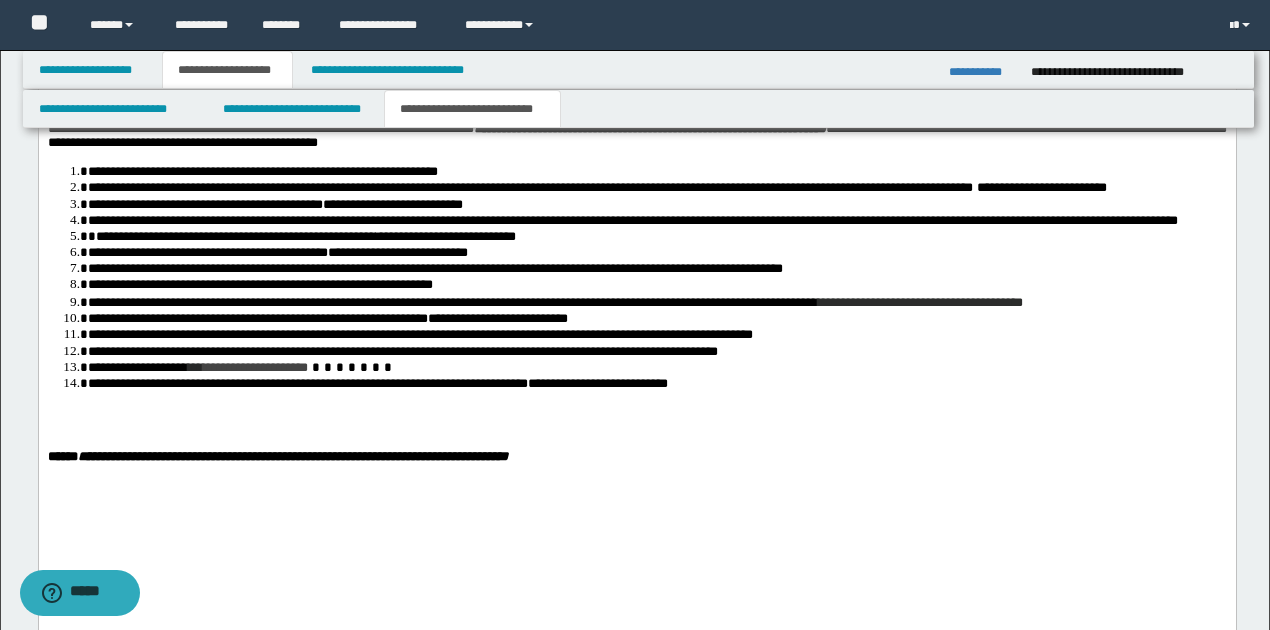click on "**********" at bounding box center [241, 368] 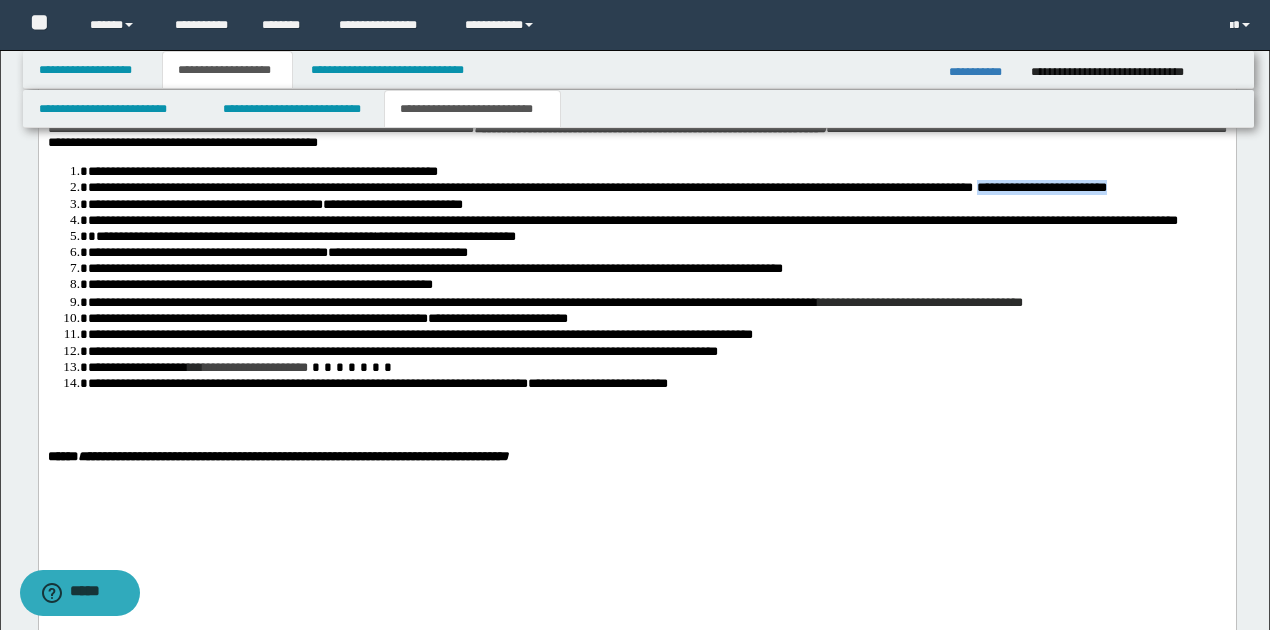 drag, startPoint x: 718, startPoint y: 262, endPoint x: 854, endPoint y: 259, distance: 136.03308 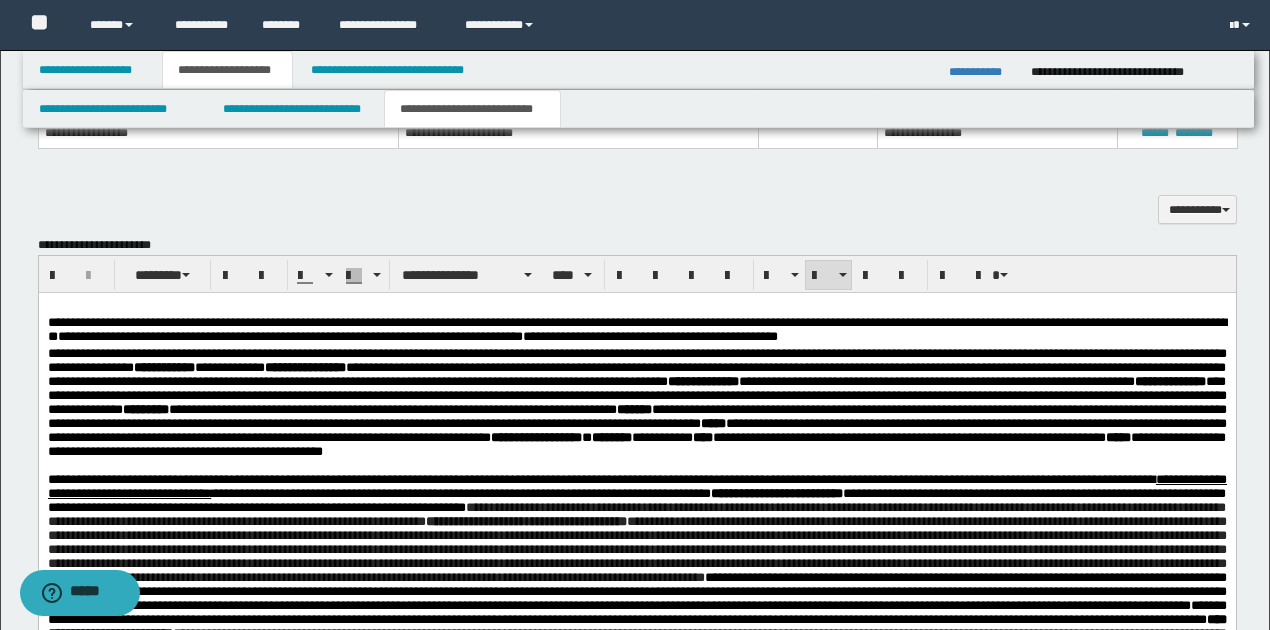 scroll, scrollTop: 1393, scrollLeft: 0, axis: vertical 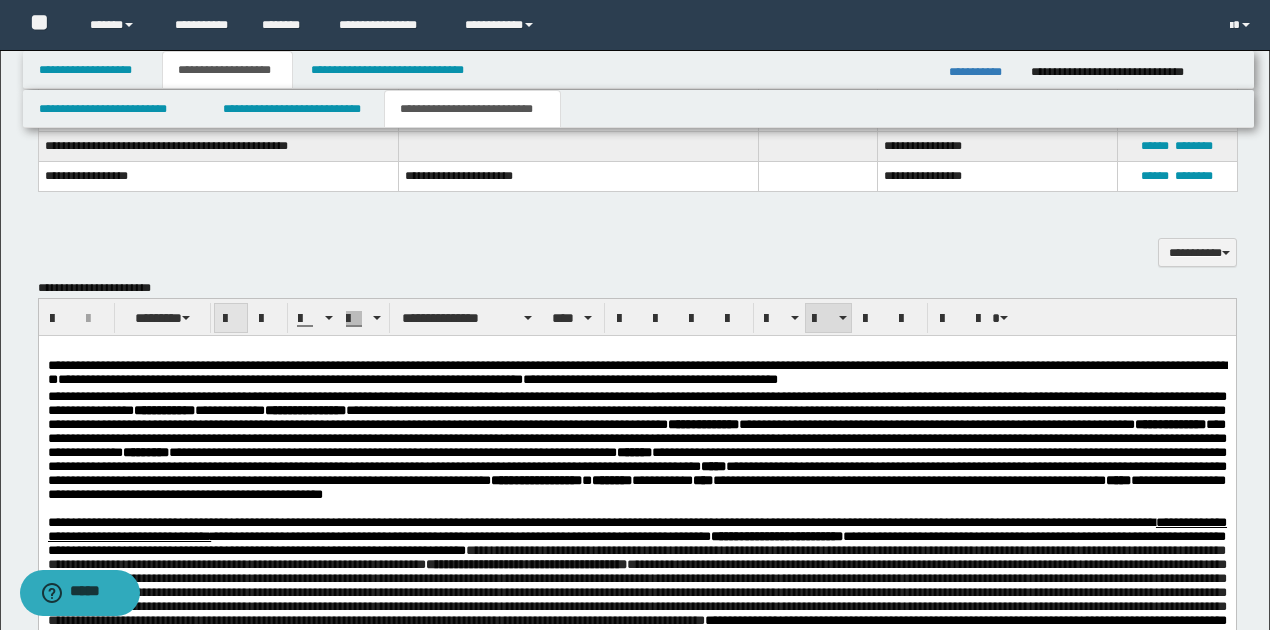 click at bounding box center (231, 319) 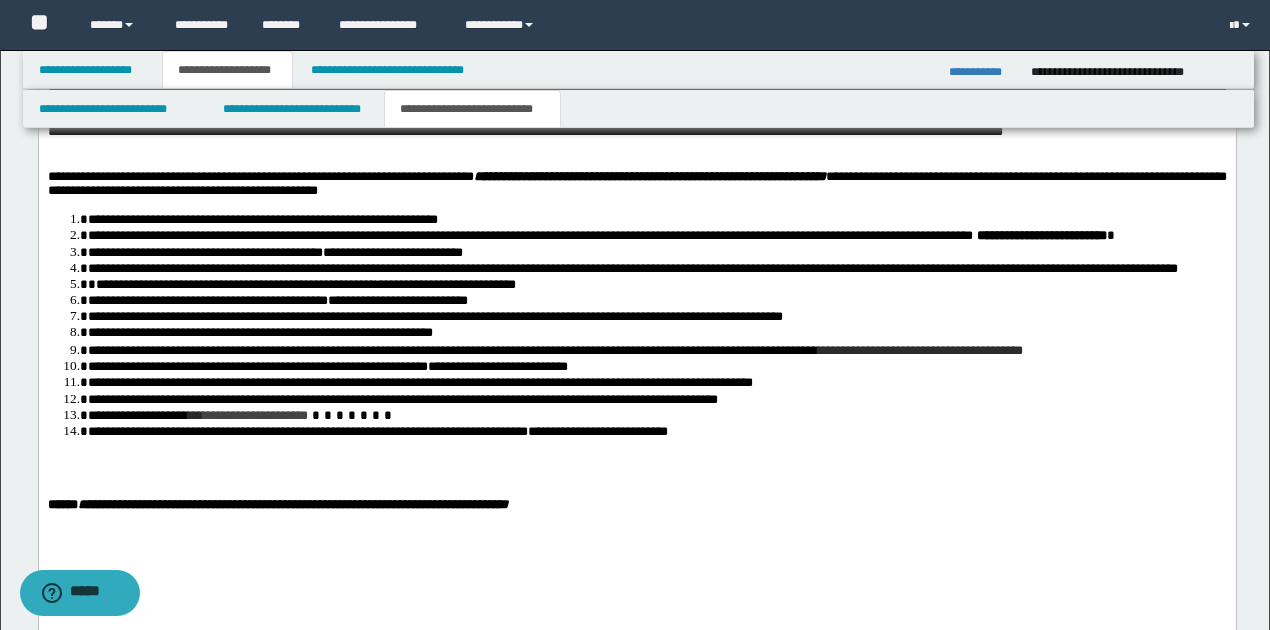 scroll, scrollTop: 2060, scrollLeft: 0, axis: vertical 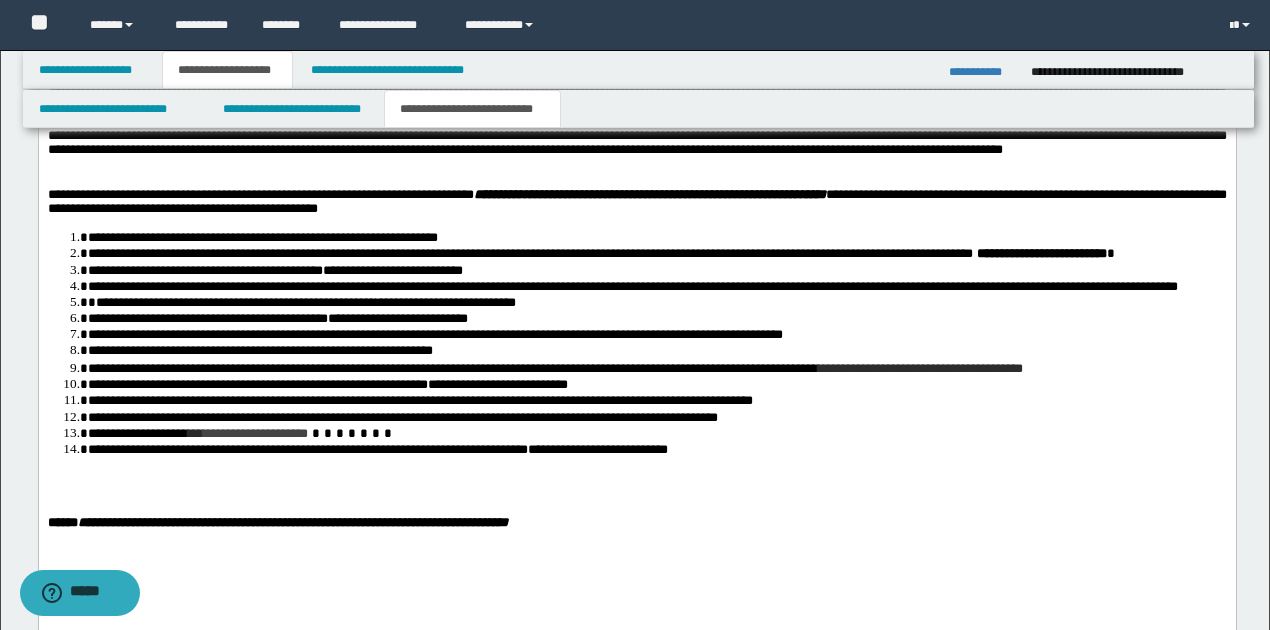 click on "**********" at bounding box center [657, 302] 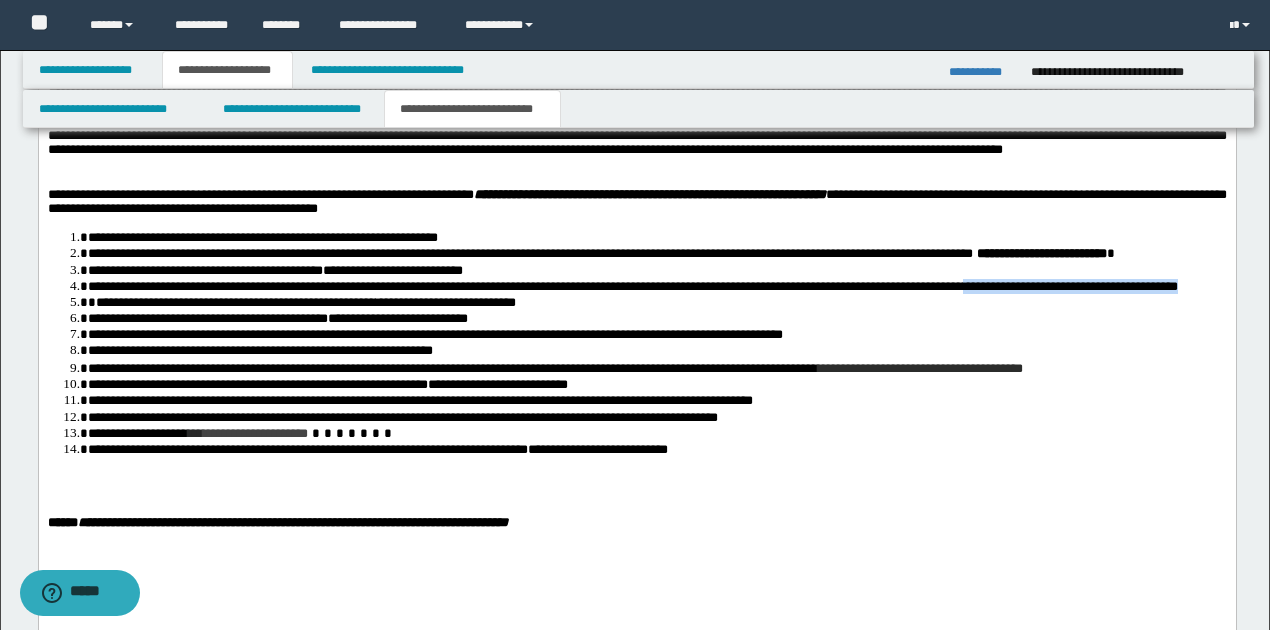drag, startPoint x: 715, startPoint y: 363, endPoint x: 954, endPoint y: 365, distance: 239.00836 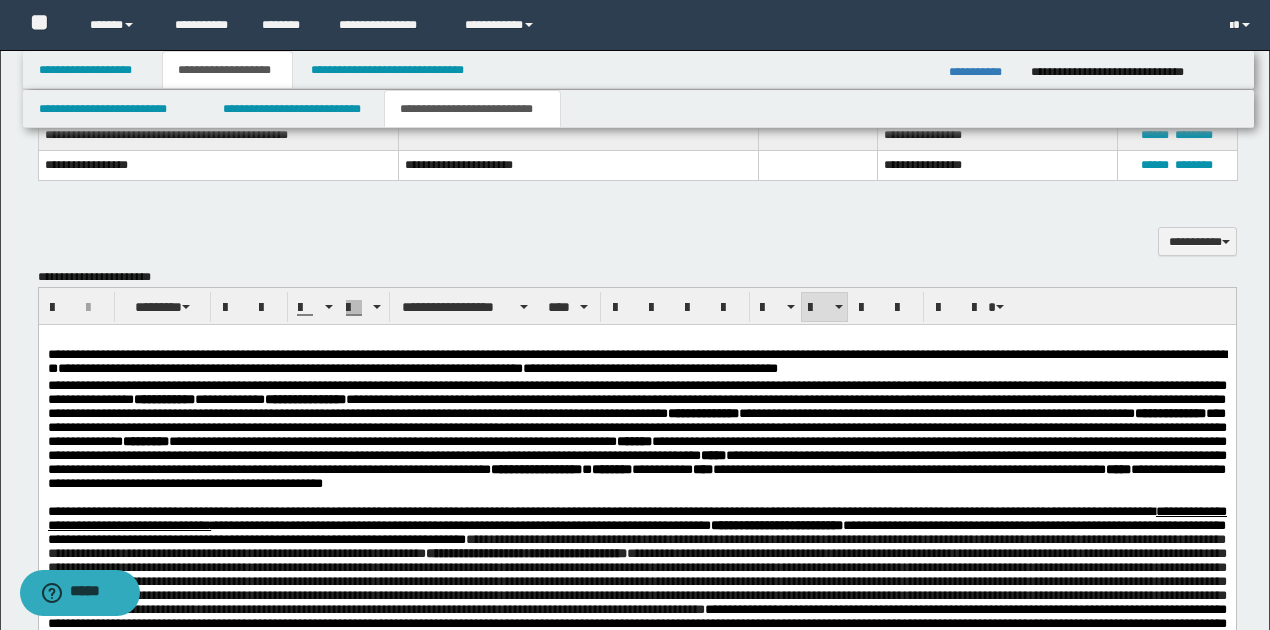 scroll, scrollTop: 1393, scrollLeft: 0, axis: vertical 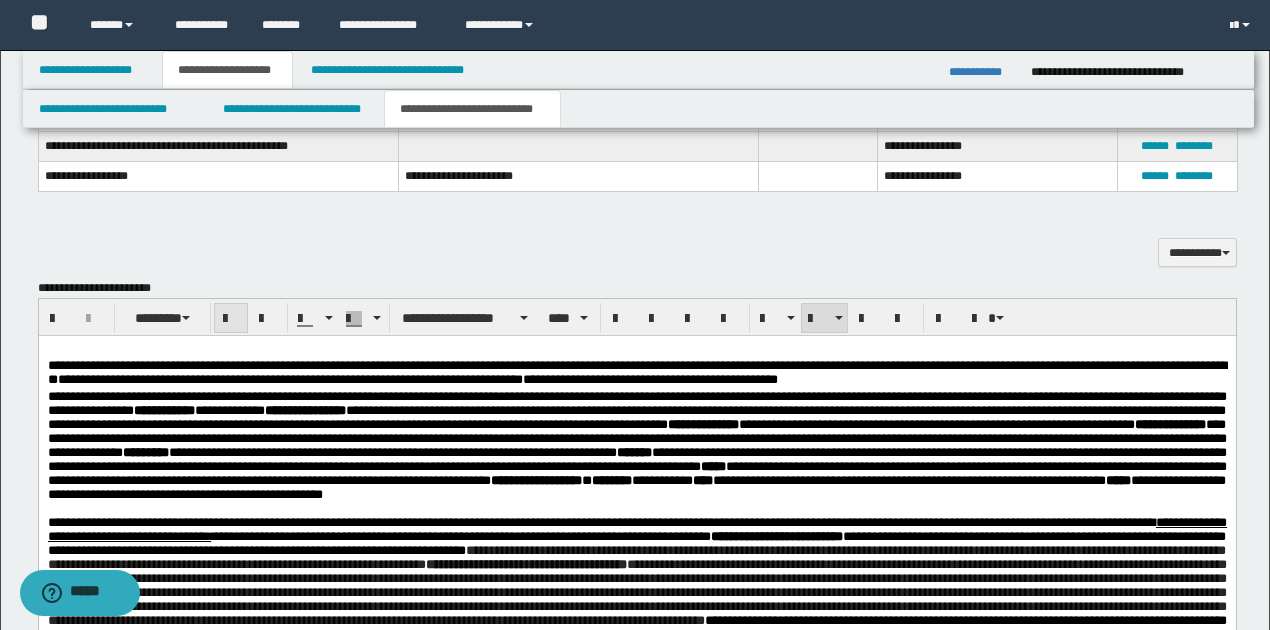 click at bounding box center [231, 318] 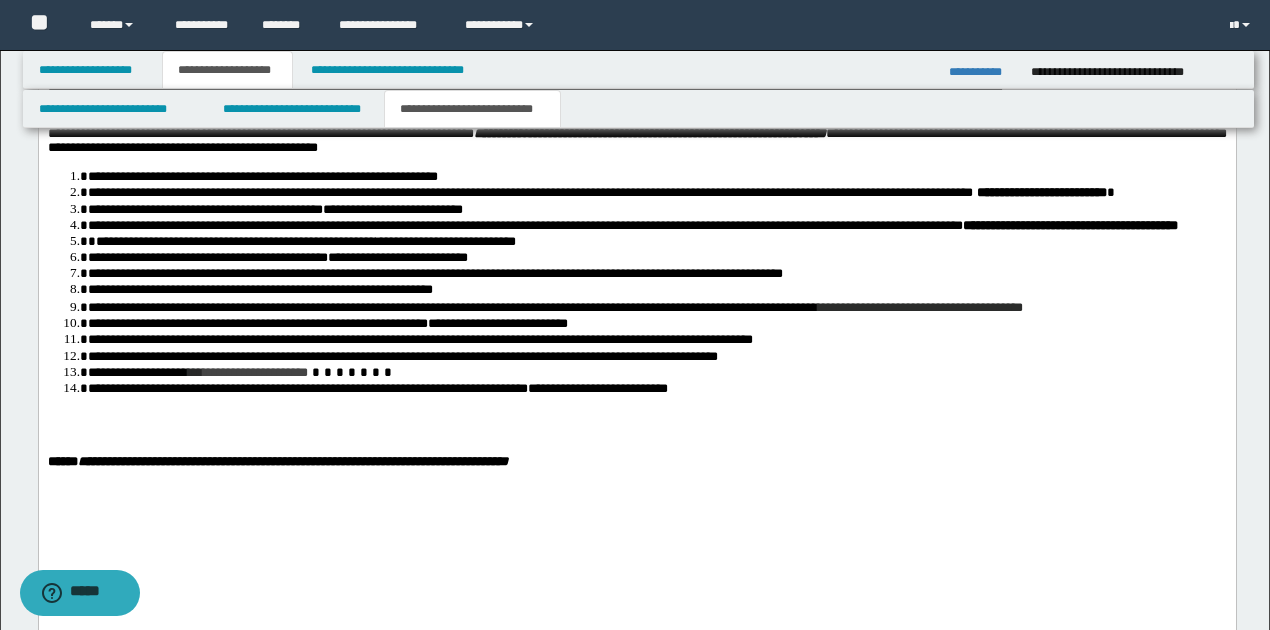 scroll, scrollTop: 2126, scrollLeft: 0, axis: vertical 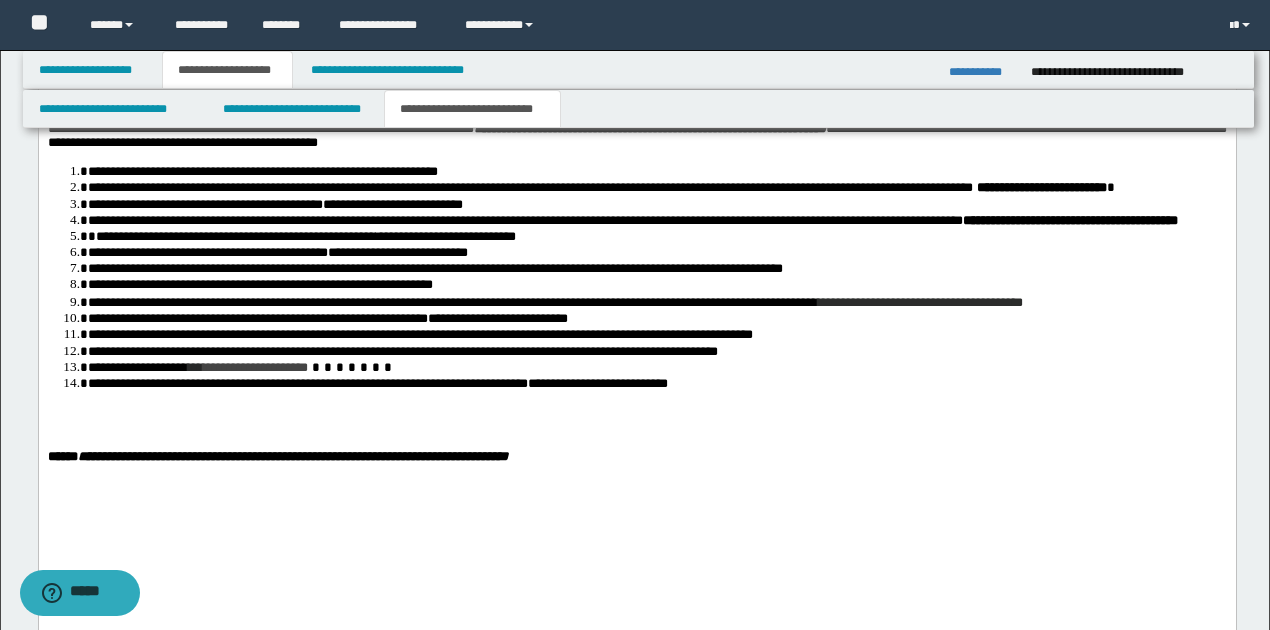 click on "**********" at bounding box center [656, 303] 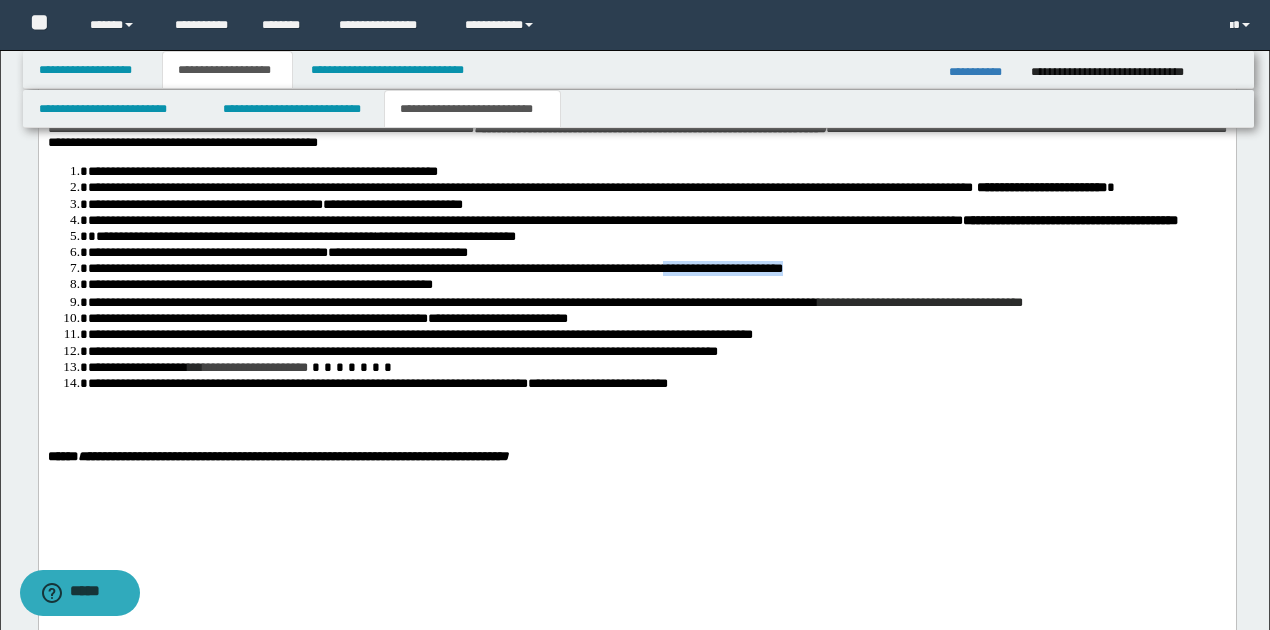drag, startPoint x: 714, startPoint y: 342, endPoint x: 844, endPoint y: 337, distance: 130.09612 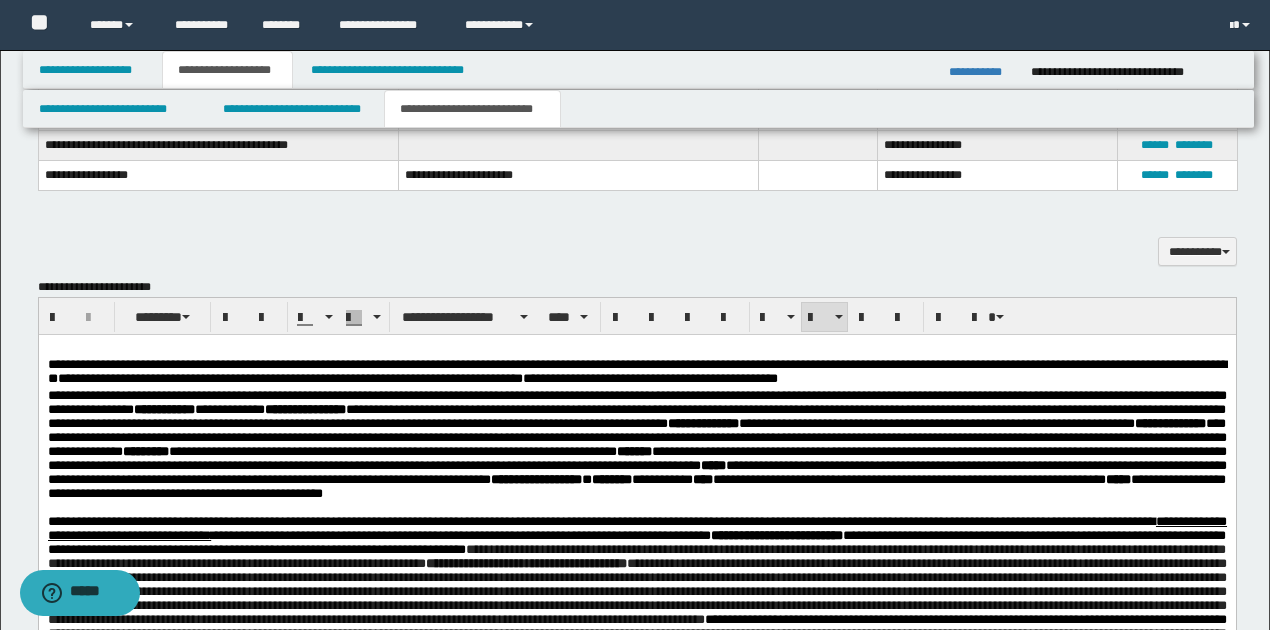 scroll, scrollTop: 1393, scrollLeft: 0, axis: vertical 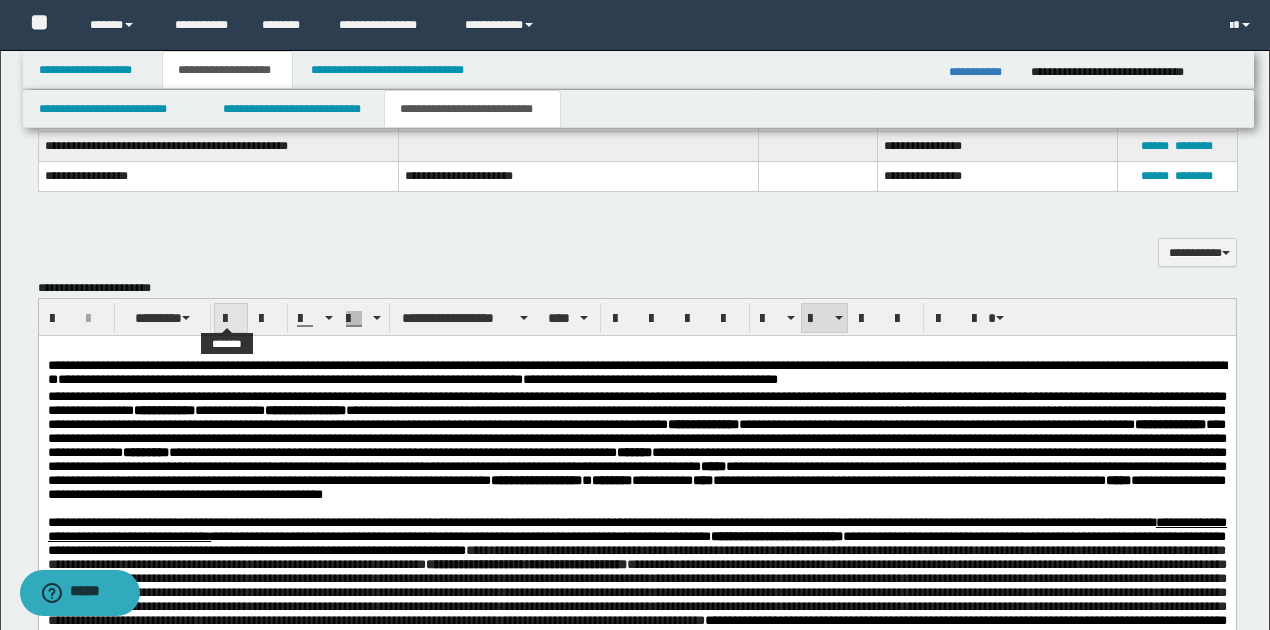 click at bounding box center (231, 319) 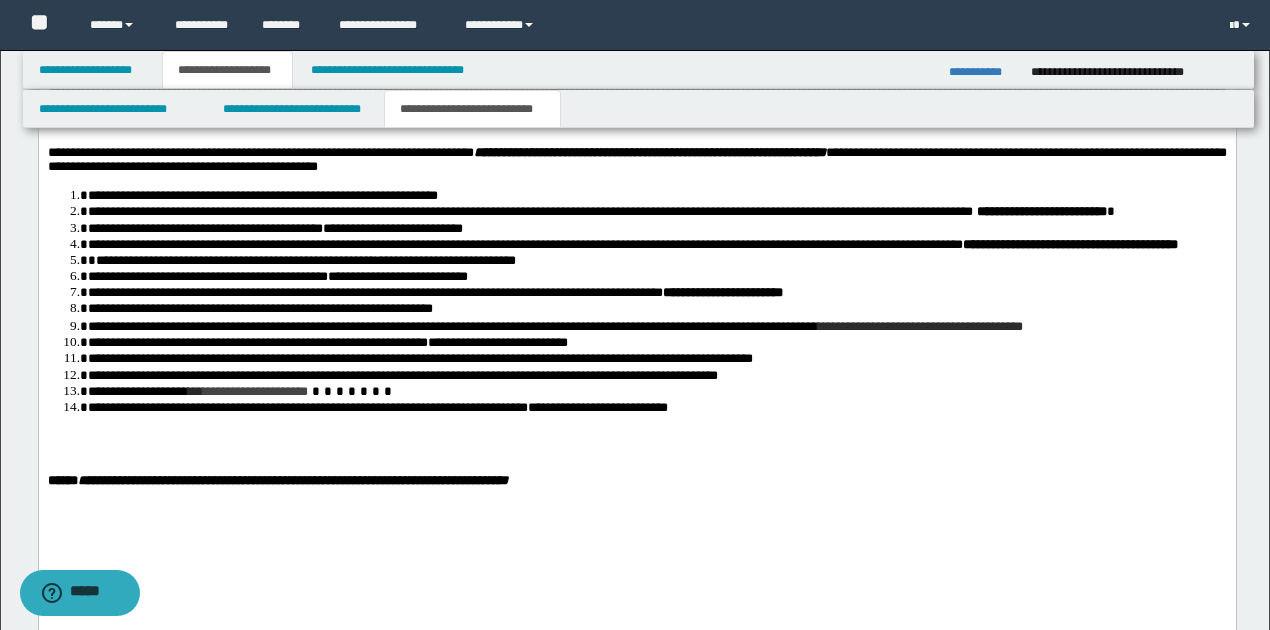 scroll, scrollTop: 2126, scrollLeft: 0, axis: vertical 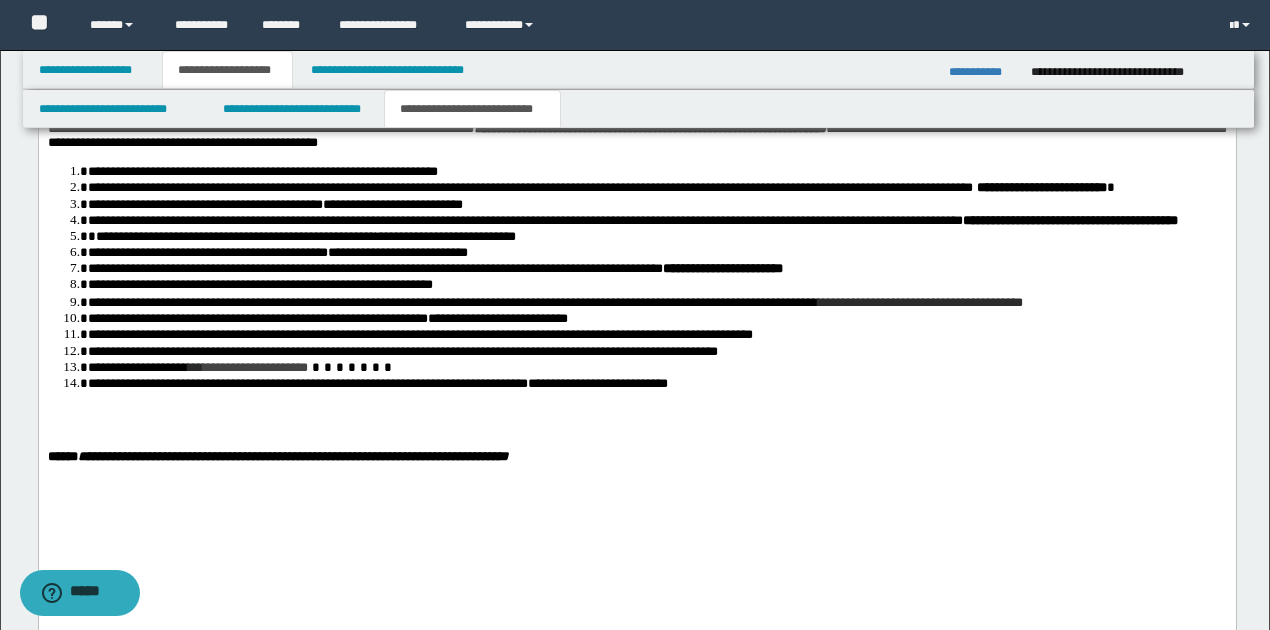 click on "**********" at bounding box center (656, 352) 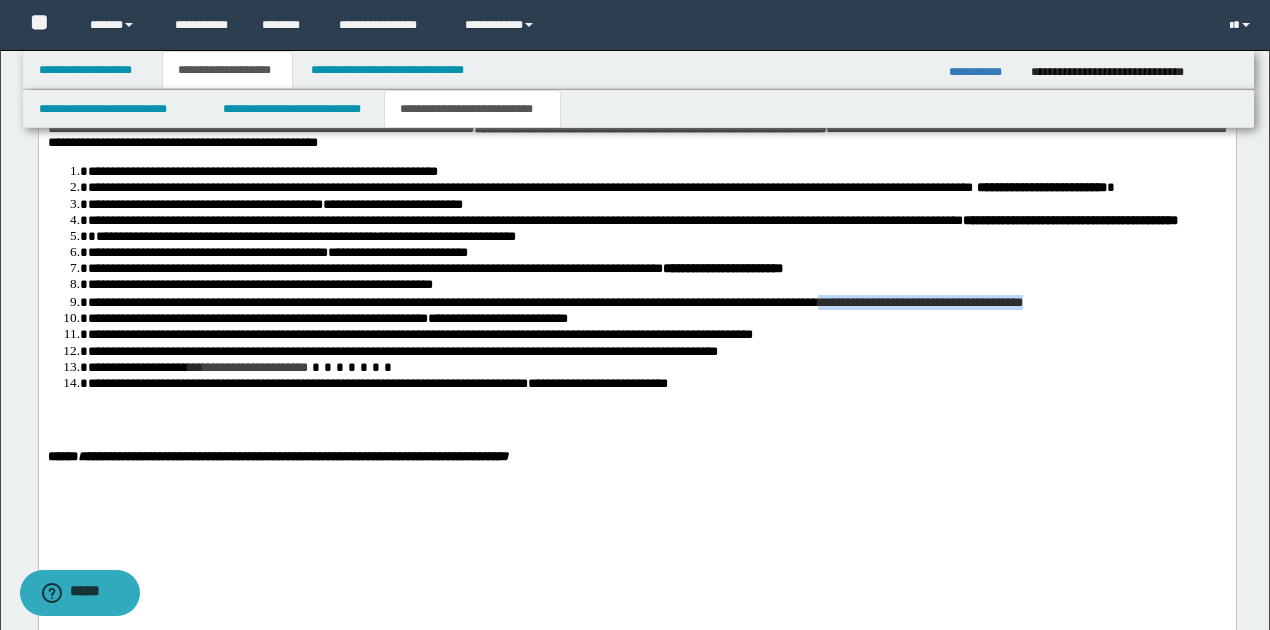 drag, startPoint x: 718, startPoint y: 375, endPoint x: 936, endPoint y: 371, distance: 218.0367 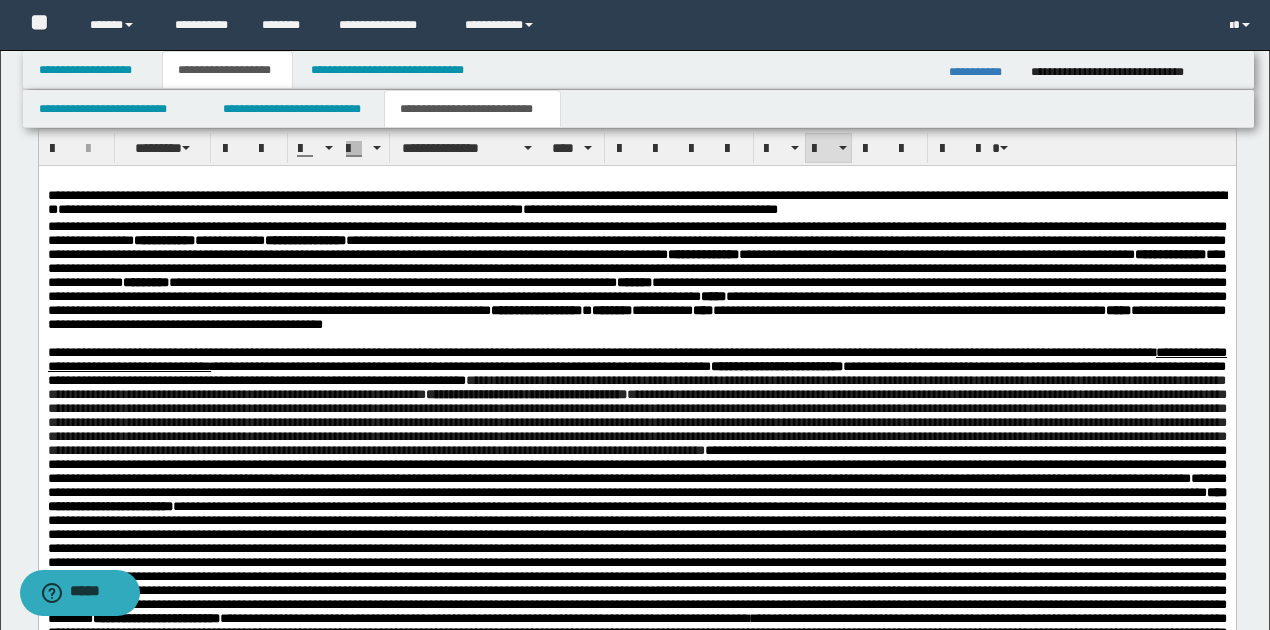 scroll, scrollTop: 1526, scrollLeft: 0, axis: vertical 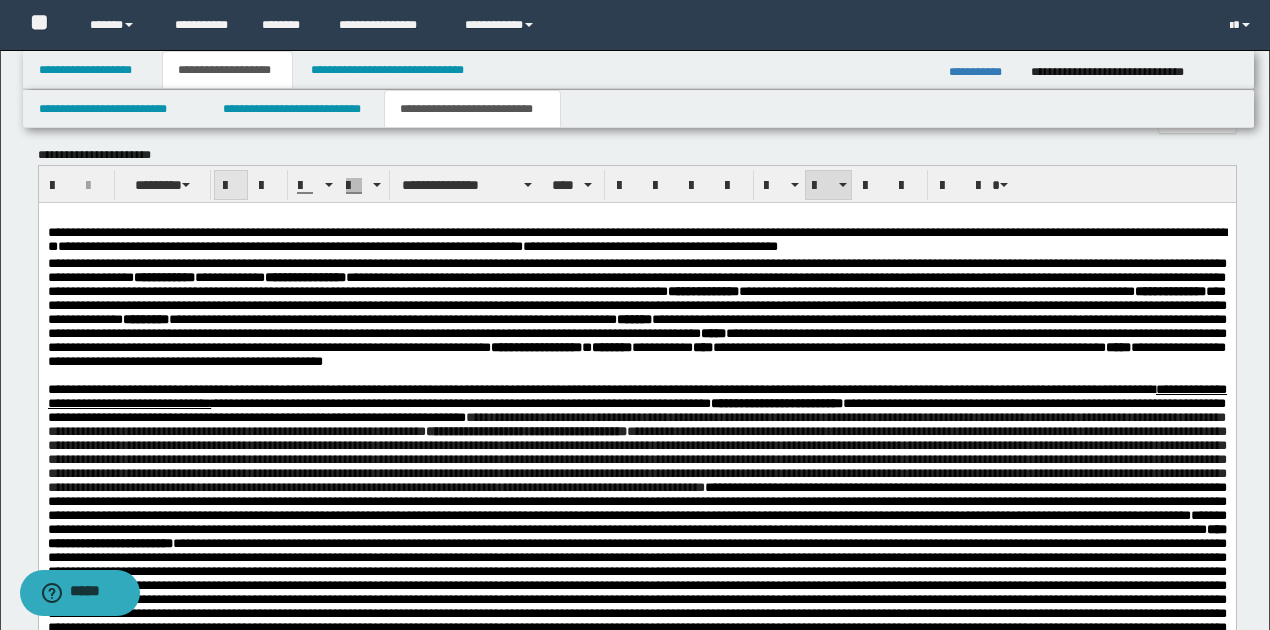click at bounding box center (231, 185) 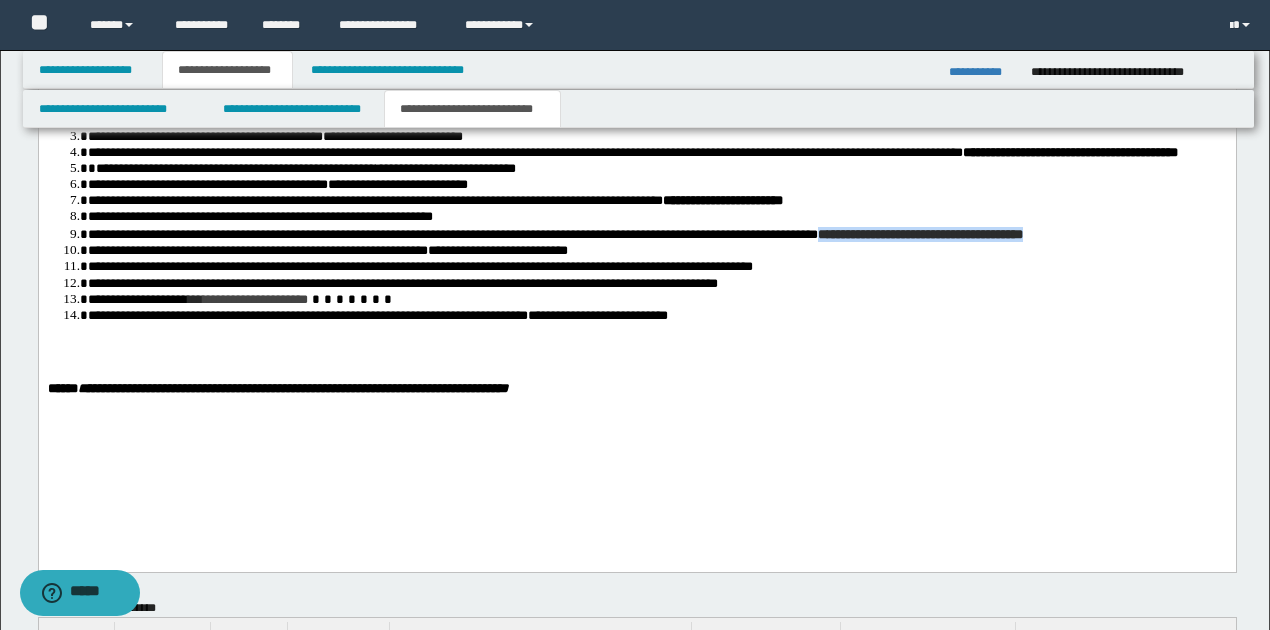 scroll, scrollTop: 2193, scrollLeft: 0, axis: vertical 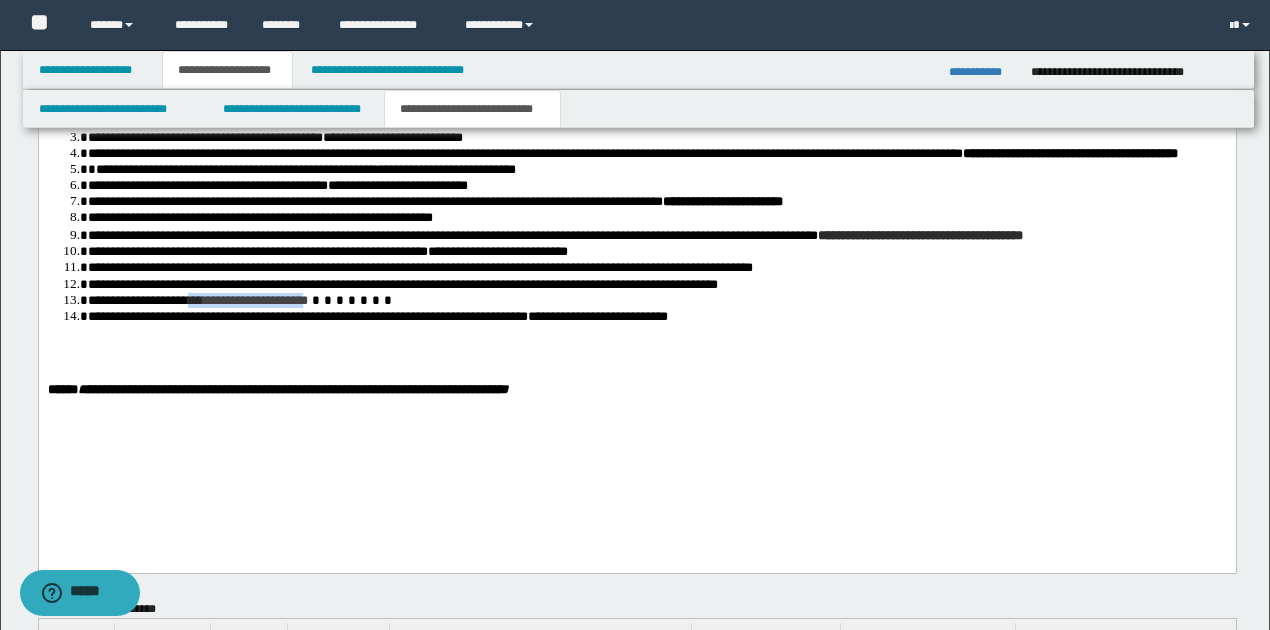 drag, startPoint x: 717, startPoint y: 370, endPoint x: 837, endPoint y: 368, distance: 120.01666 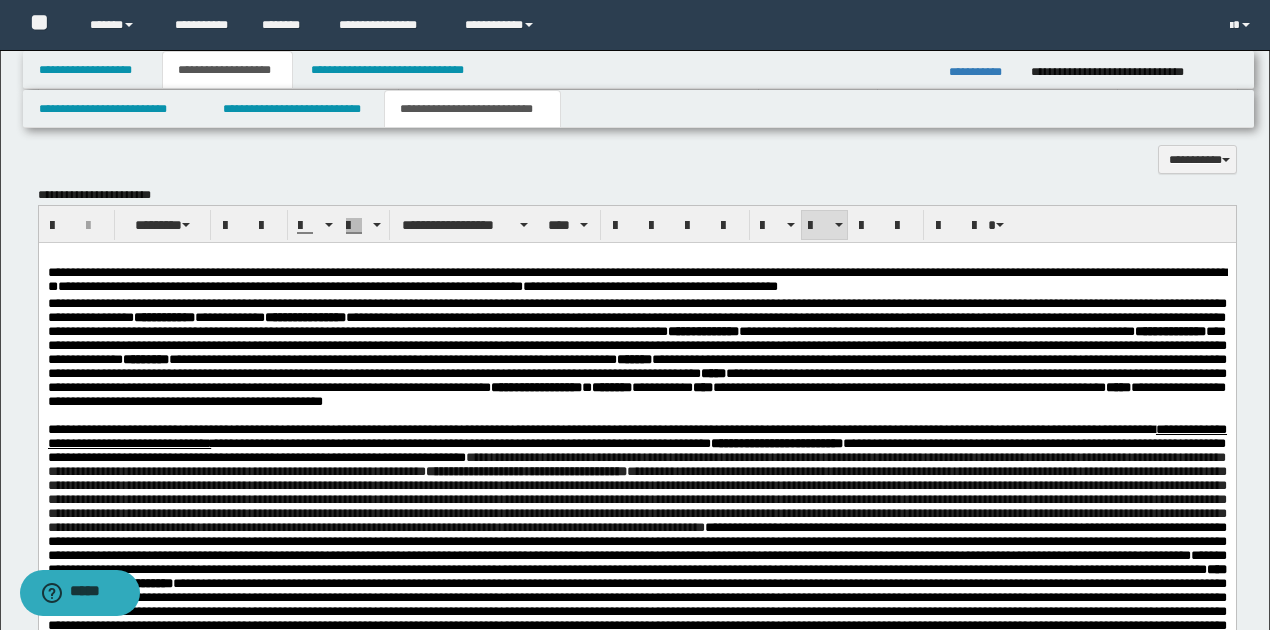 scroll, scrollTop: 1460, scrollLeft: 0, axis: vertical 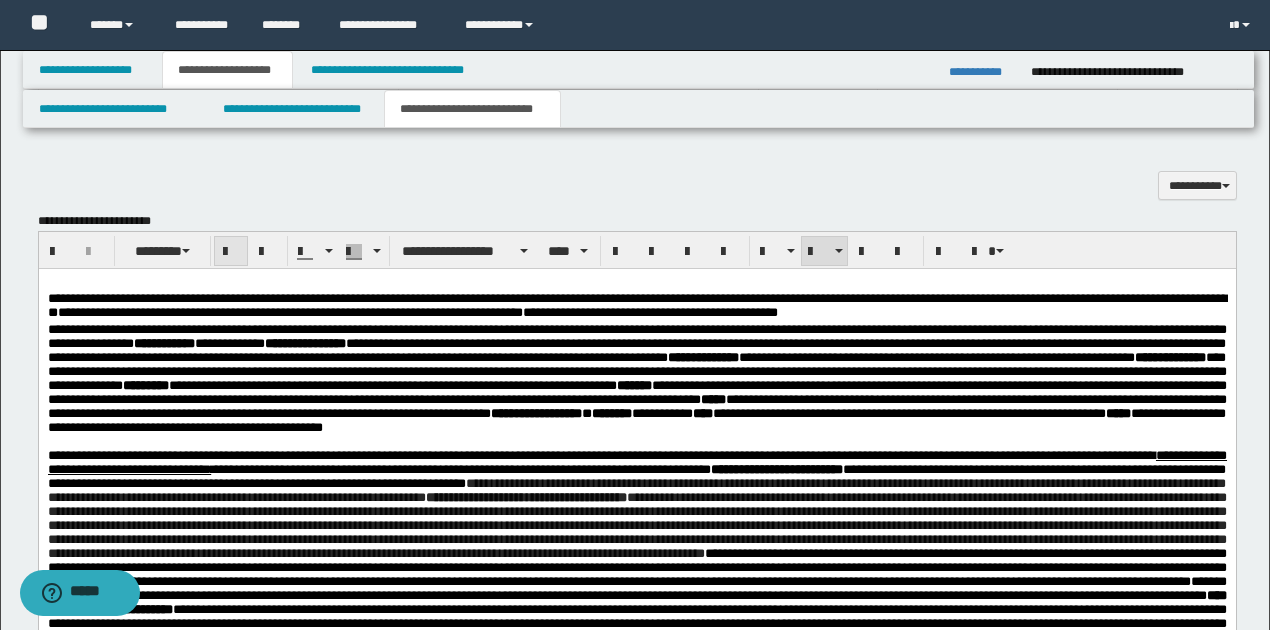 click at bounding box center [231, 252] 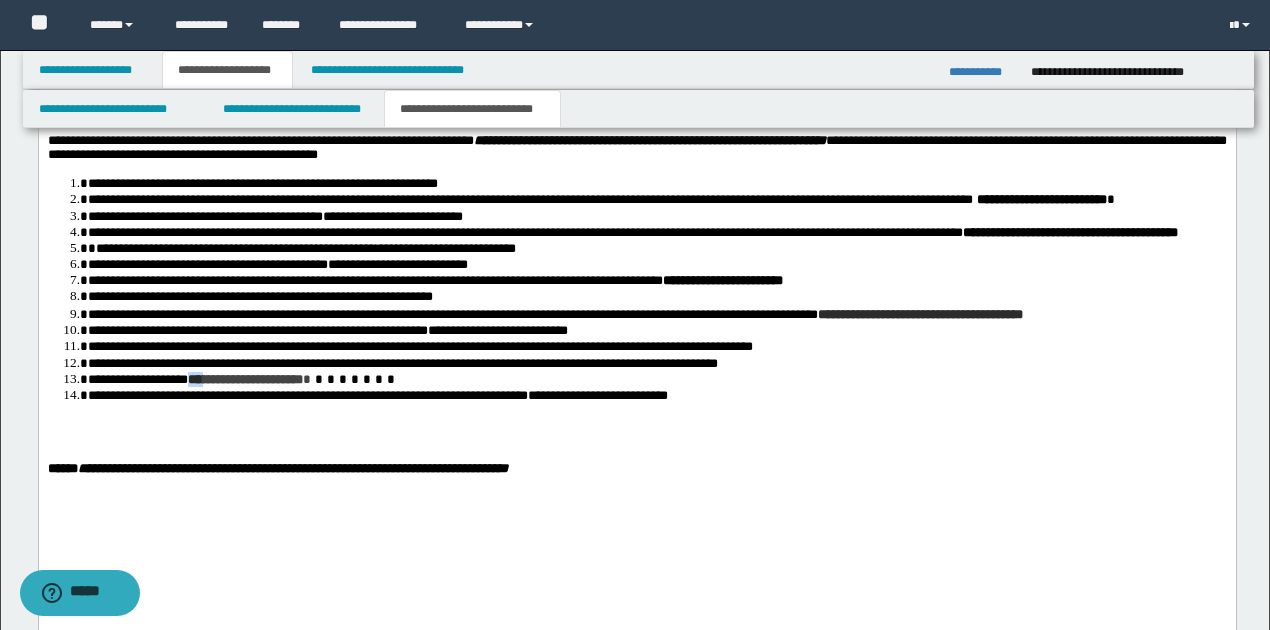 scroll, scrollTop: 2126, scrollLeft: 0, axis: vertical 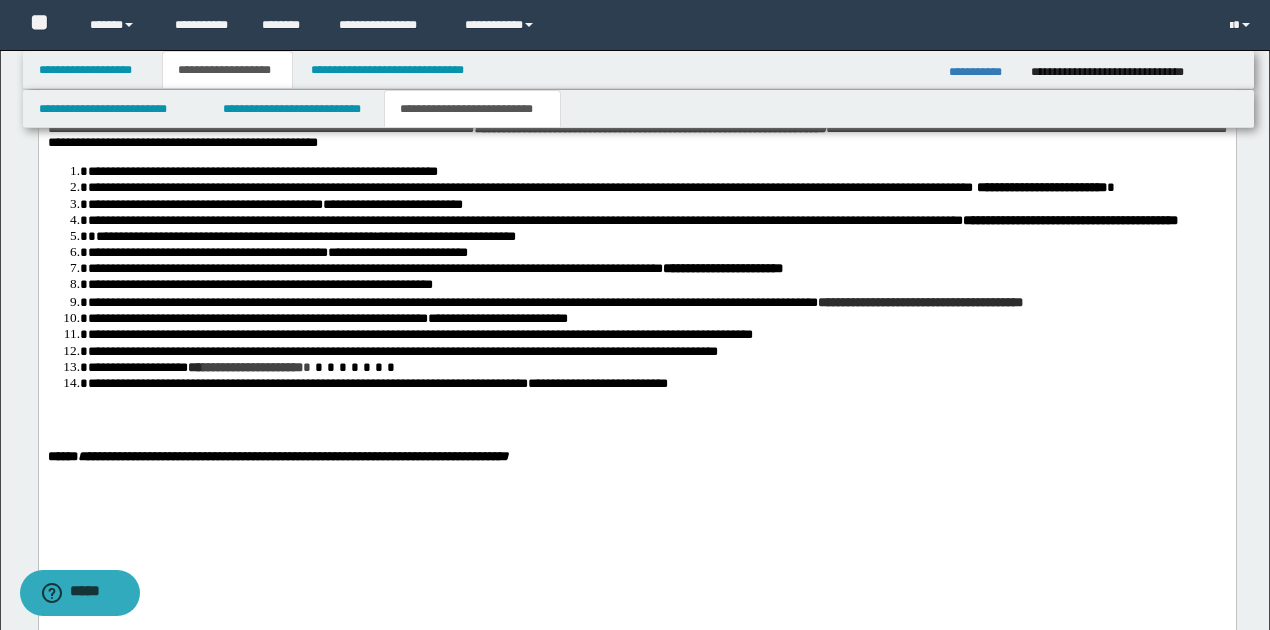 click on "**********" at bounding box center [656, 384] 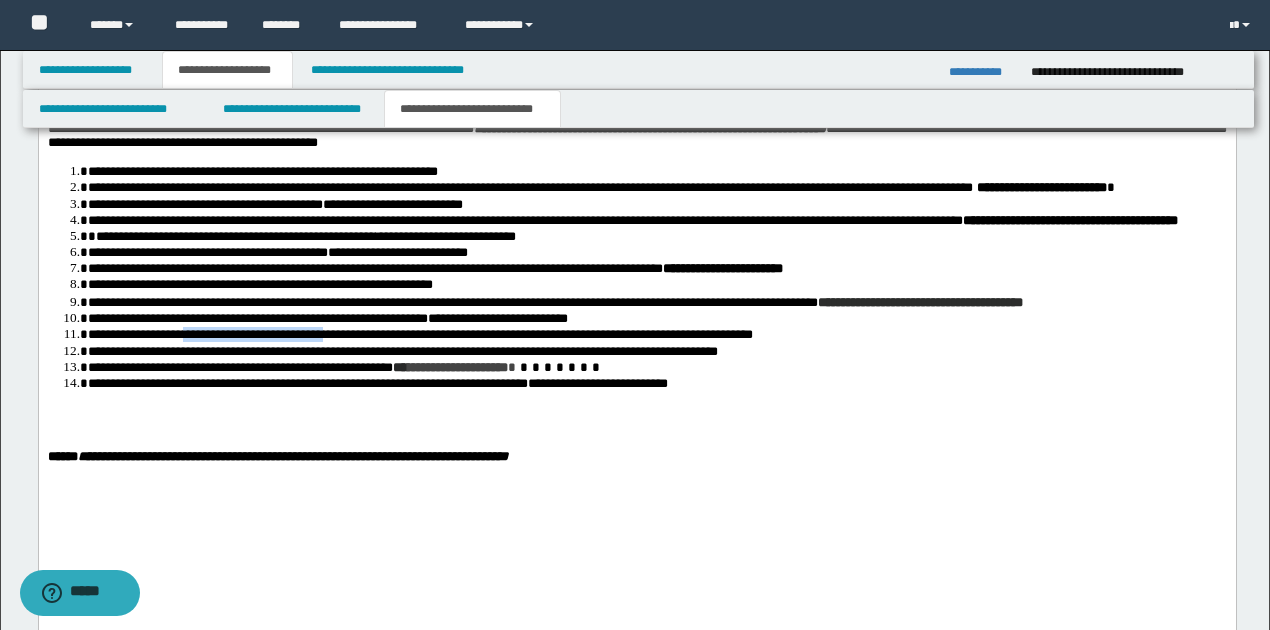drag, startPoint x: 184, startPoint y: 404, endPoint x: 335, endPoint y: 408, distance: 151.05296 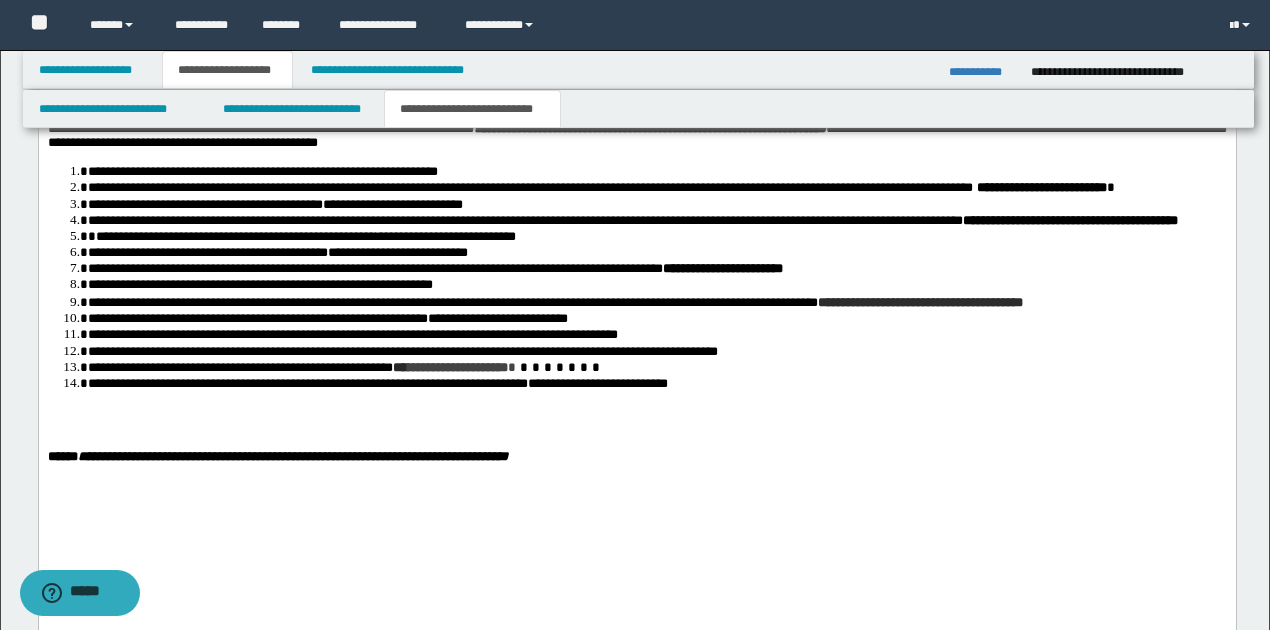 click on "**********" at bounding box center [345, 368] 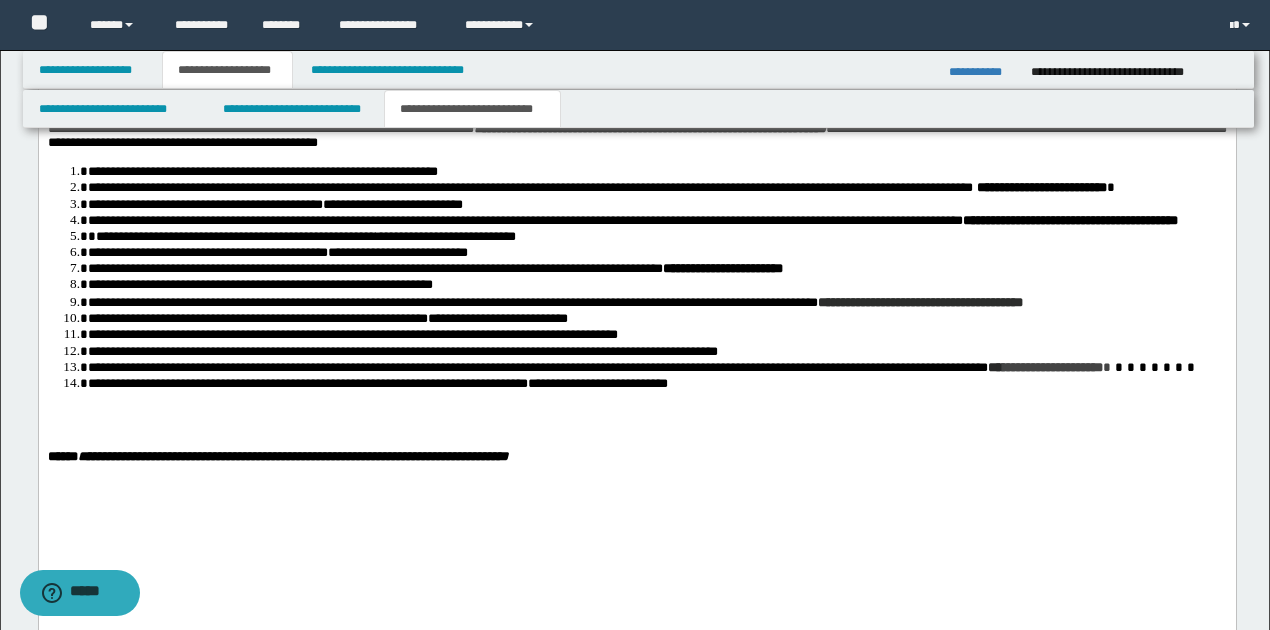 click on "**********" at bounding box center (636, 137) 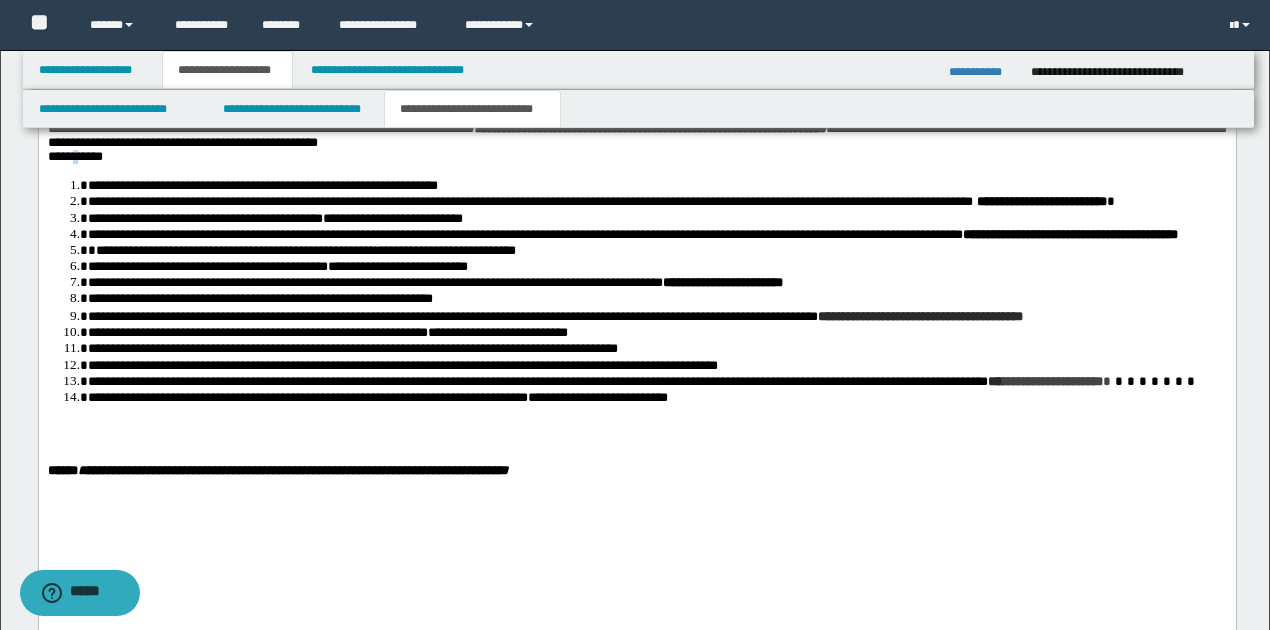 click on "**********" at bounding box center (74, 157) 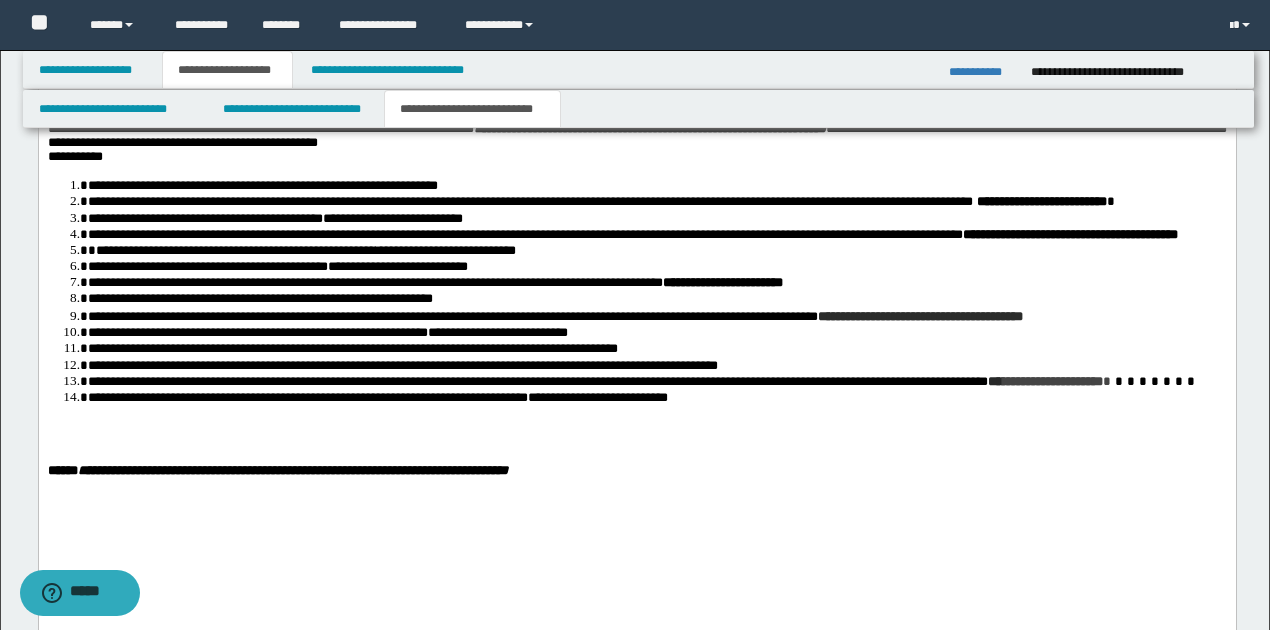 click on "***** * *****" at bounding box center (74, 157) 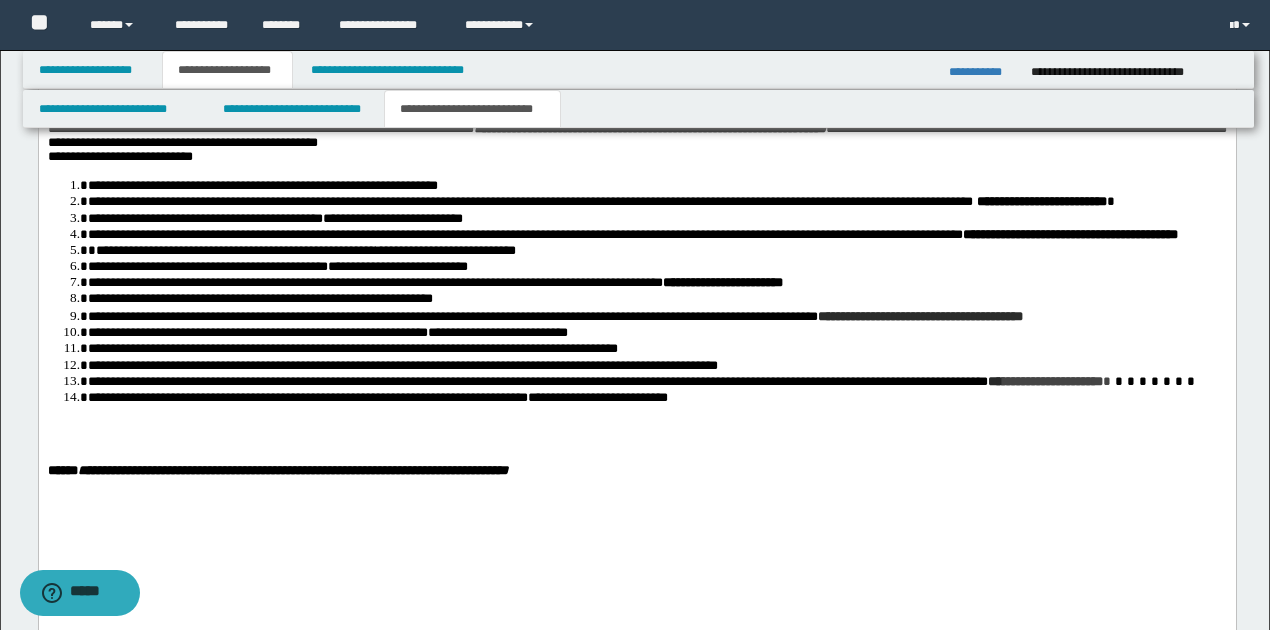 click on "**********" at bounding box center [119, 157] 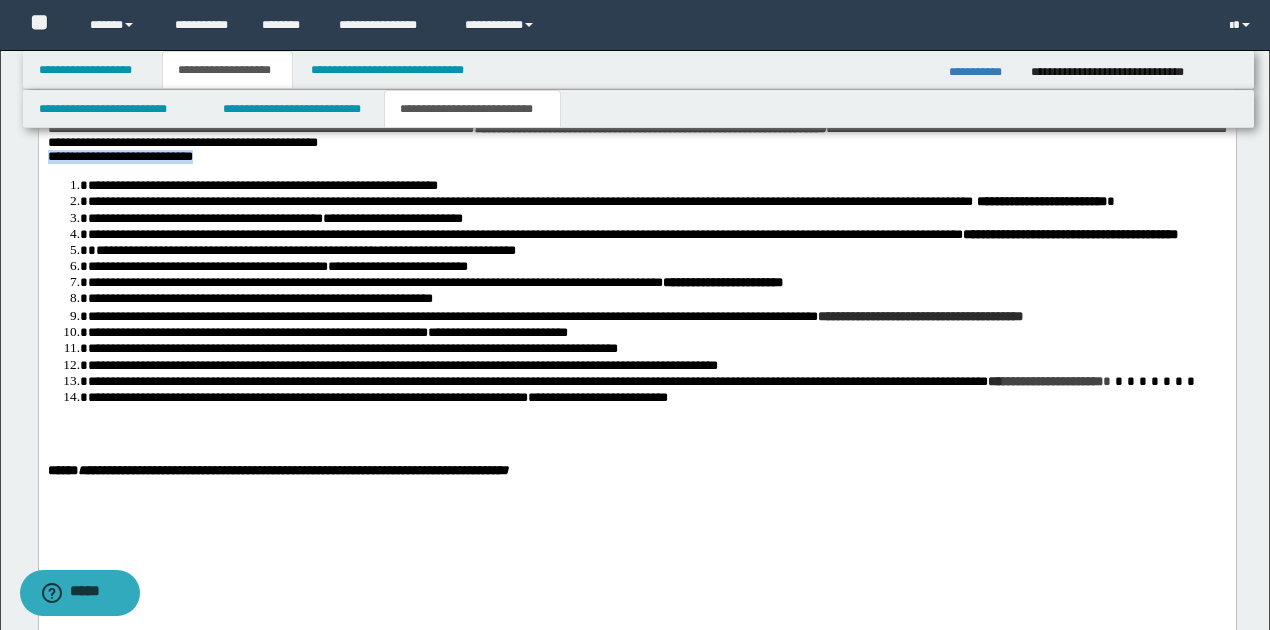 drag, startPoint x: 944, startPoint y: 239, endPoint x: 1116, endPoint y: 238, distance: 172.00291 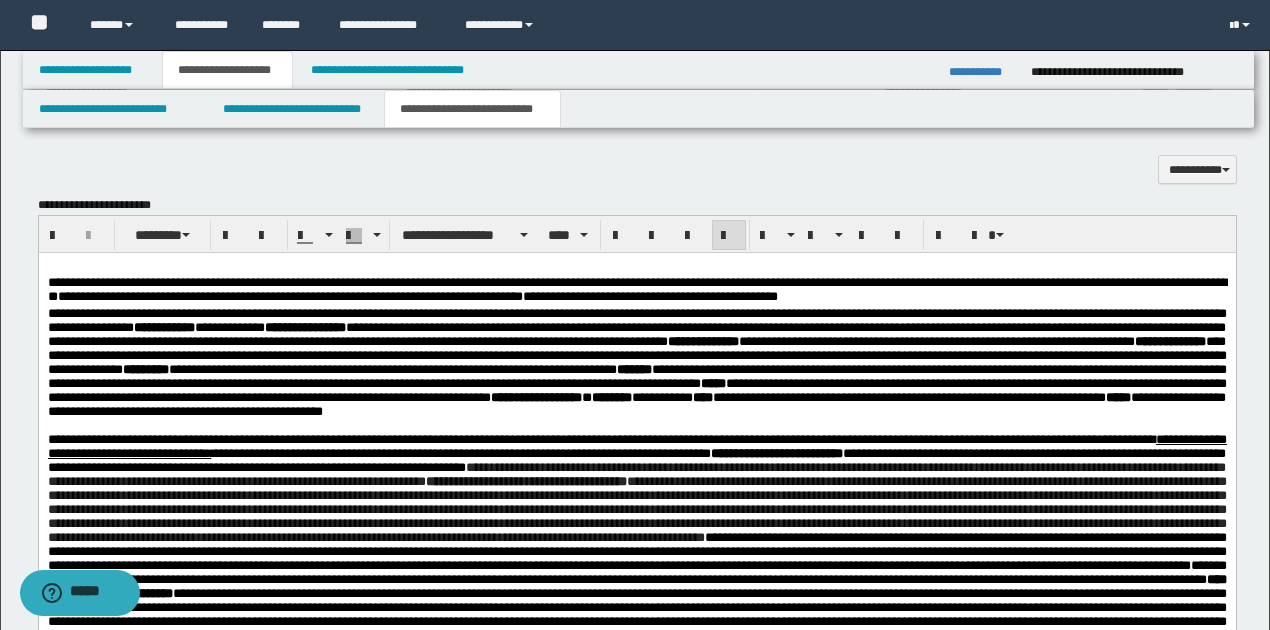 scroll, scrollTop: 1460, scrollLeft: 0, axis: vertical 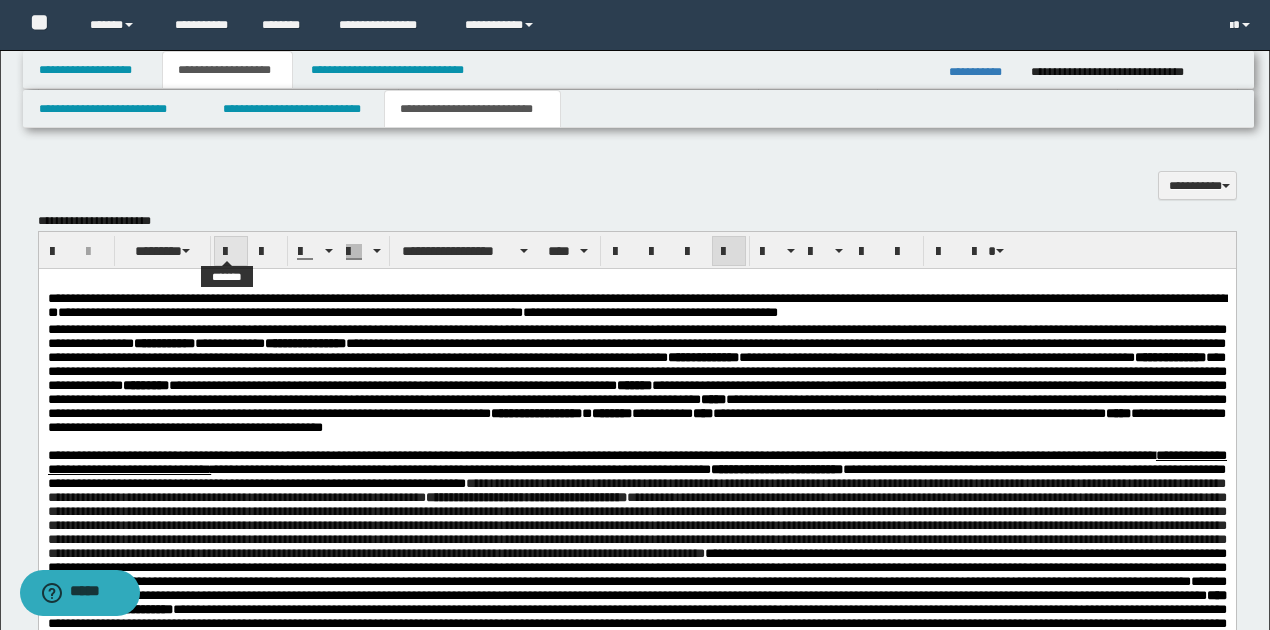 click at bounding box center [231, 252] 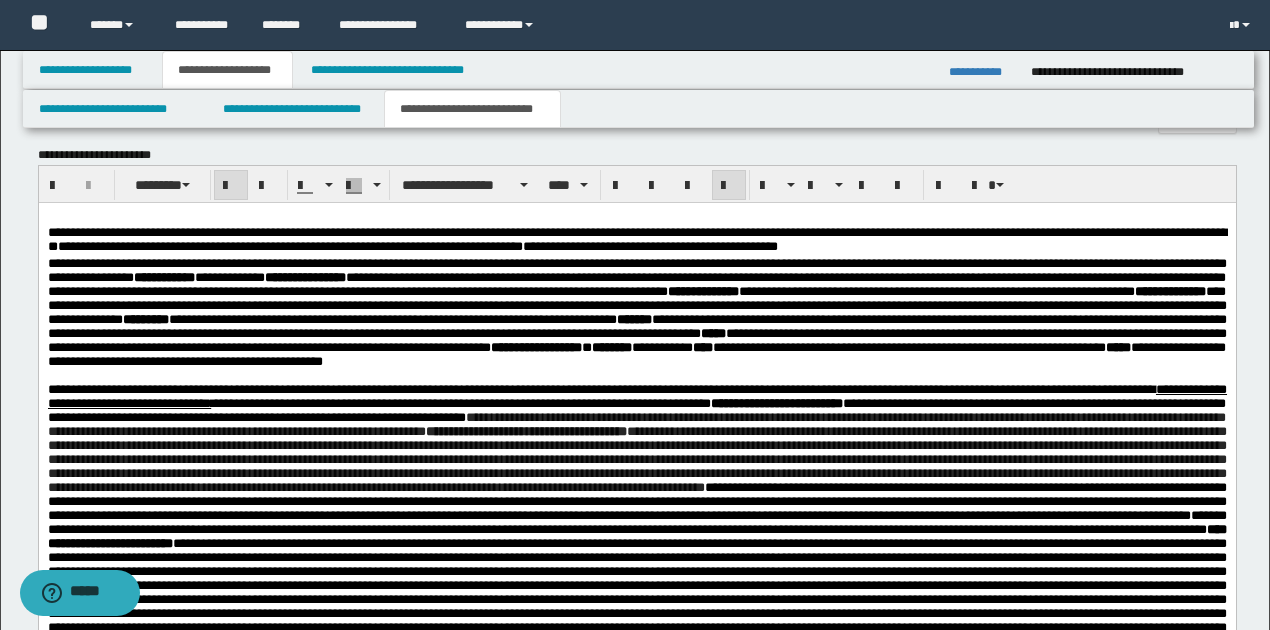 scroll, scrollTop: 1526, scrollLeft: 0, axis: vertical 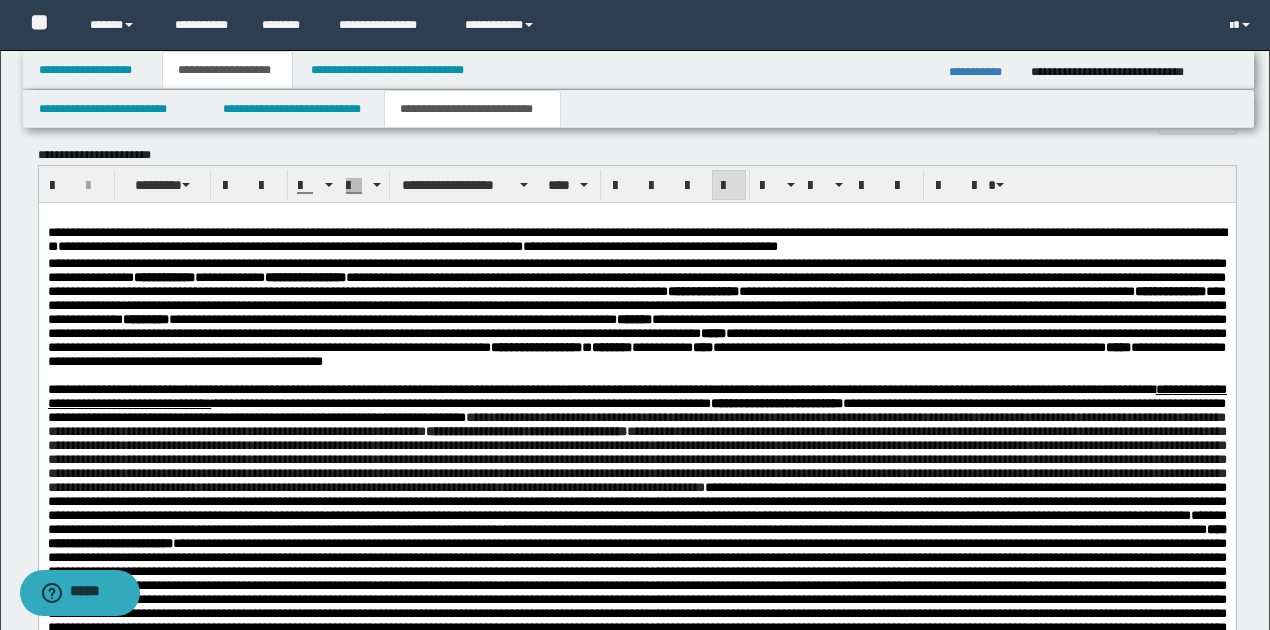 click on "**********" at bounding box center [636, 522] 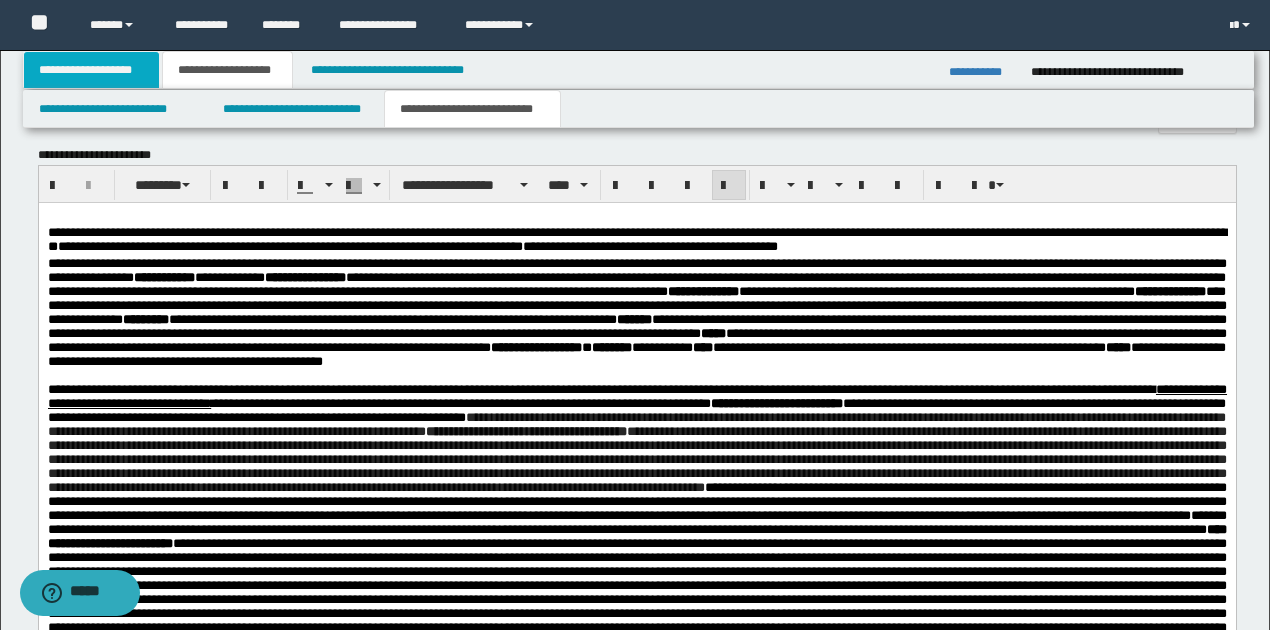 click on "**********" at bounding box center (92, 70) 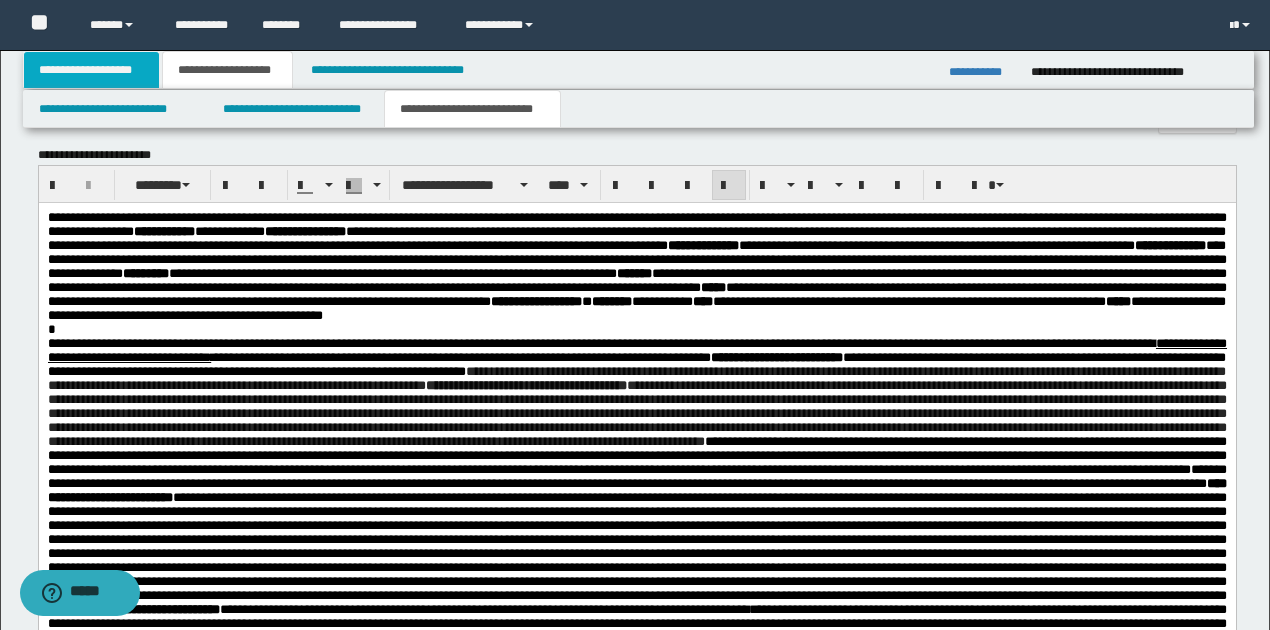scroll, scrollTop: 234, scrollLeft: 0, axis: vertical 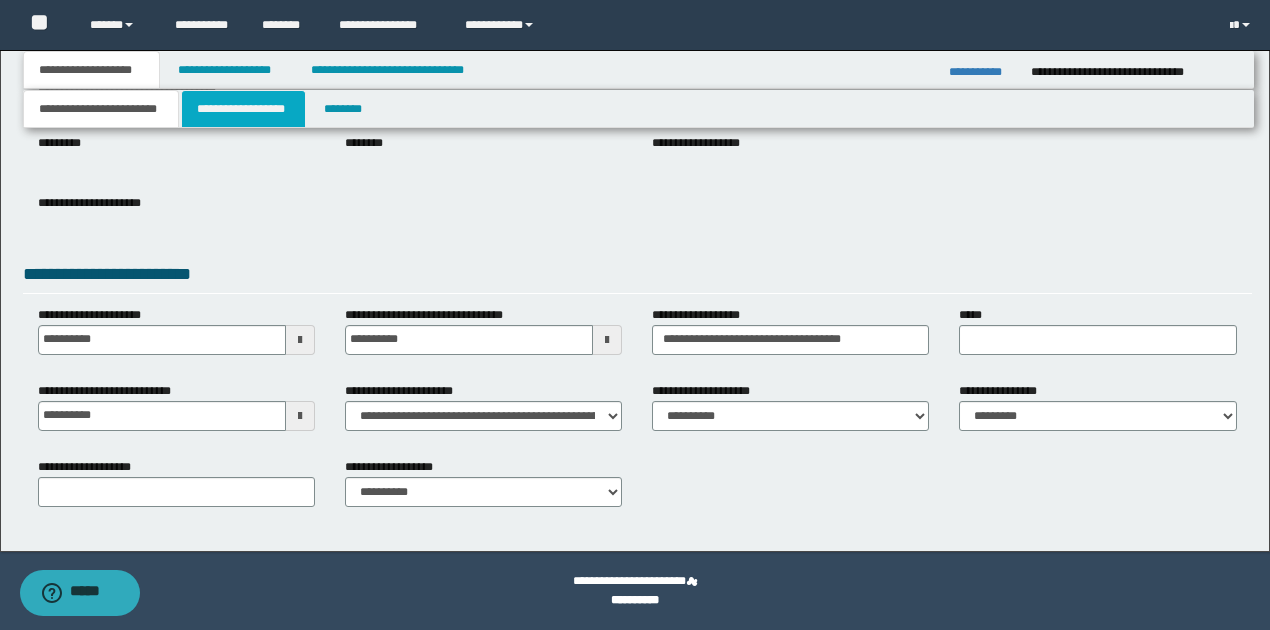 click on "**********" at bounding box center (243, 109) 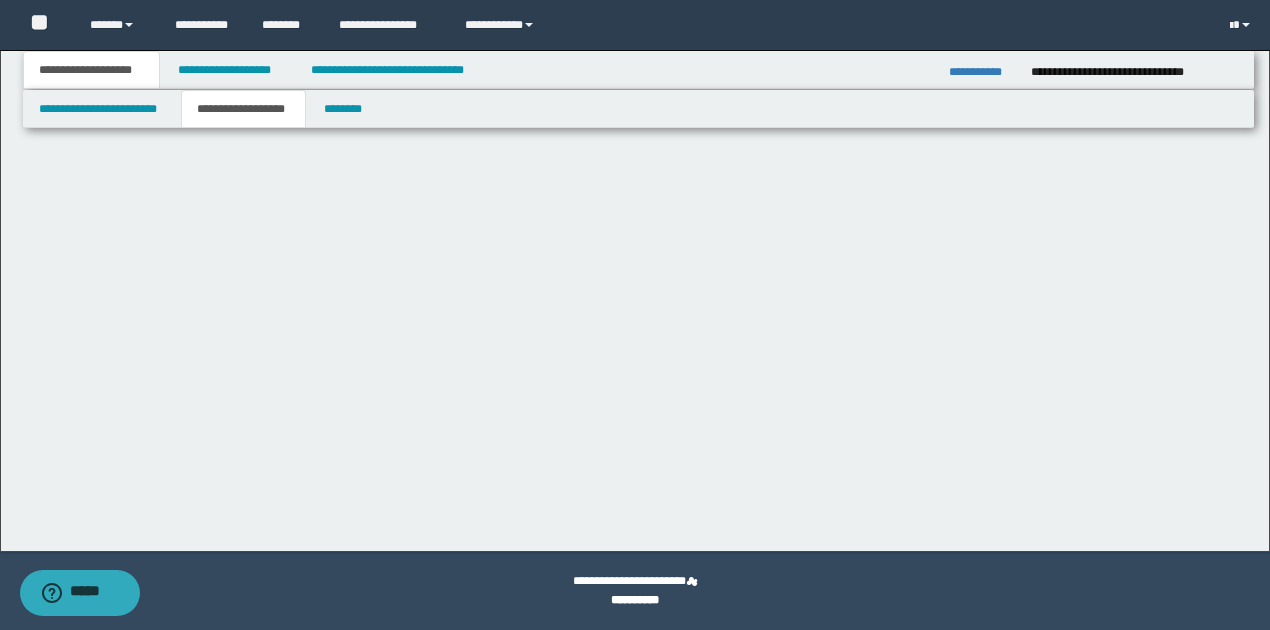 scroll, scrollTop: 0, scrollLeft: 0, axis: both 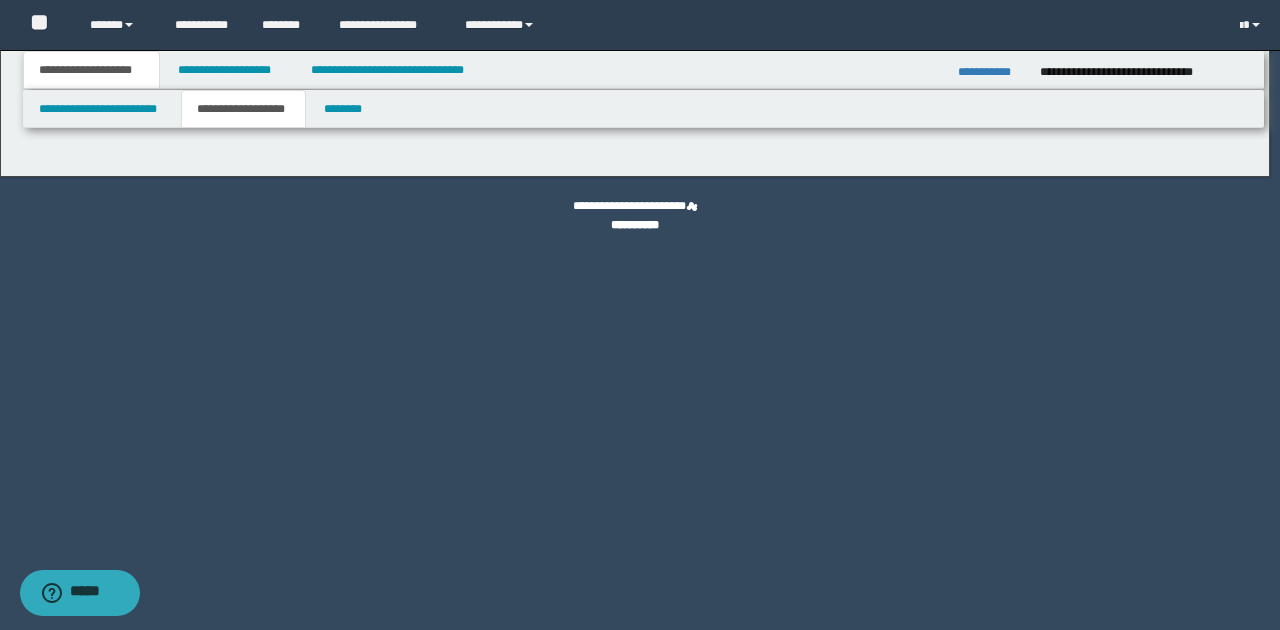 type on "********" 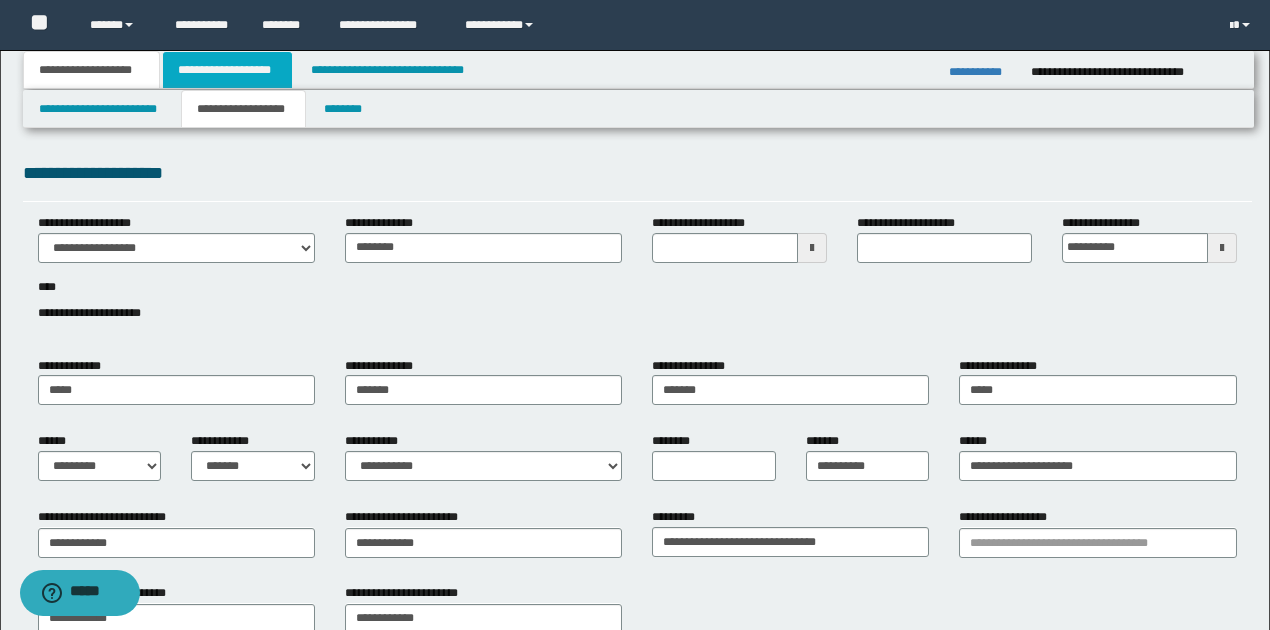click on "**********" at bounding box center (227, 70) 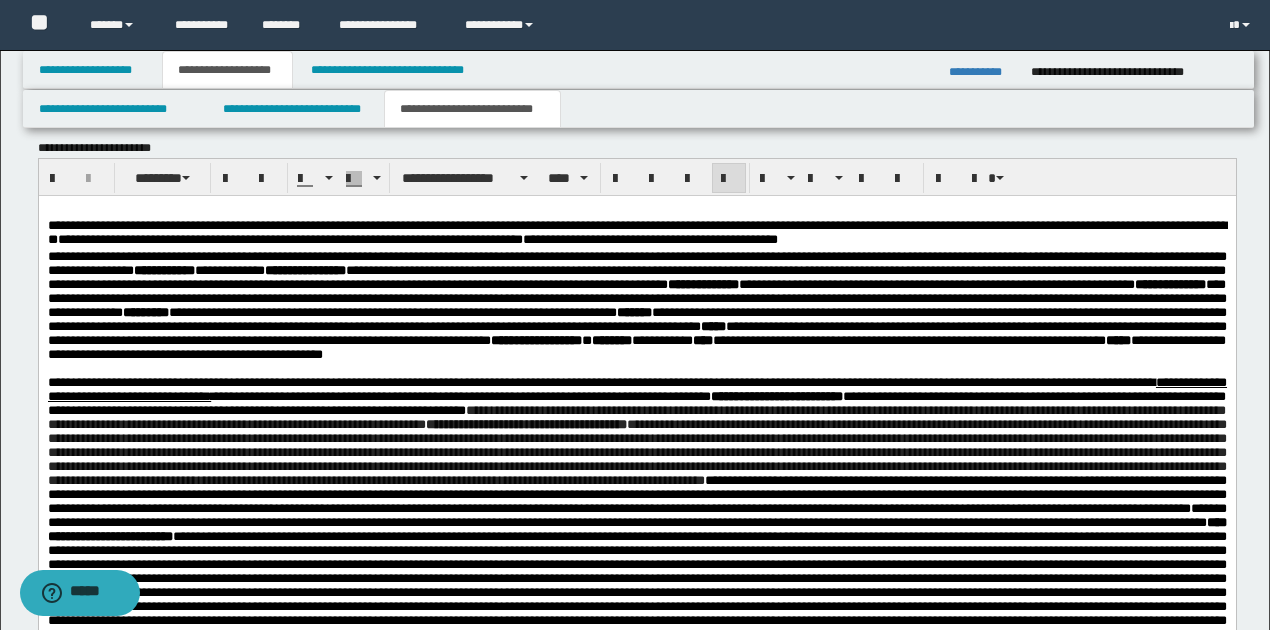 scroll, scrollTop: 1866, scrollLeft: 0, axis: vertical 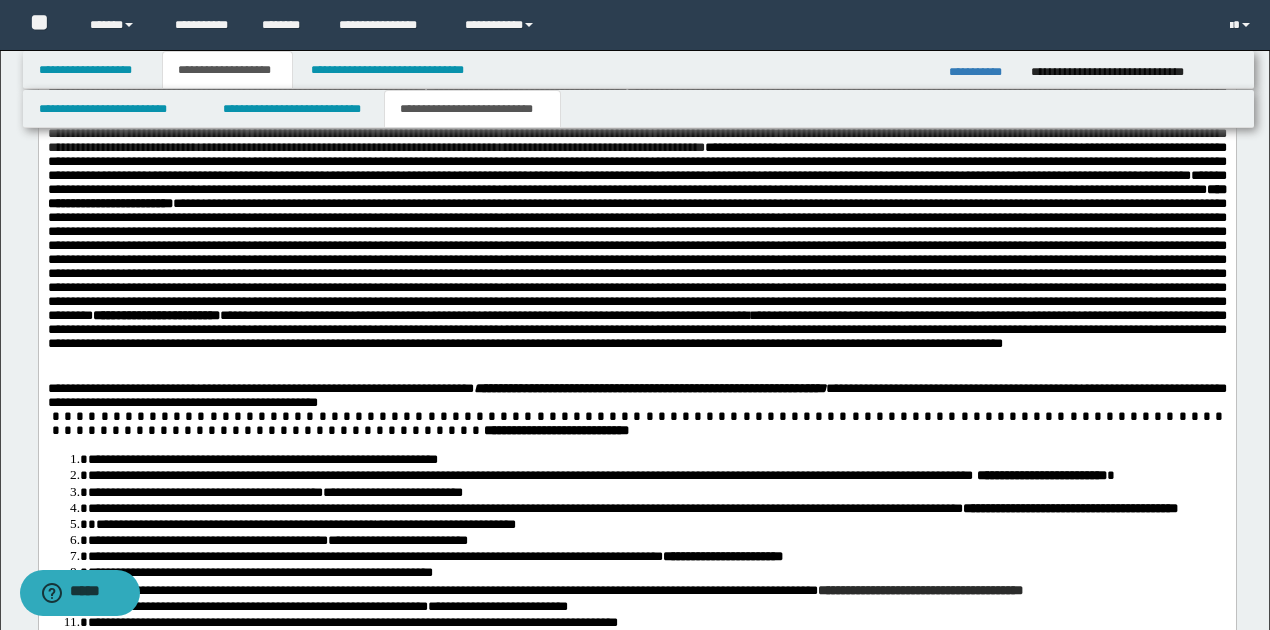 click at bounding box center [637, 359] 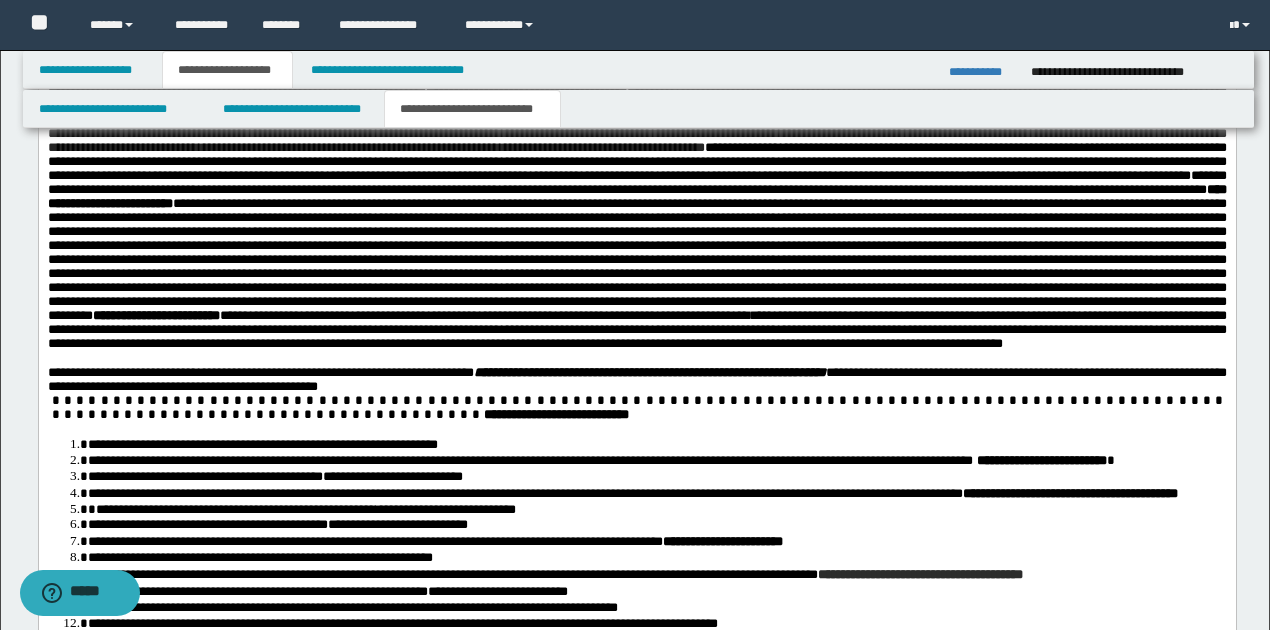 click on "**********" at bounding box center [636, 380] 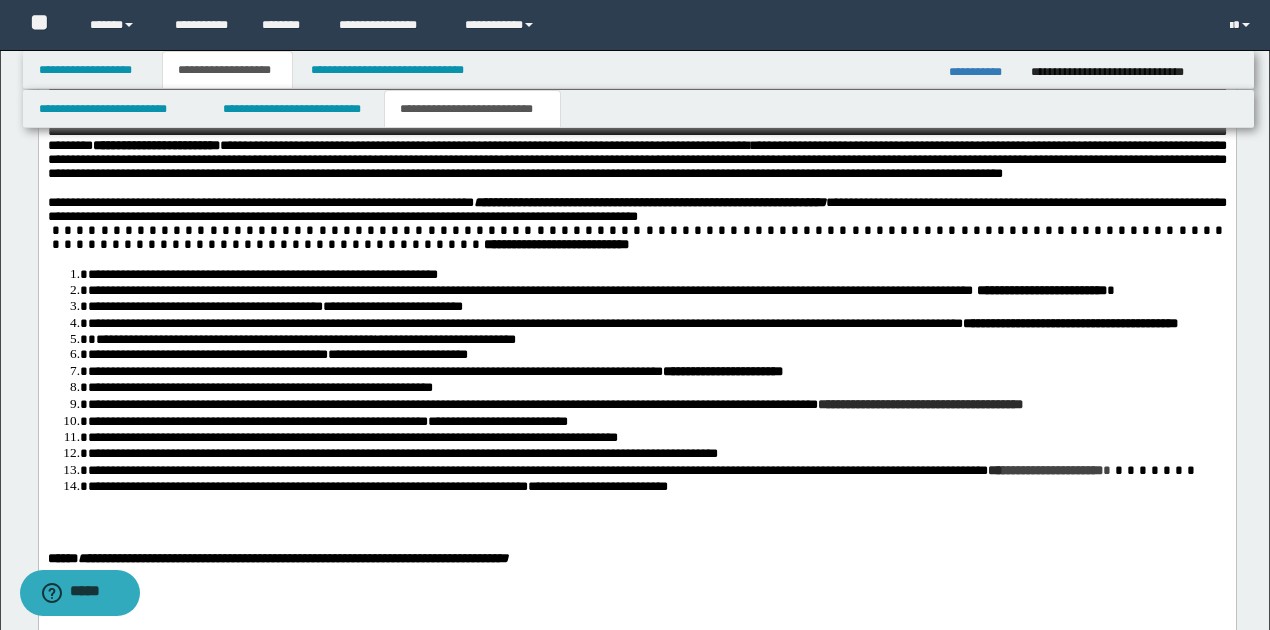 scroll, scrollTop: 2066, scrollLeft: 0, axis: vertical 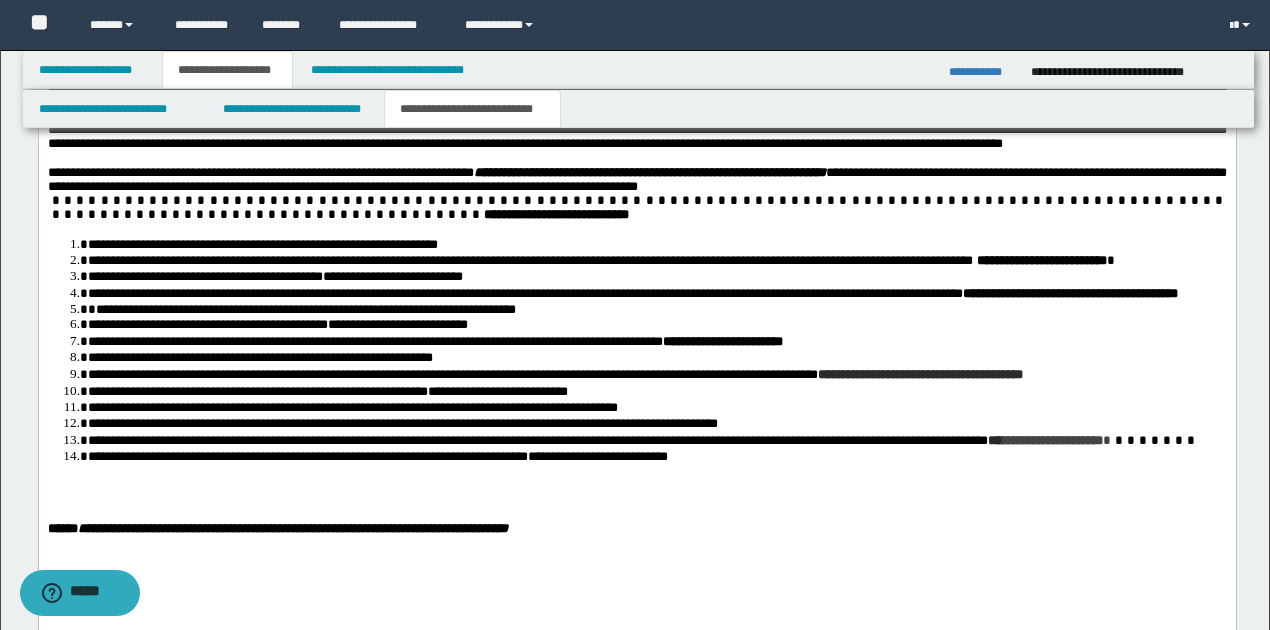 click on "**********" at bounding box center (656, 261) 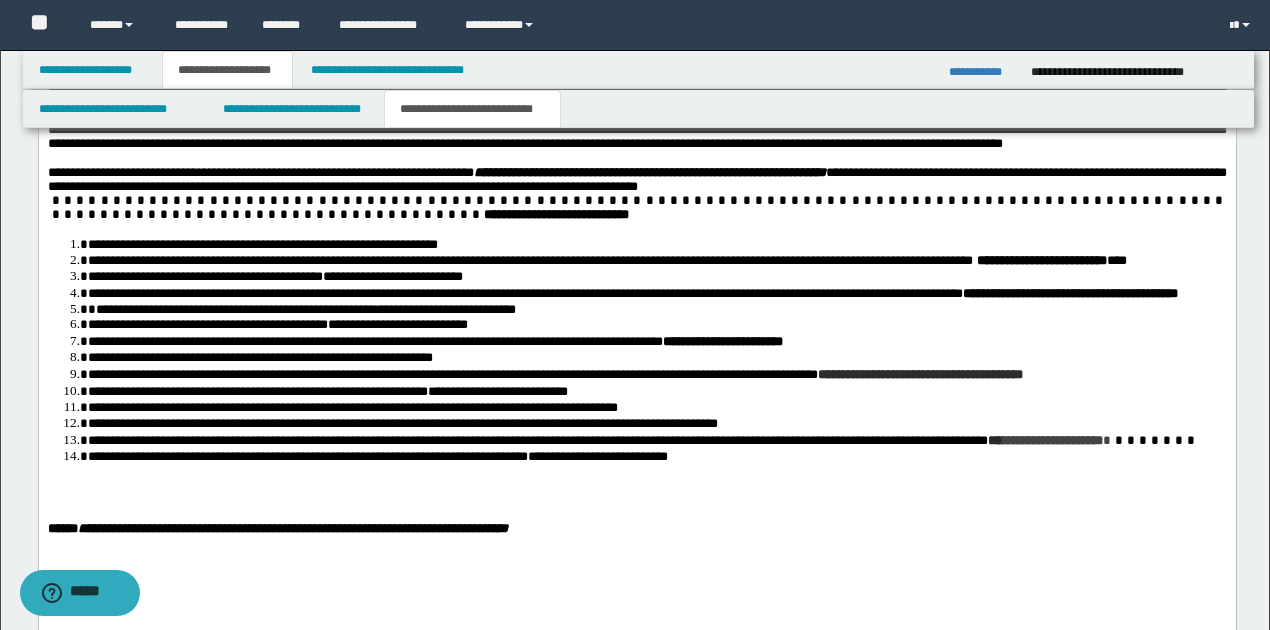 click on "**********" at bounding box center [1051, 261] 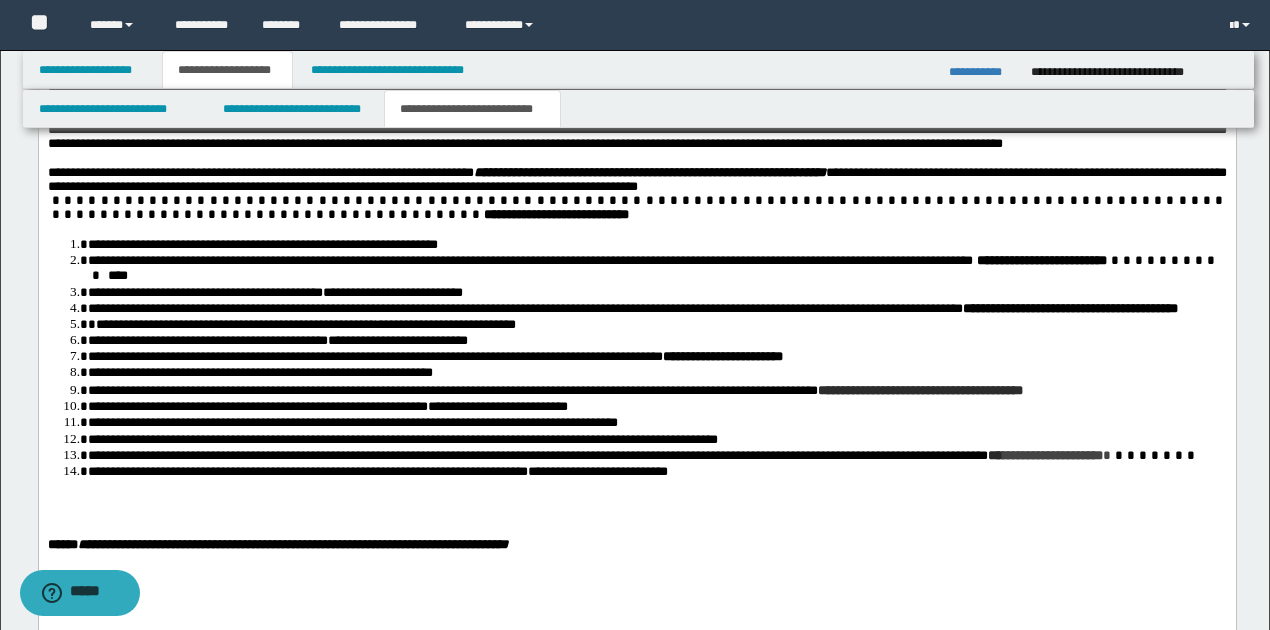 click on "**********" at bounding box center (656, 309) 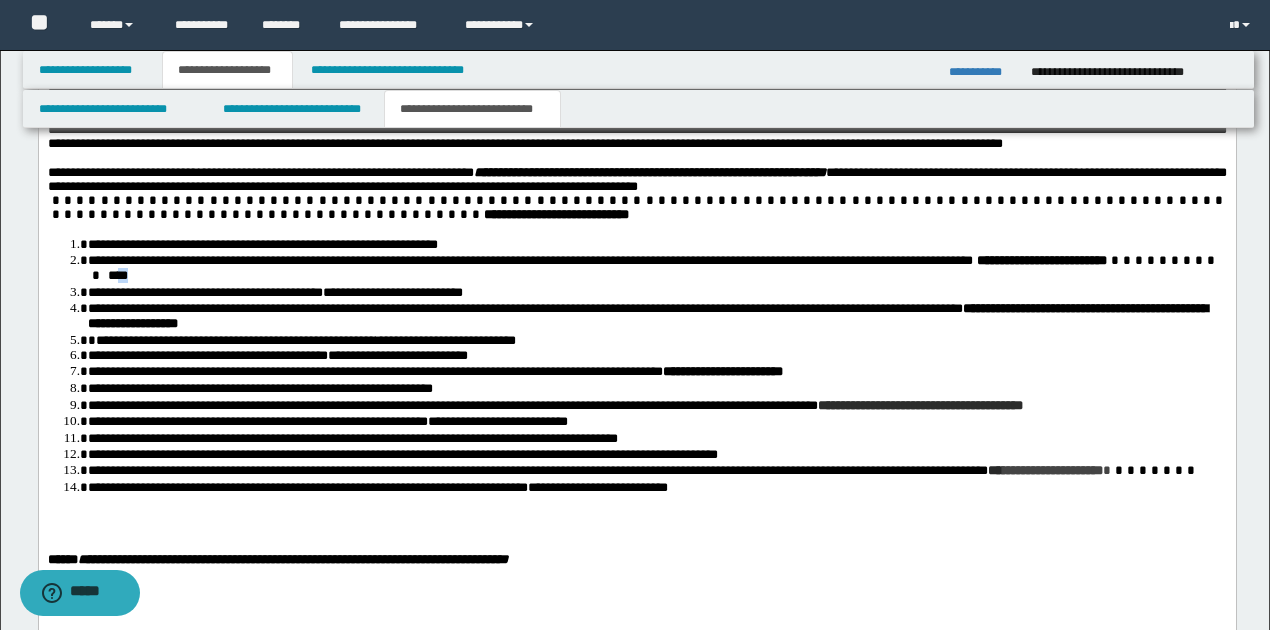 drag, startPoint x: 1021, startPoint y: 324, endPoint x: 1047, endPoint y: 327, distance: 26.172504 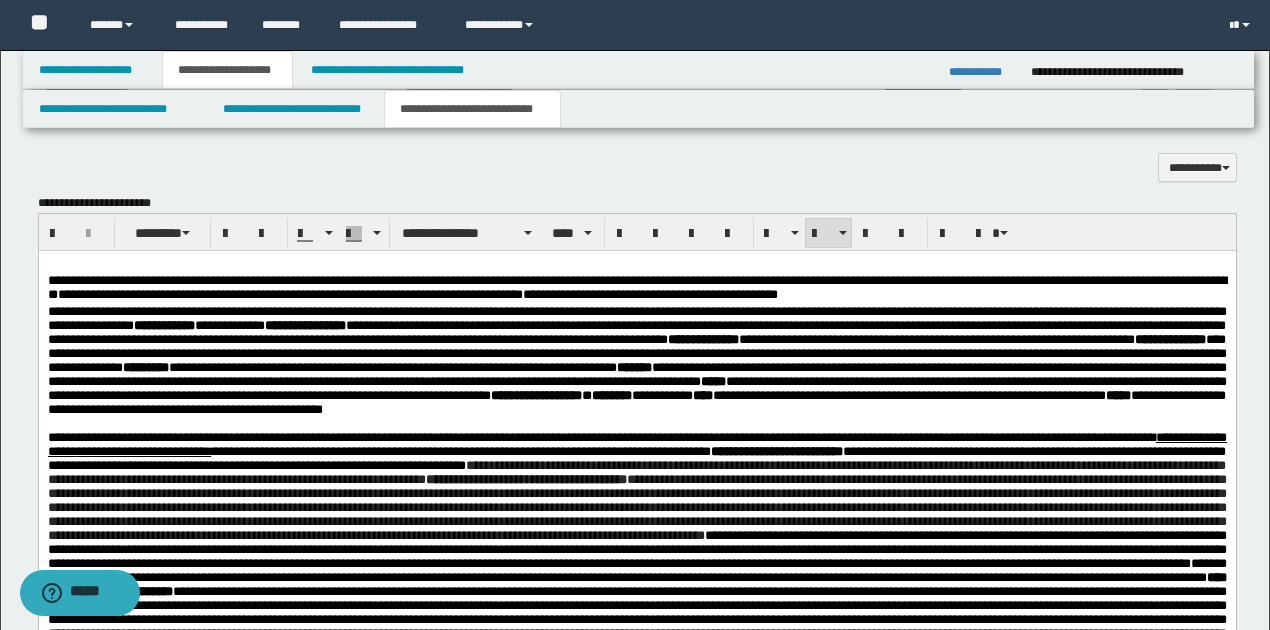 scroll, scrollTop: 1466, scrollLeft: 0, axis: vertical 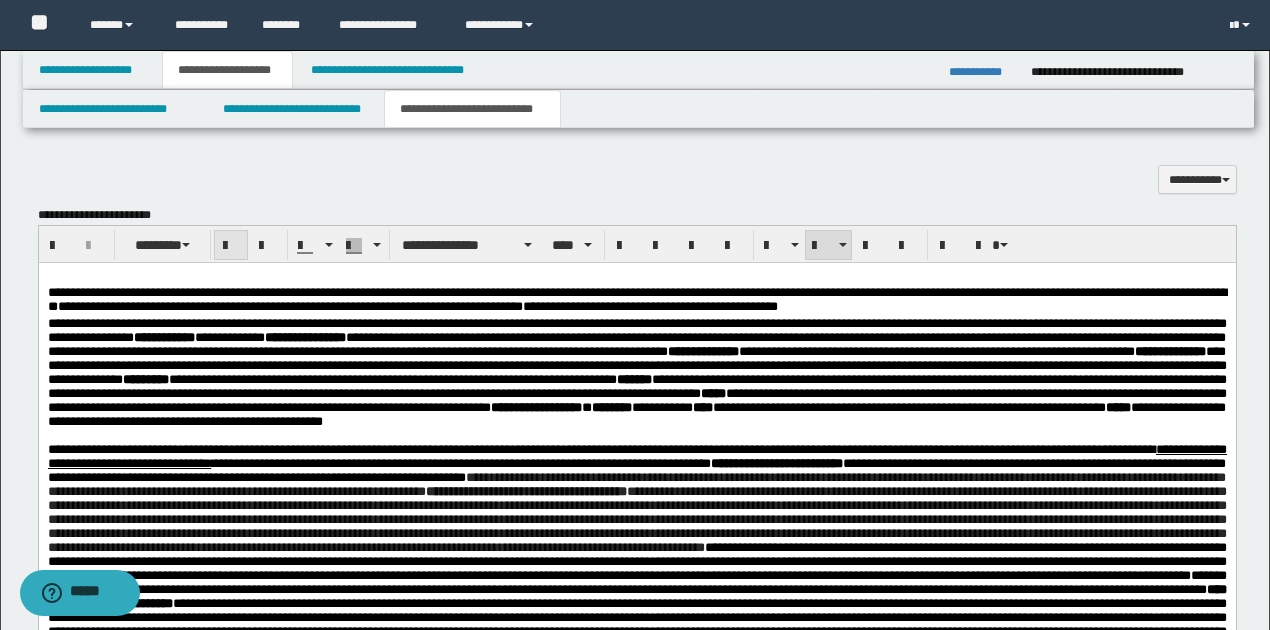 drag, startPoint x: 222, startPoint y: 242, endPoint x: 258, endPoint y: 1, distance: 243.67397 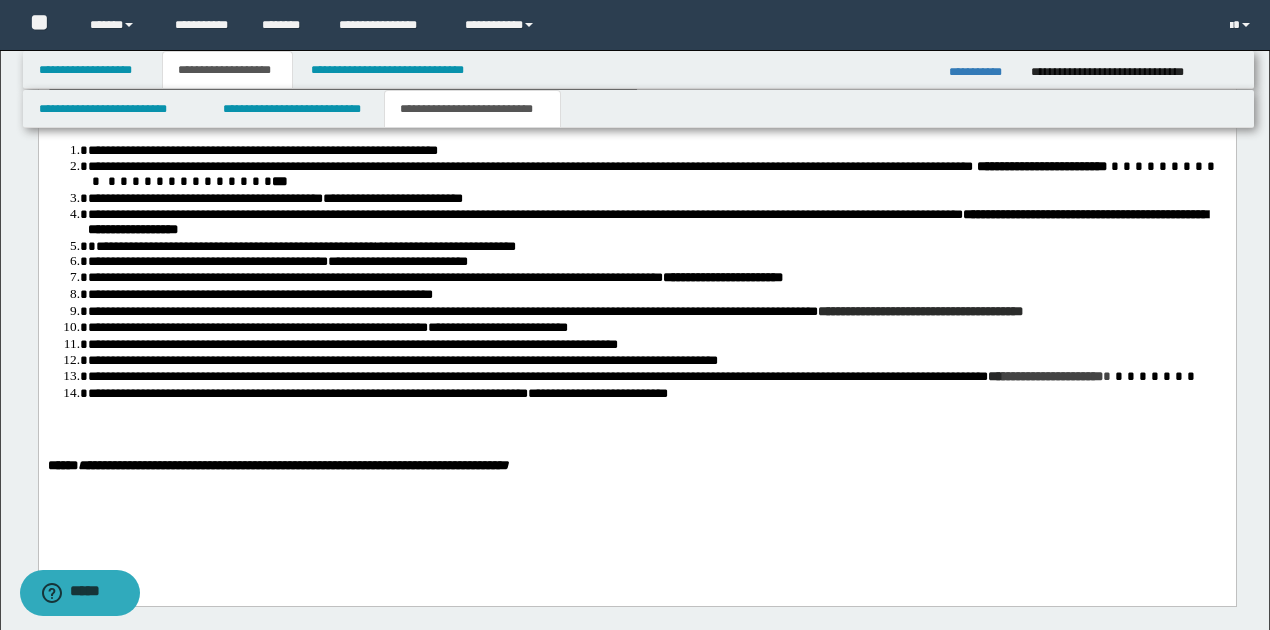 scroll, scrollTop: 2200, scrollLeft: 0, axis: vertical 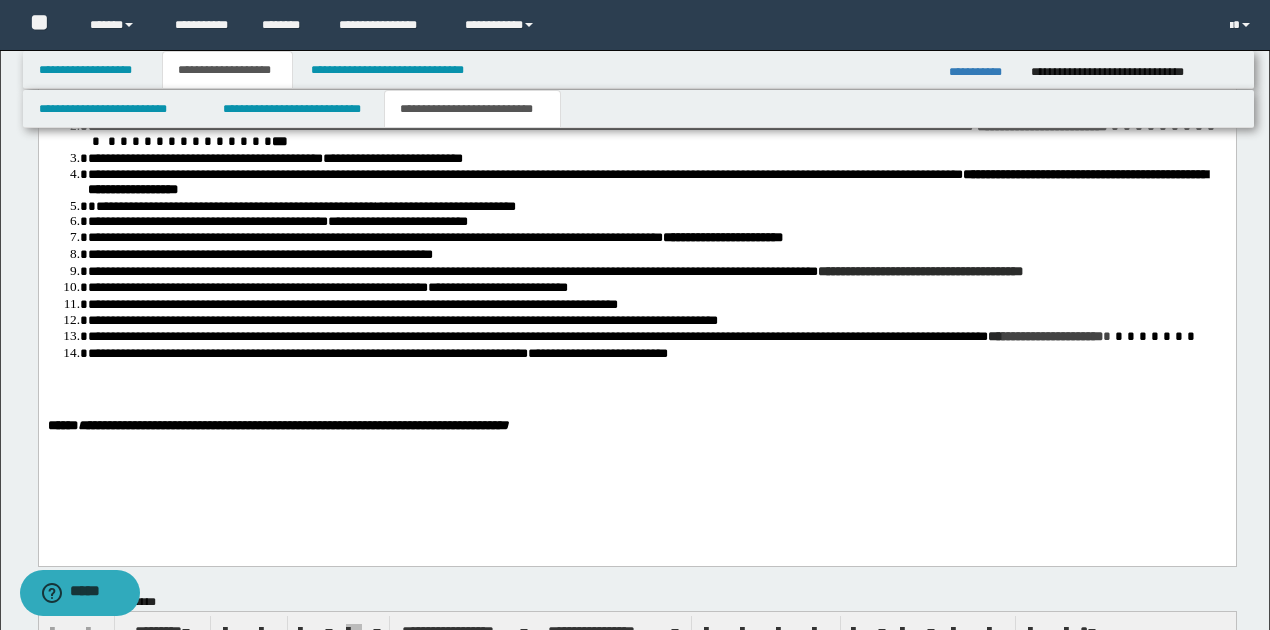 click at bounding box center (637, 382) 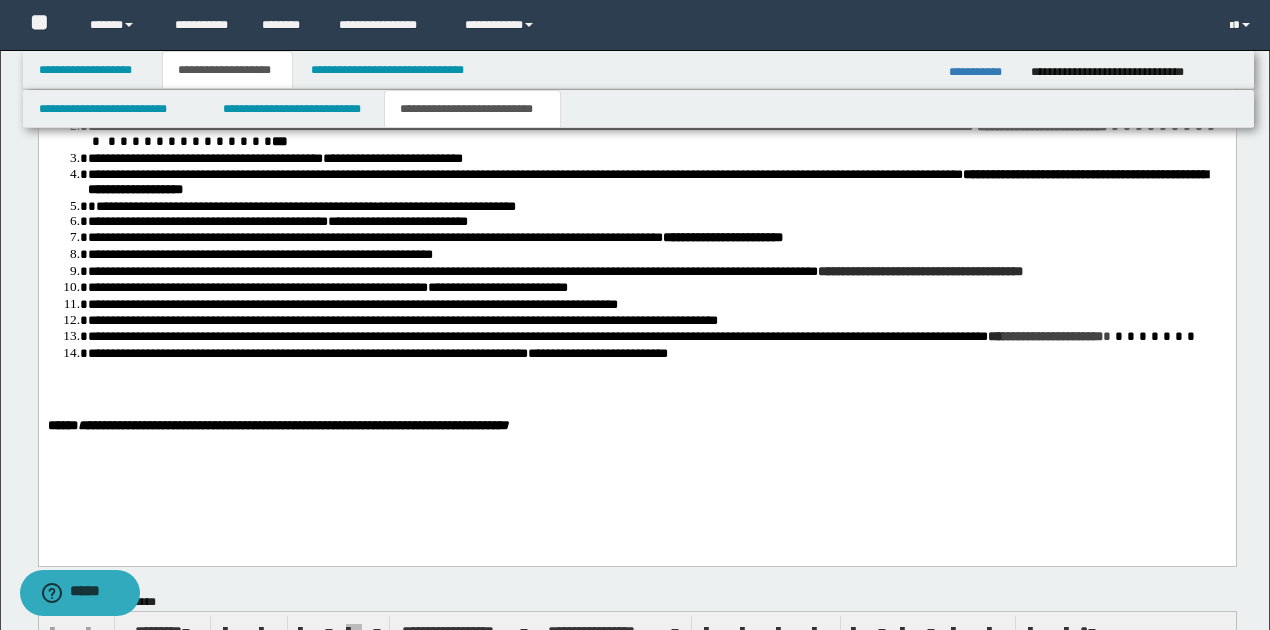click on "**********" at bounding box center (656, 238) 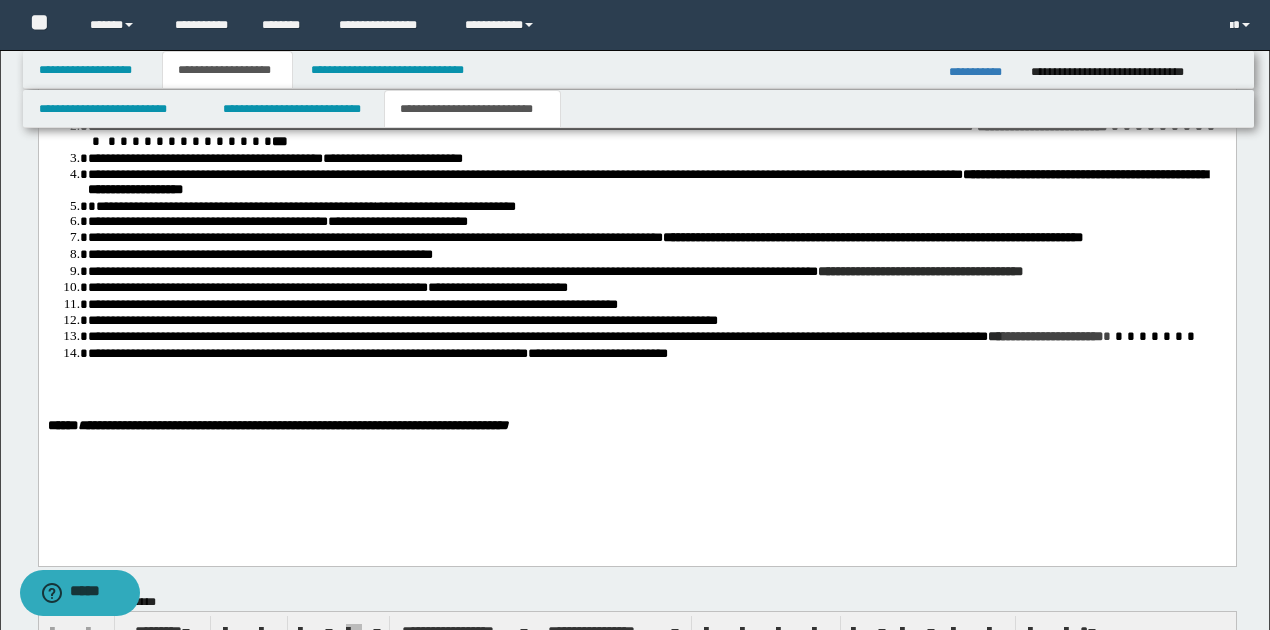 click on "***" at bounding box center [279, 142] 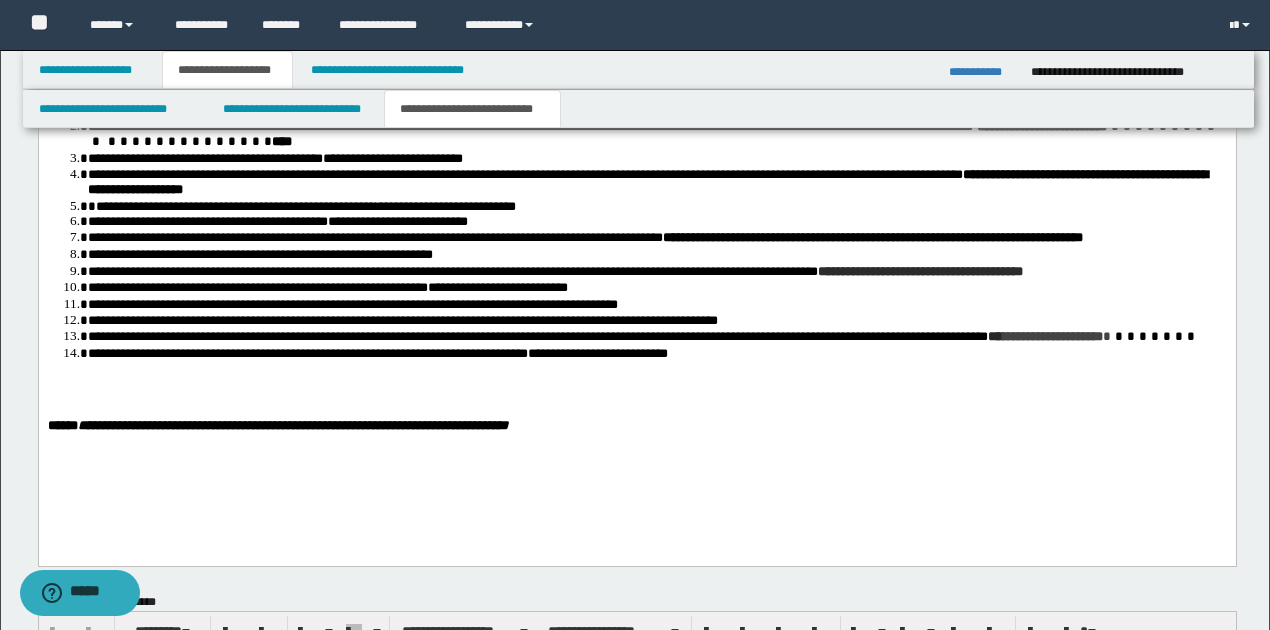 click on "**********" at bounding box center (647, 183) 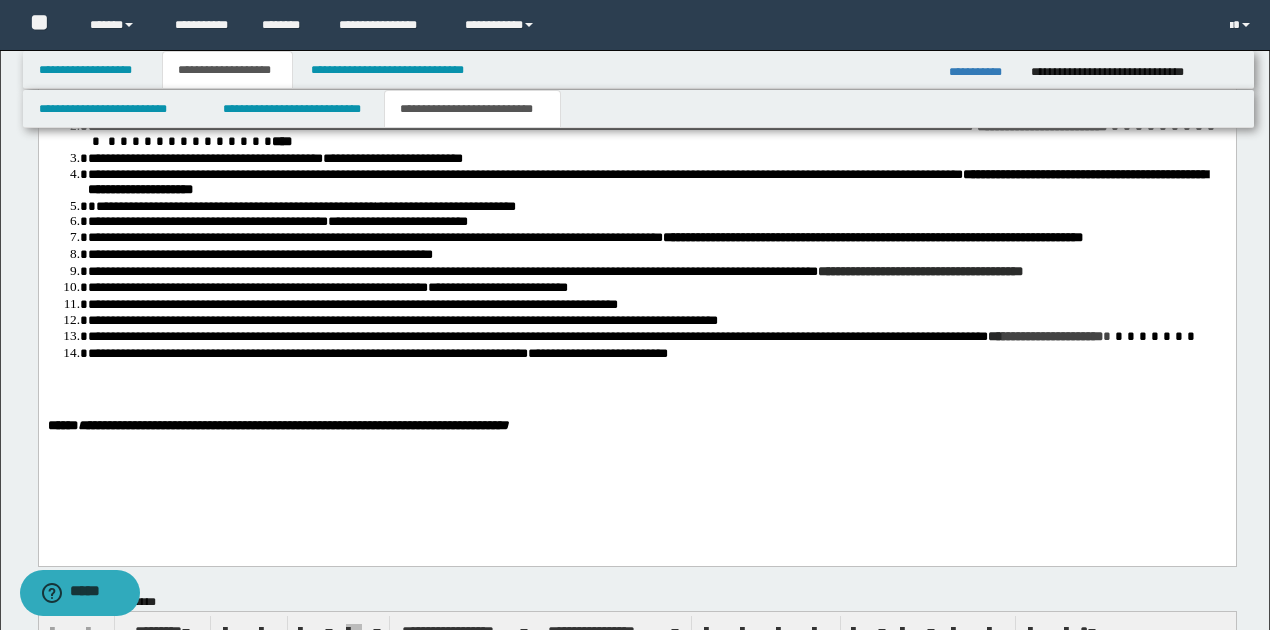 click on "****" at bounding box center [281, 142] 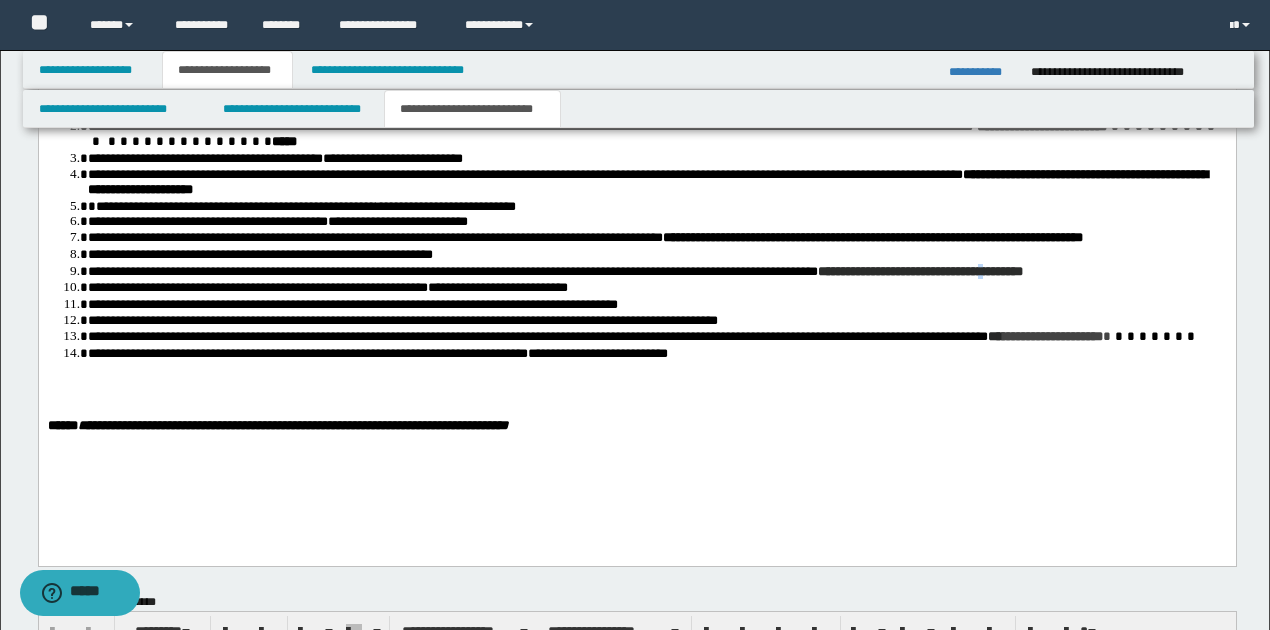 click on "**********" at bounding box center (919, 272) 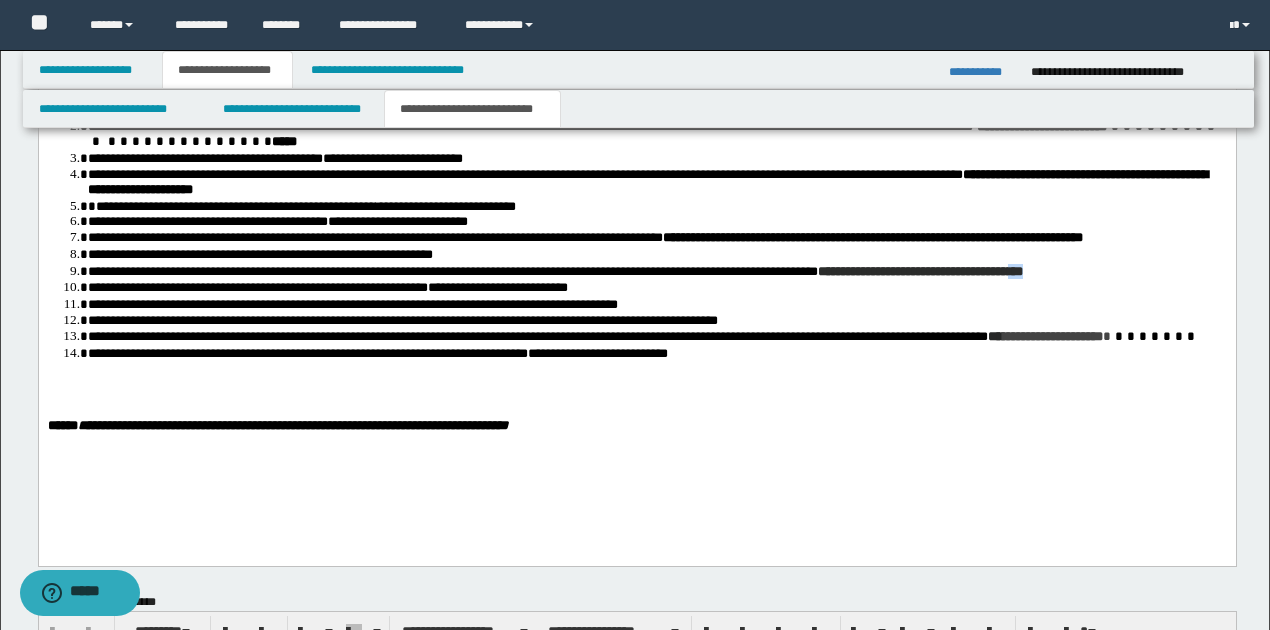 drag, startPoint x: 926, startPoint y: 298, endPoint x: 936, endPoint y: 299, distance: 10.049875 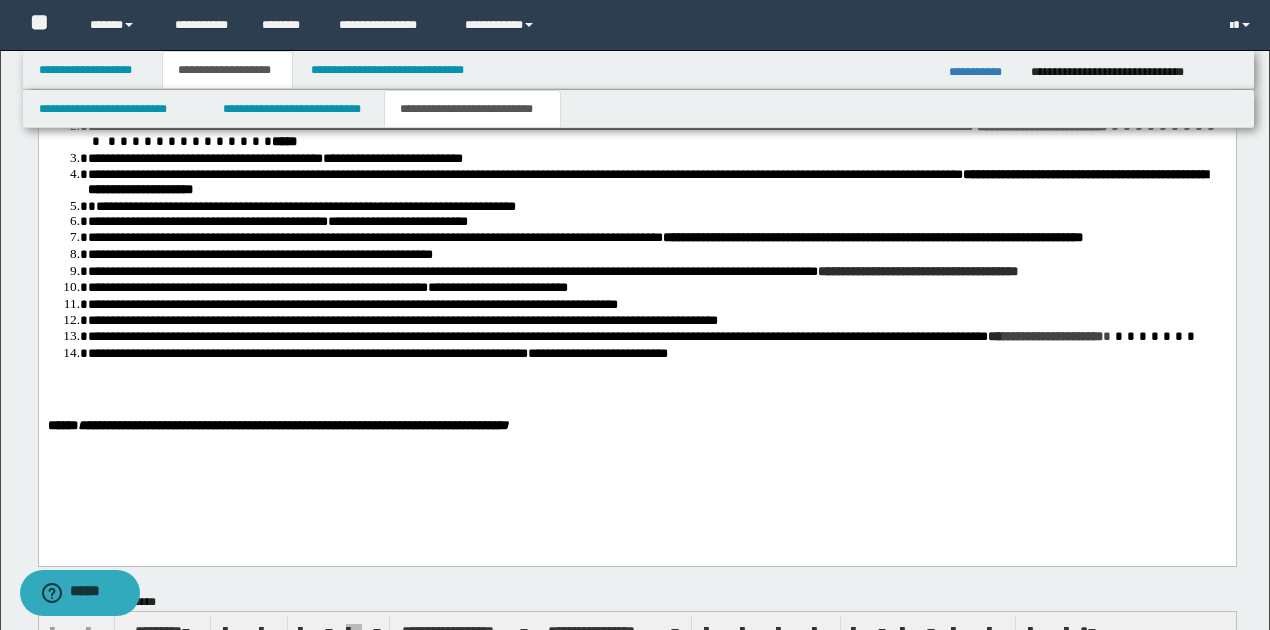 click on "**********" at bounding box center [917, 272] 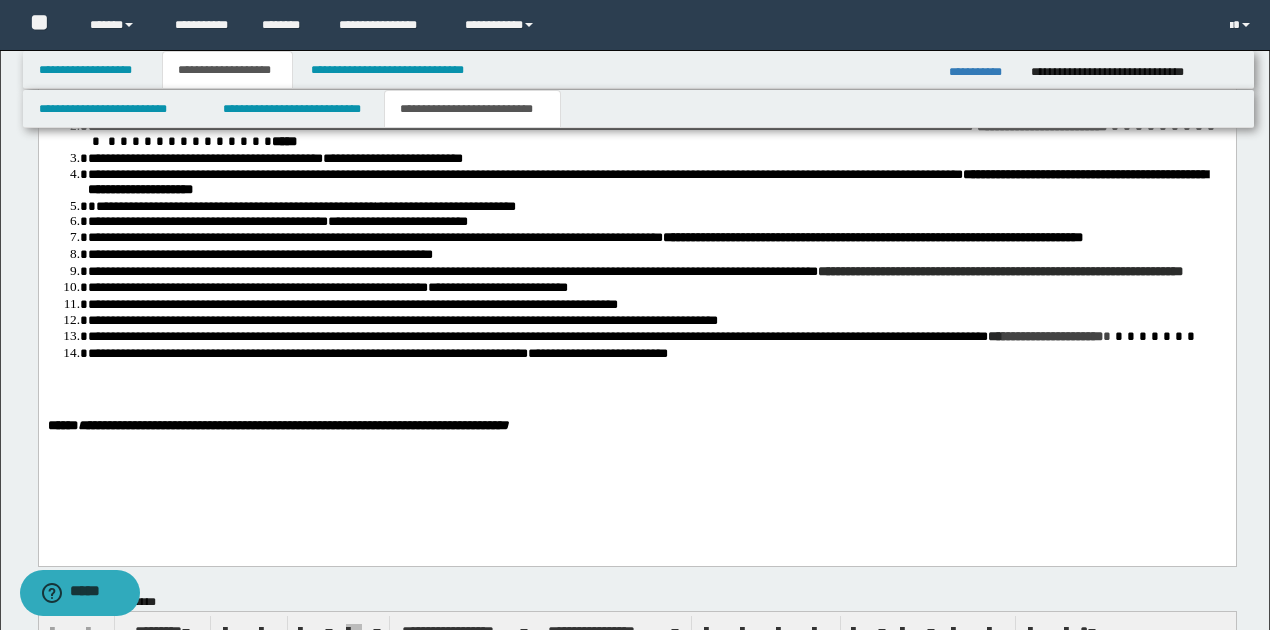 click on "**********" at bounding box center [642, 337] 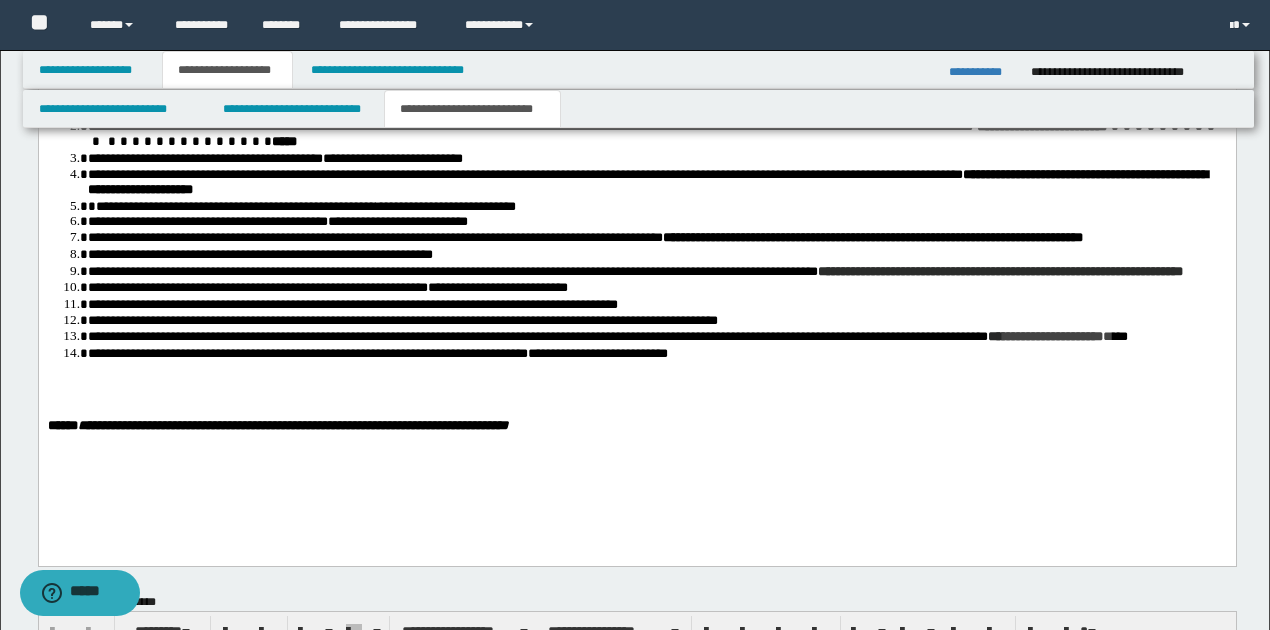 click on "**********" at bounding box center [607, 337] 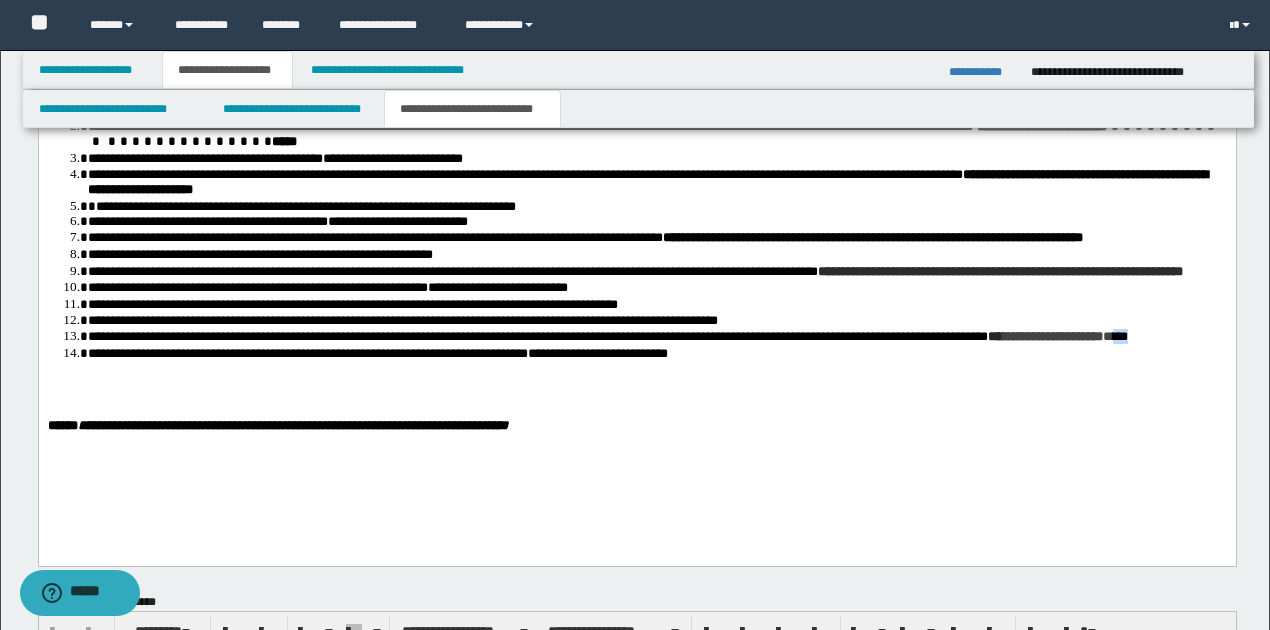 drag, startPoint x: 1038, startPoint y: 359, endPoint x: 1071, endPoint y: 359, distance: 33 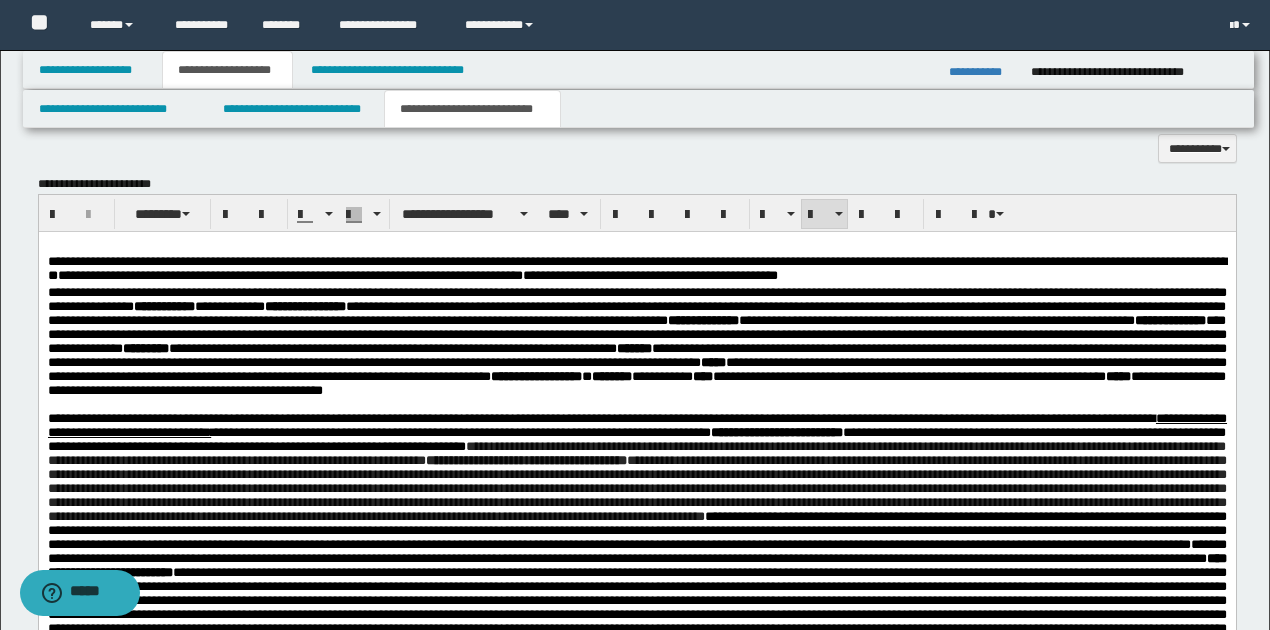 scroll, scrollTop: 1466, scrollLeft: 0, axis: vertical 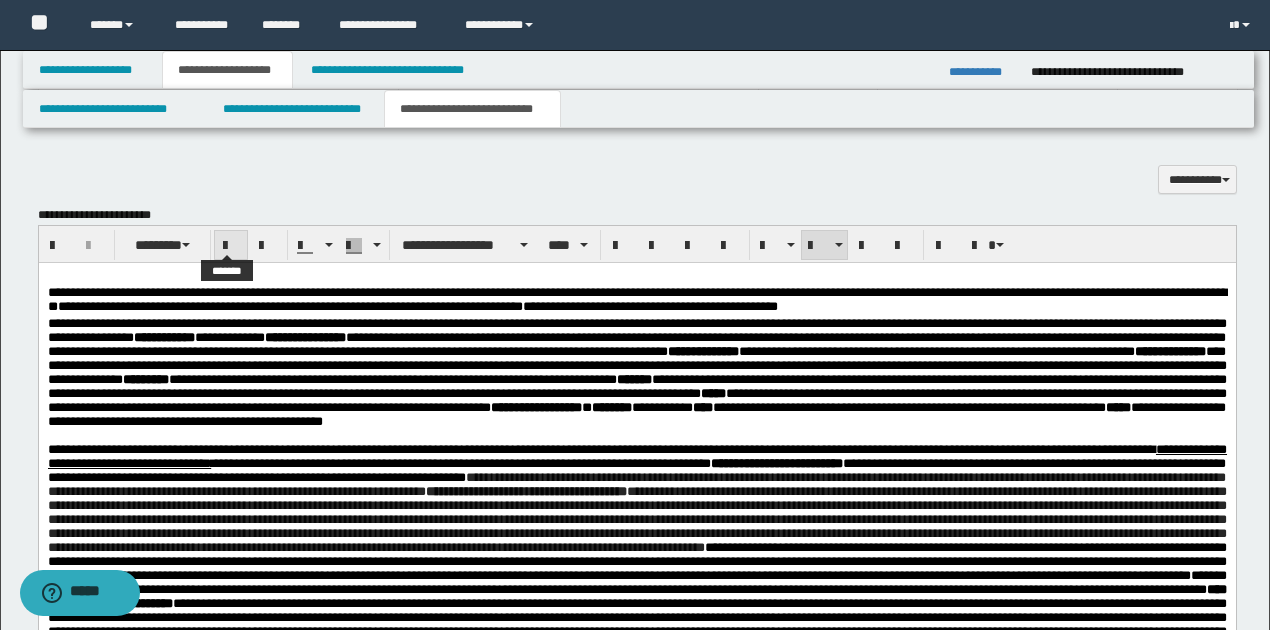 click at bounding box center [231, 246] 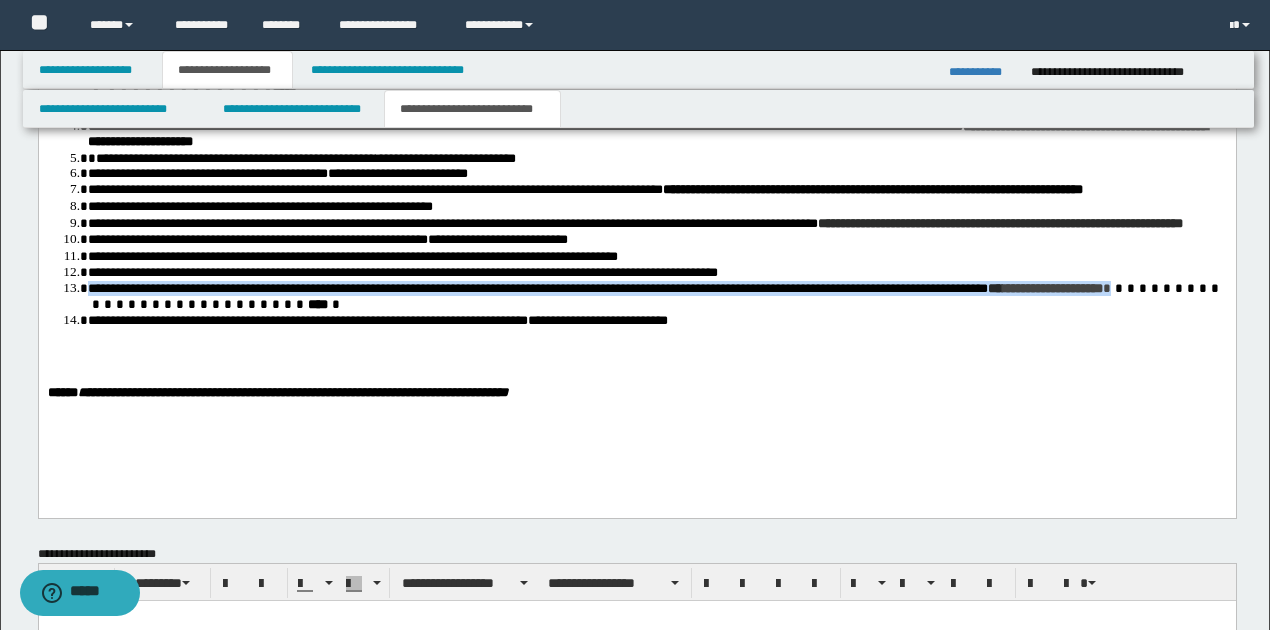 scroll, scrollTop: 2266, scrollLeft: 0, axis: vertical 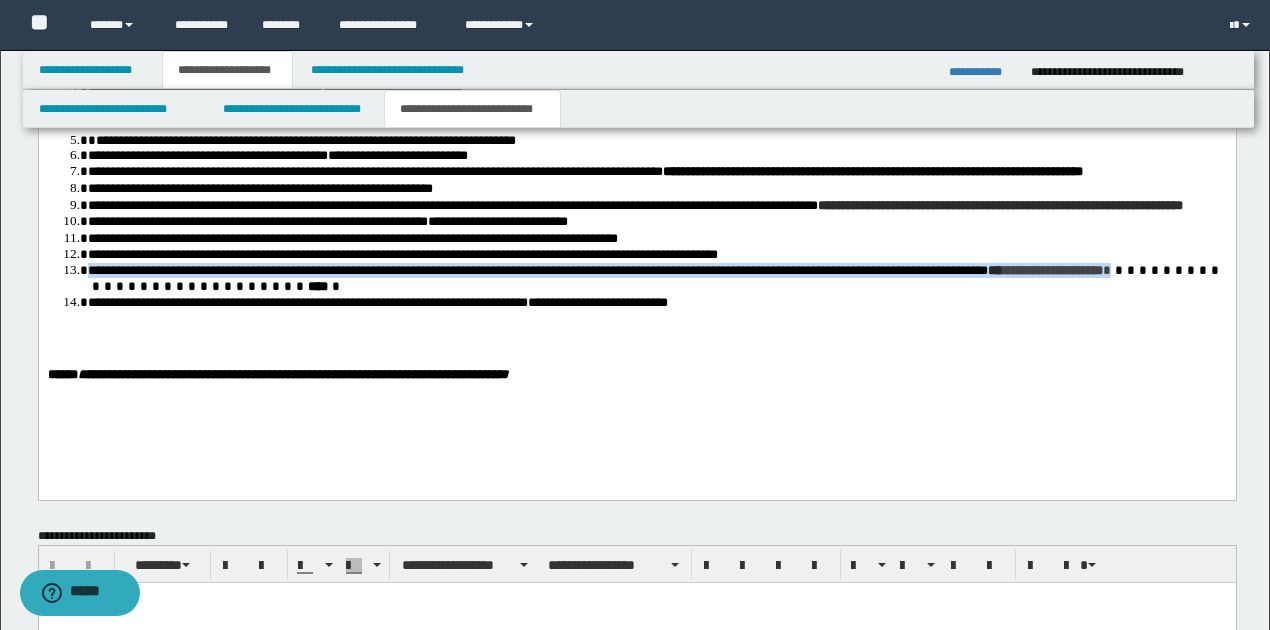 click on "***" at bounding box center [317, 287] 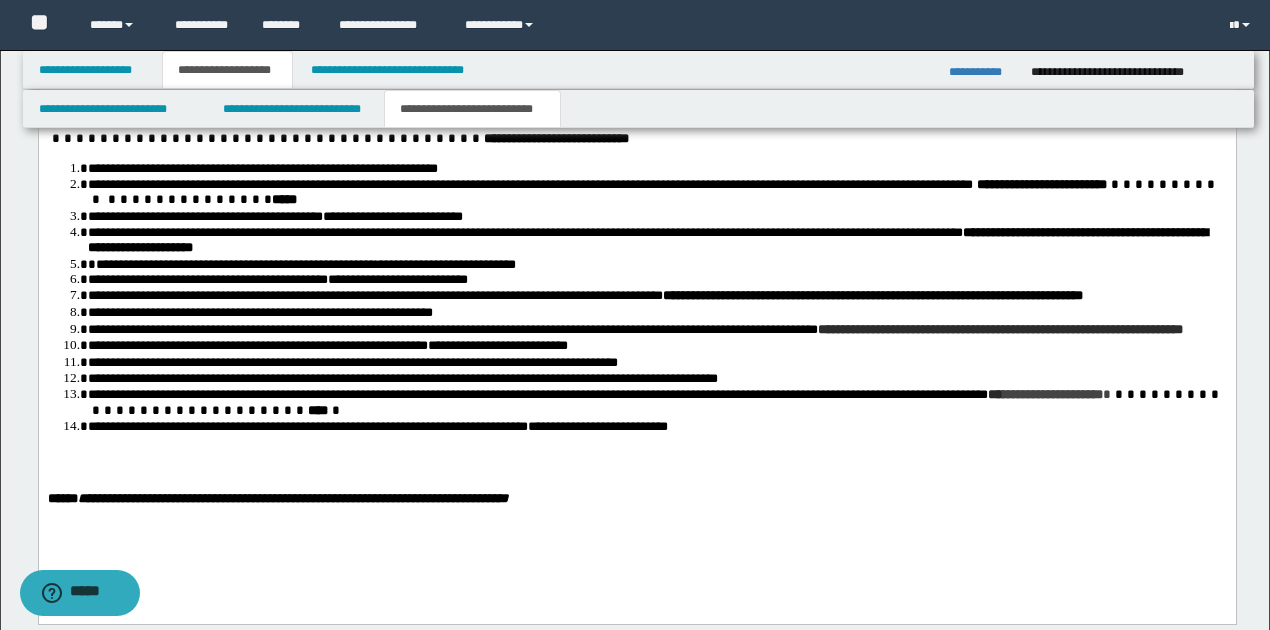 scroll, scrollTop: 2133, scrollLeft: 0, axis: vertical 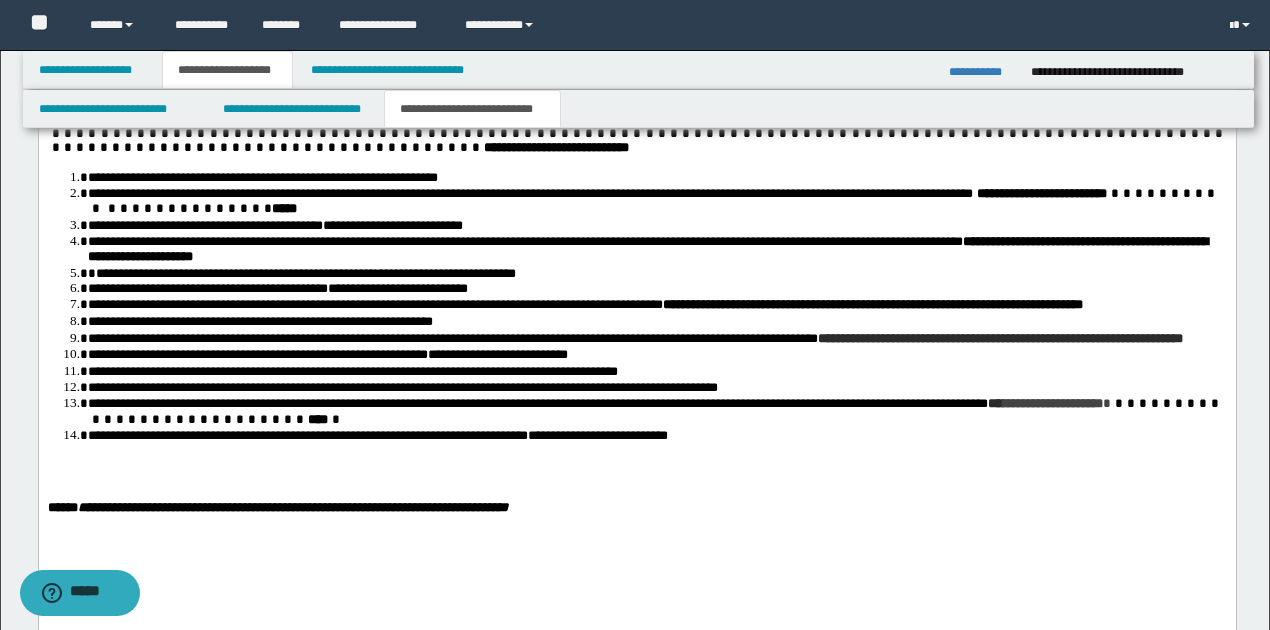 click on "**********" at bounding box center [656, 436] 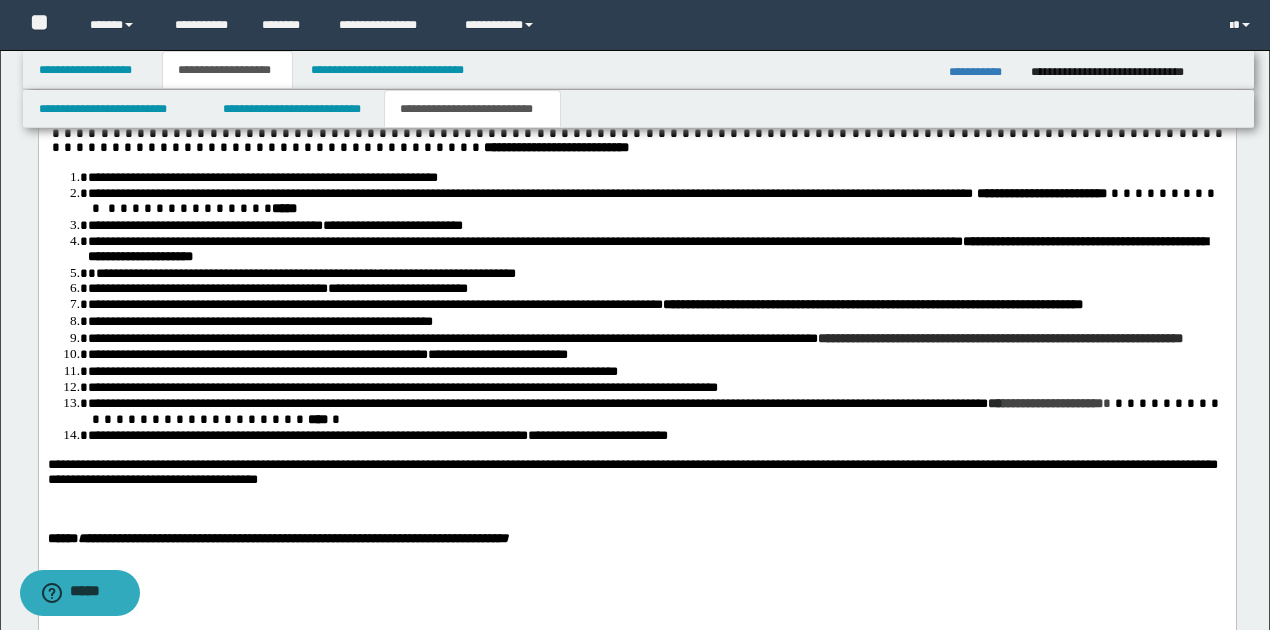 click on "**********" at bounding box center [632, 473] 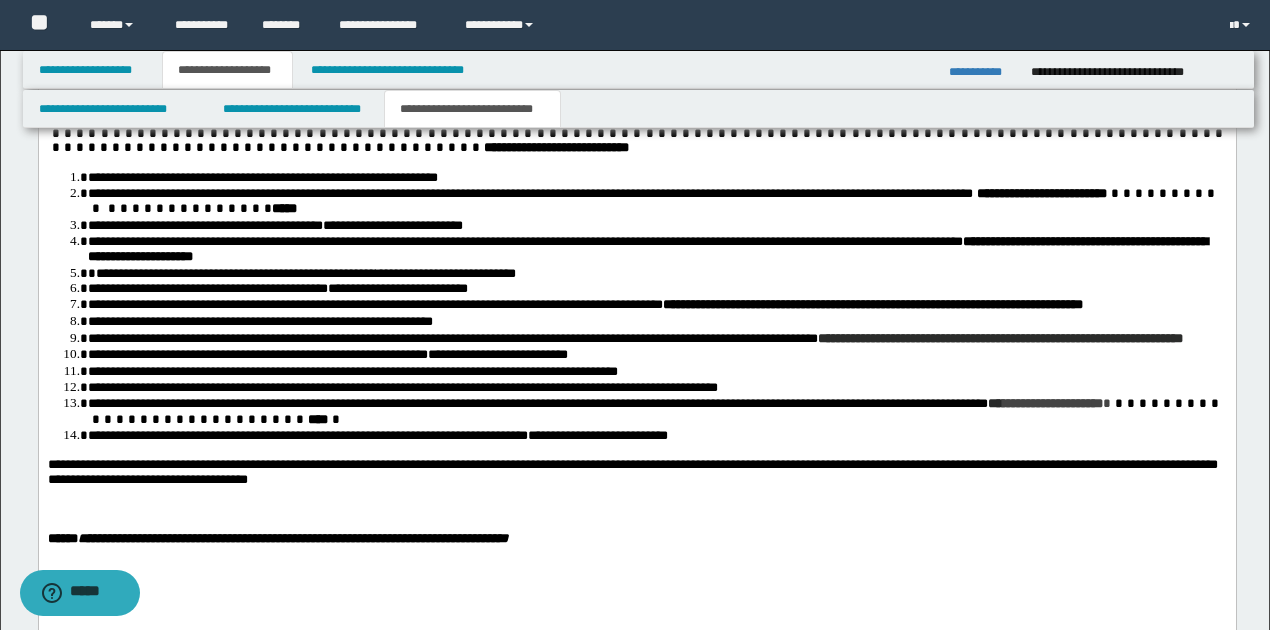 drag, startPoint x: 1034, startPoint y: 472, endPoint x: 1086, endPoint y: 469, distance: 52.086468 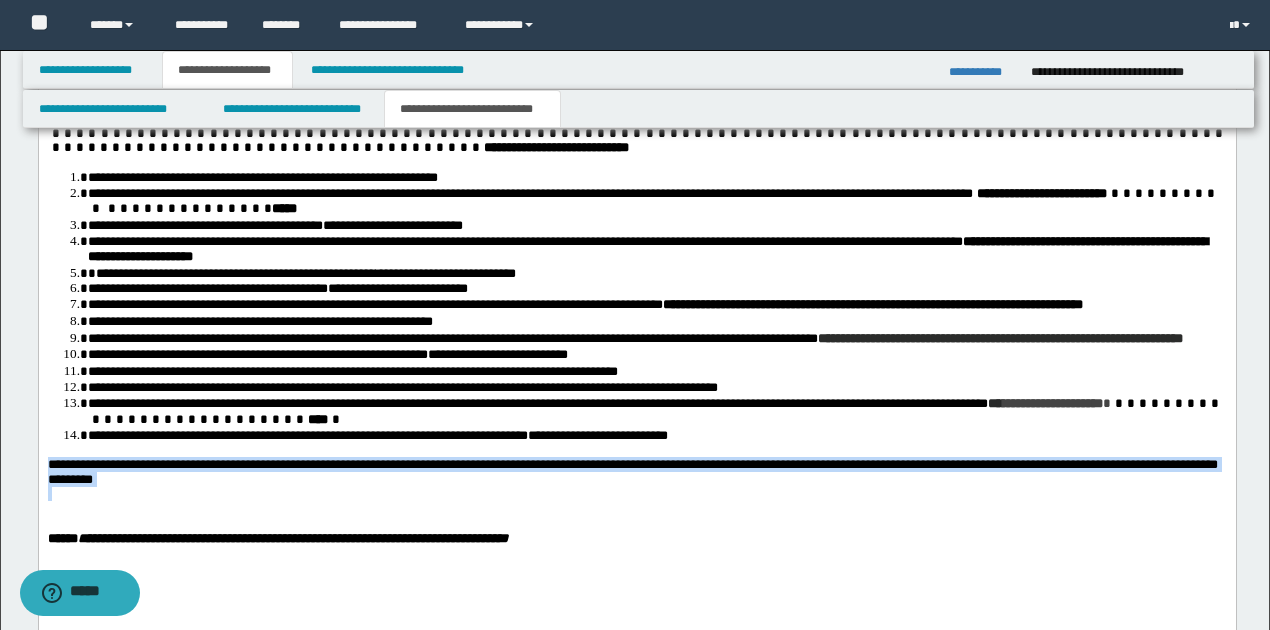 drag, startPoint x: 68, startPoint y: 471, endPoint x: 506, endPoint y: 459, distance: 438.16437 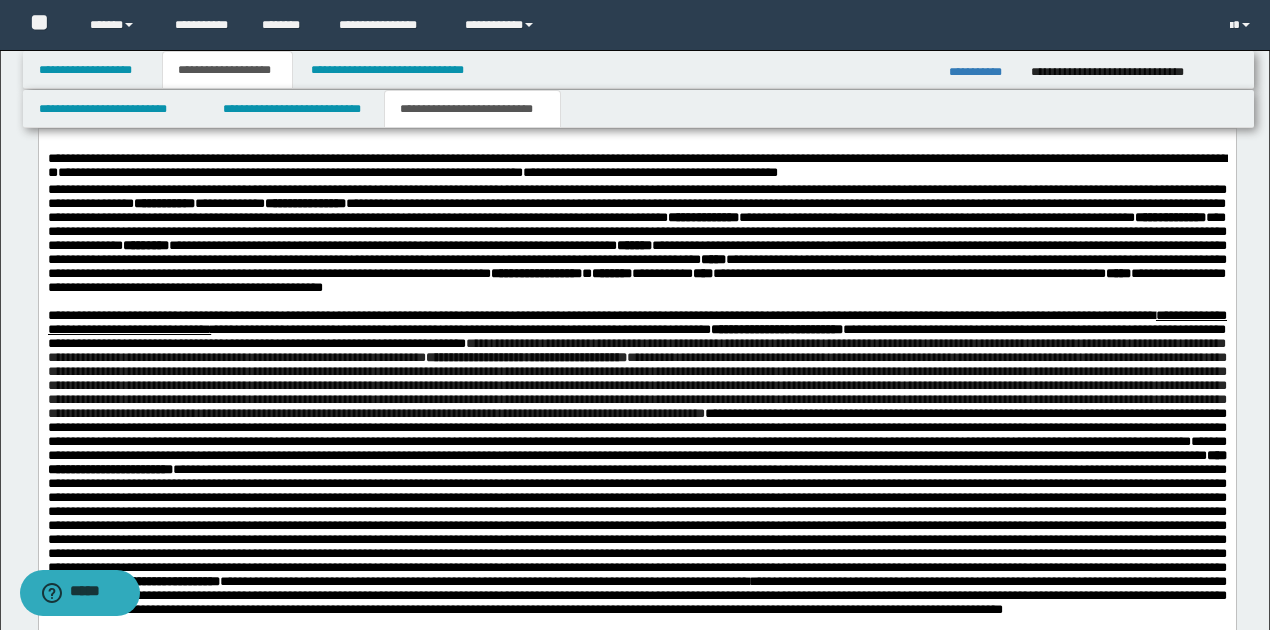 scroll, scrollTop: 1533, scrollLeft: 0, axis: vertical 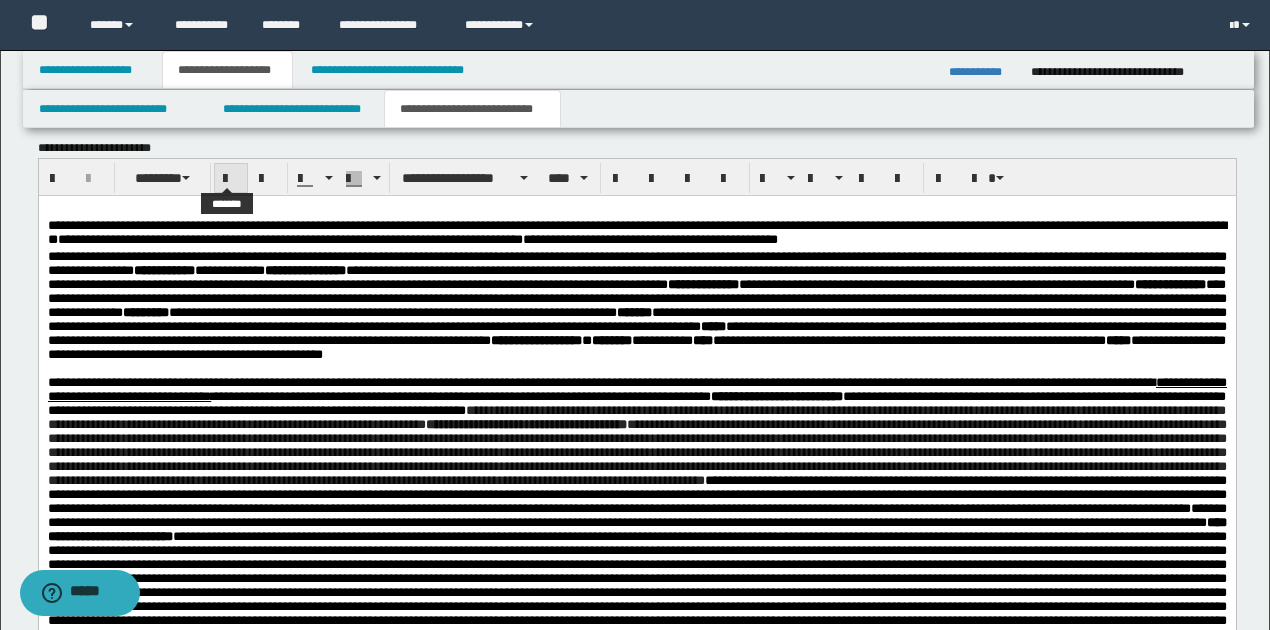 click at bounding box center (231, 179) 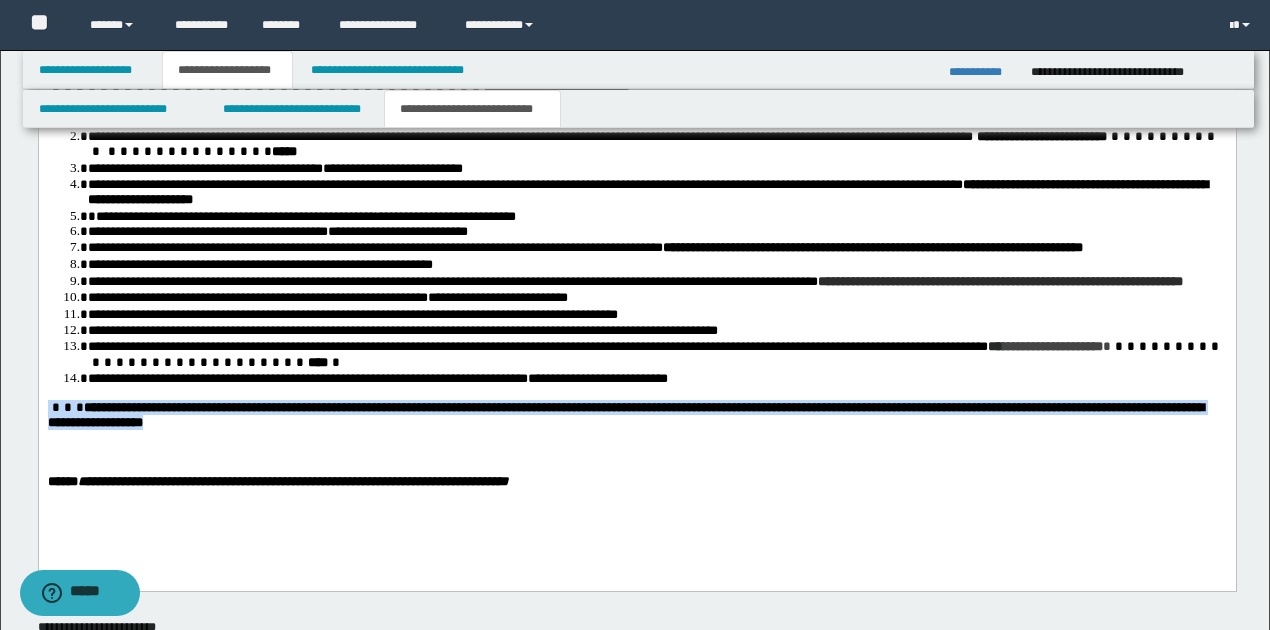 scroll, scrollTop: 2200, scrollLeft: 0, axis: vertical 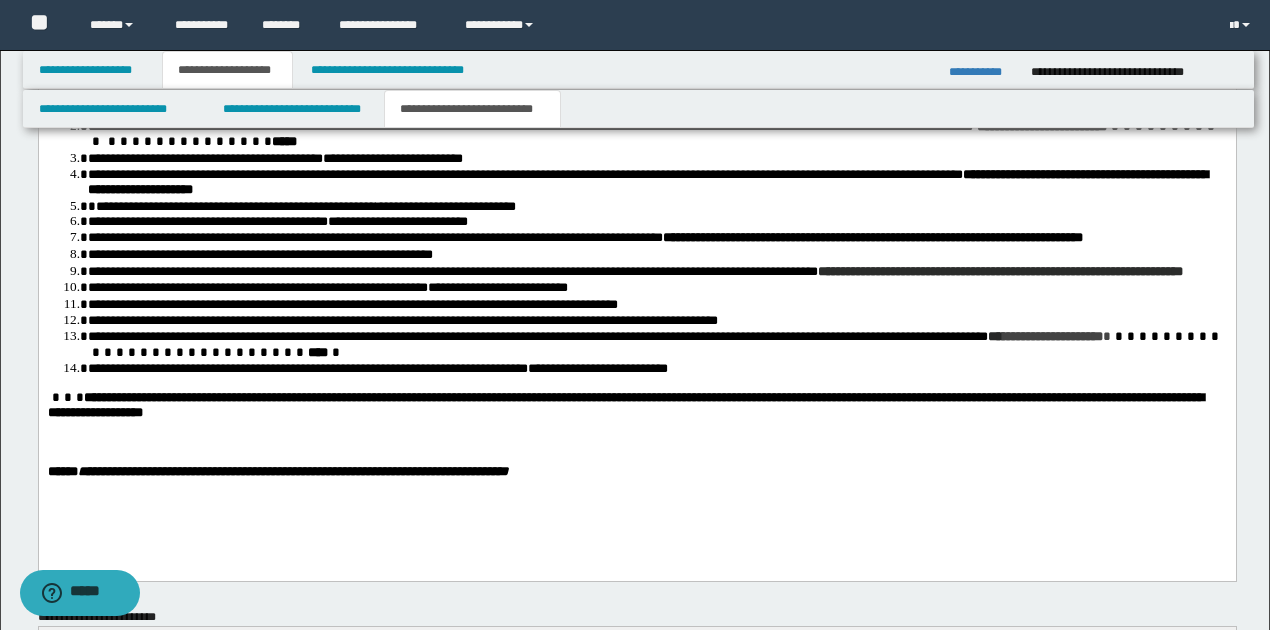 click on "**********" at bounding box center [636, 34] 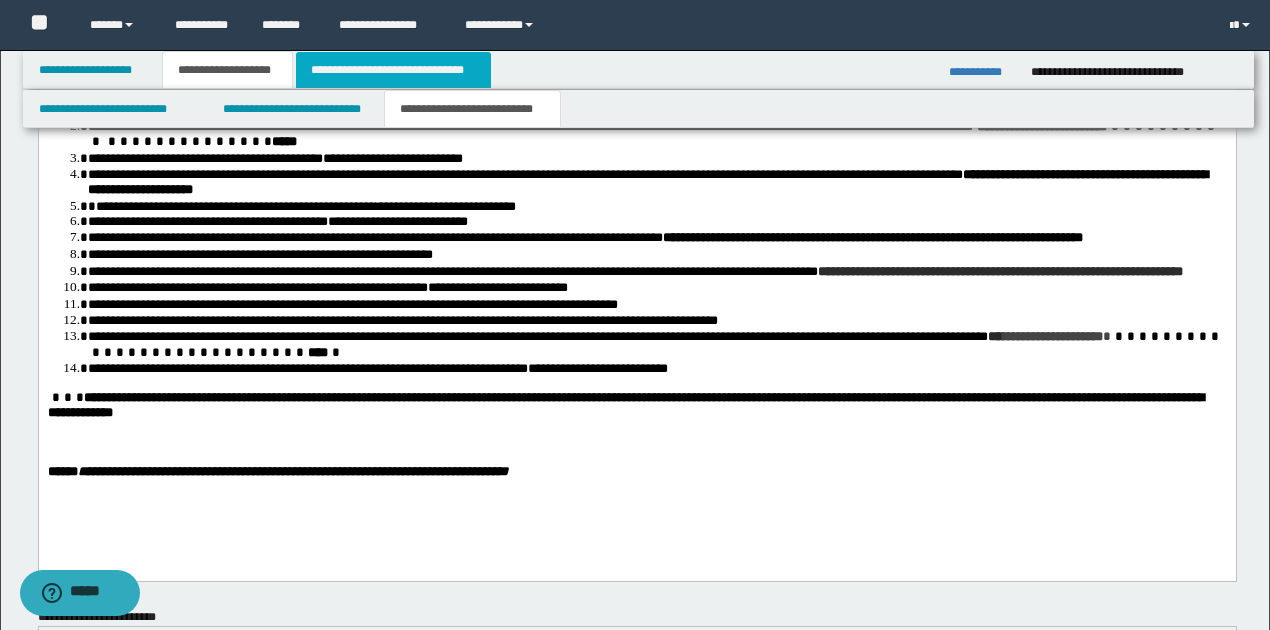 click on "**********" at bounding box center (393, 70) 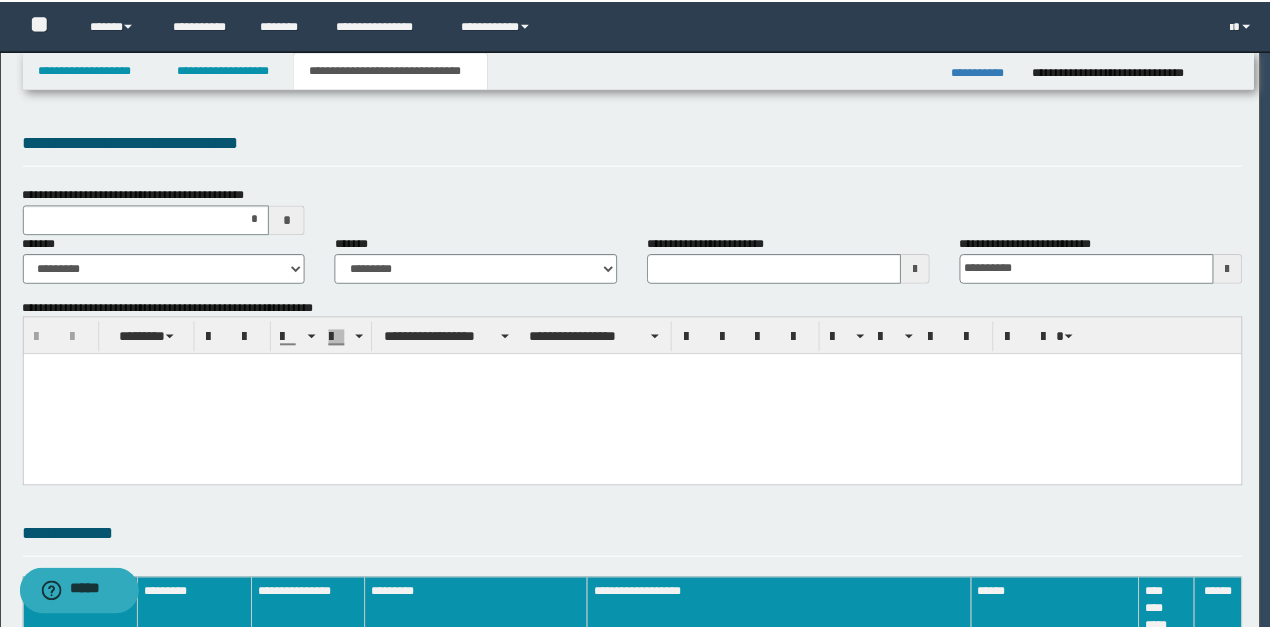scroll, scrollTop: 0, scrollLeft: 0, axis: both 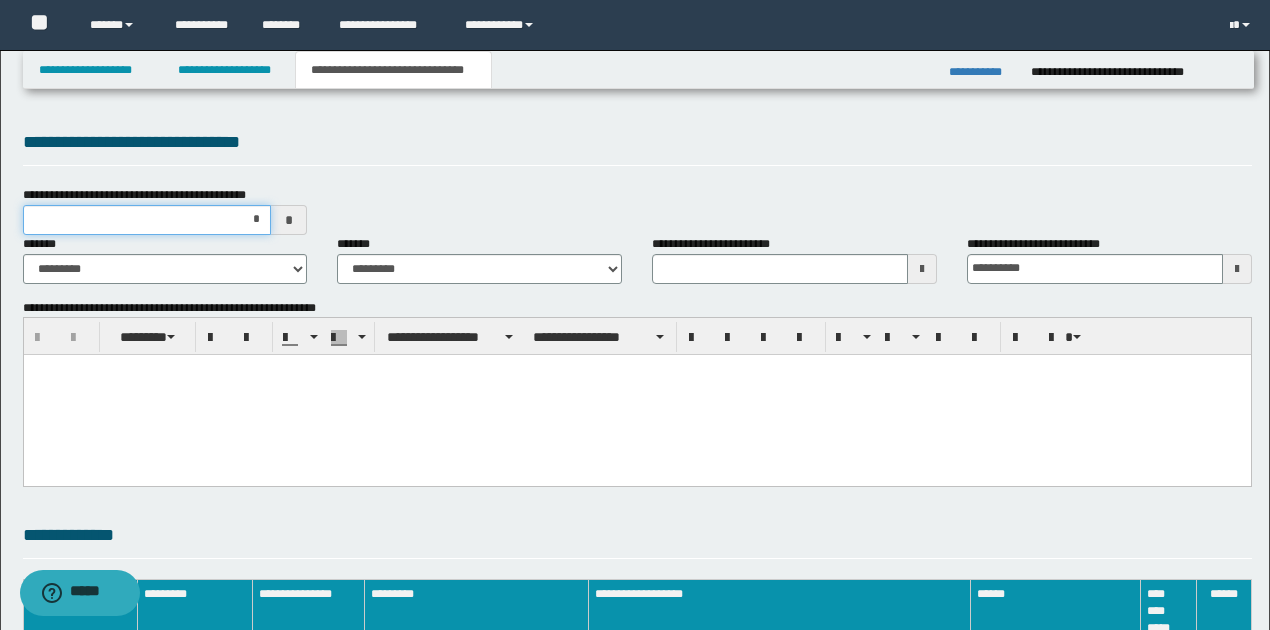 click on "*" at bounding box center [147, 220] 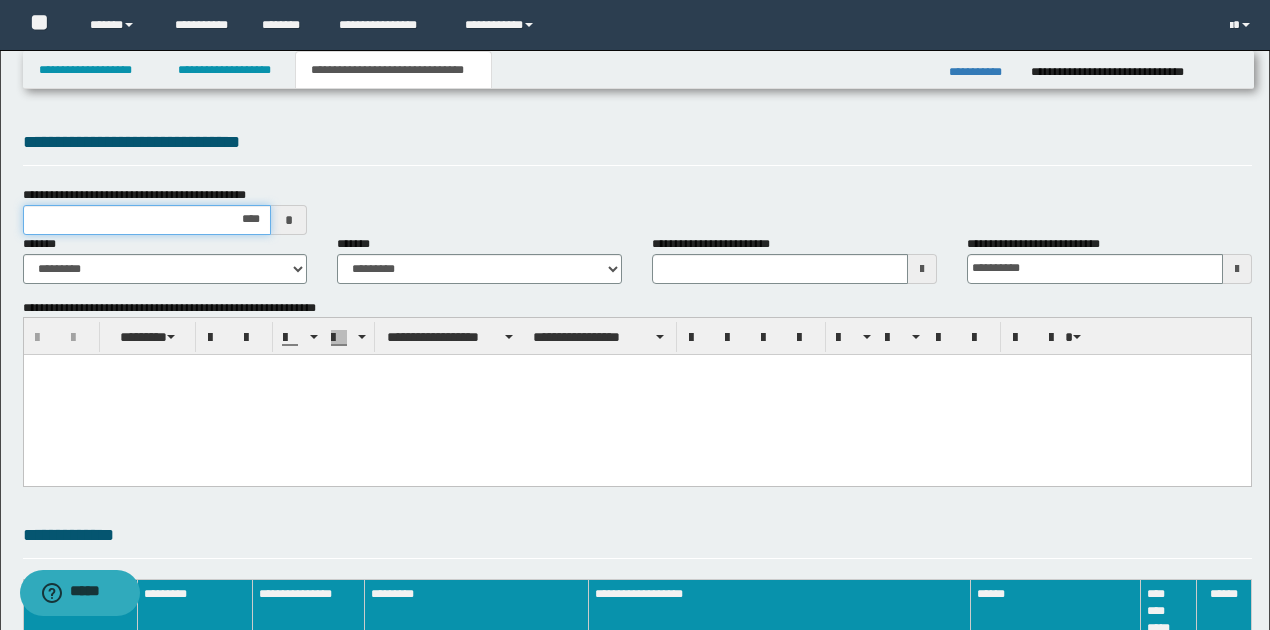 type on "*****" 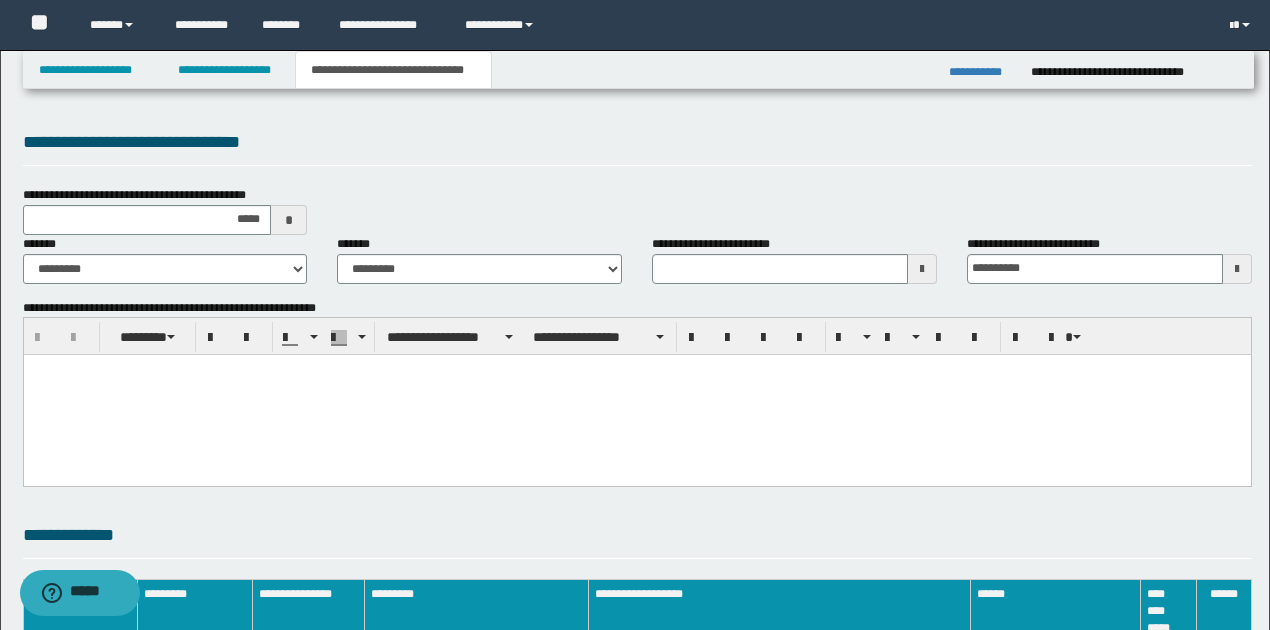 click at bounding box center [636, 395] 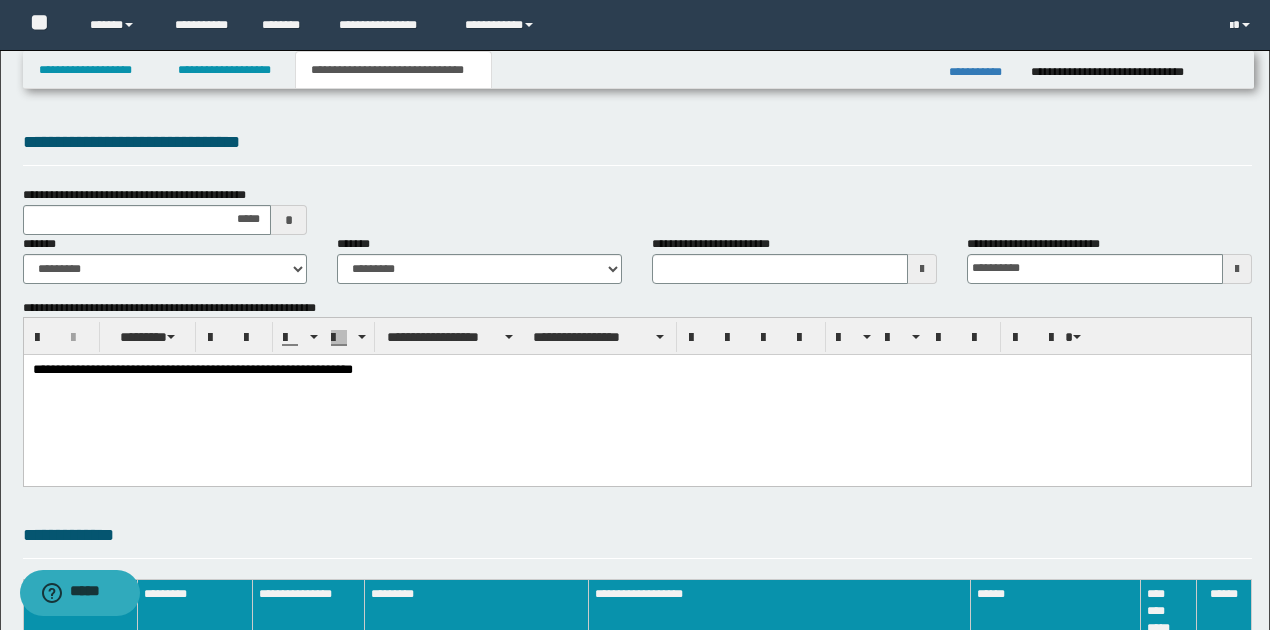scroll, scrollTop: 0, scrollLeft: 0, axis: both 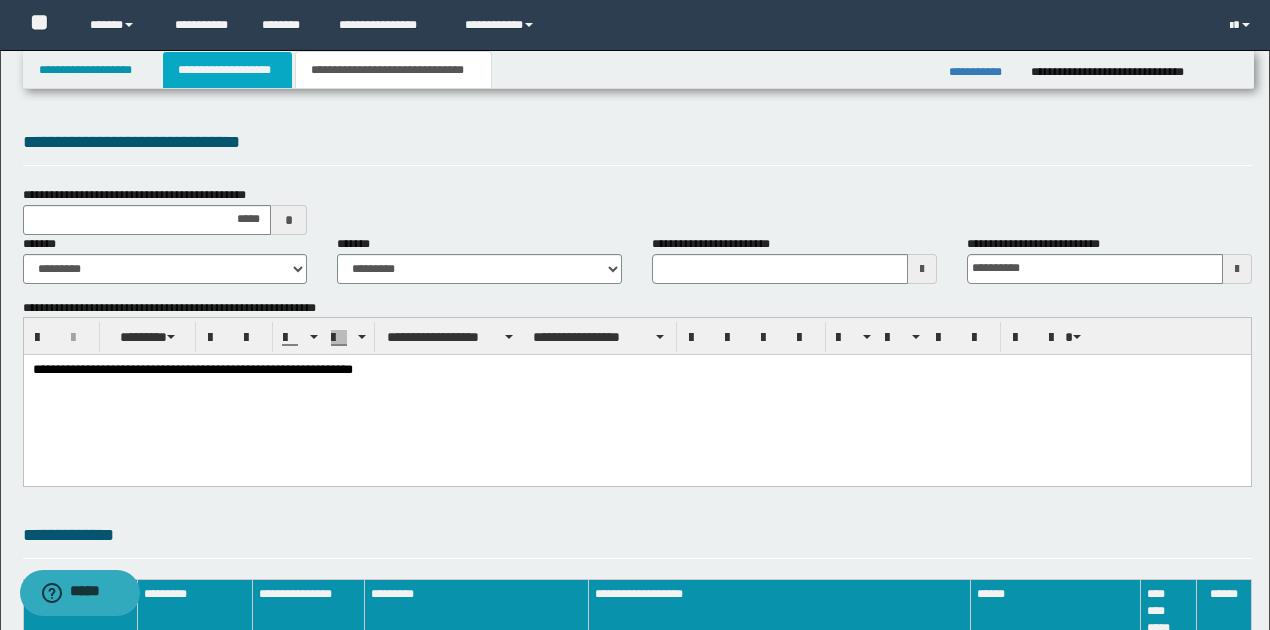 click on "**********" at bounding box center (227, 70) 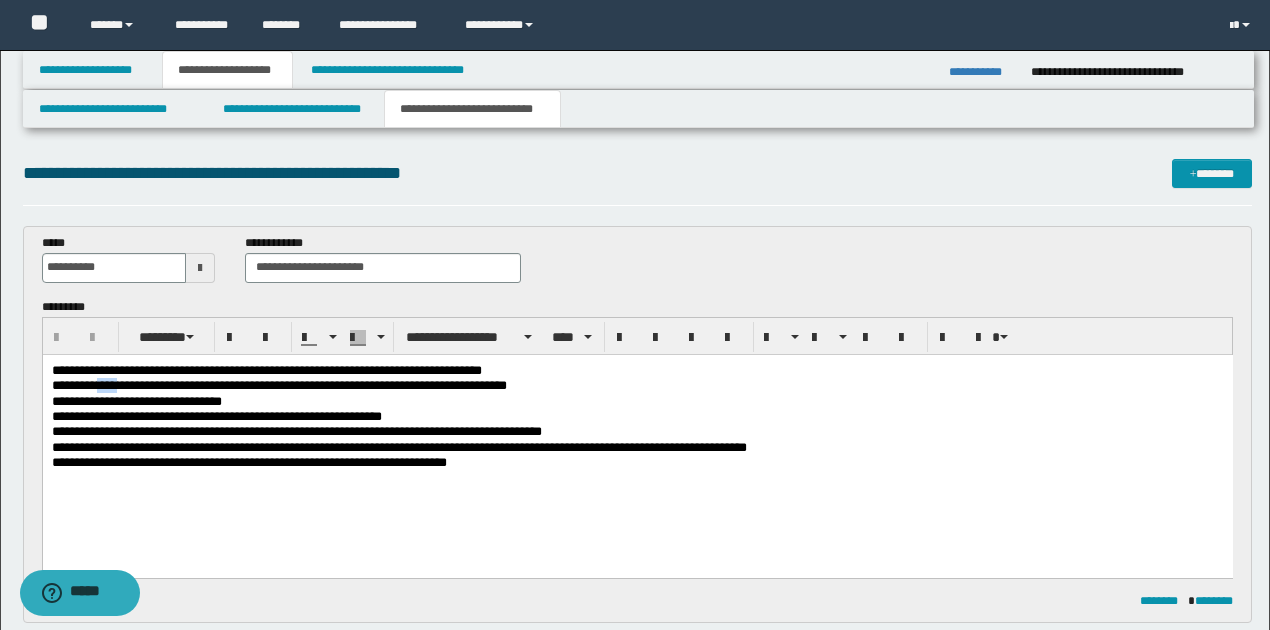 drag, startPoint x: 103, startPoint y: 385, endPoint x: 127, endPoint y: 385, distance: 24 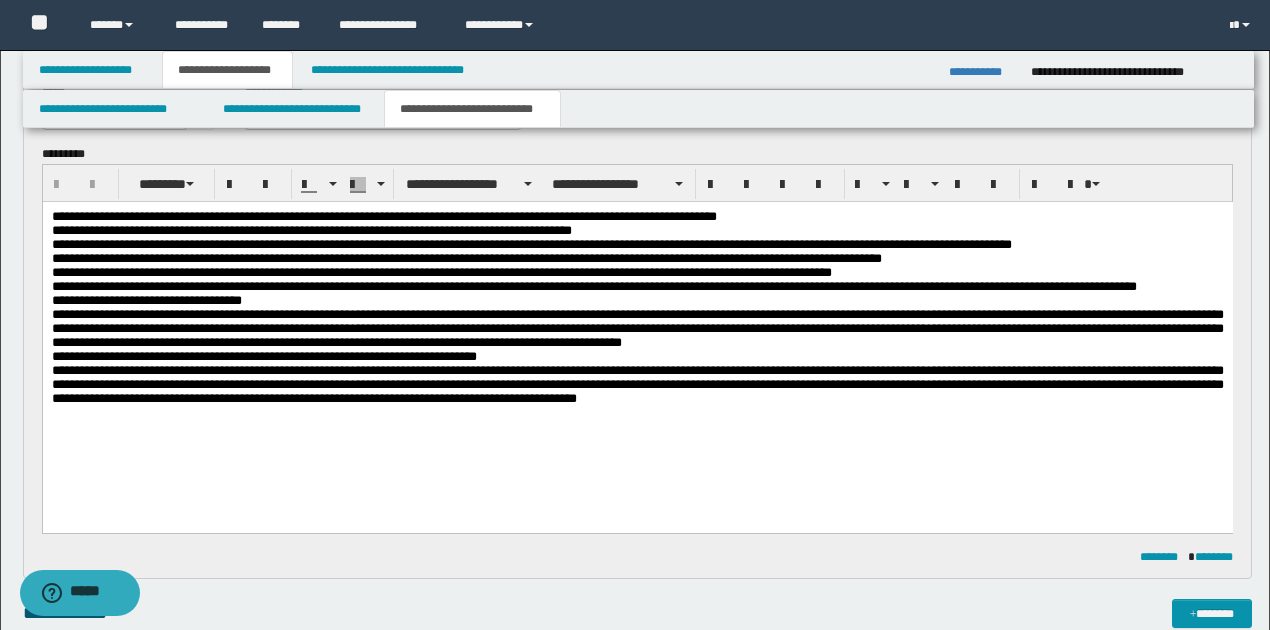 scroll, scrollTop: 600, scrollLeft: 0, axis: vertical 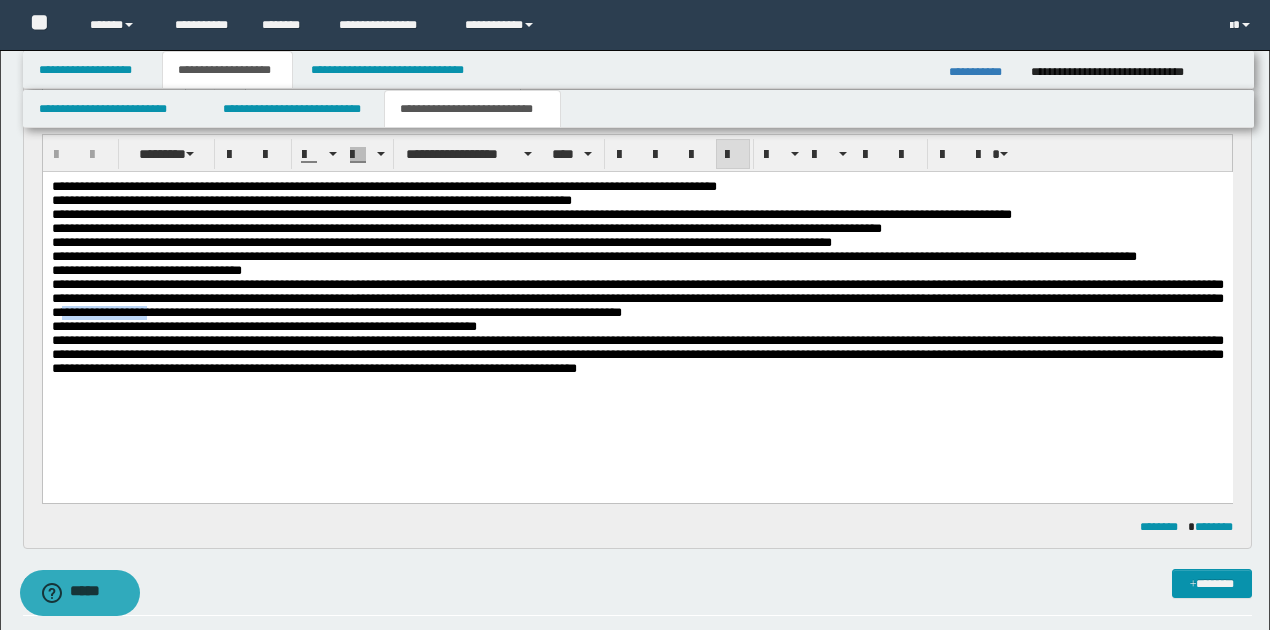 drag, startPoint x: 269, startPoint y: 328, endPoint x: 363, endPoint y: 322, distance: 94.19129 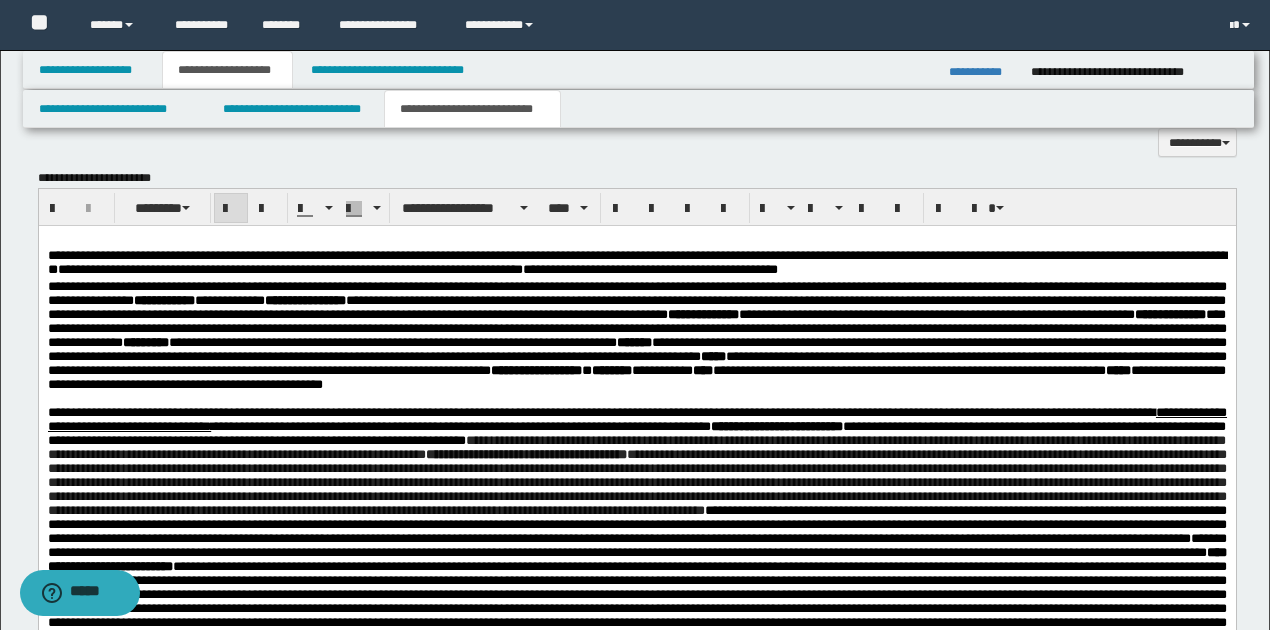 scroll, scrollTop: 1533, scrollLeft: 0, axis: vertical 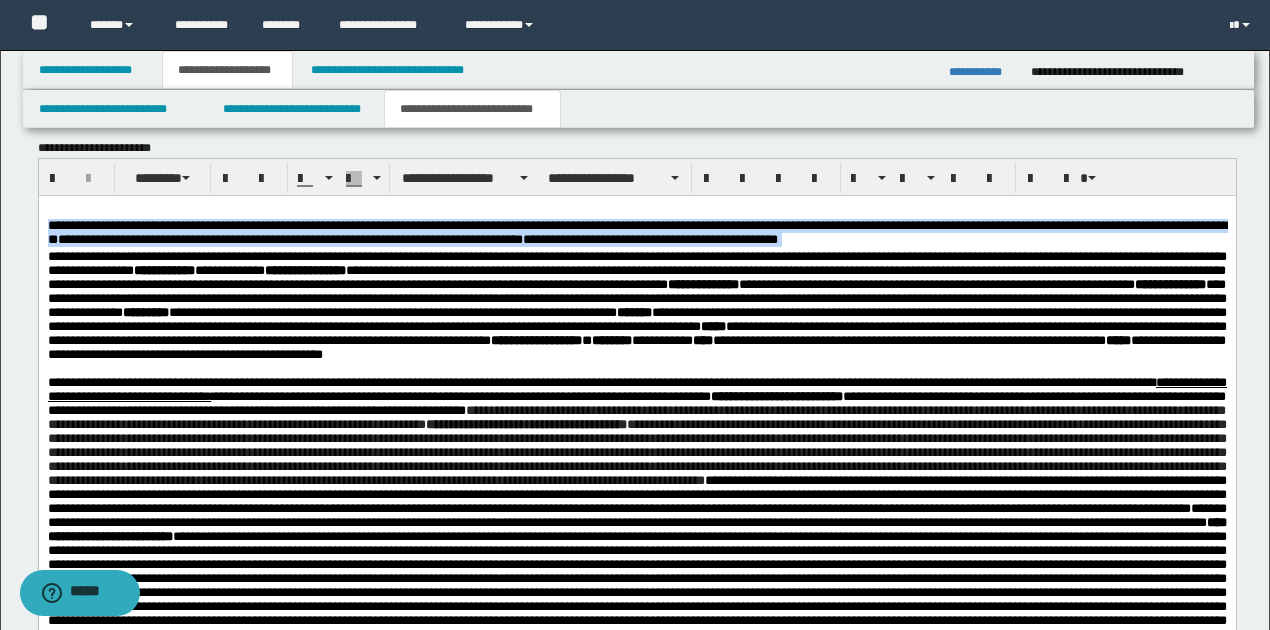 drag, startPoint x: 48, startPoint y: 226, endPoint x: 1022, endPoint y: 235, distance: 974.04156 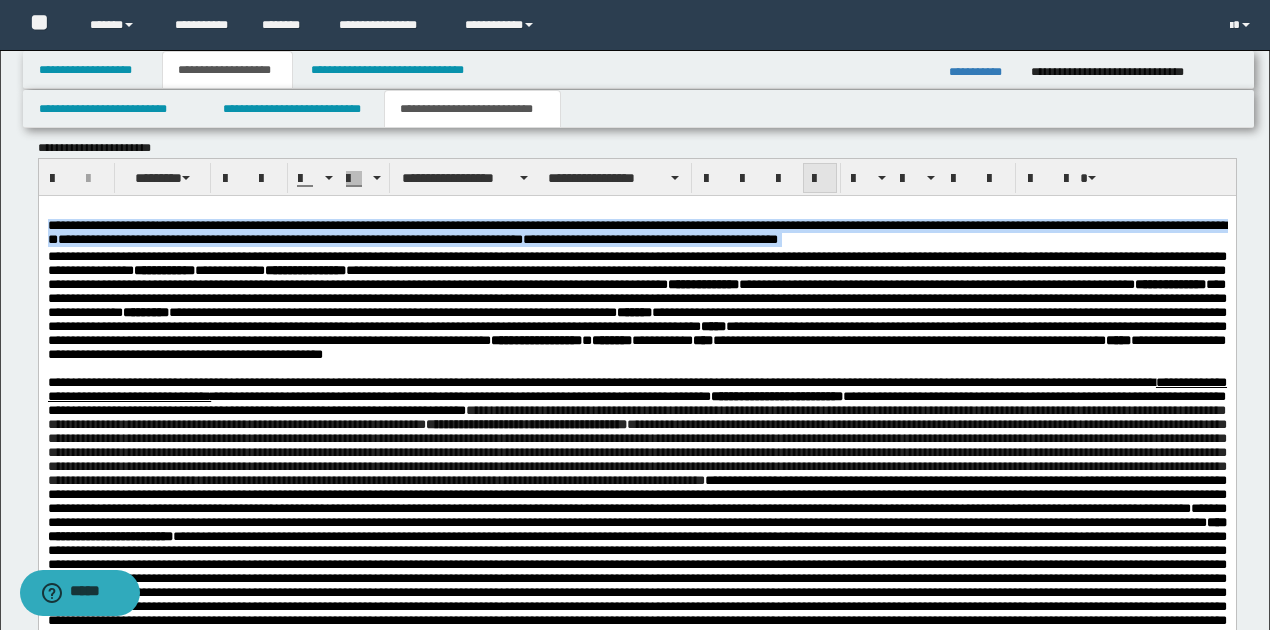 click at bounding box center (820, 179) 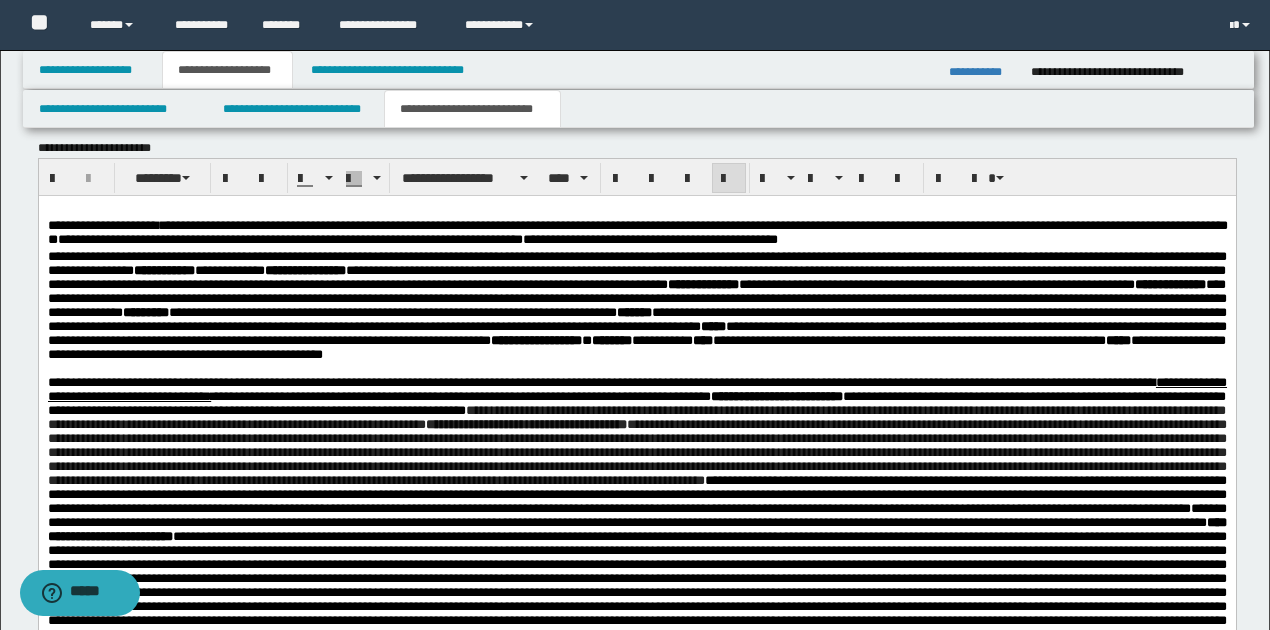 click on "**********" at bounding box center (636, 305) 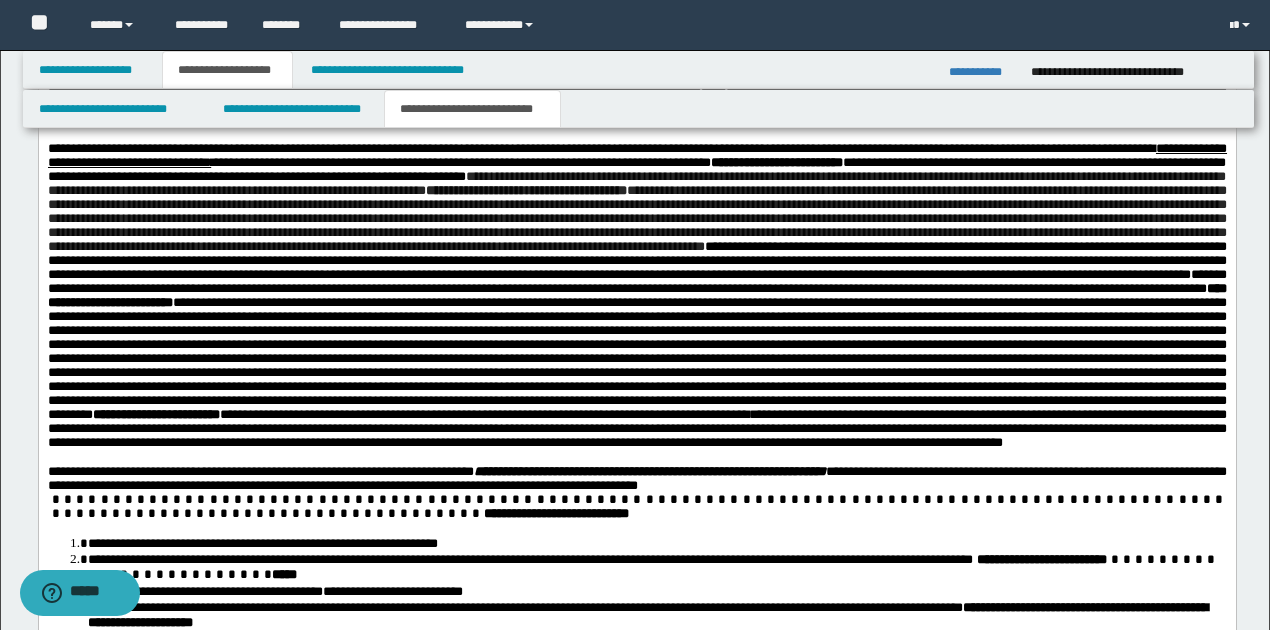 scroll, scrollTop: 1800, scrollLeft: 0, axis: vertical 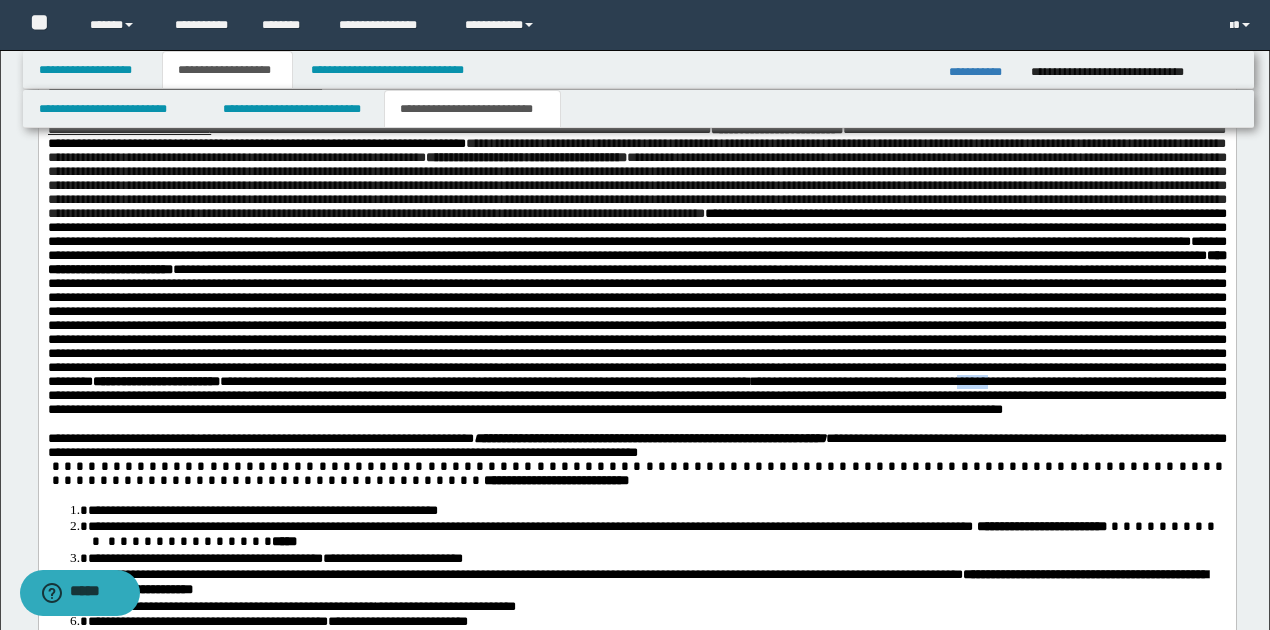 drag, startPoint x: 654, startPoint y: 457, endPoint x: 688, endPoint y: 457, distance: 34 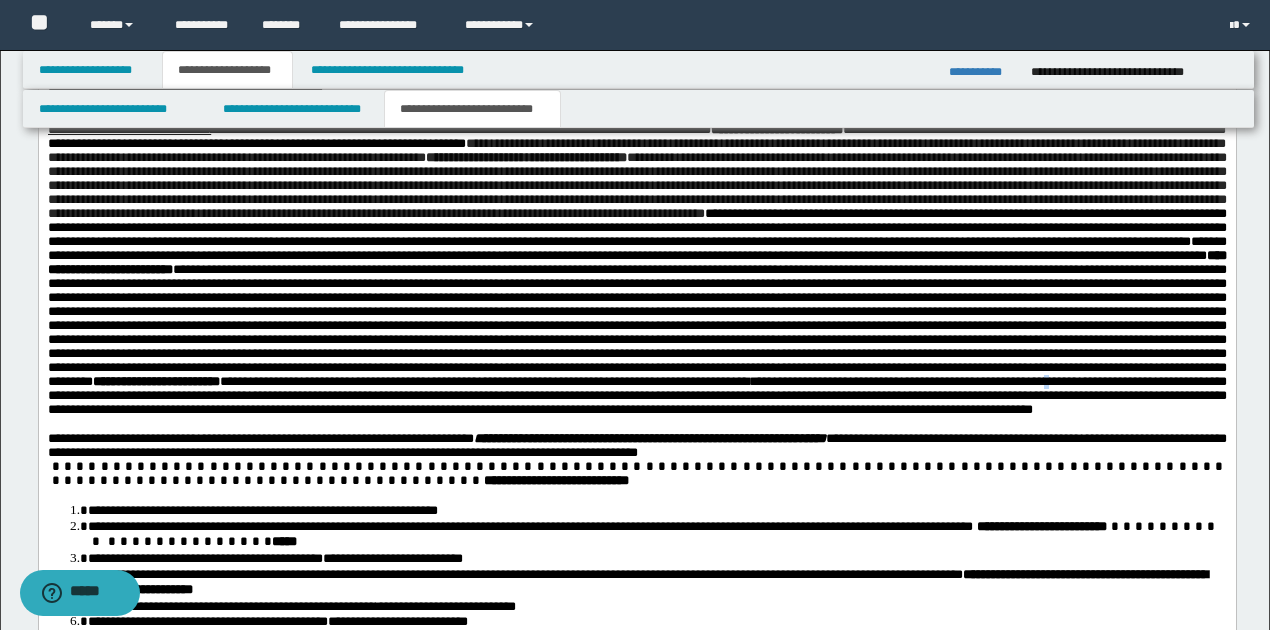 click on "**********" at bounding box center [636, 396] 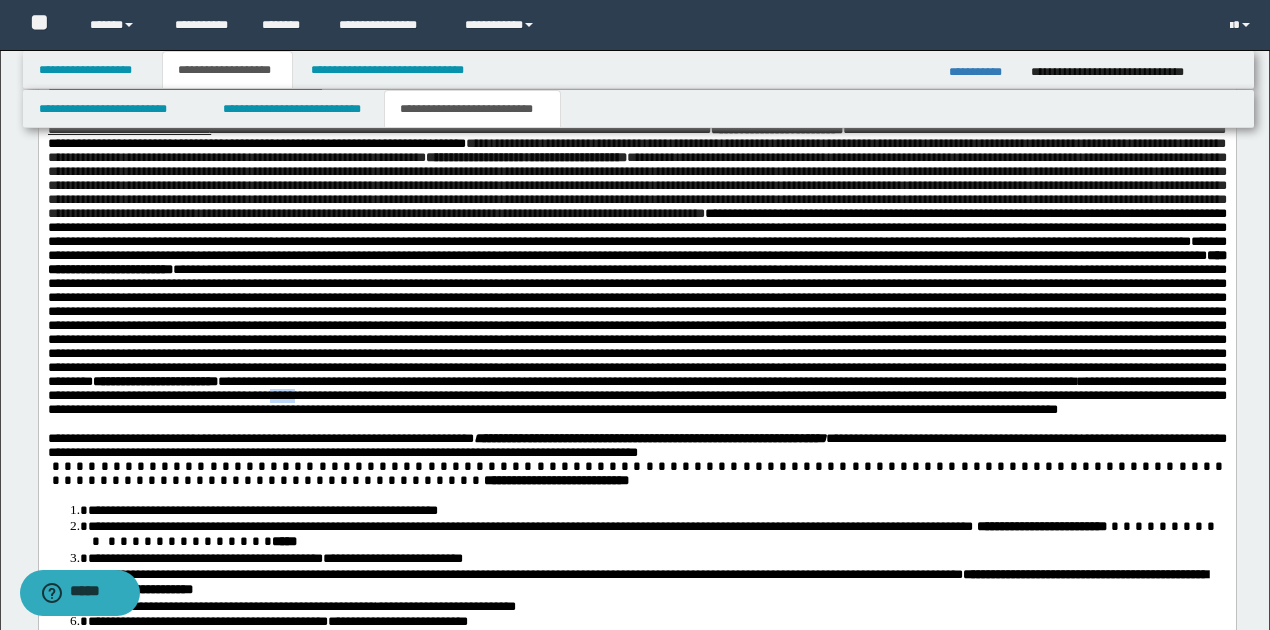 drag, startPoint x: 1192, startPoint y: 455, endPoint x: 1225, endPoint y: 458, distance: 33.13608 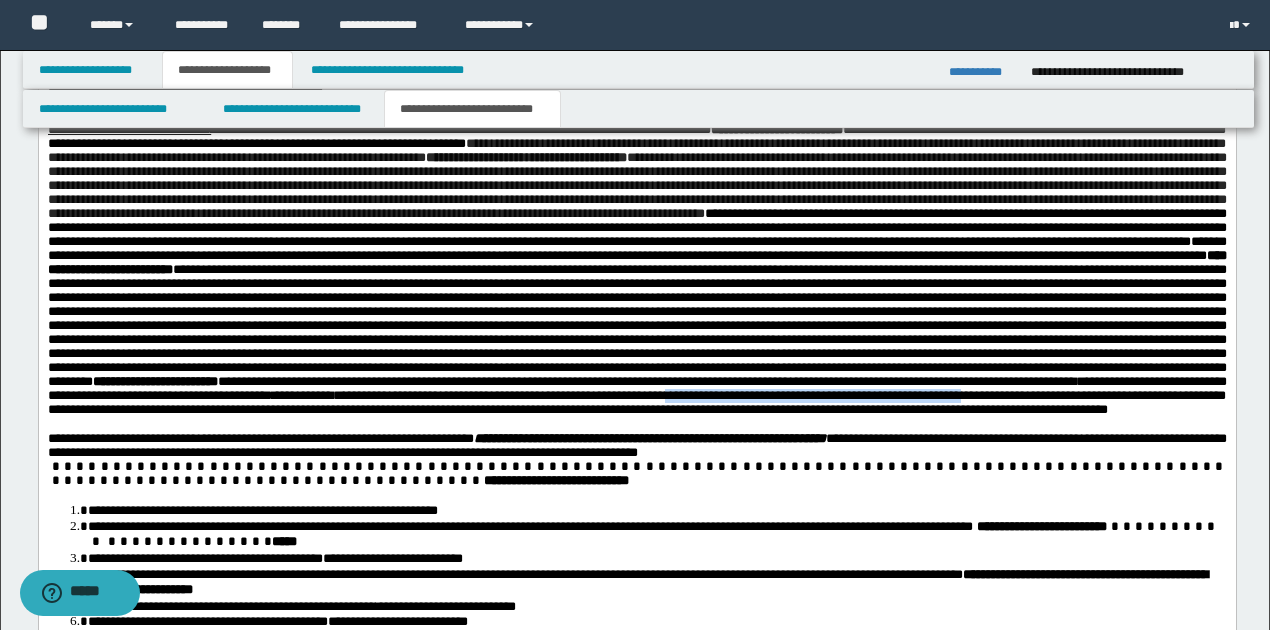 drag, startPoint x: 477, startPoint y: 473, endPoint x: 782, endPoint y: 474, distance: 305.00165 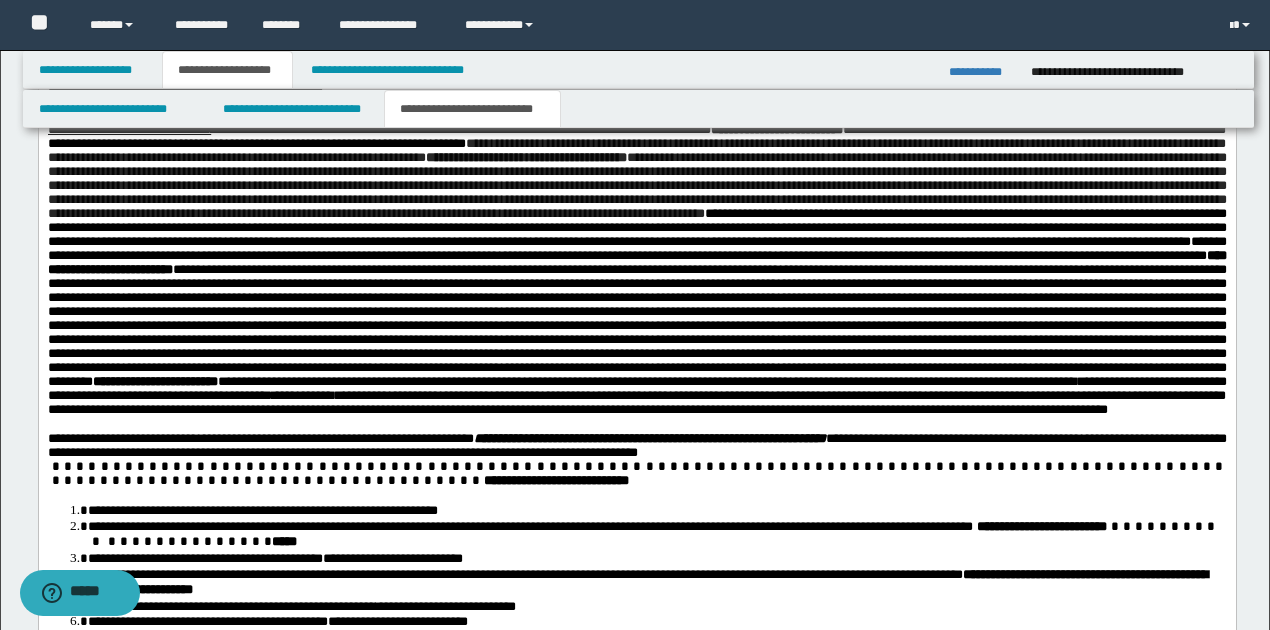 click on "**********" at bounding box center [648, 439] 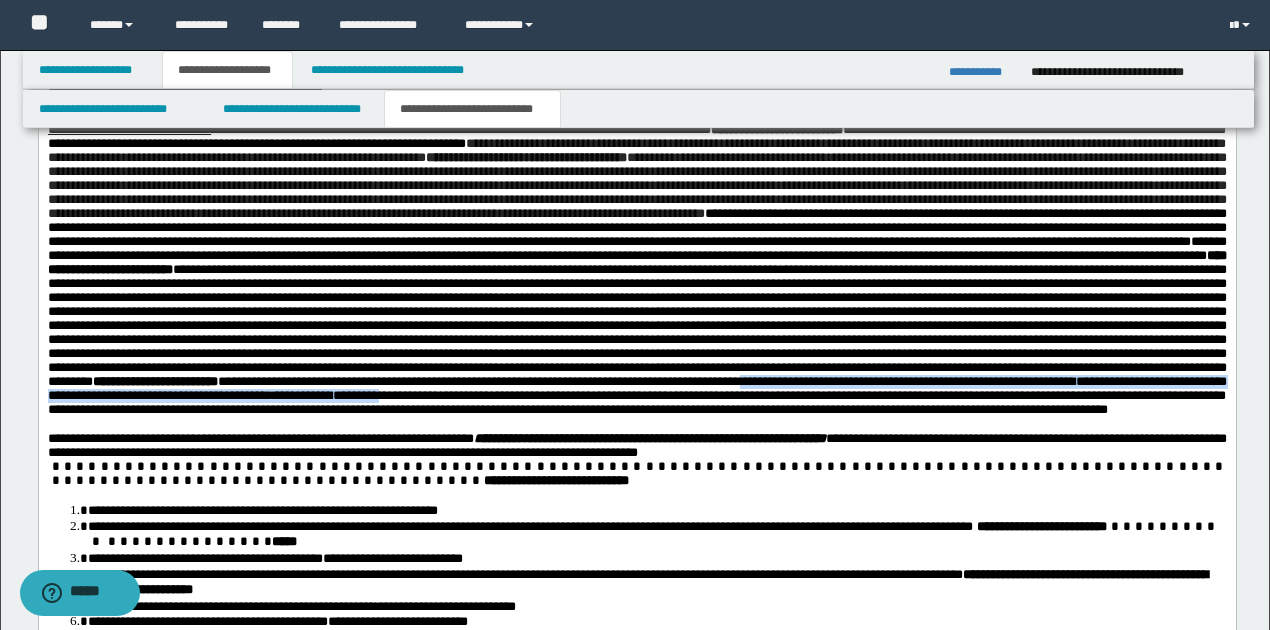 drag, startPoint x: 428, startPoint y: 455, endPoint x: 146, endPoint y: 471, distance: 282.45352 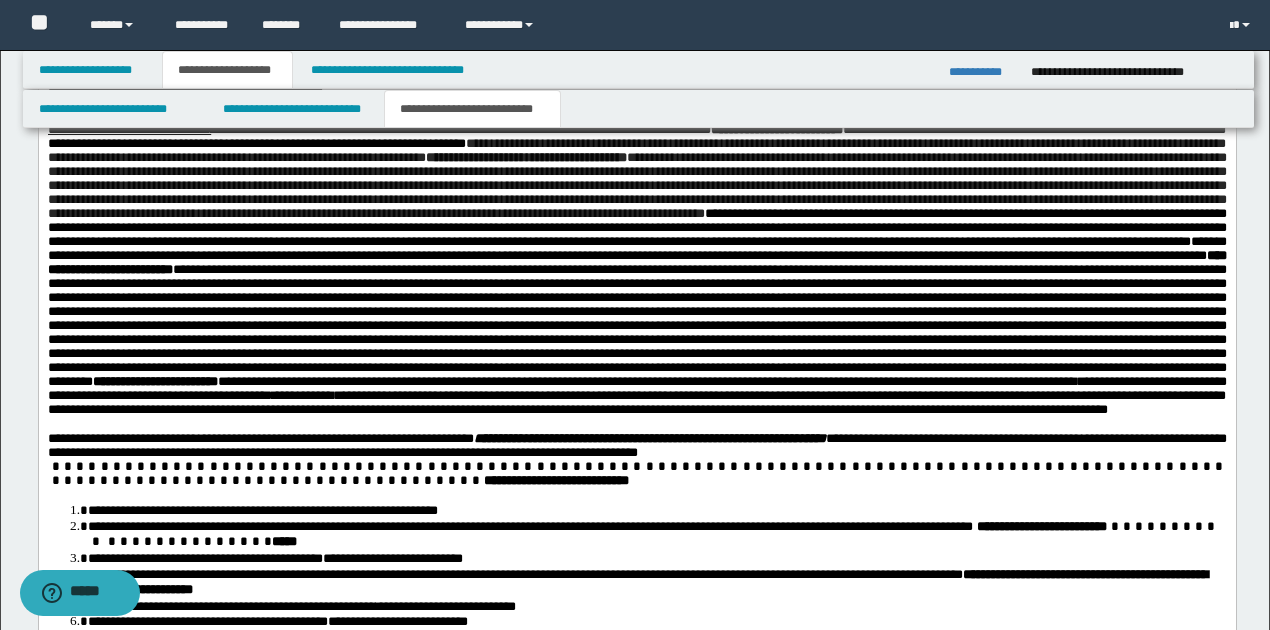 click on "**********" at bounding box center [636, 396] 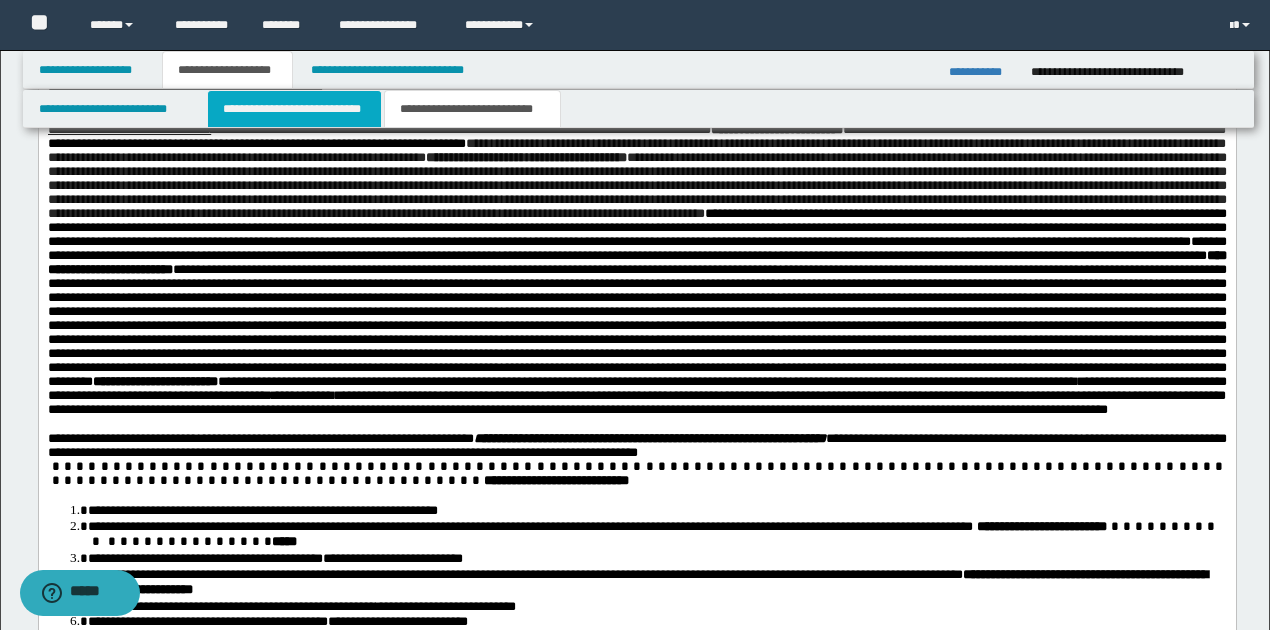click on "**********" at bounding box center (294, 109) 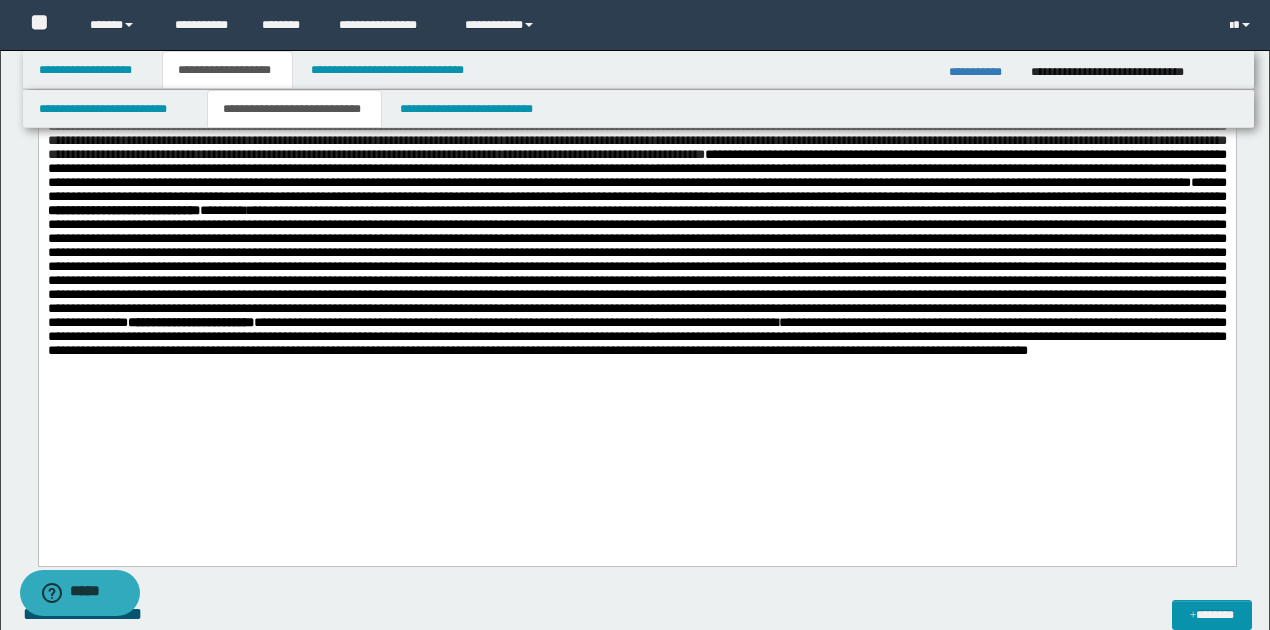 scroll, scrollTop: 4266, scrollLeft: 0, axis: vertical 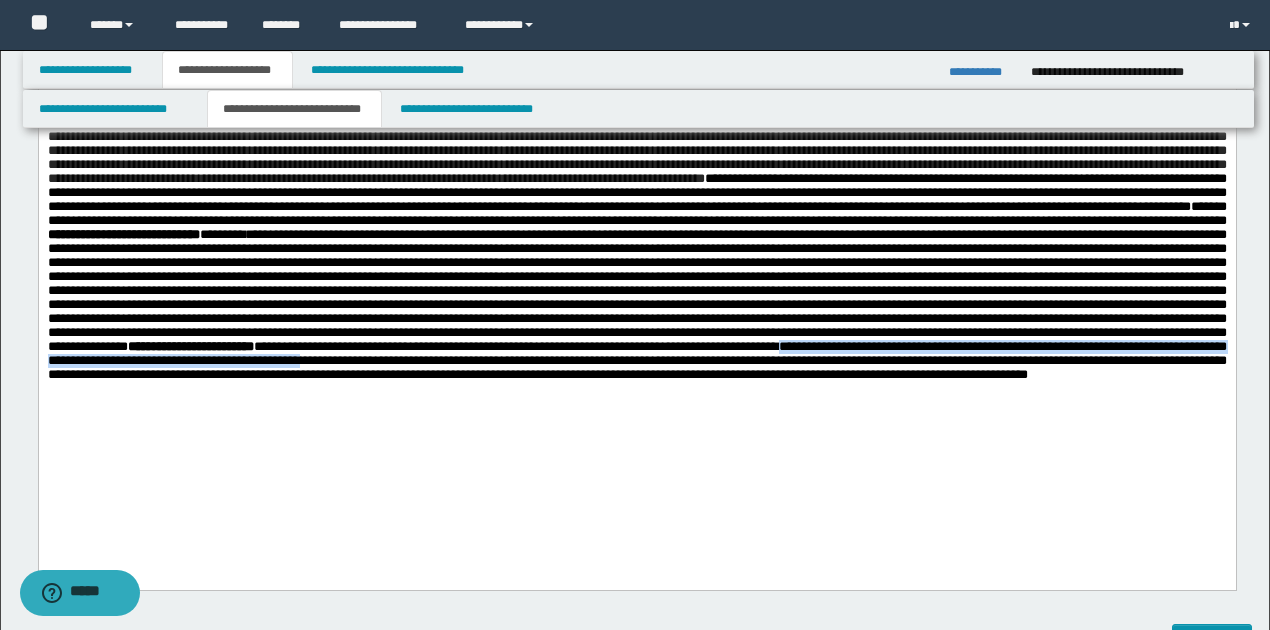 drag, startPoint x: 432, startPoint y: 431, endPoint x: 1220, endPoint y: 431, distance: 788 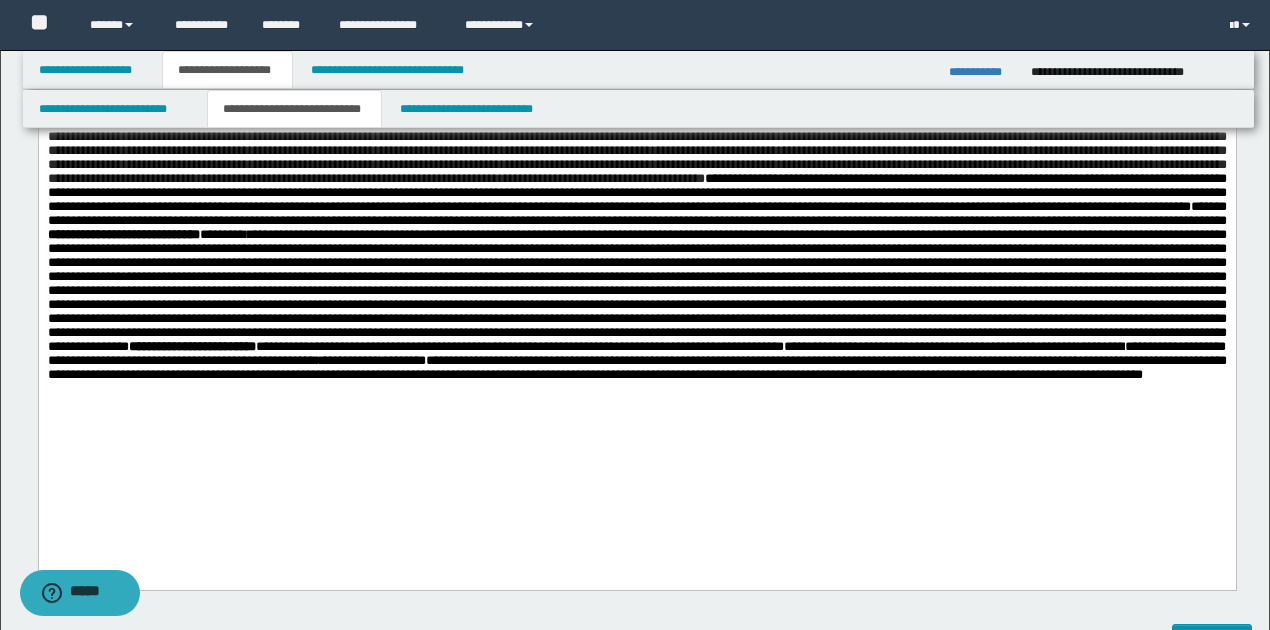 click on "**********" at bounding box center (636, 229) 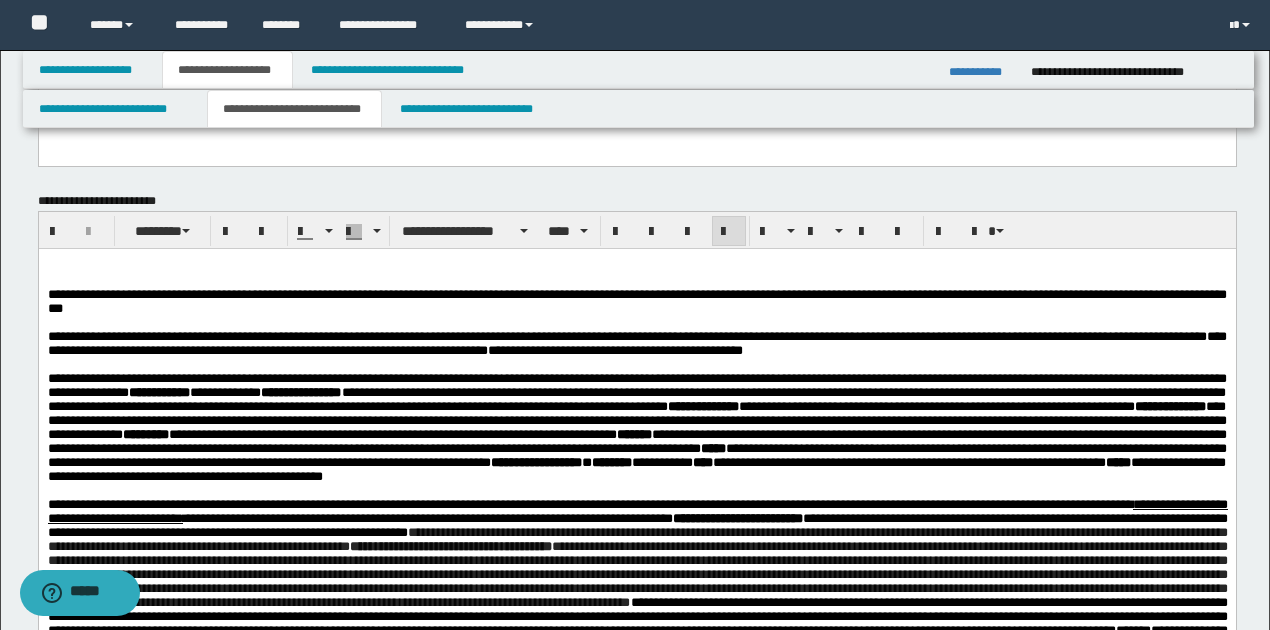 scroll, scrollTop: 3866, scrollLeft: 0, axis: vertical 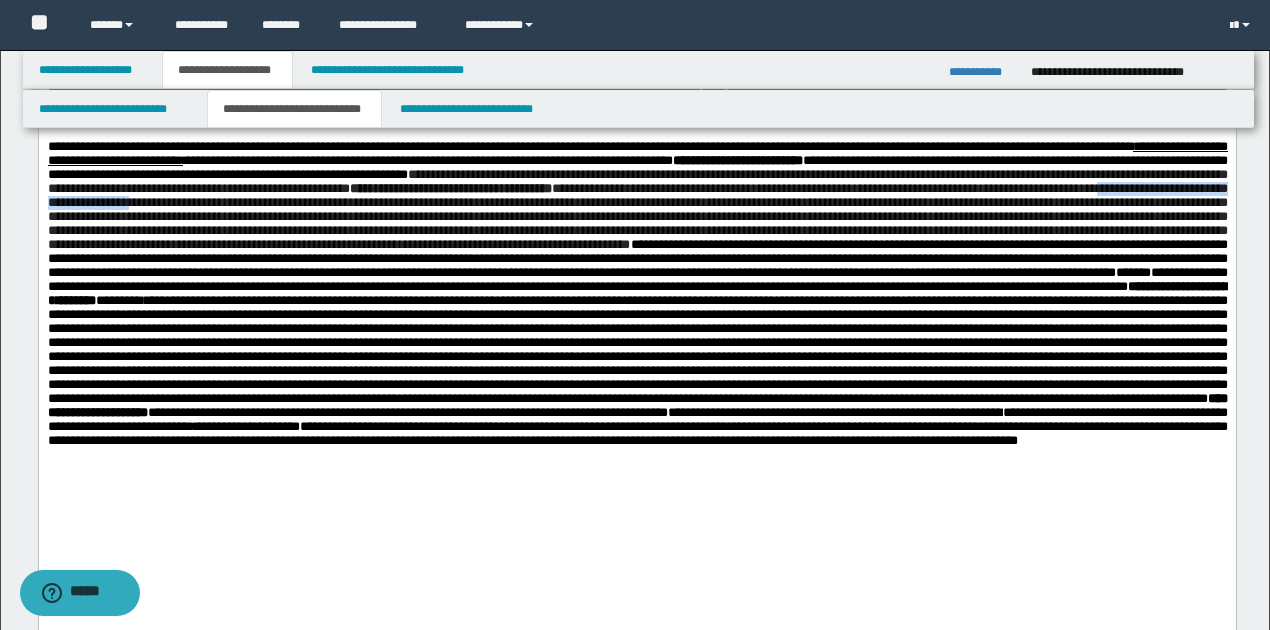 drag, startPoint x: 377, startPoint y: 232, endPoint x: 600, endPoint y: 233, distance: 223.00224 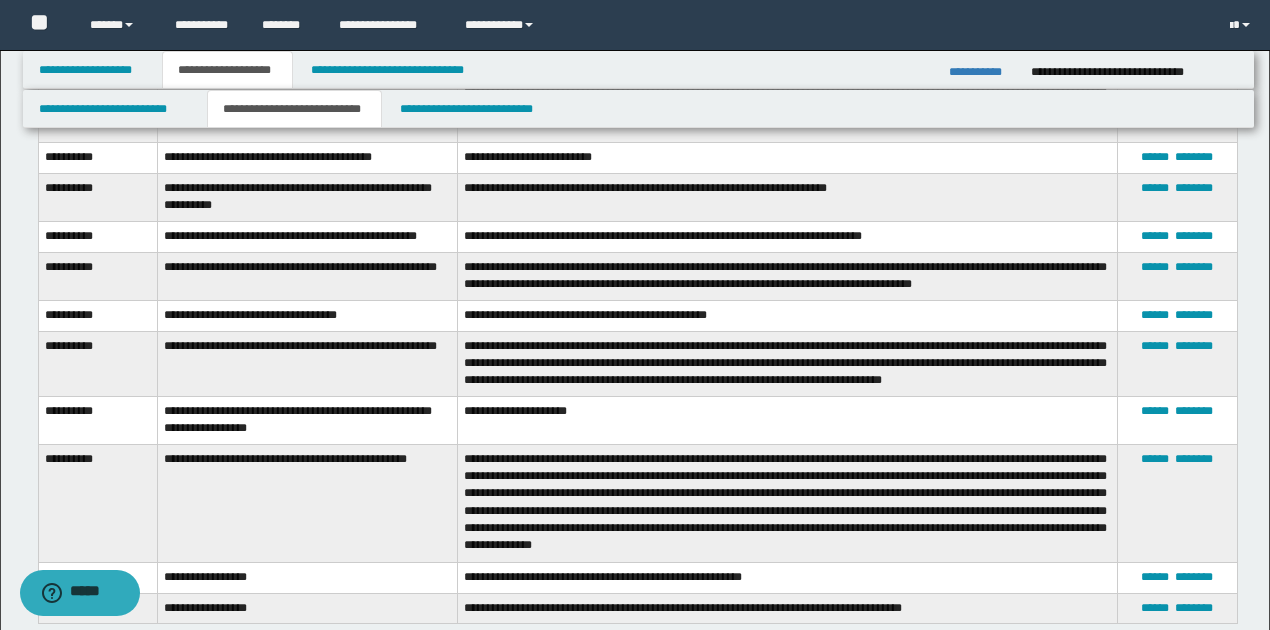 scroll, scrollTop: 8266, scrollLeft: 0, axis: vertical 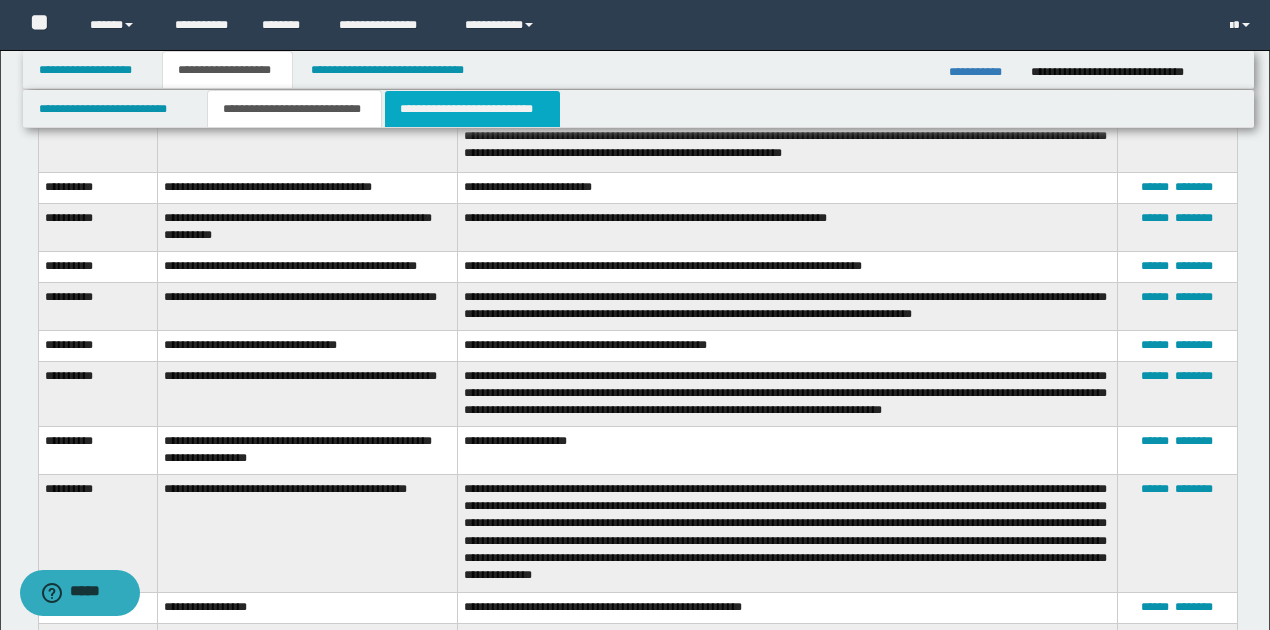 click on "**********" at bounding box center (472, 109) 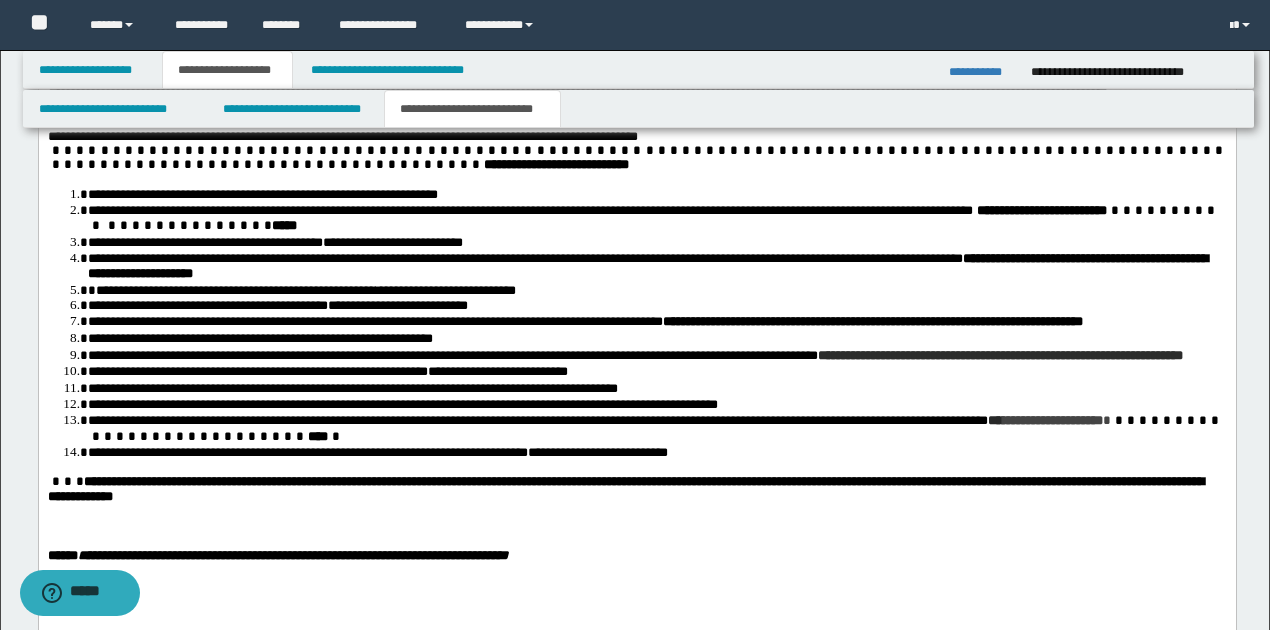 scroll, scrollTop: 2050, scrollLeft: 0, axis: vertical 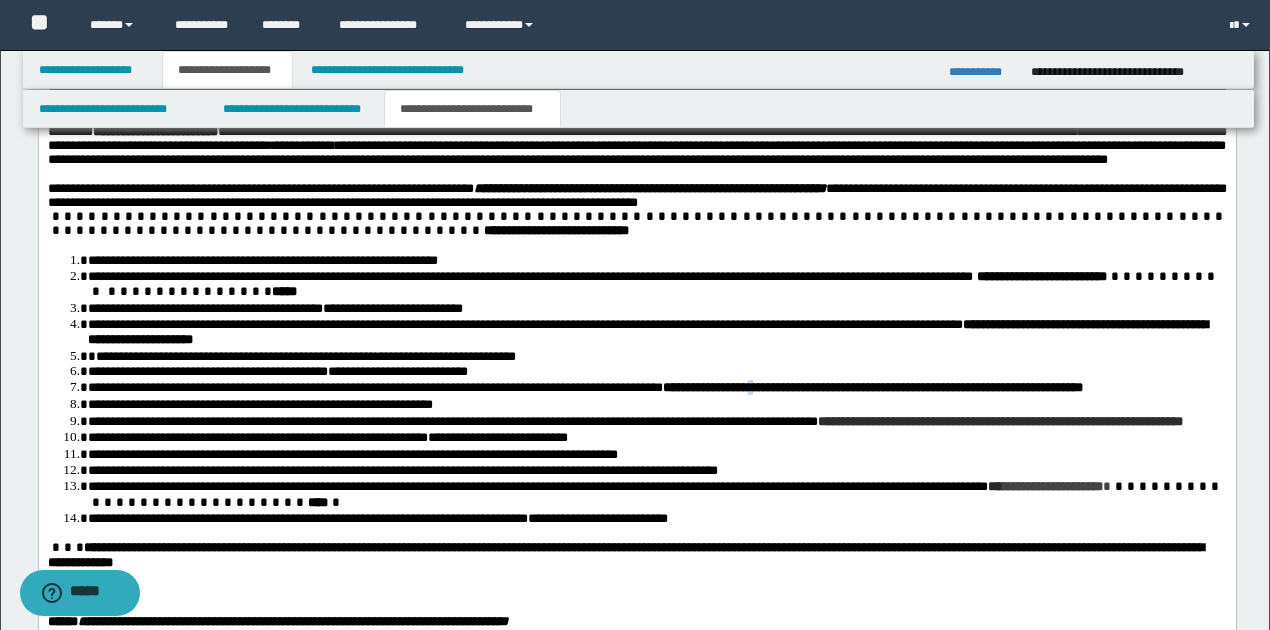 click on "**********" at bounding box center [872, 388] 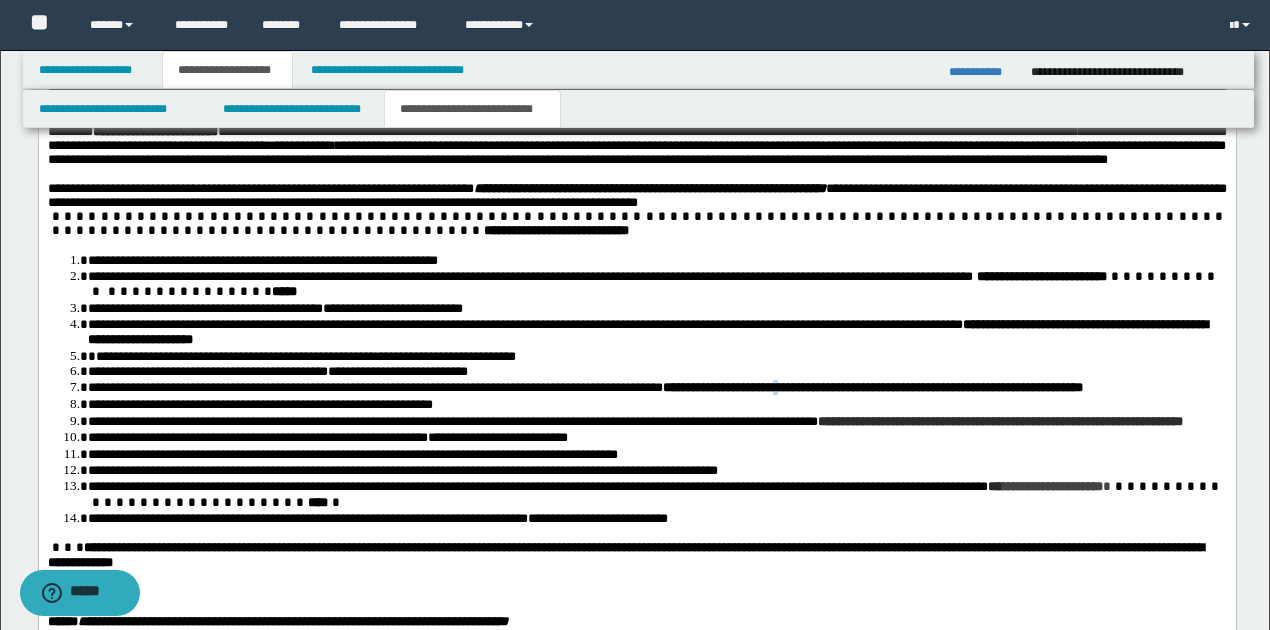click on "**********" at bounding box center [872, 388] 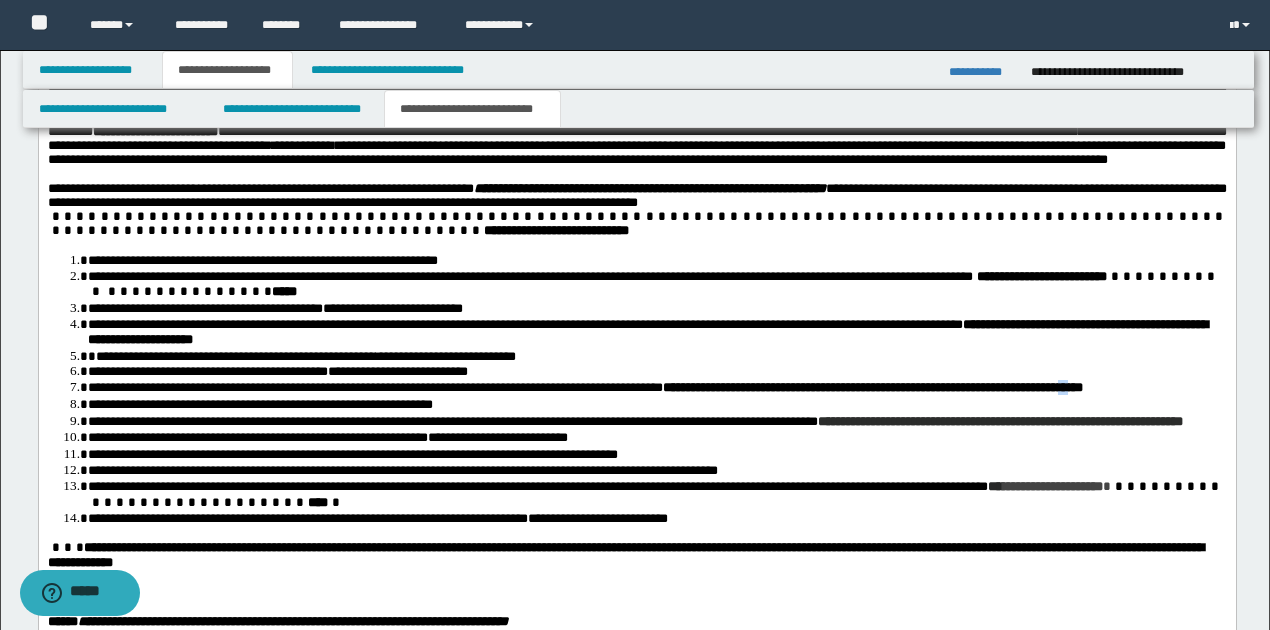 drag, startPoint x: 1030, startPoint y: 417, endPoint x: 1040, endPoint y: 418, distance: 10.049875 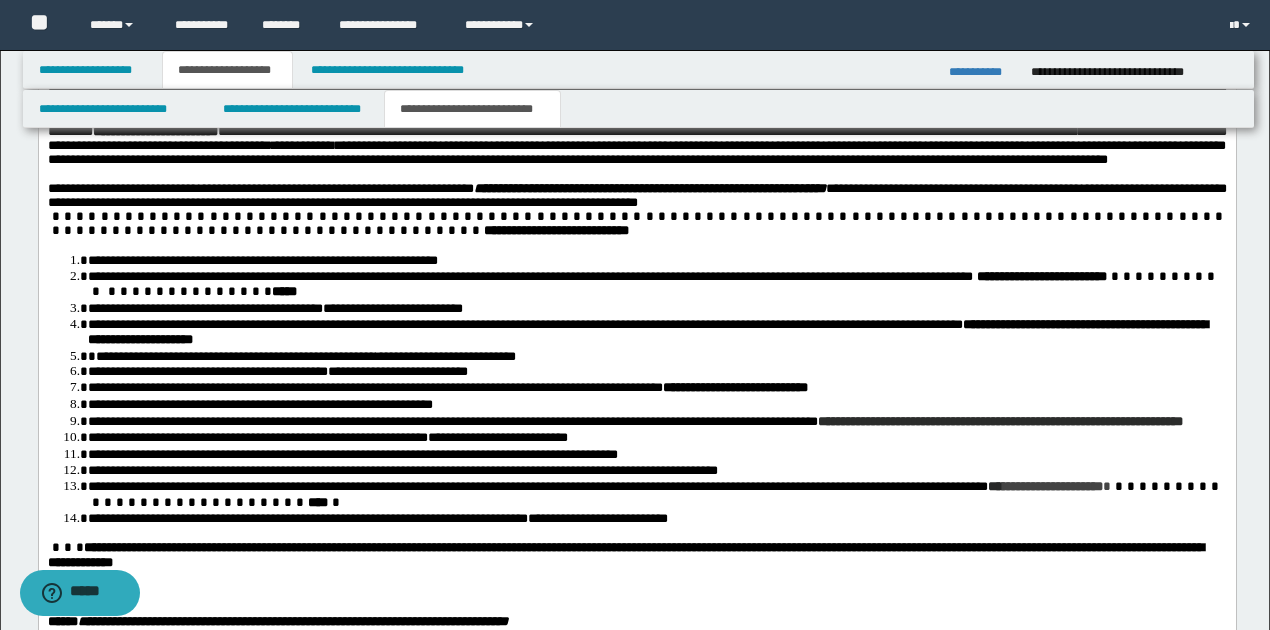 click on "**********" at bounding box center (657, 406) 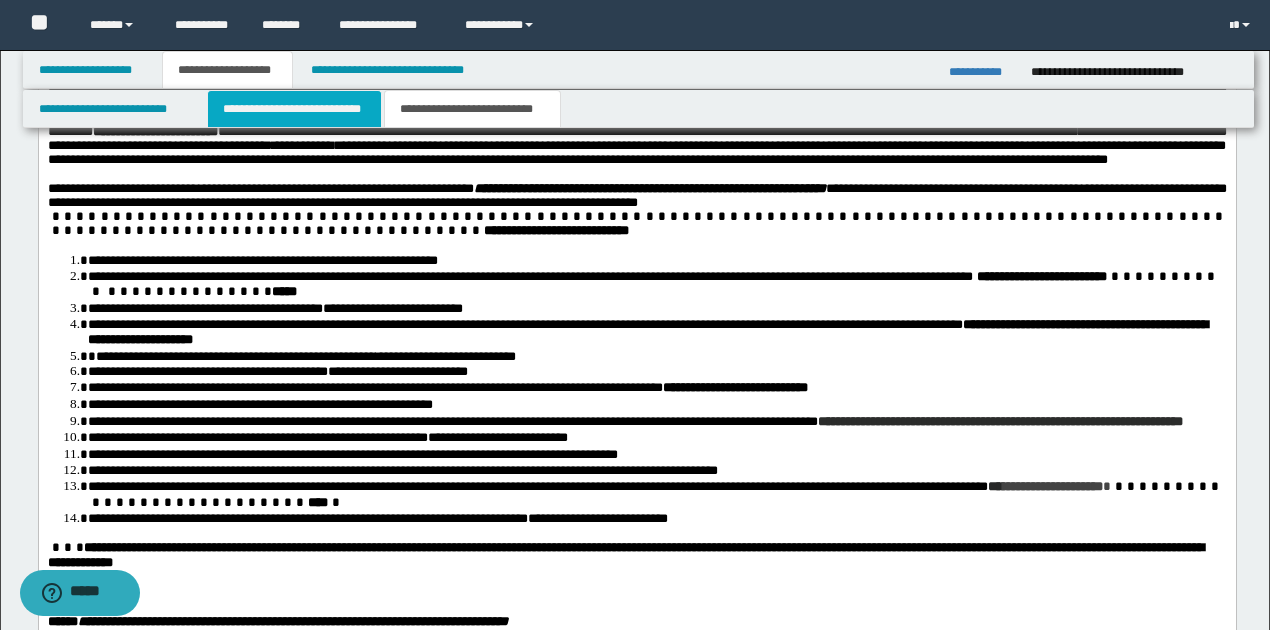 click on "**********" at bounding box center (294, 109) 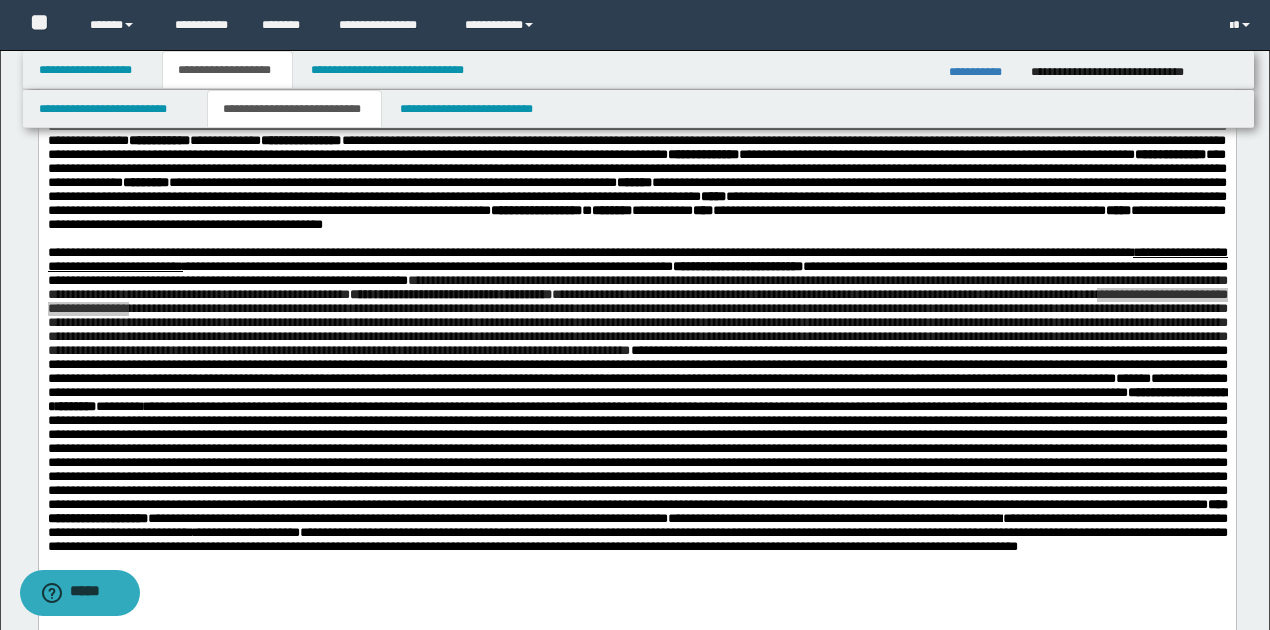 scroll, scrollTop: 4183, scrollLeft: 0, axis: vertical 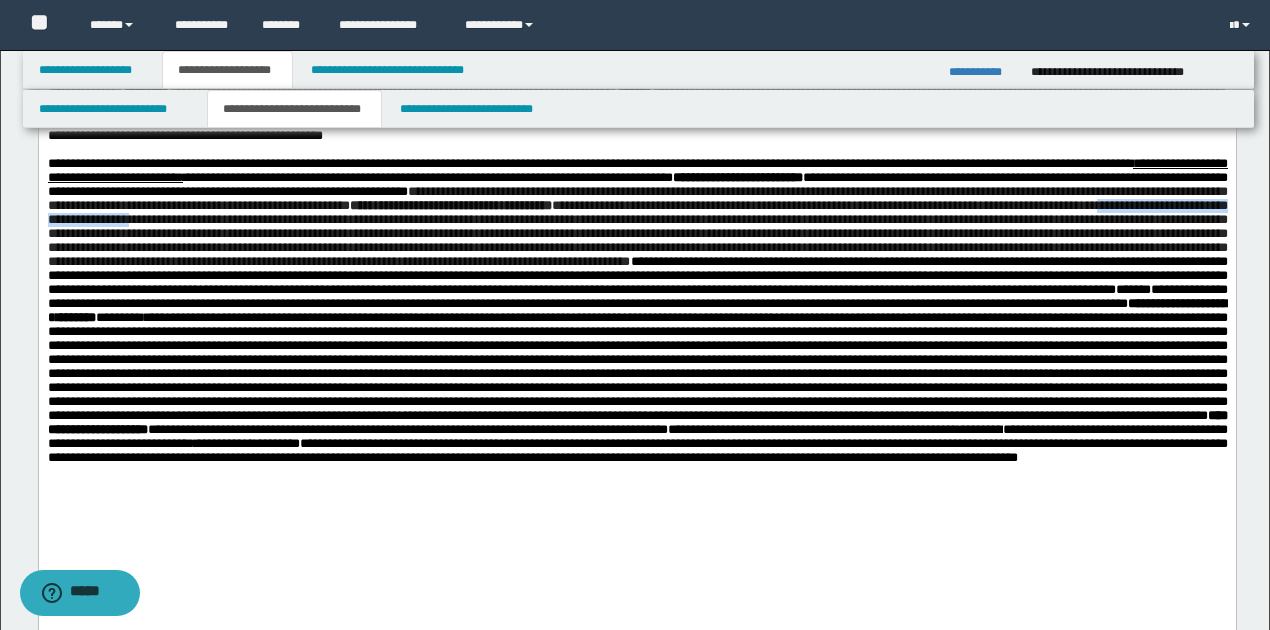 click on "**********" at bounding box center [637, 304] 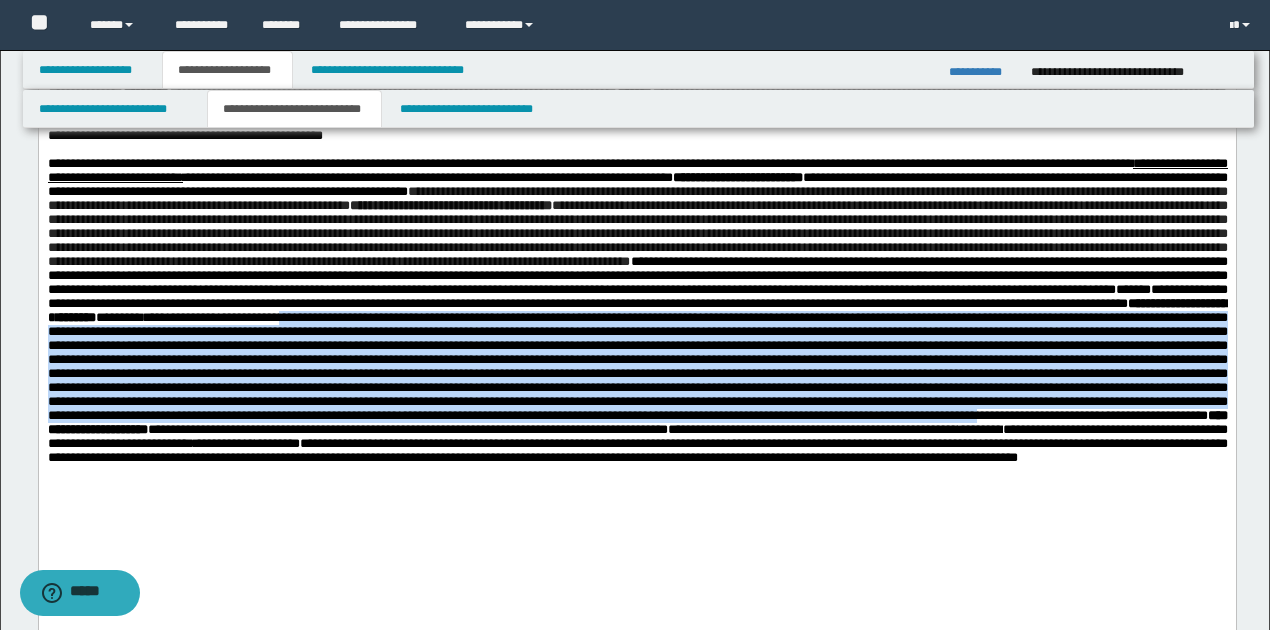 drag, startPoint x: 370, startPoint y: 375, endPoint x: 645, endPoint y: 494, distance: 299.64313 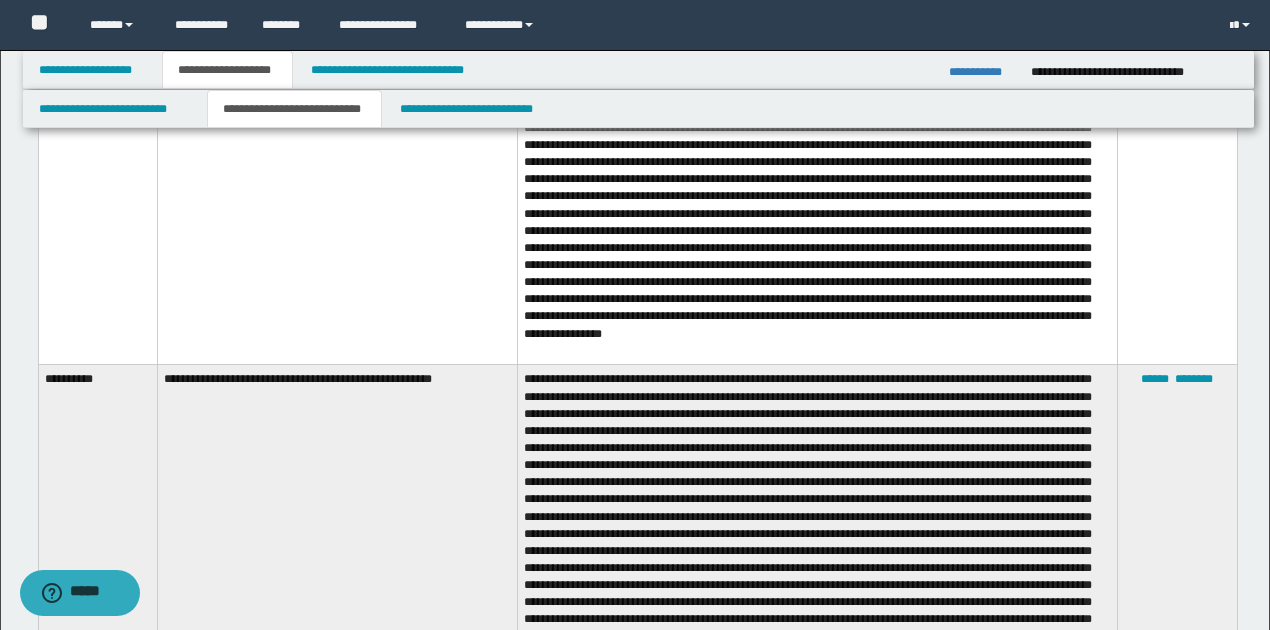 scroll, scrollTop: 7183, scrollLeft: 0, axis: vertical 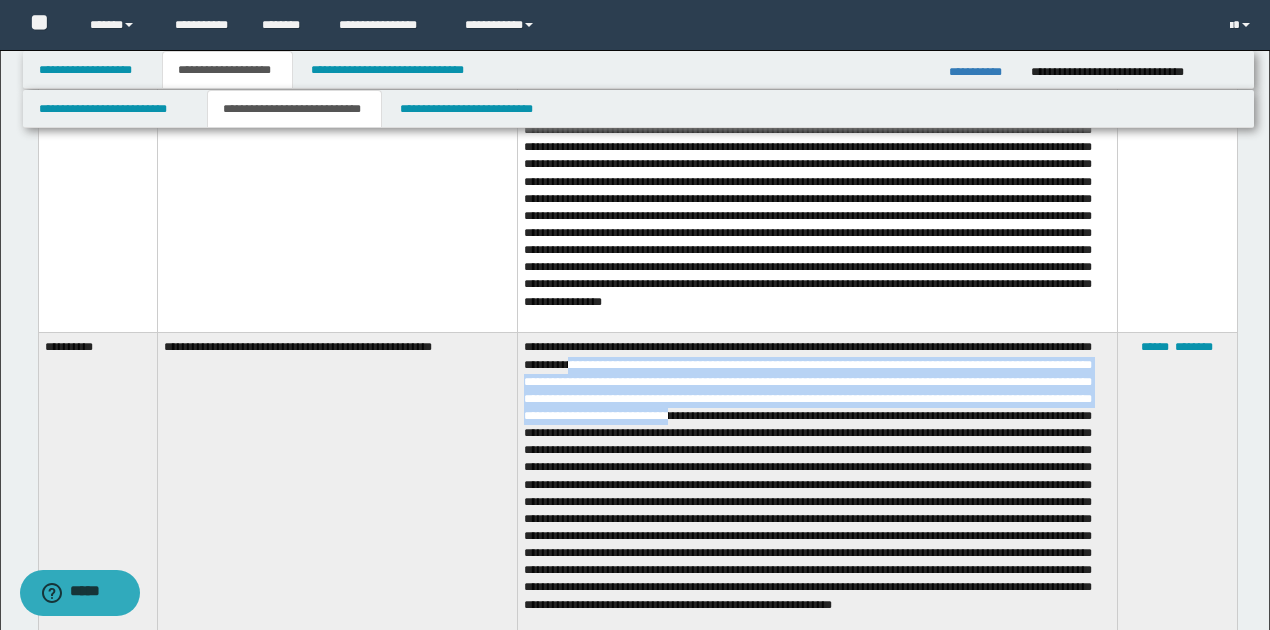 drag, startPoint x: 680, startPoint y: 369, endPoint x: 839, endPoint y: 414, distance: 165.24527 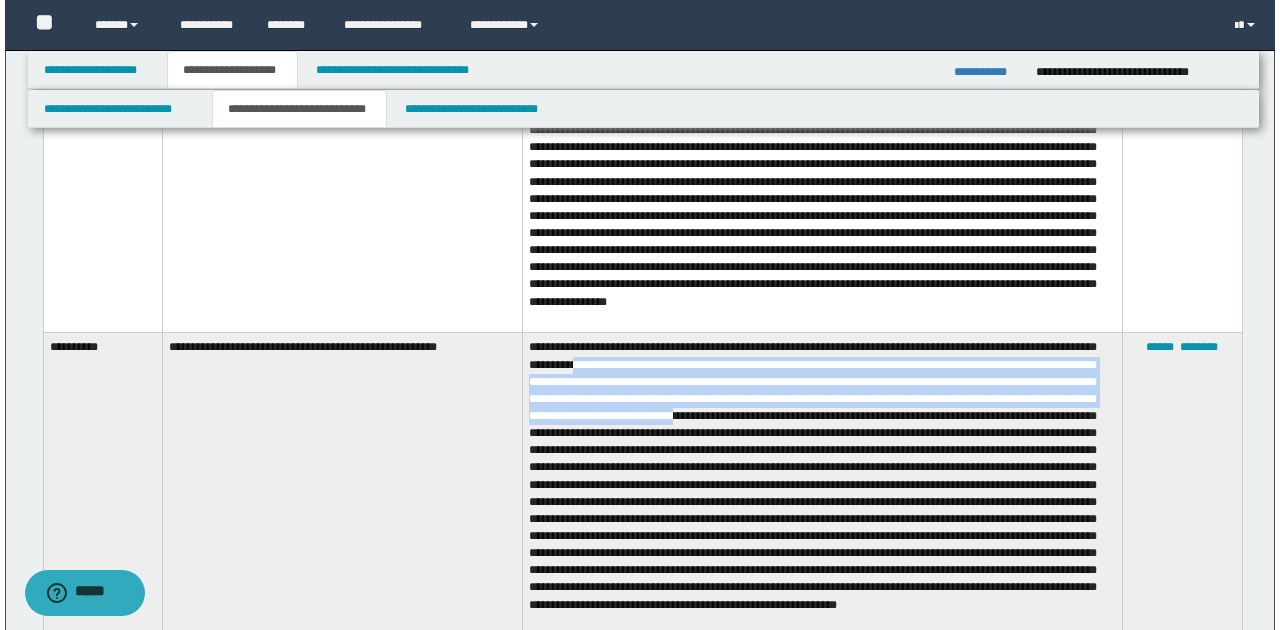scroll, scrollTop: 7250, scrollLeft: 0, axis: vertical 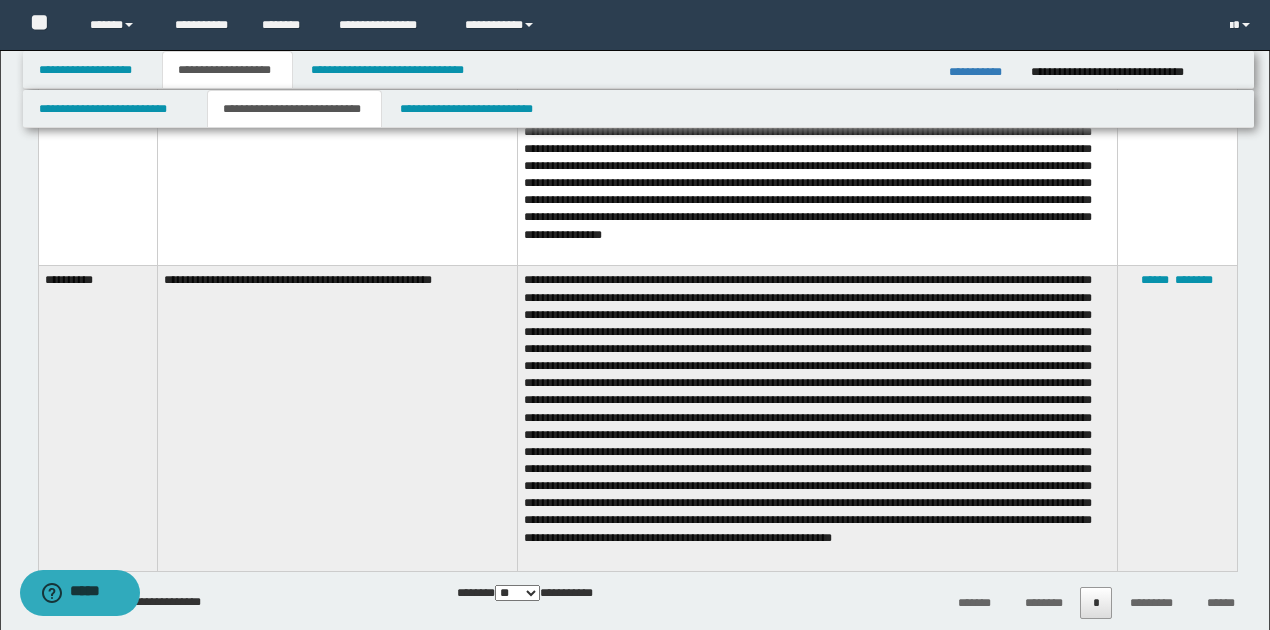 click at bounding box center [817, 418] 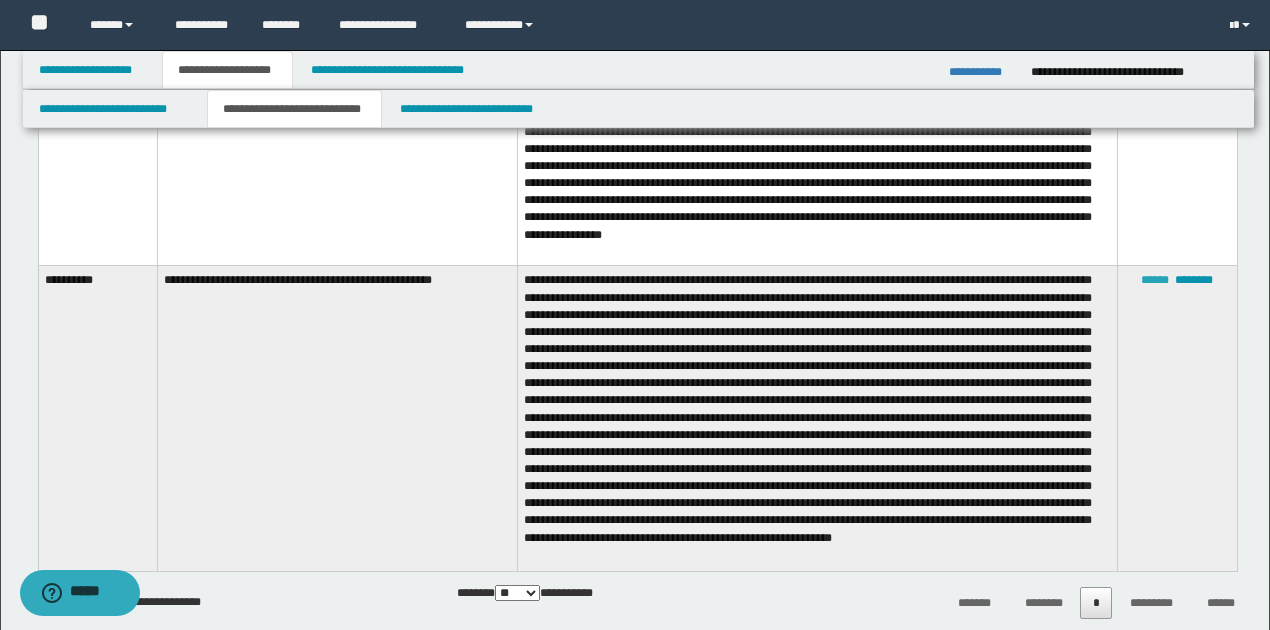 click on "******" at bounding box center (1155, 280) 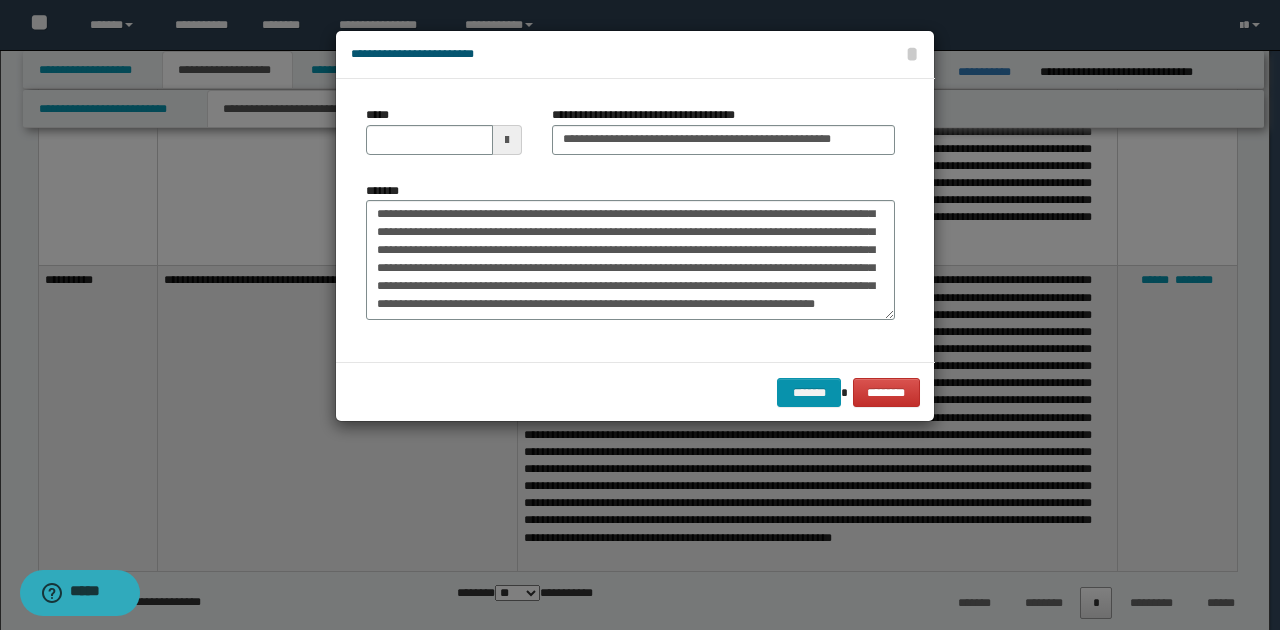 scroll, scrollTop: 185, scrollLeft: 0, axis: vertical 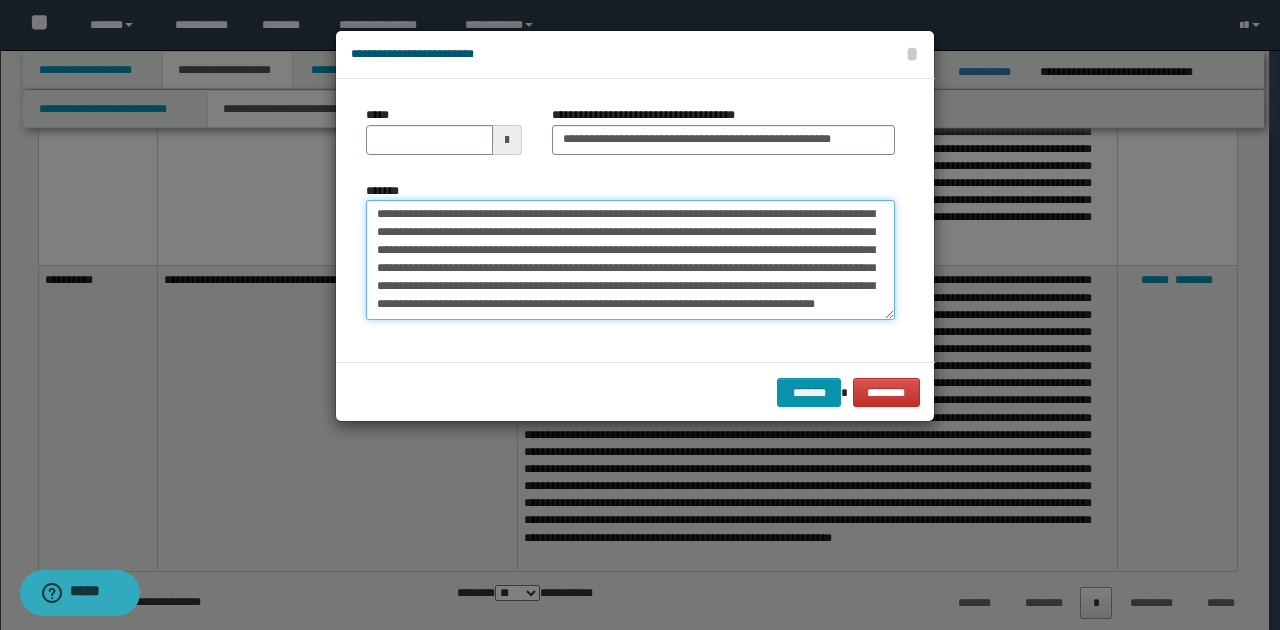 drag, startPoint x: 474, startPoint y: 210, endPoint x: 592, endPoint y: 222, distance: 118.6086 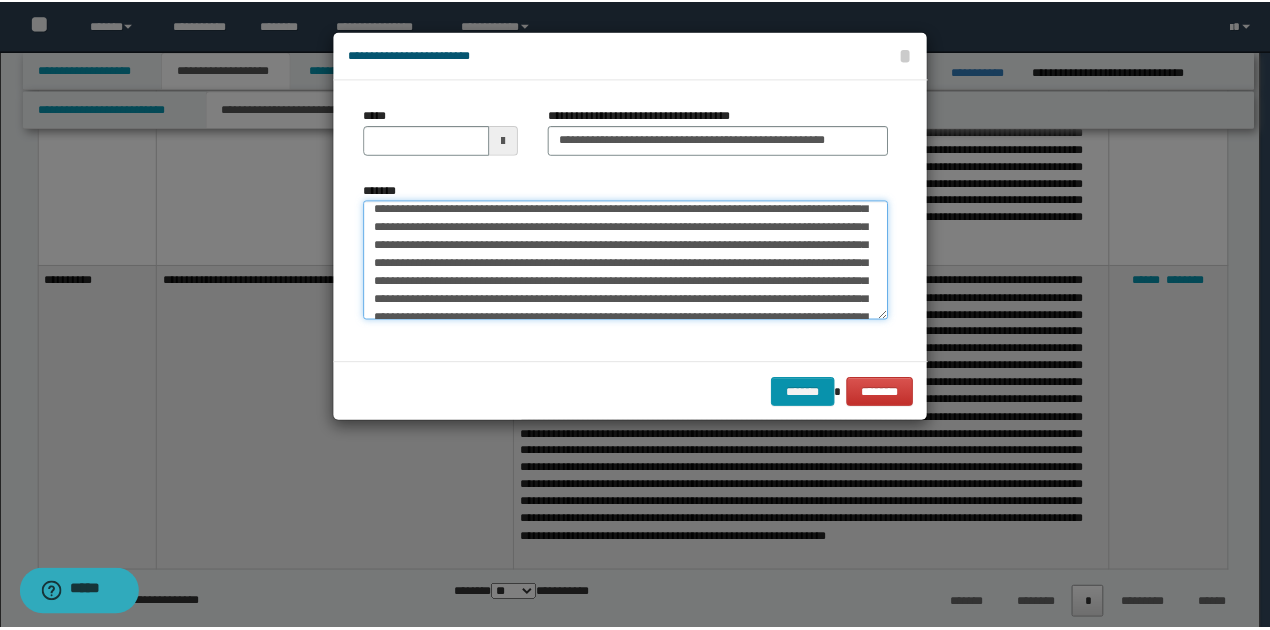 scroll, scrollTop: 118, scrollLeft: 0, axis: vertical 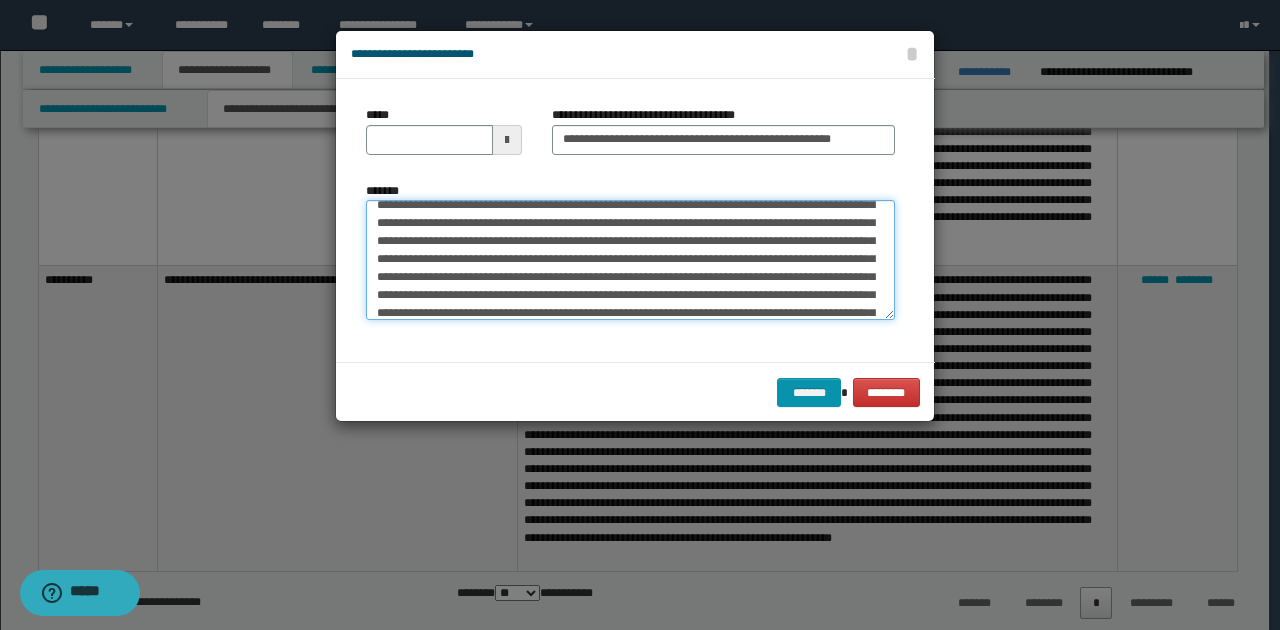 click on "*******" at bounding box center [630, 259] 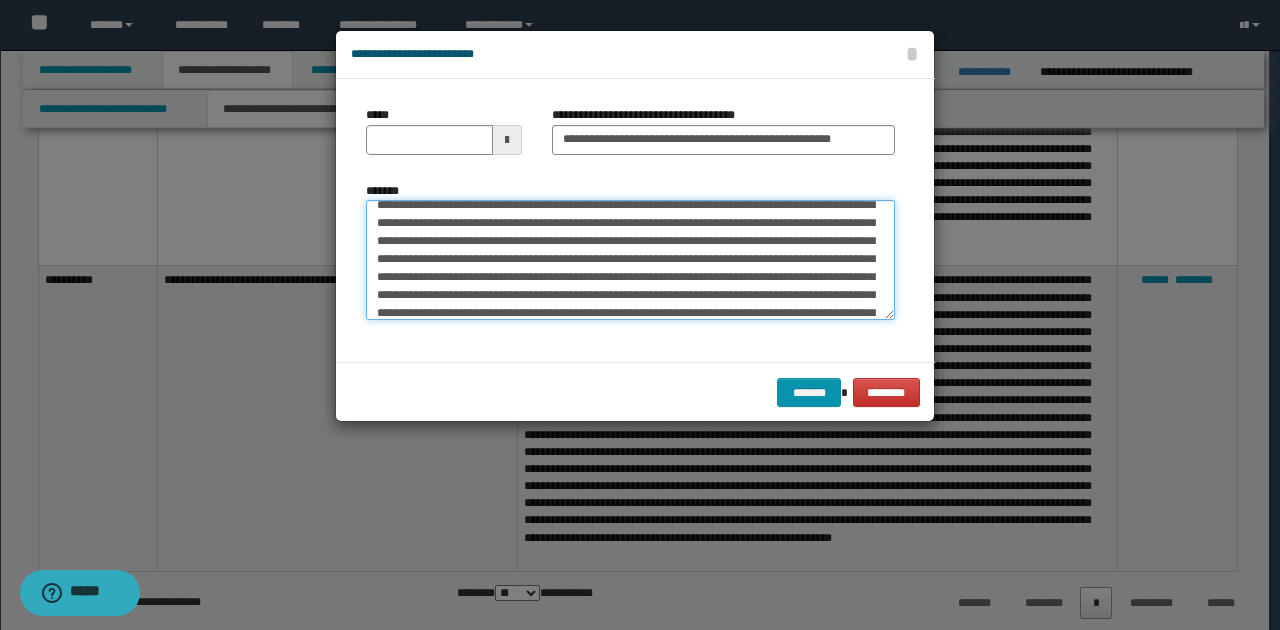 drag, startPoint x: 475, startPoint y: 276, endPoint x: 640, endPoint y: 276, distance: 165 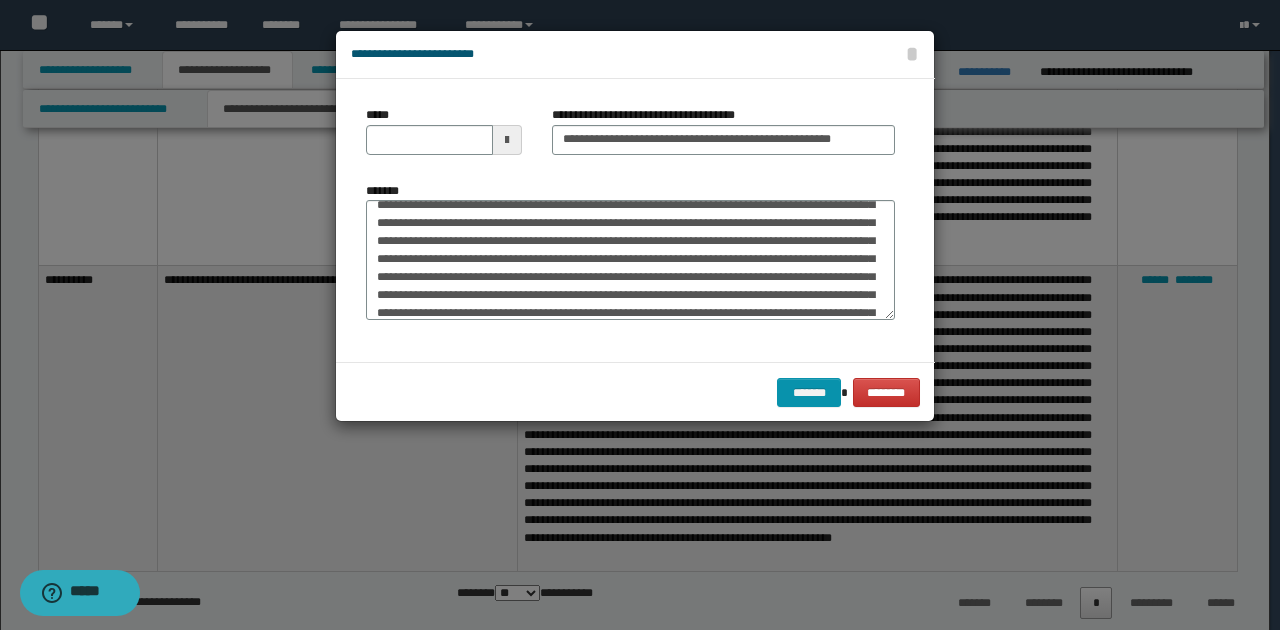 click on "**********" at bounding box center [630, 220] 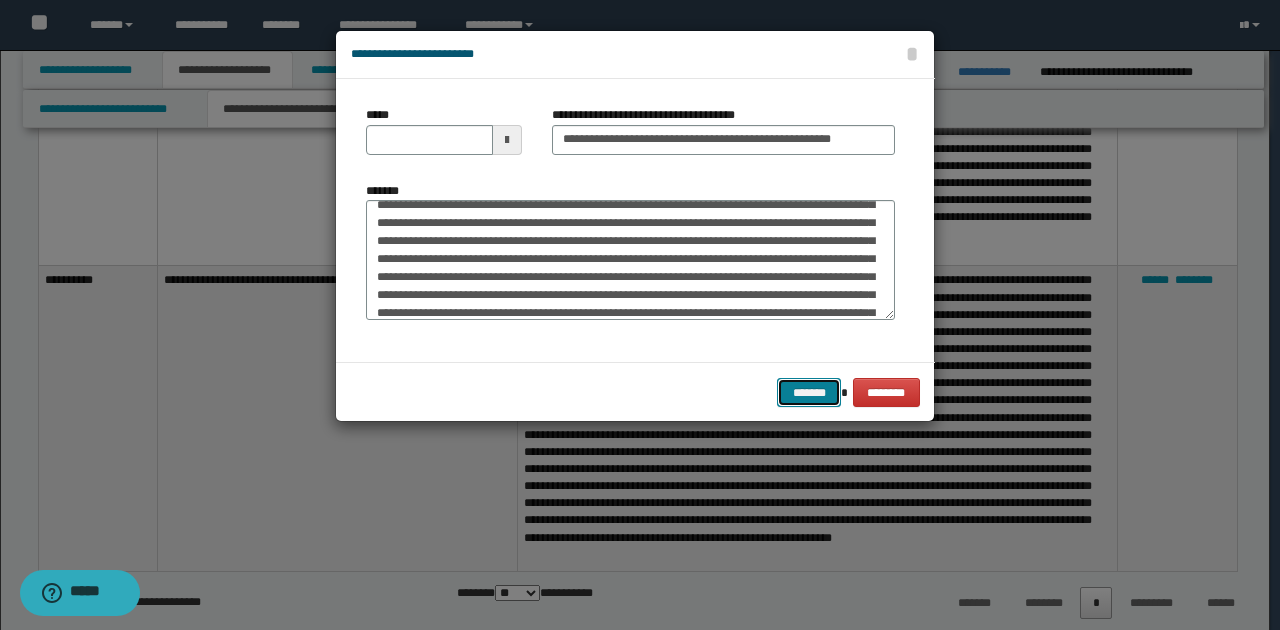 click on "*******" at bounding box center [809, 392] 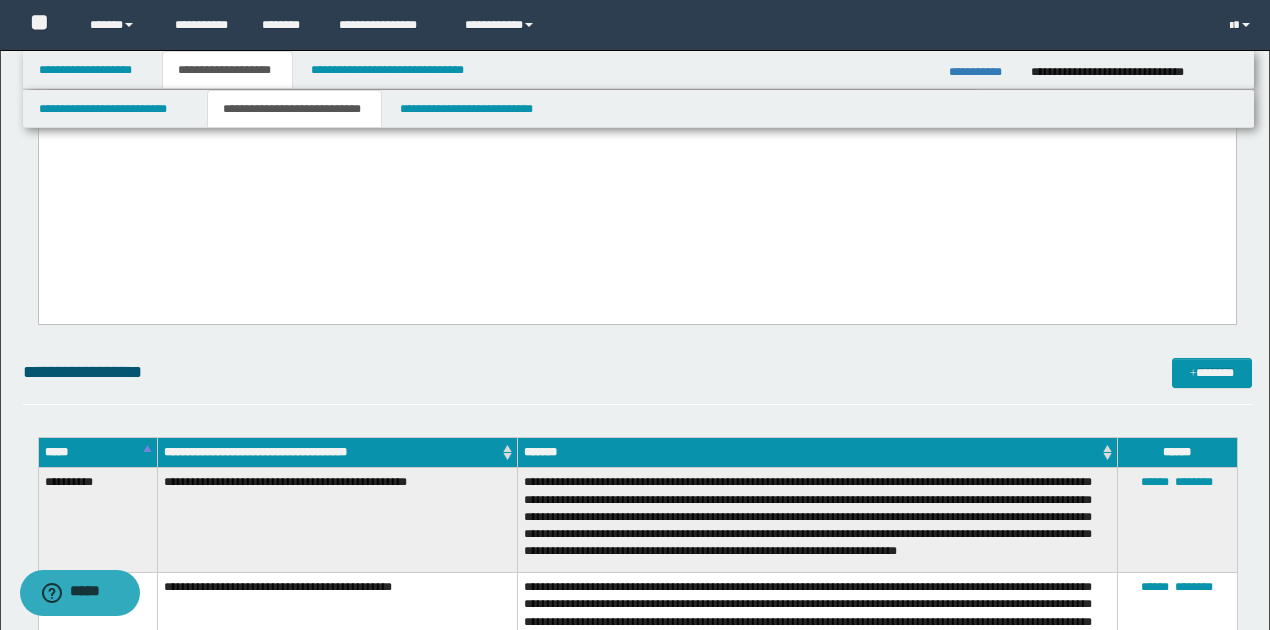 scroll, scrollTop: 4450, scrollLeft: 0, axis: vertical 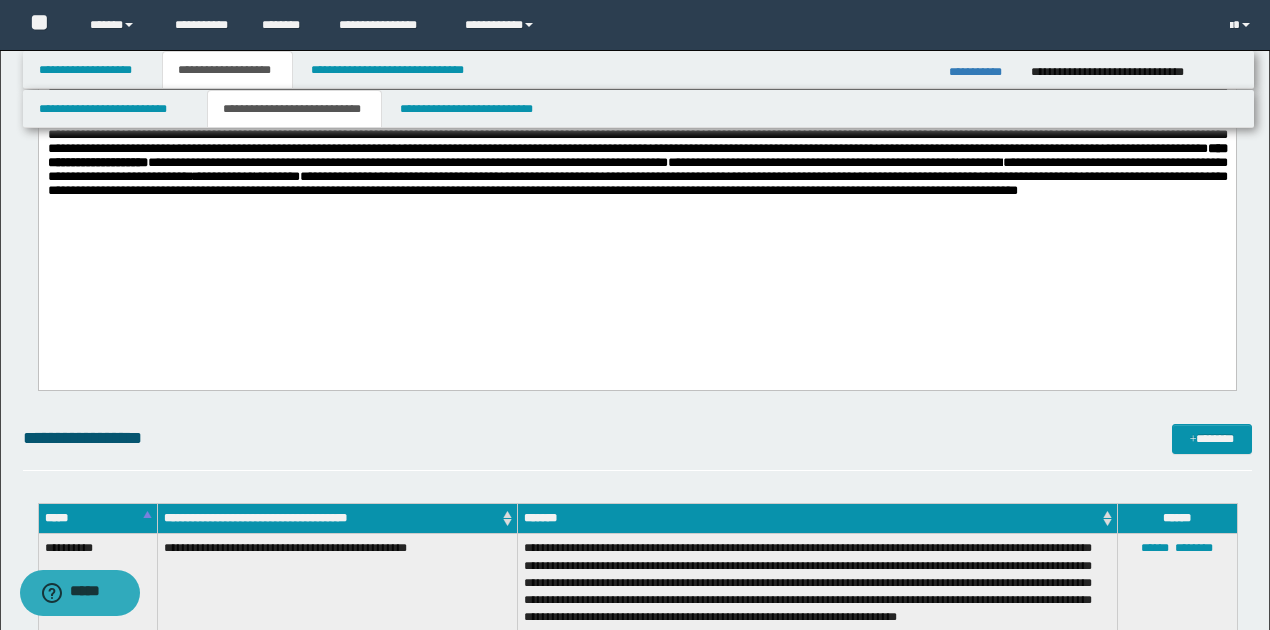 click on "**********" at bounding box center (636, -19) 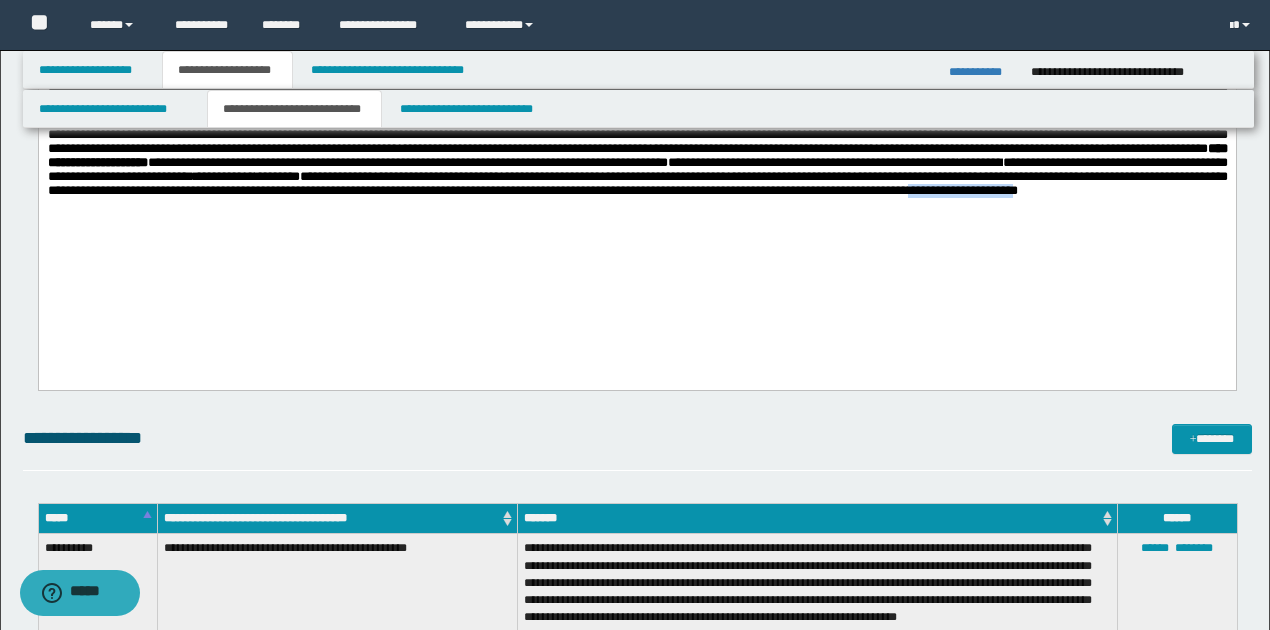 drag, startPoint x: 922, startPoint y: 277, endPoint x: 1049, endPoint y: 273, distance: 127.06297 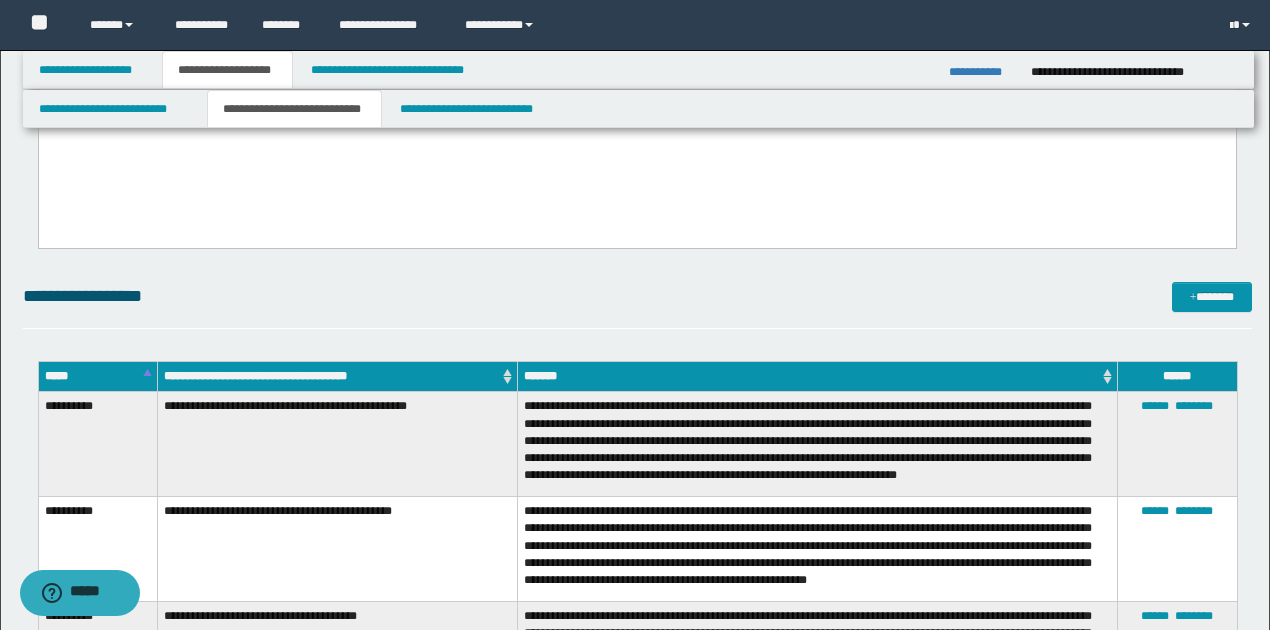 scroll, scrollTop: 4450, scrollLeft: 0, axis: vertical 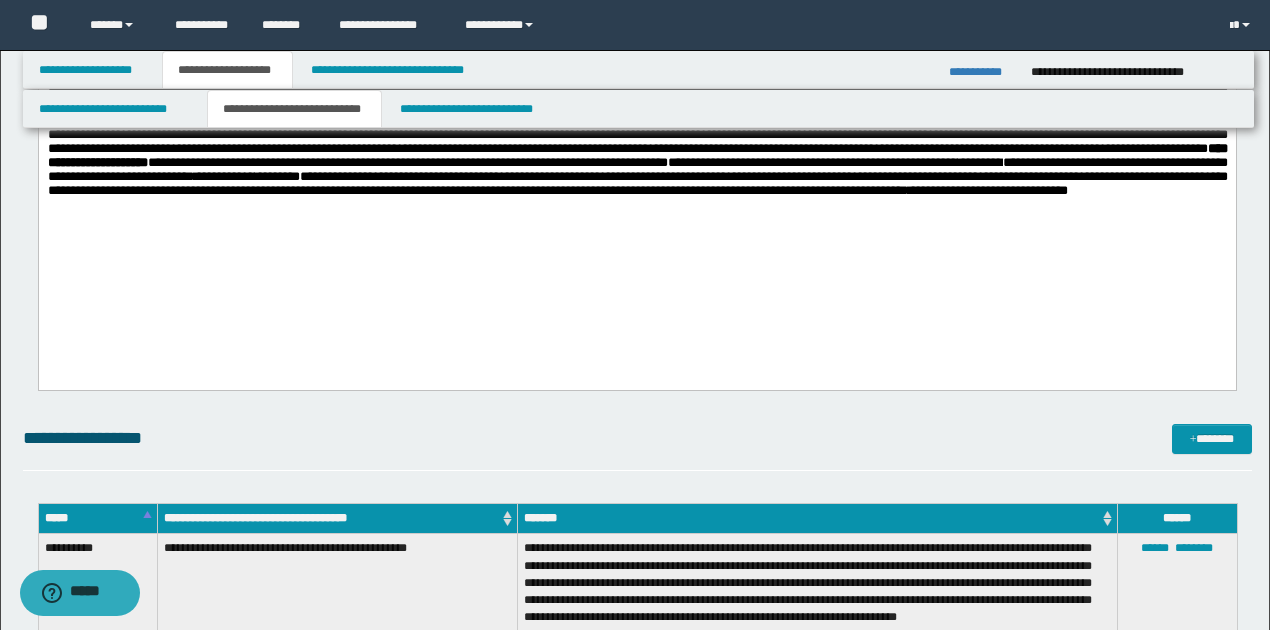 click on "**********" at bounding box center [637, 184] 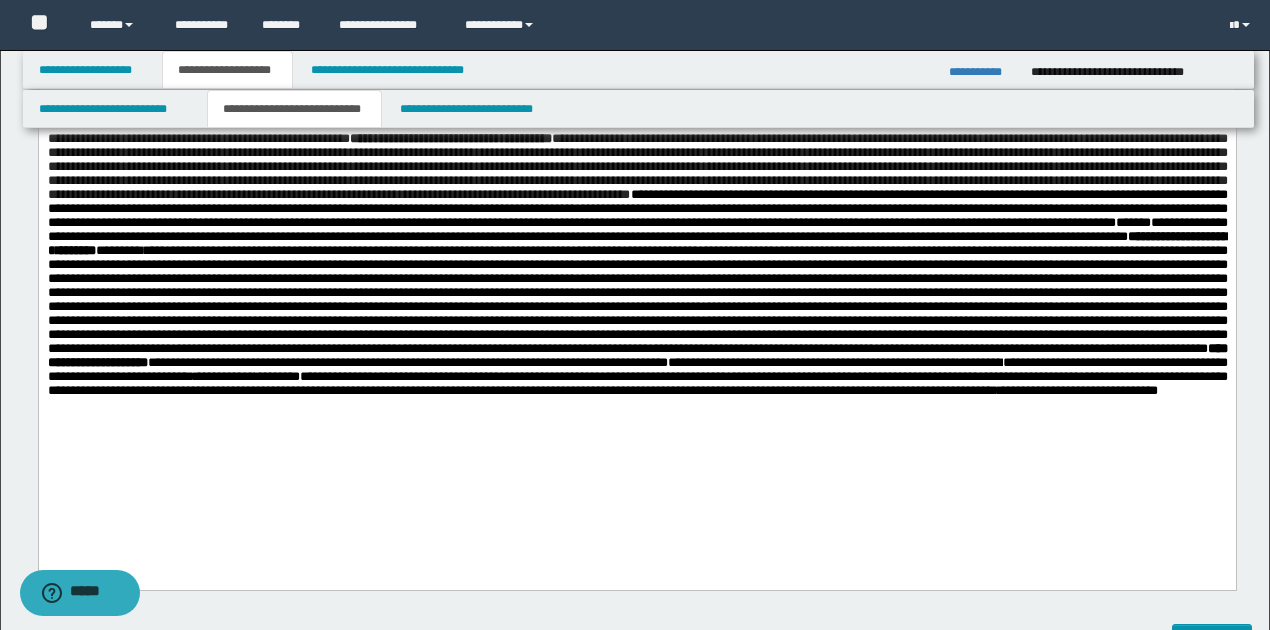 scroll, scrollTop: 4316, scrollLeft: 0, axis: vertical 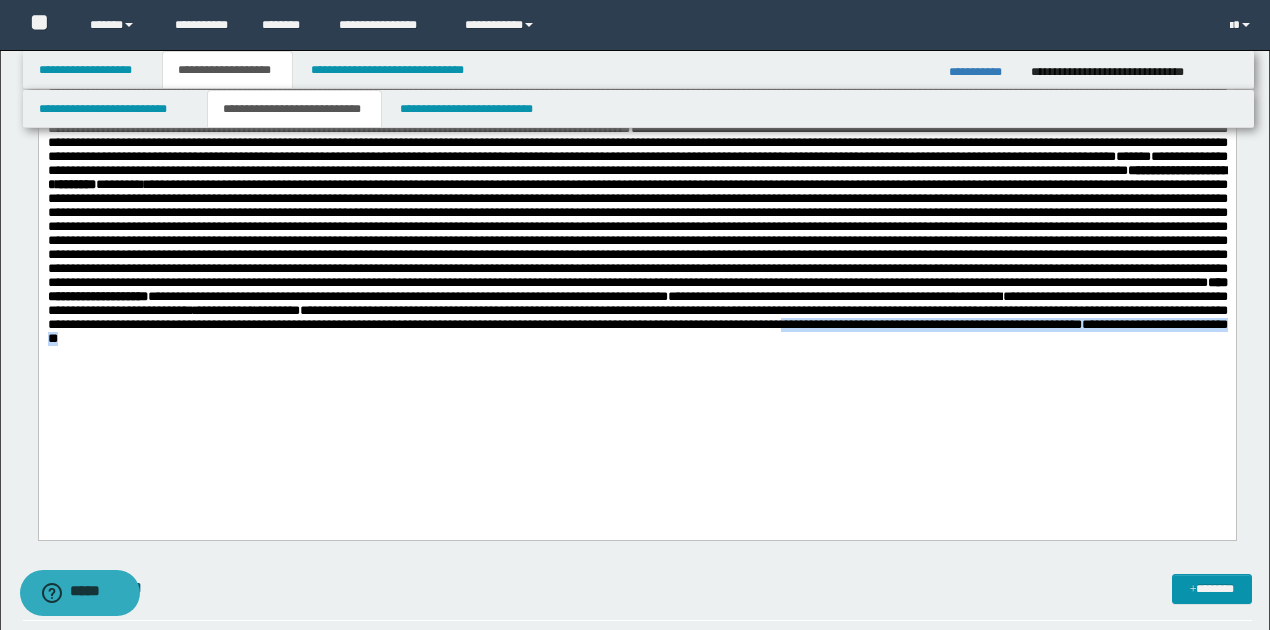 drag, startPoint x: 790, startPoint y: 409, endPoint x: 805, endPoint y: 421, distance: 19.209373 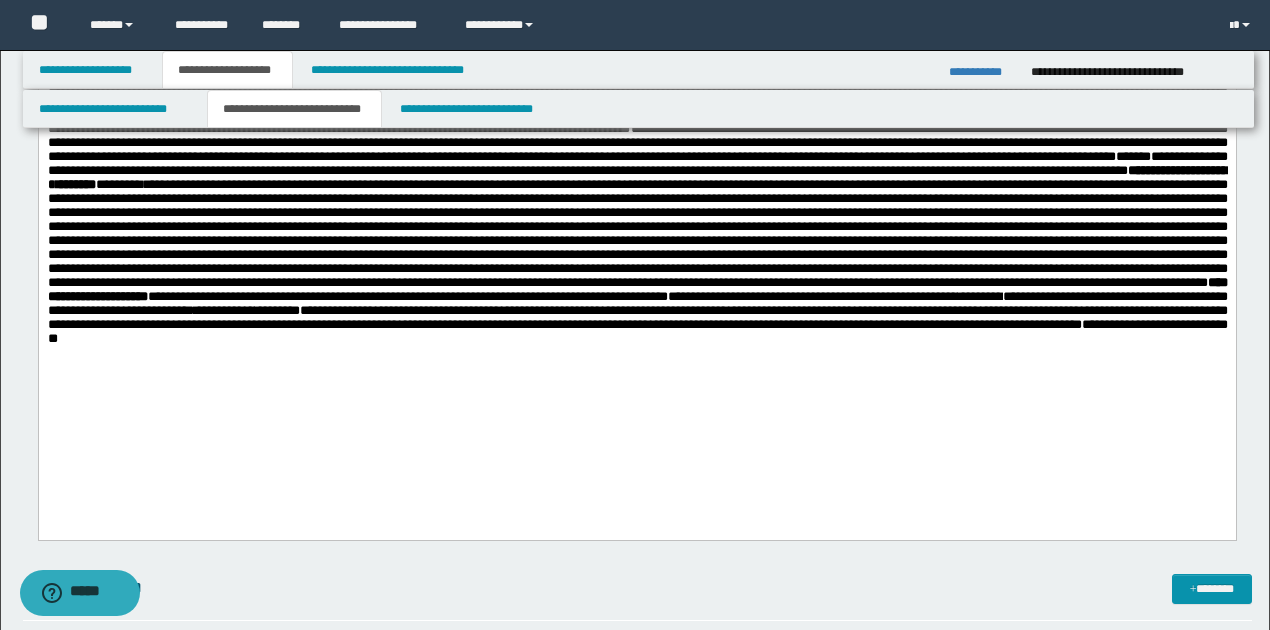 click on "**********" at bounding box center (637, 325) 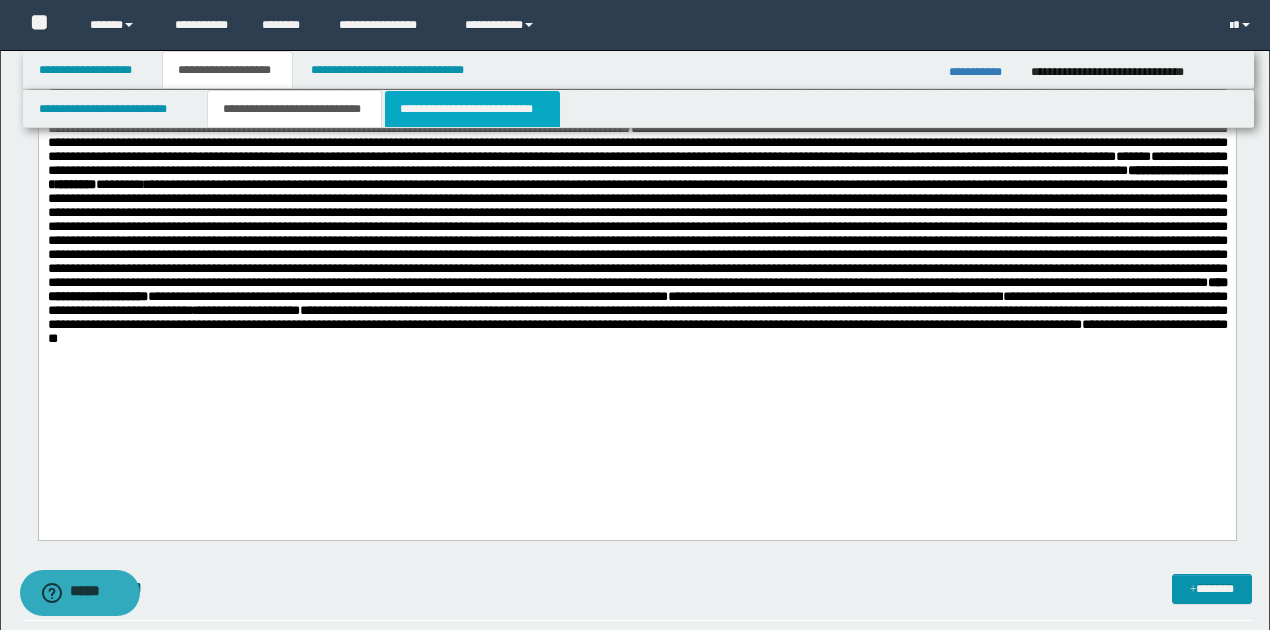 click on "**********" at bounding box center (472, 109) 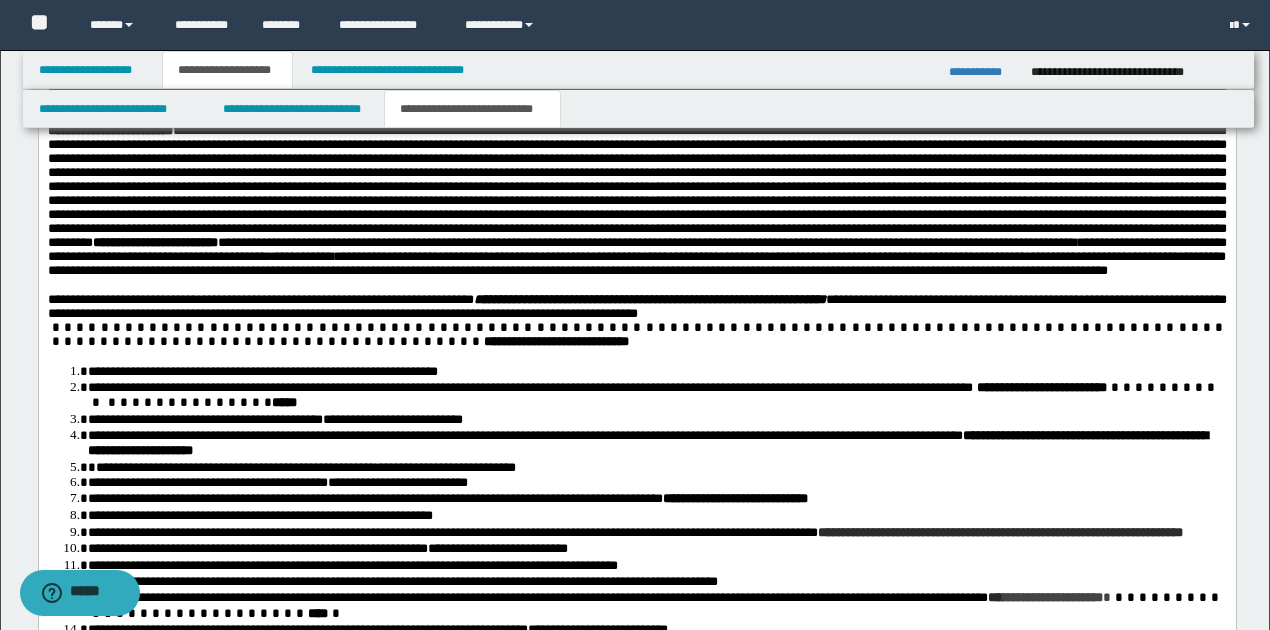 scroll, scrollTop: 1916, scrollLeft: 0, axis: vertical 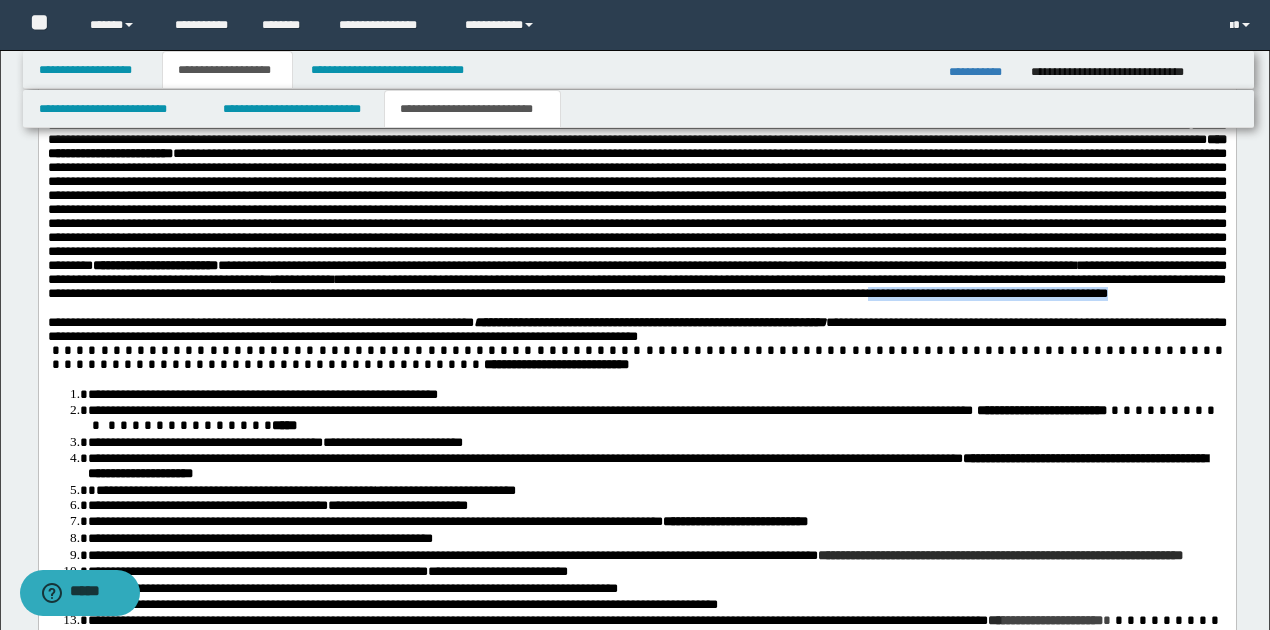 drag, startPoint x: 774, startPoint y: 371, endPoint x: 1075, endPoint y: 368, distance: 301.01495 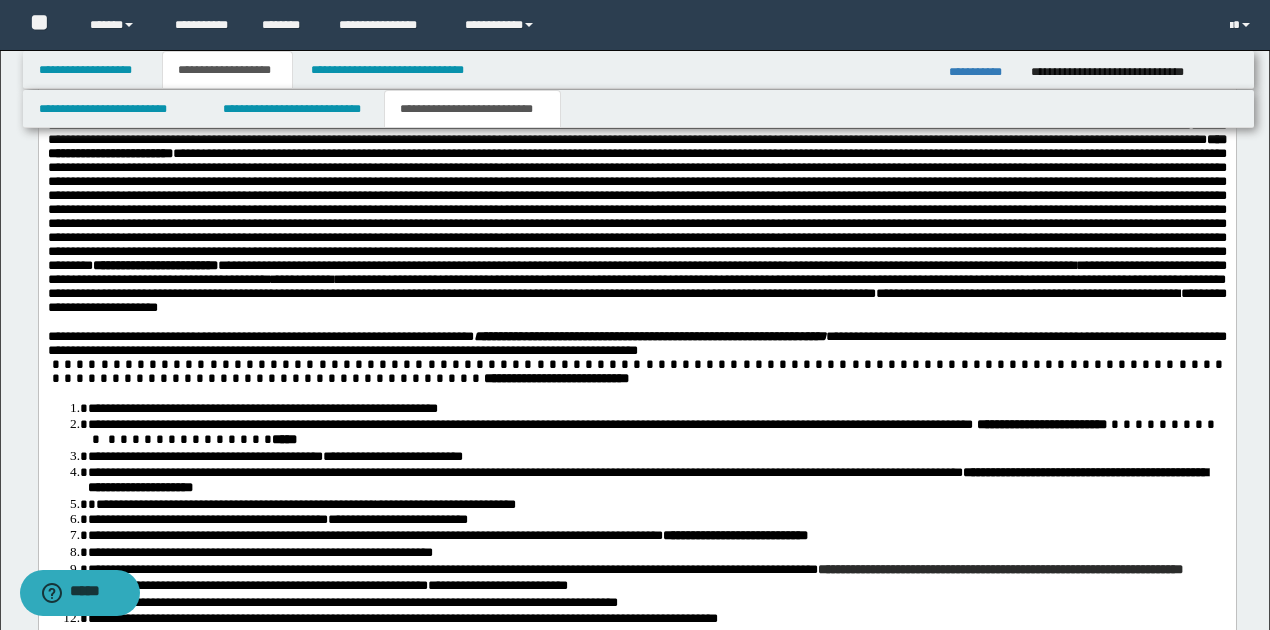click on "**********" at bounding box center [636, 287] 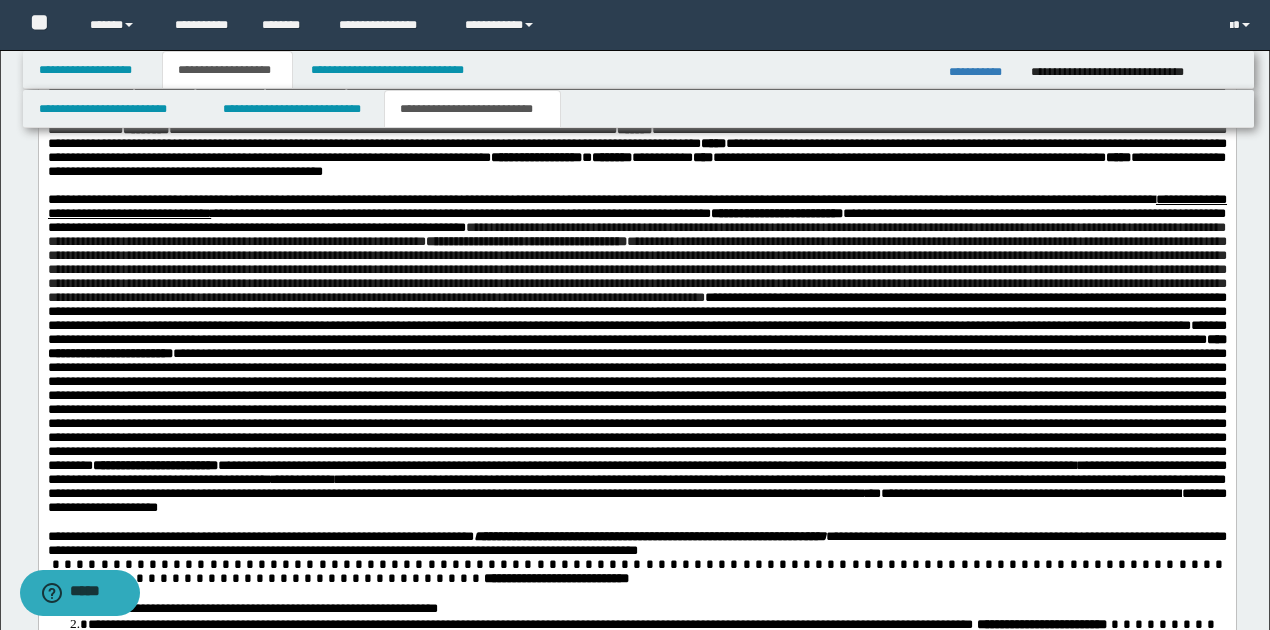 scroll, scrollTop: 1650, scrollLeft: 0, axis: vertical 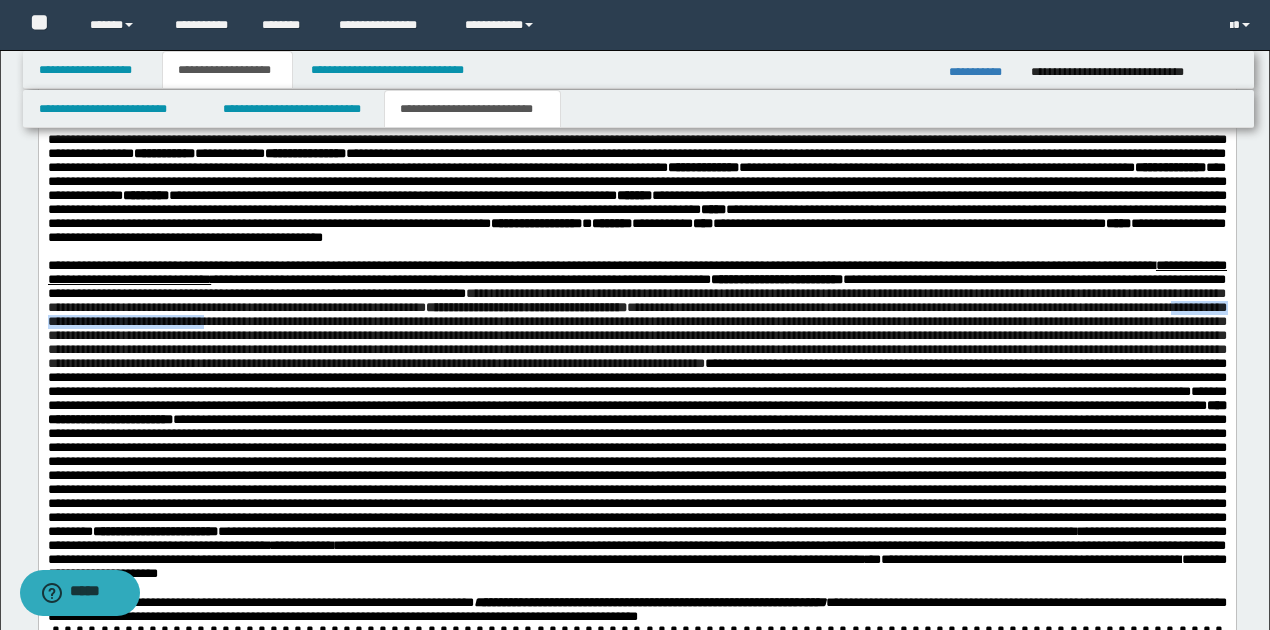 drag, startPoint x: 374, startPoint y: 342, endPoint x: 604, endPoint y: 342, distance: 230 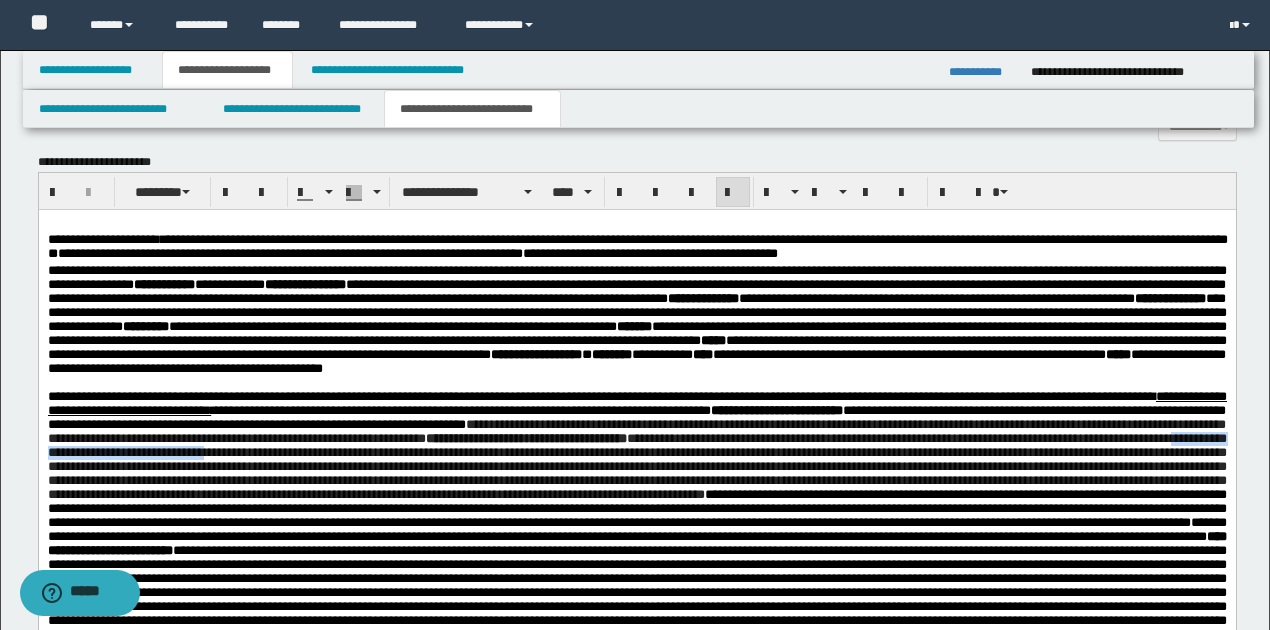 scroll, scrollTop: 1516, scrollLeft: 0, axis: vertical 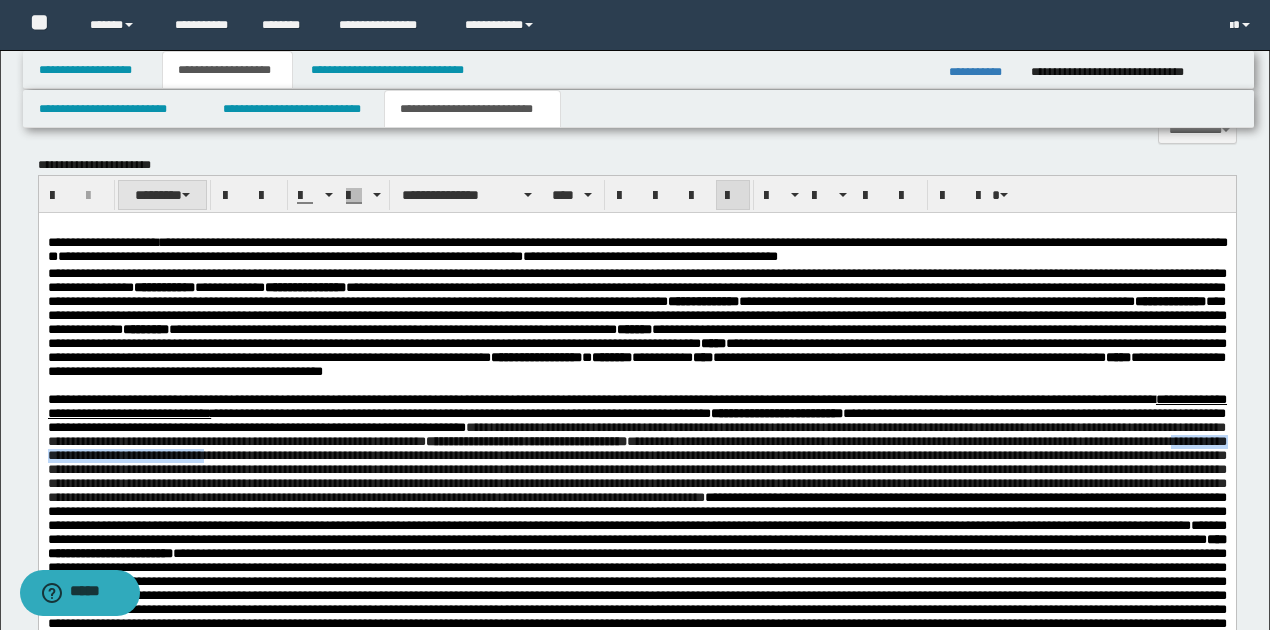 click on "********" at bounding box center [162, 195] 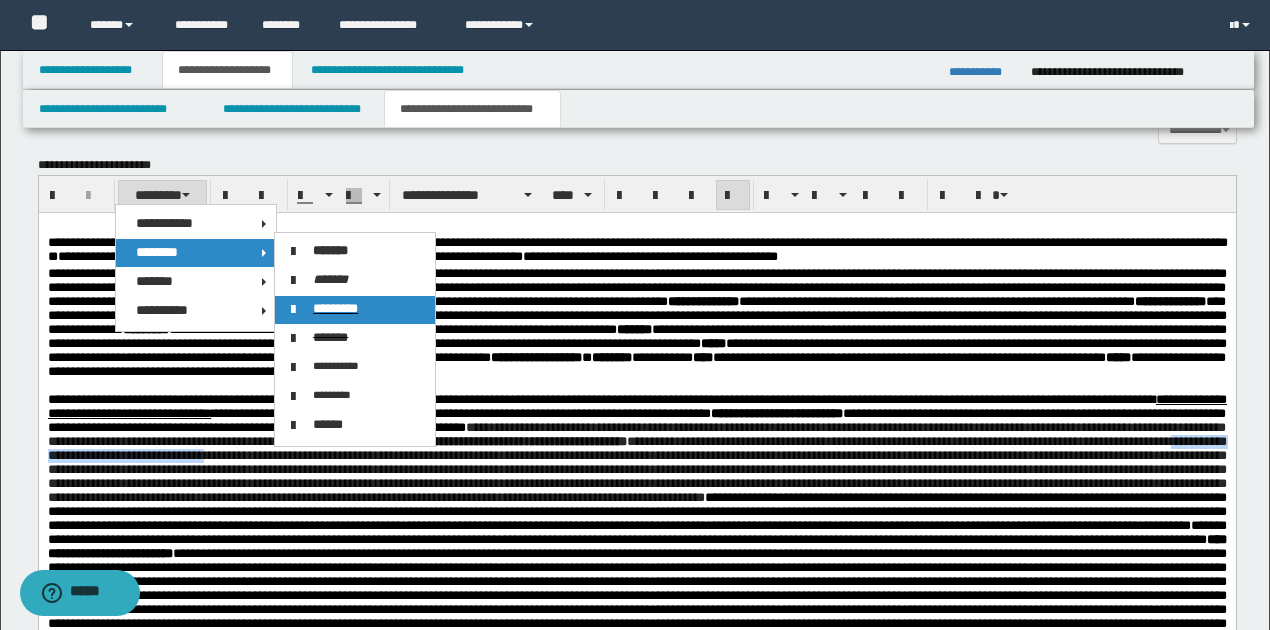 click on "*********" at bounding box center (335, 308) 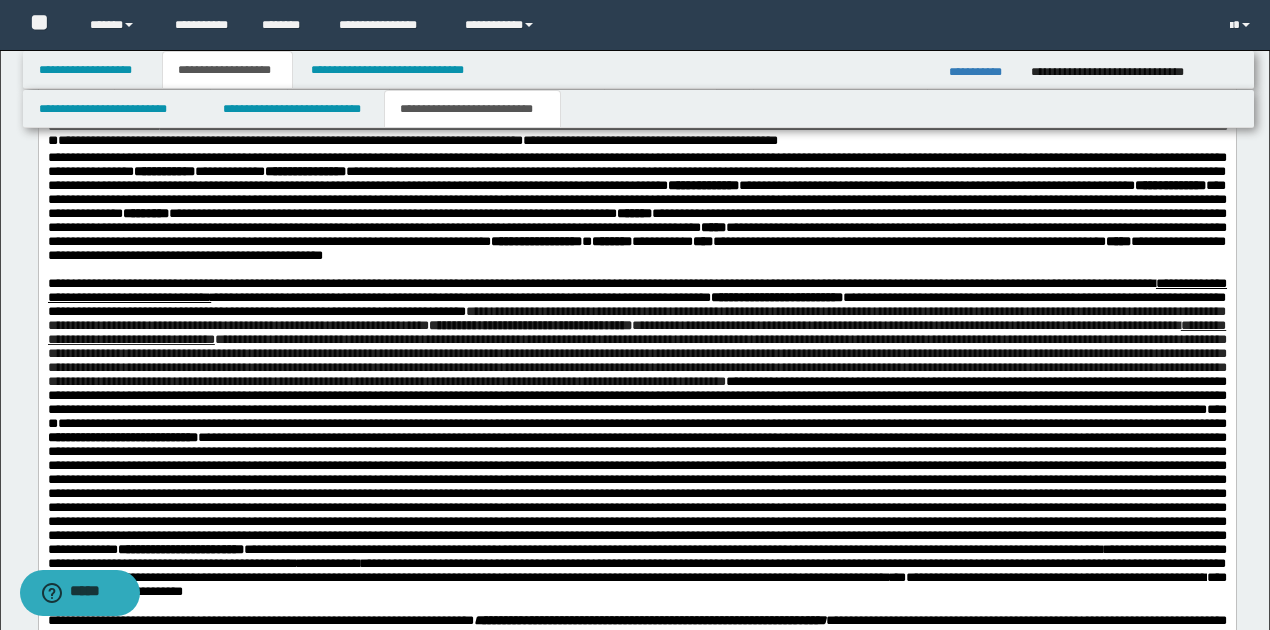 scroll, scrollTop: 1650, scrollLeft: 0, axis: vertical 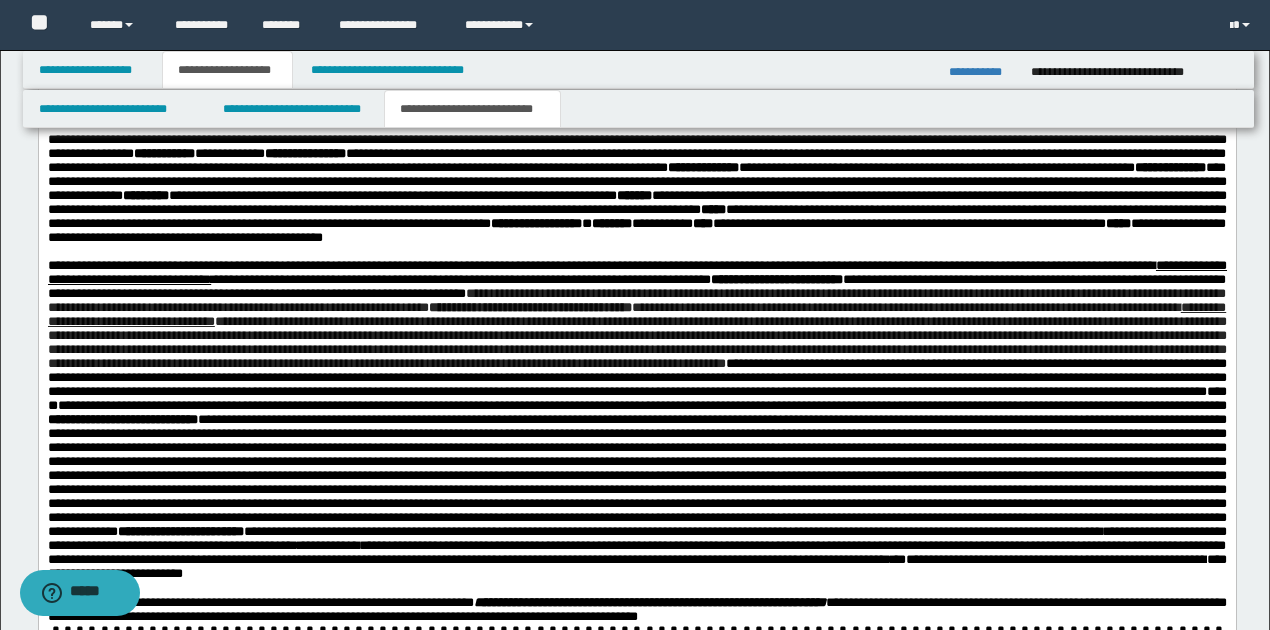 click on "**********" at bounding box center [636, 328] 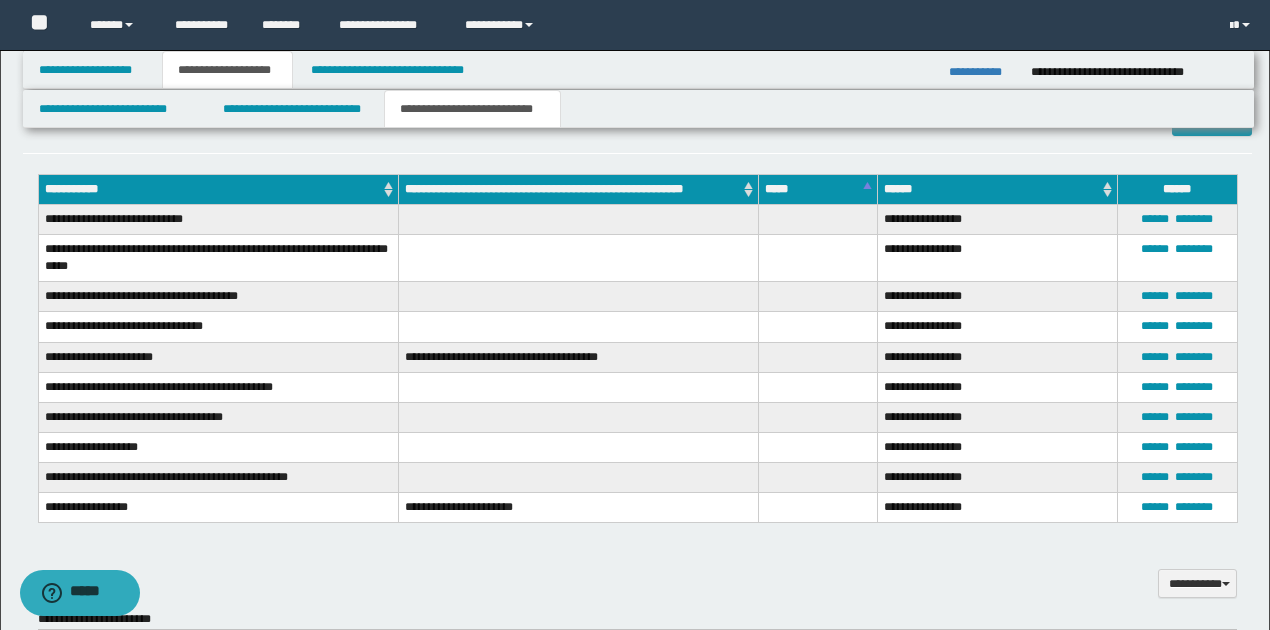 scroll, scrollTop: 983, scrollLeft: 0, axis: vertical 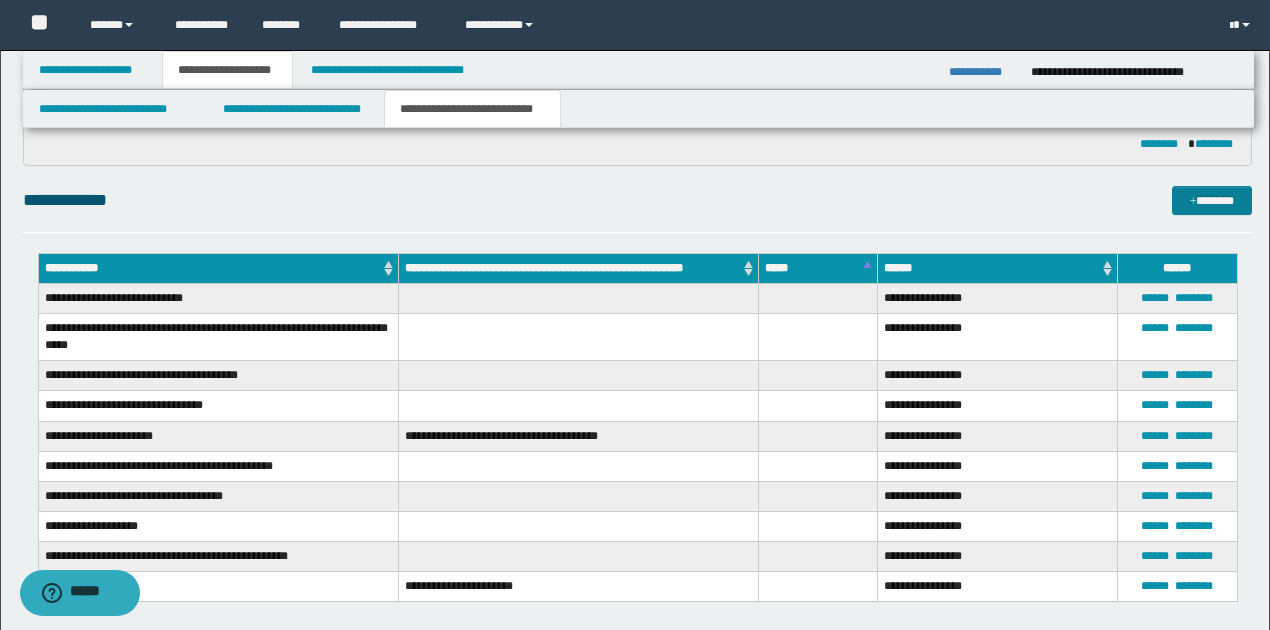 click on "*******" at bounding box center [1211, 200] 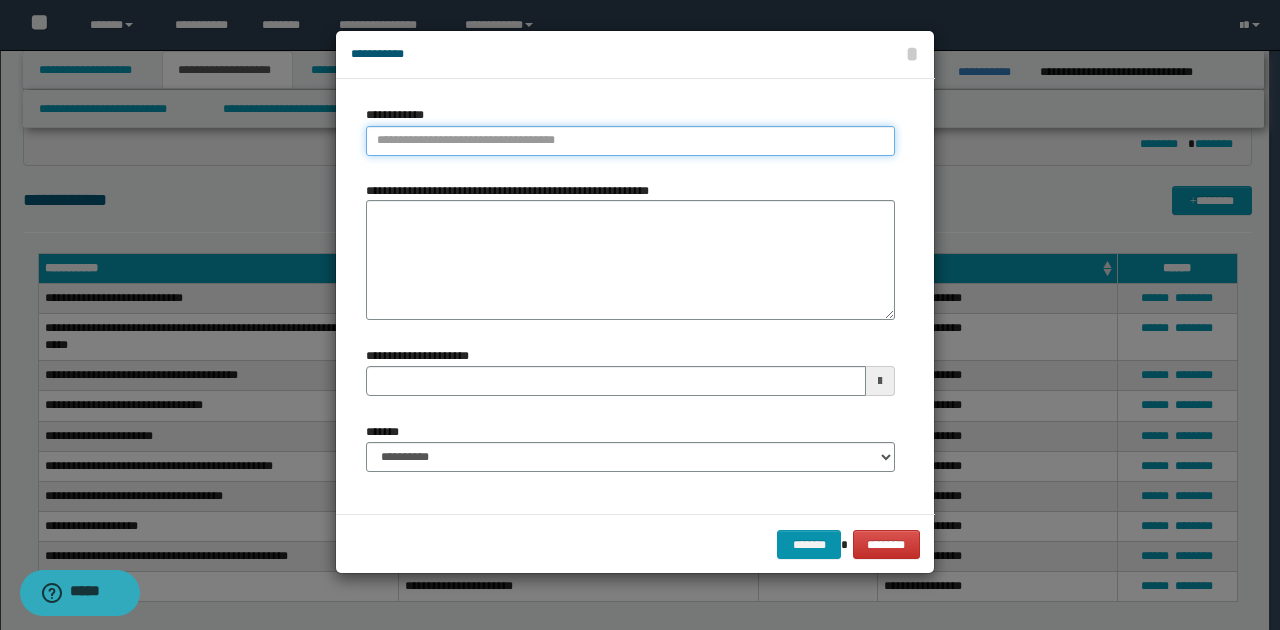 click on "**********" at bounding box center (630, 141) 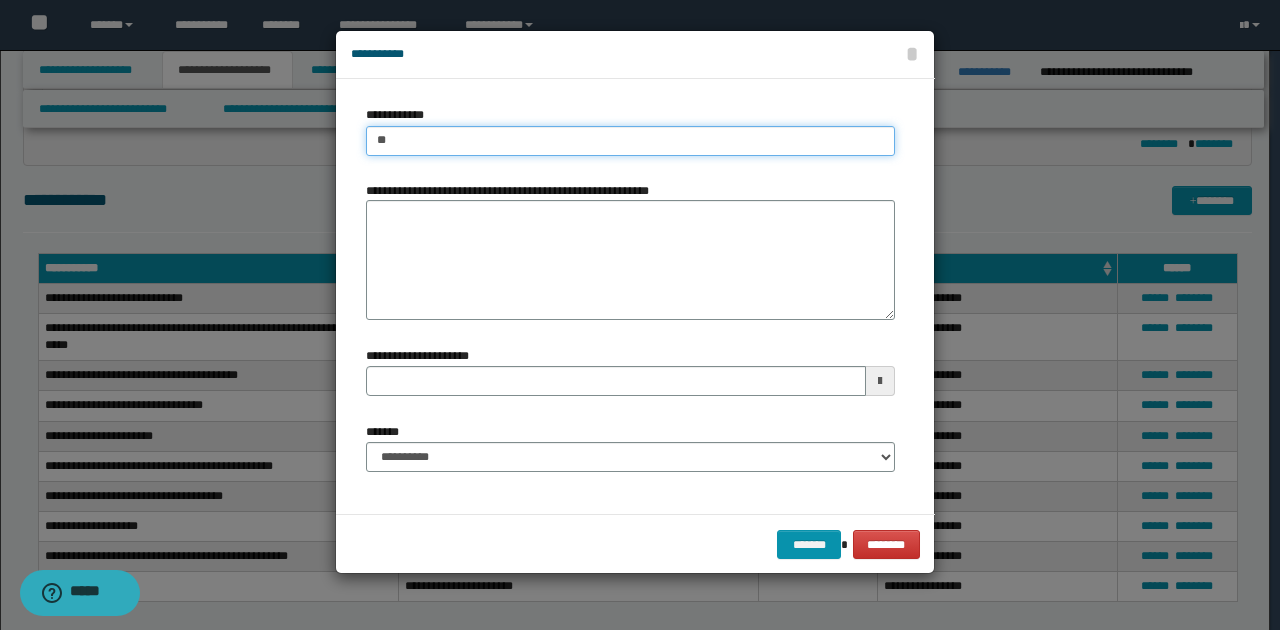 type on "***" 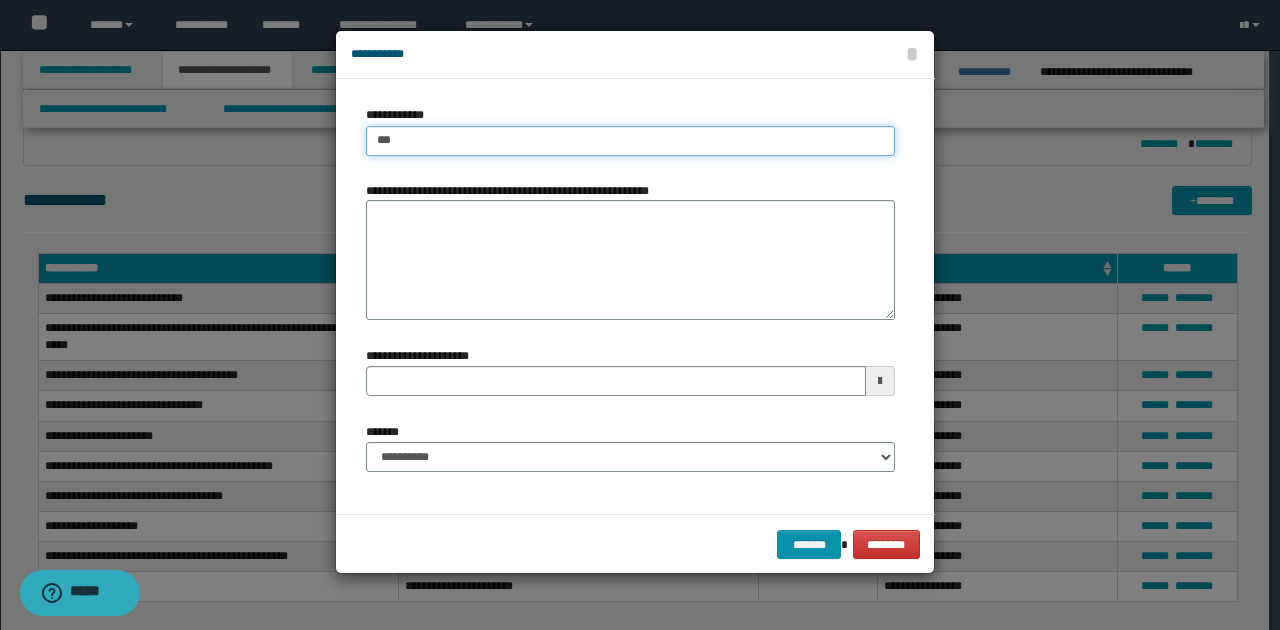 type on "***" 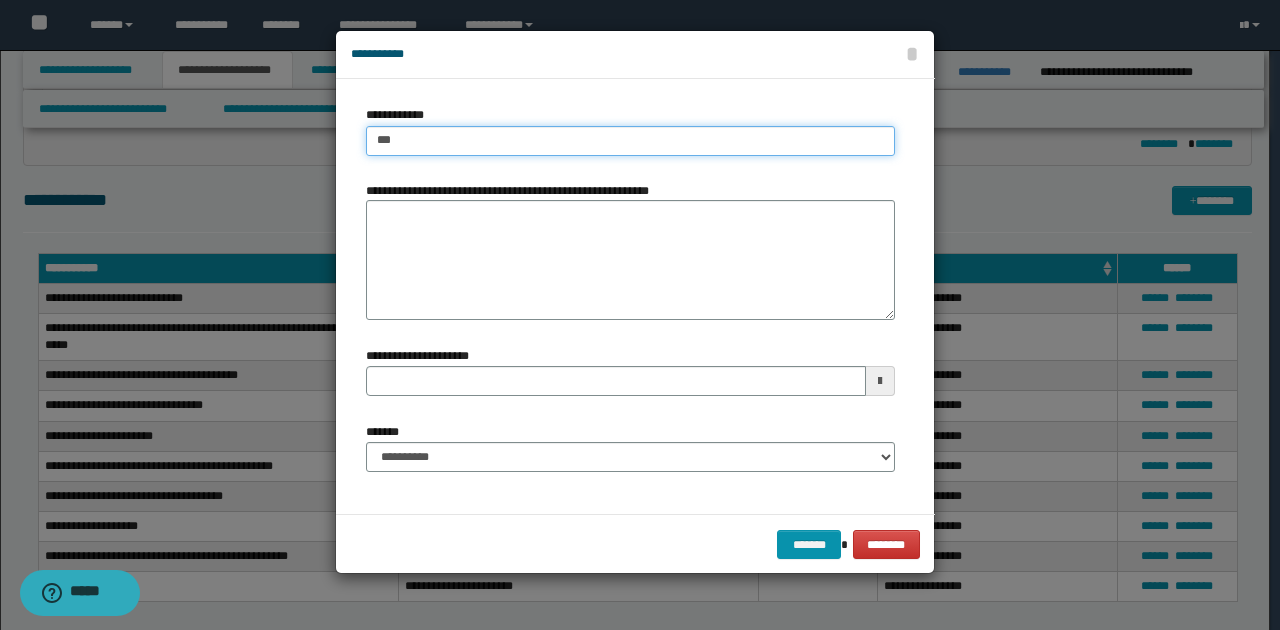type 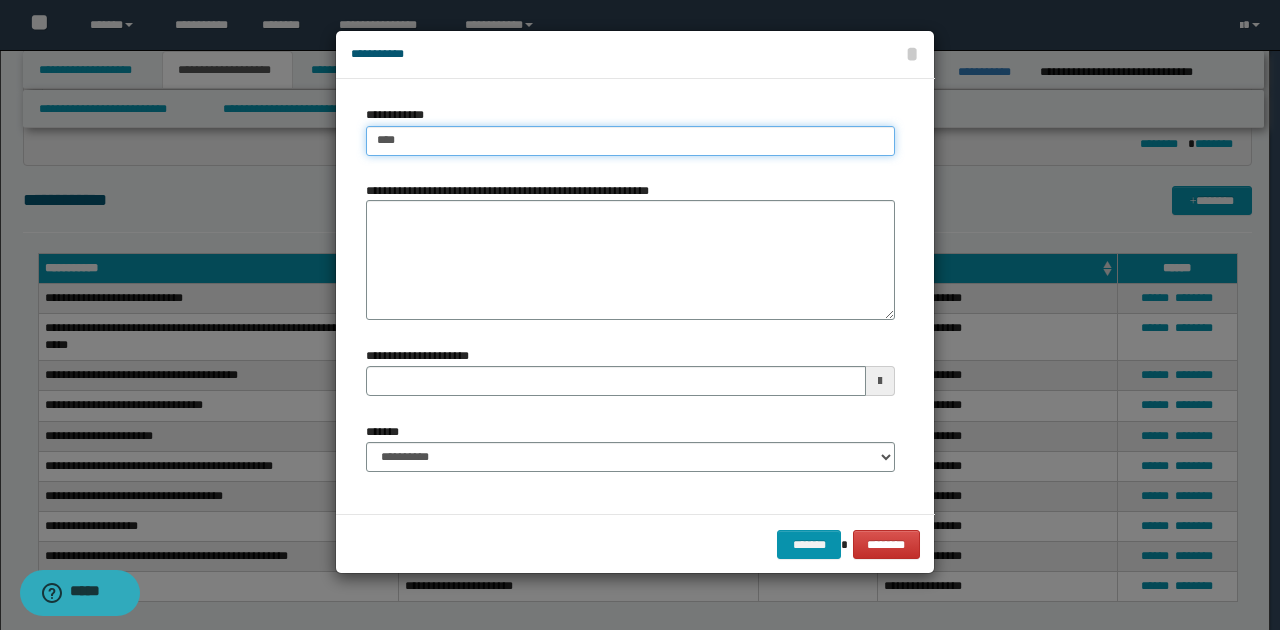type on "*****" 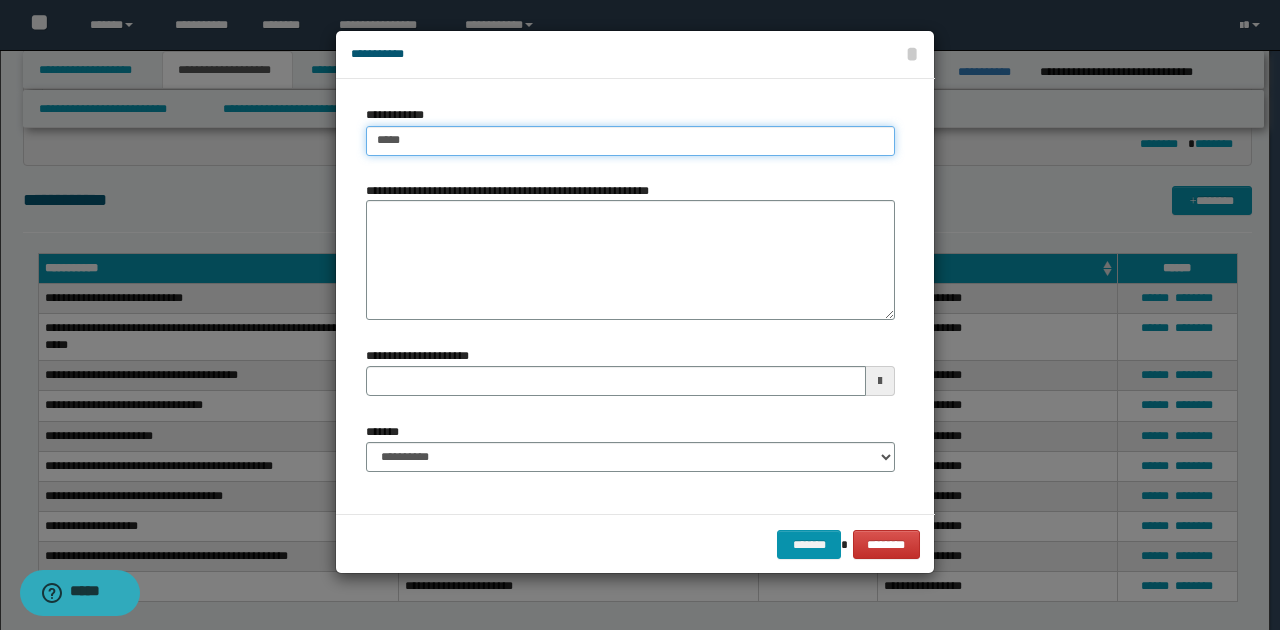 type on "********" 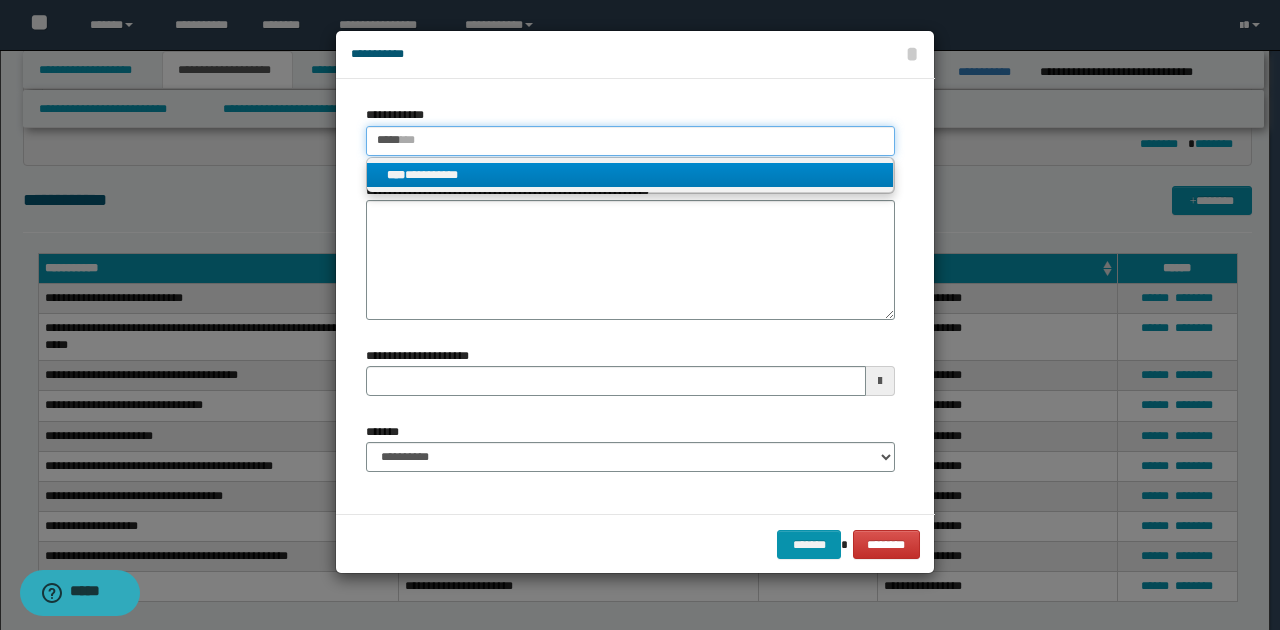type on "*****" 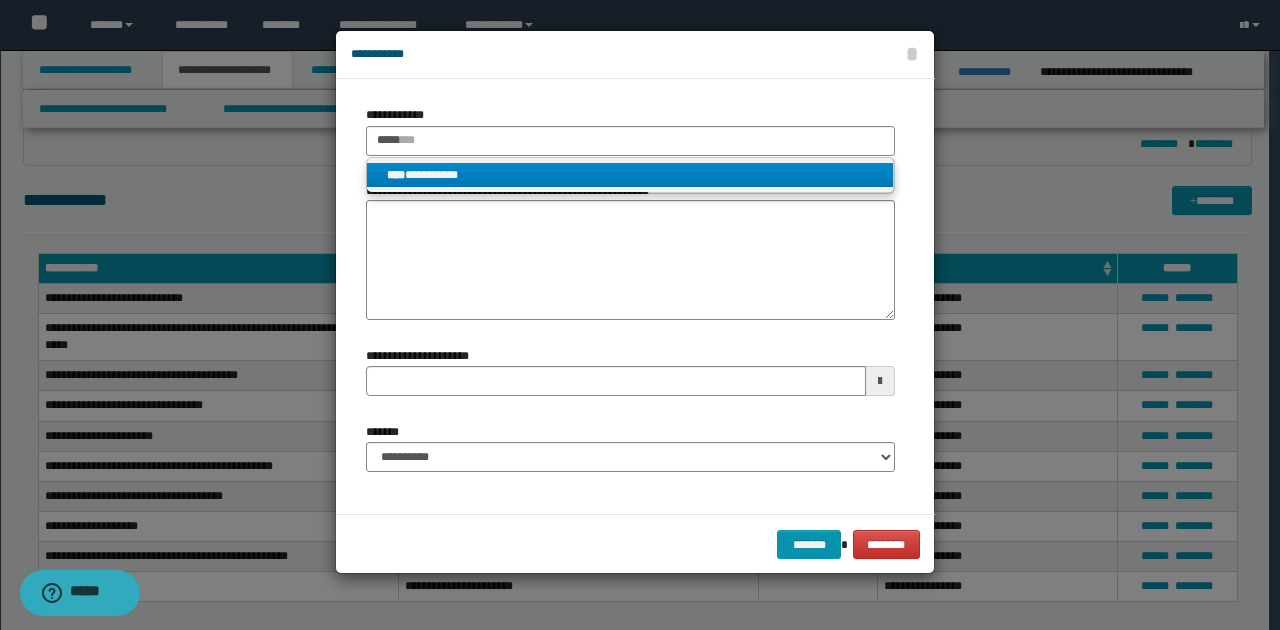 click on "**********" at bounding box center [630, 175] 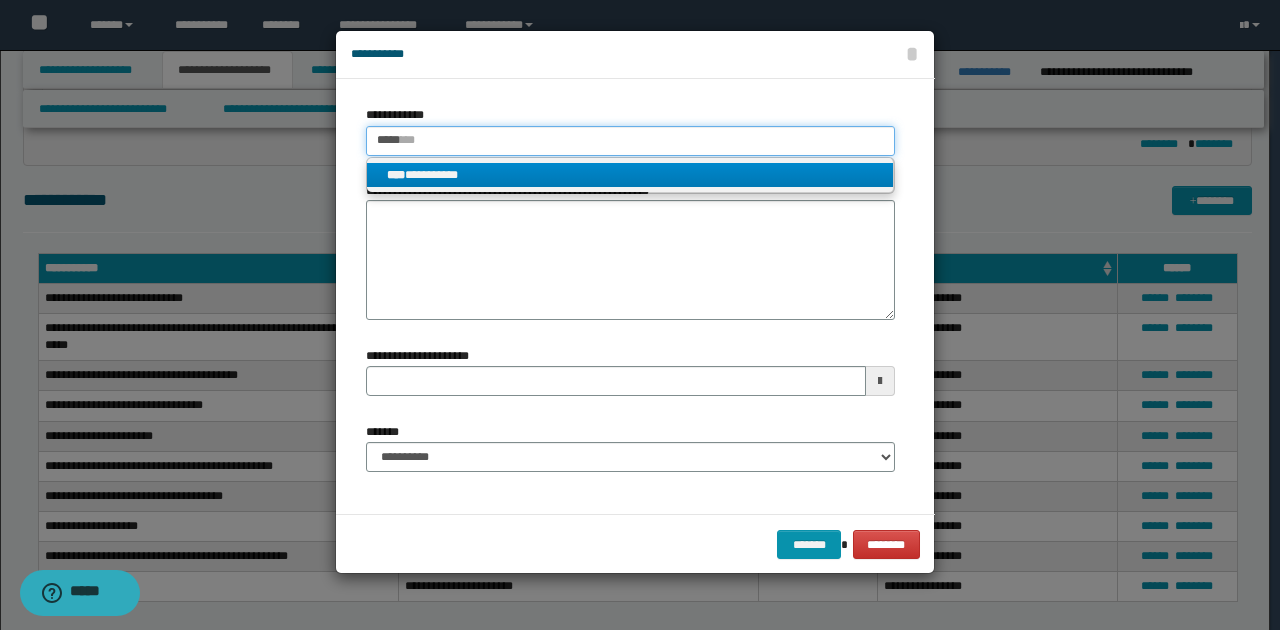 type 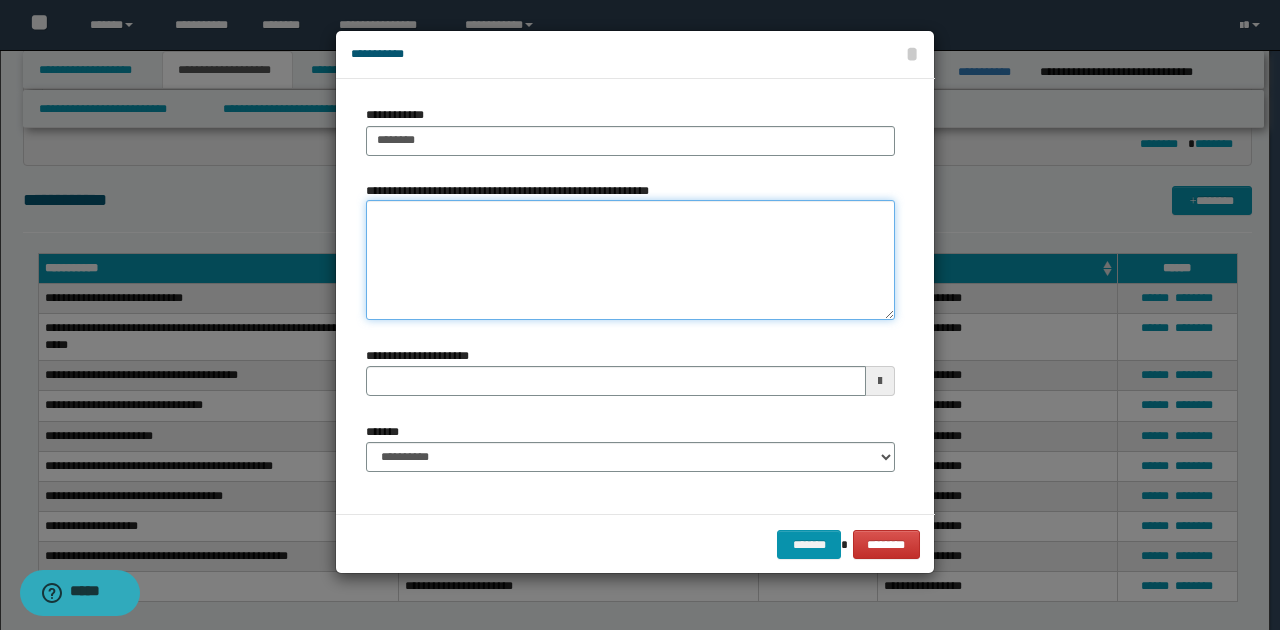 click on "**********" at bounding box center [630, 260] 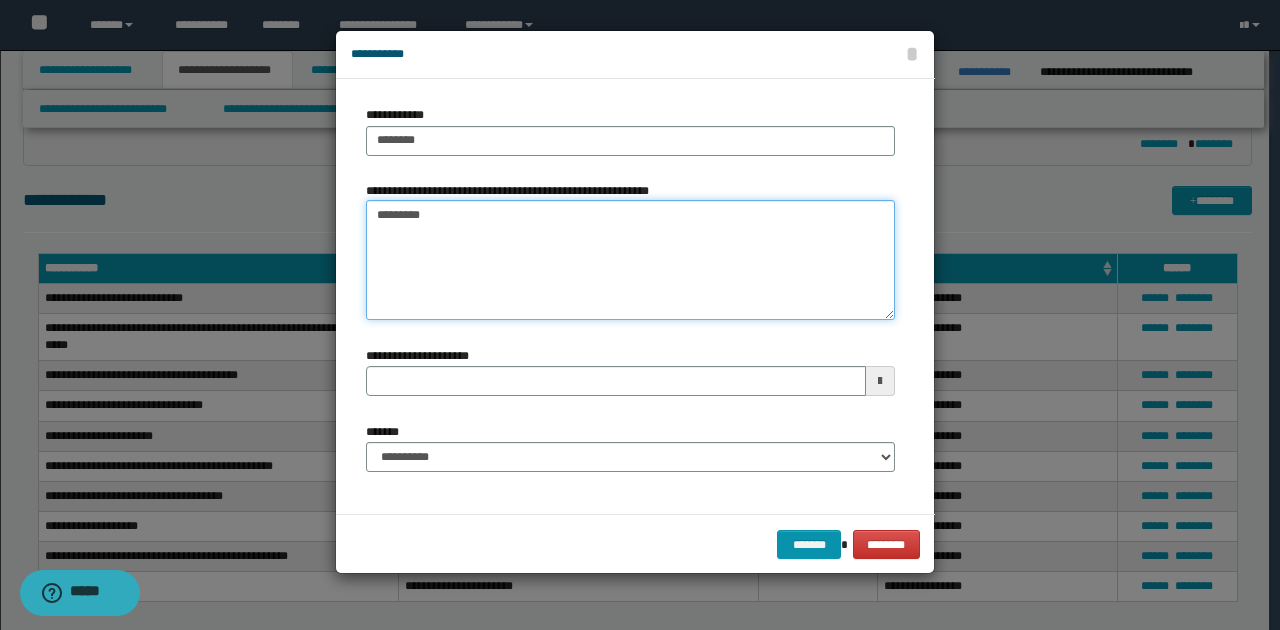 type on "**********" 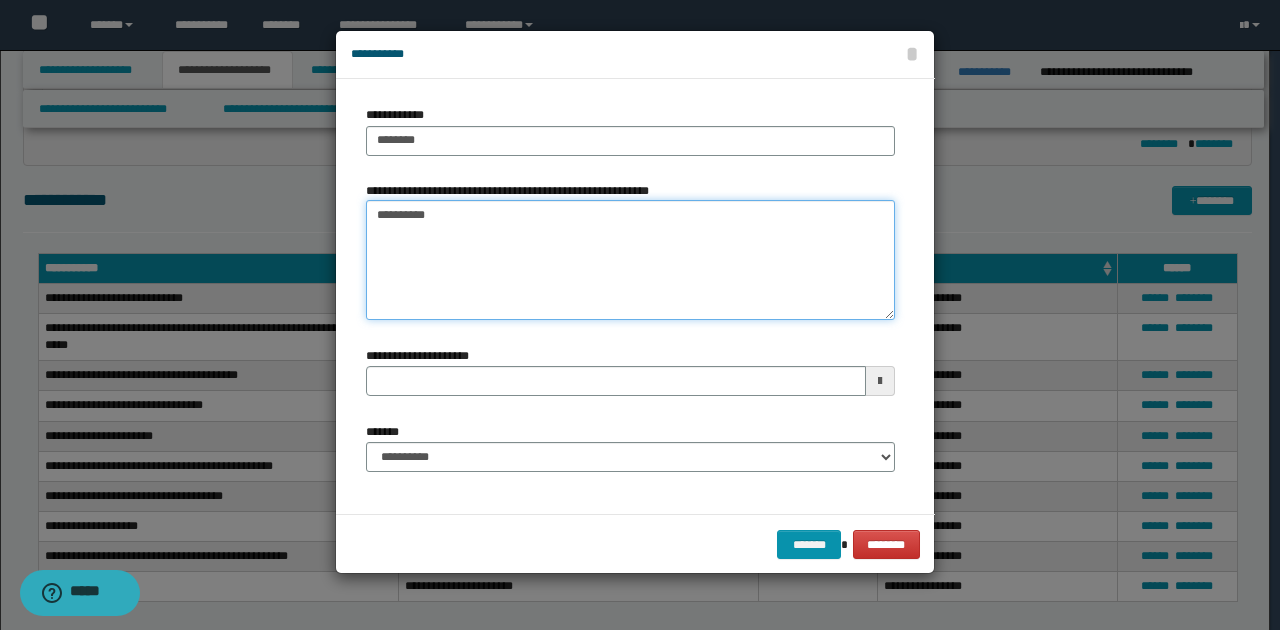 type 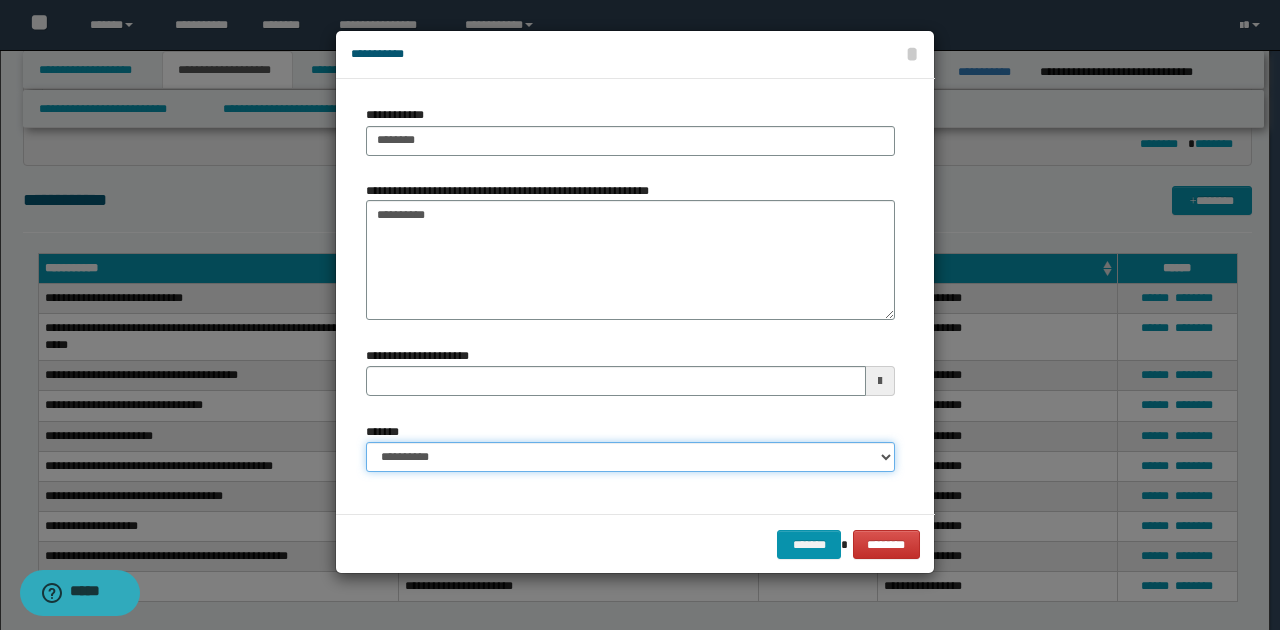 click on "**********" at bounding box center (630, 457) 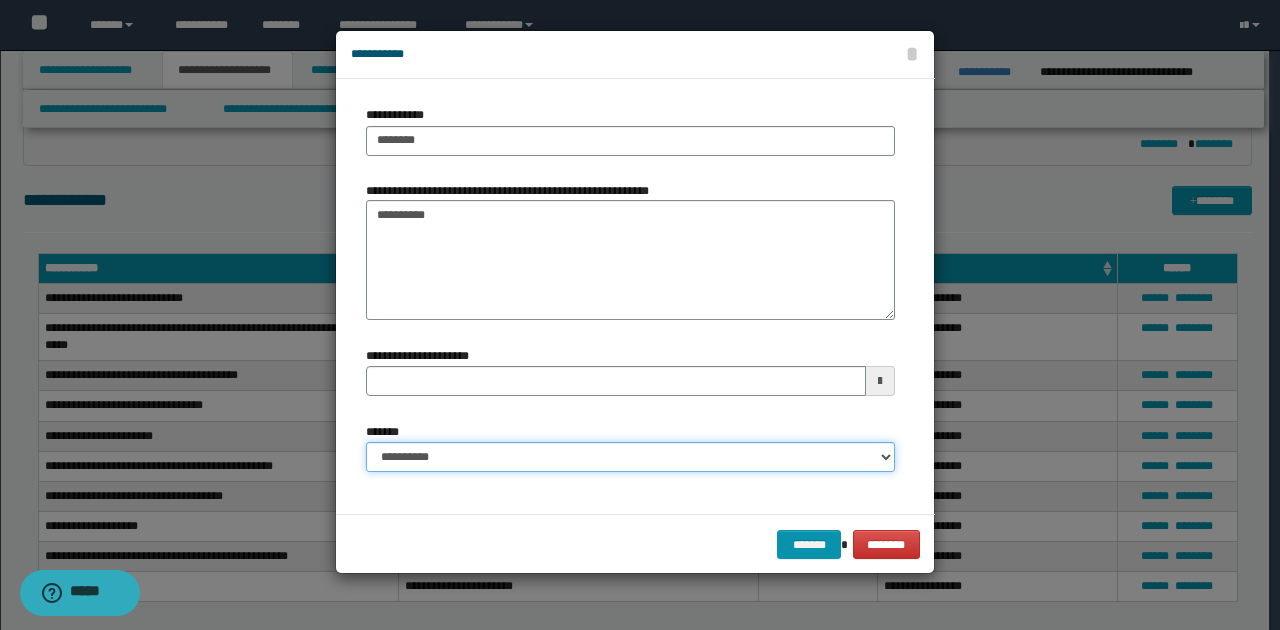 select on "*" 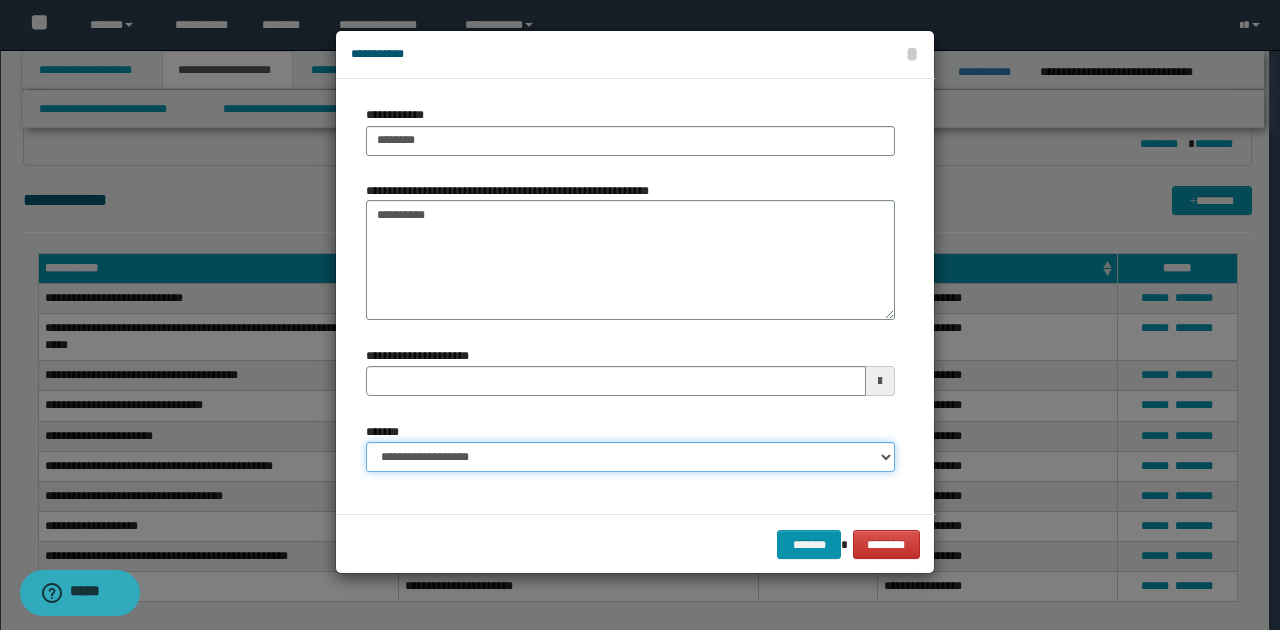type 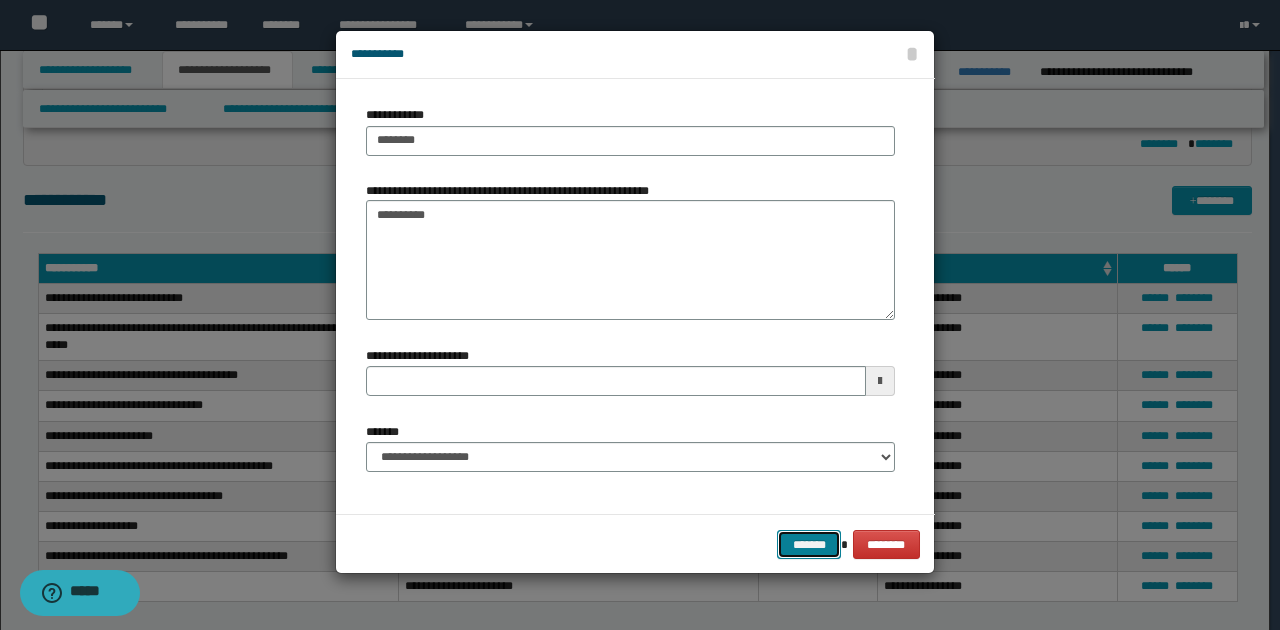 click on "*******" at bounding box center [809, 544] 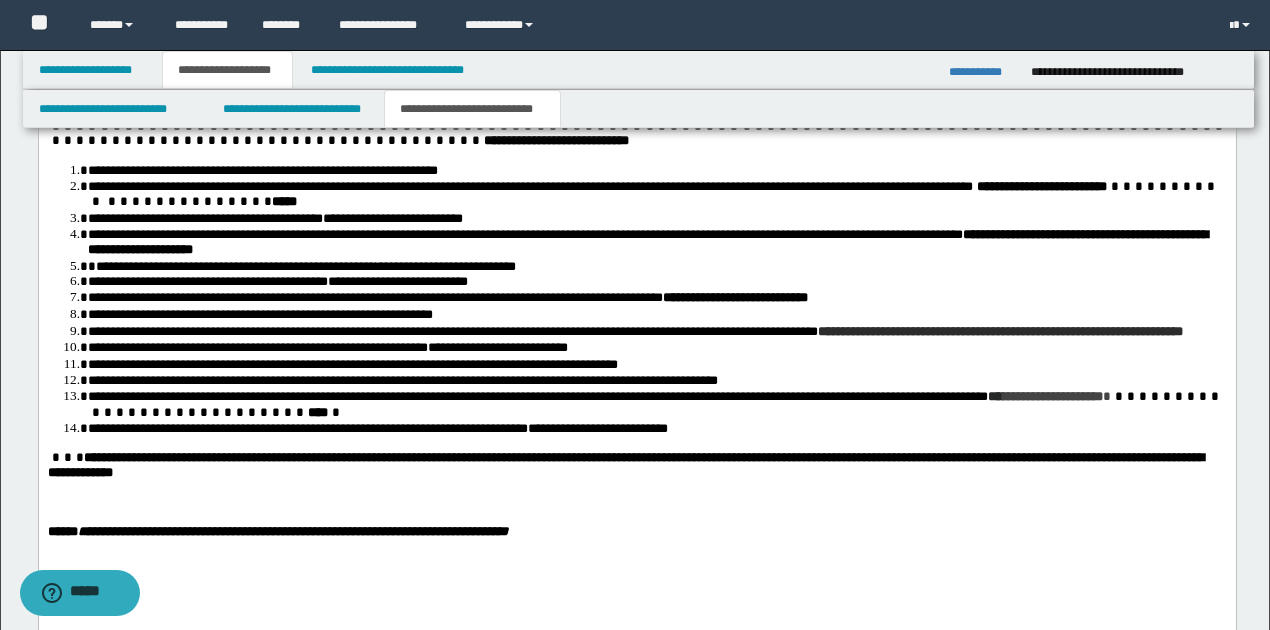 scroll, scrollTop: 2183, scrollLeft: 0, axis: vertical 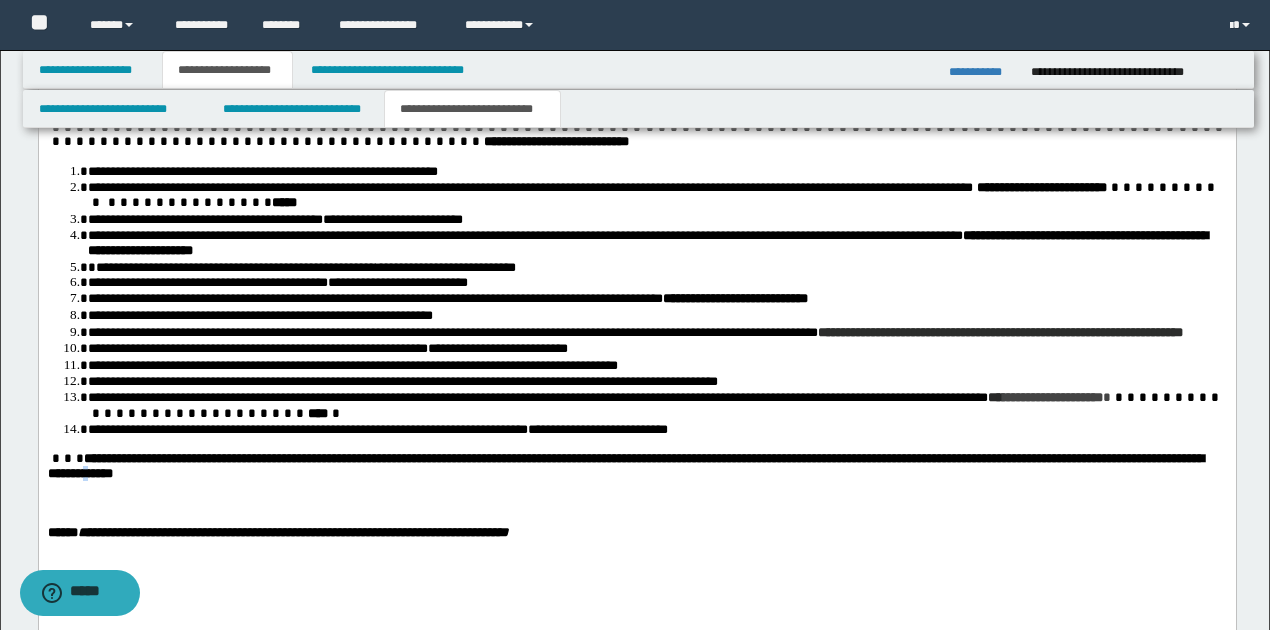 click on "**********" at bounding box center [625, 467] 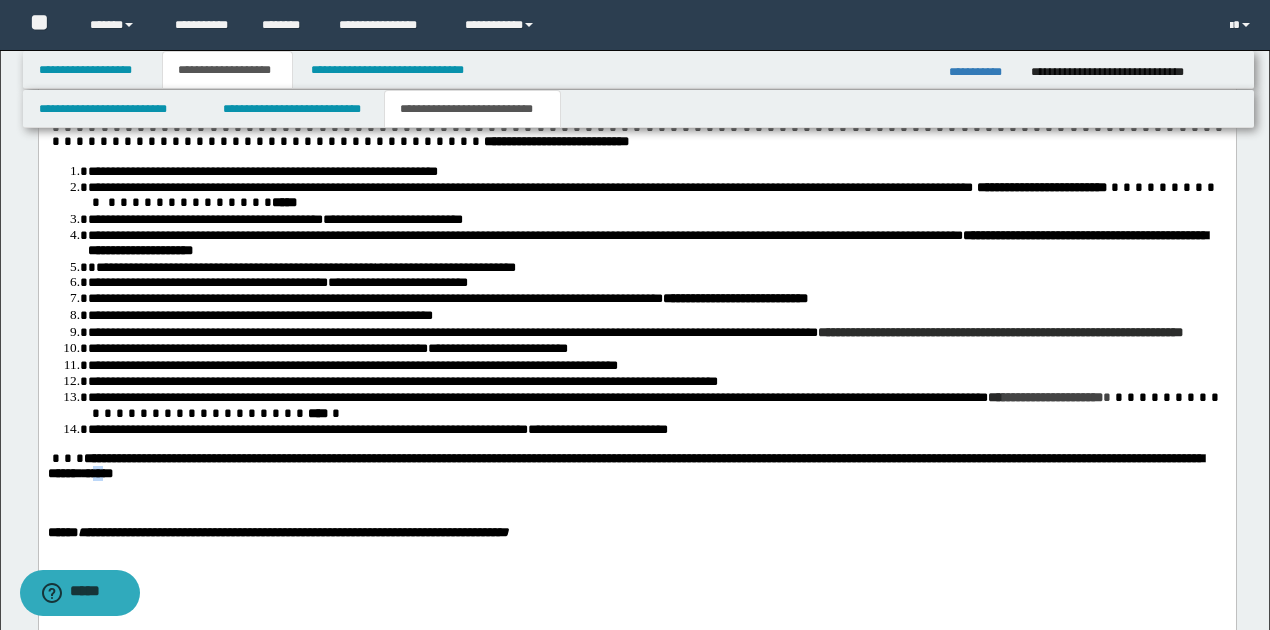 click on "**********" at bounding box center [625, 467] 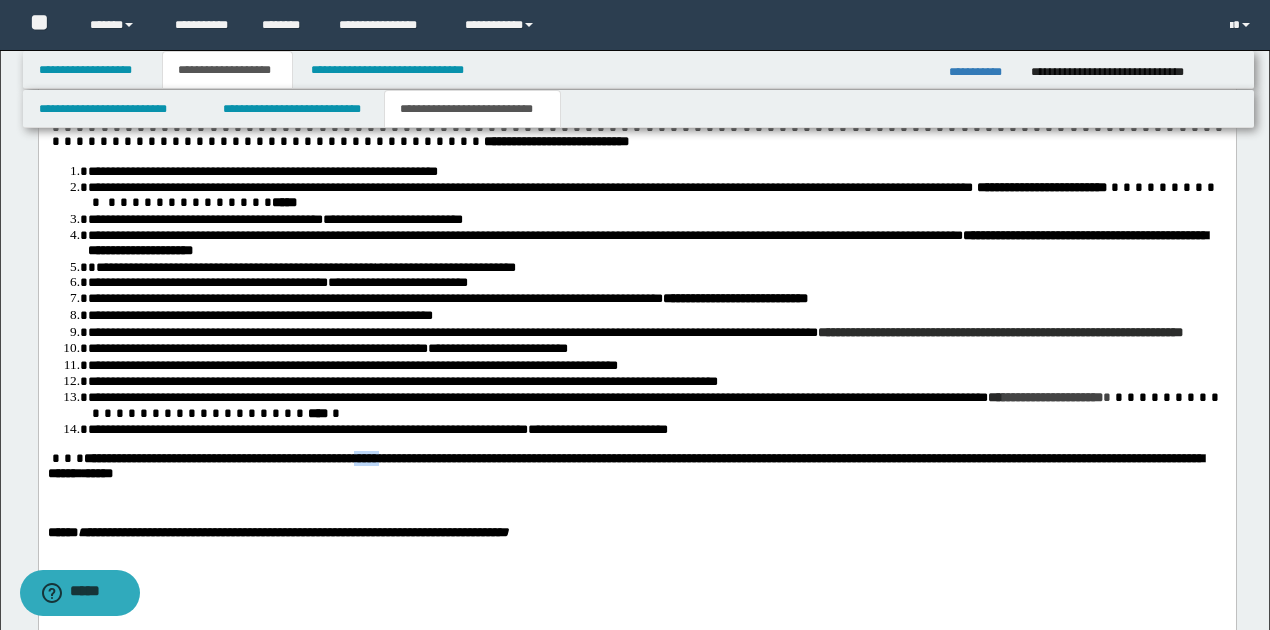 drag, startPoint x: 368, startPoint y: 470, endPoint x: 394, endPoint y: 471, distance: 26.019224 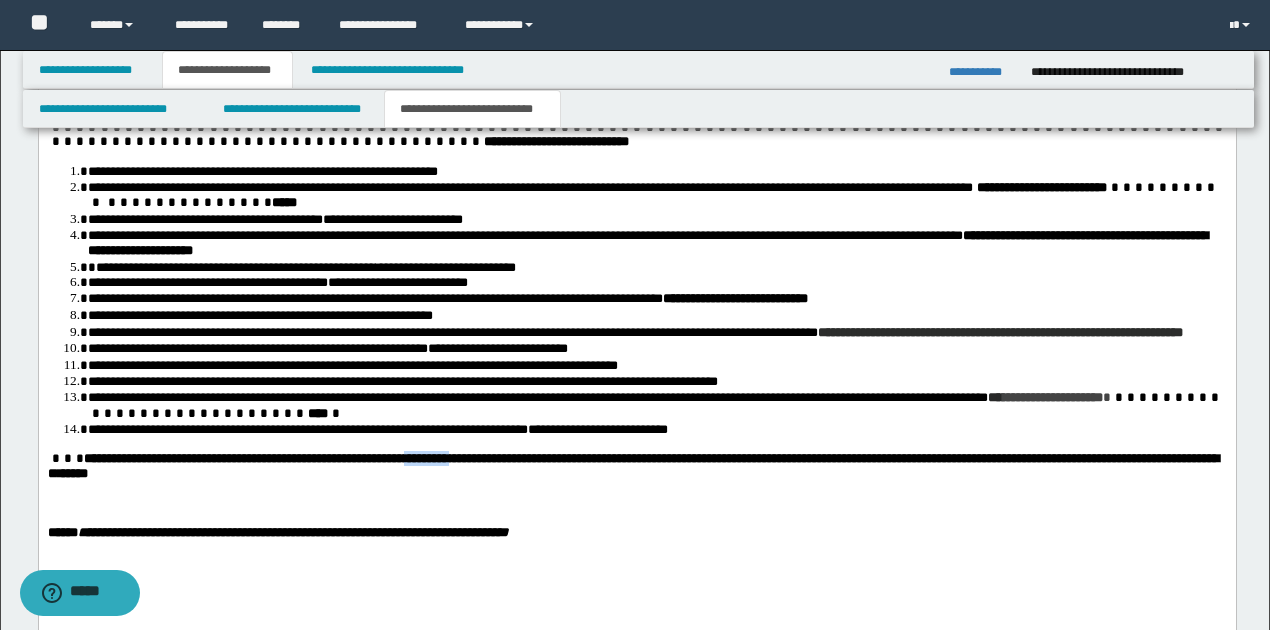 drag, startPoint x: 431, startPoint y: 466, endPoint x: 482, endPoint y: 471, distance: 51.24451 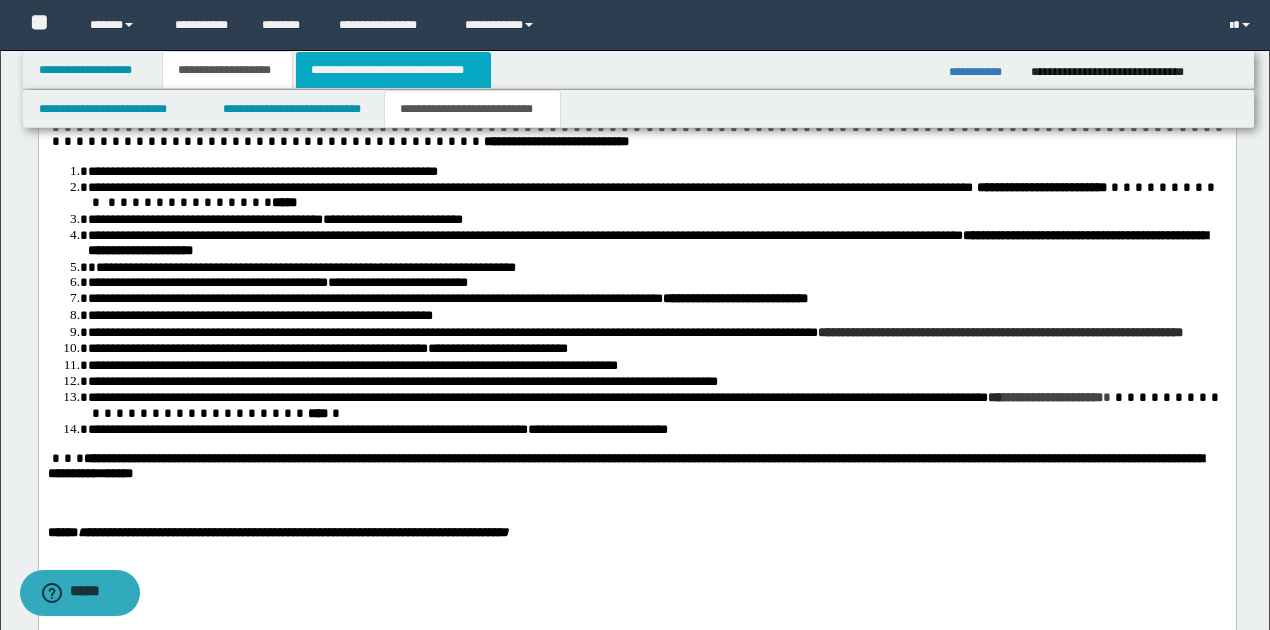 click on "**********" at bounding box center (393, 70) 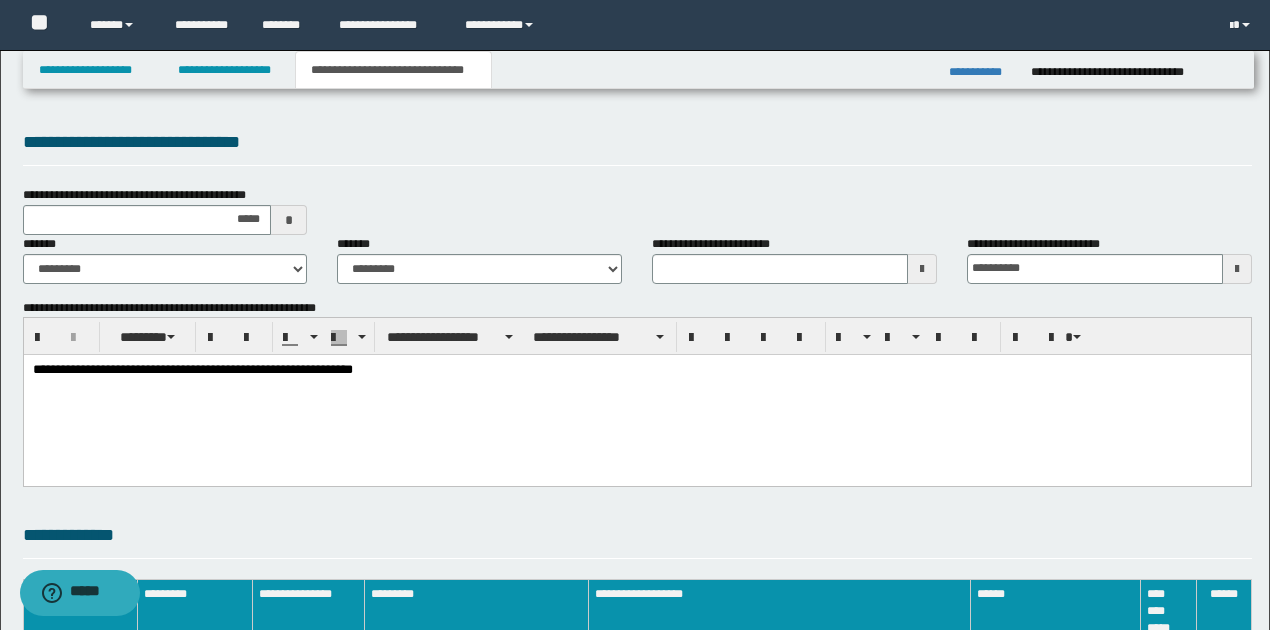 scroll, scrollTop: 0, scrollLeft: 0, axis: both 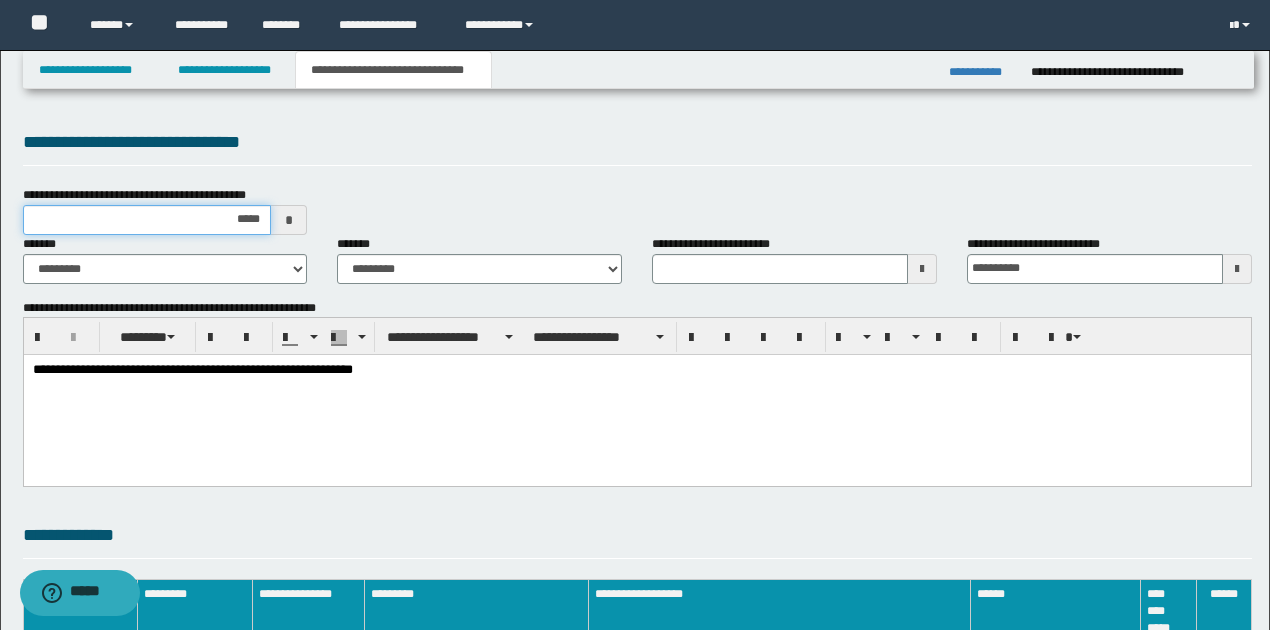 drag, startPoint x: 239, startPoint y: 221, endPoint x: 258, endPoint y: 217, distance: 19.416489 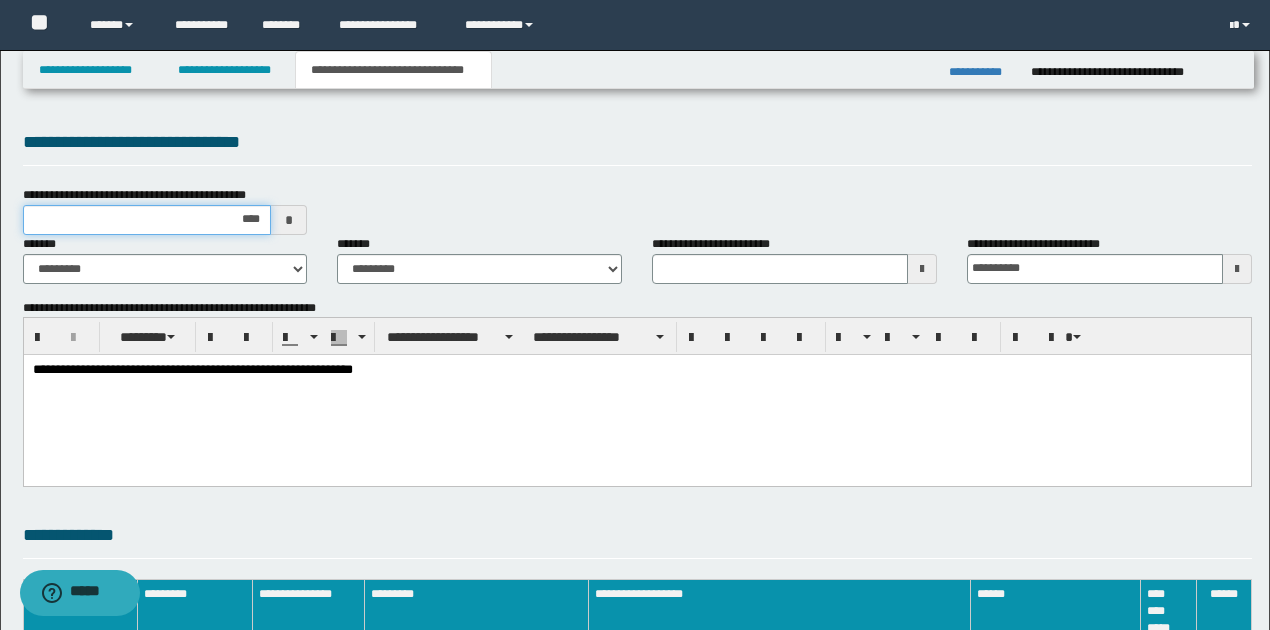 type on "*****" 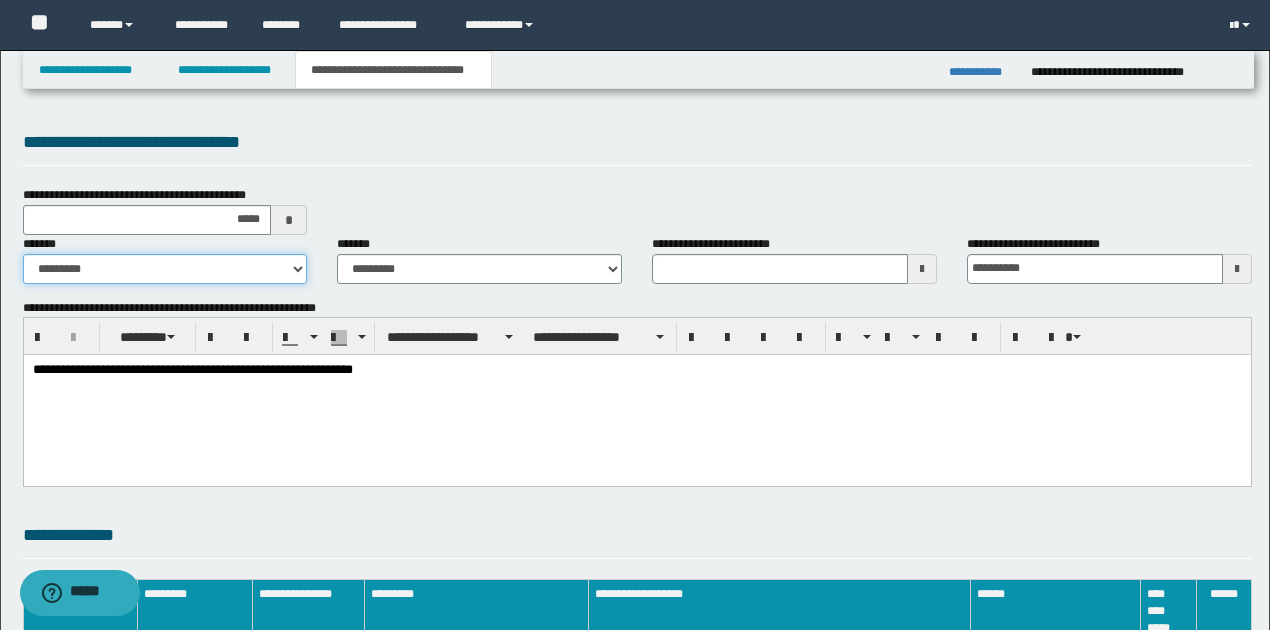 click on "**********" at bounding box center (165, 269) 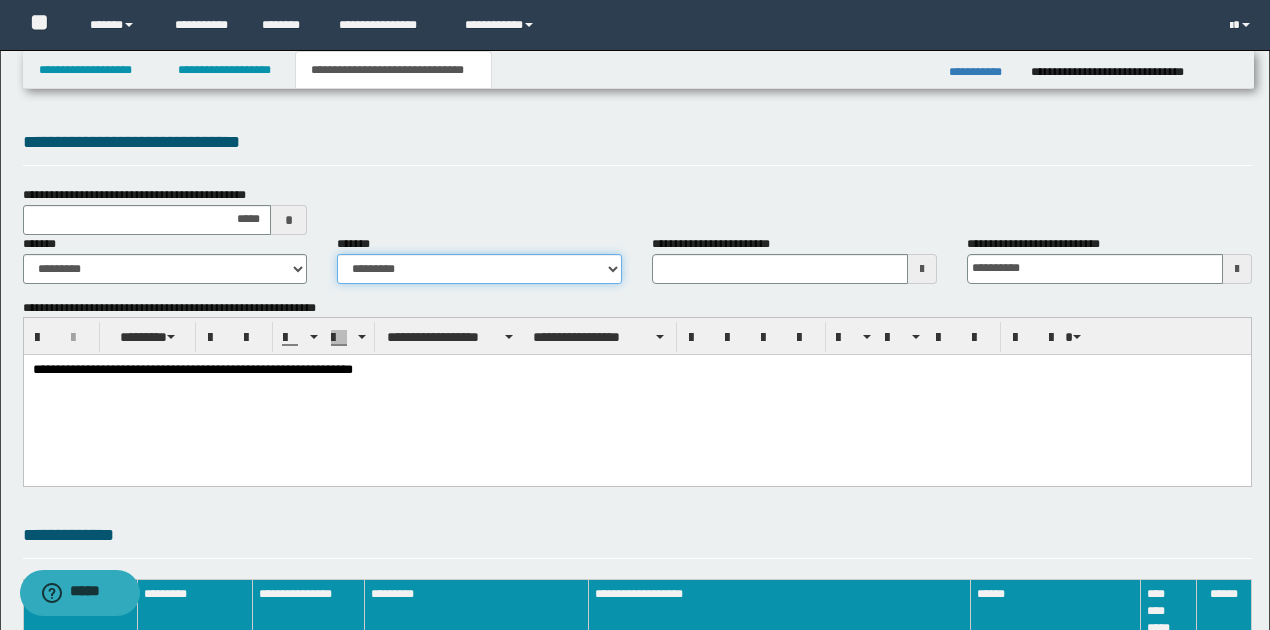 click on "**********" at bounding box center (479, 269) 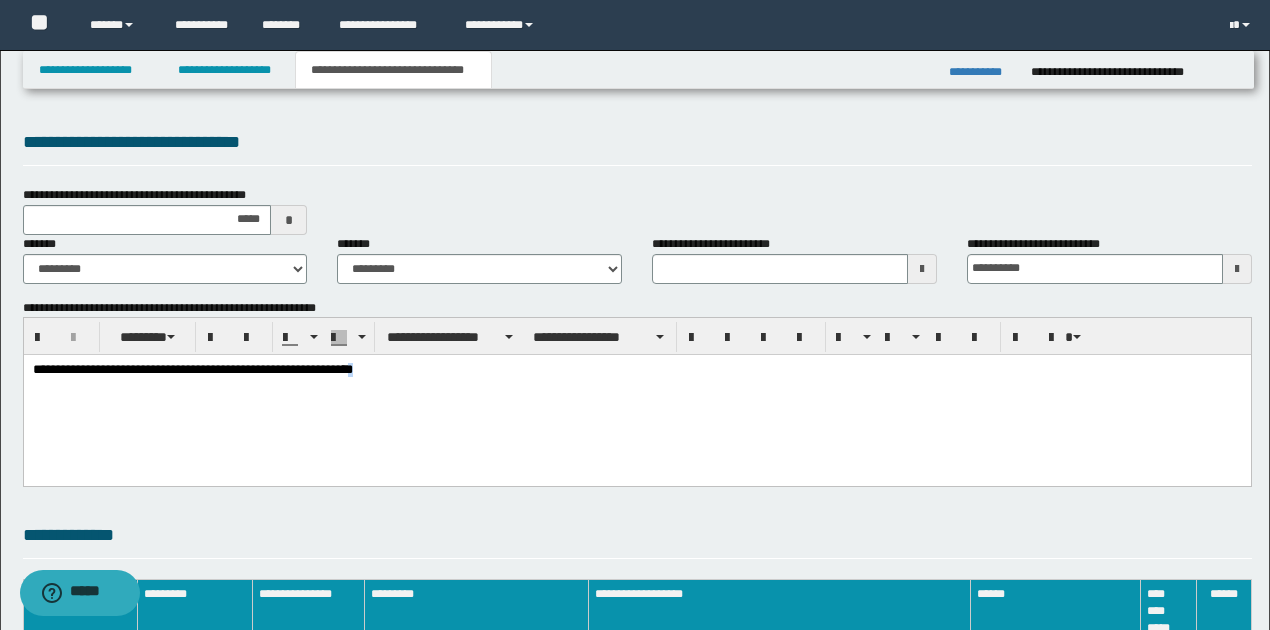 click on "**********" at bounding box center (637, 370) 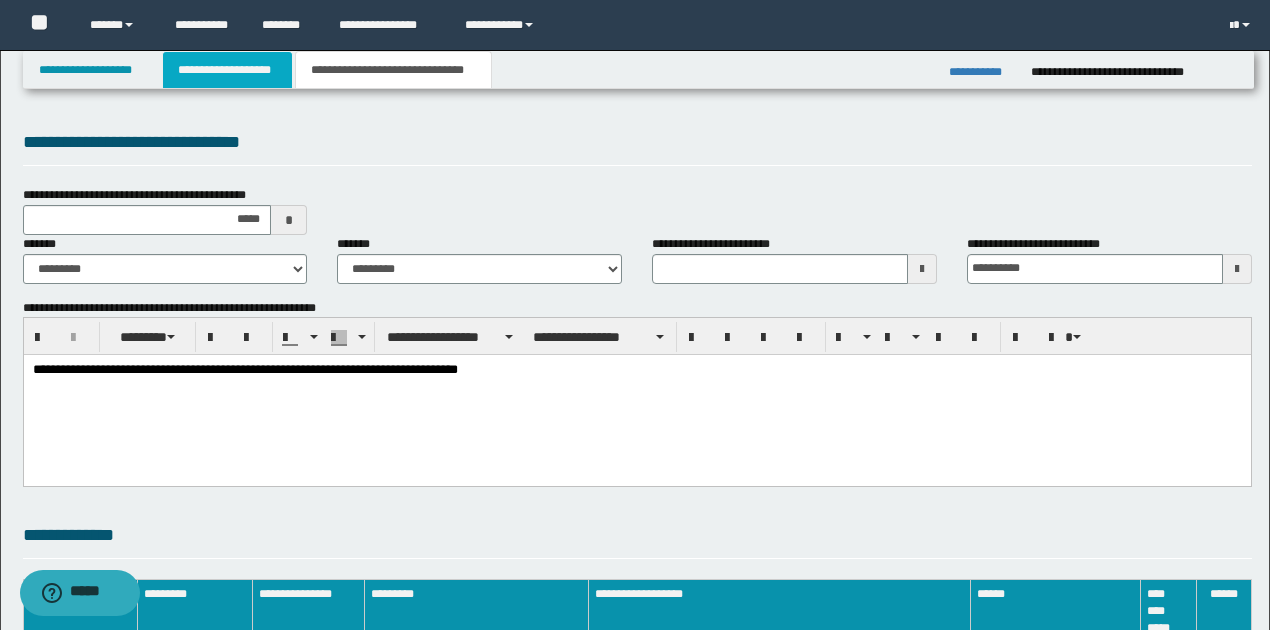 click on "**********" at bounding box center (227, 70) 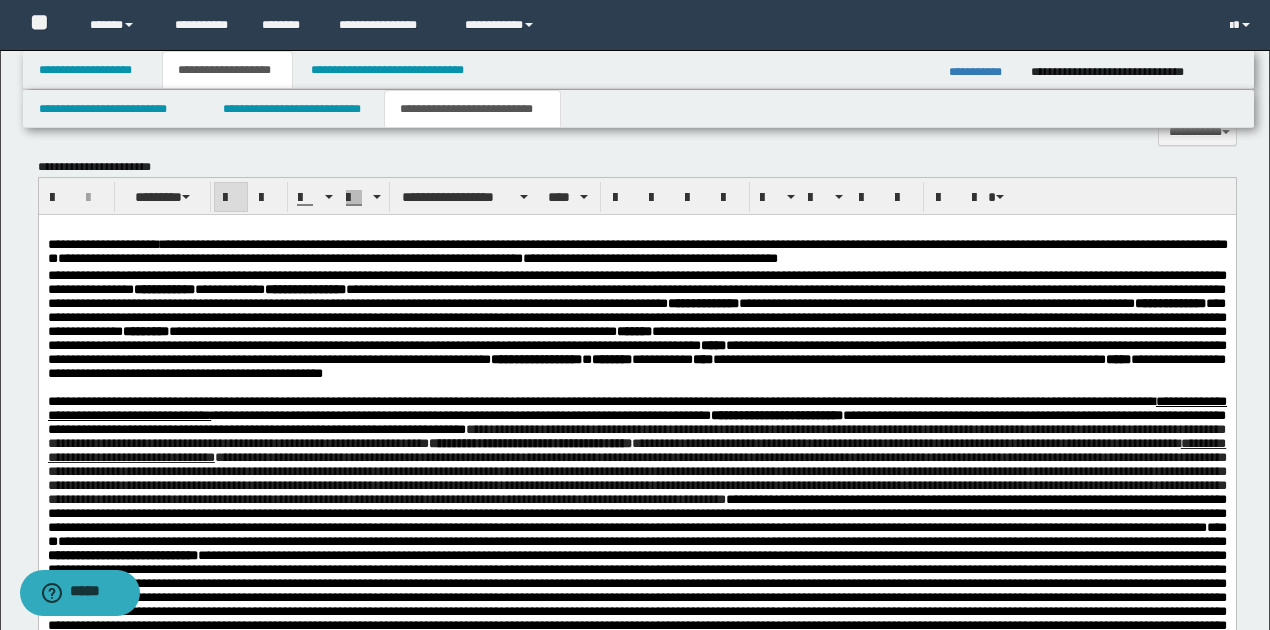 scroll, scrollTop: 1533, scrollLeft: 0, axis: vertical 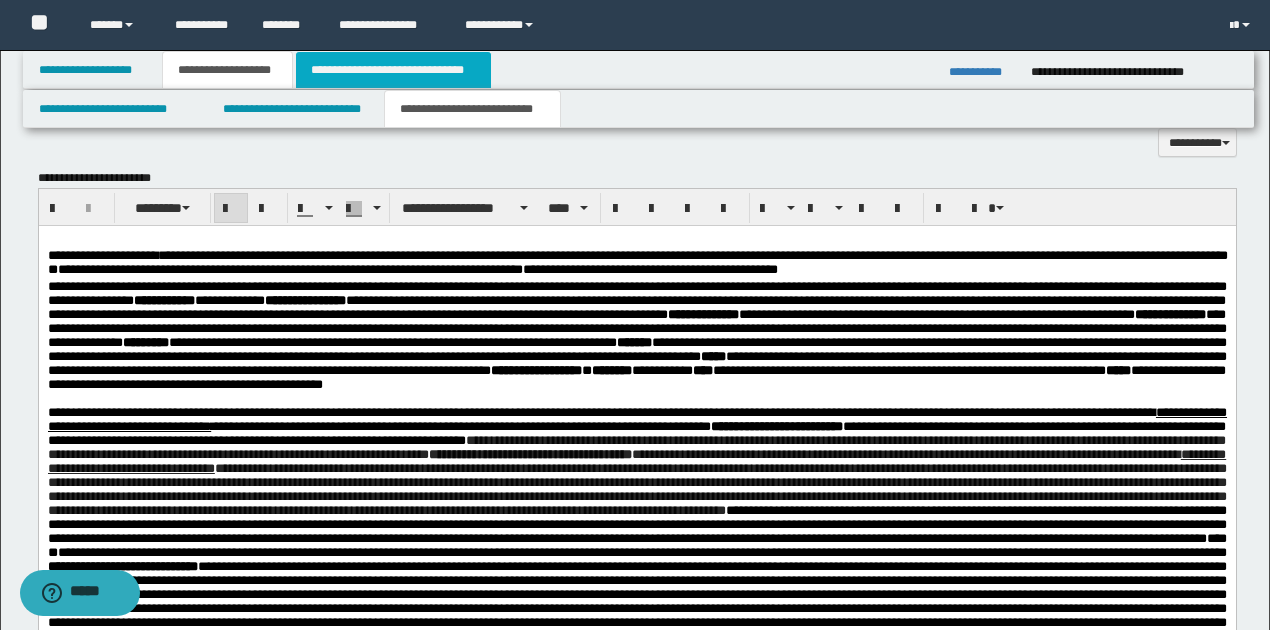 click on "**********" at bounding box center (393, 70) 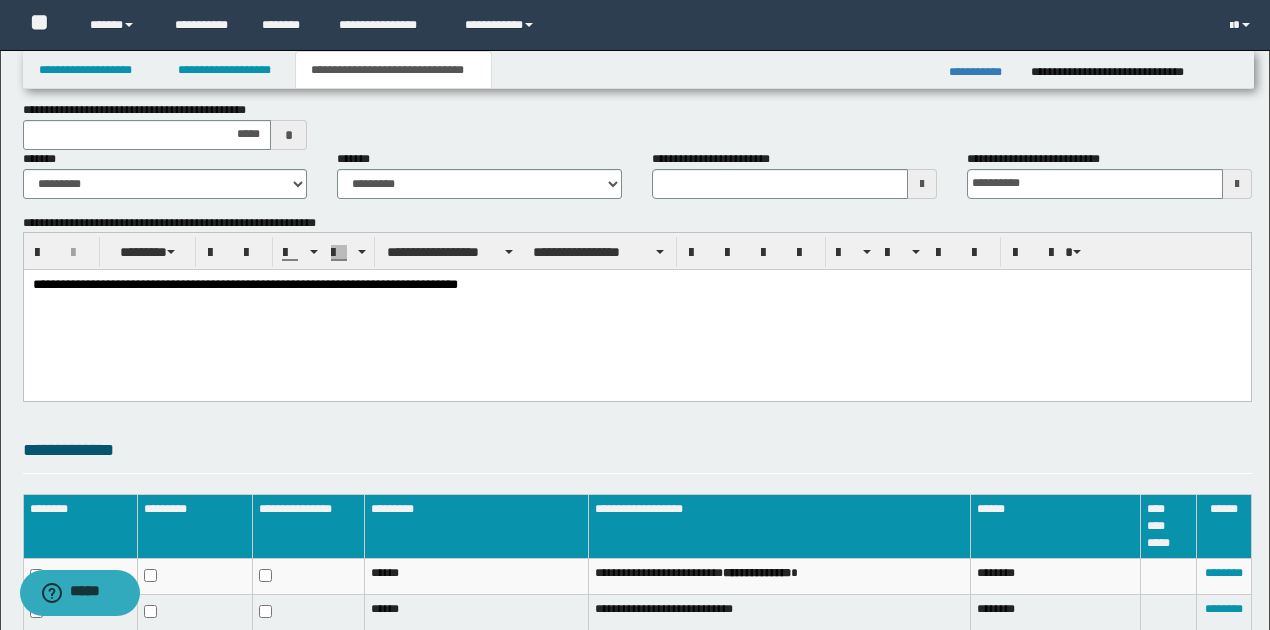 scroll, scrollTop: 81, scrollLeft: 0, axis: vertical 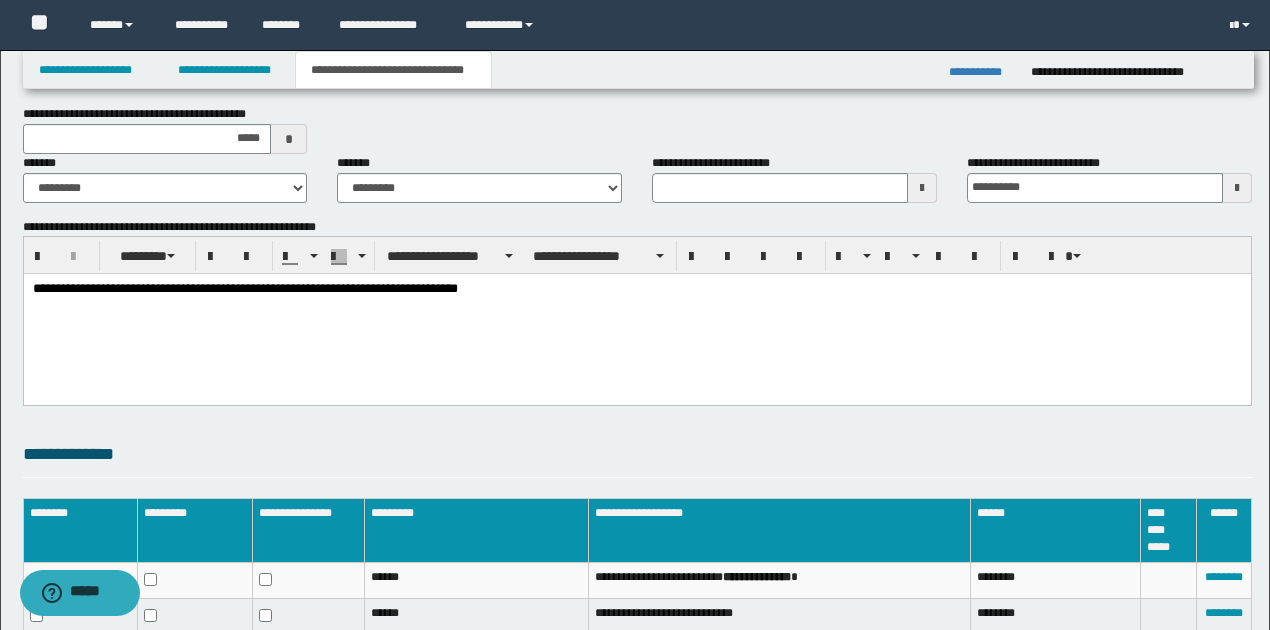click on "**********" at bounding box center [637, 289] 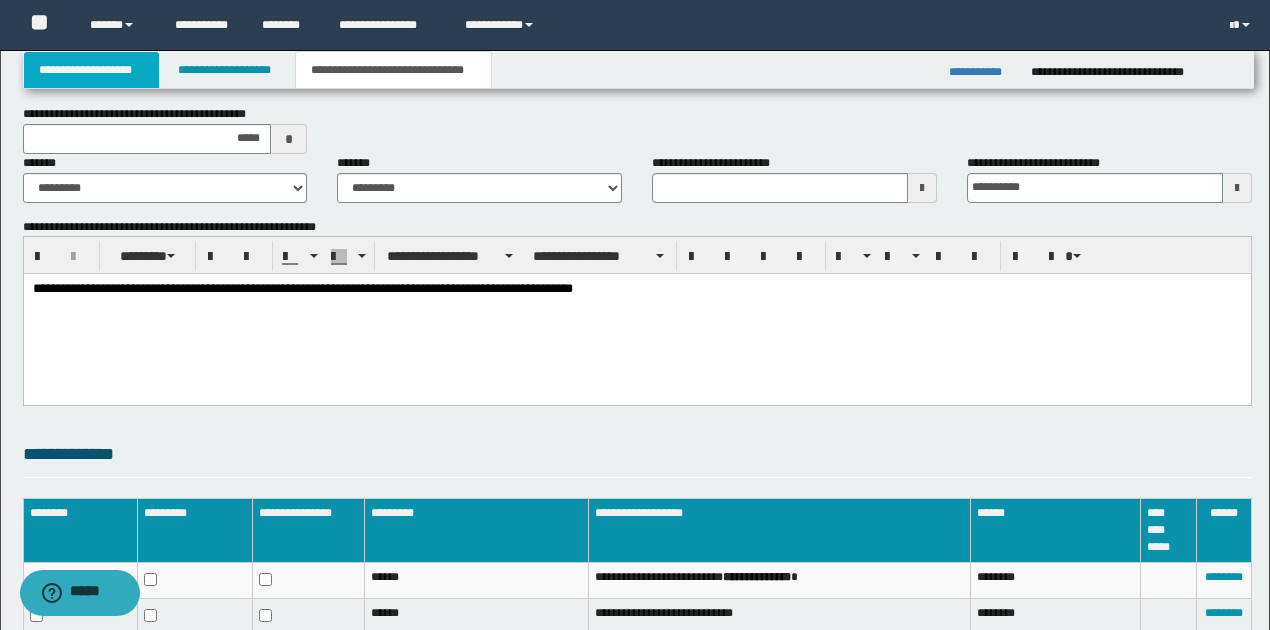 click on "**********" at bounding box center [92, 70] 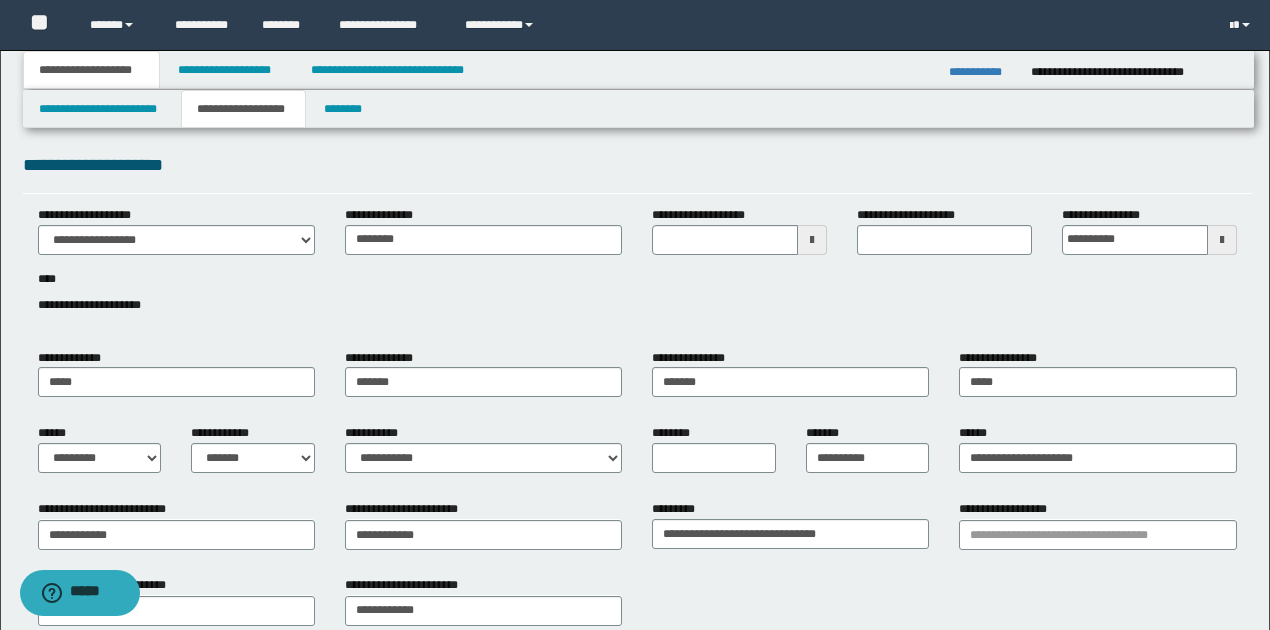 scroll, scrollTop: 0, scrollLeft: 0, axis: both 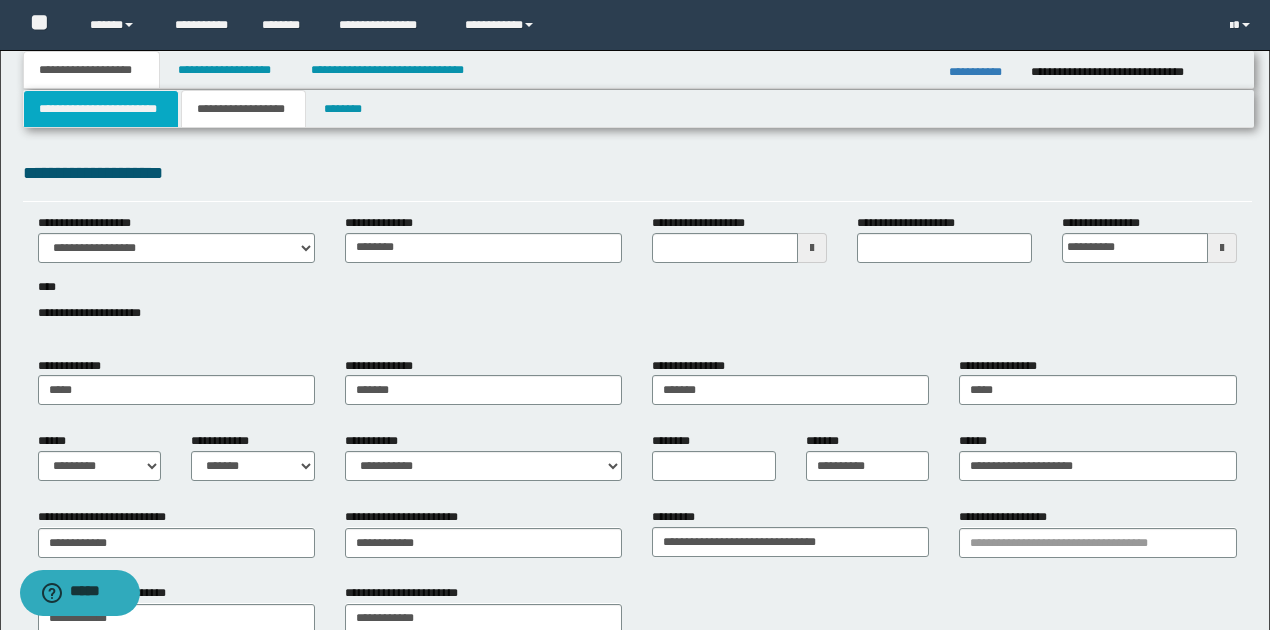 click on "**********" at bounding box center (101, 109) 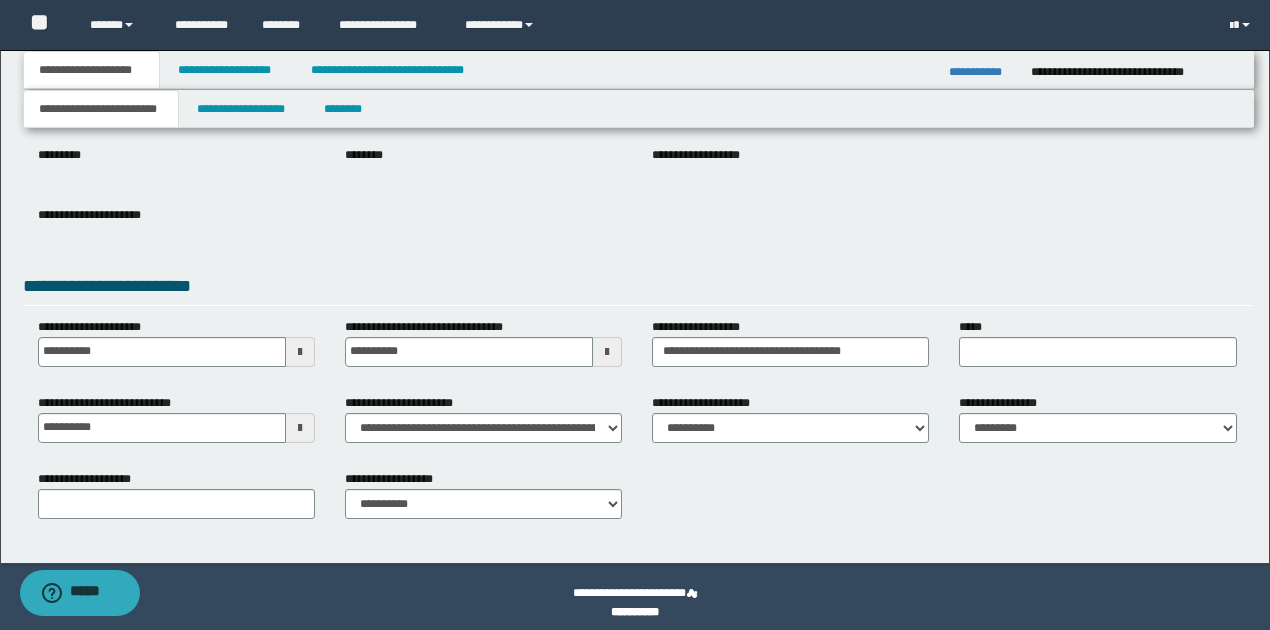scroll, scrollTop: 234, scrollLeft: 0, axis: vertical 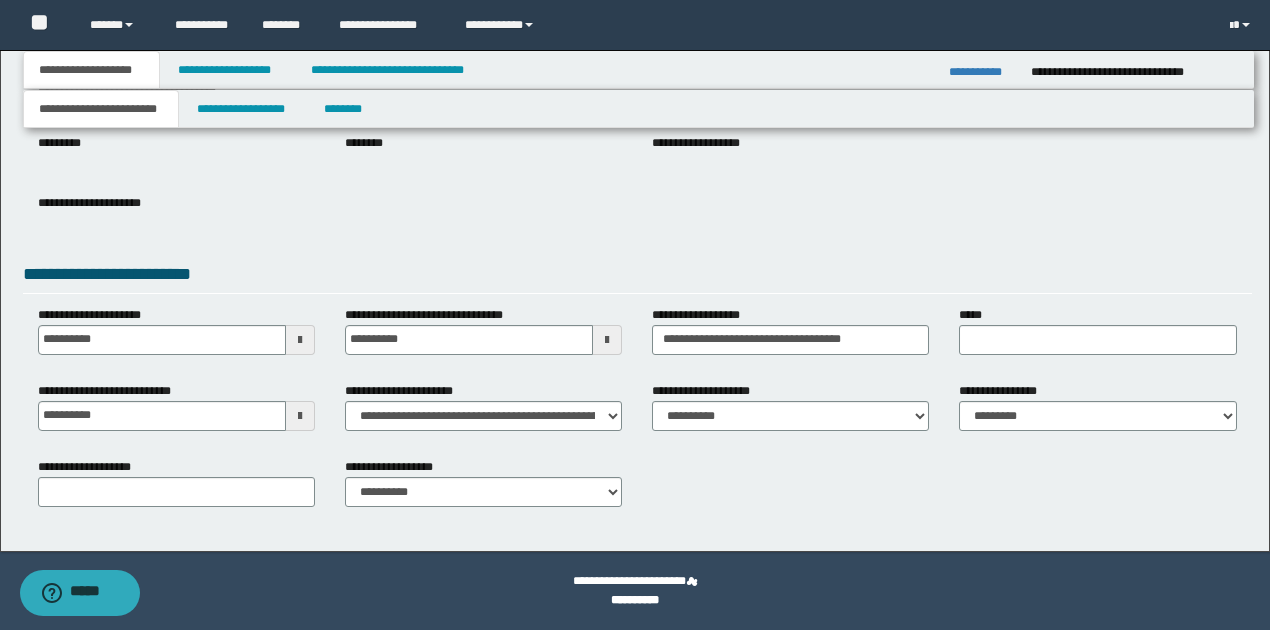 click at bounding box center [300, 416] 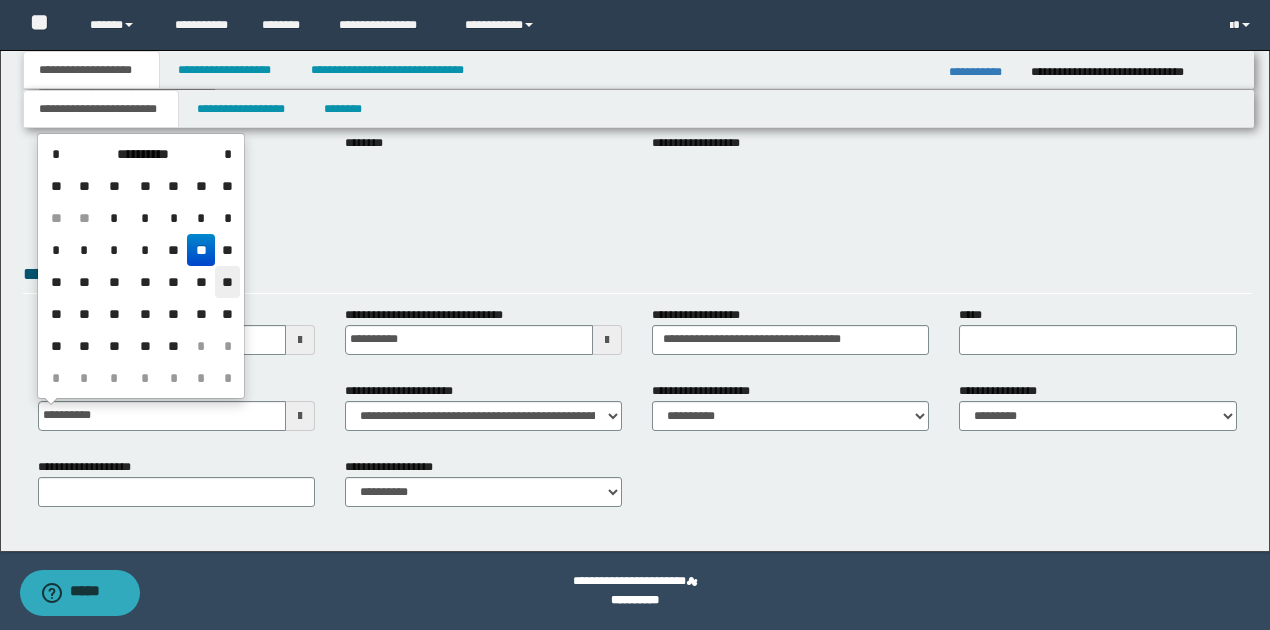 click on "**" at bounding box center (227, 282) 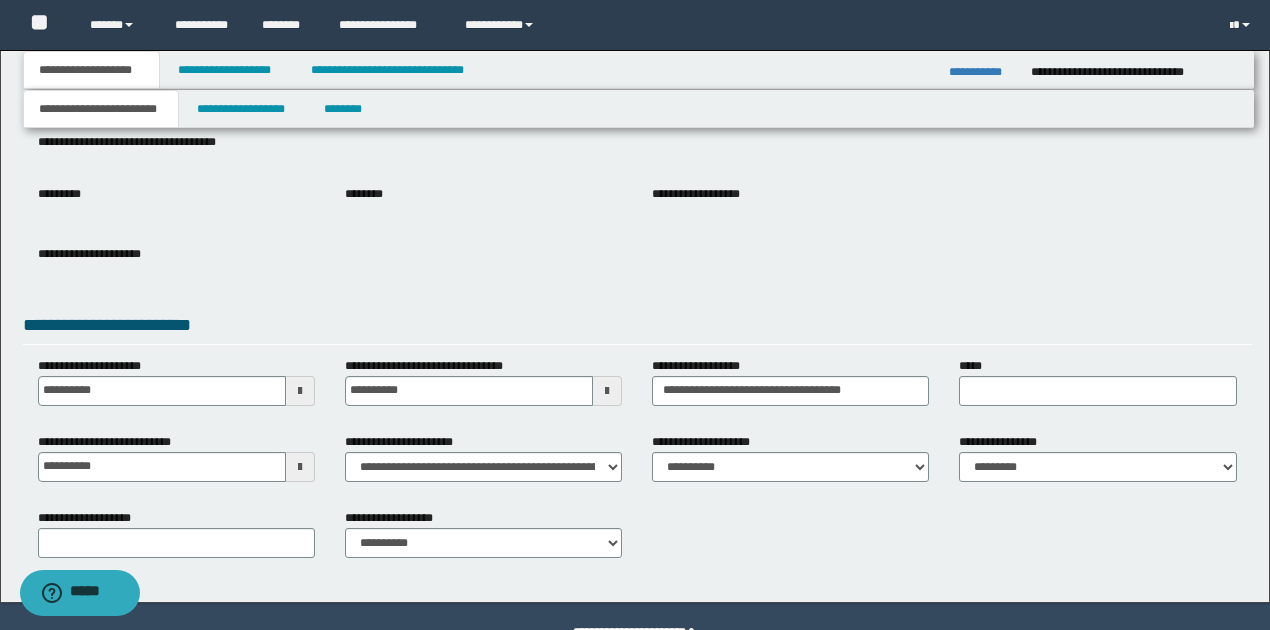 scroll, scrollTop: 100, scrollLeft: 0, axis: vertical 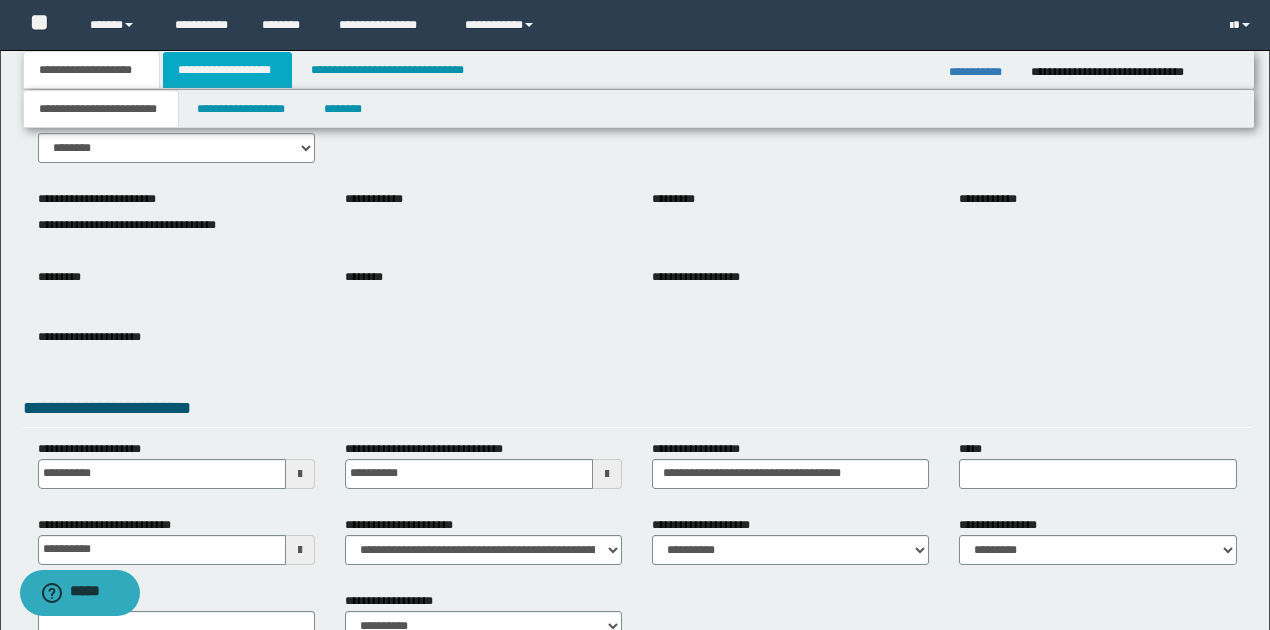 click on "**********" at bounding box center (227, 70) 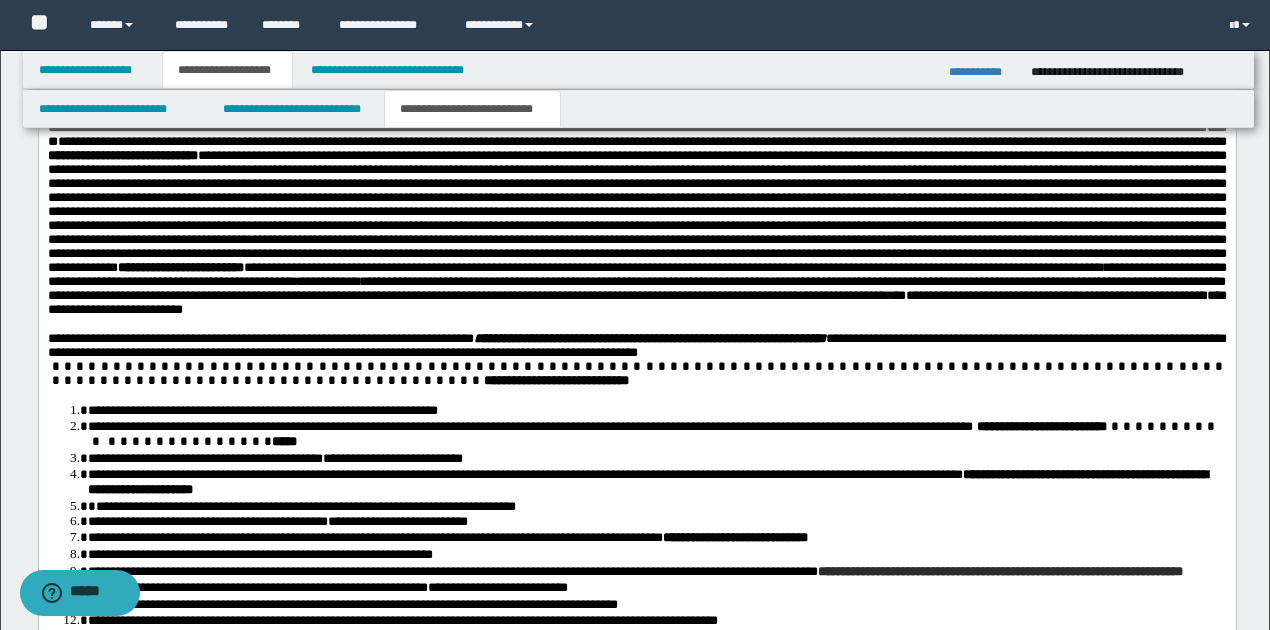 scroll, scrollTop: 1900, scrollLeft: 0, axis: vertical 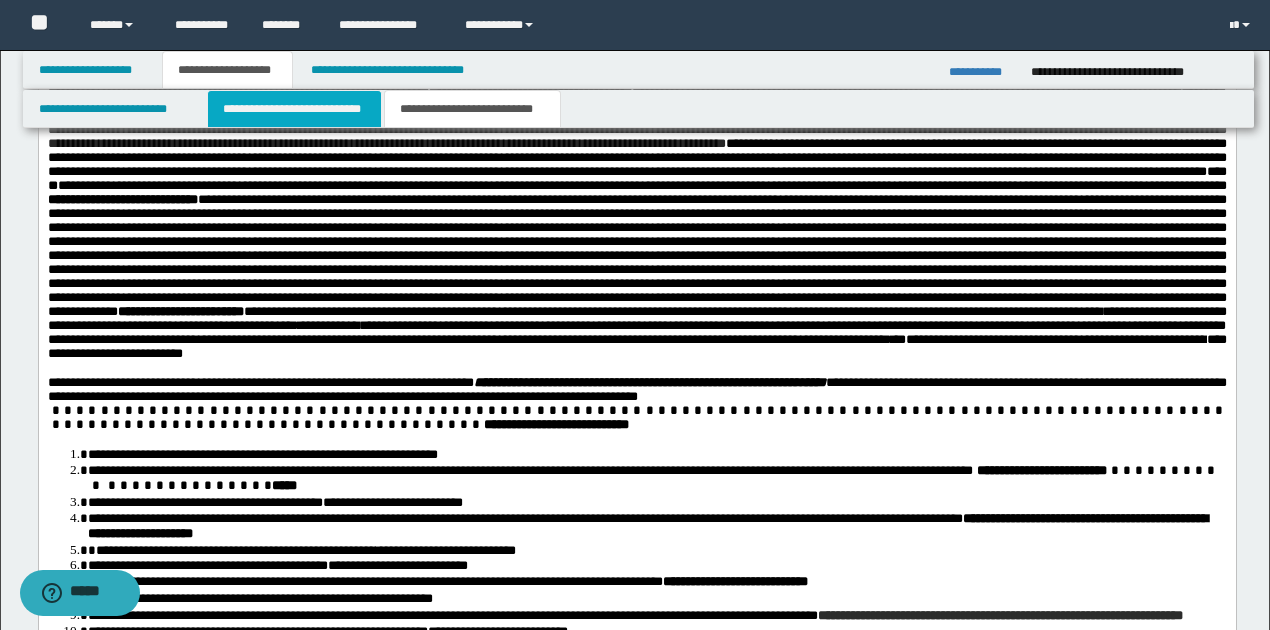 click on "**********" at bounding box center (294, 109) 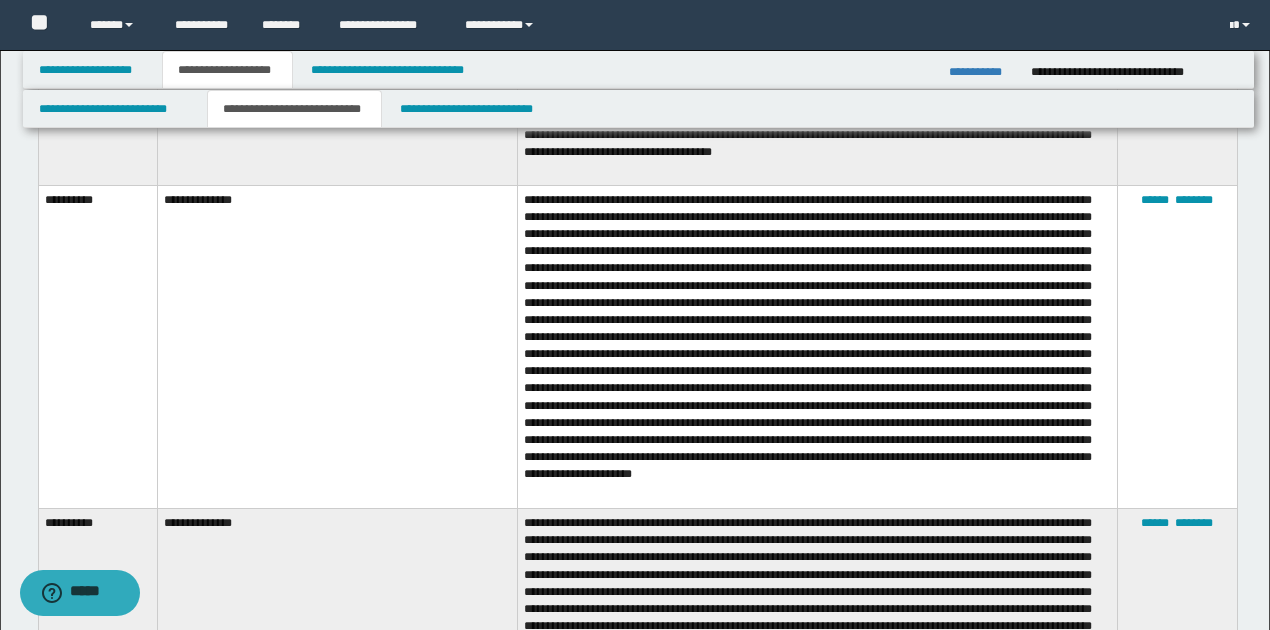 scroll, scrollTop: 6300, scrollLeft: 0, axis: vertical 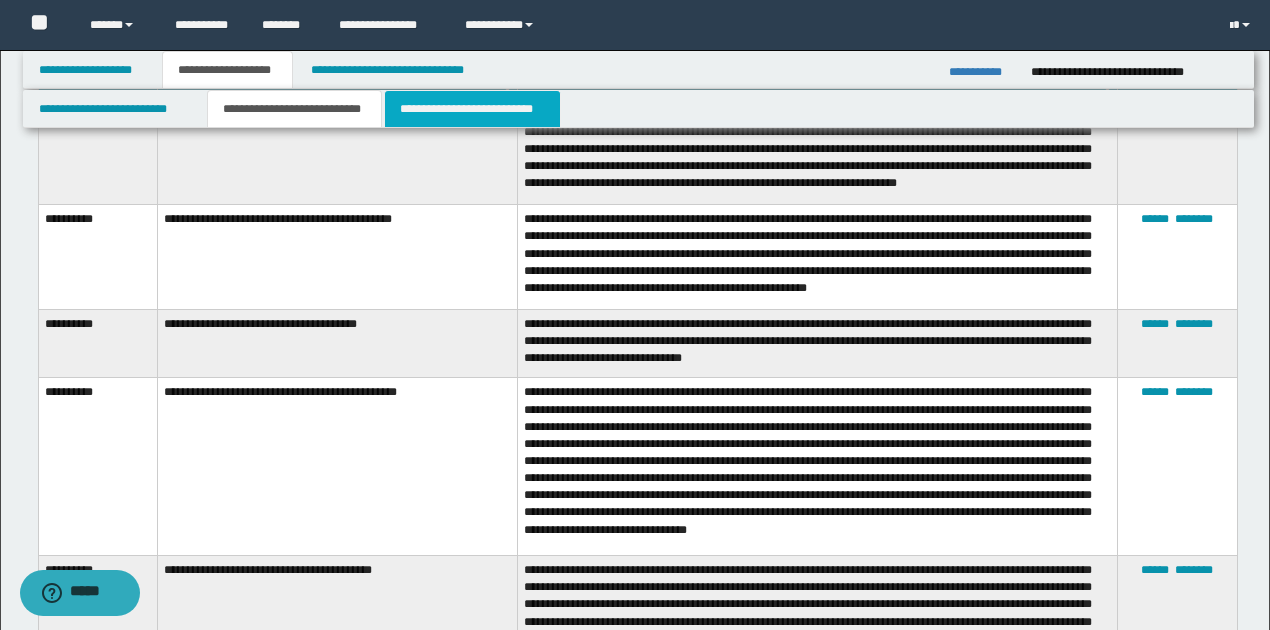 click on "**********" at bounding box center (472, 109) 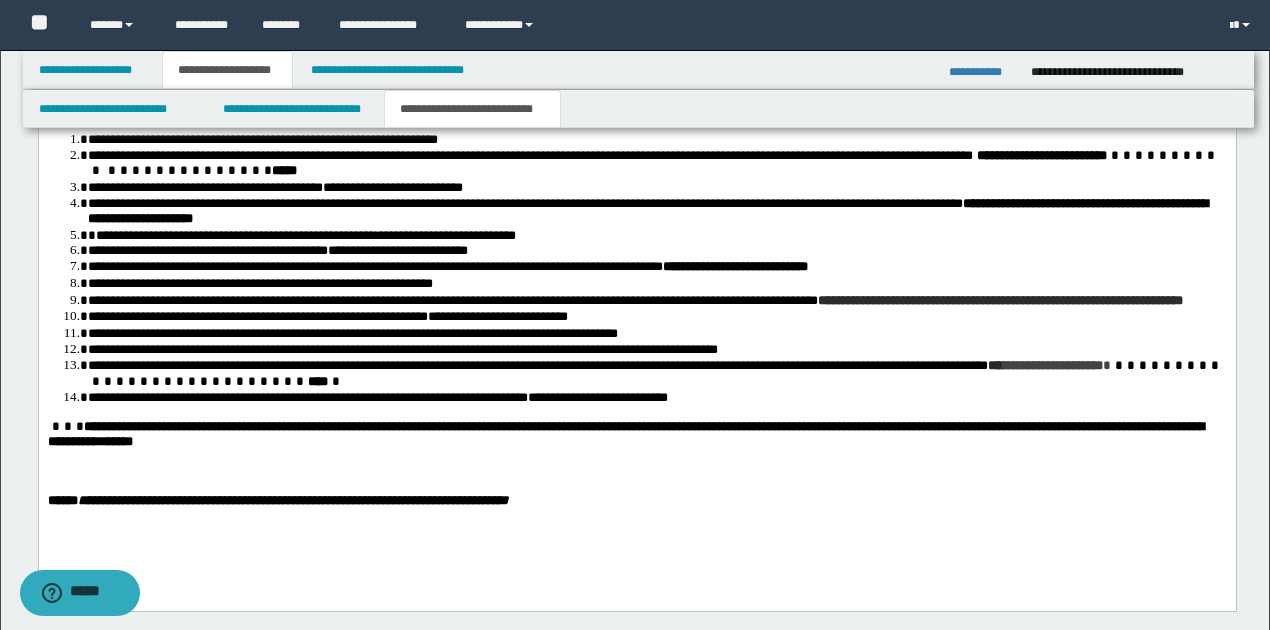 scroll, scrollTop: 2228, scrollLeft: 0, axis: vertical 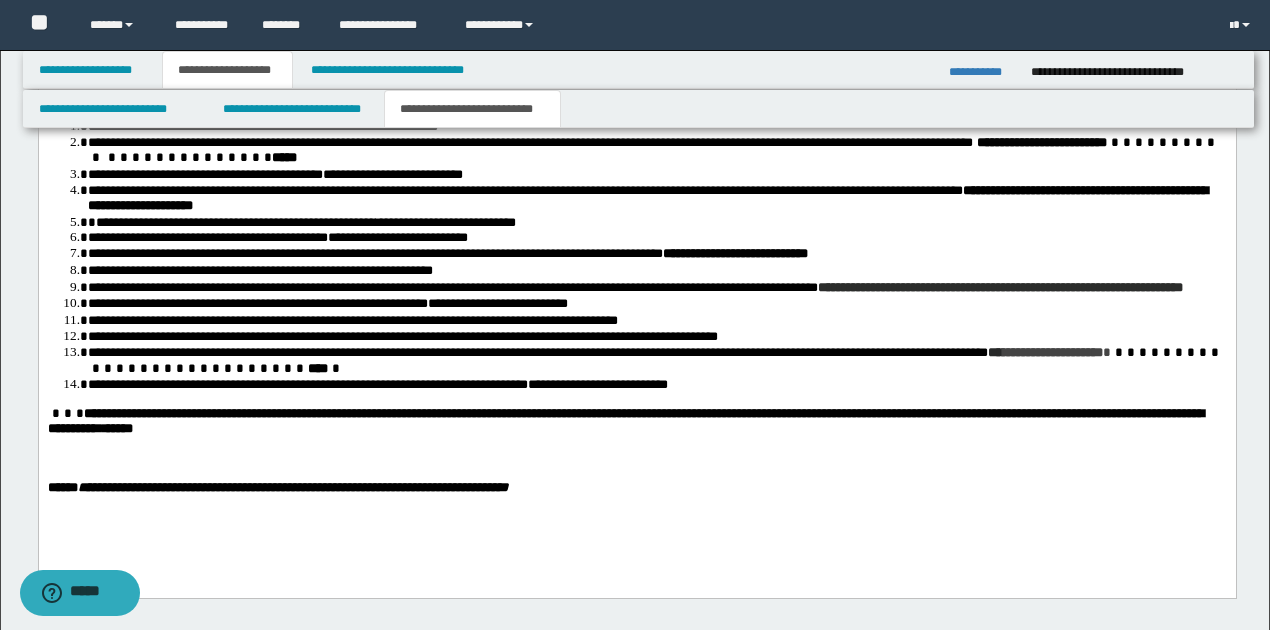 click on "**********" at bounding box center [636, 43] 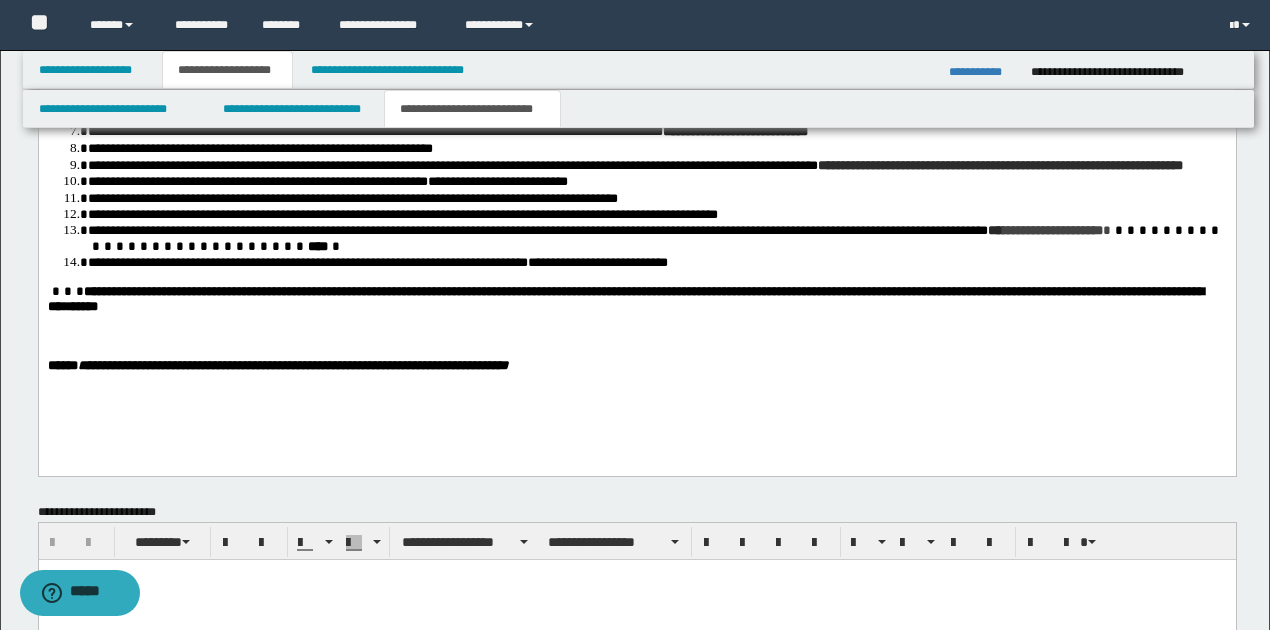 scroll, scrollTop: 2294, scrollLeft: 0, axis: vertical 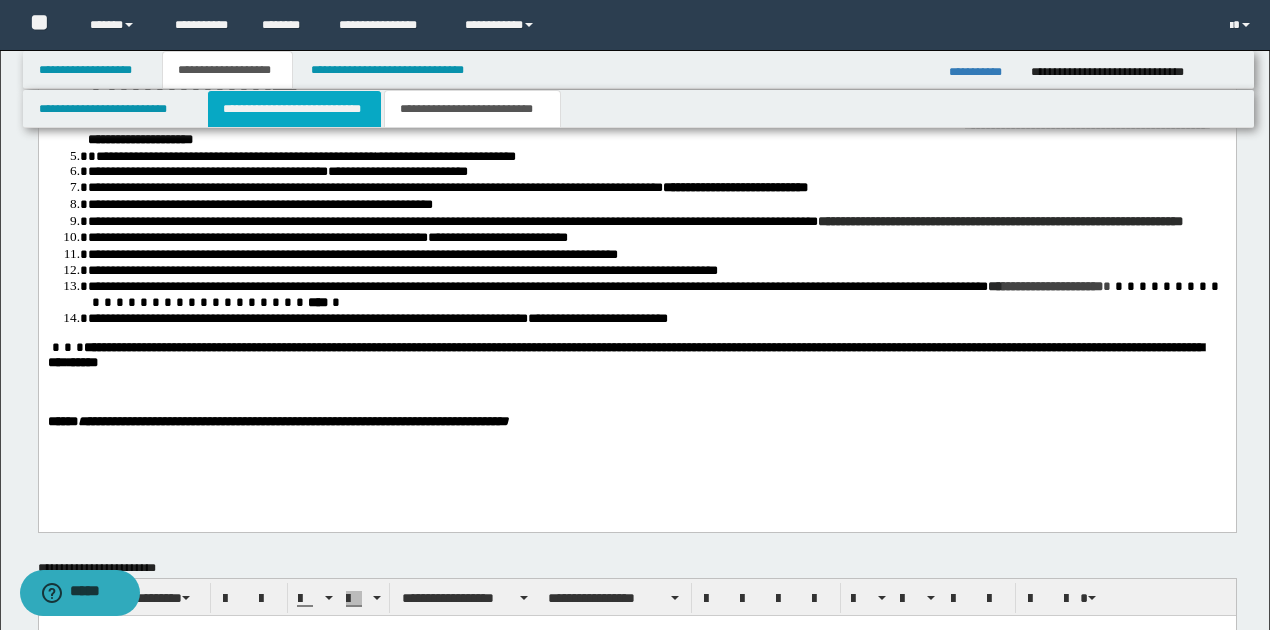 click on "**********" at bounding box center [294, 109] 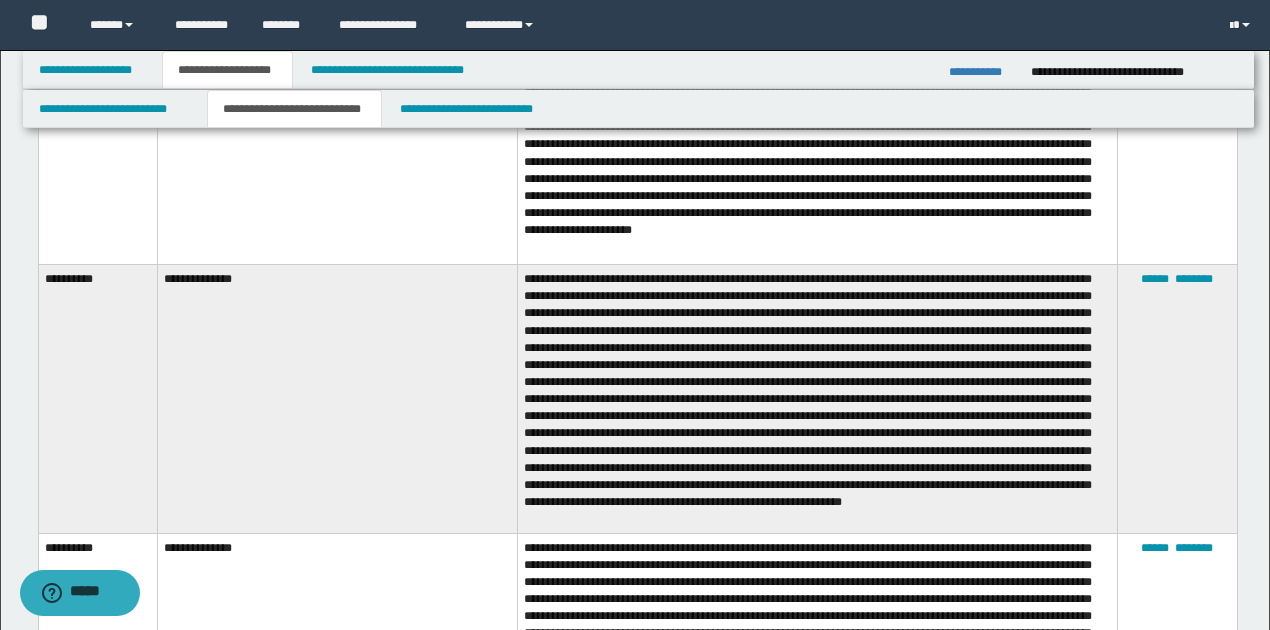 scroll, scrollTop: 6761, scrollLeft: 0, axis: vertical 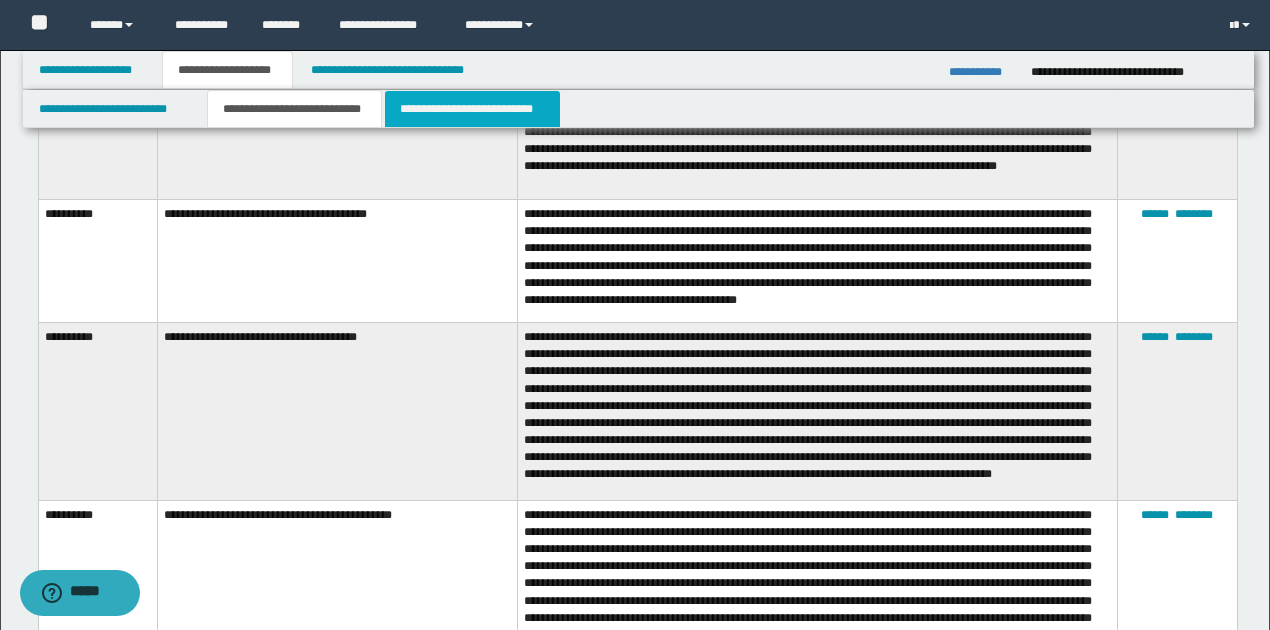 click on "**********" at bounding box center [472, 109] 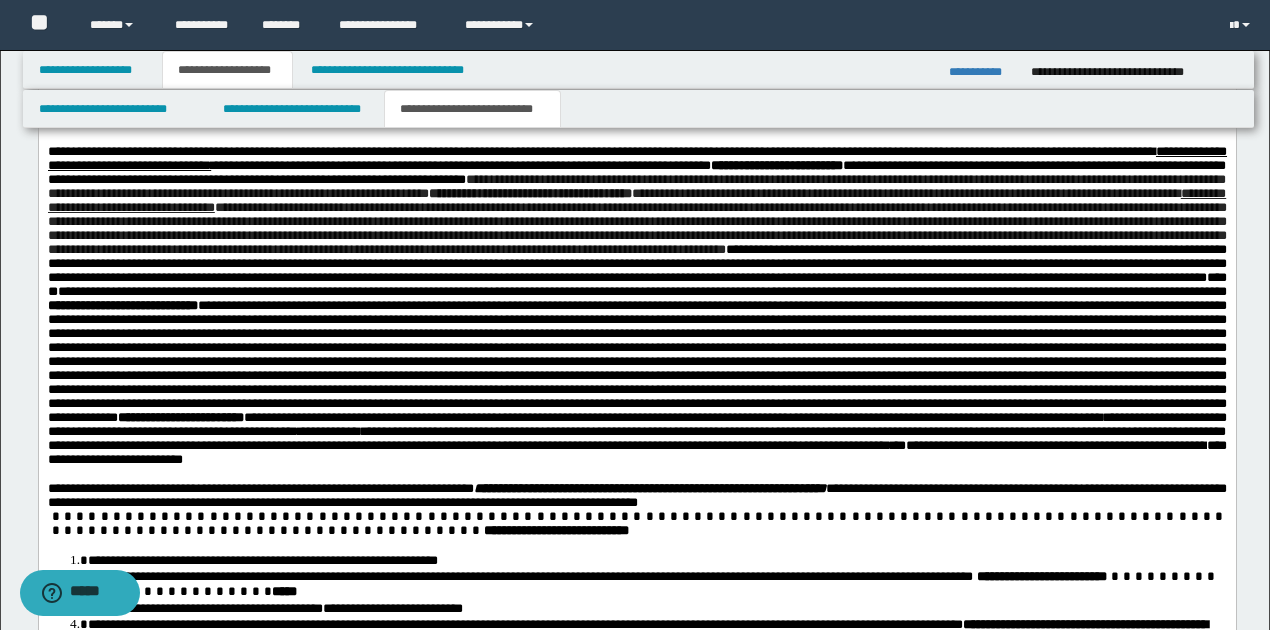 scroll, scrollTop: 1761, scrollLeft: 0, axis: vertical 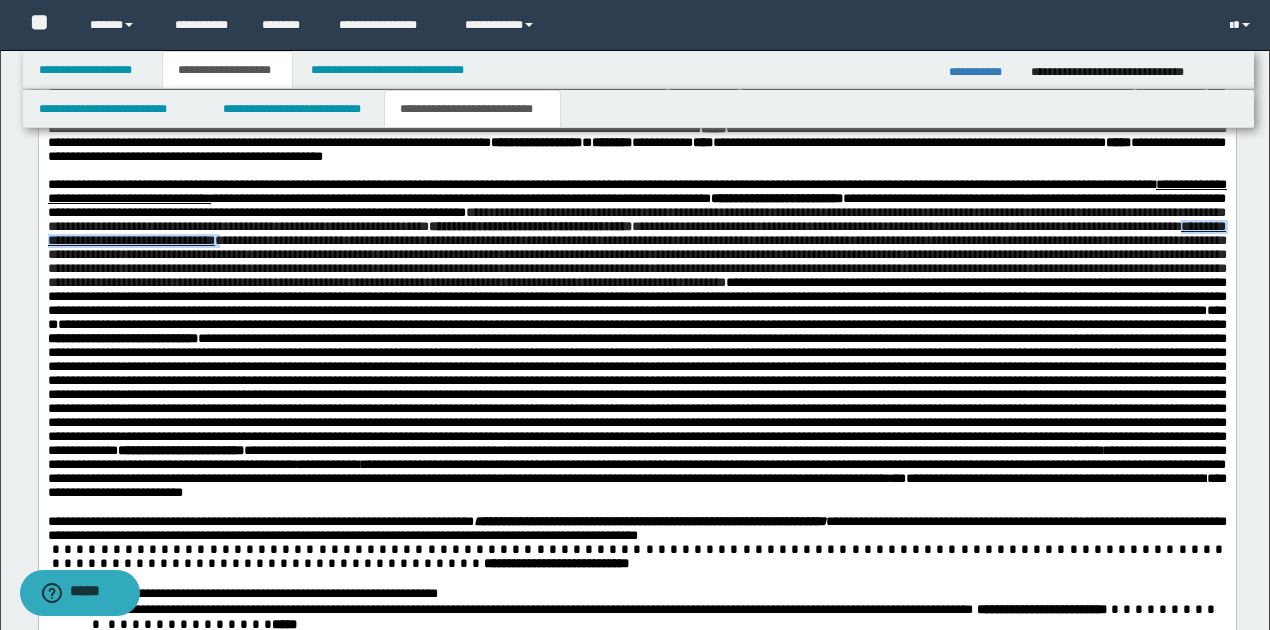 drag, startPoint x: 376, startPoint y: 261, endPoint x: 606, endPoint y: 265, distance: 230.03477 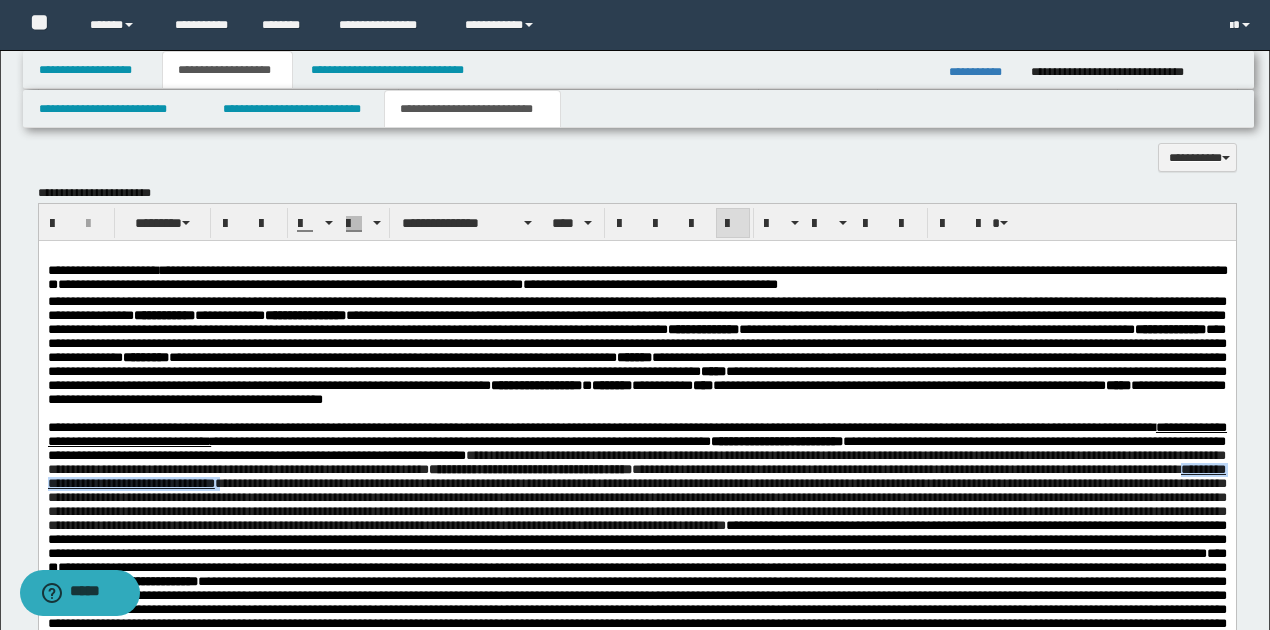 scroll, scrollTop: 1494, scrollLeft: 0, axis: vertical 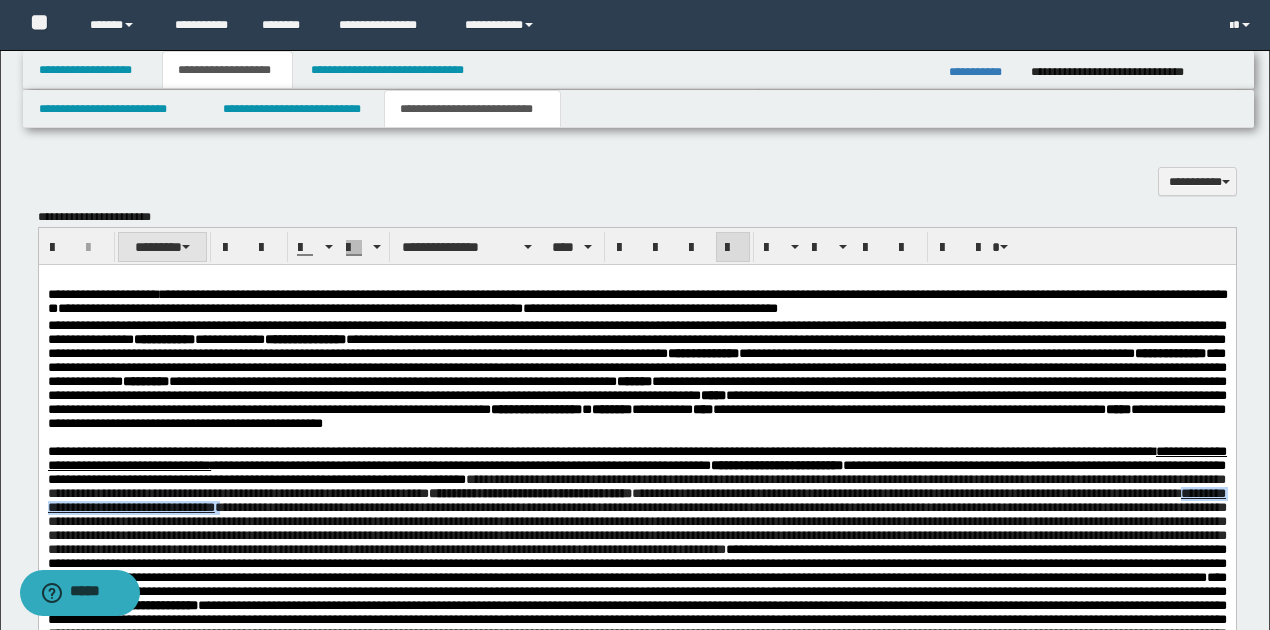 click on "********" at bounding box center (162, 247) 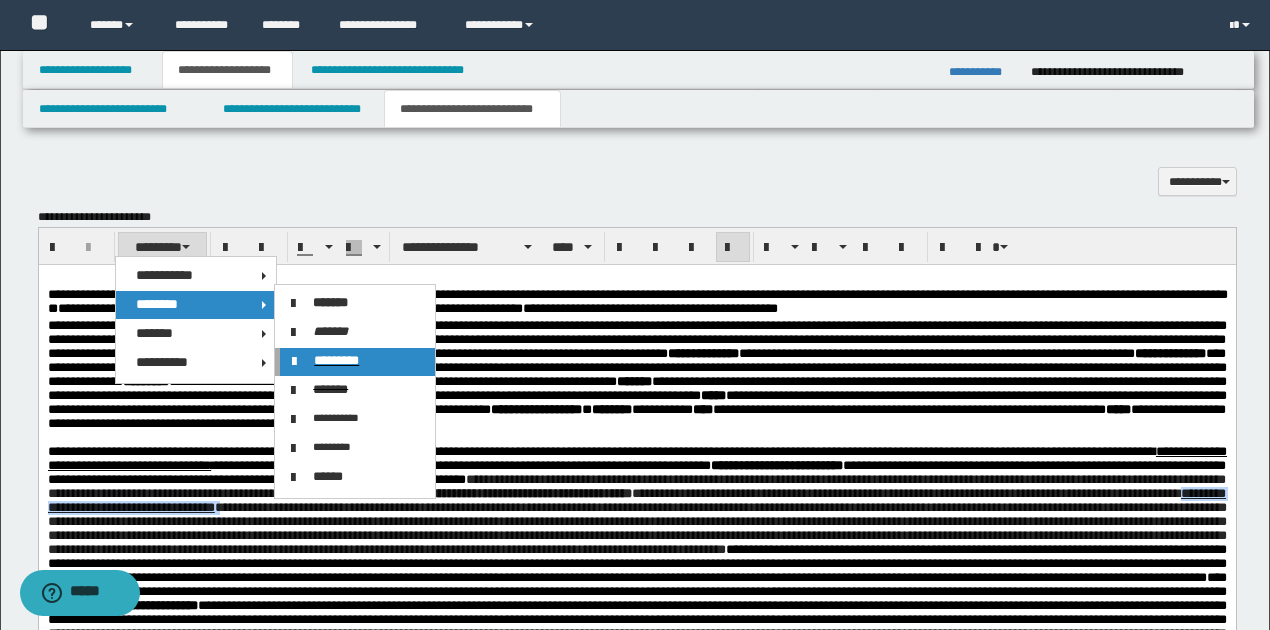 click on "*********" at bounding box center (336, 360) 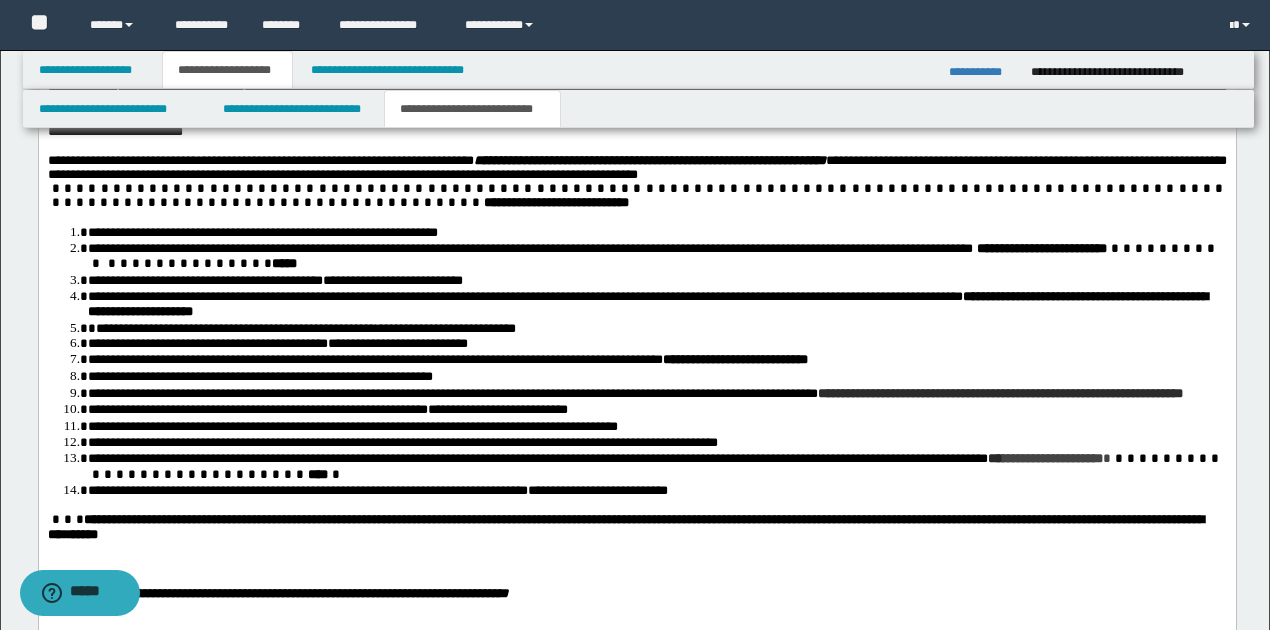scroll, scrollTop: 2161, scrollLeft: 0, axis: vertical 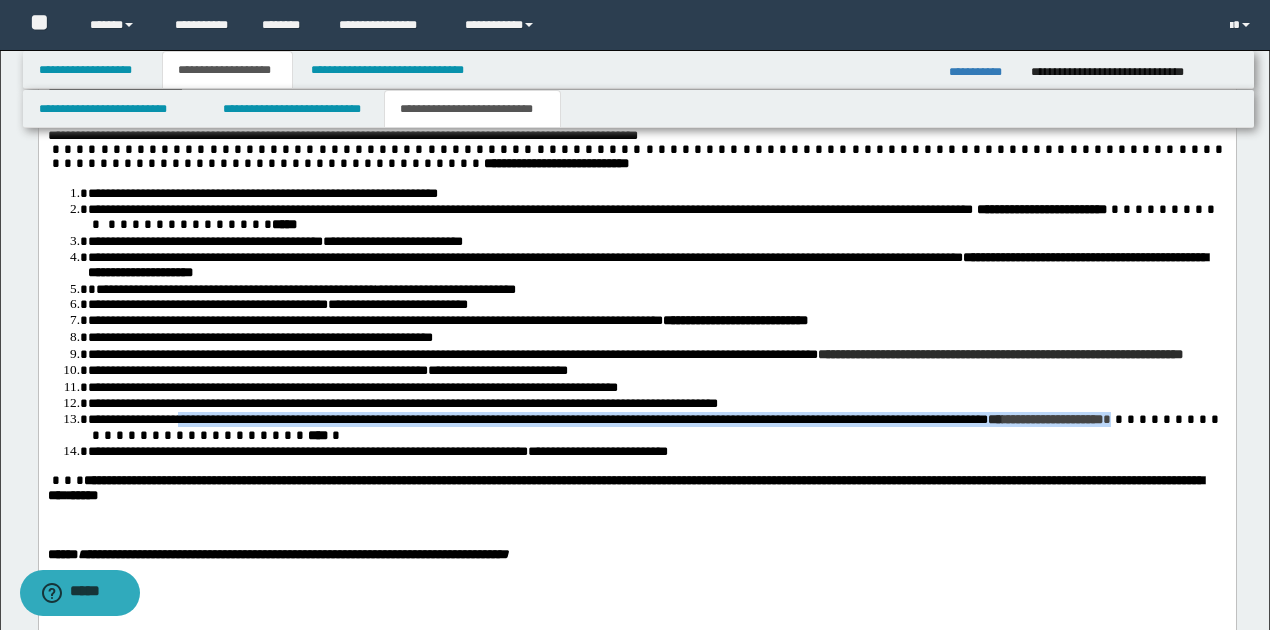 drag, startPoint x: 177, startPoint y: 445, endPoint x: 847, endPoint y: 445, distance: 670 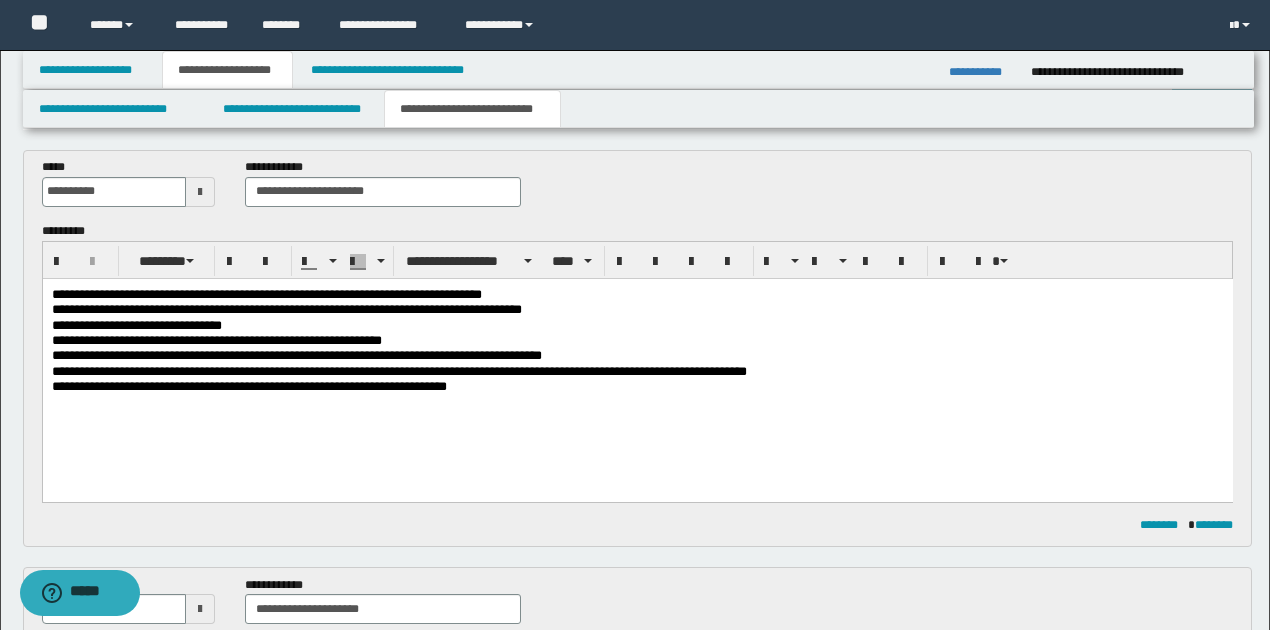 scroll, scrollTop: 0, scrollLeft: 0, axis: both 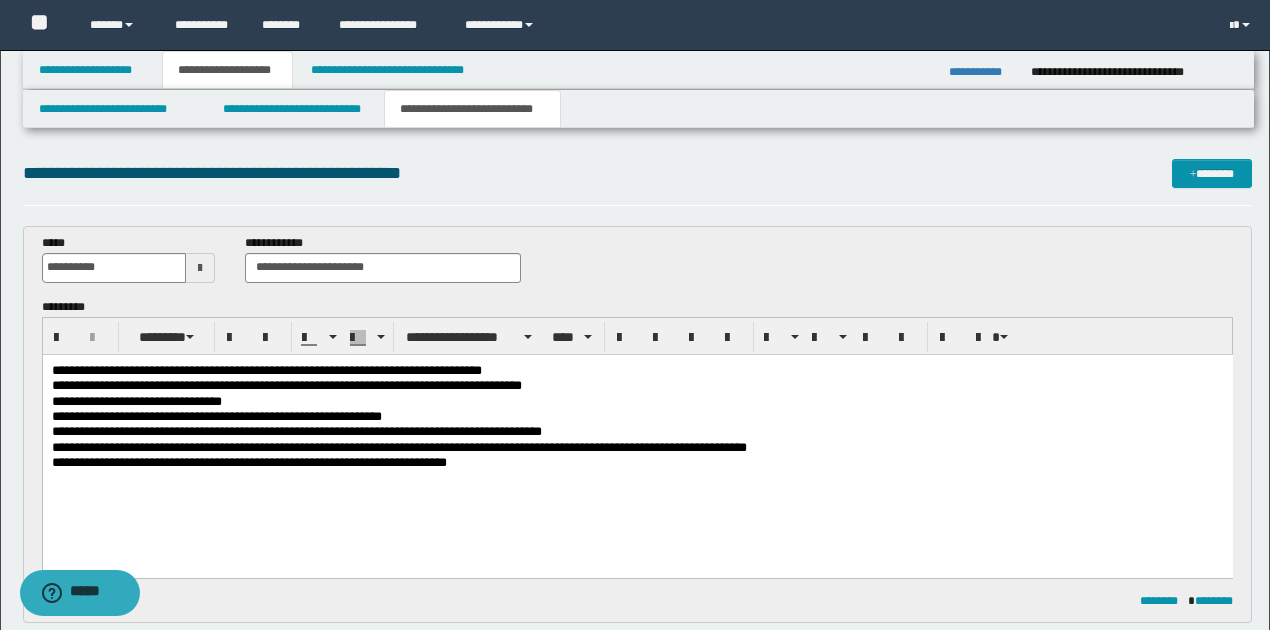 click on "**********" at bounding box center (637, 440) 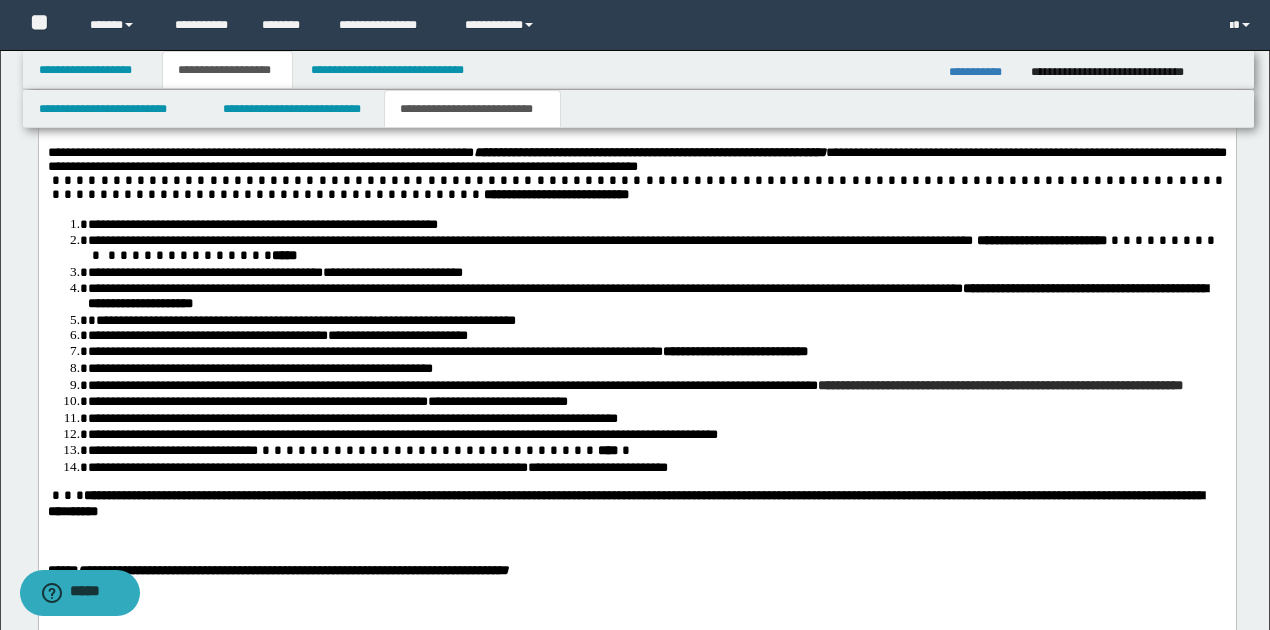 scroll, scrollTop: 2200, scrollLeft: 0, axis: vertical 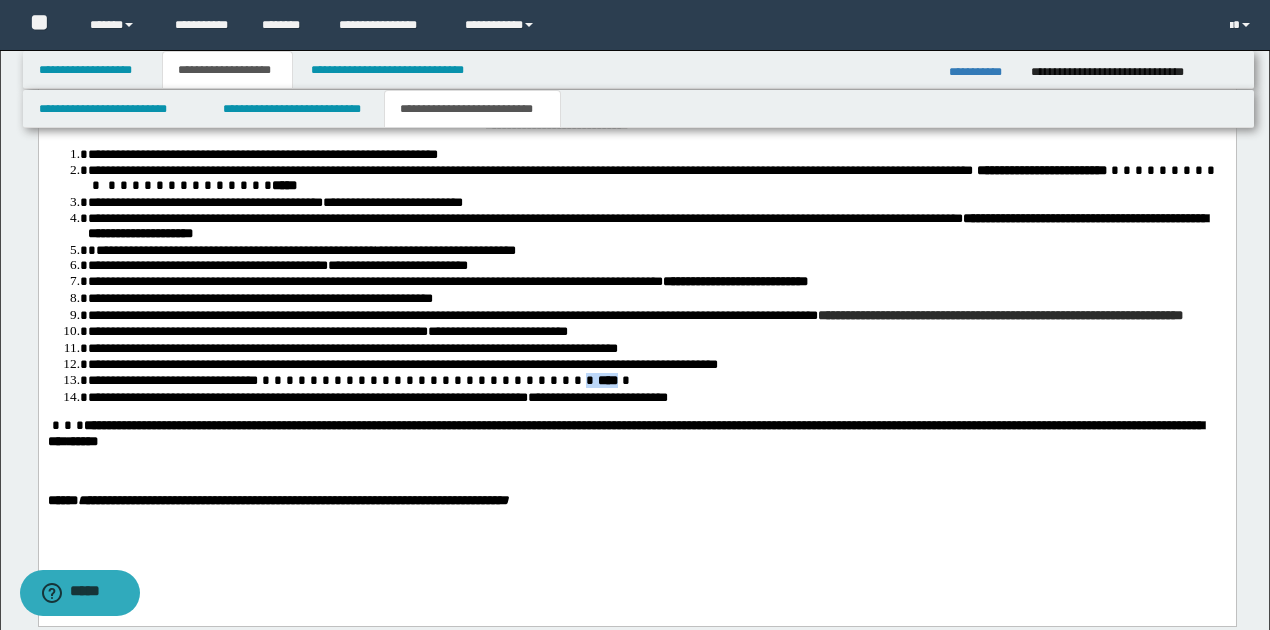 drag, startPoint x: 448, startPoint y: 407, endPoint x: 490, endPoint y: 406, distance: 42.0119 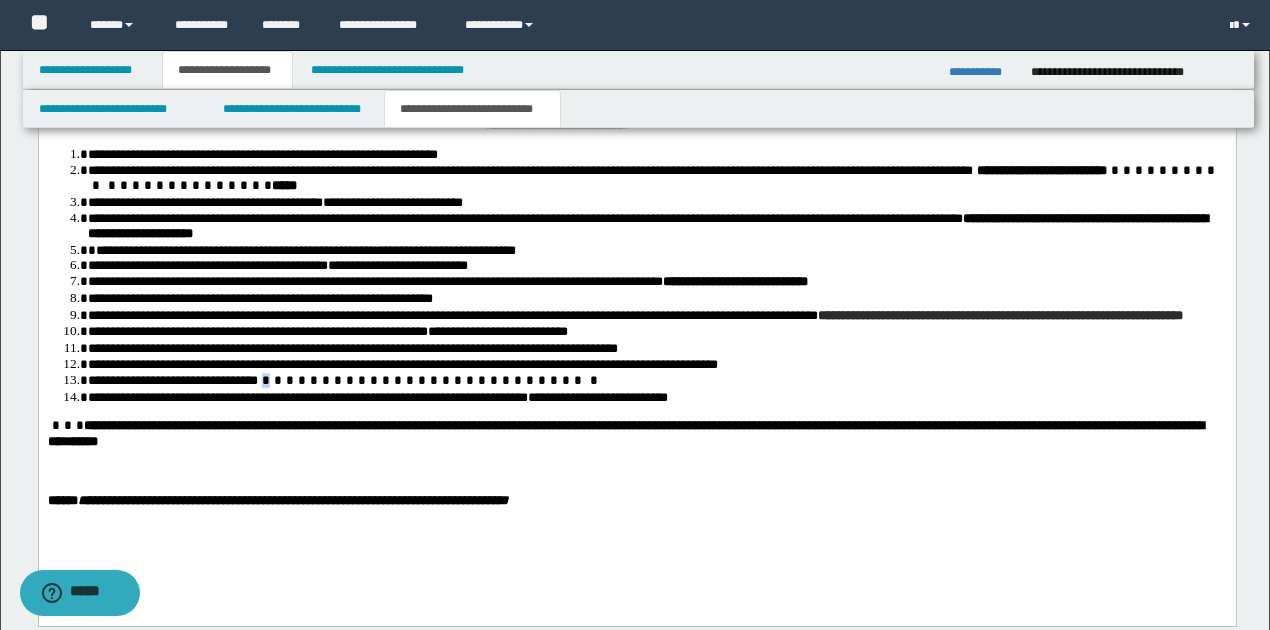 click on "**********" at bounding box center [346, 381] 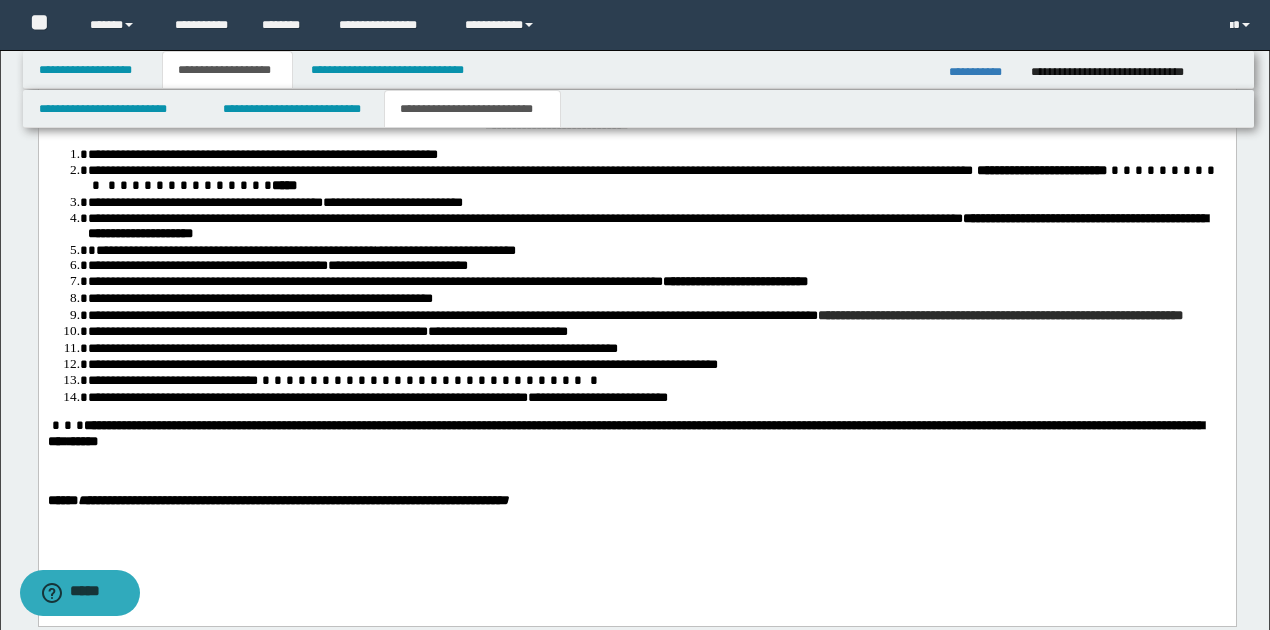 click on "**********" at bounding box center [346, 381] 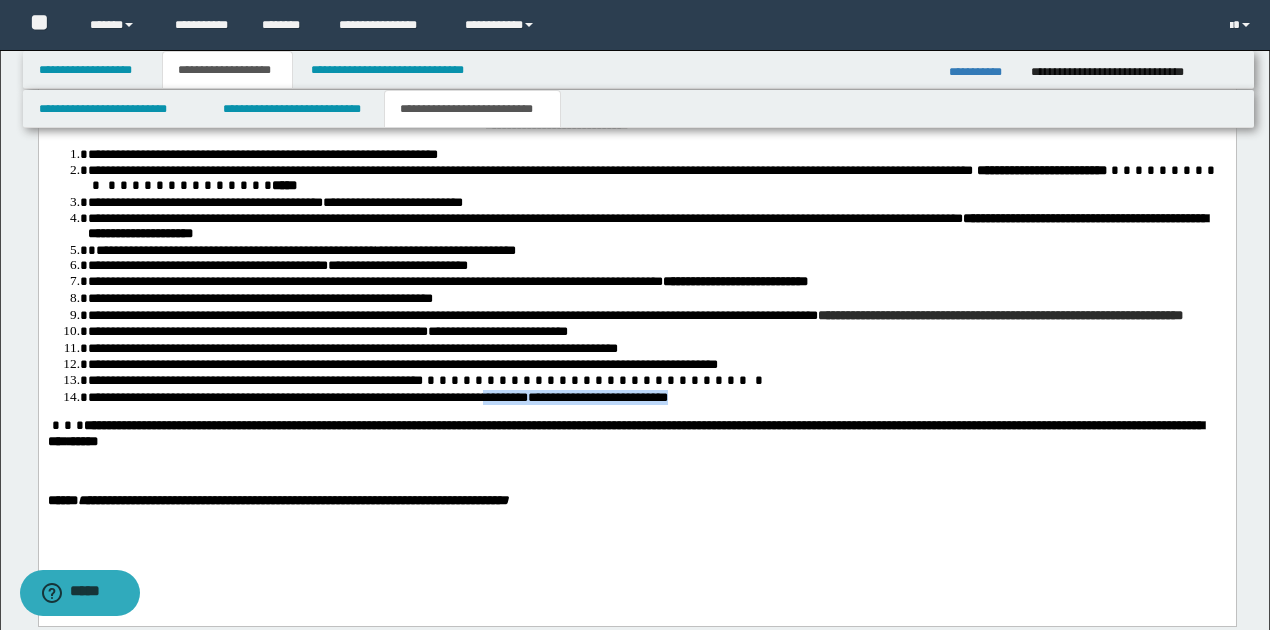 drag, startPoint x: 498, startPoint y: 423, endPoint x: 702, endPoint y: 423, distance: 204 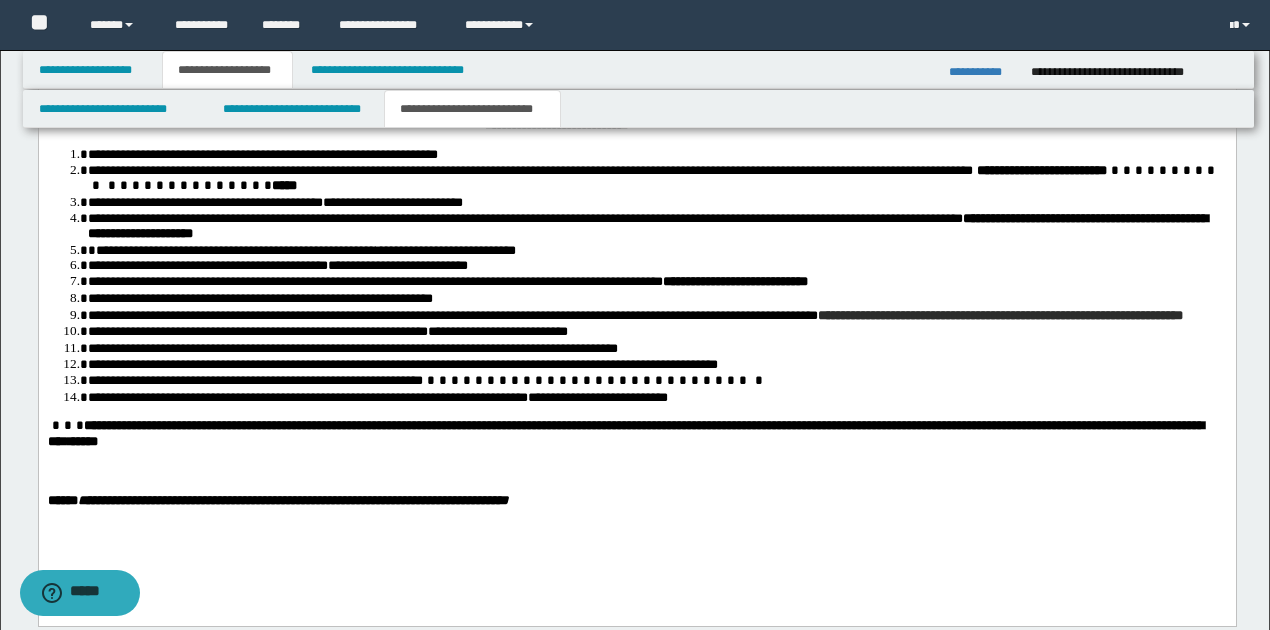 click on "**********" at bounding box center (428, 381) 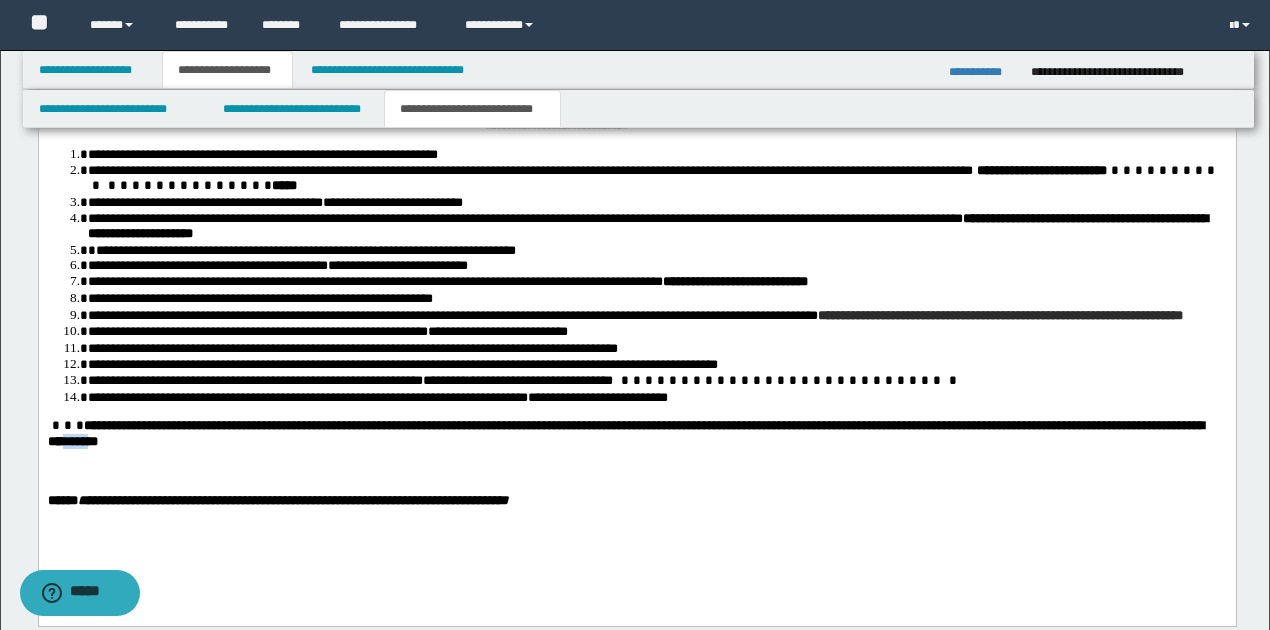 drag, startPoint x: 1042, startPoint y: 449, endPoint x: 1068, endPoint y: 446, distance: 26.172504 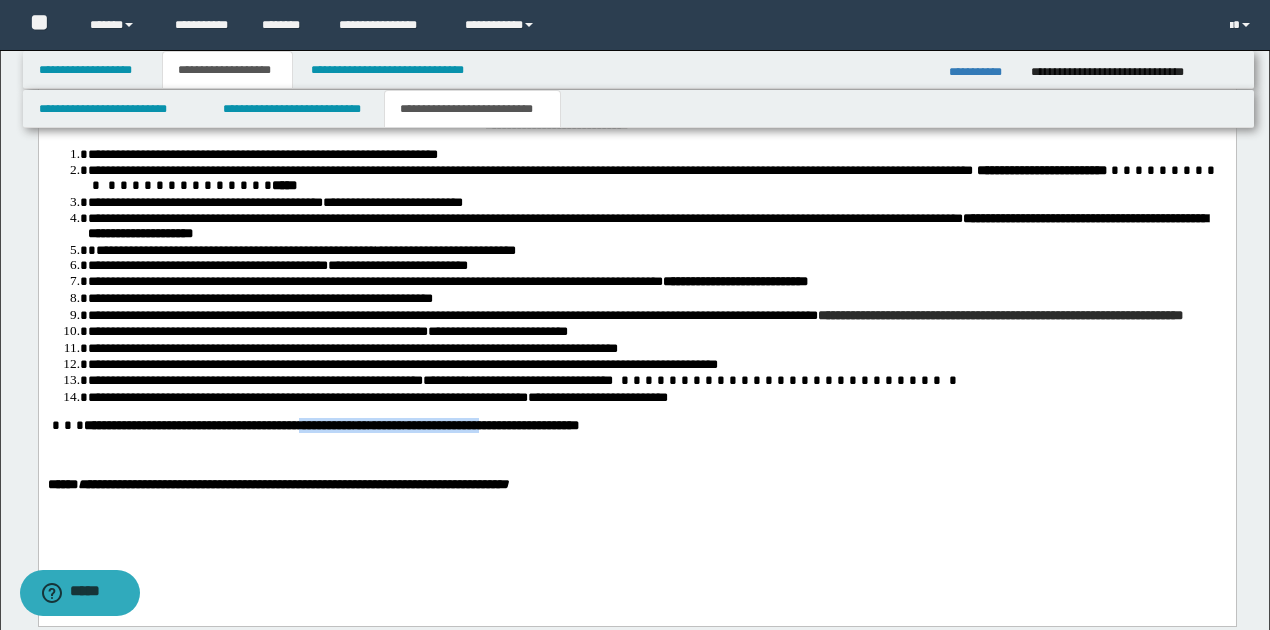 drag, startPoint x: 303, startPoint y: 449, endPoint x: 515, endPoint y: 455, distance: 212.08488 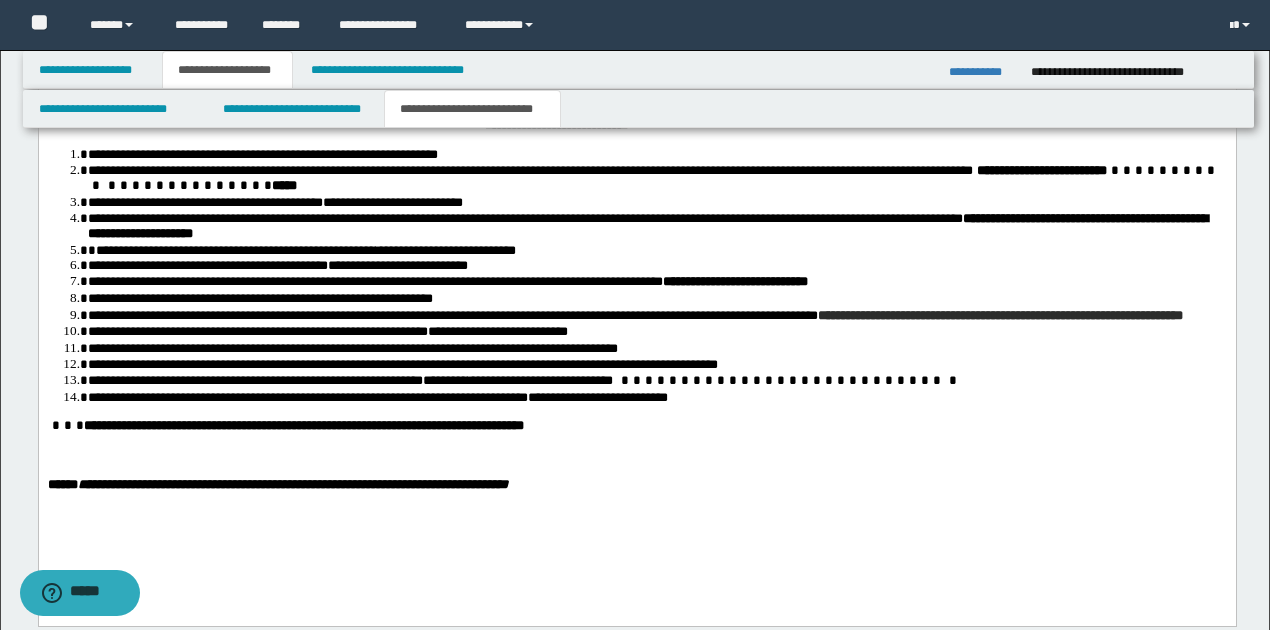 click on "**********" at bounding box center (303, 426) 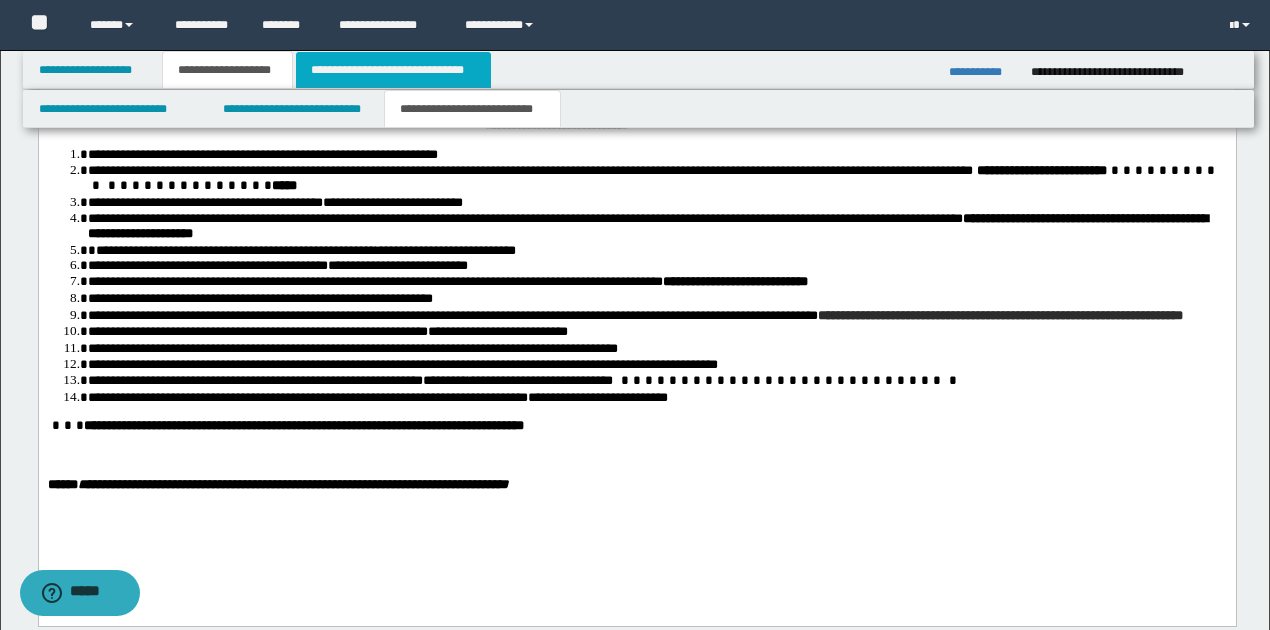click on "**********" at bounding box center (393, 70) 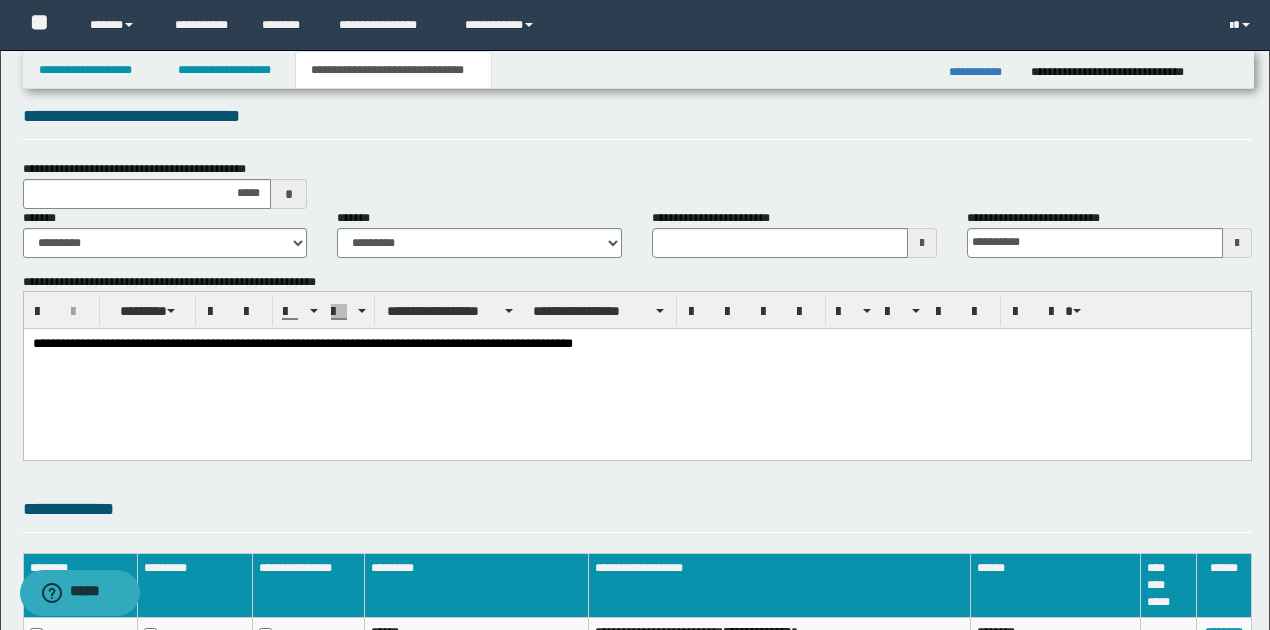 scroll, scrollTop: 14, scrollLeft: 0, axis: vertical 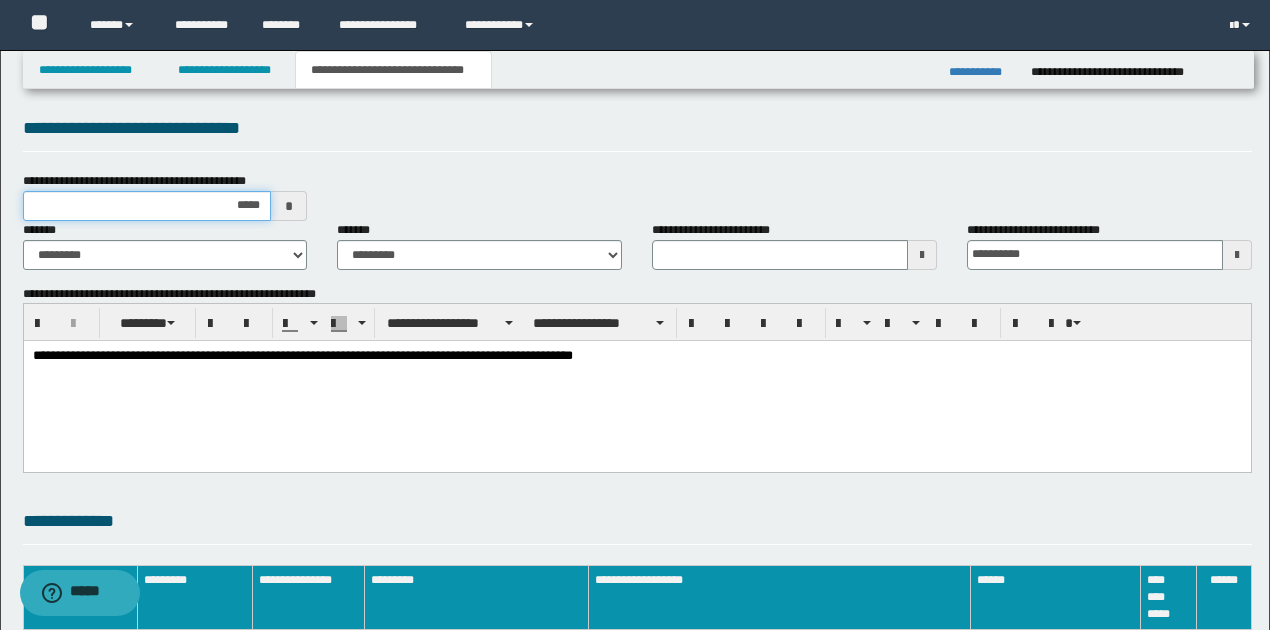 drag, startPoint x: 229, startPoint y: 205, endPoint x: 260, endPoint y: 201, distance: 31.257 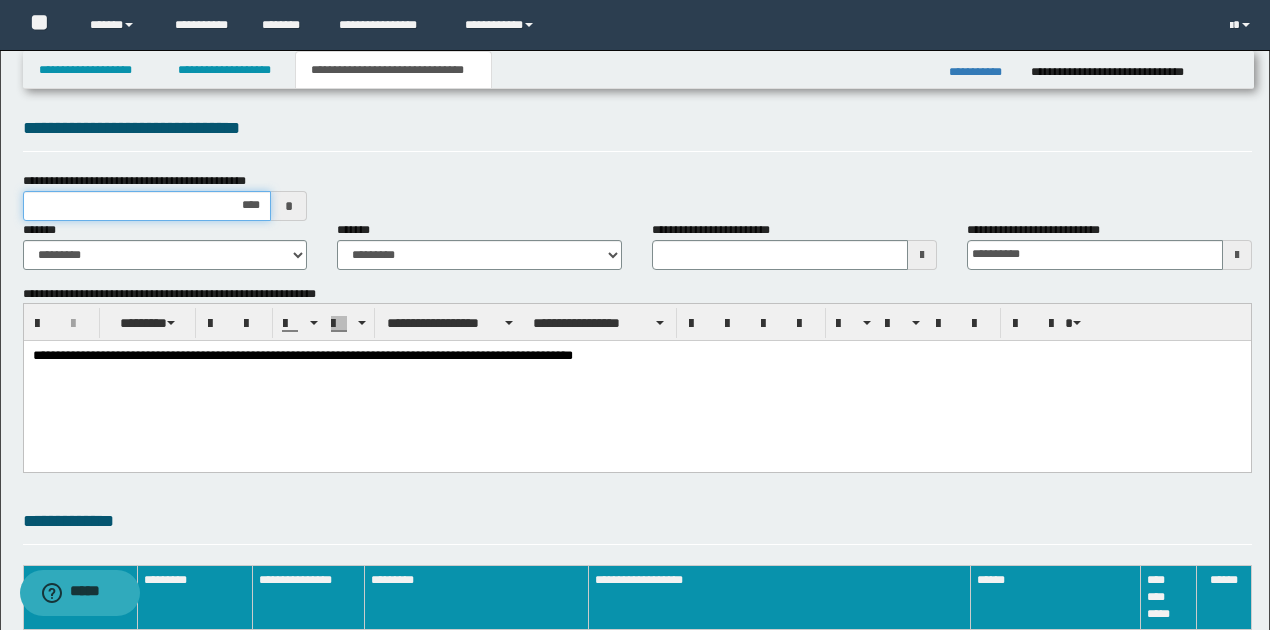 type on "*****" 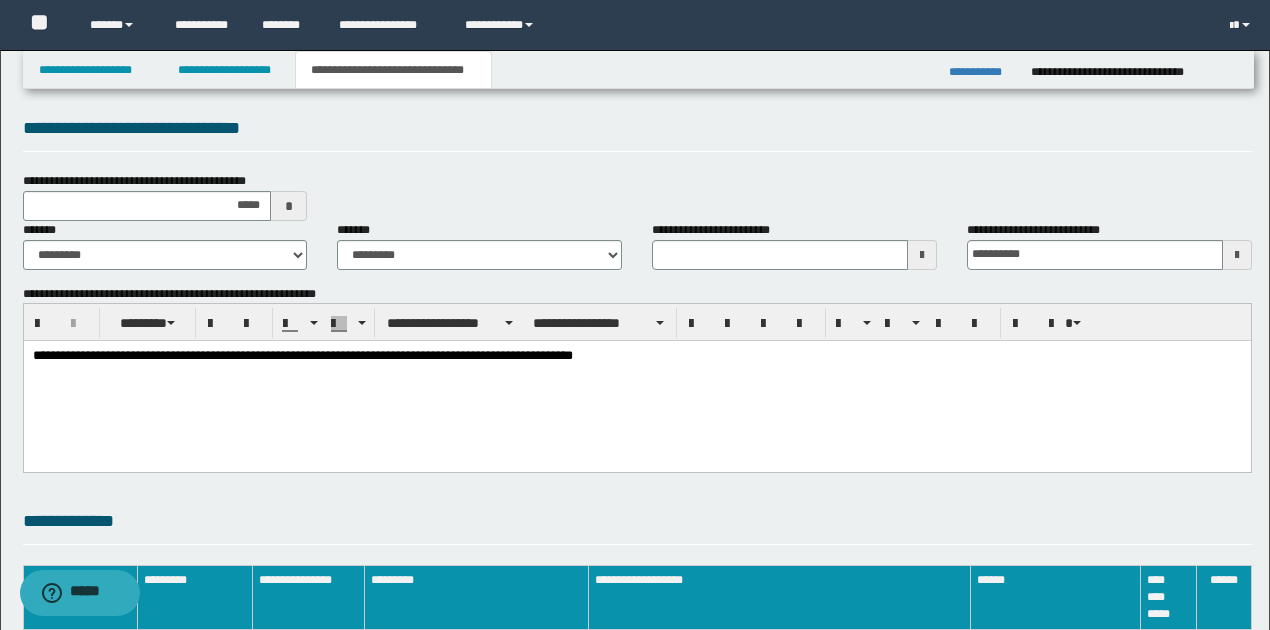 click on "**********" at bounding box center [637, 196] 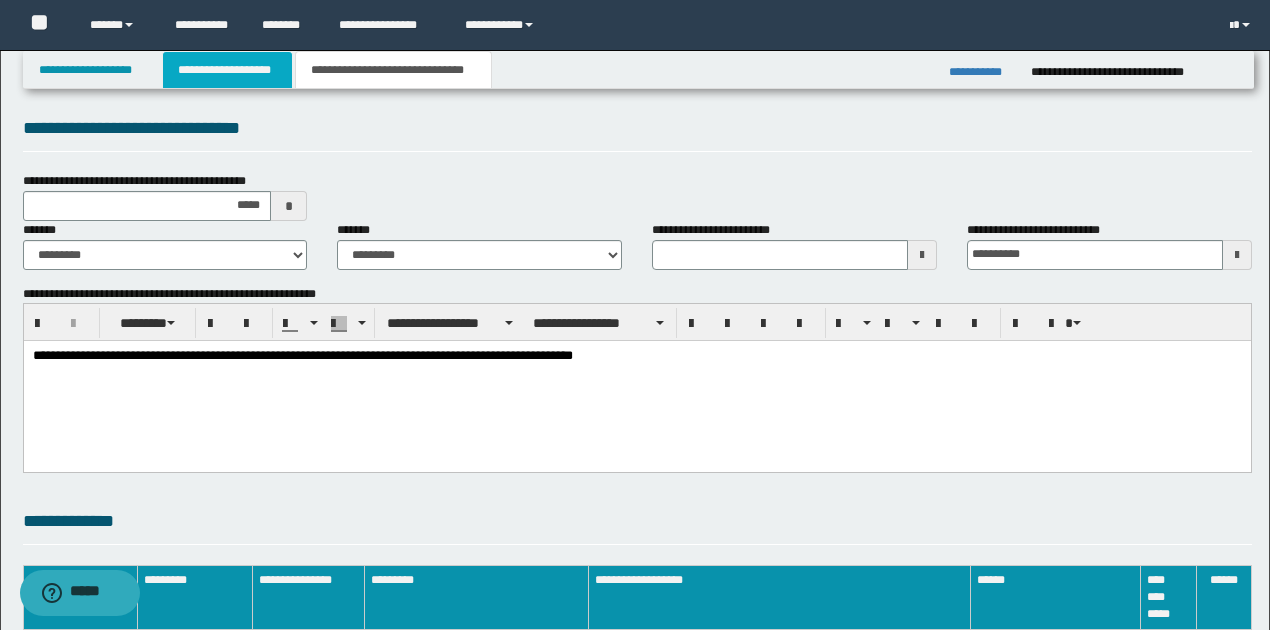 click on "**********" at bounding box center (227, 70) 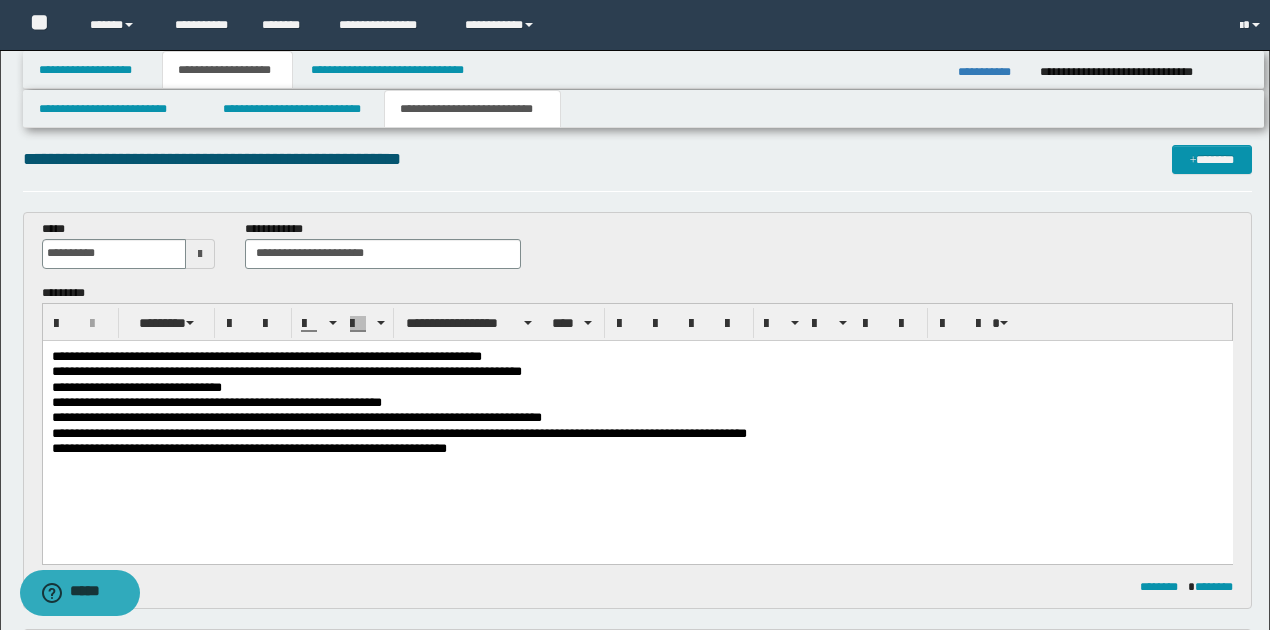 scroll, scrollTop: 45, scrollLeft: 0, axis: vertical 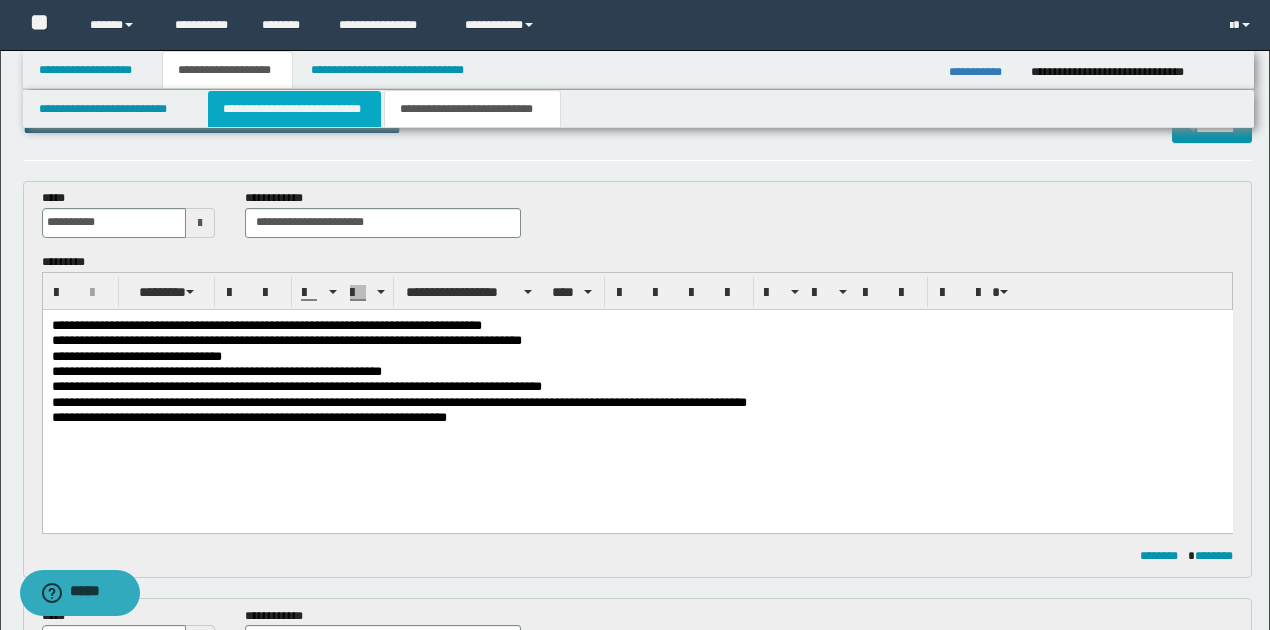 click on "**********" at bounding box center (294, 109) 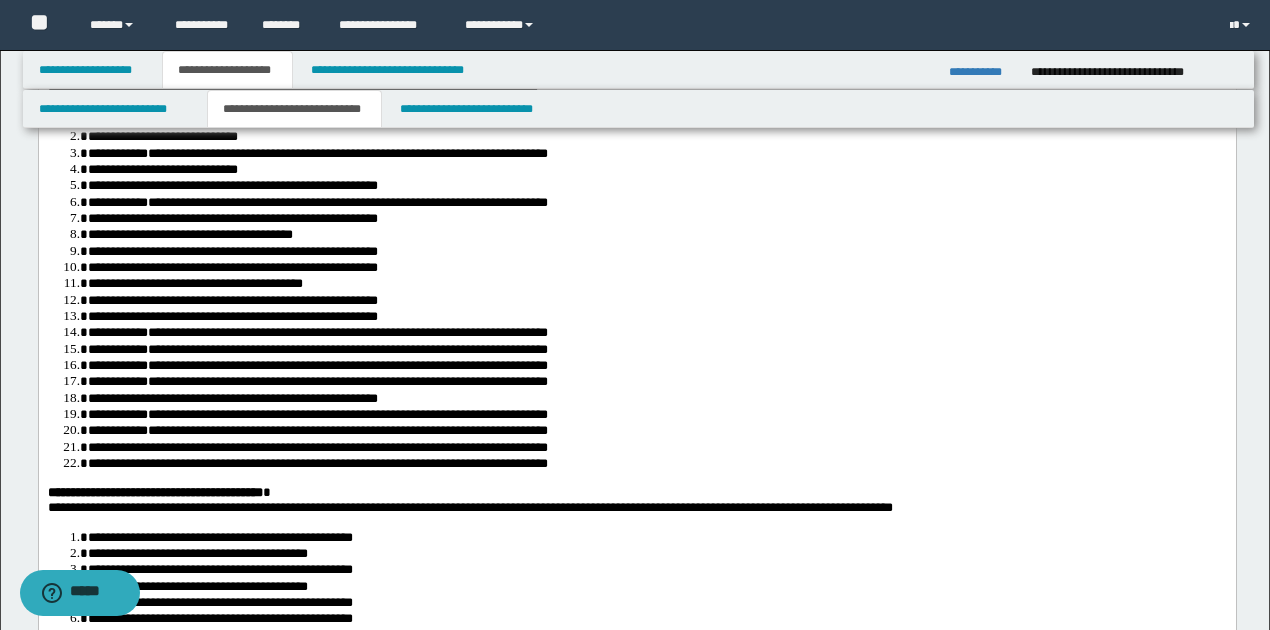 scroll, scrollTop: 1512, scrollLeft: 0, axis: vertical 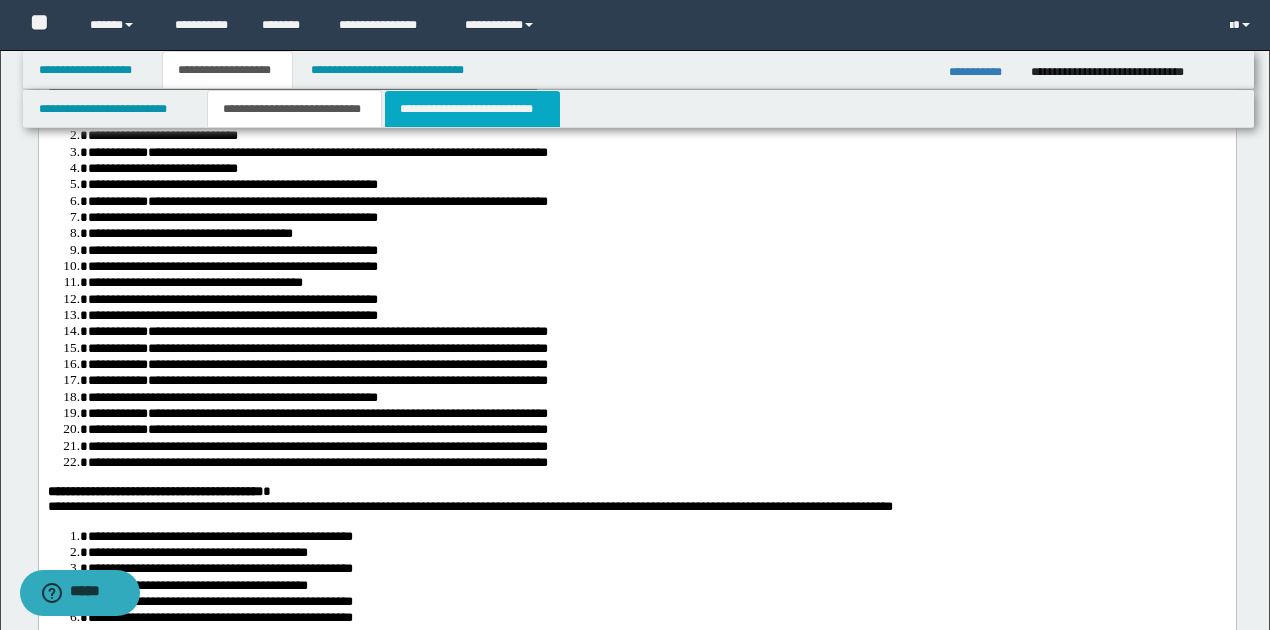 click on "**********" at bounding box center [472, 109] 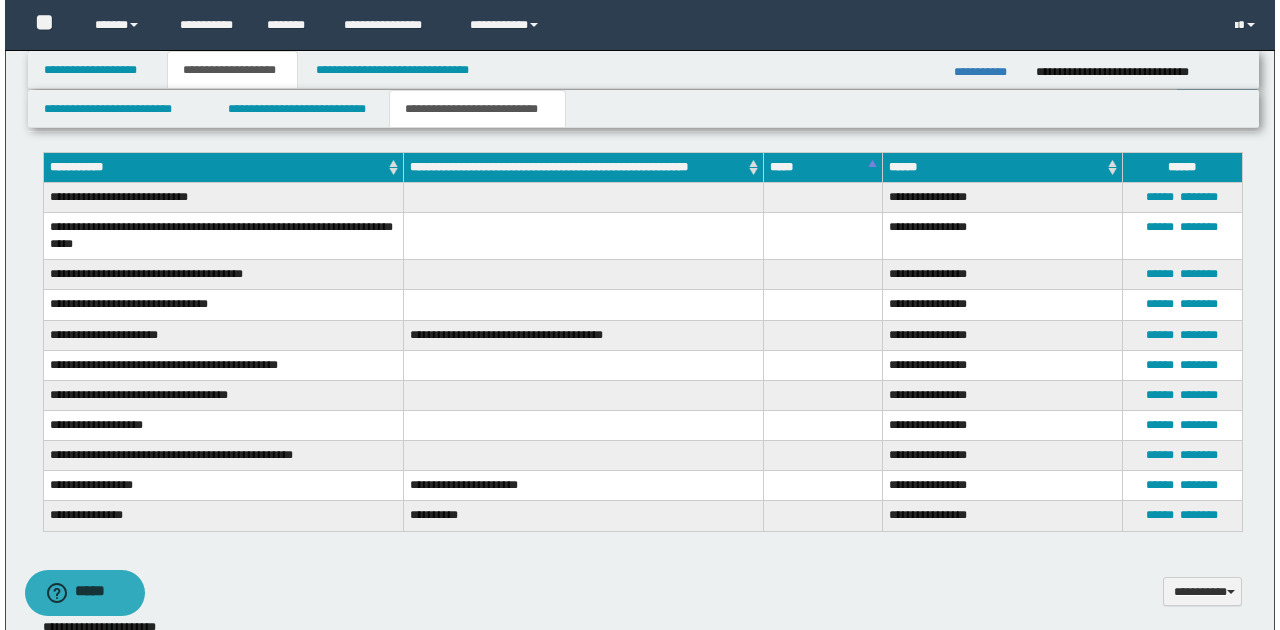 scroll, scrollTop: 1045, scrollLeft: 0, axis: vertical 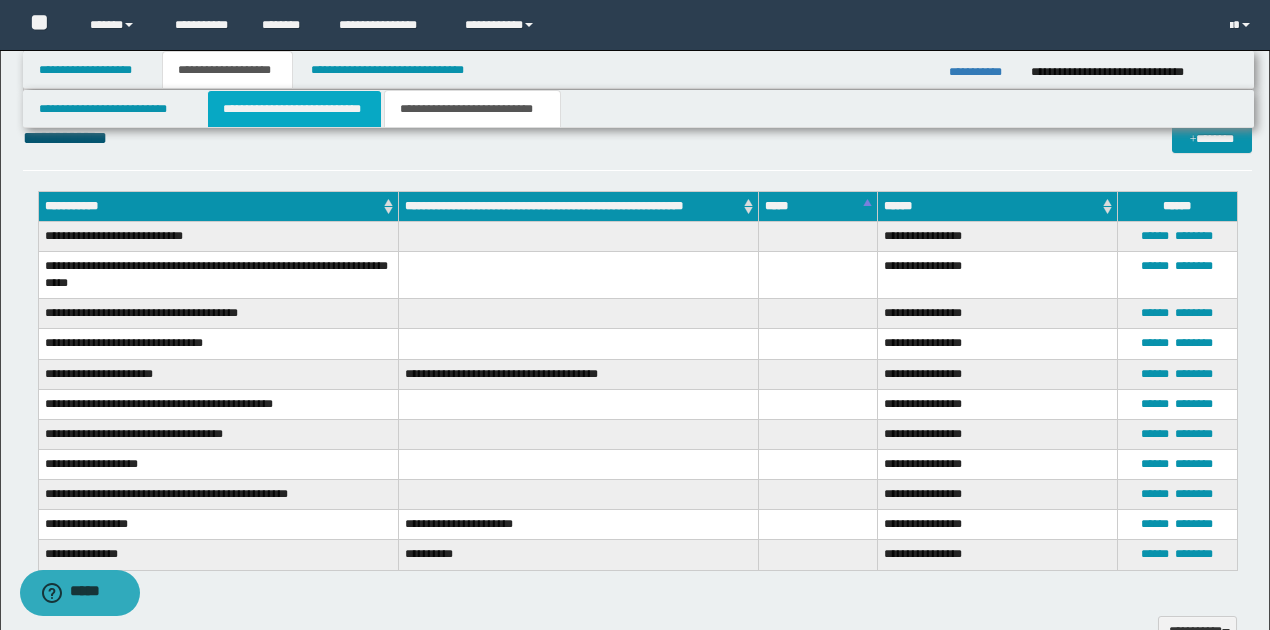 click on "**********" at bounding box center (294, 109) 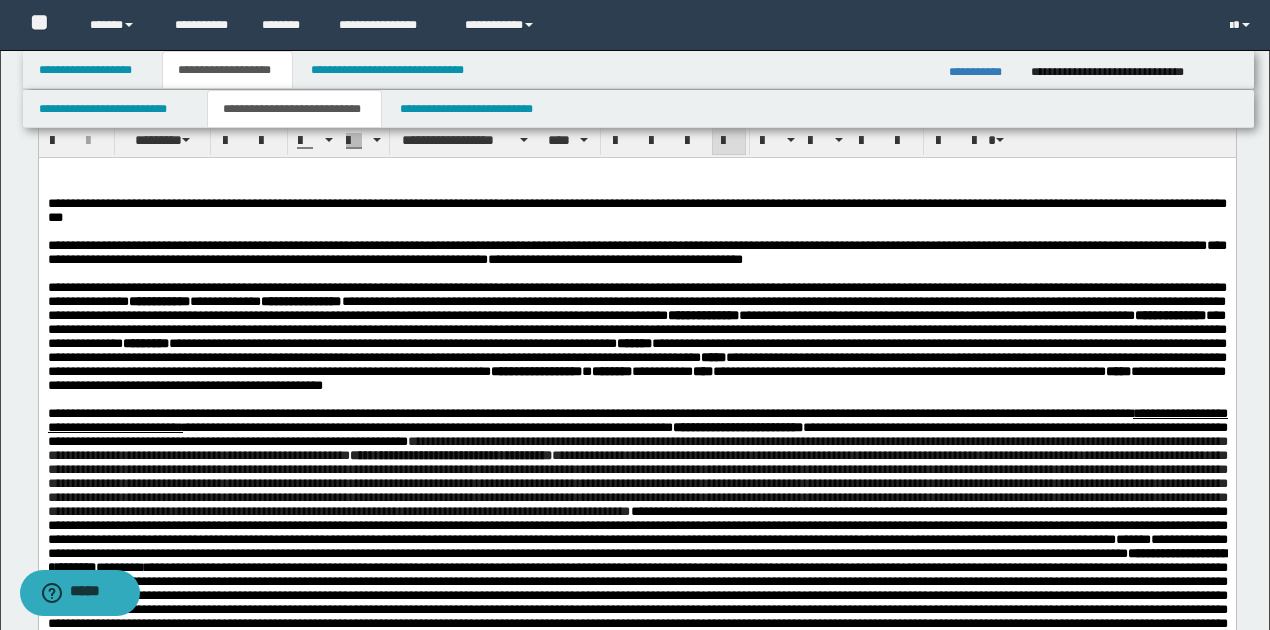 scroll, scrollTop: 4266, scrollLeft: 0, axis: vertical 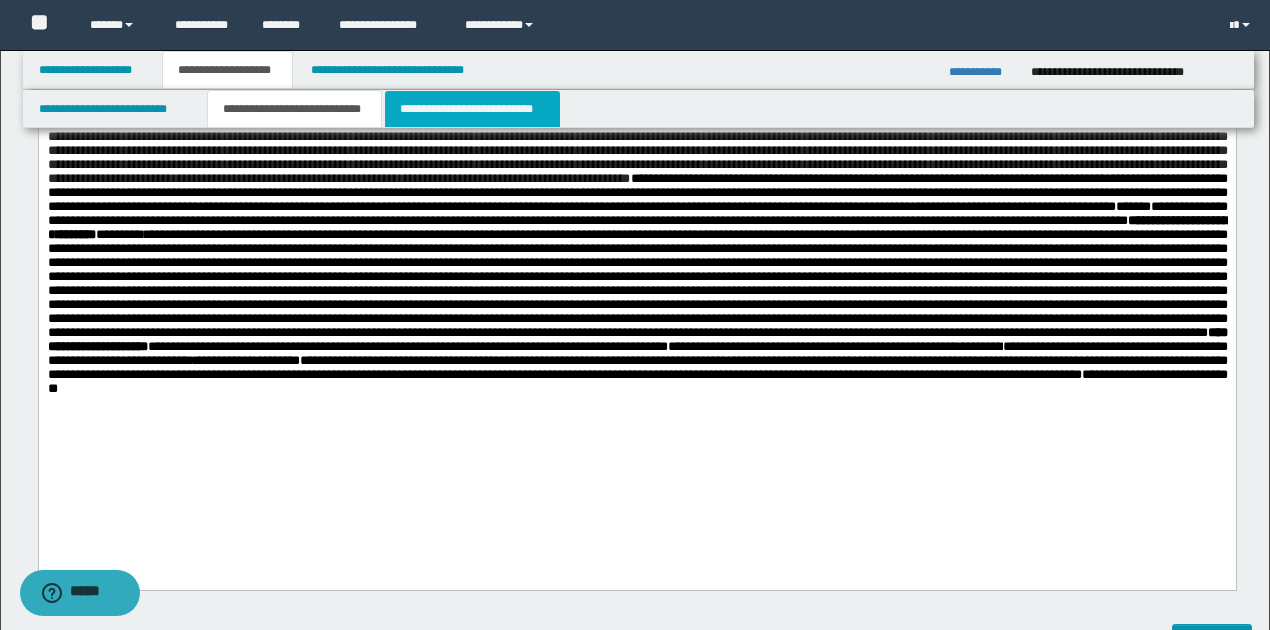 click on "**********" at bounding box center (472, 109) 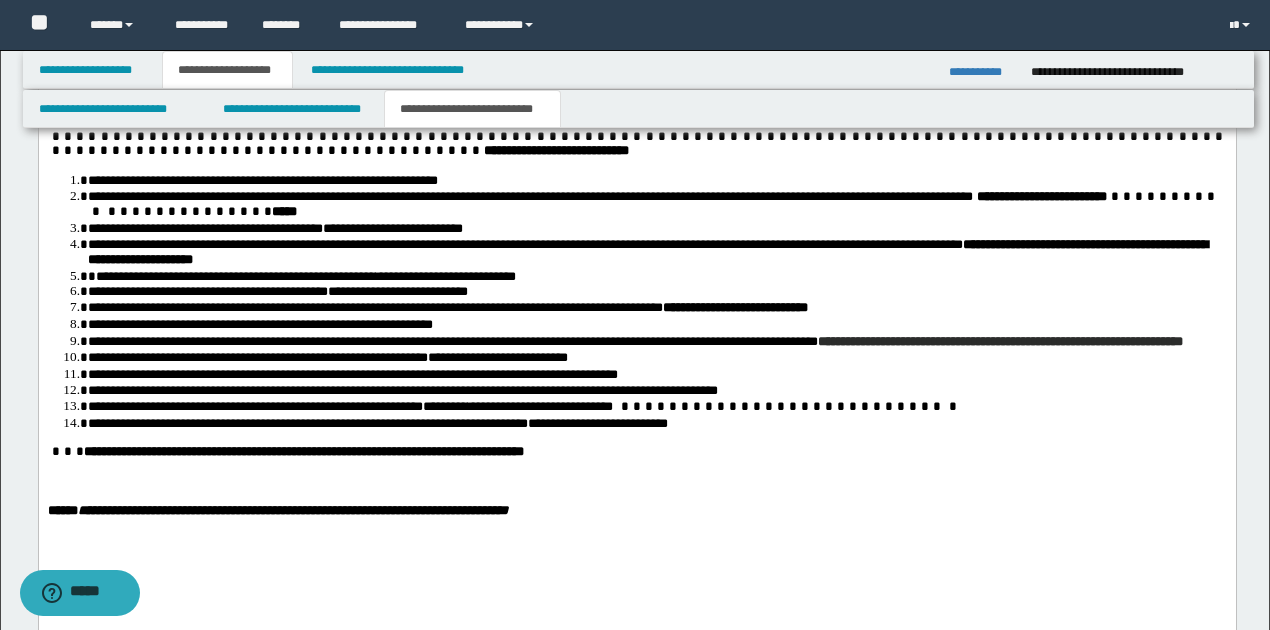 scroll, scrollTop: 2161, scrollLeft: 0, axis: vertical 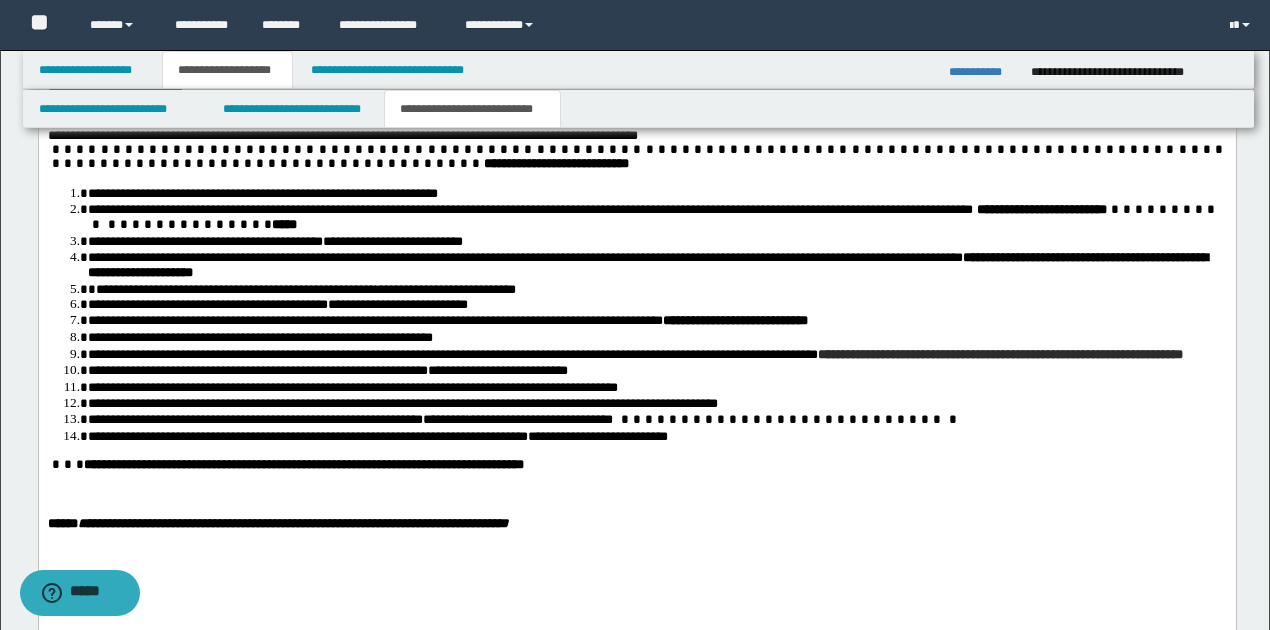 click at bounding box center [637, 481] 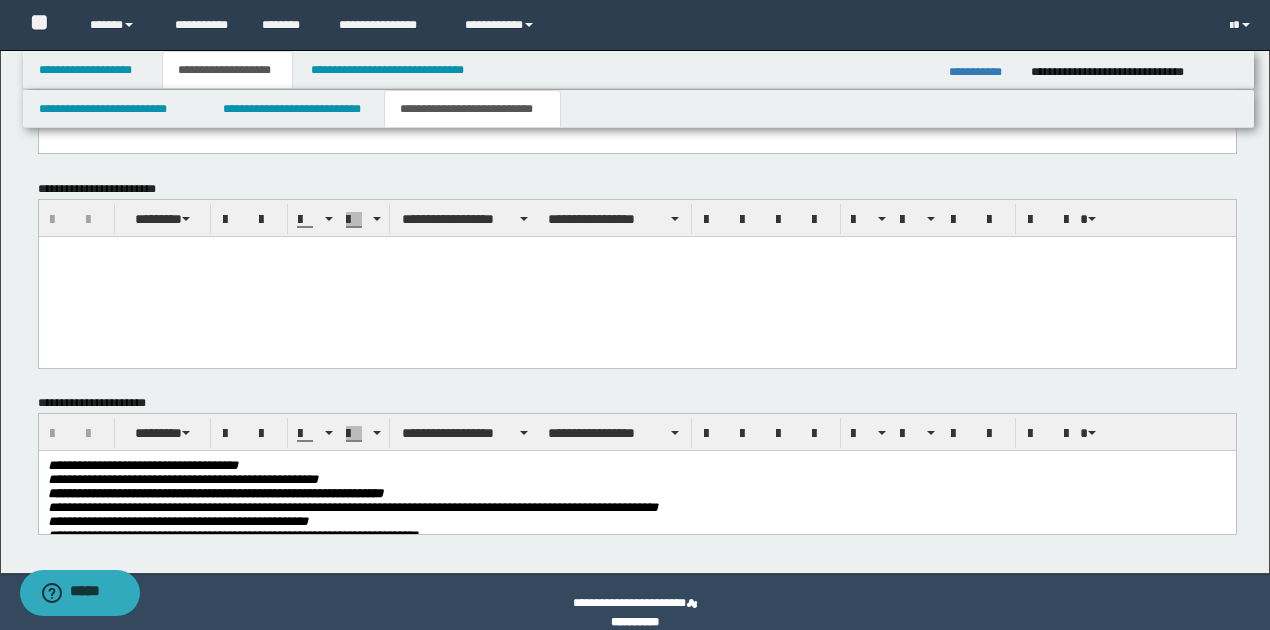 scroll, scrollTop: 2694, scrollLeft: 0, axis: vertical 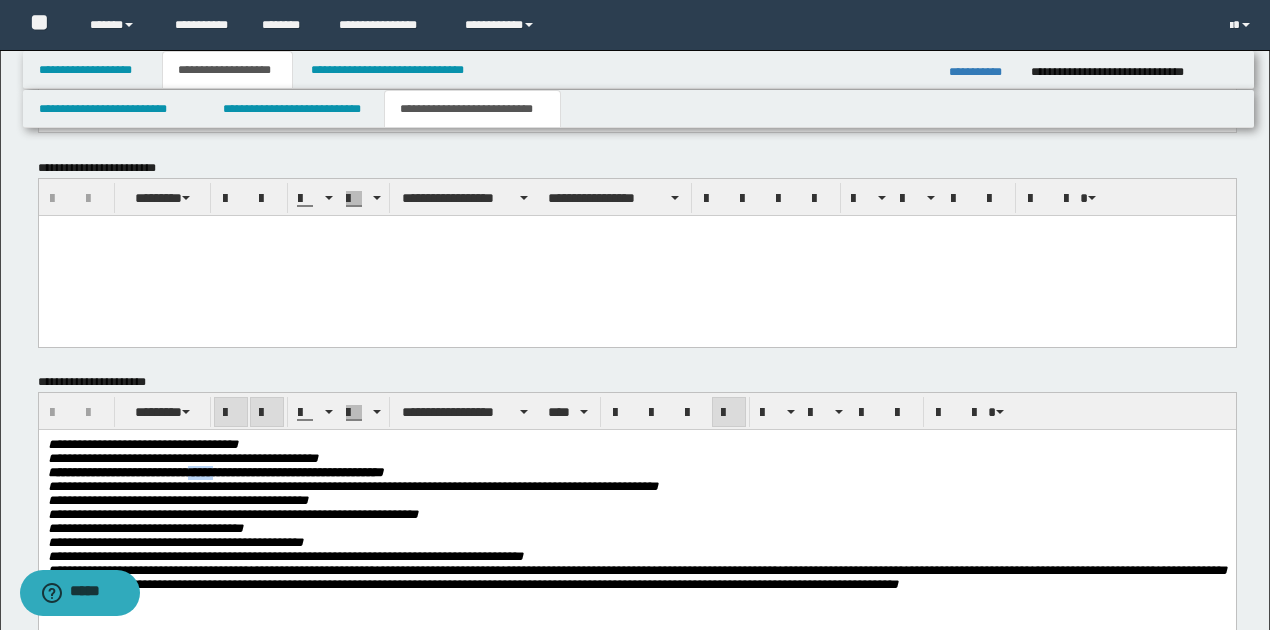 drag, startPoint x: 213, startPoint y: 474, endPoint x: 242, endPoint y: 473, distance: 29.017237 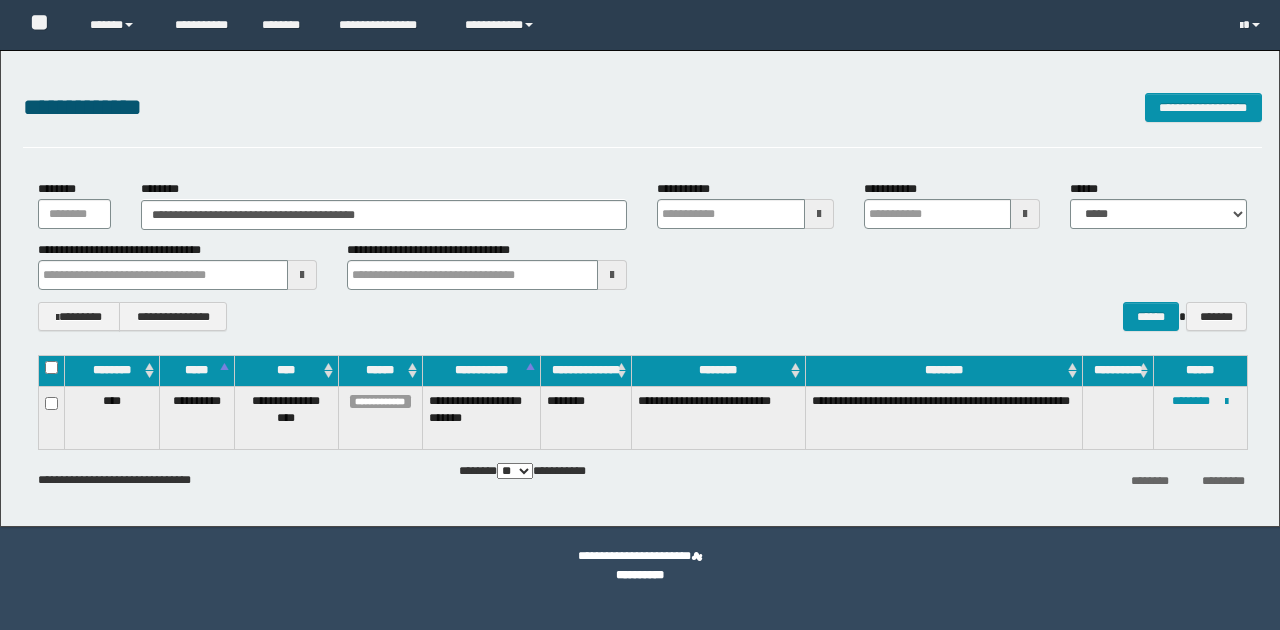 scroll, scrollTop: 0, scrollLeft: 0, axis: both 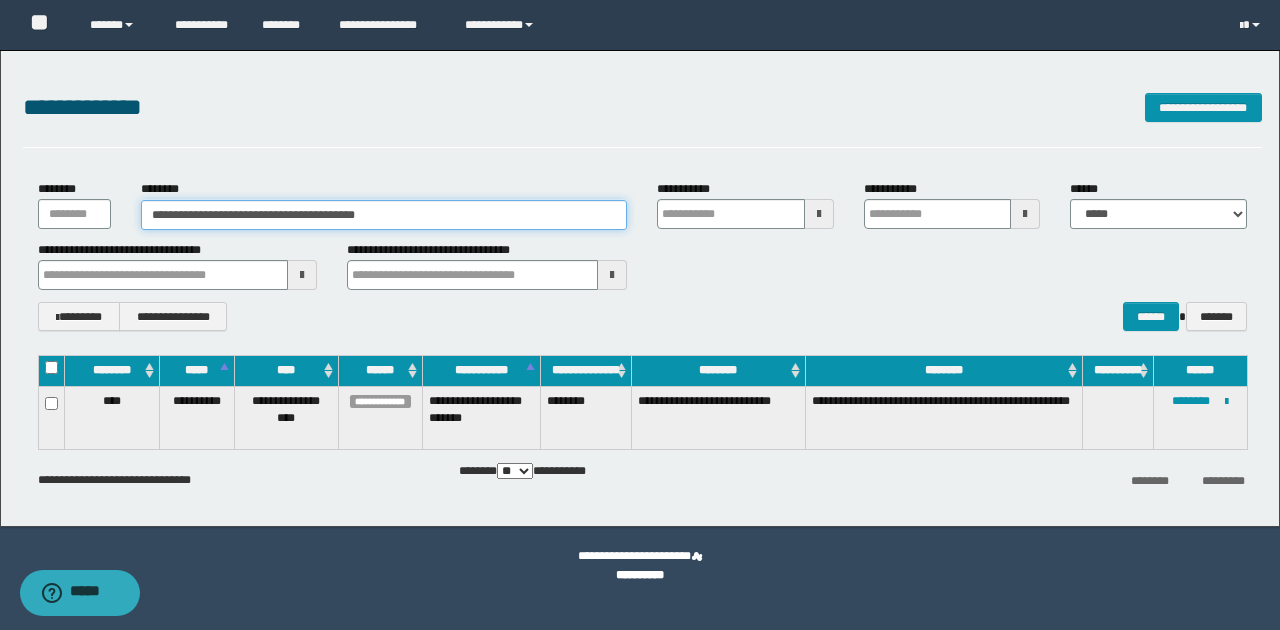 drag, startPoint x: 148, startPoint y: 213, endPoint x: 469, endPoint y: 212, distance: 321.00156 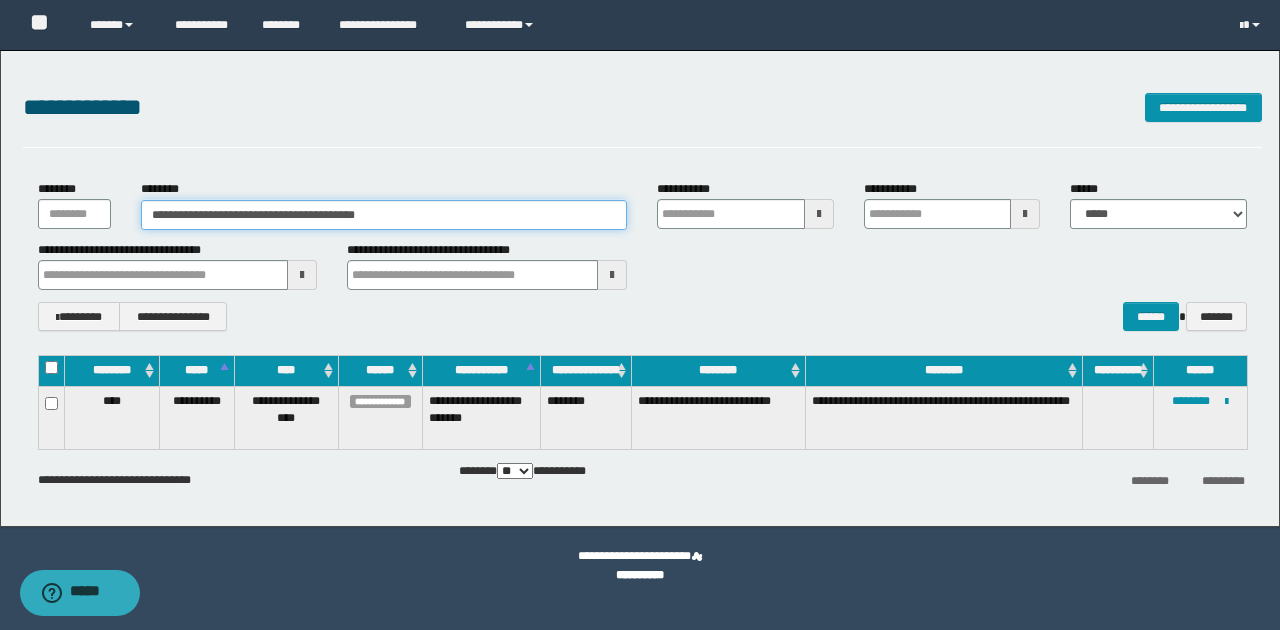 paste 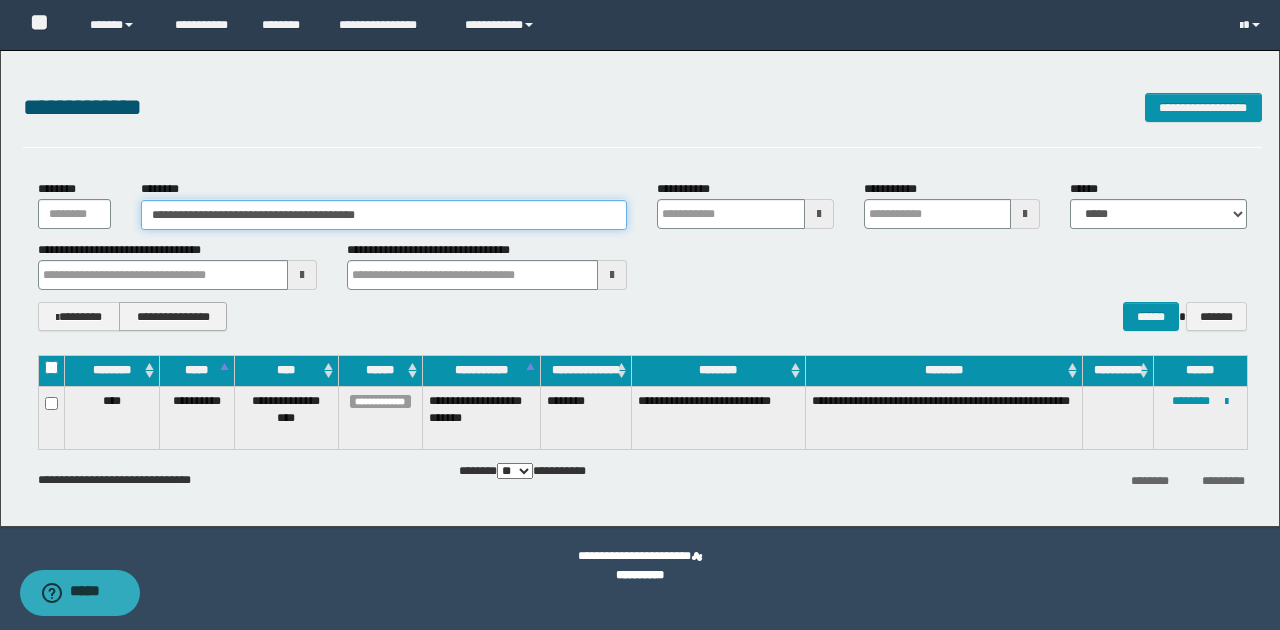 type on "********" 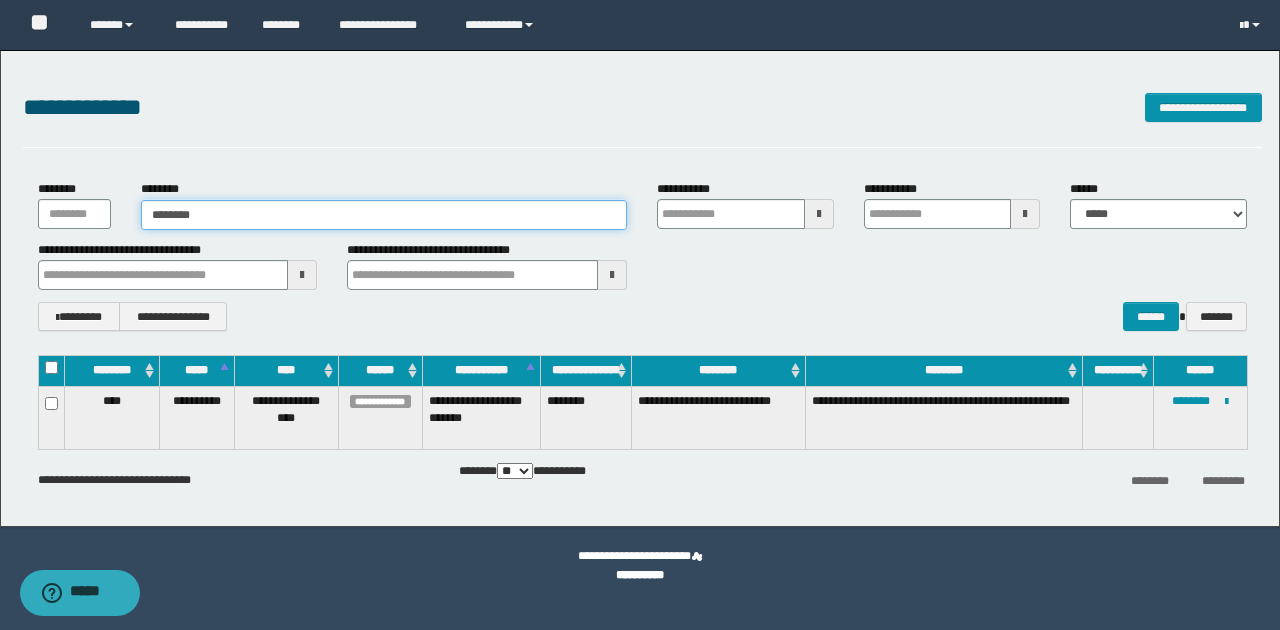 type on "********" 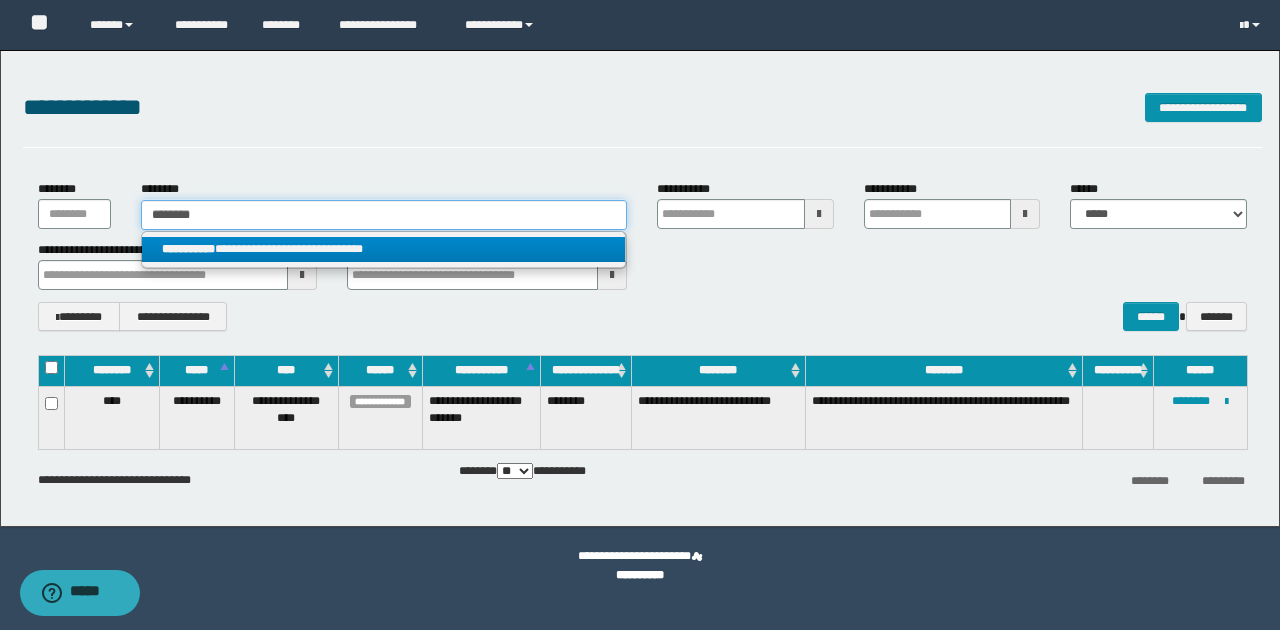 type on "********" 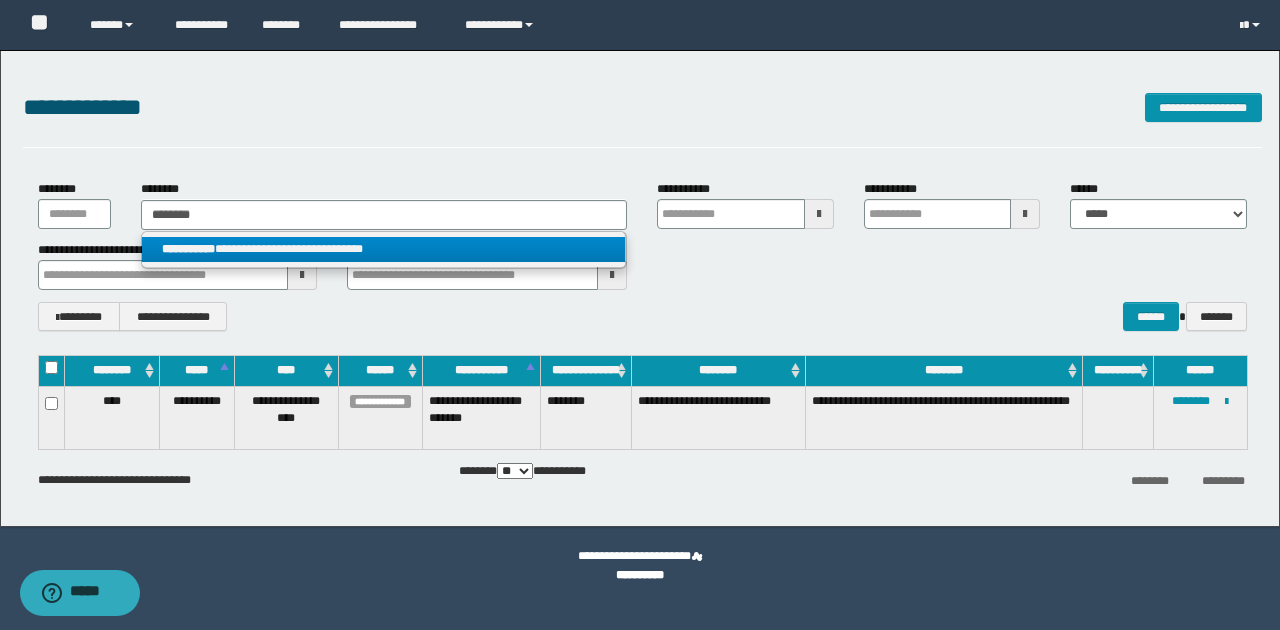 click on "**********" at bounding box center [384, 249] 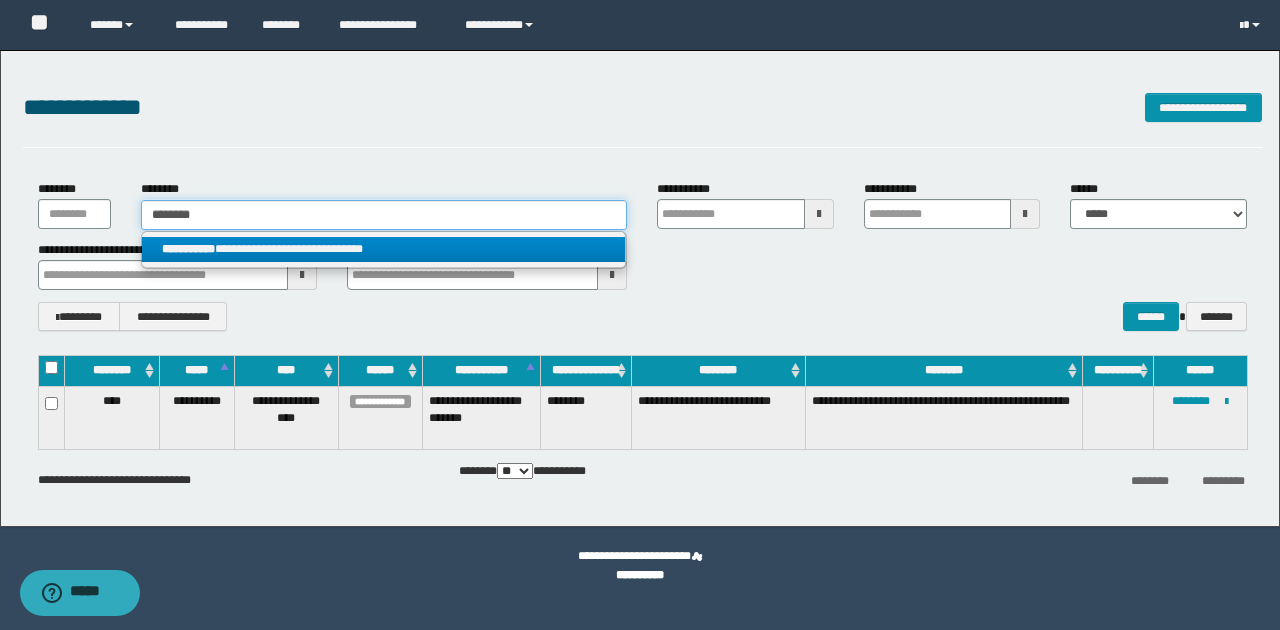 type 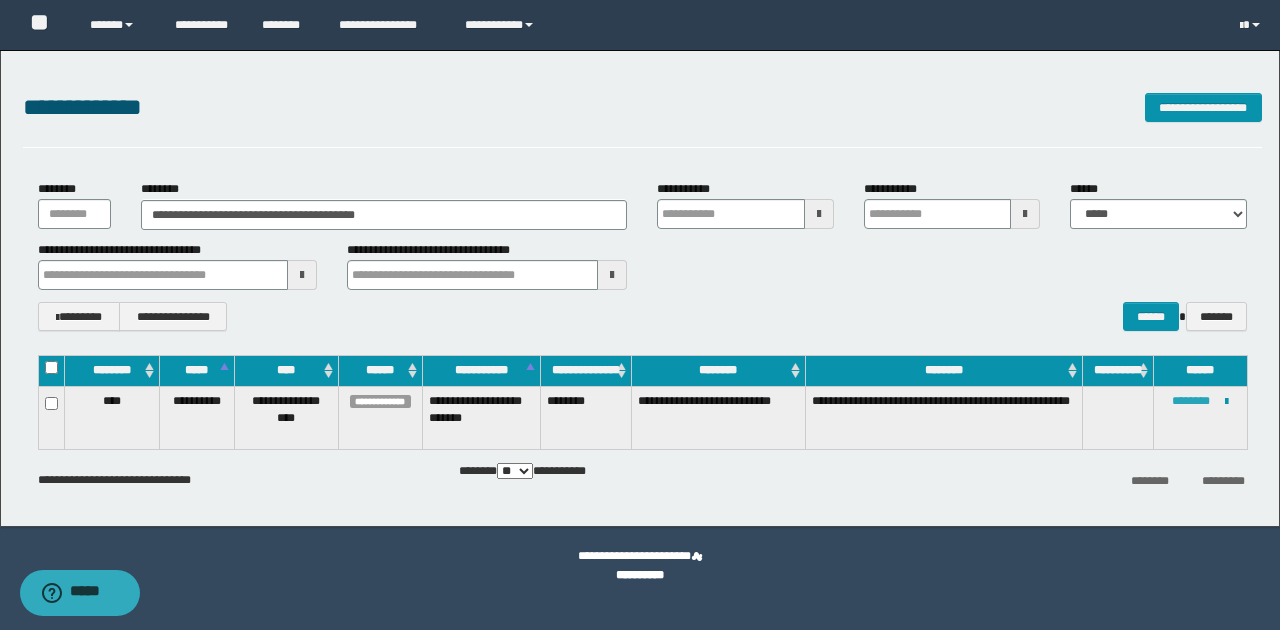 click on "********" at bounding box center (1191, 401) 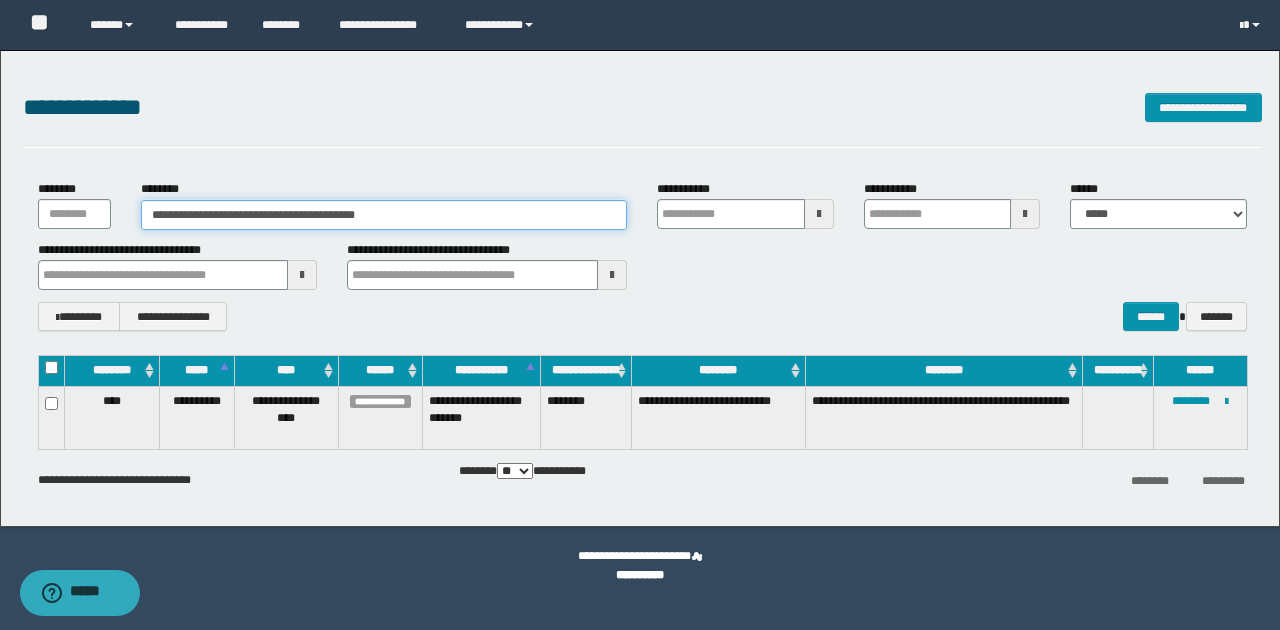 drag, startPoint x: 168, startPoint y: 217, endPoint x: 220, endPoint y: 216, distance: 52.009613 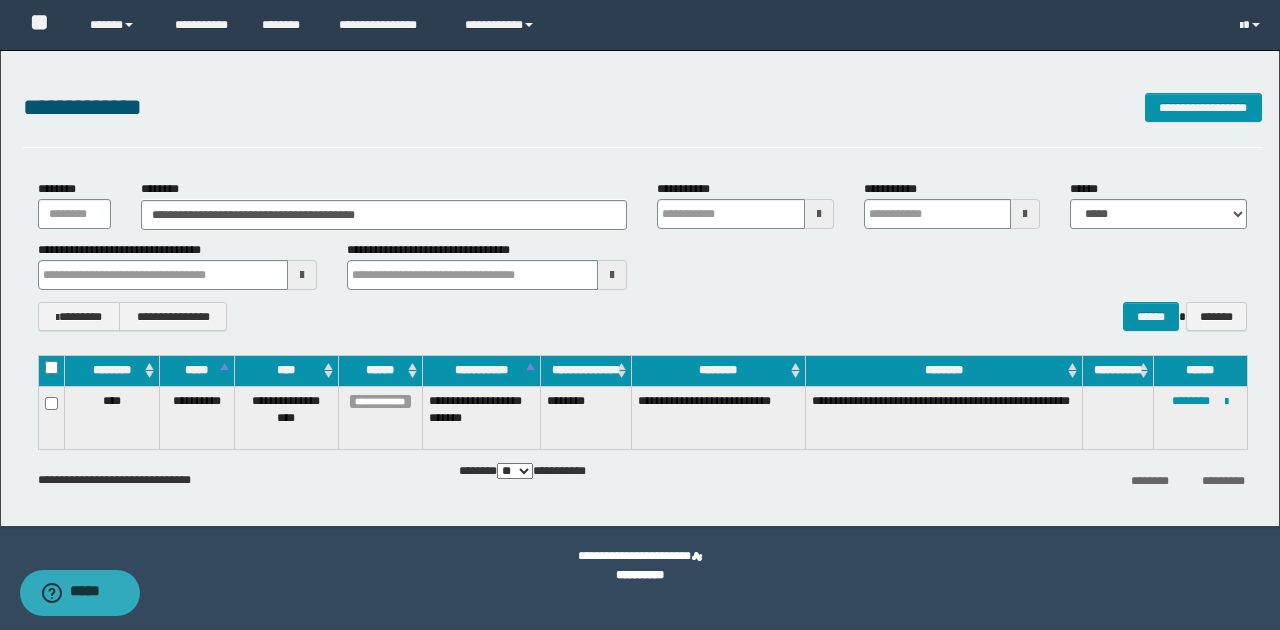 click on "**********" at bounding box center (133, 250) 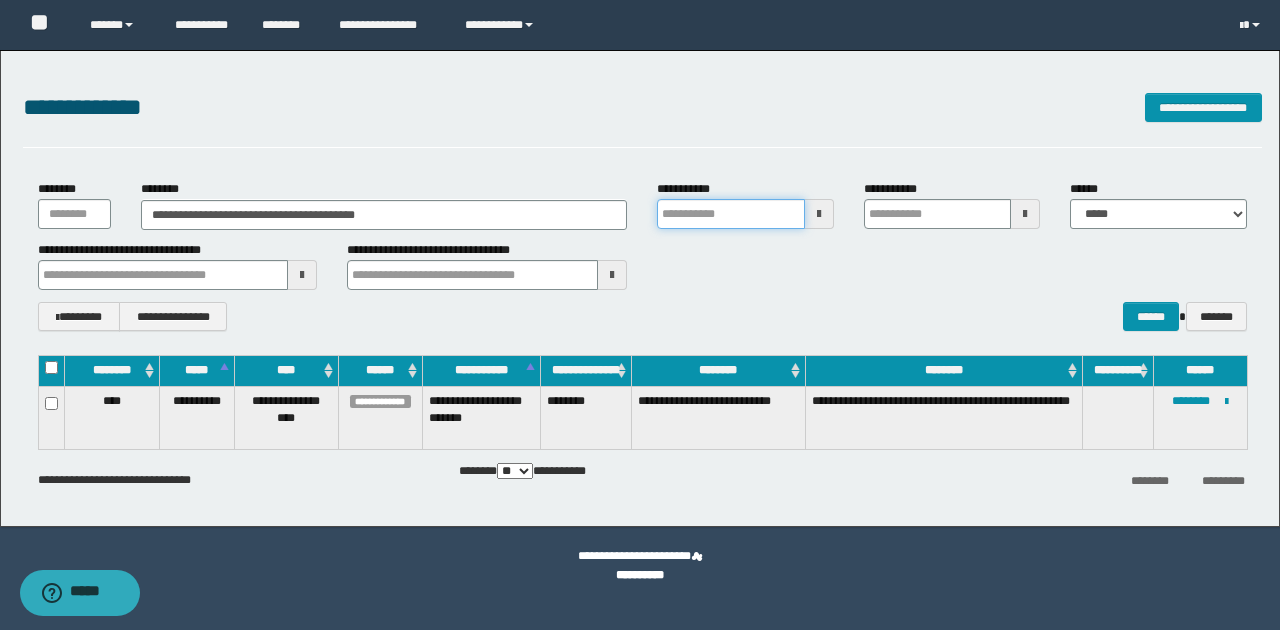 click on "**********" at bounding box center (731, 214) 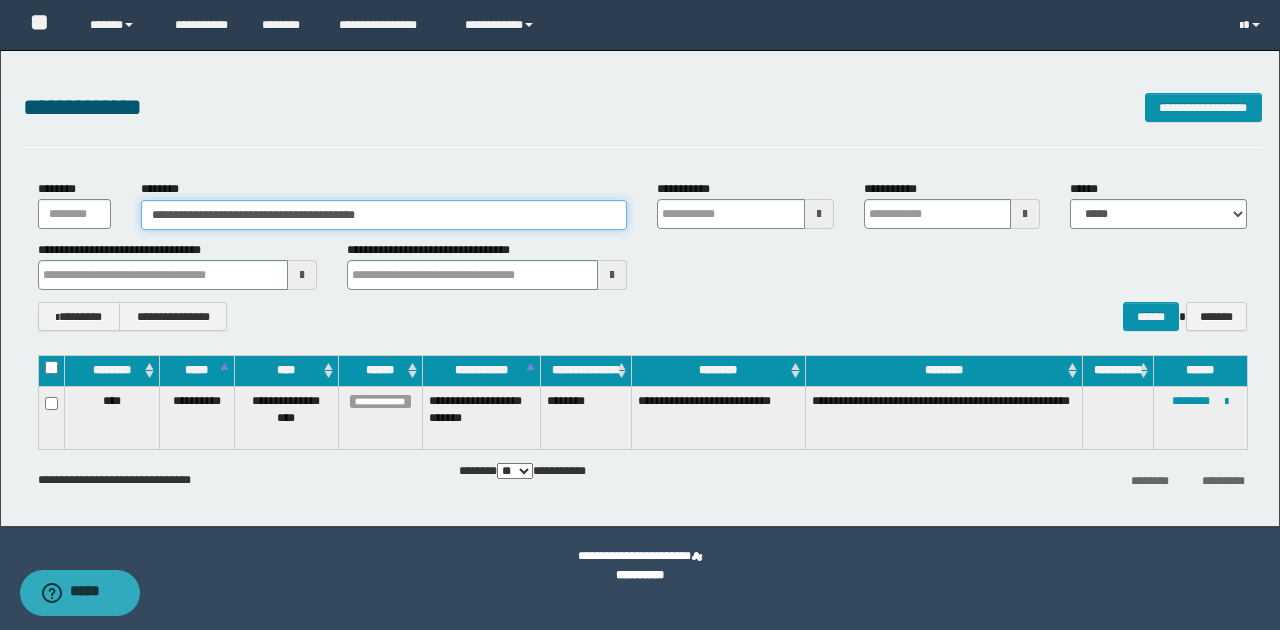 drag, startPoint x: 168, startPoint y: 219, endPoint x: 358, endPoint y: 216, distance: 190.02368 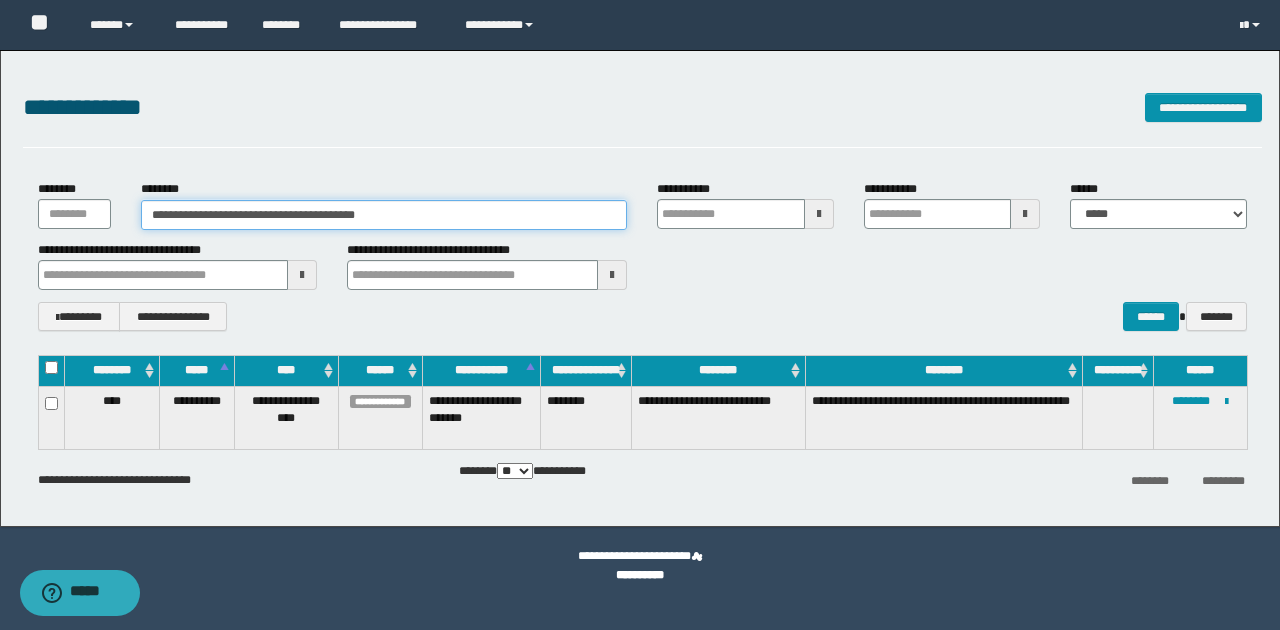 paste 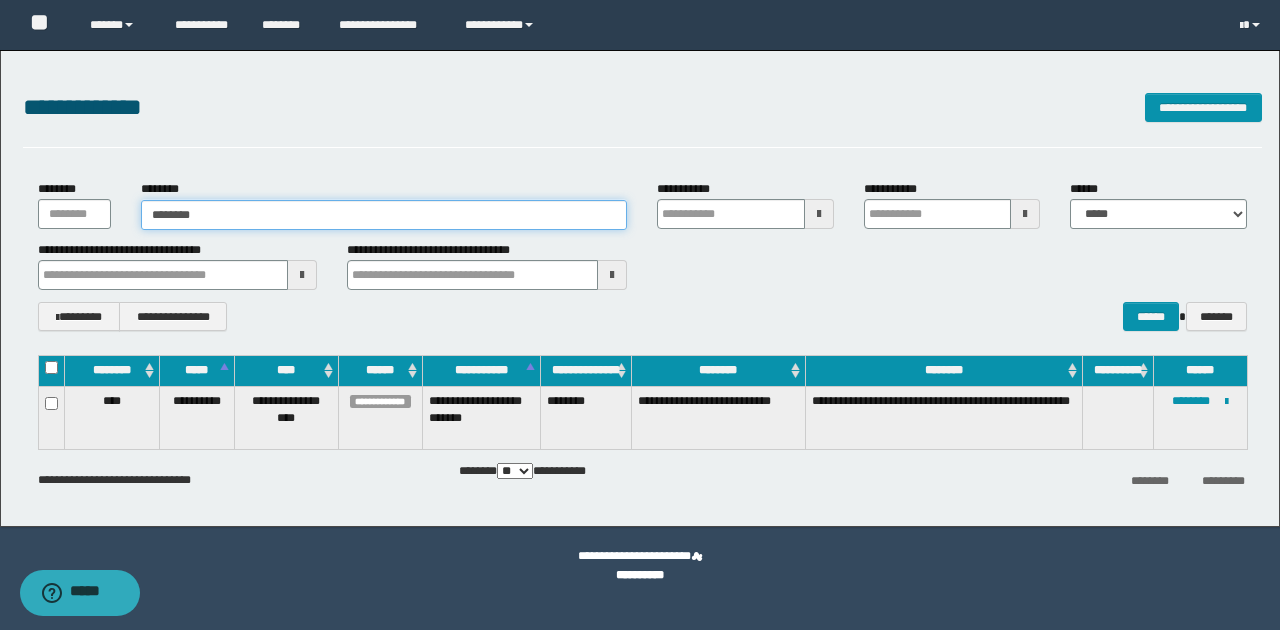 type on "********" 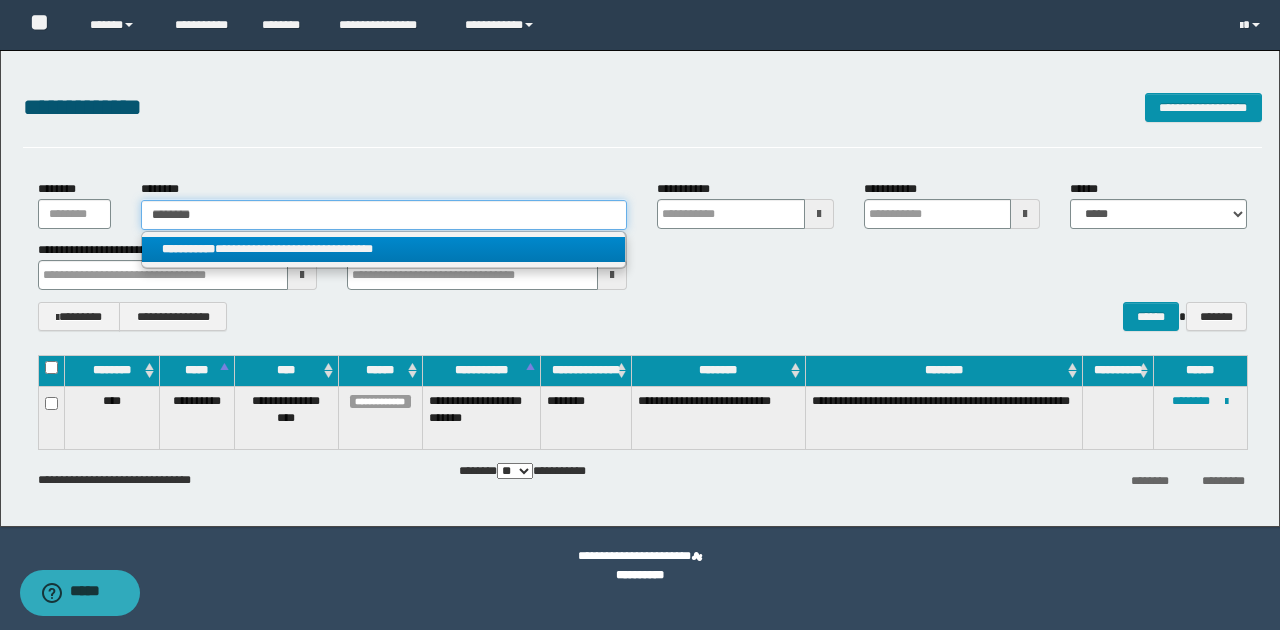 type on "********" 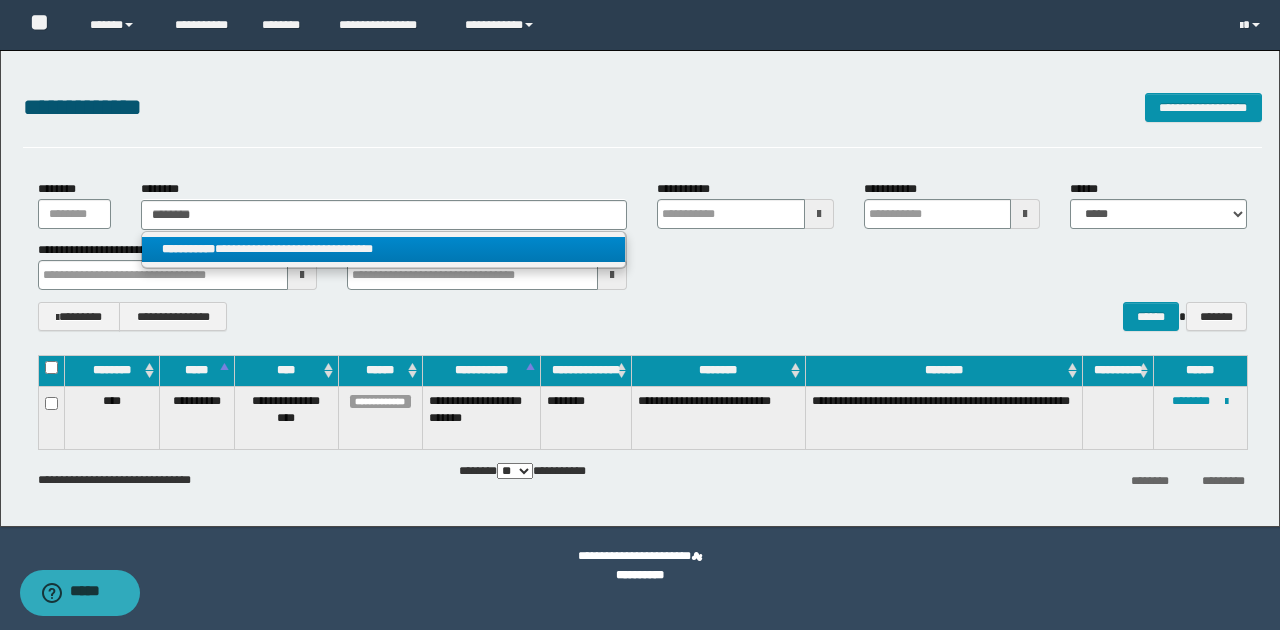 click on "**********" at bounding box center (384, 249) 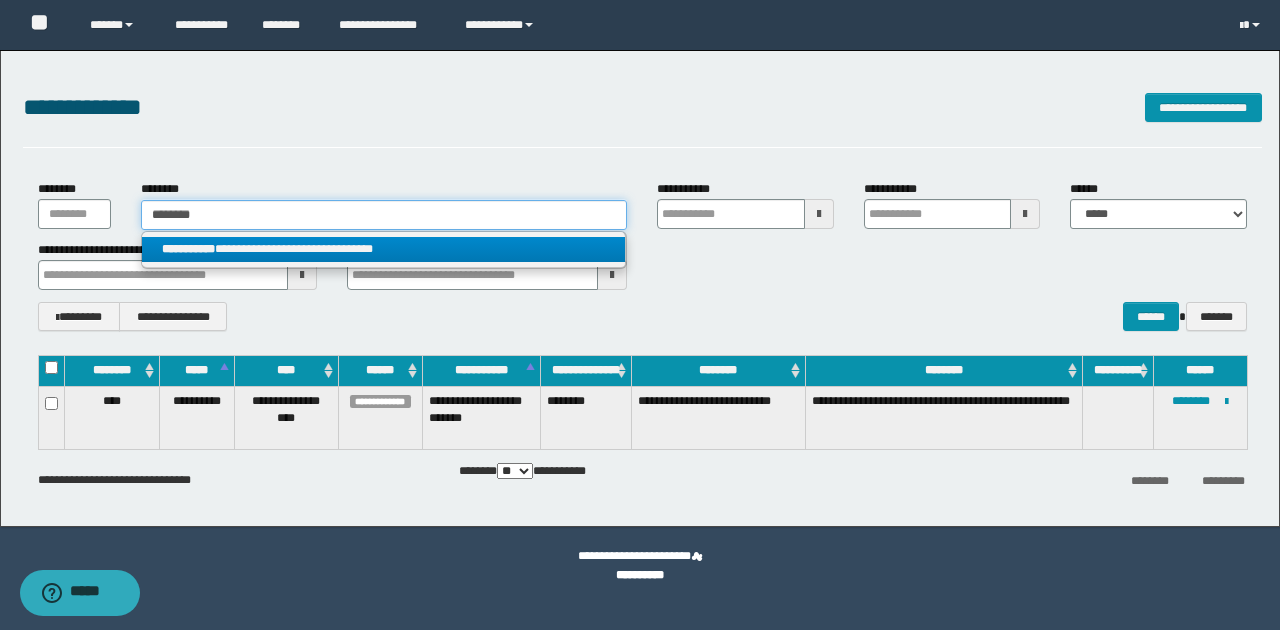 type 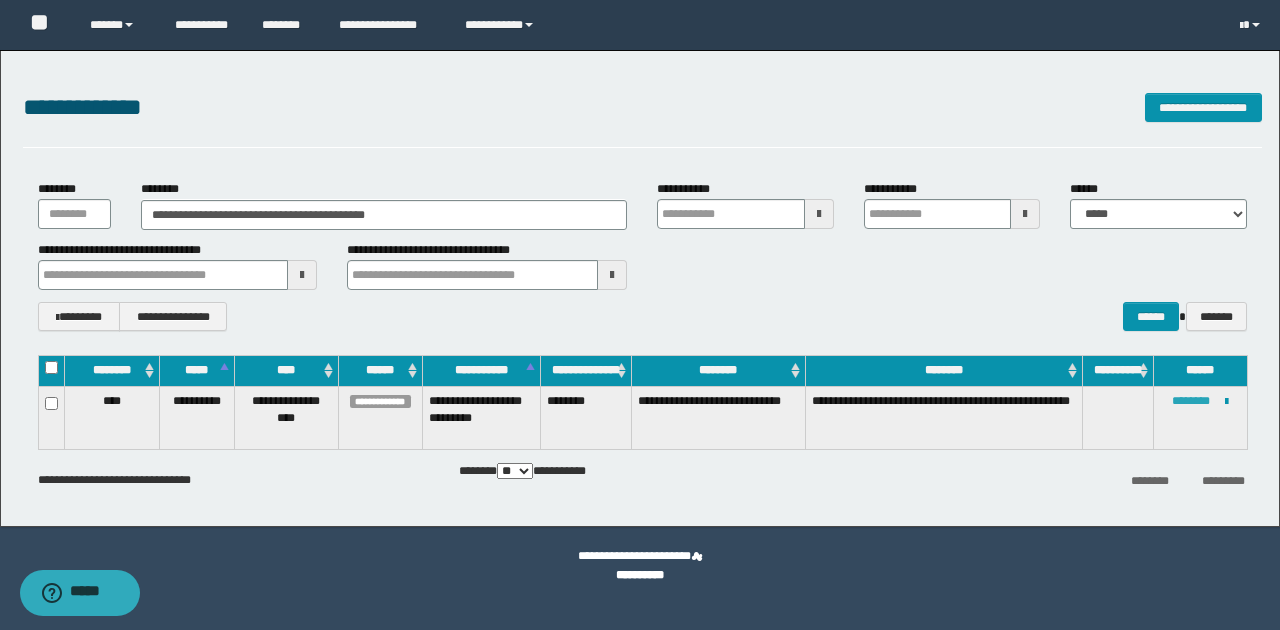 click on "********" at bounding box center (1191, 401) 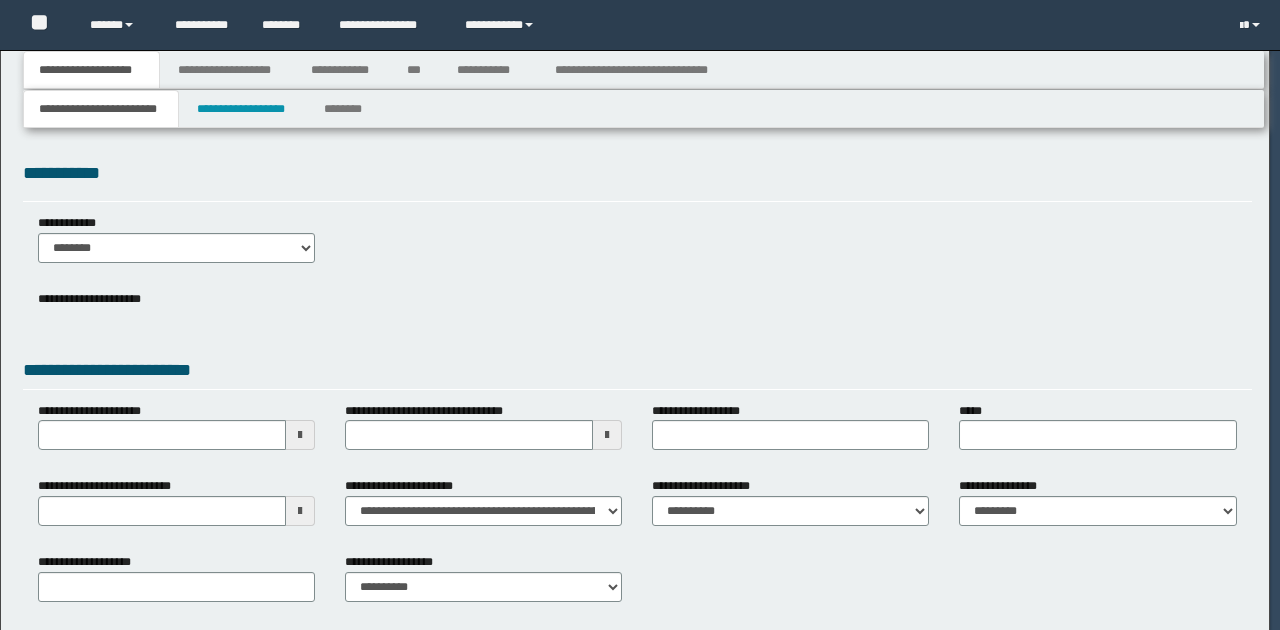 scroll, scrollTop: 0, scrollLeft: 0, axis: both 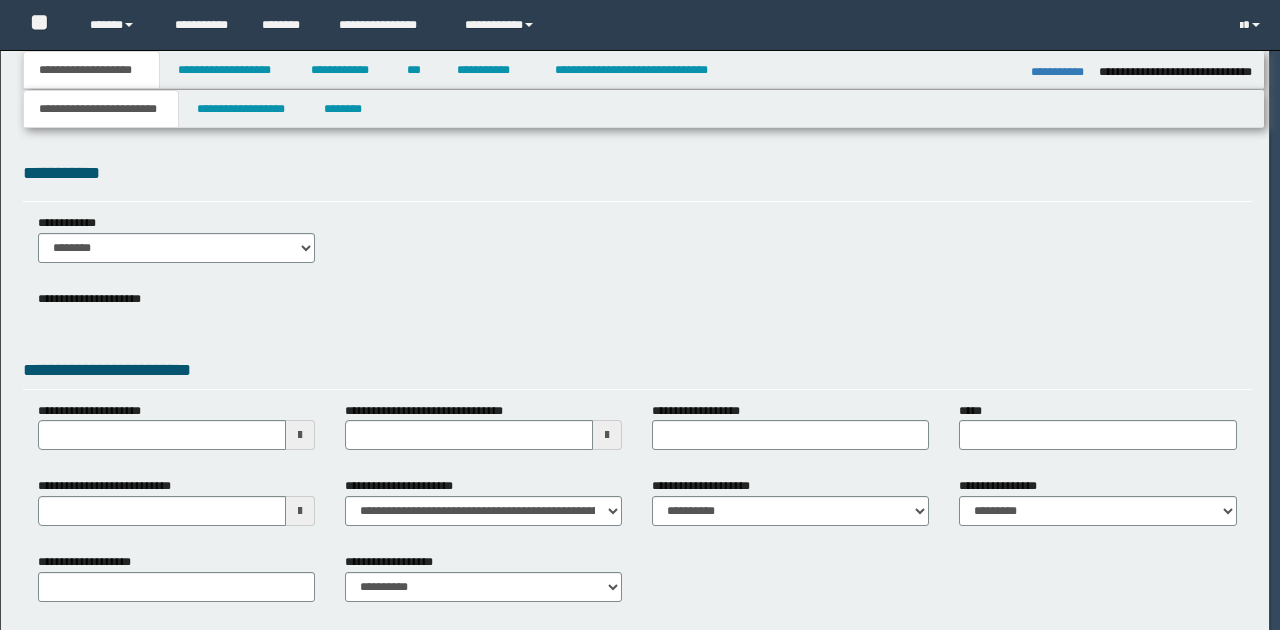 type on "*********" 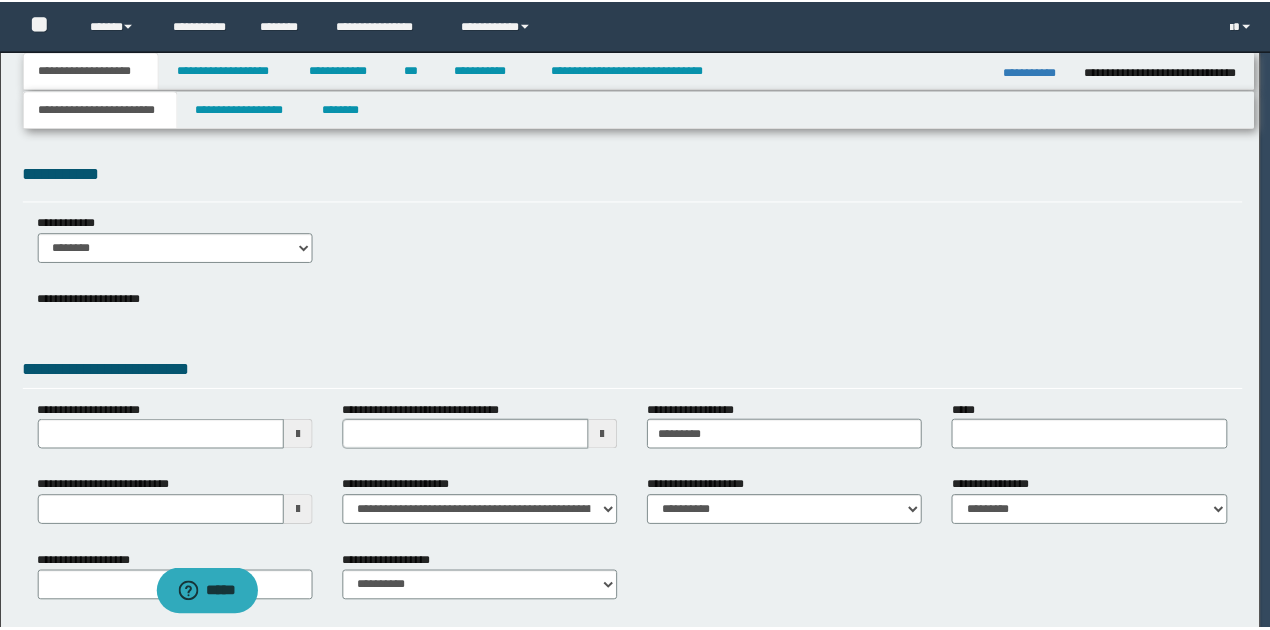 scroll, scrollTop: 0, scrollLeft: 0, axis: both 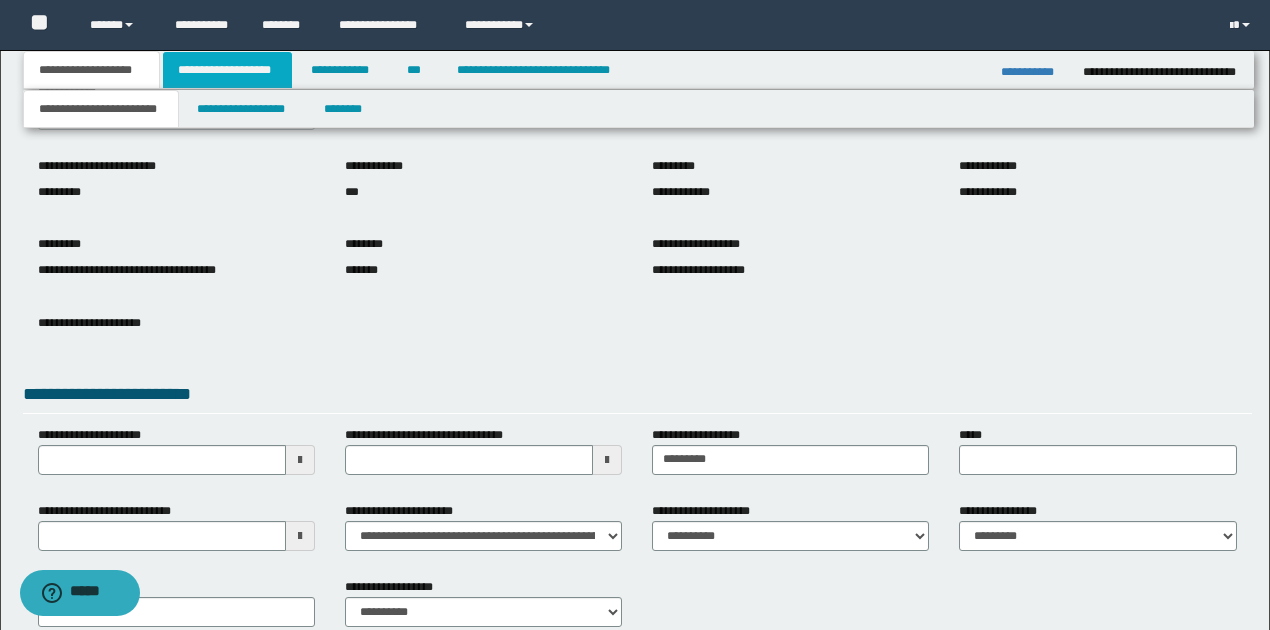 click on "**********" at bounding box center (227, 70) 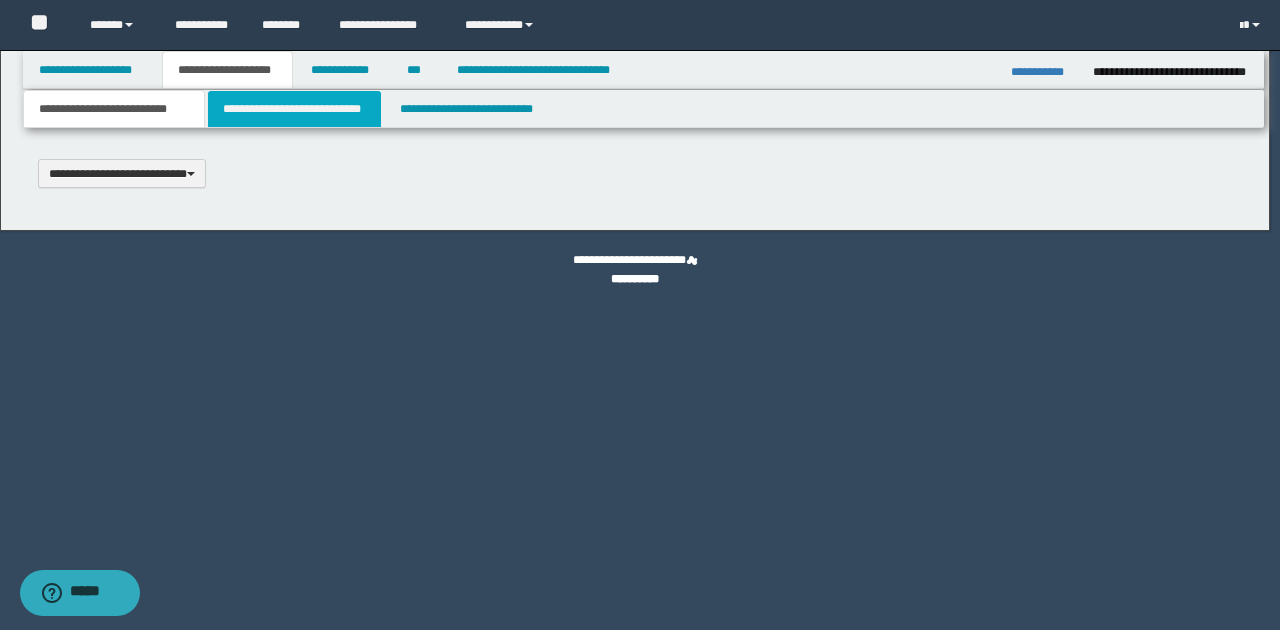 type 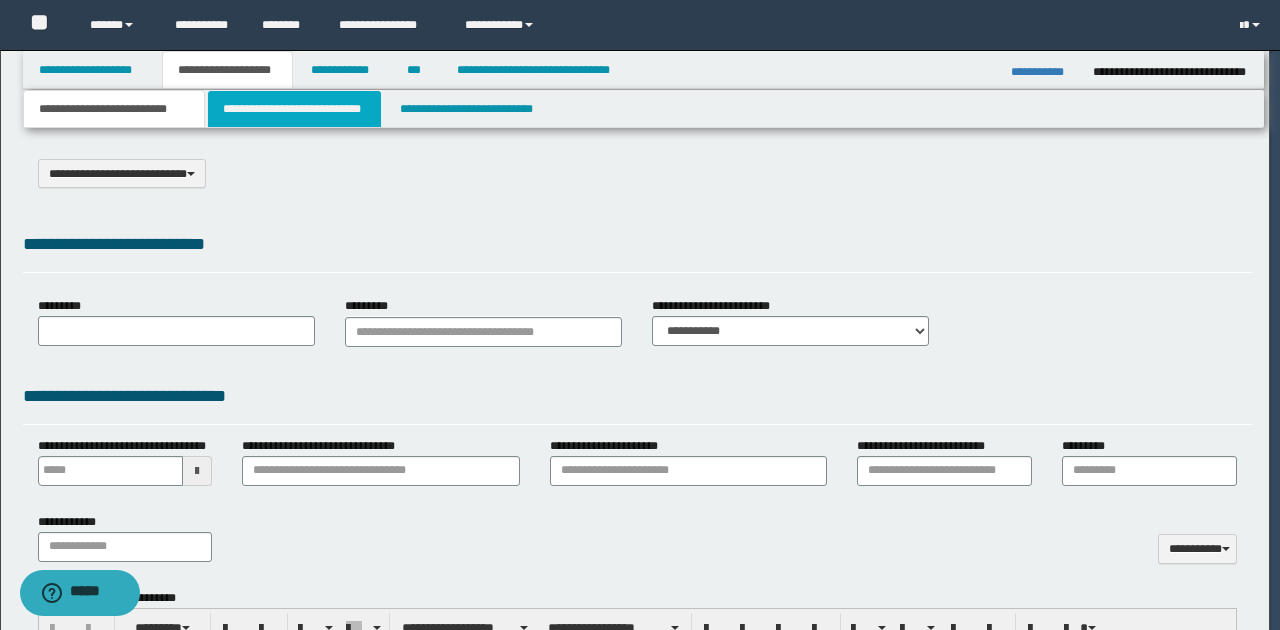 select on "*" 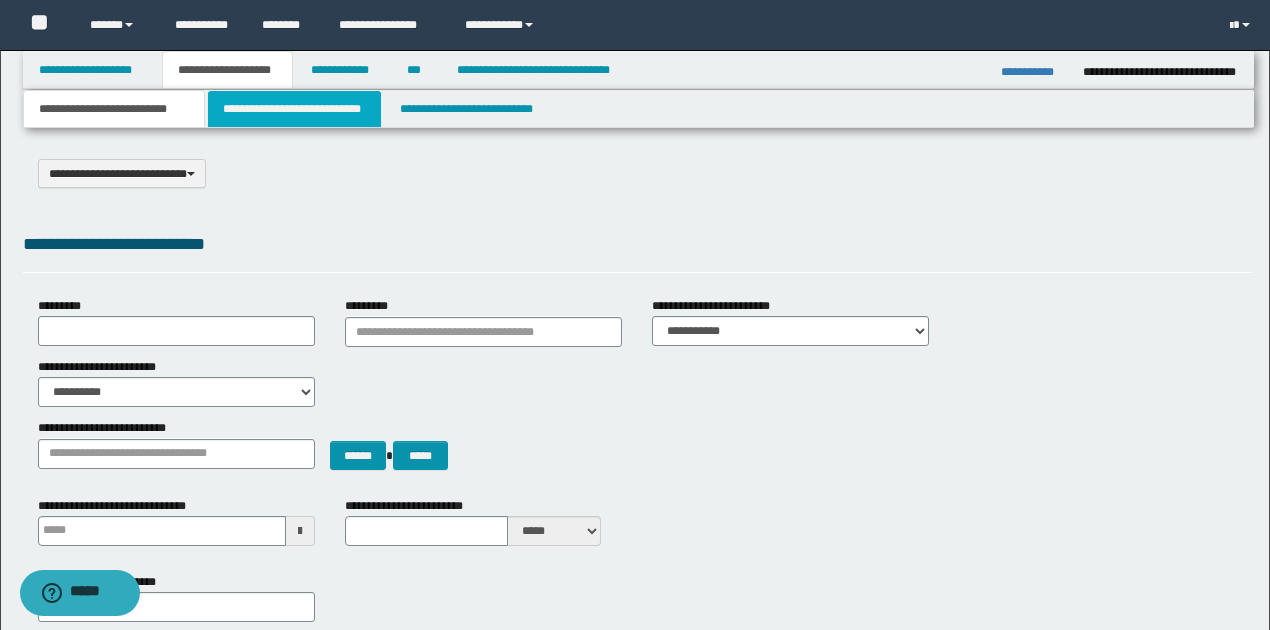 click on "**********" at bounding box center (294, 109) 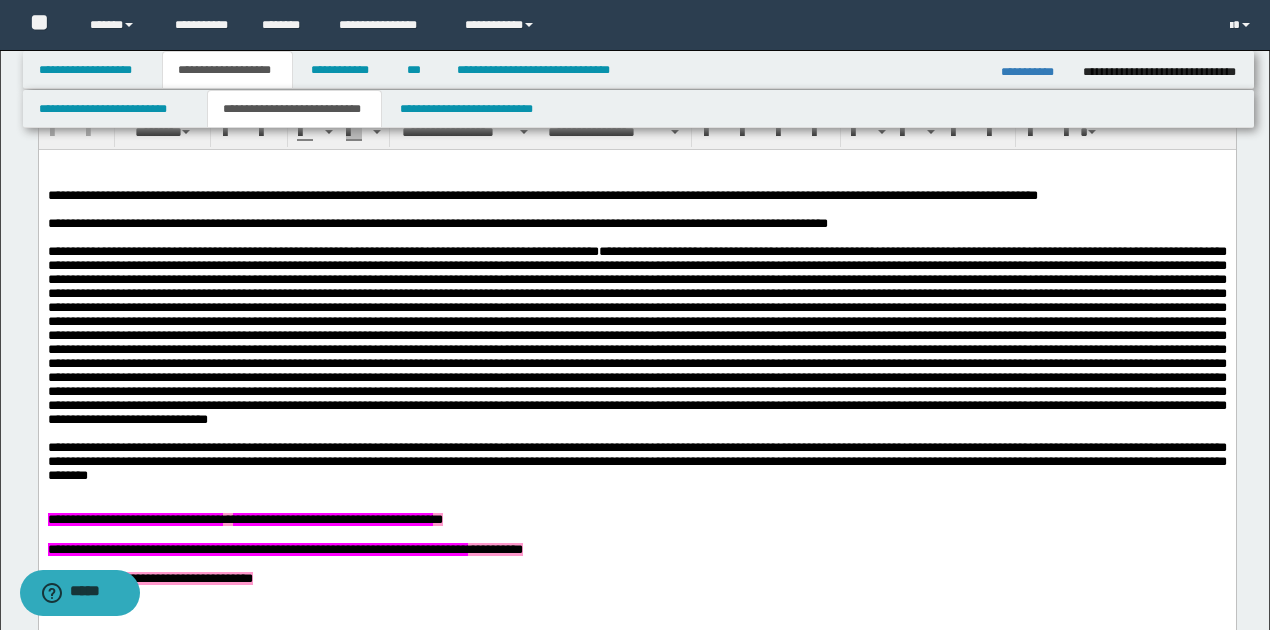 scroll, scrollTop: 1533, scrollLeft: 0, axis: vertical 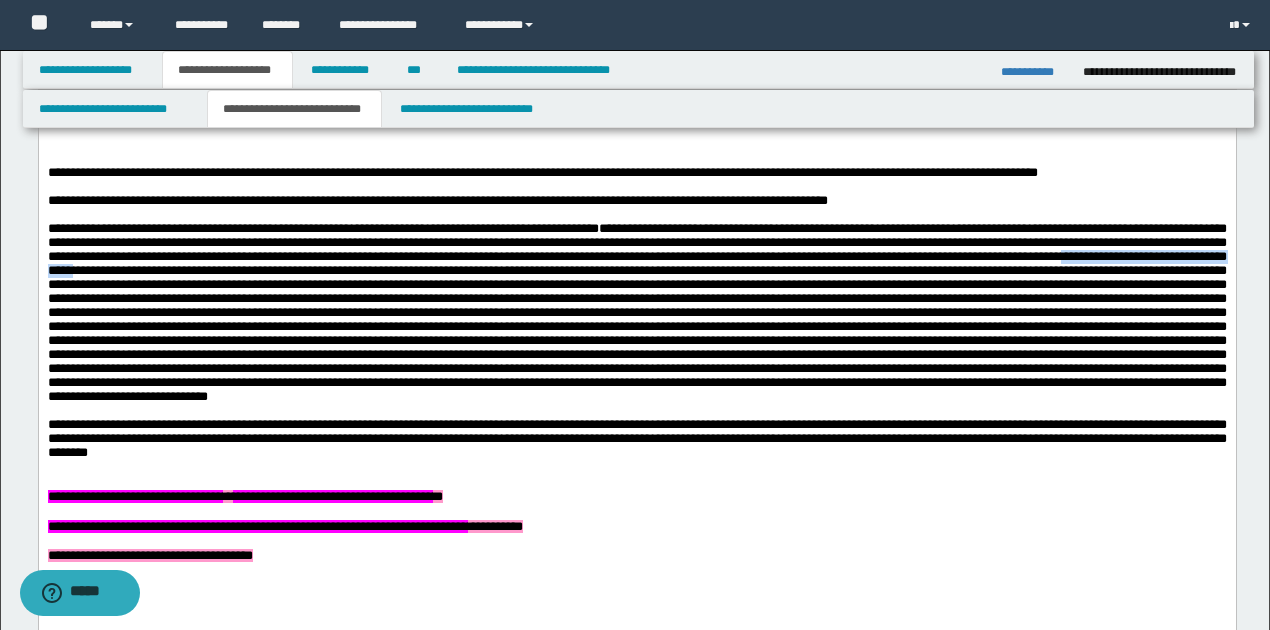 drag, startPoint x: 114, startPoint y: 278, endPoint x: 329, endPoint y: 282, distance: 215.0372 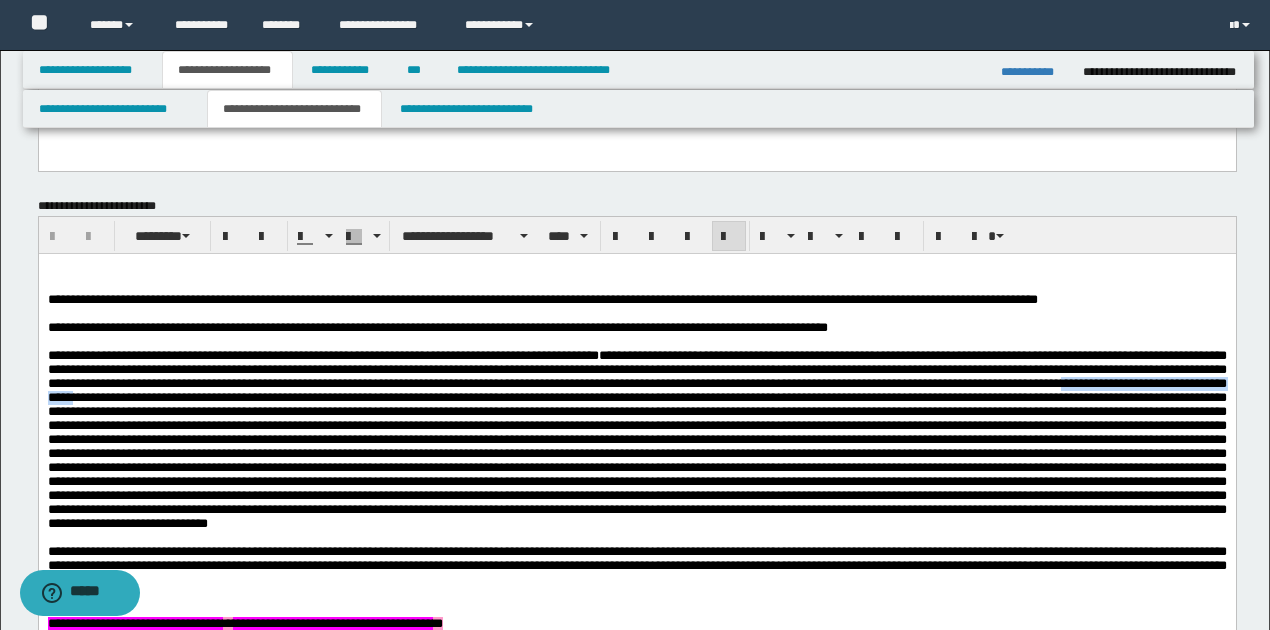 scroll, scrollTop: 1400, scrollLeft: 0, axis: vertical 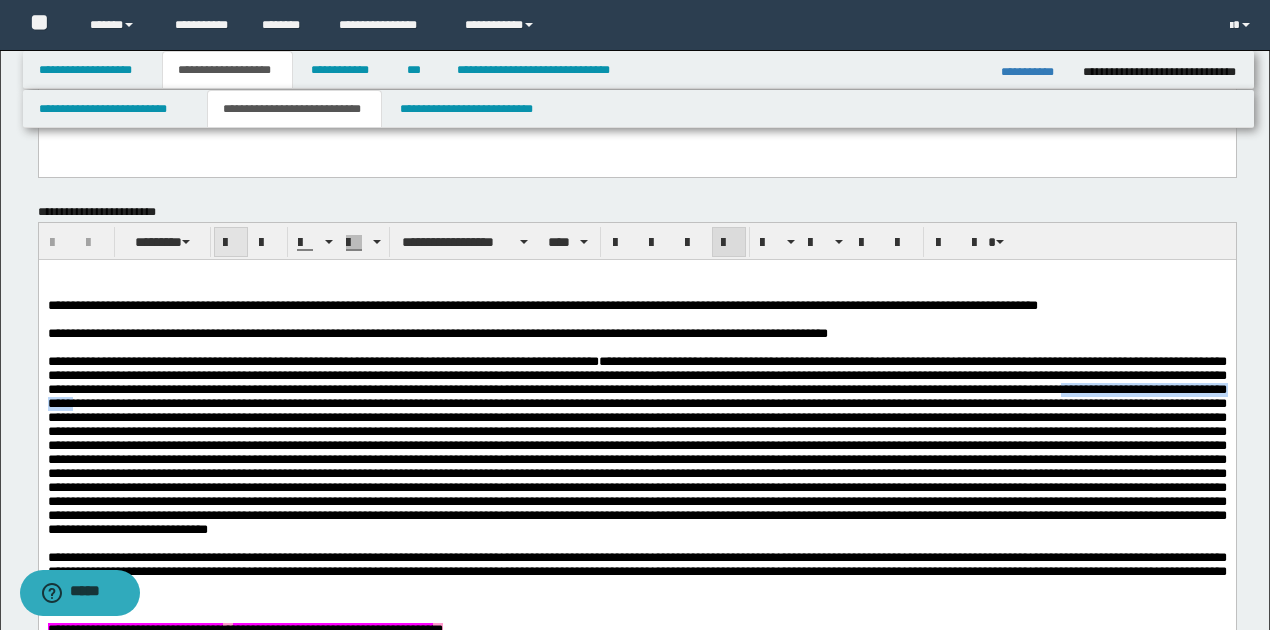 click at bounding box center (231, 243) 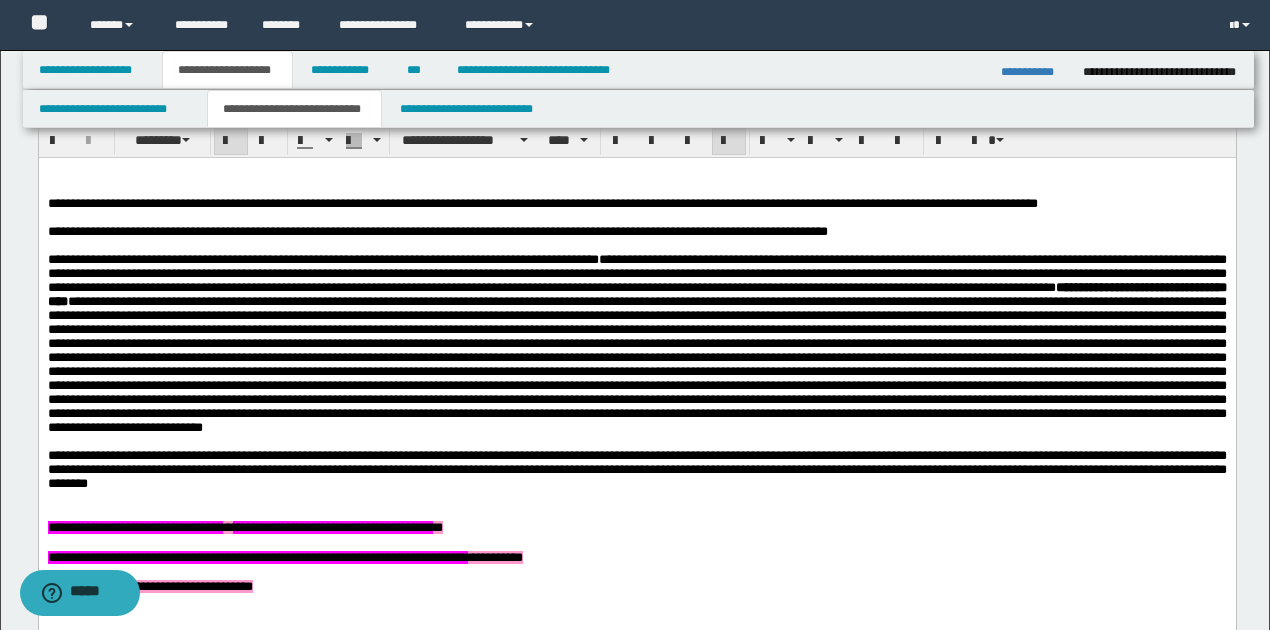 scroll, scrollTop: 1533, scrollLeft: 0, axis: vertical 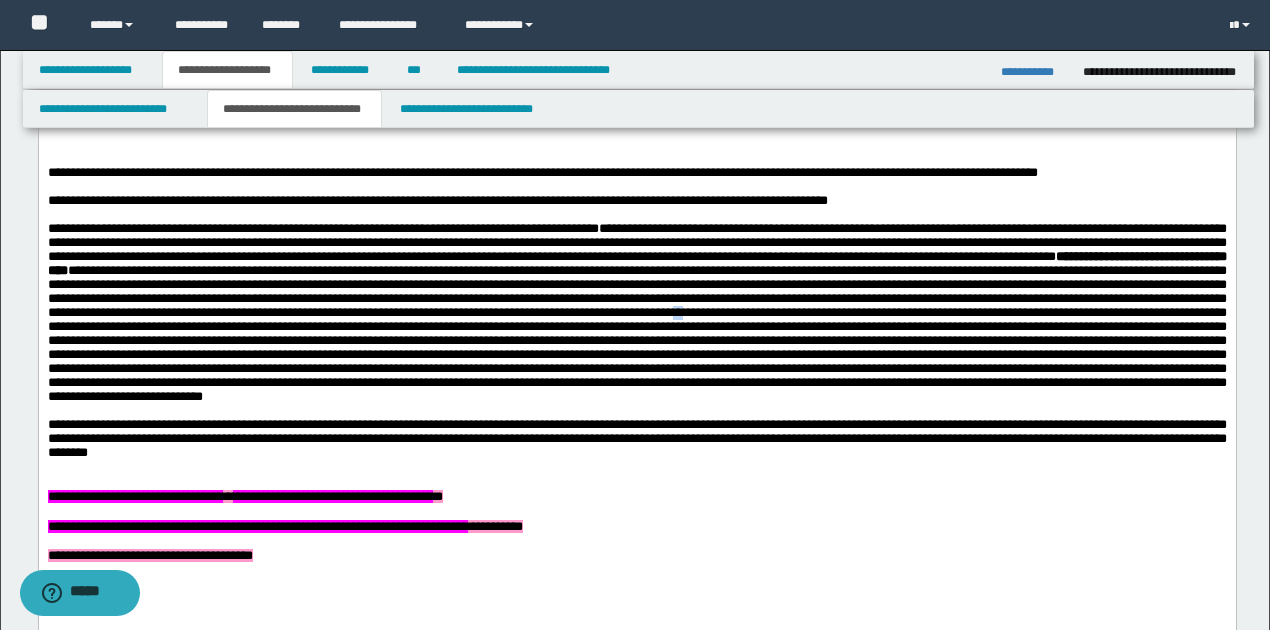 click on "**********" at bounding box center (636, 312) 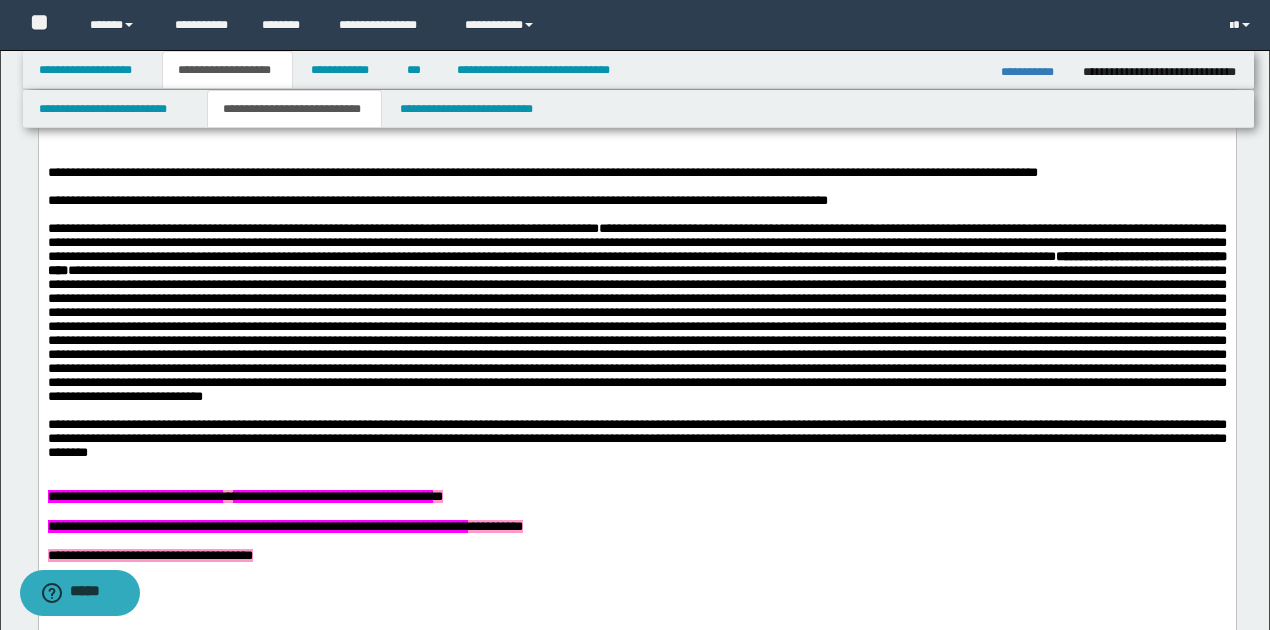 click on "**********" at bounding box center [636, 312] 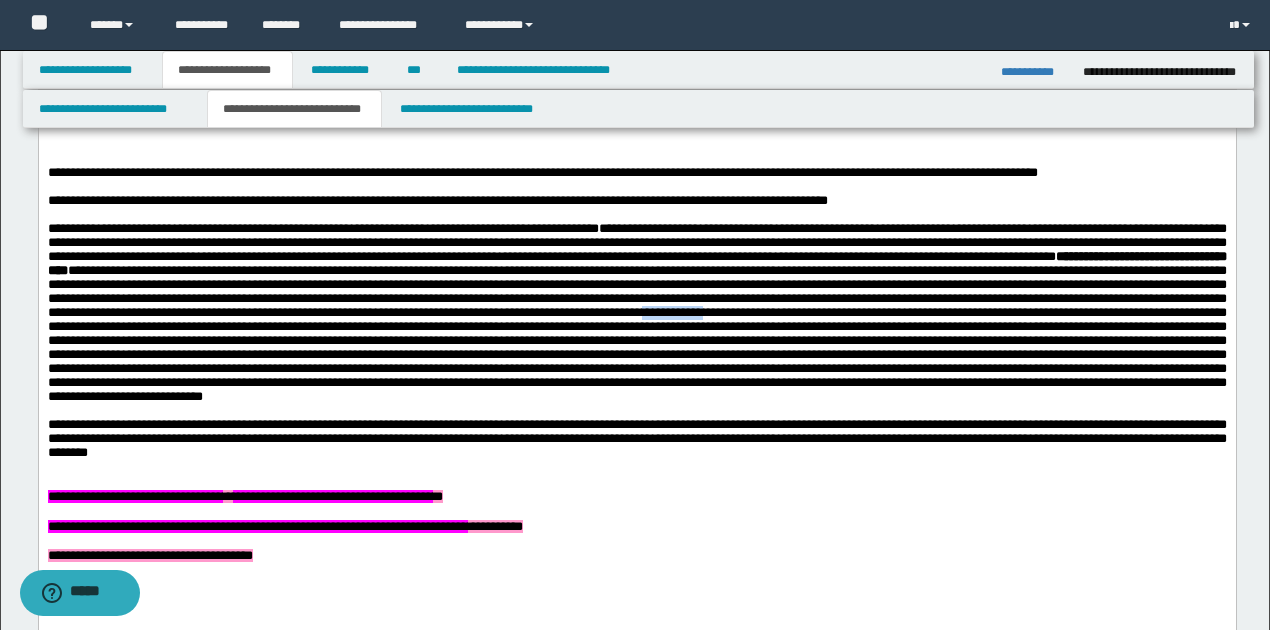 type 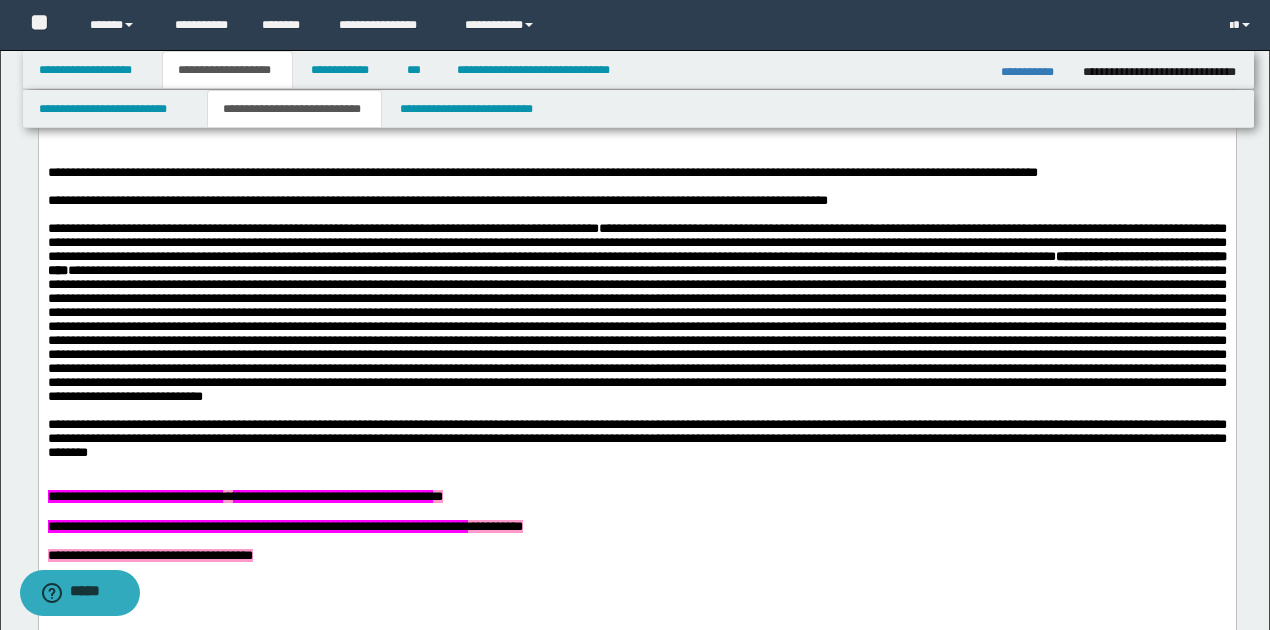 click on "**********" at bounding box center [636, 312] 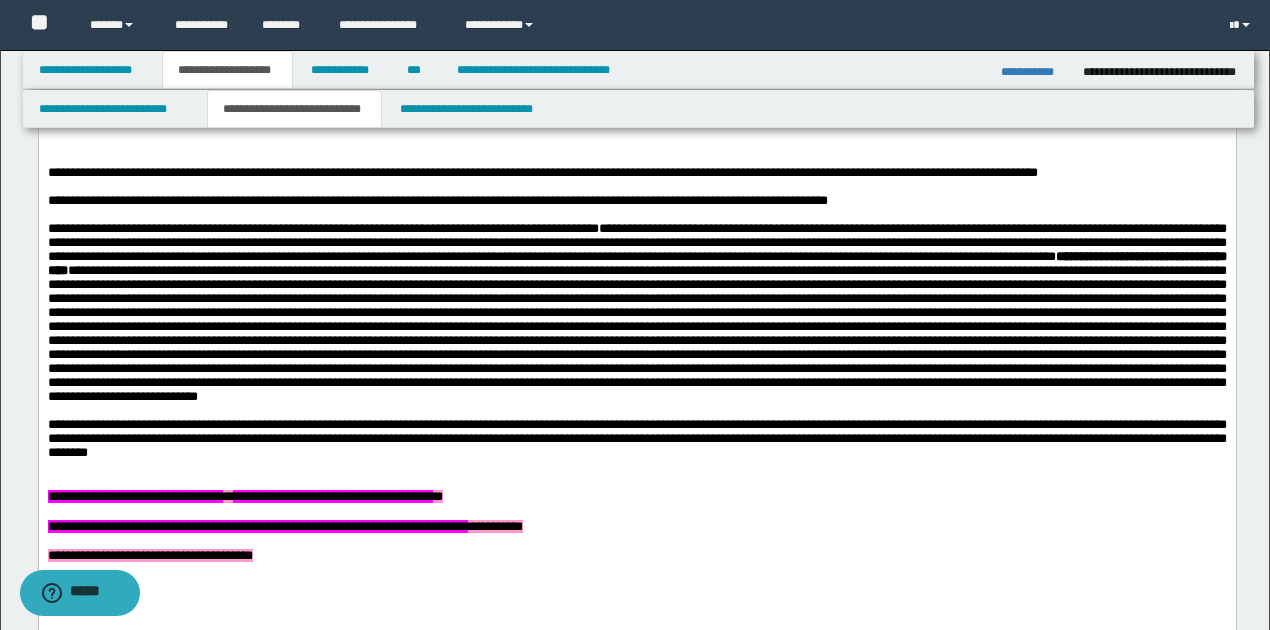 click on "**********" at bounding box center [636, 312] 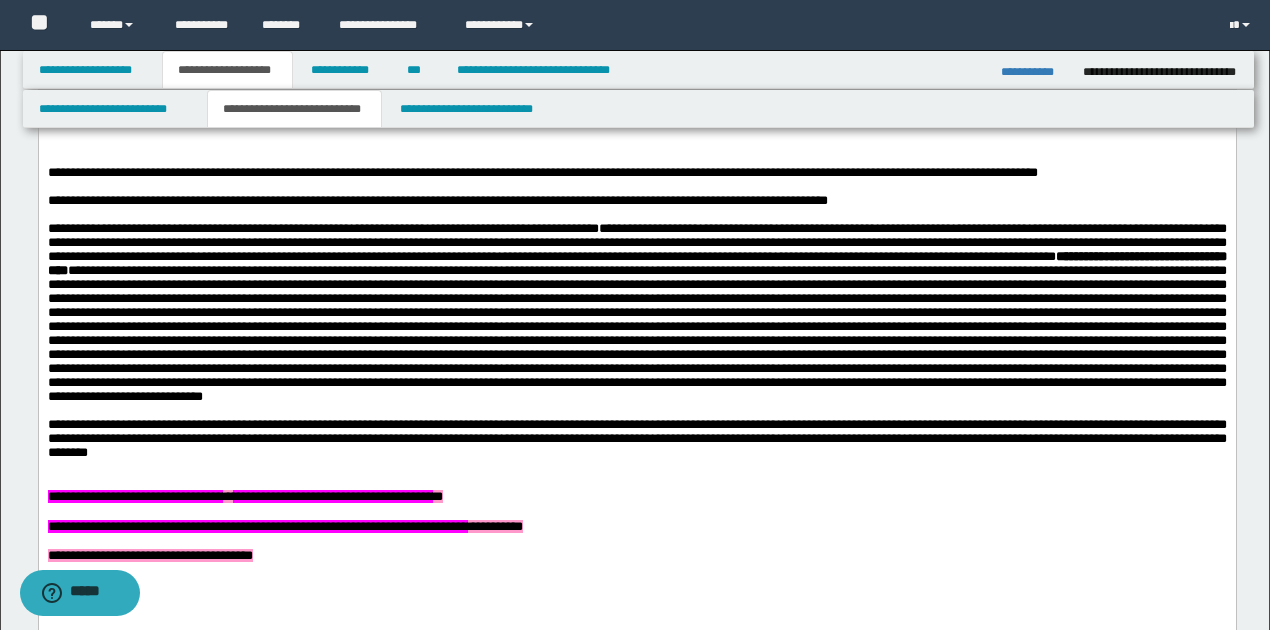 click on "**********" at bounding box center [636, 312] 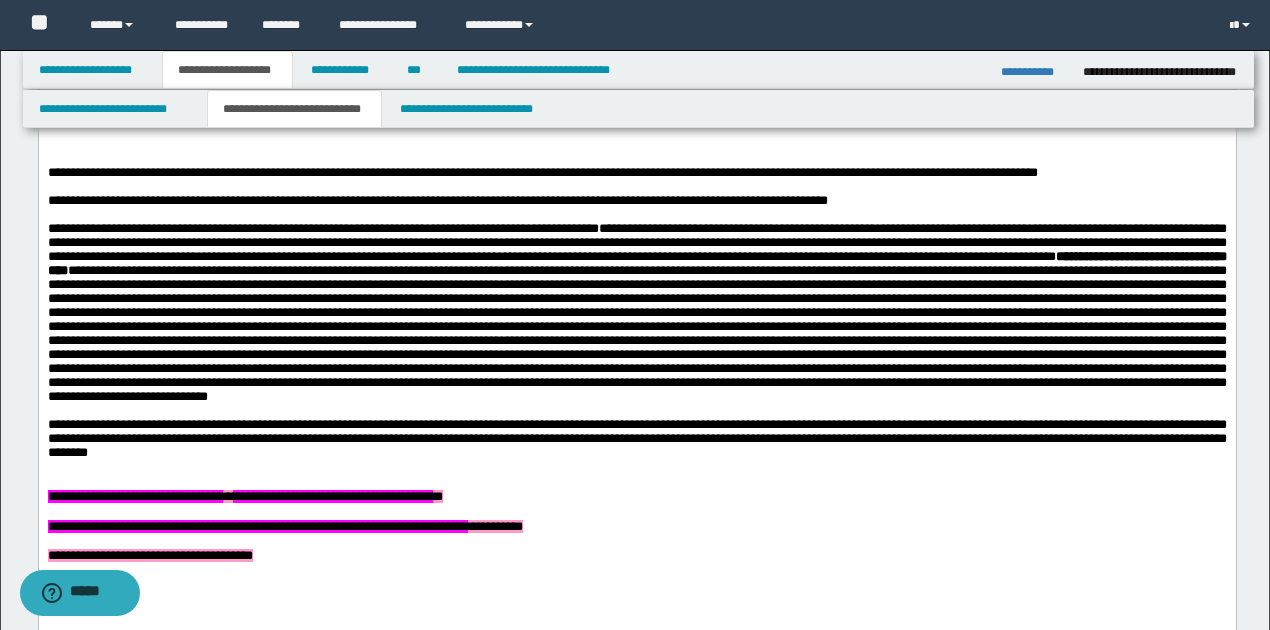 click on "**********" at bounding box center [636, 312] 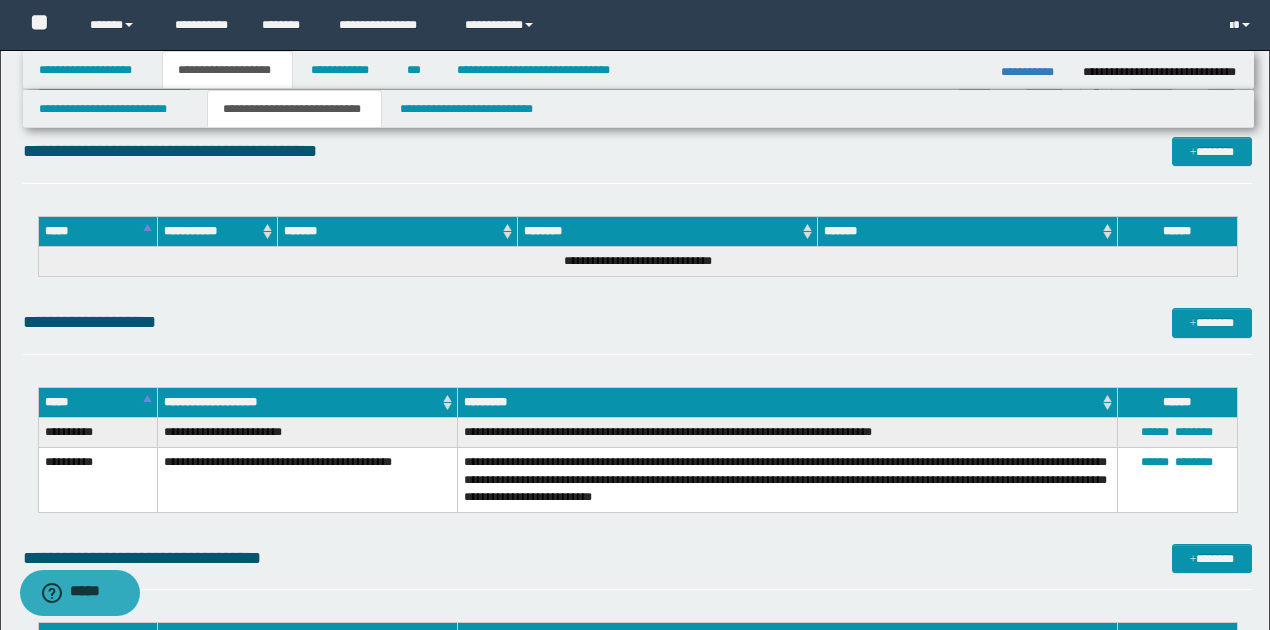 scroll, scrollTop: 4600, scrollLeft: 0, axis: vertical 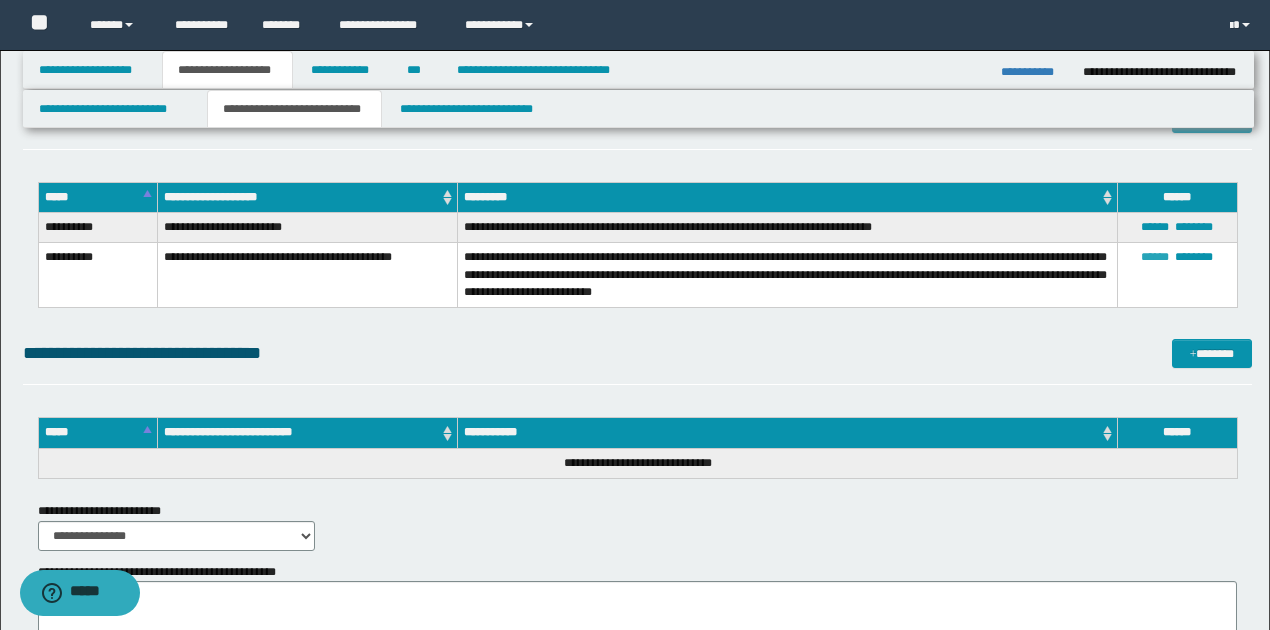 click on "******" at bounding box center (1155, 257) 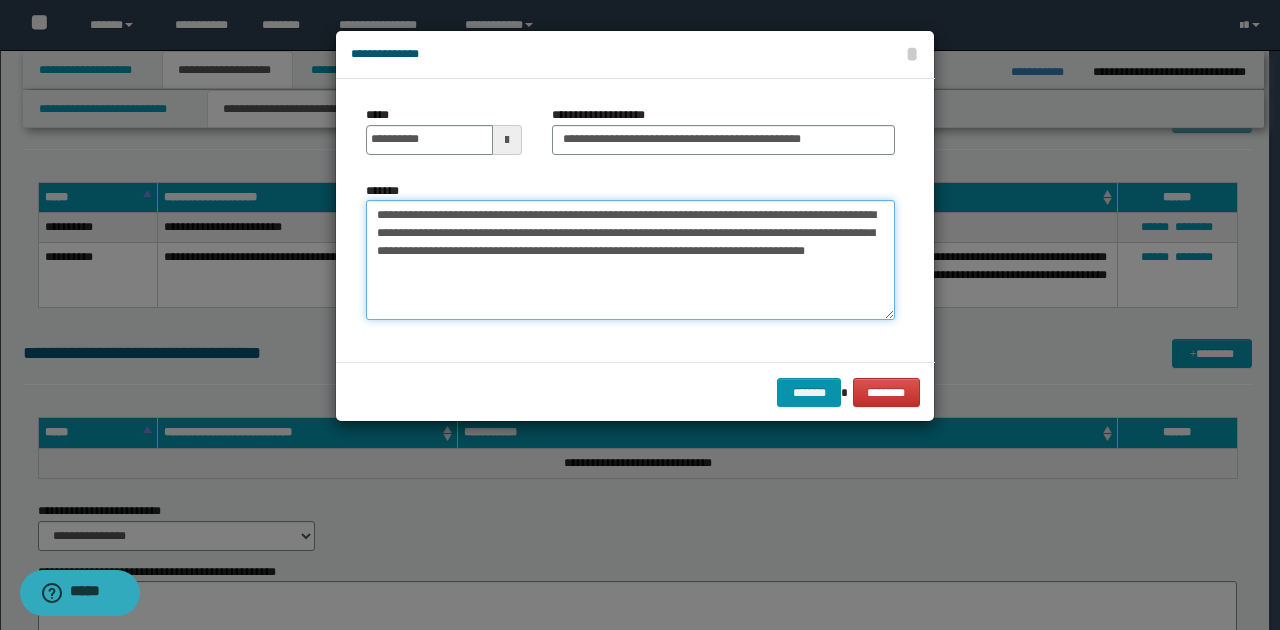 drag, startPoint x: 375, startPoint y: 216, endPoint x: 426, endPoint y: 272, distance: 75.74299 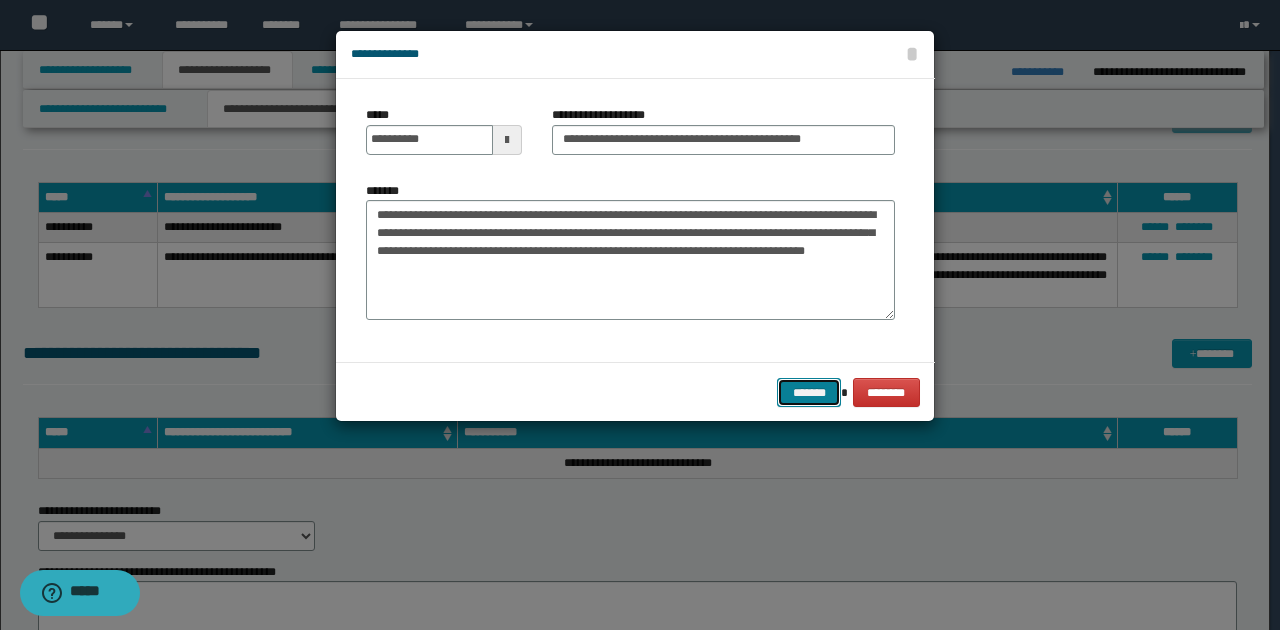 click on "*******" at bounding box center (809, 392) 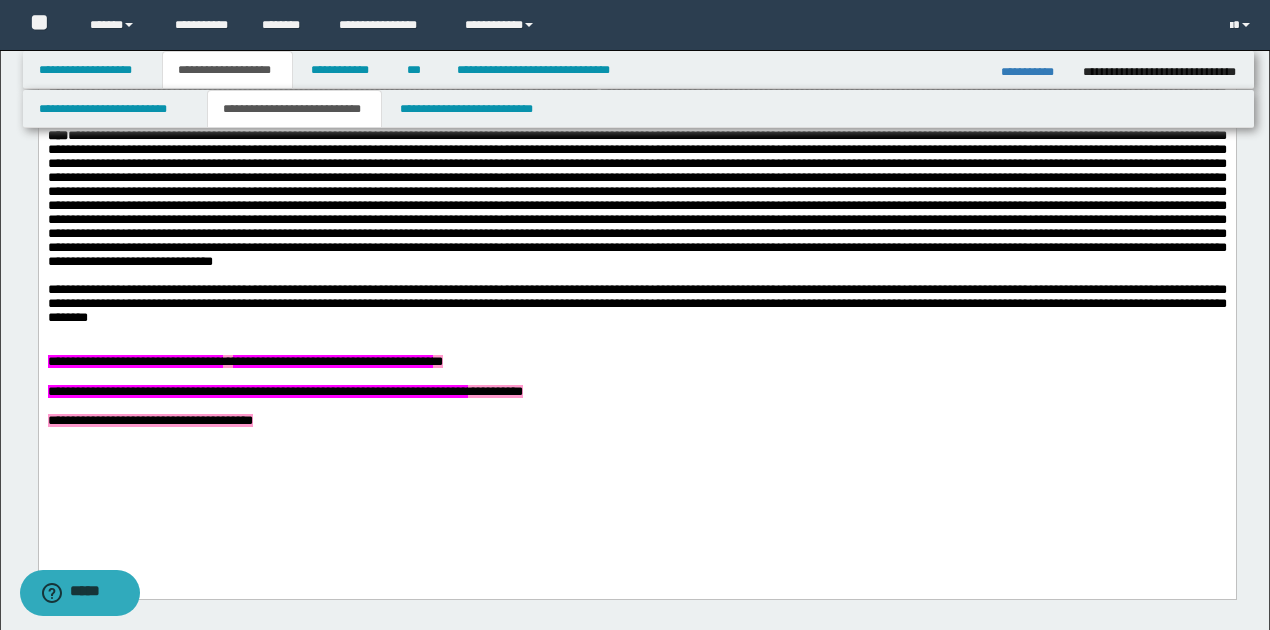 scroll, scrollTop: 1666, scrollLeft: 0, axis: vertical 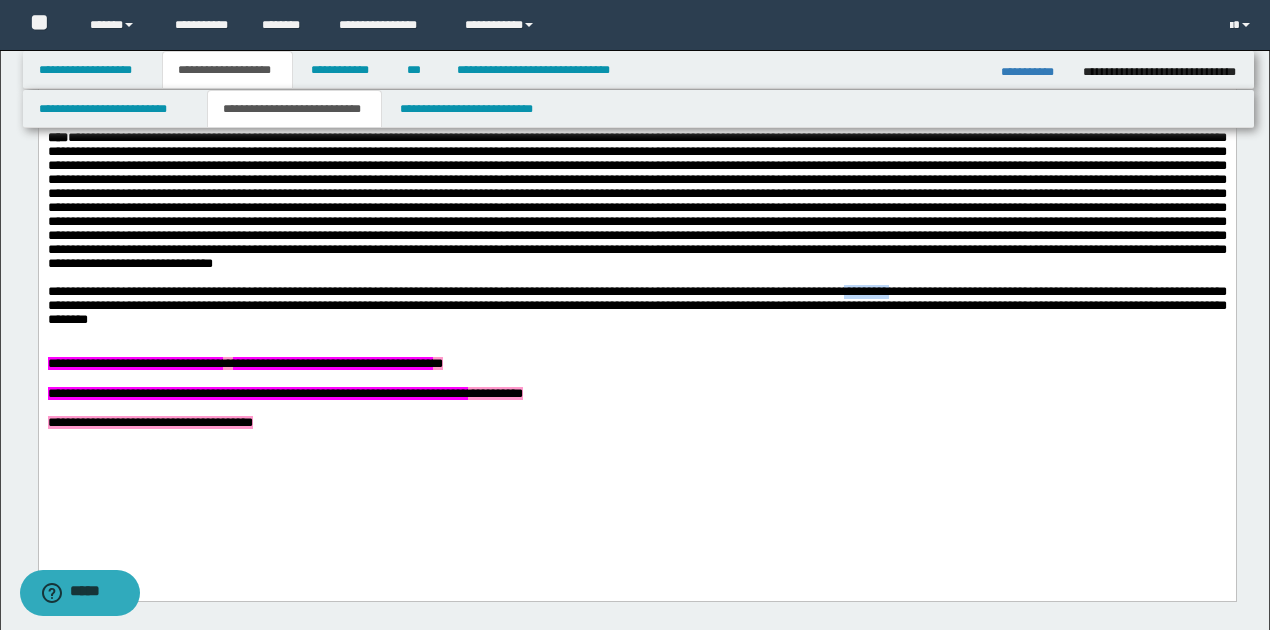 drag, startPoint x: 909, startPoint y: 335, endPoint x: 960, endPoint y: 335, distance: 51 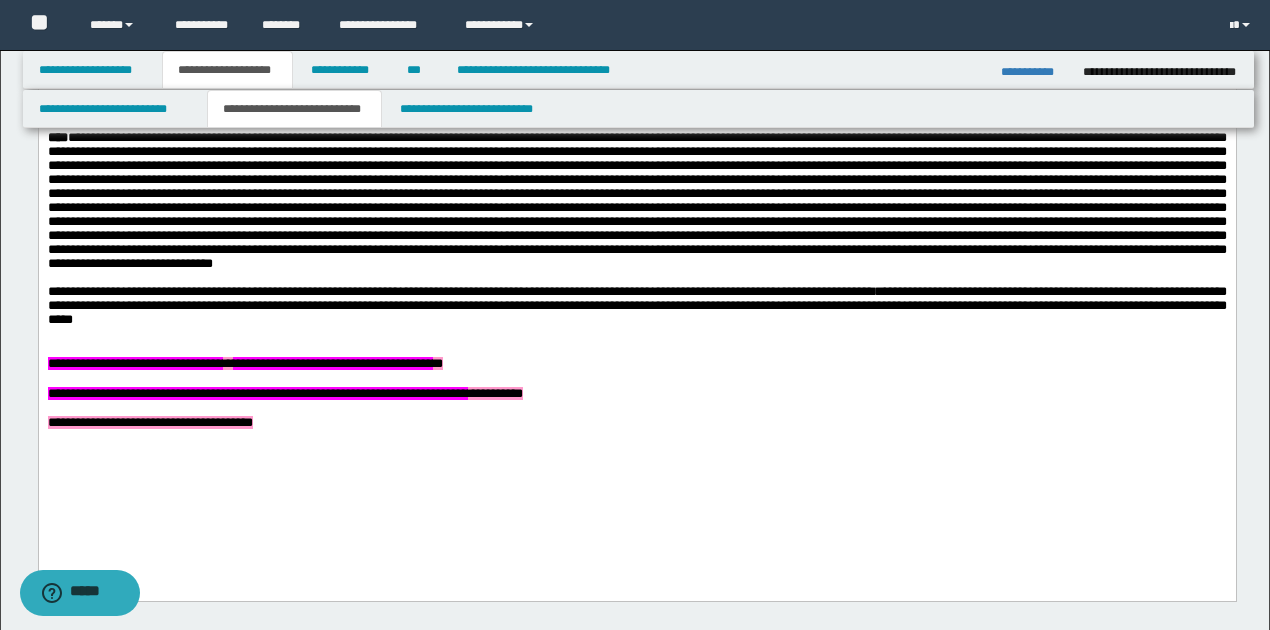 click on "**********" at bounding box center (636, 306) 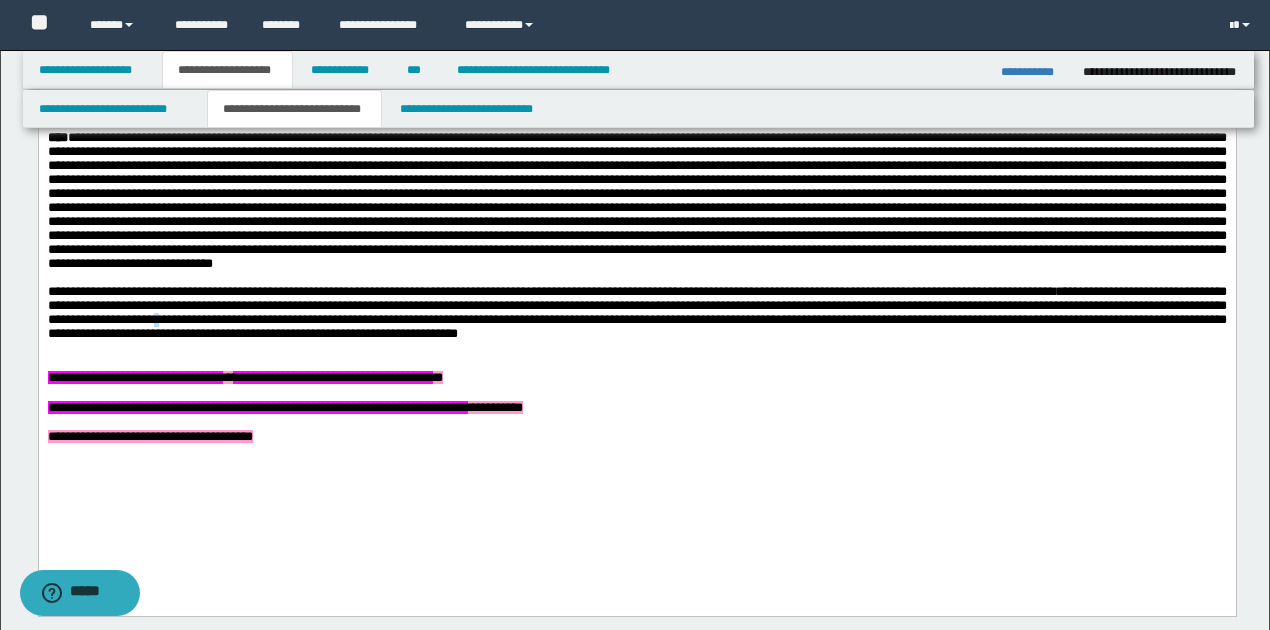 click on "**********" at bounding box center [636, 313] 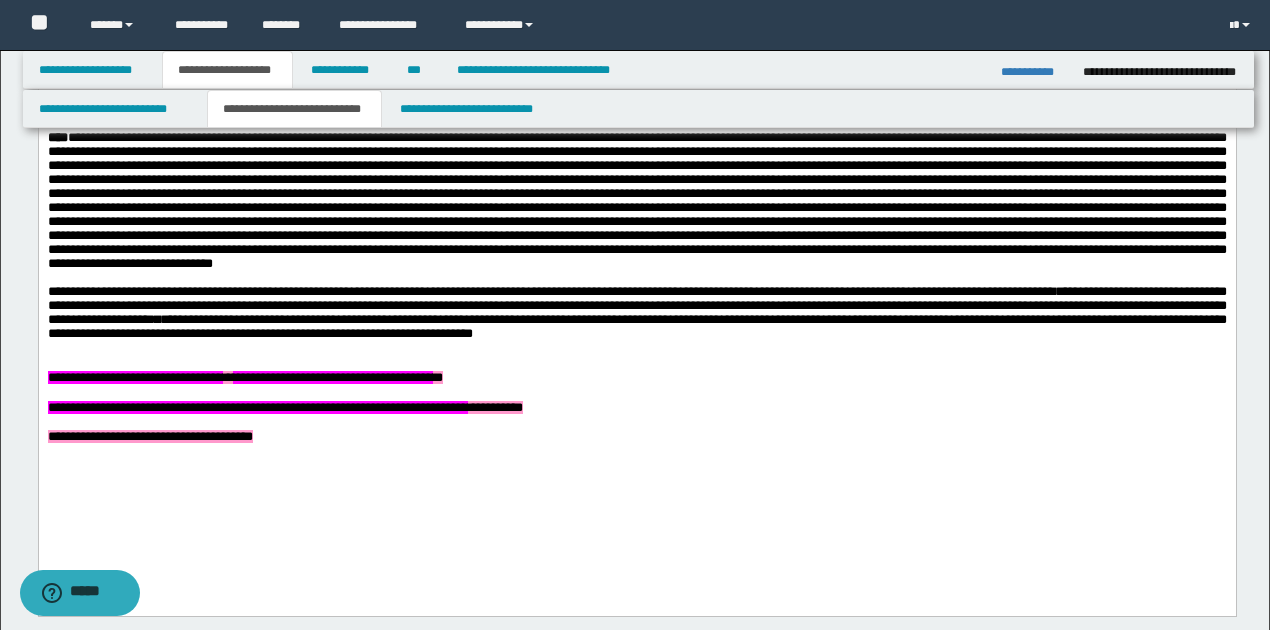 click on "**********" at bounding box center (636, 313) 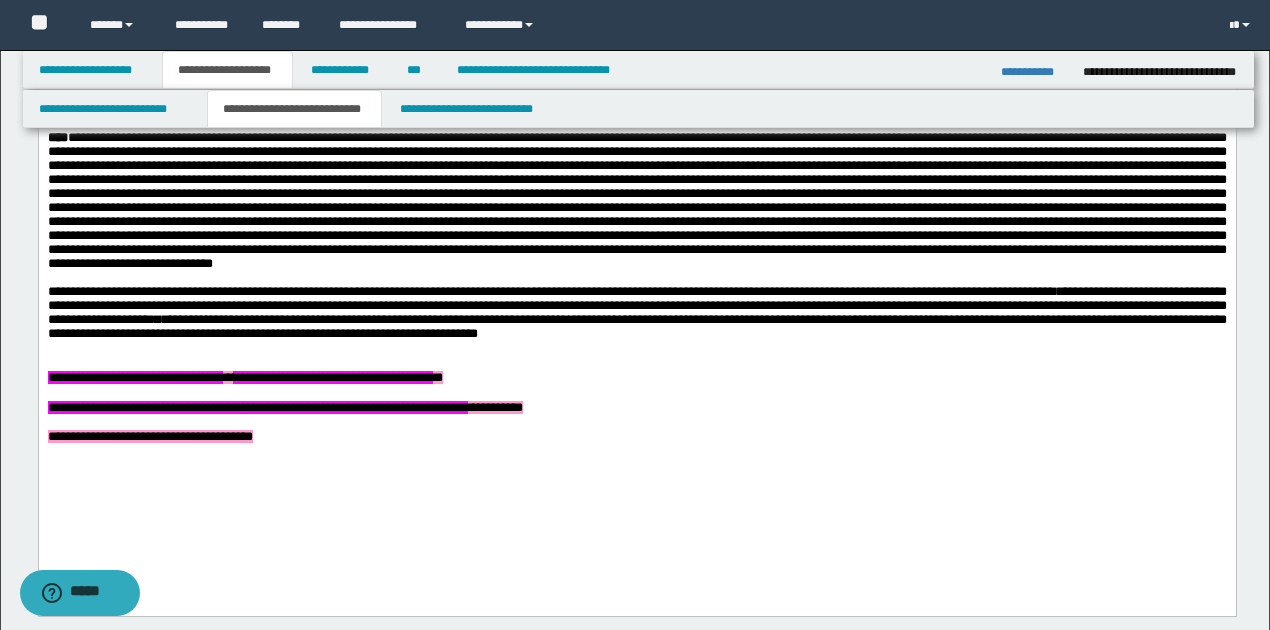 click on "**********" at bounding box center (636, 313) 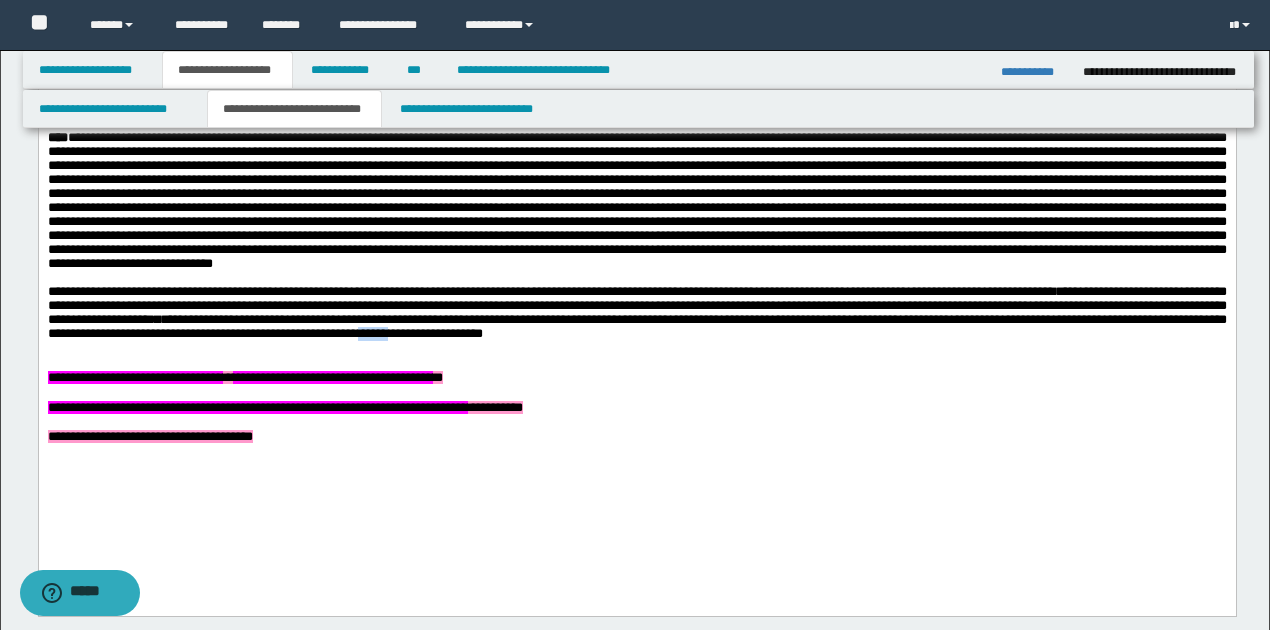 drag, startPoint x: 678, startPoint y: 381, endPoint x: 714, endPoint y: 379, distance: 36.05551 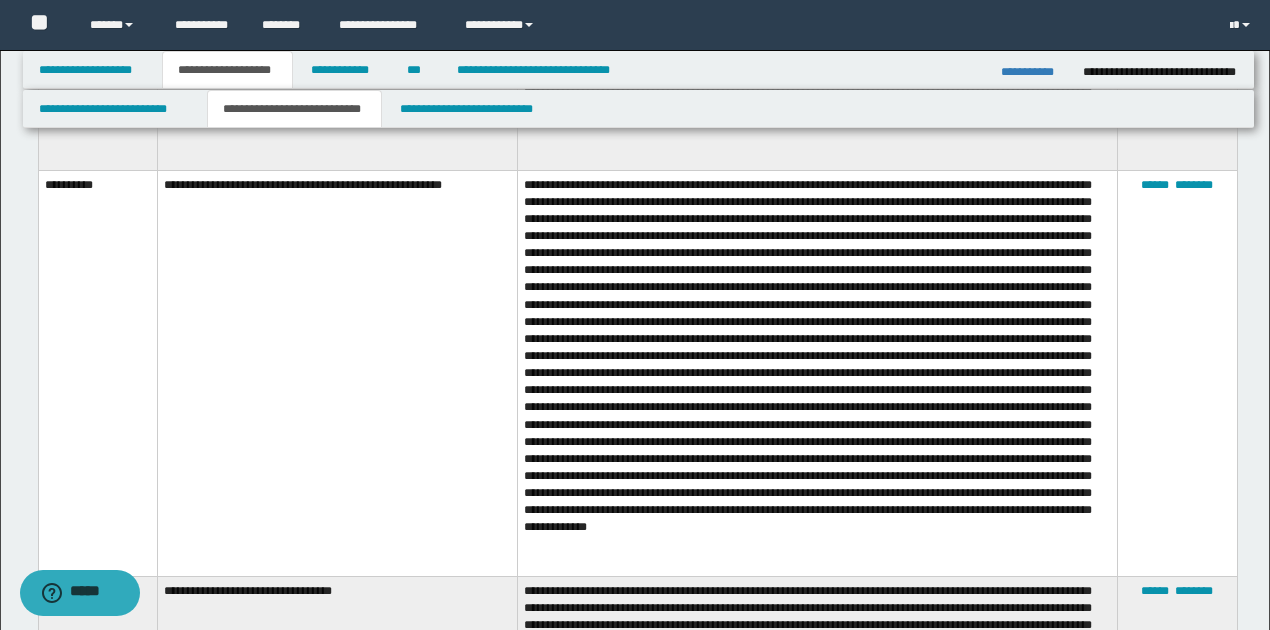scroll, scrollTop: 3666, scrollLeft: 0, axis: vertical 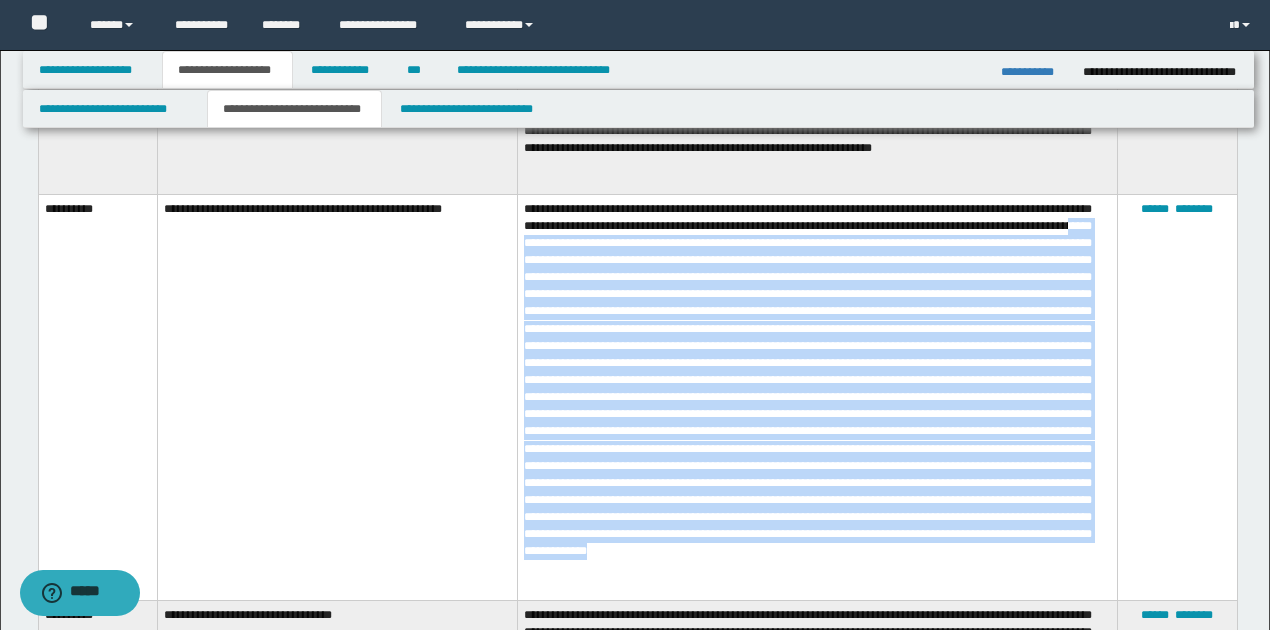 drag, startPoint x: 654, startPoint y: 256, endPoint x: 1066, endPoint y: 596, distance: 534.176 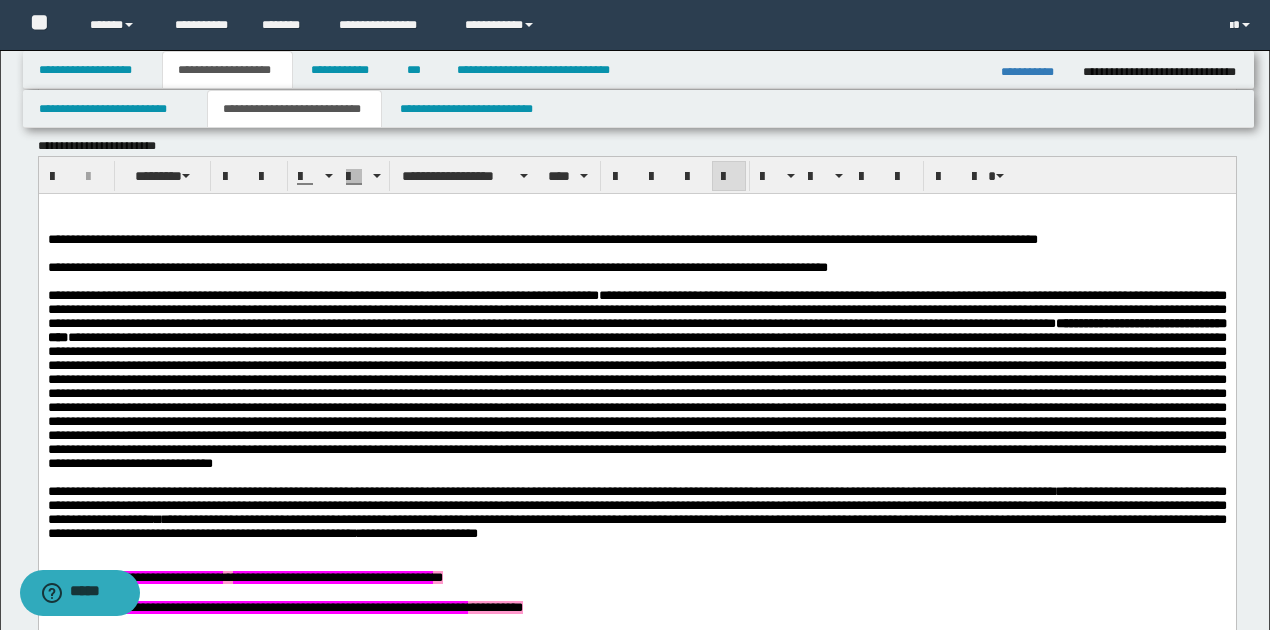 scroll, scrollTop: 1533, scrollLeft: 0, axis: vertical 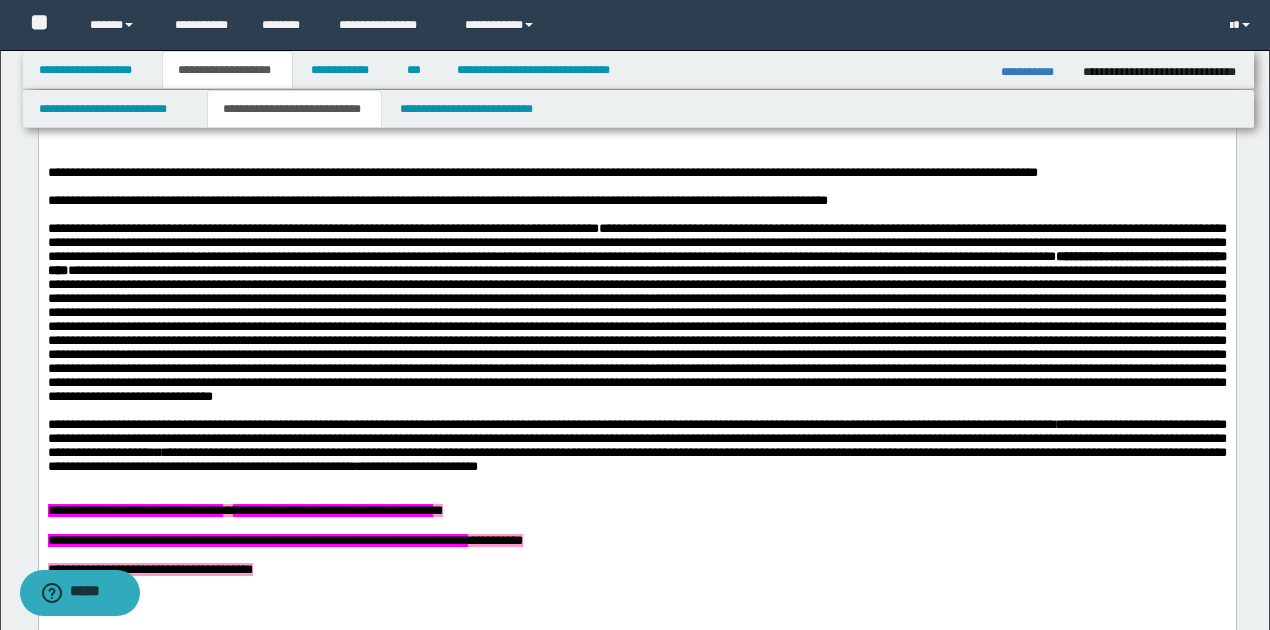click on "**********" at bounding box center (636, 312) 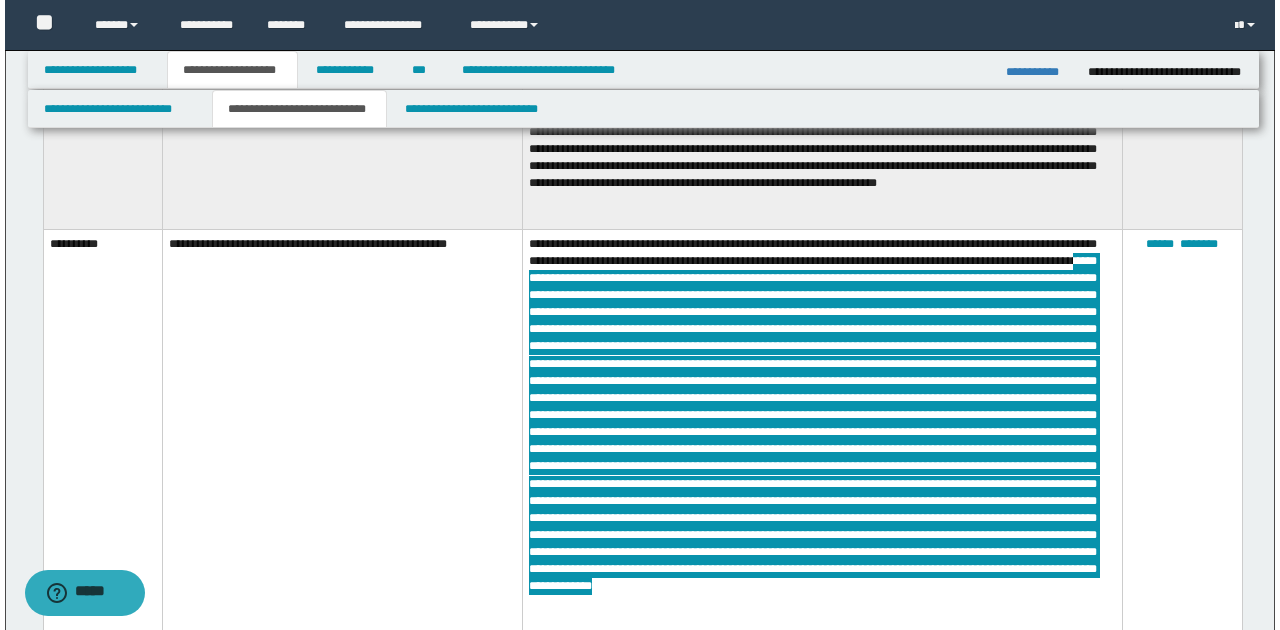 scroll, scrollTop: 3600, scrollLeft: 0, axis: vertical 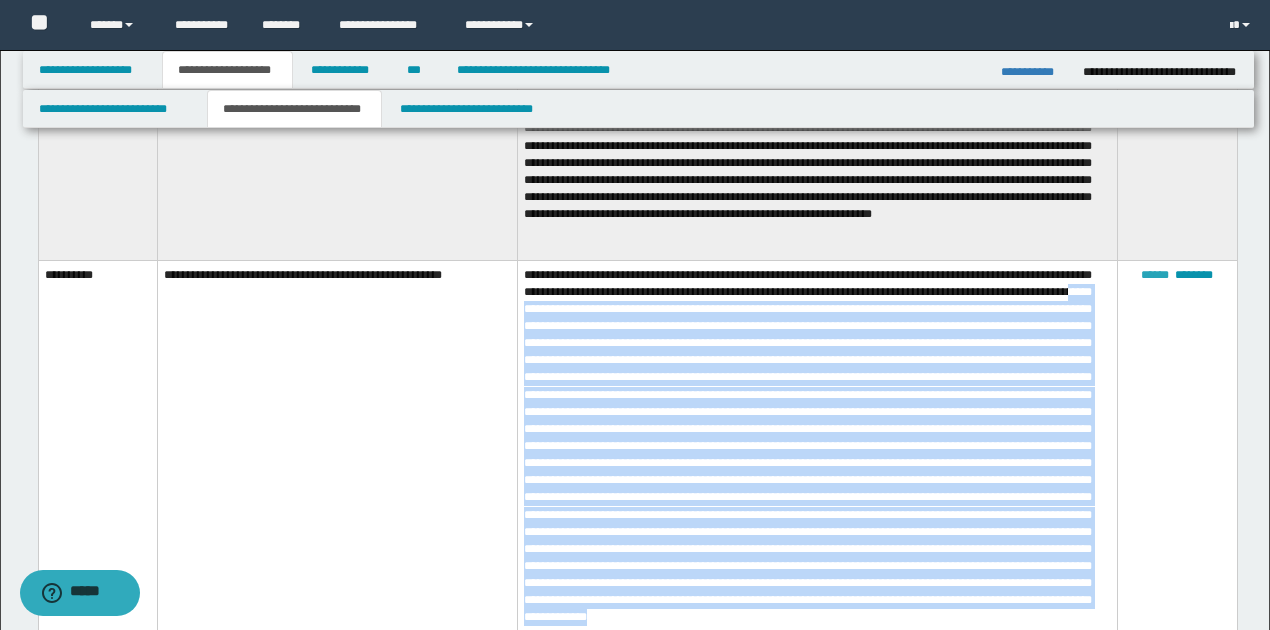 click on "******" at bounding box center (1155, 275) 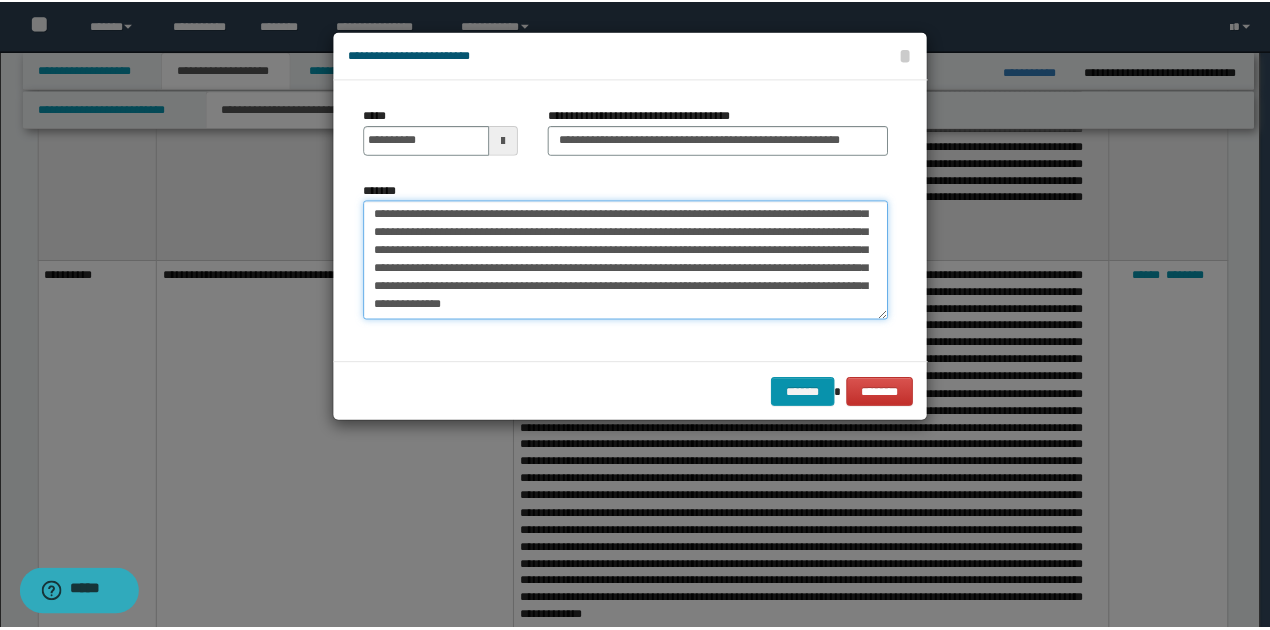 scroll, scrollTop: 378, scrollLeft: 0, axis: vertical 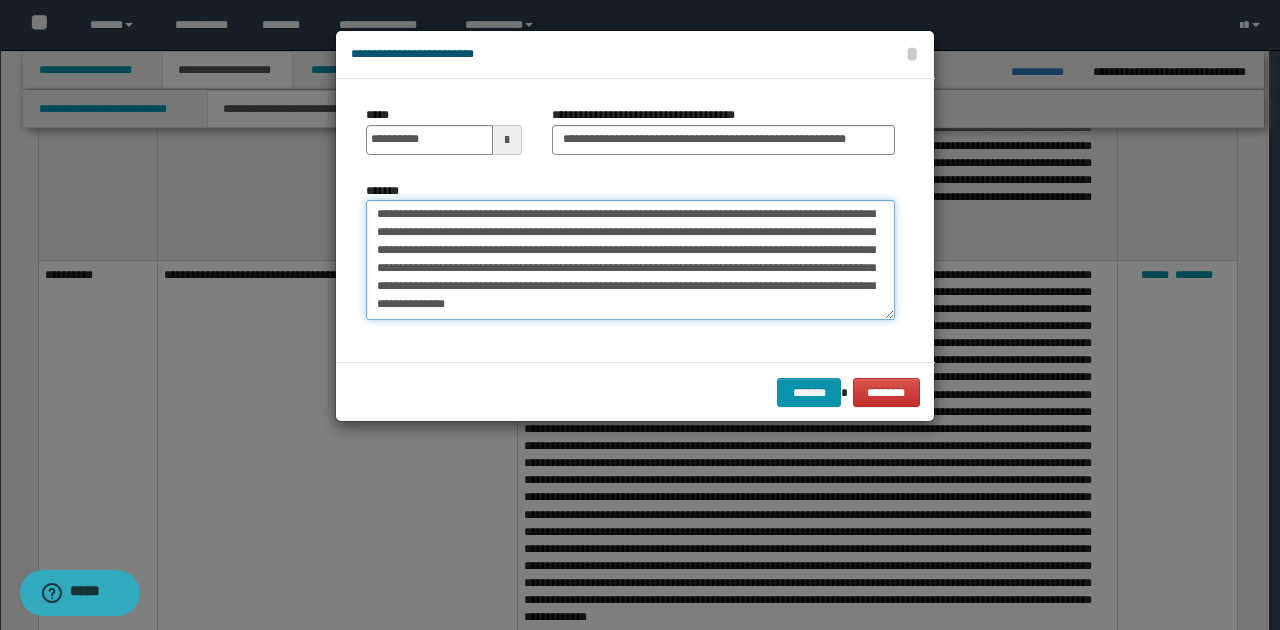 drag, startPoint x: 570, startPoint y: 216, endPoint x: 791, endPoint y: 318, distance: 243.40295 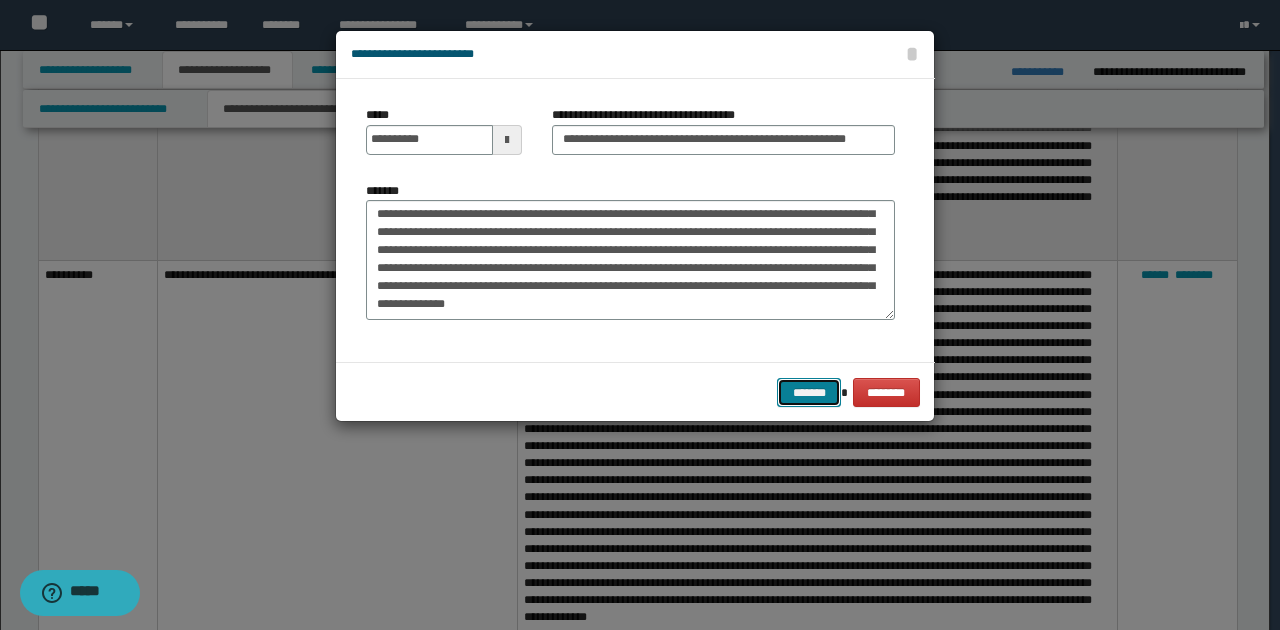 click on "*******" at bounding box center (809, 392) 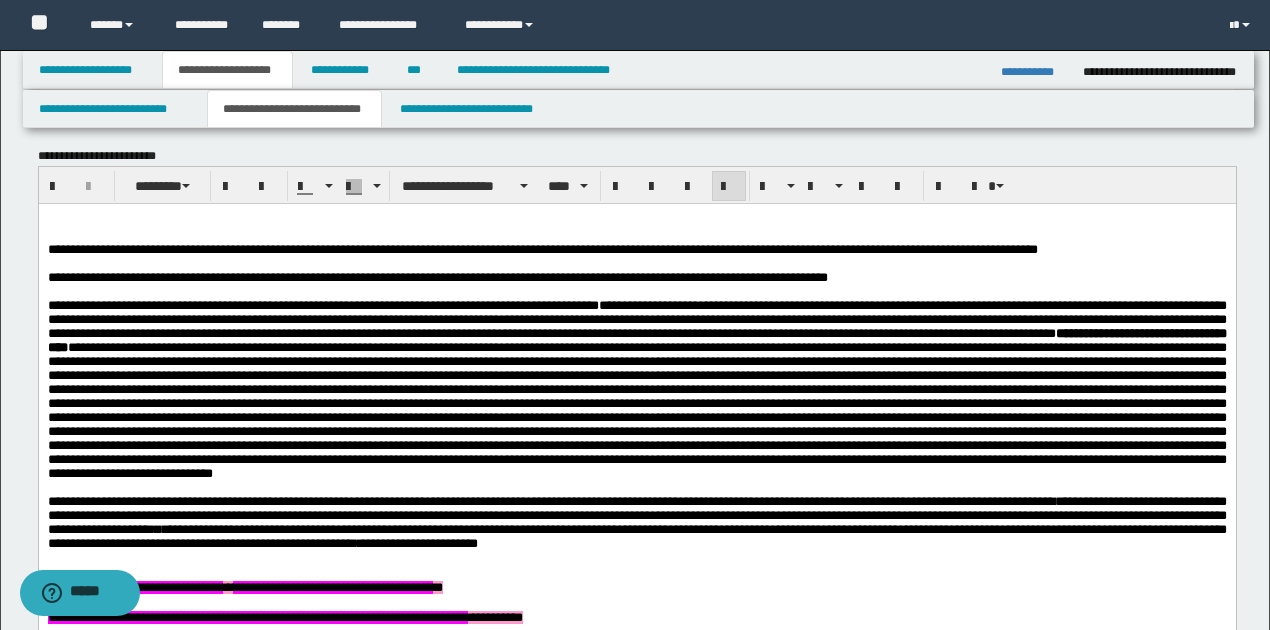 scroll, scrollTop: 1600, scrollLeft: 0, axis: vertical 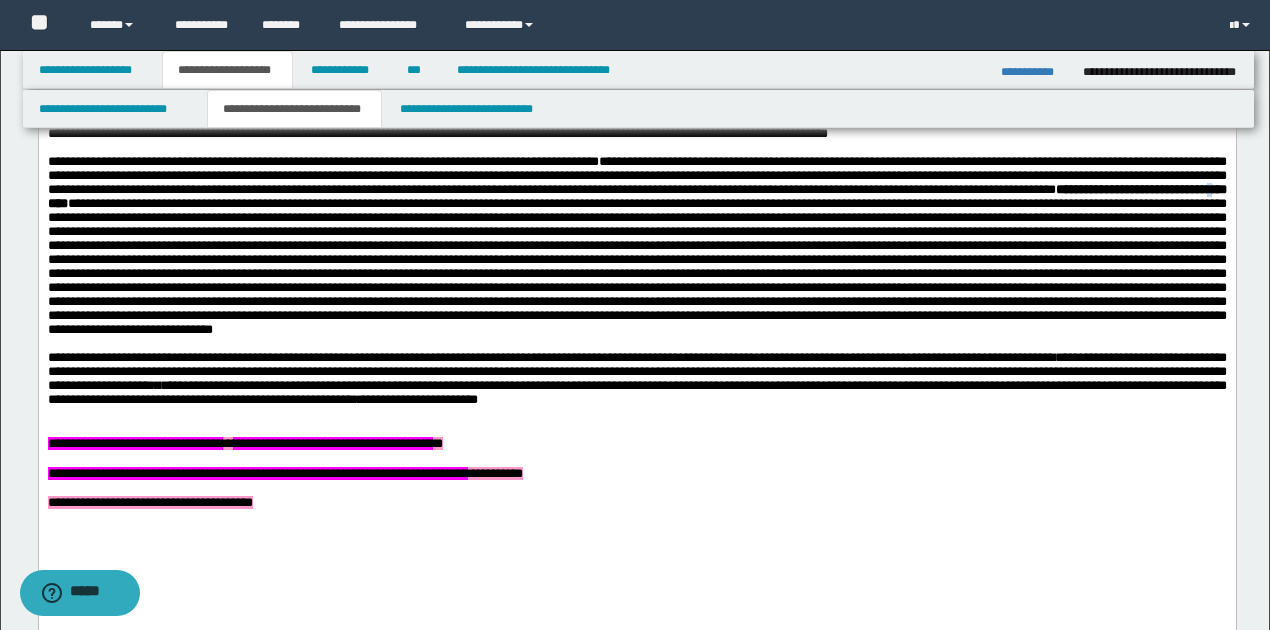 click on "**********" at bounding box center (636, 196) 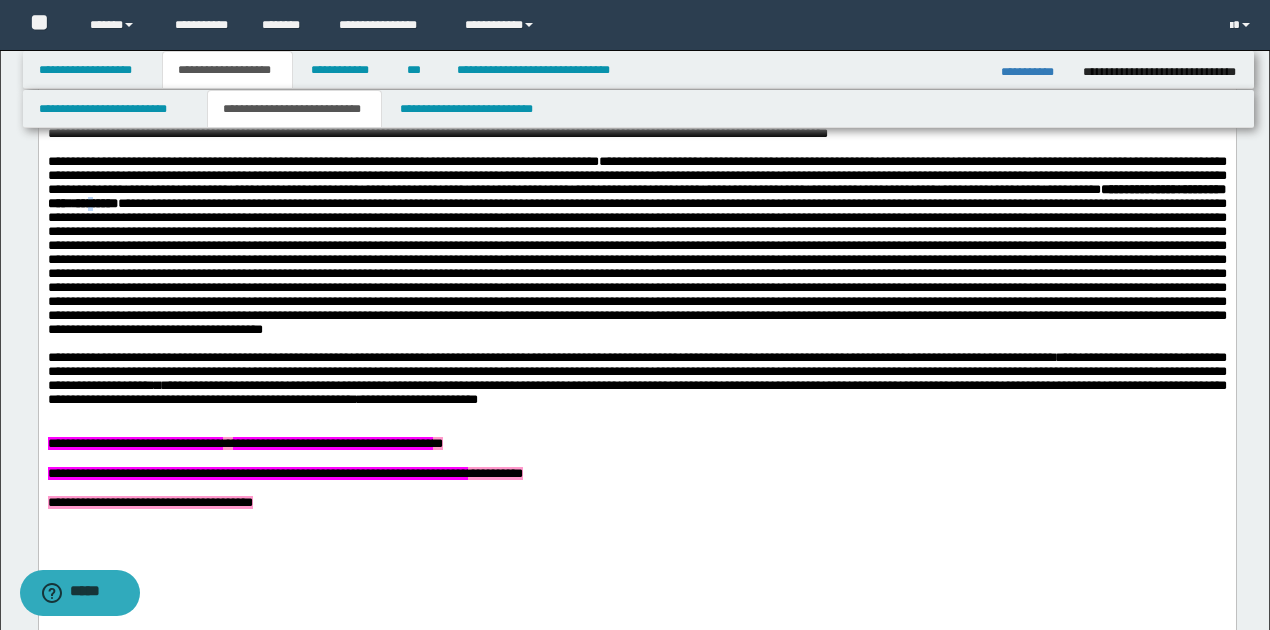 click on "**********" at bounding box center [636, 196] 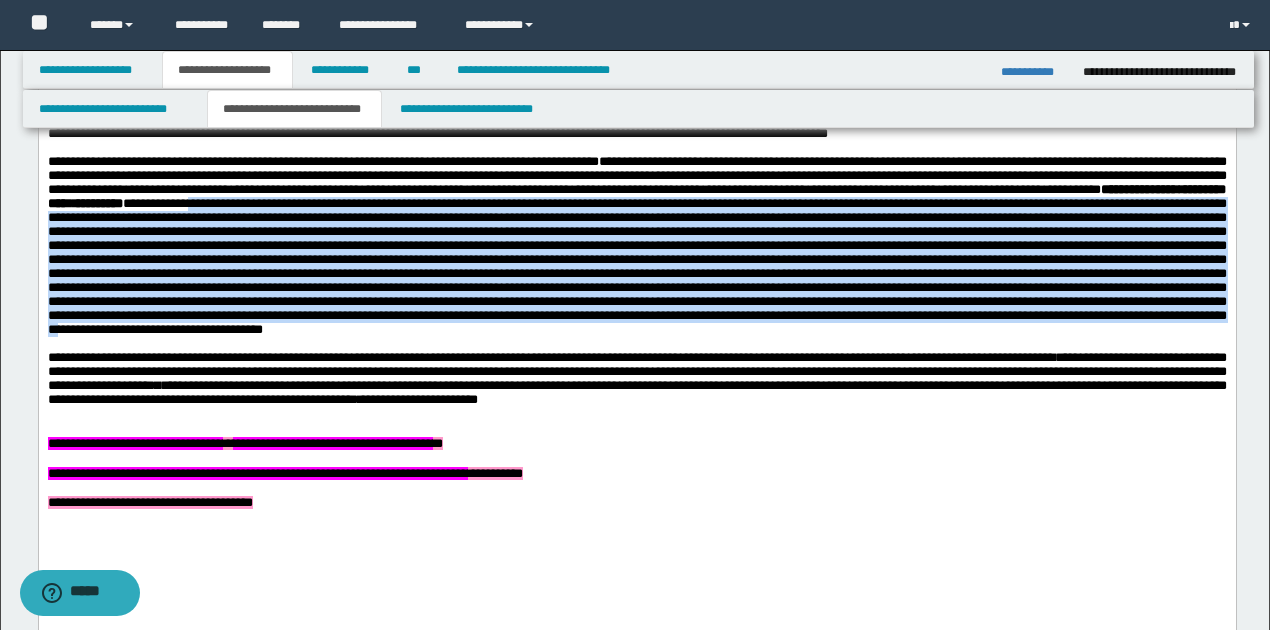 drag, startPoint x: 409, startPoint y: 214, endPoint x: 160, endPoint y: 354, distance: 285.65887 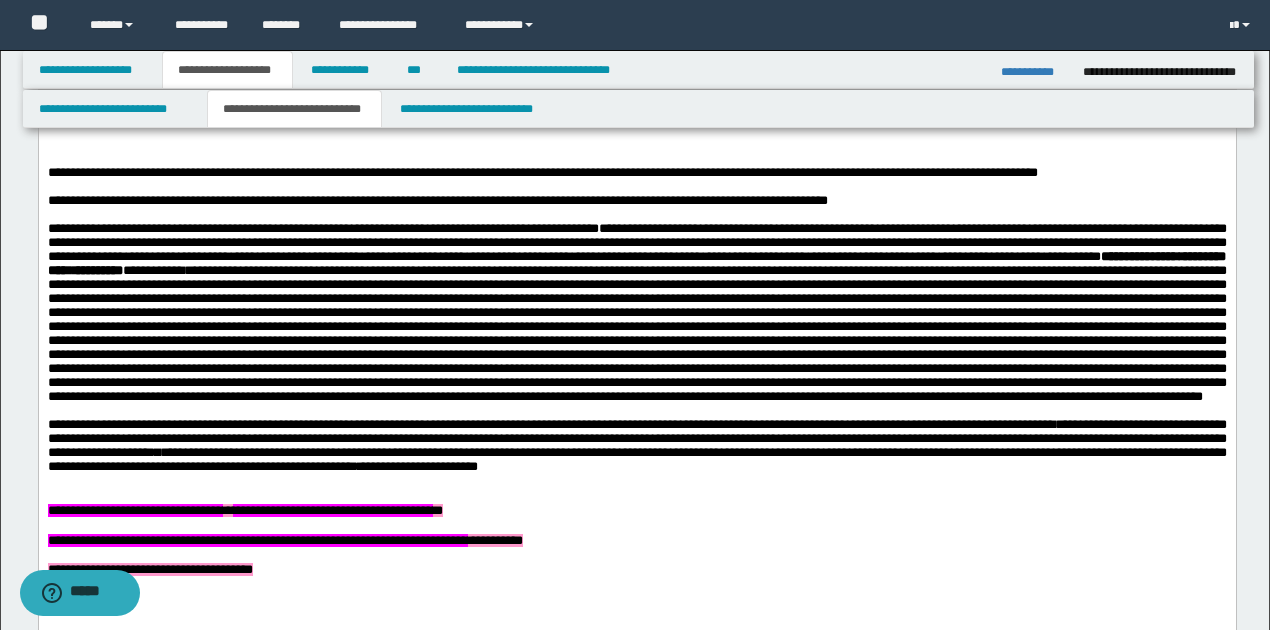 scroll, scrollTop: 1600, scrollLeft: 0, axis: vertical 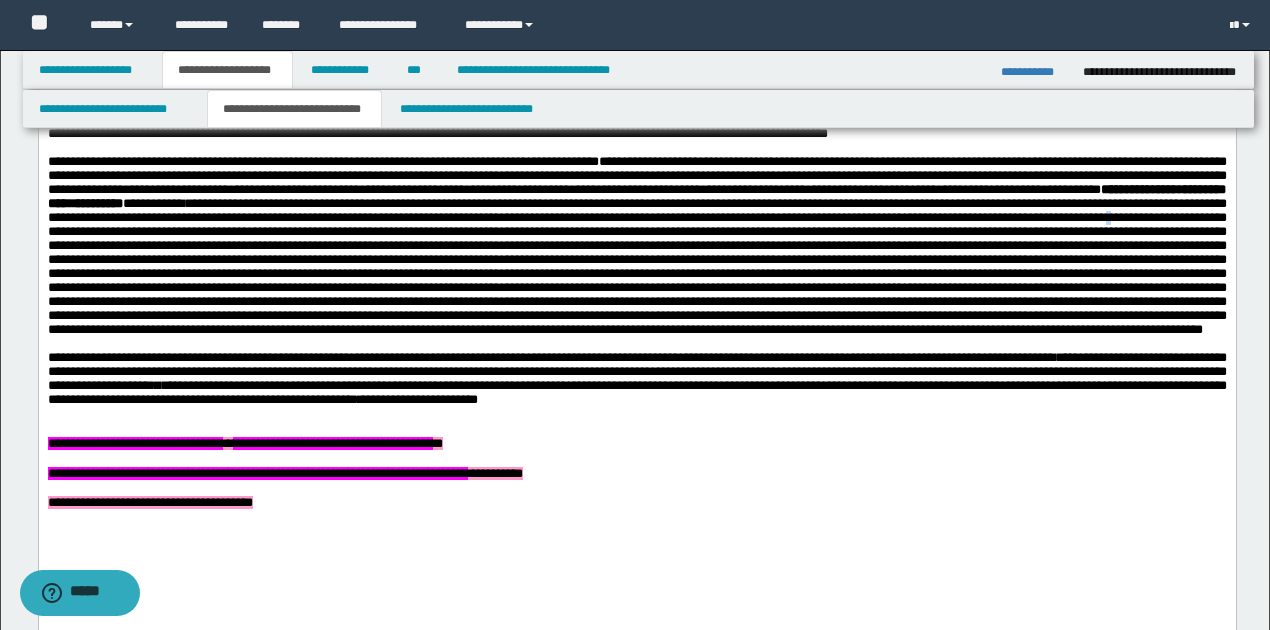 click on "**********" at bounding box center (636, 245) 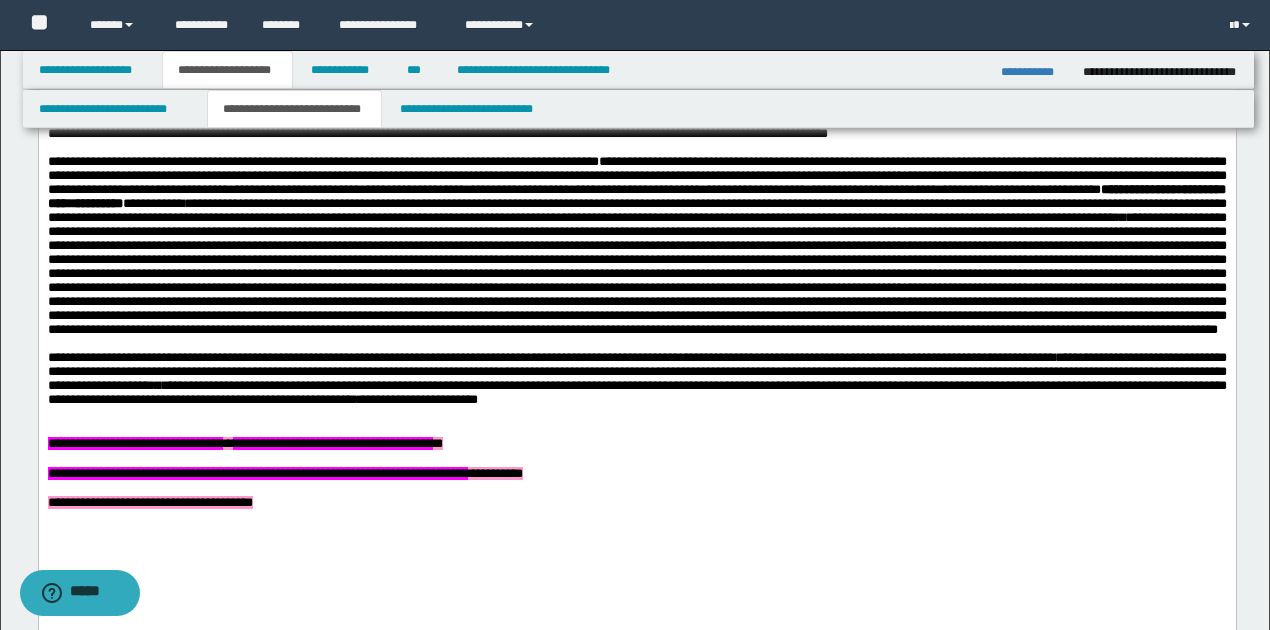 click on "**********" at bounding box center [636, 245] 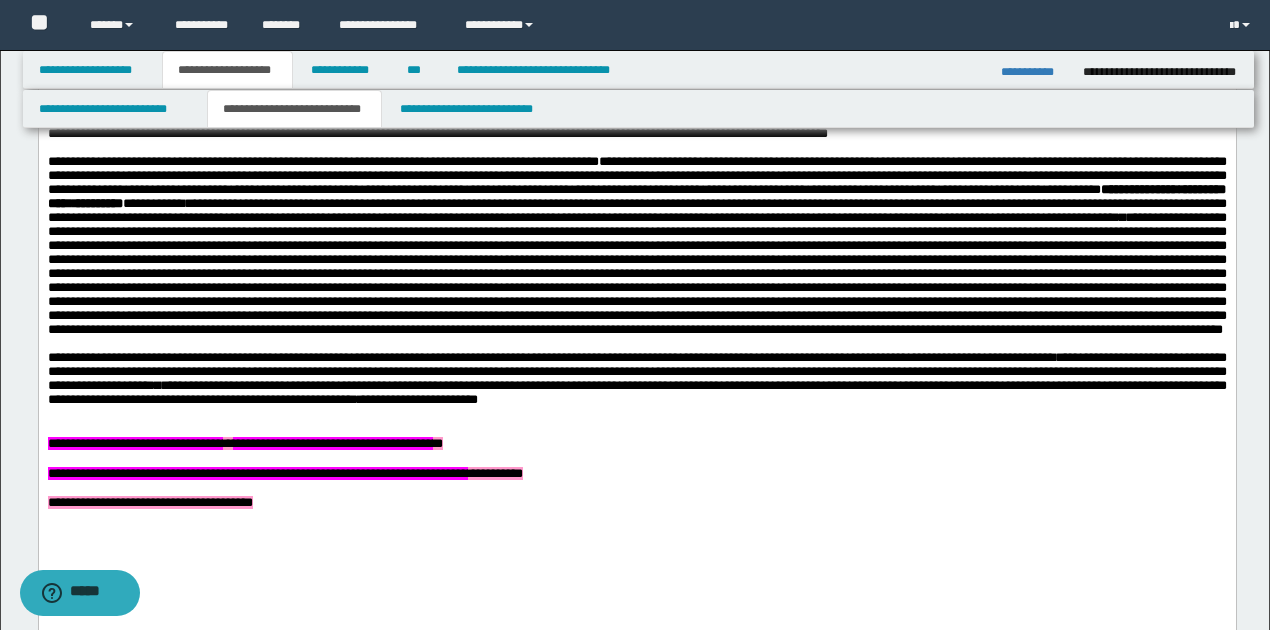 click on "**********" at bounding box center [636, 245] 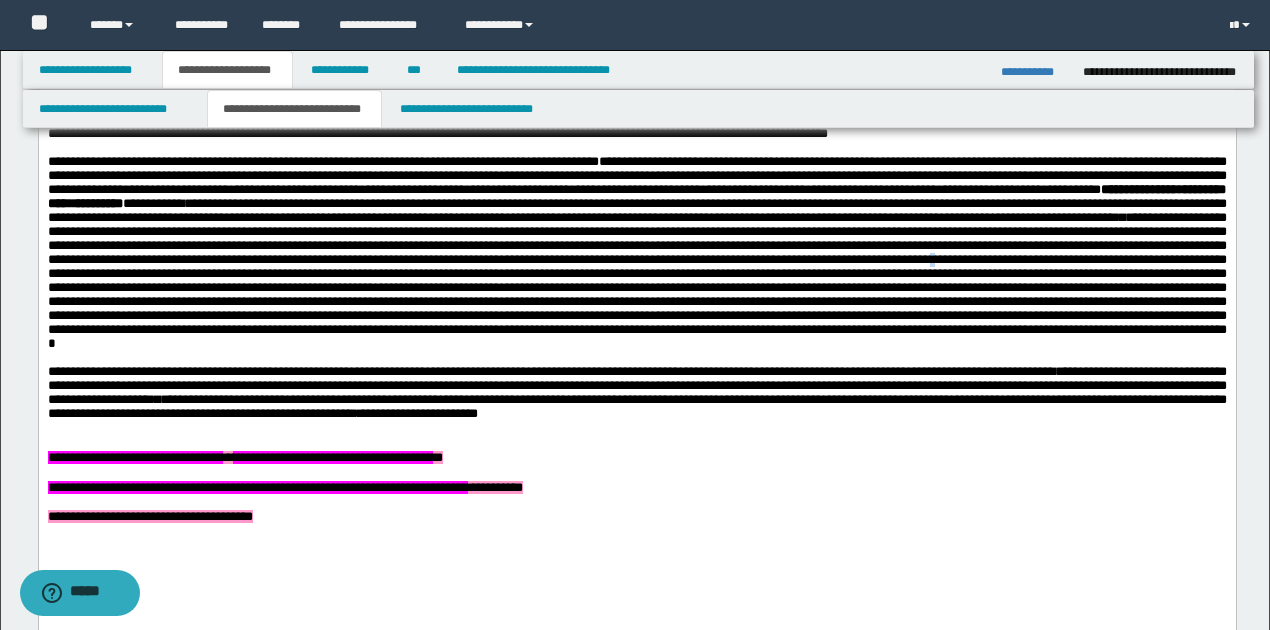 click on "**********" at bounding box center (636, 252) 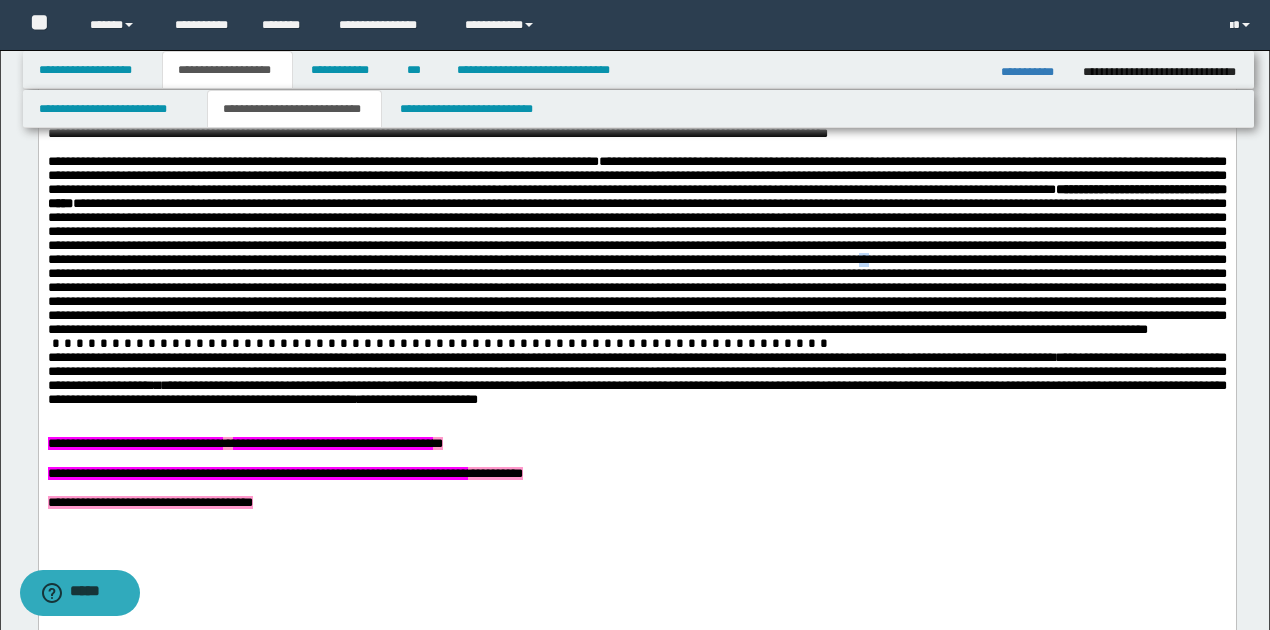 drag, startPoint x: 604, startPoint y: 291, endPoint x: 619, endPoint y: 292, distance: 15.033297 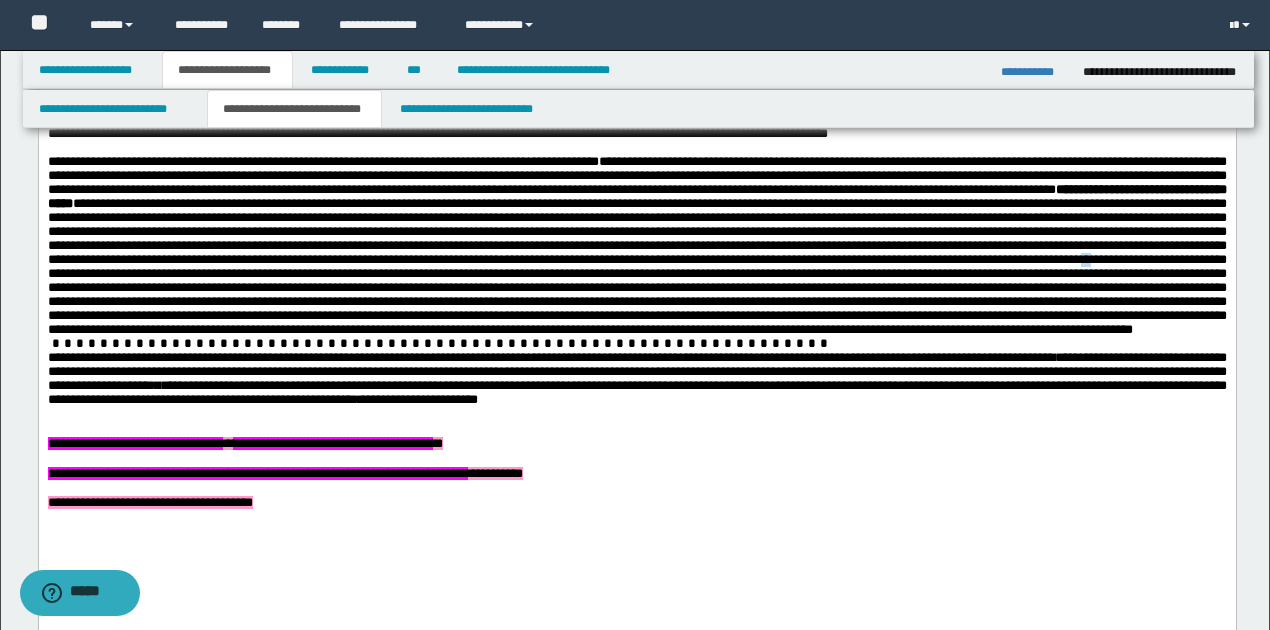 click on "**********" at bounding box center (636, 245) 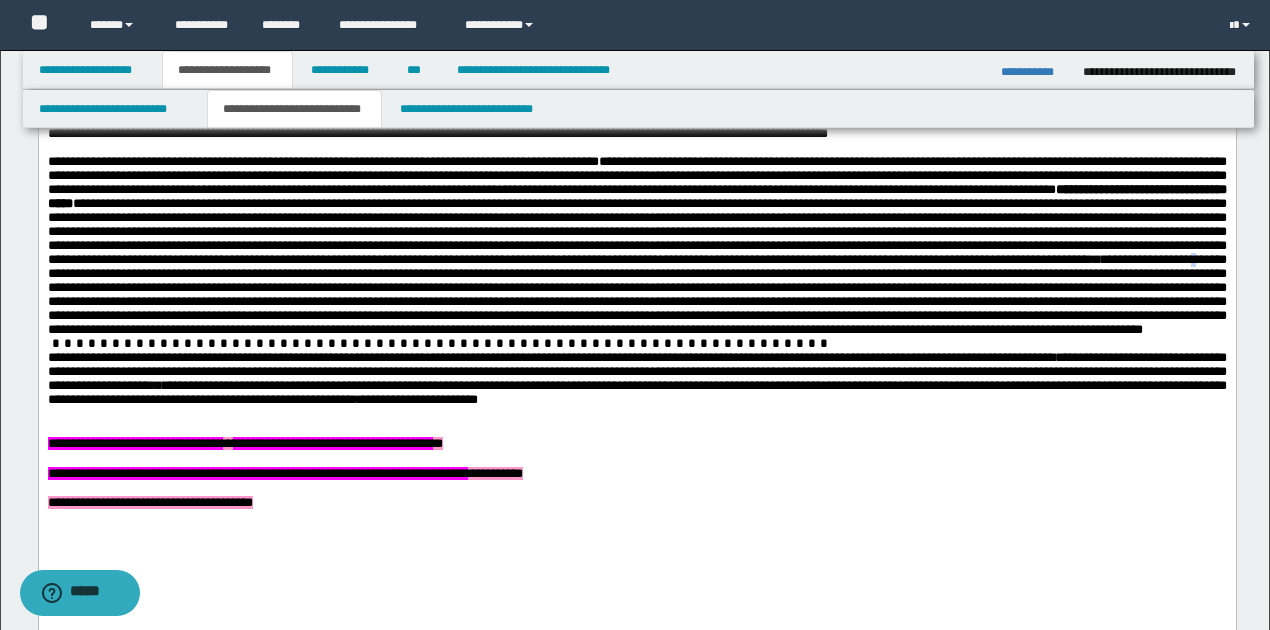 click on "**********" at bounding box center (636, 245) 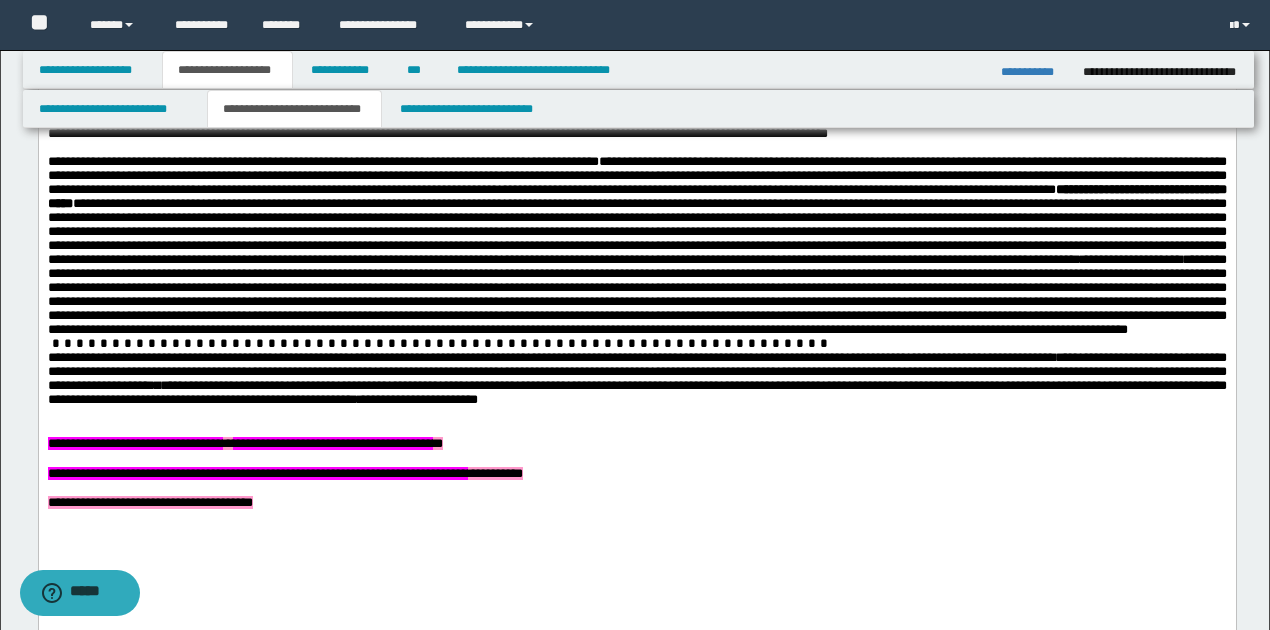 click on "**********" at bounding box center (636, 245) 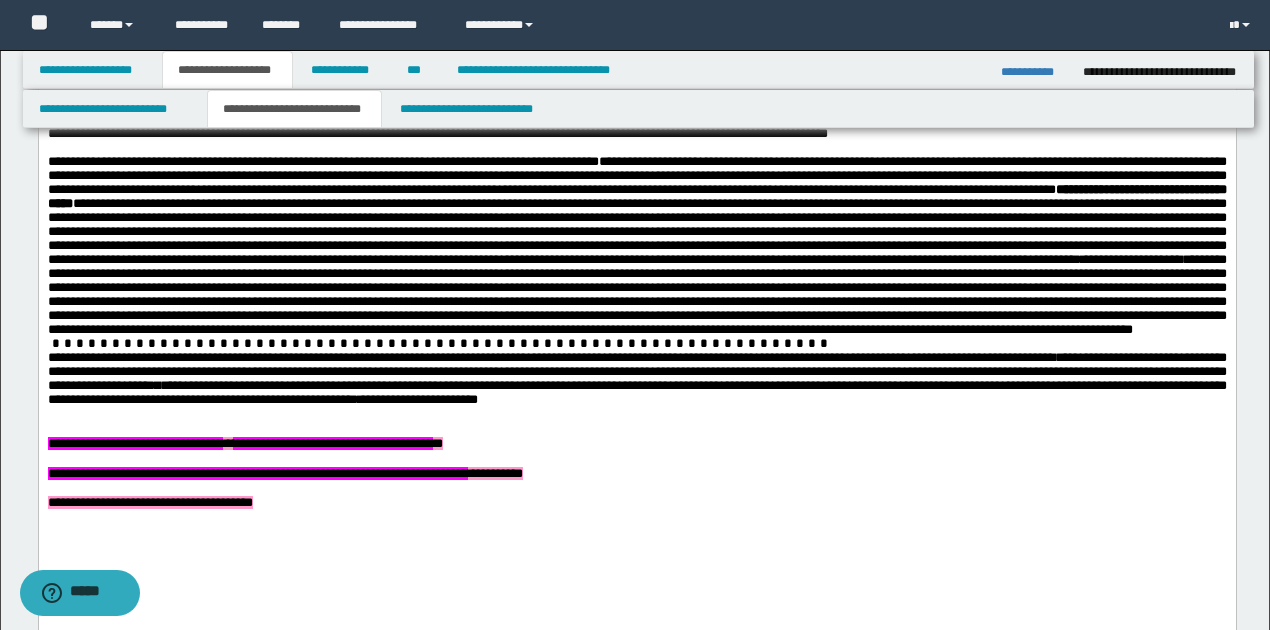 click on "**********" at bounding box center (636, 245) 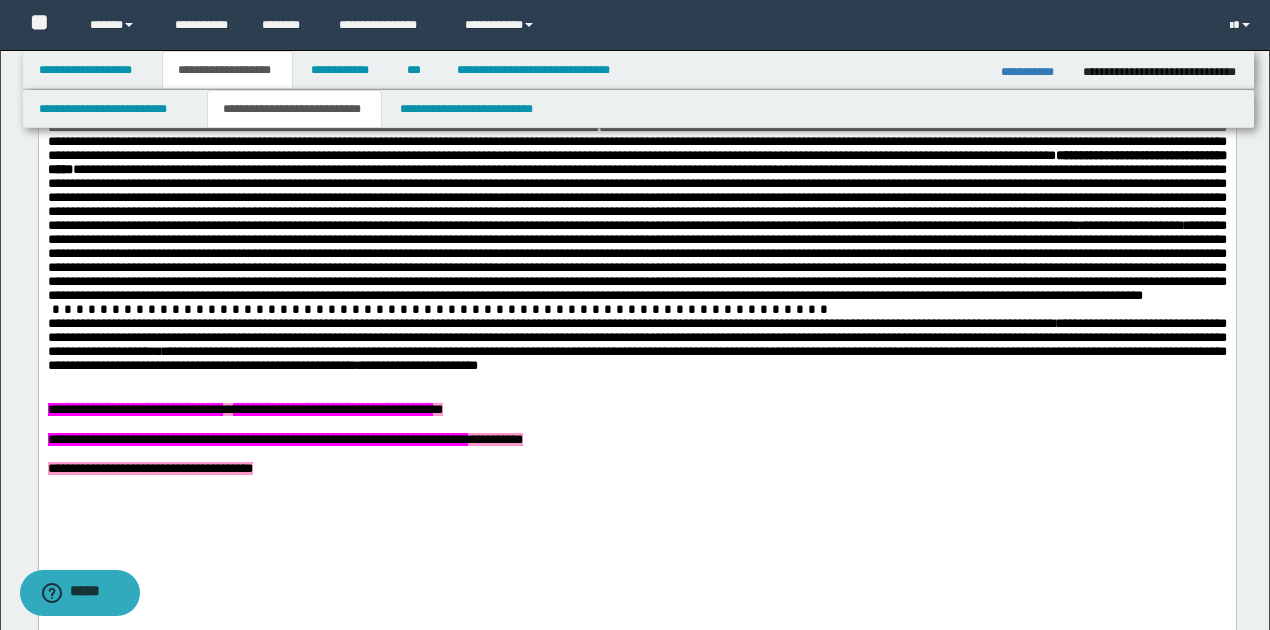 scroll, scrollTop: 1666, scrollLeft: 0, axis: vertical 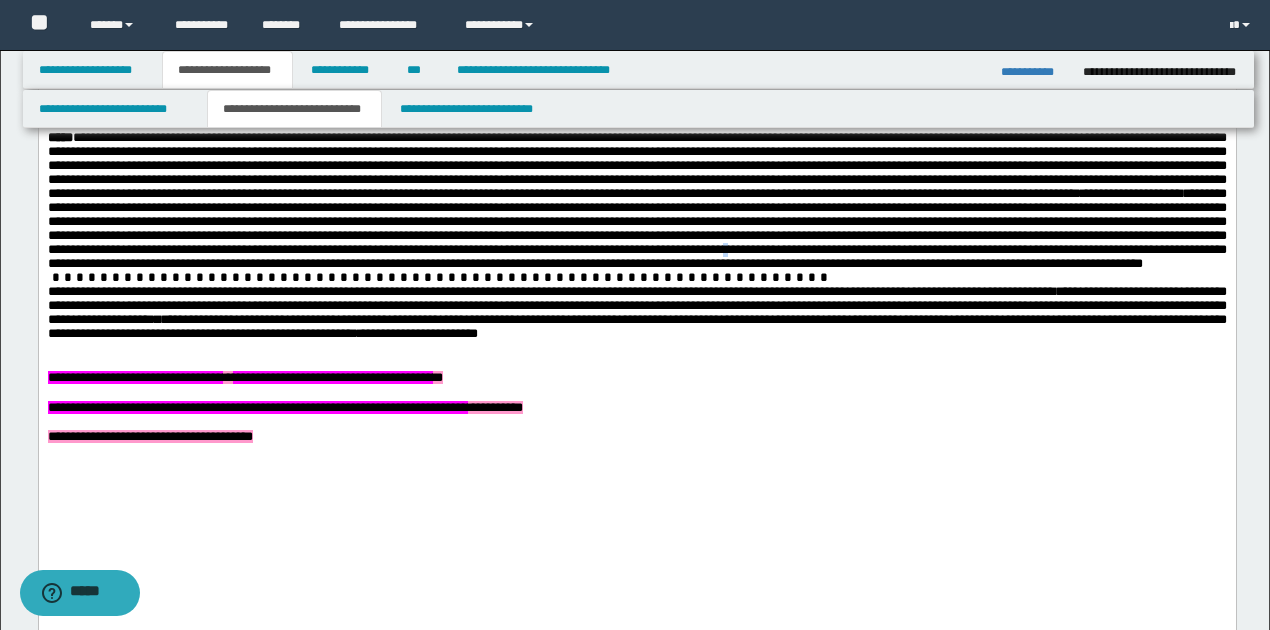 click on "**********" at bounding box center [636, 180] 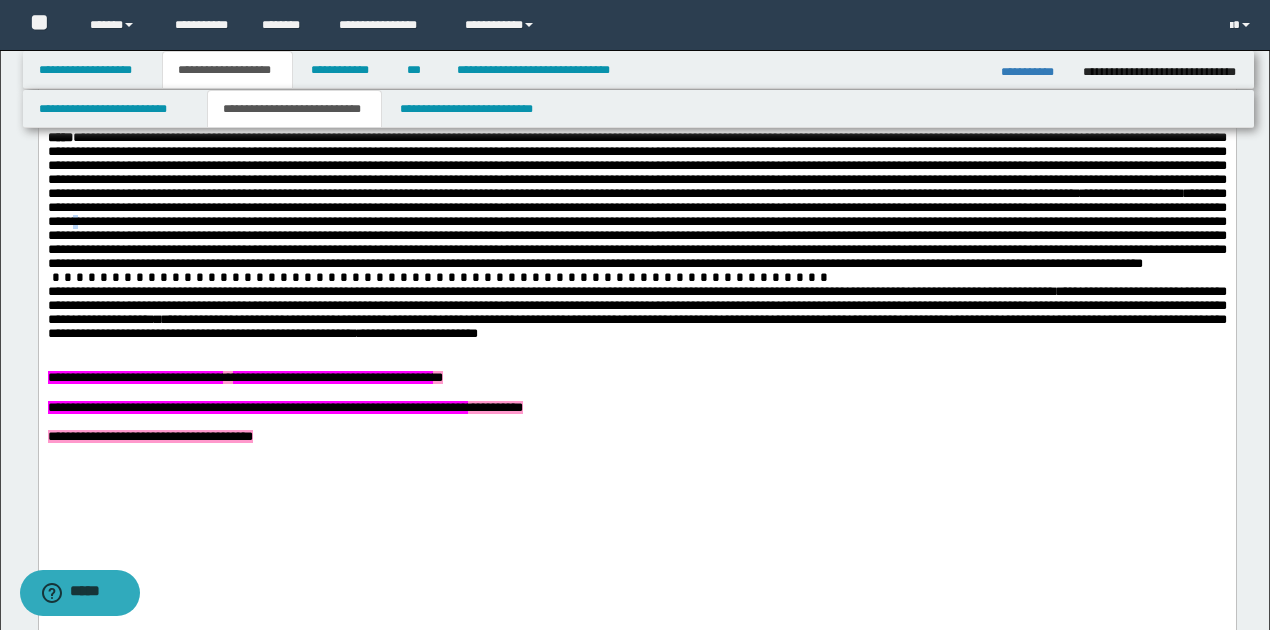 click on "**********" at bounding box center [636, 180] 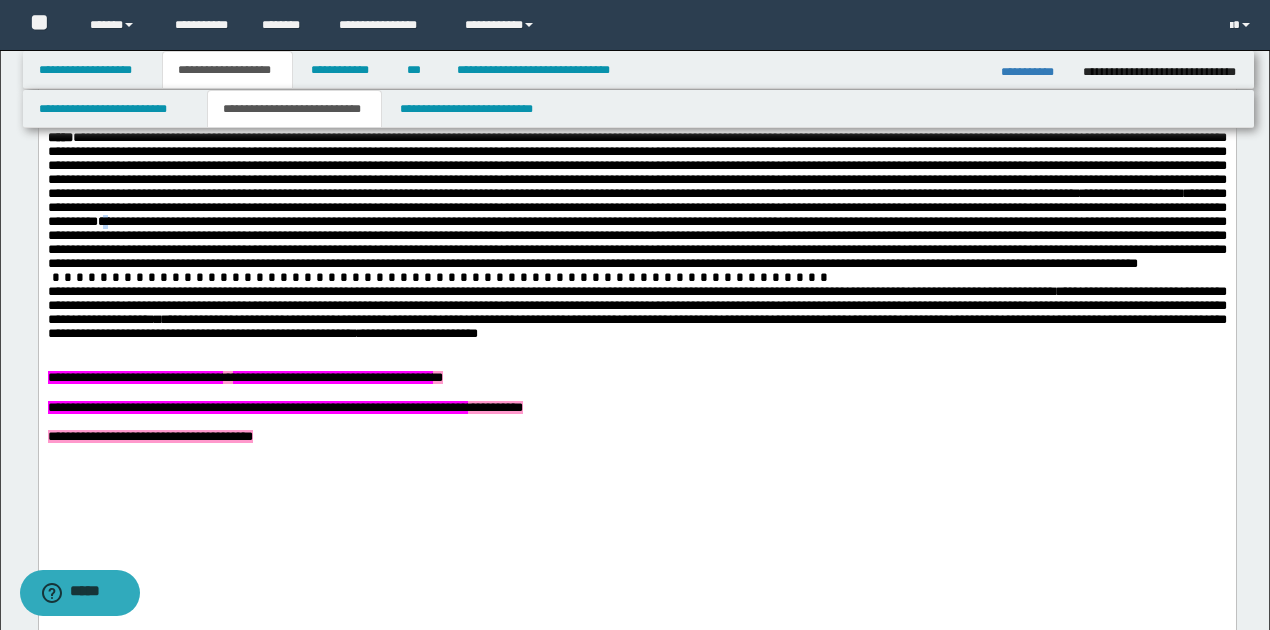 click on "**********" at bounding box center (636, 180) 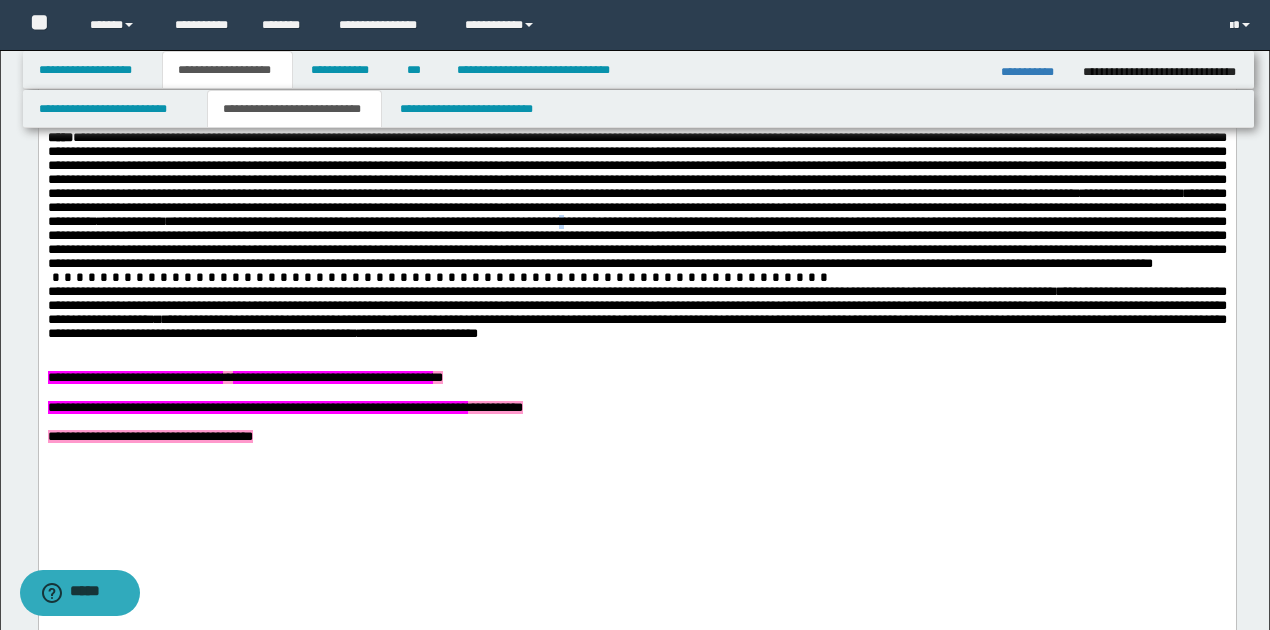 click on "**********" at bounding box center (636, 180) 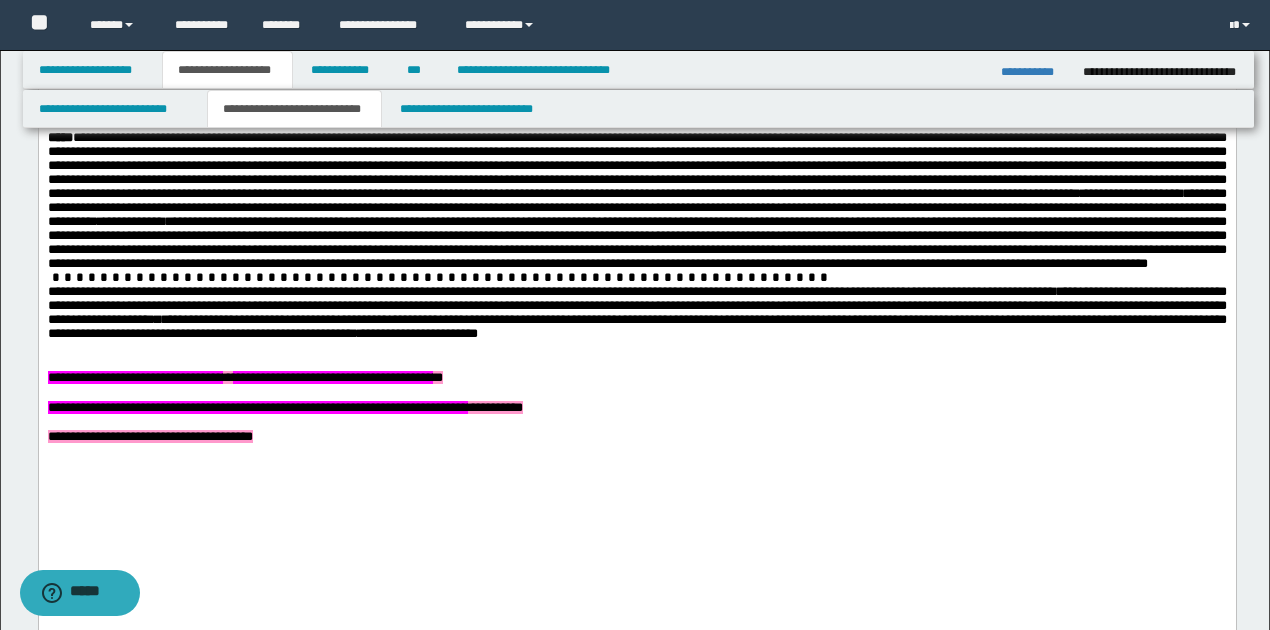 click on "**********" at bounding box center [636, 180] 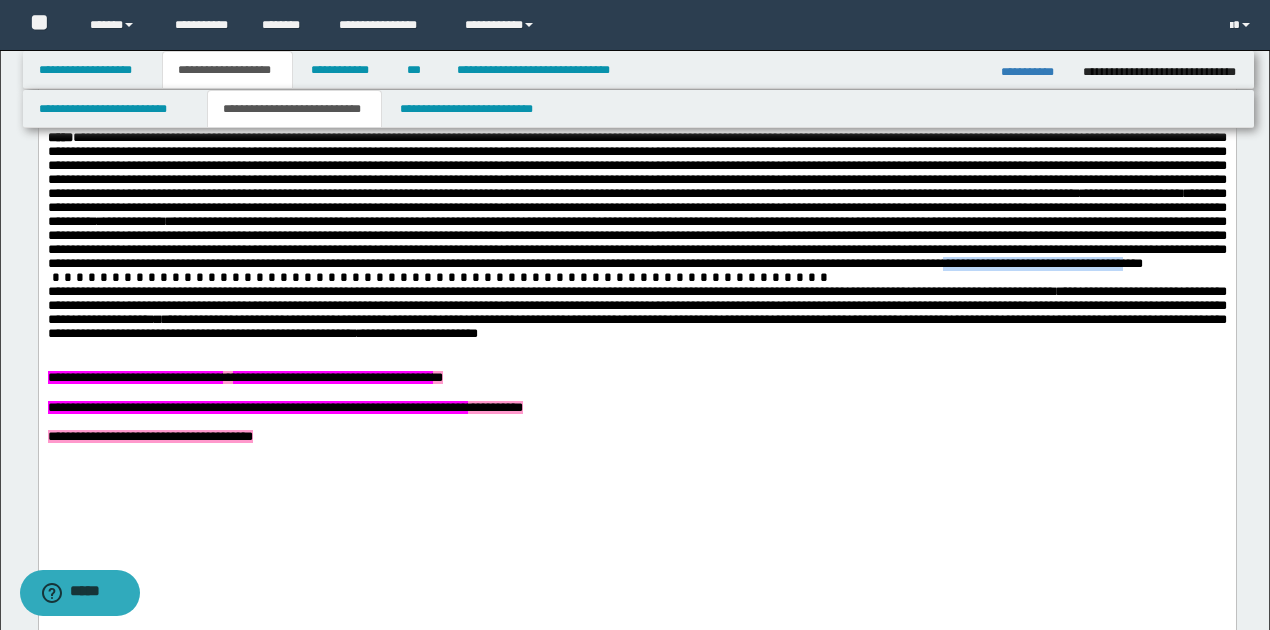 drag, startPoint x: 115, startPoint y: 318, endPoint x: 319, endPoint y: 319, distance: 204.00246 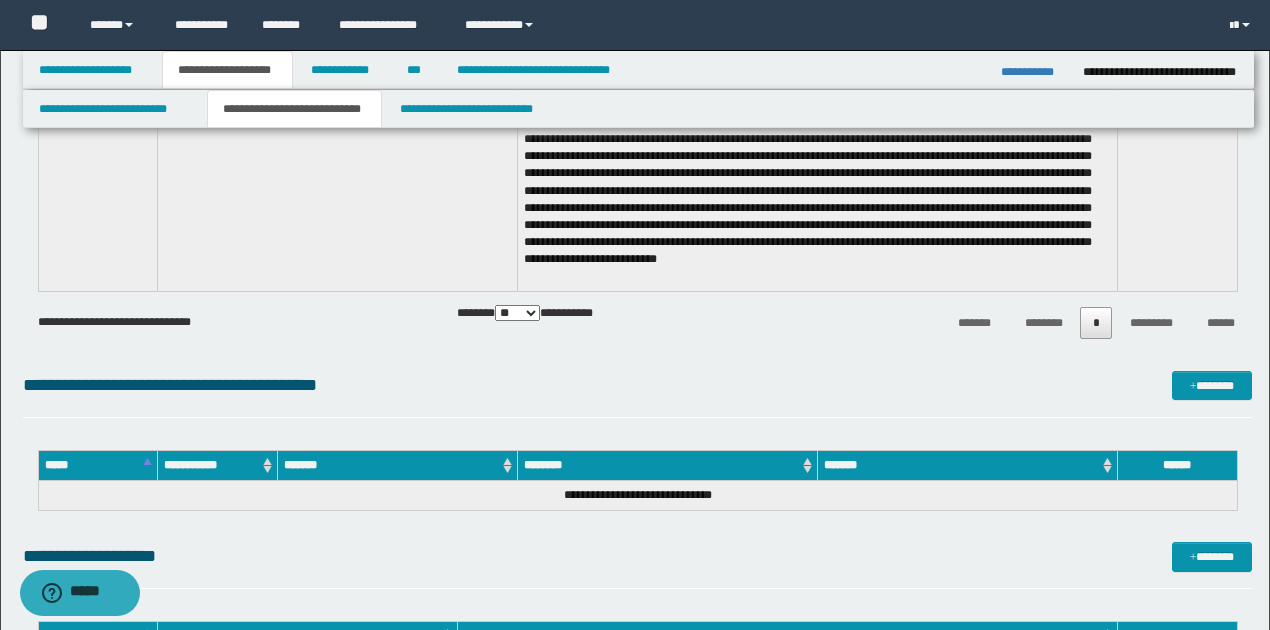 scroll, scrollTop: 4400, scrollLeft: 0, axis: vertical 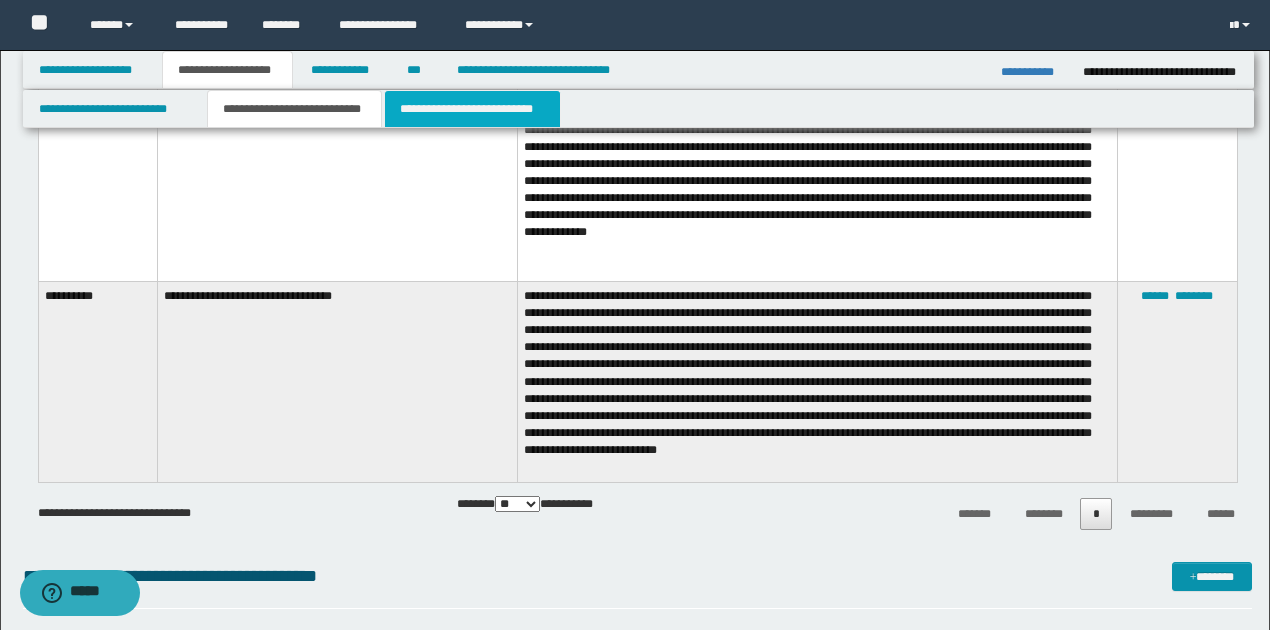 click on "**********" at bounding box center [472, 109] 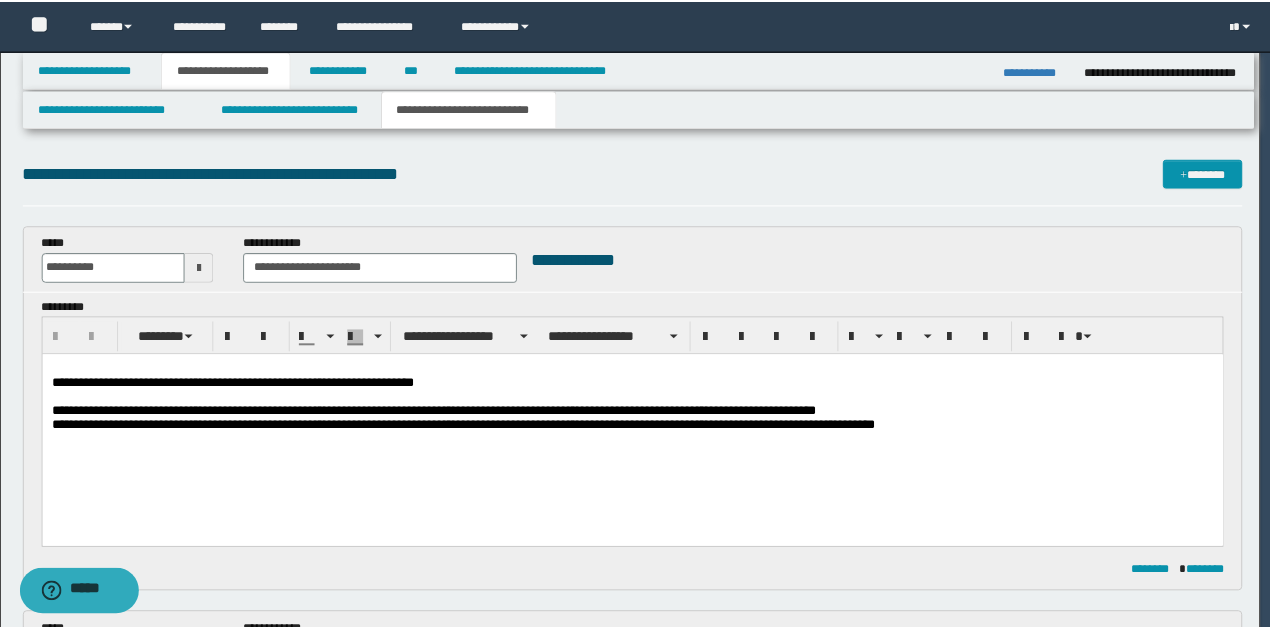 scroll, scrollTop: 0, scrollLeft: 0, axis: both 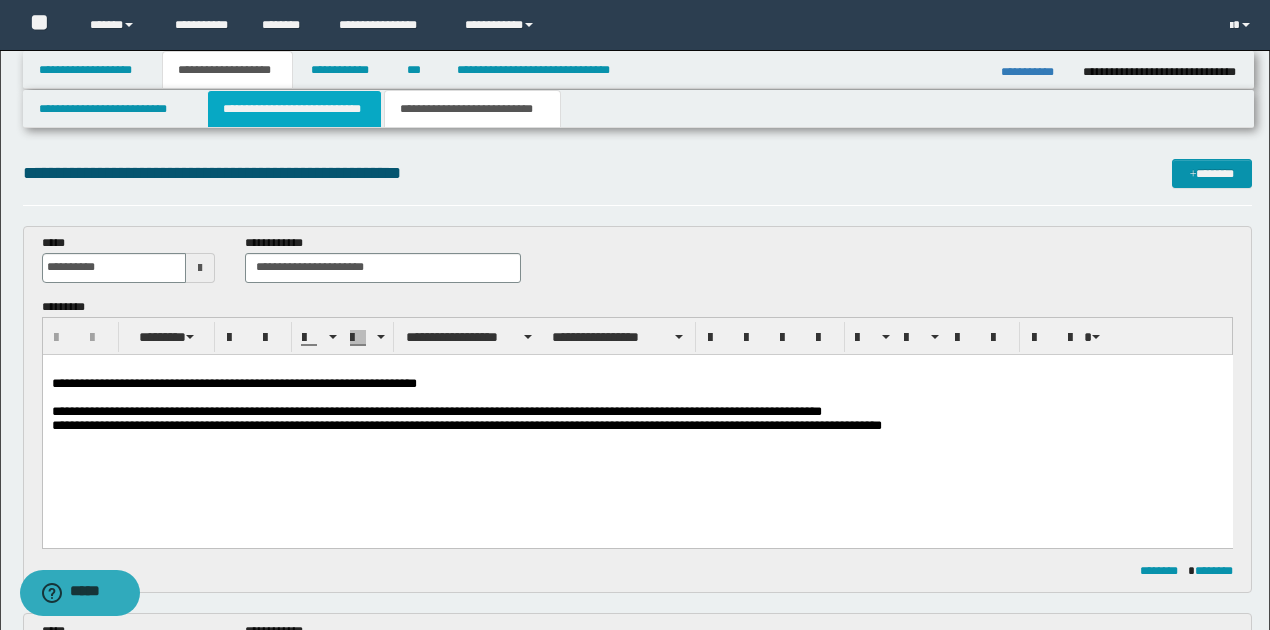 click on "**********" at bounding box center (294, 109) 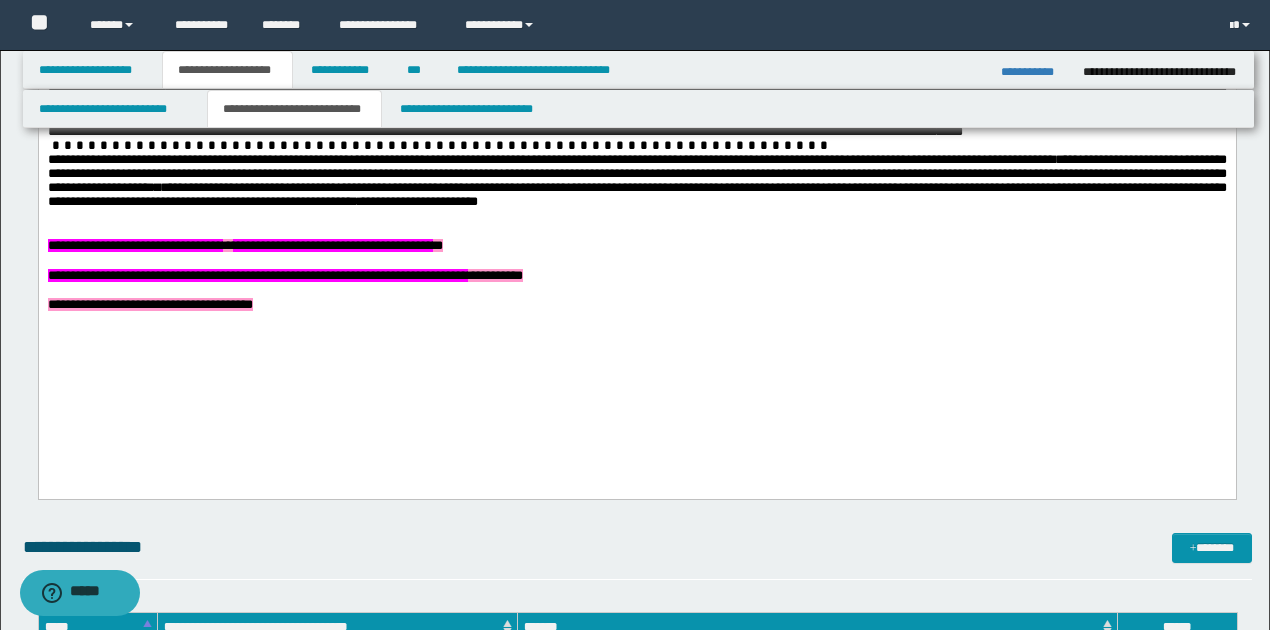 scroll, scrollTop: 1800, scrollLeft: 0, axis: vertical 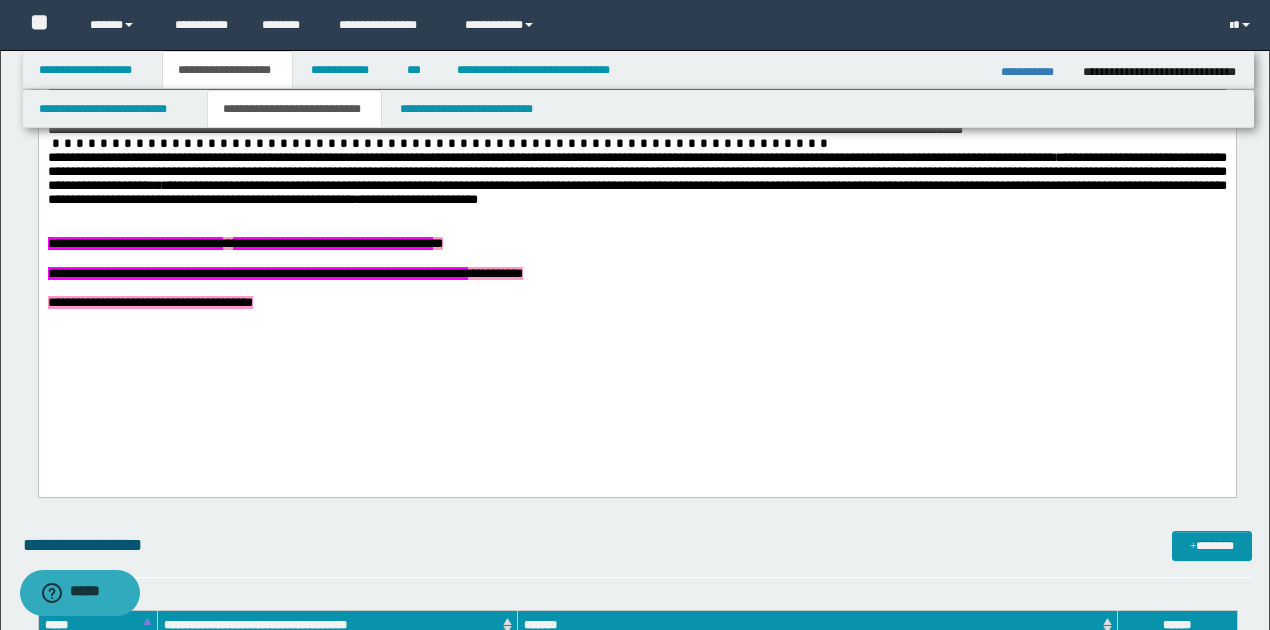 click on "**********" at bounding box center (636, 304) 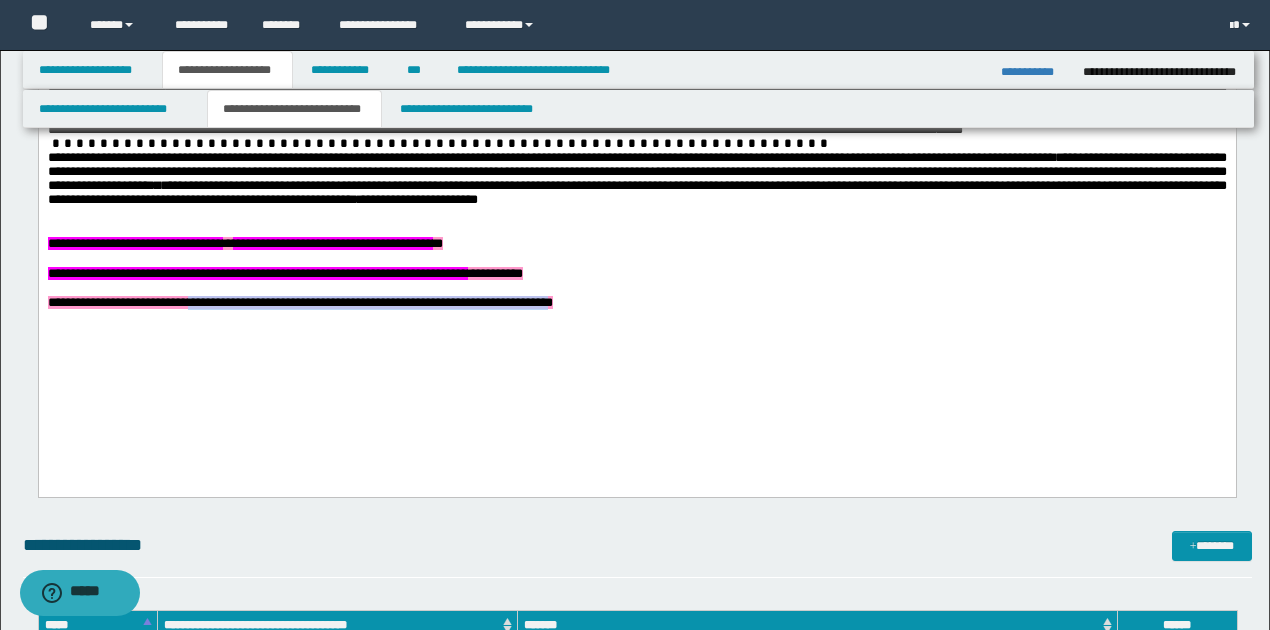 drag, startPoint x: 263, startPoint y: 369, endPoint x: 798, endPoint y: 363, distance: 535.0336 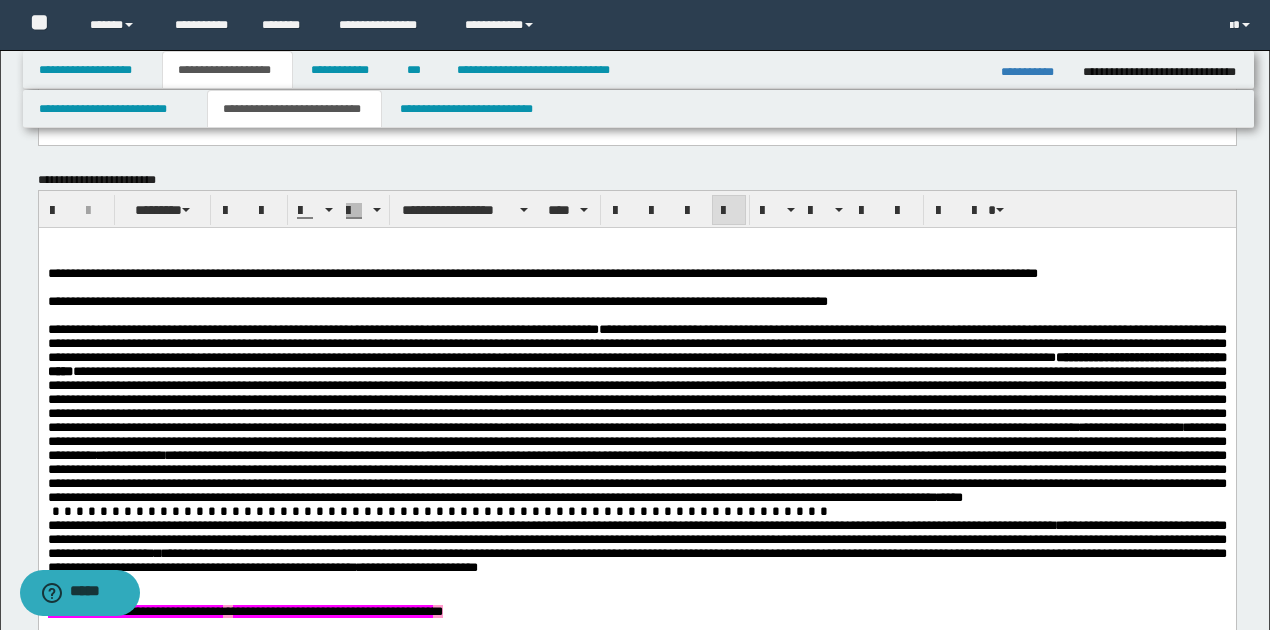 scroll, scrollTop: 1400, scrollLeft: 0, axis: vertical 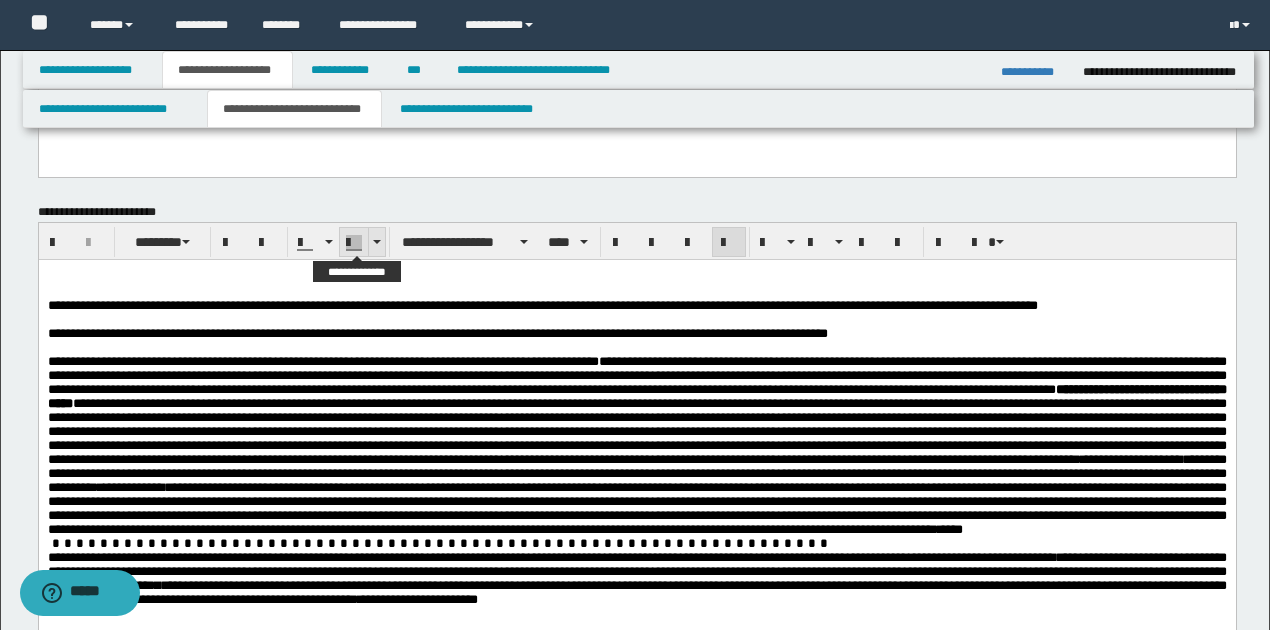 click at bounding box center (376, 242) 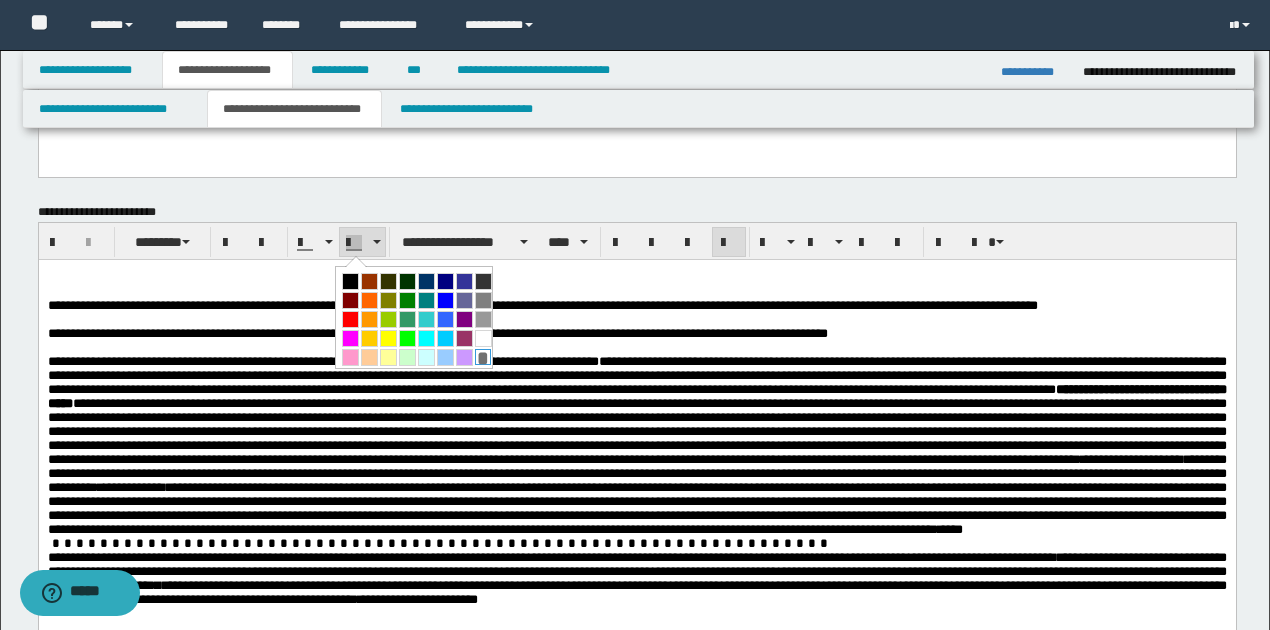 click on "*" at bounding box center [483, 357] 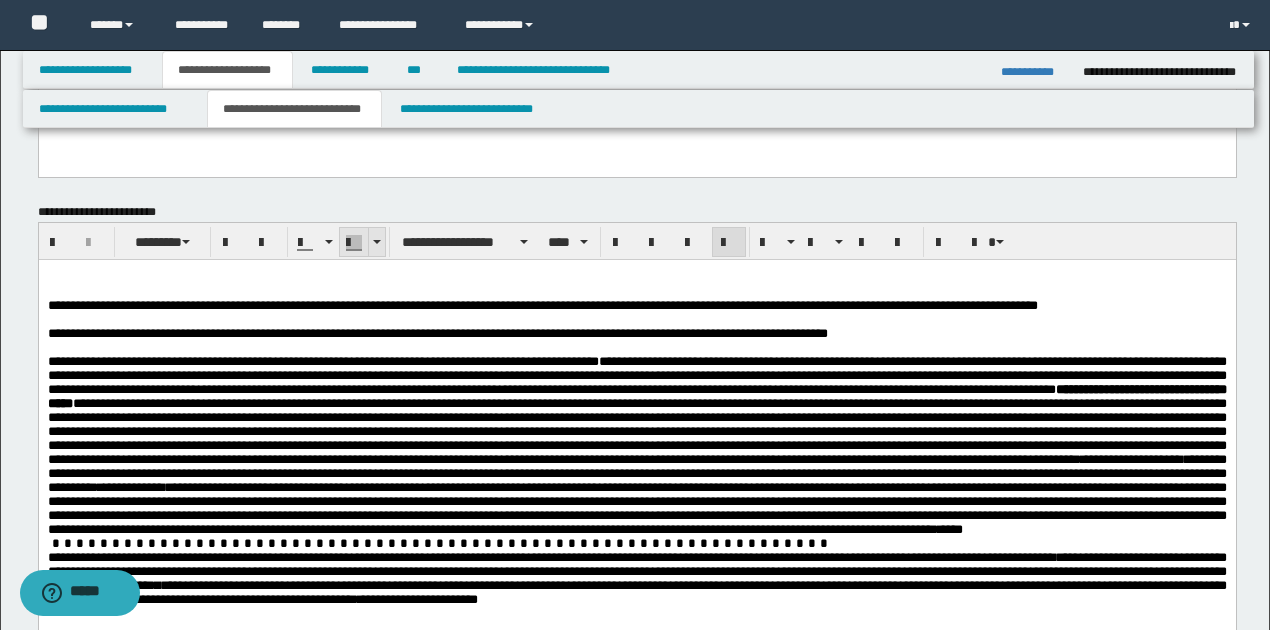 click at bounding box center (376, 242) 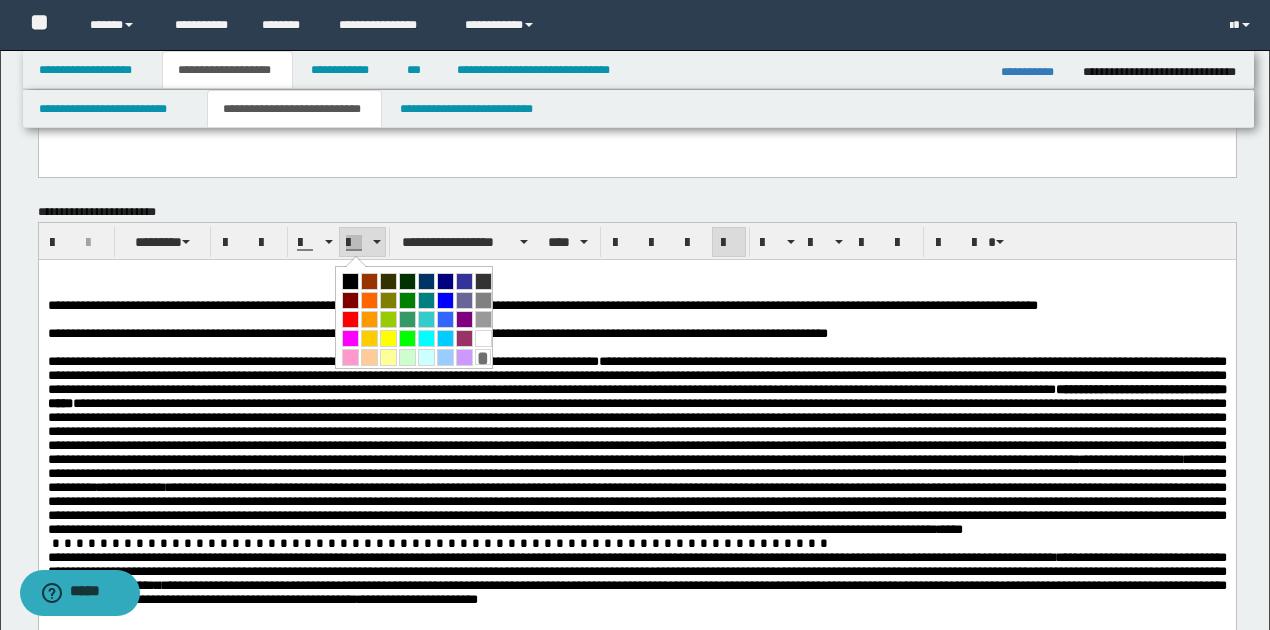 drag, startPoint x: 370, startPoint y: 337, endPoint x: 449, endPoint y: 86, distance: 263.13873 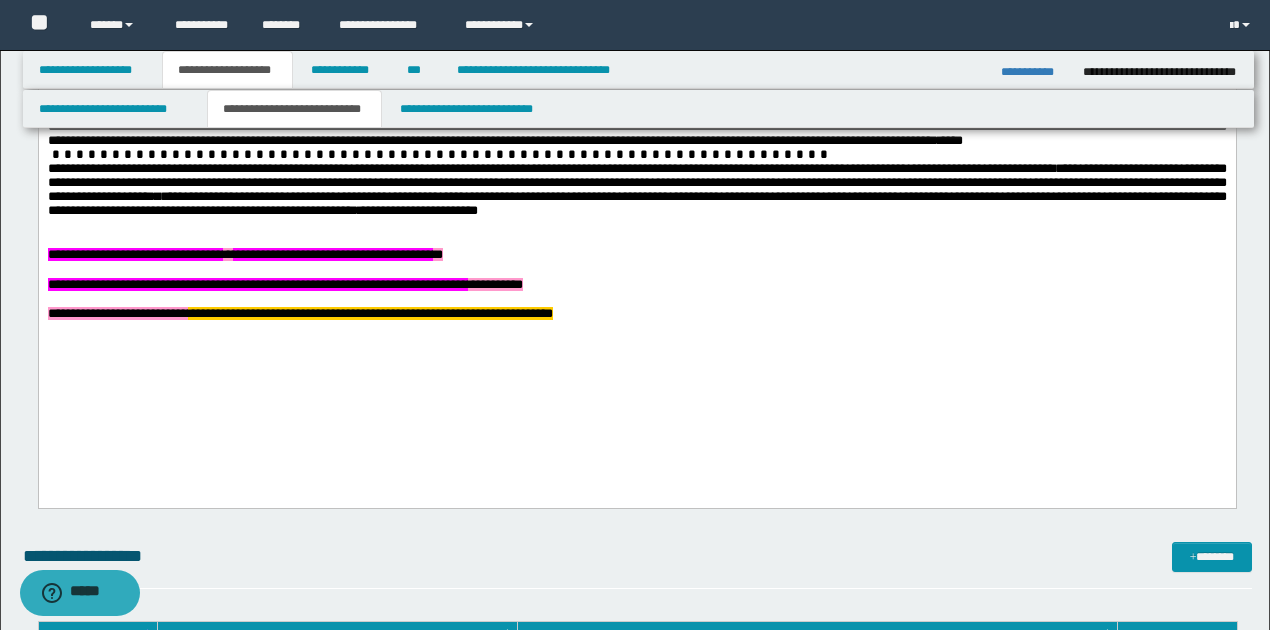 scroll, scrollTop: 1800, scrollLeft: 0, axis: vertical 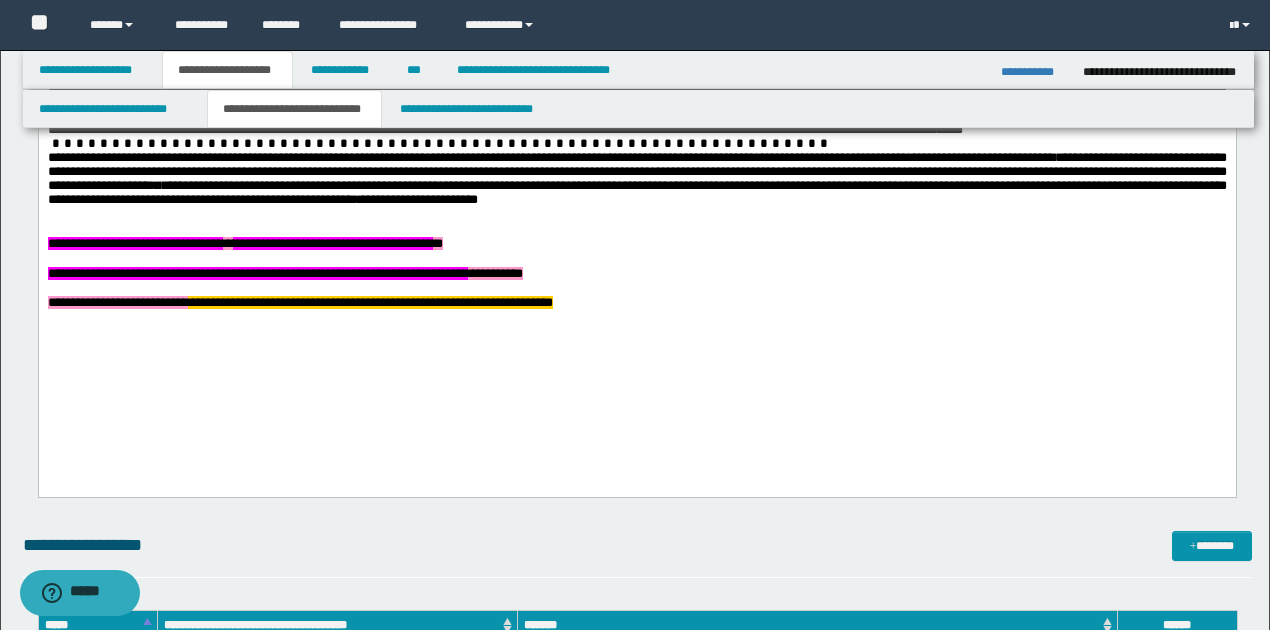 click on "**********" at bounding box center [636, 304] 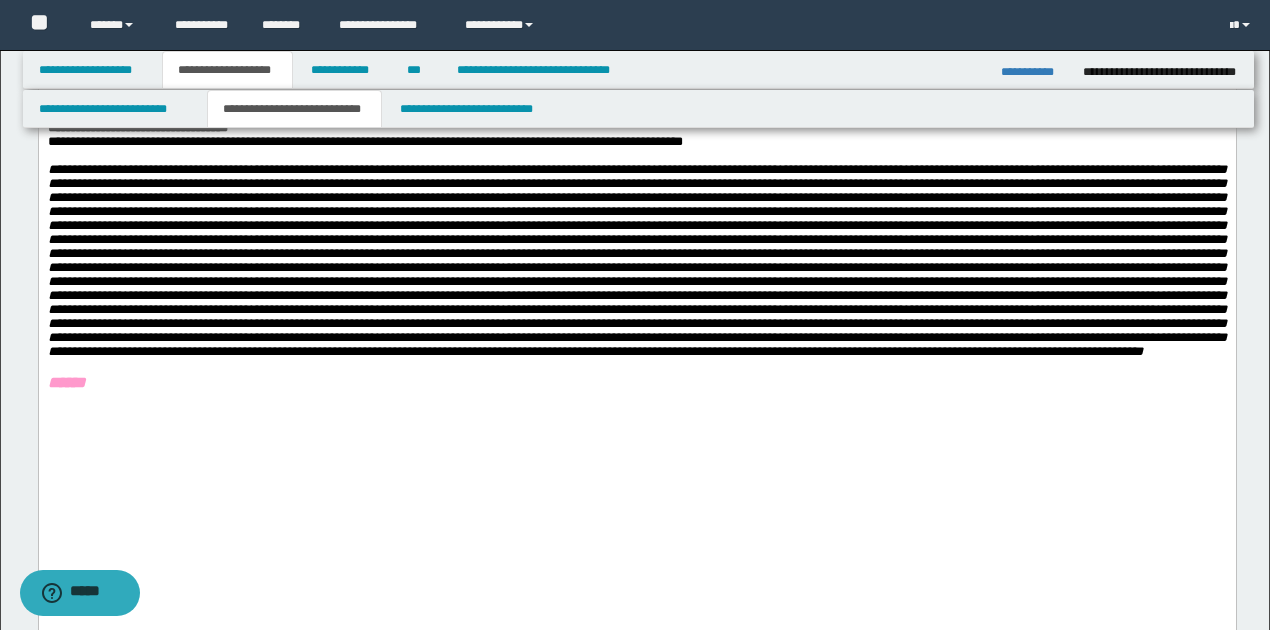scroll, scrollTop: 933, scrollLeft: 0, axis: vertical 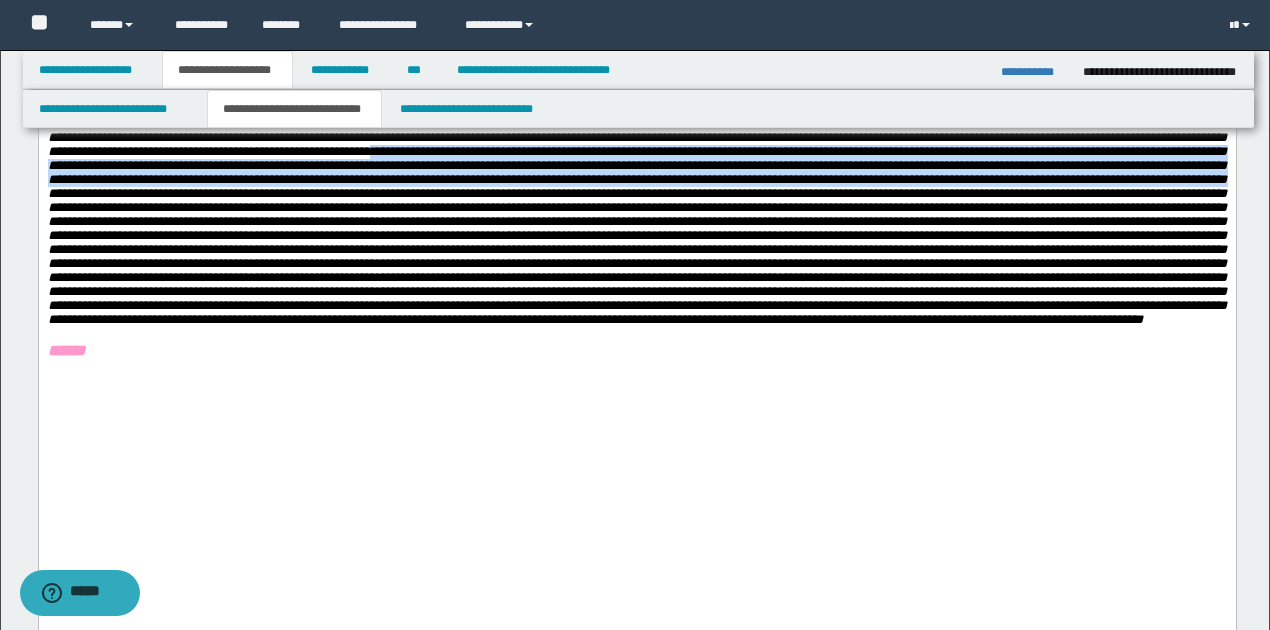 drag, startPoint x: 565, startPoint y: 274, endPoint x: 640, endPoint y: 328, distance: 92.417534 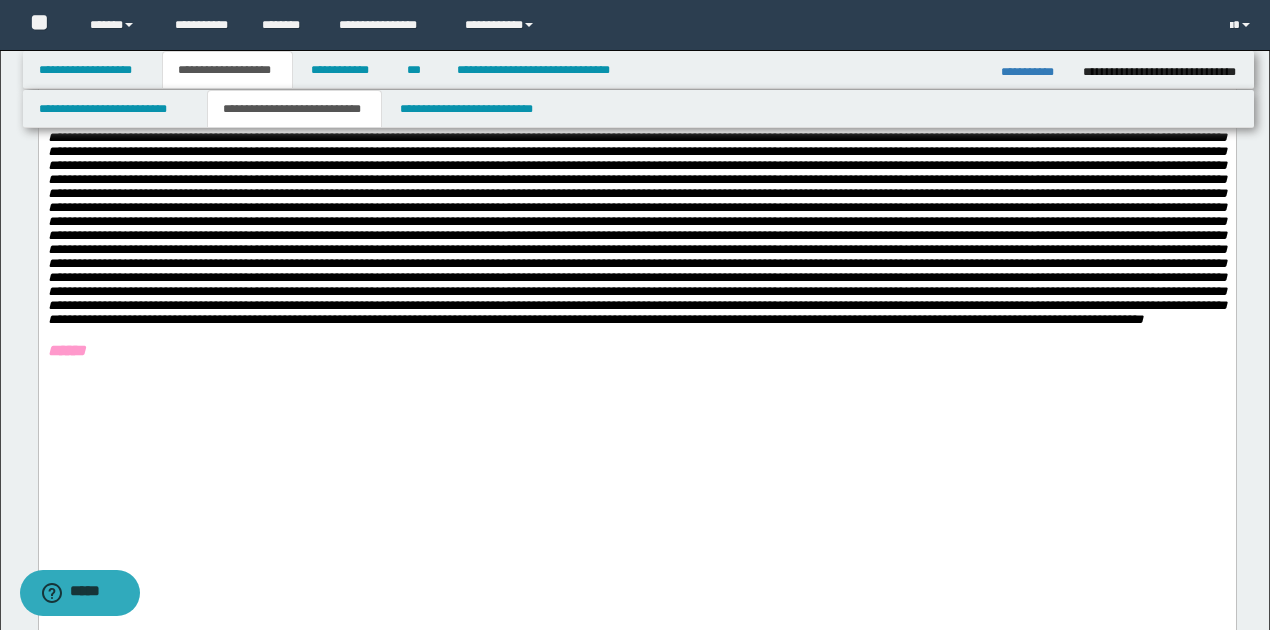 click at bounding box center [636, 228] 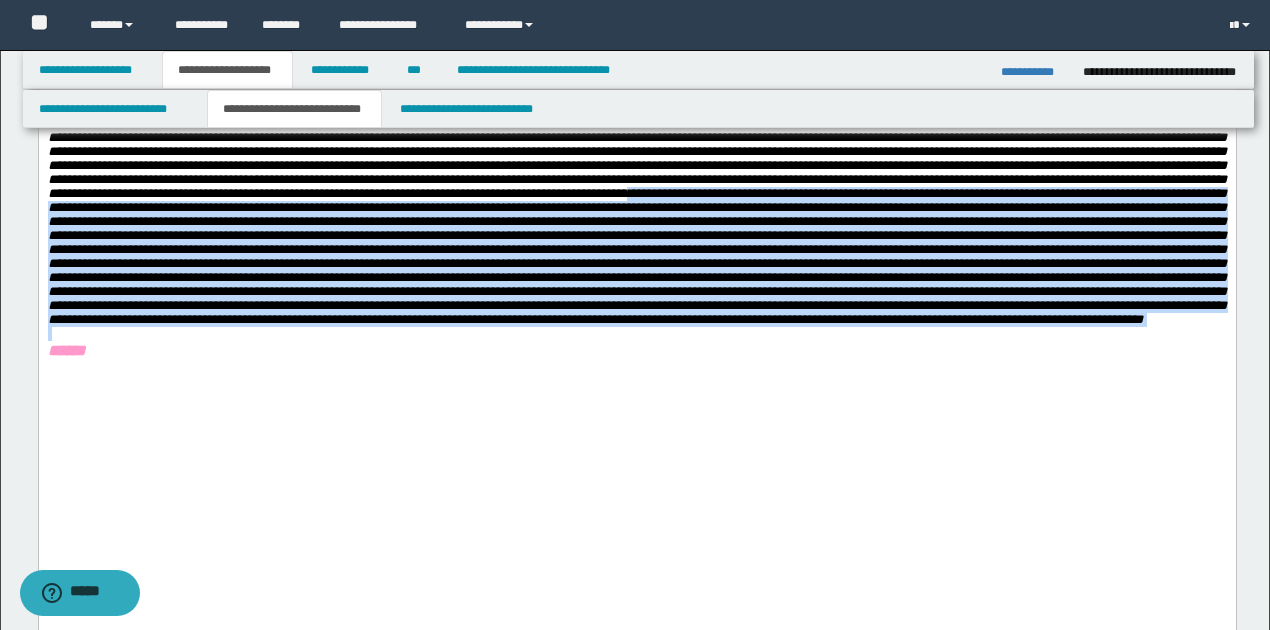 drag, startPoint x: 96, startPoint y: 340, endPoint x: 887, endPoint y: 502, distance: 807.4187 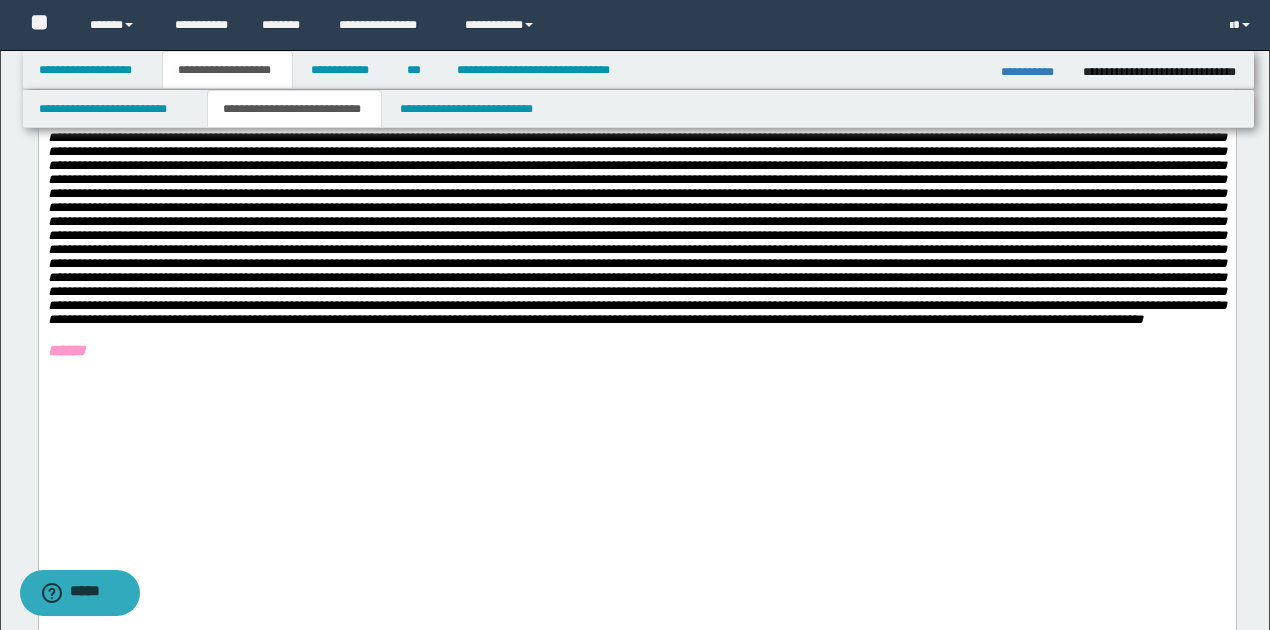 click on "******" at bounding box center (636, 350) 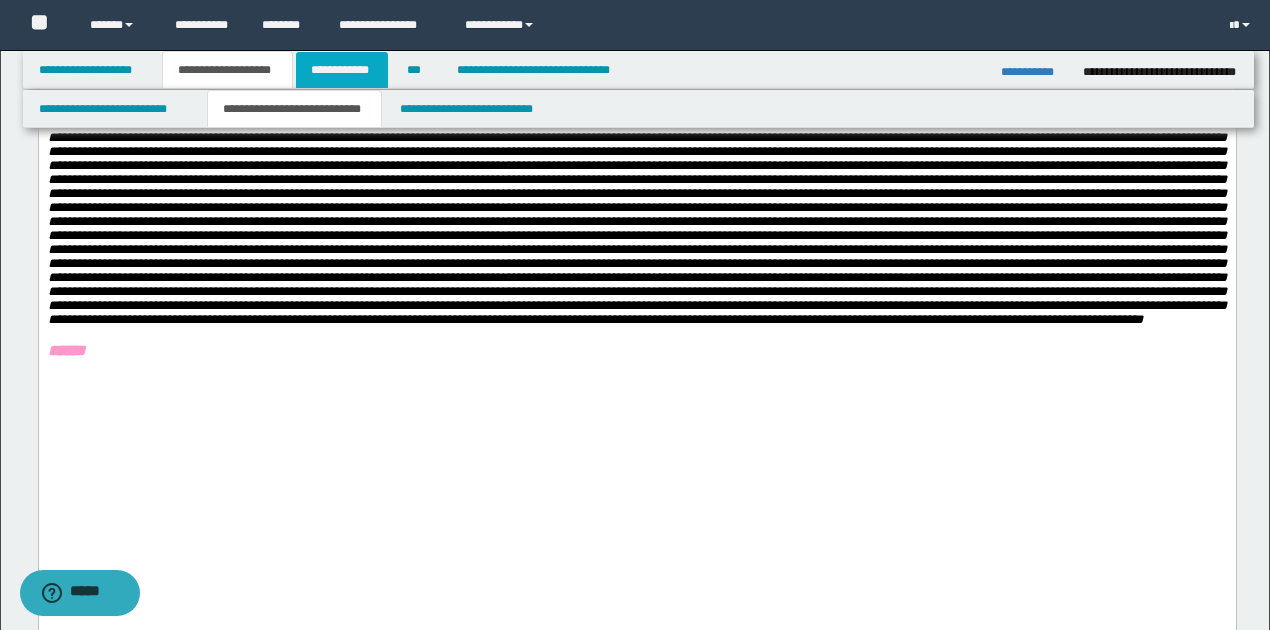 click on "**********" at bounding box center [342, 70] 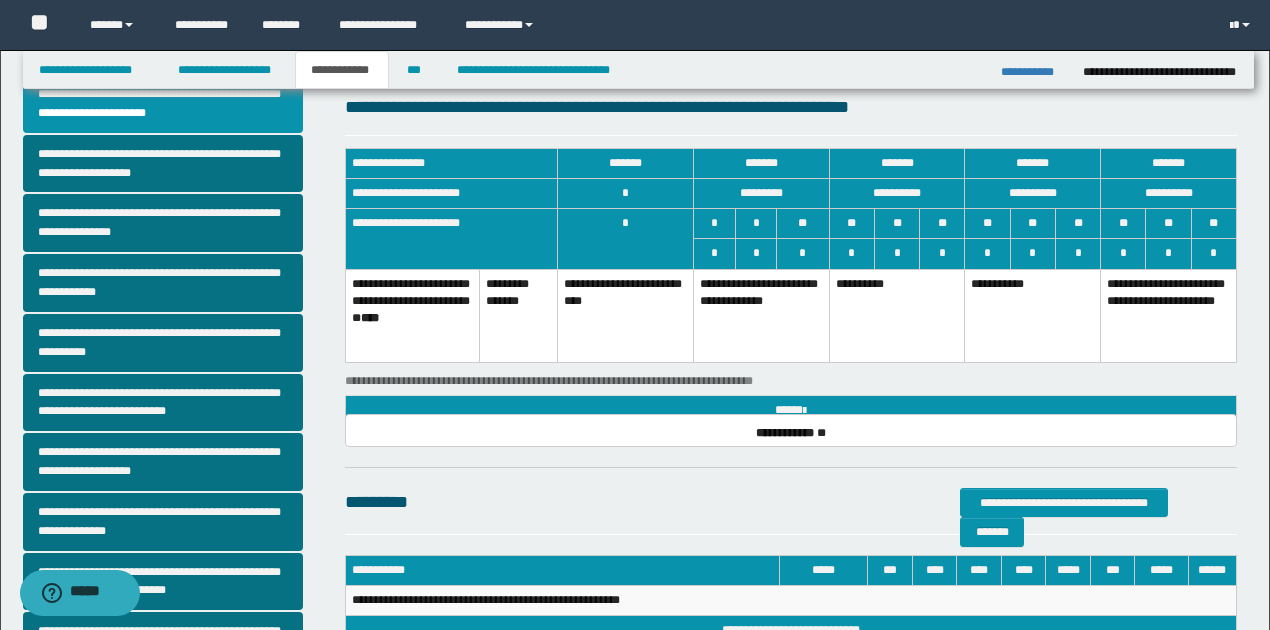 scroll, scrollTop: 0, scrollLeft: 0, axis: both 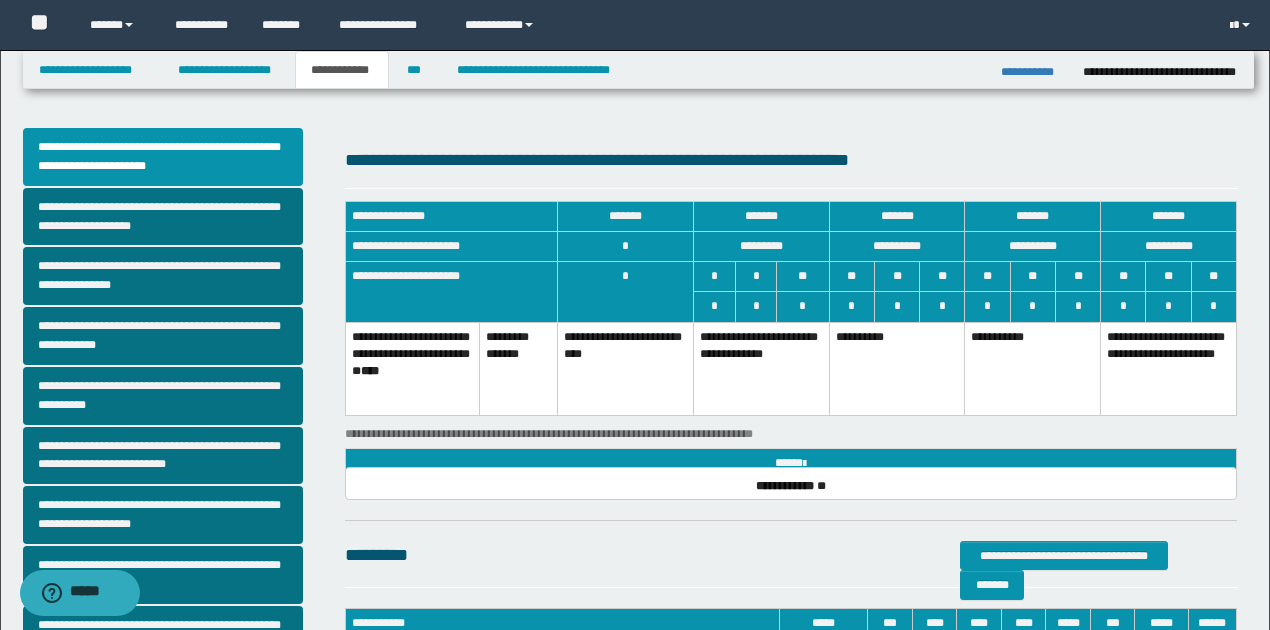 click on "**********" at bounding box center (762, 369) 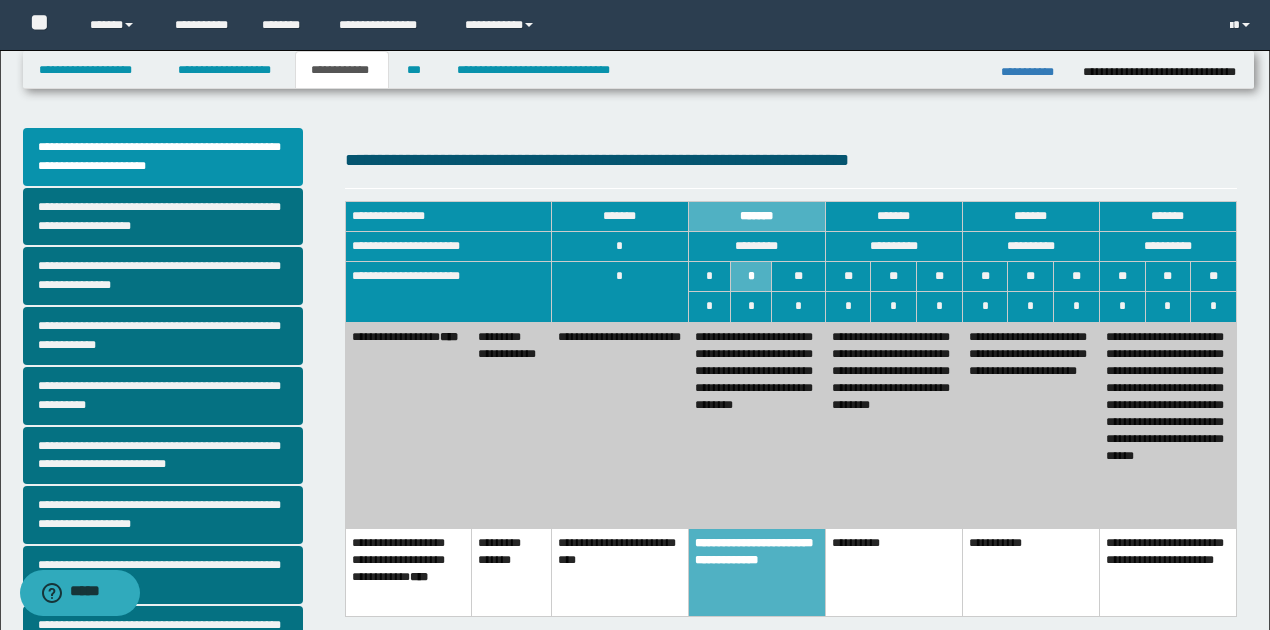 click on "**********" at bounding box center [893, 425] 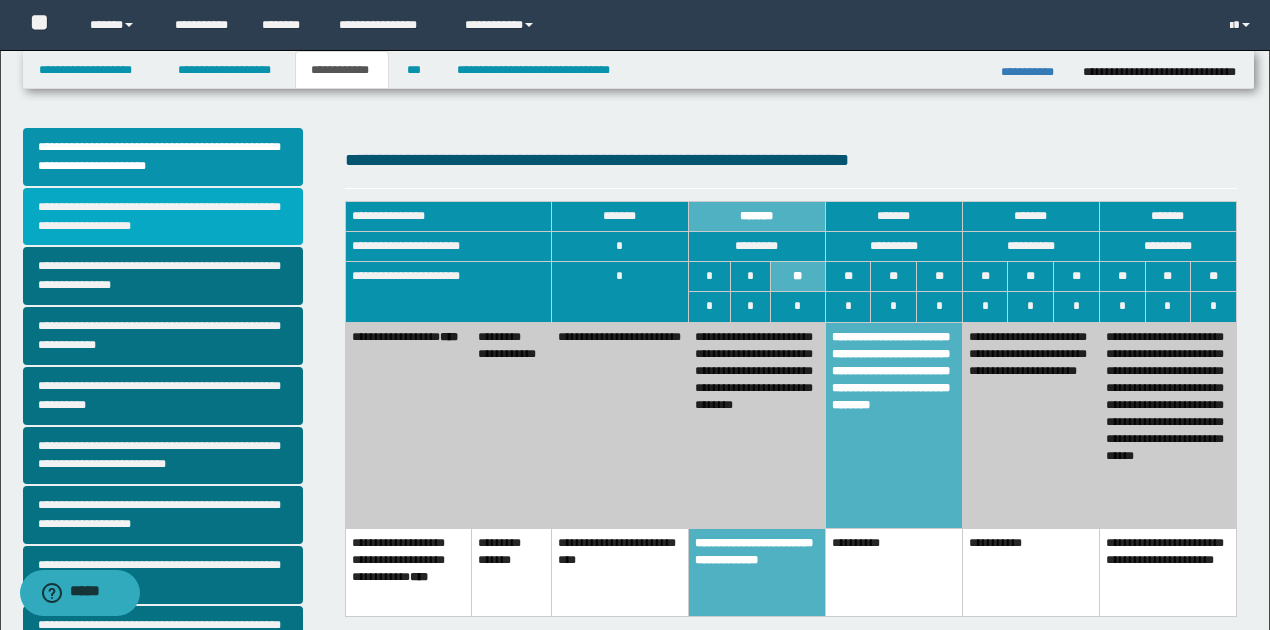 click on "**********" at bounding box center (163, 217) 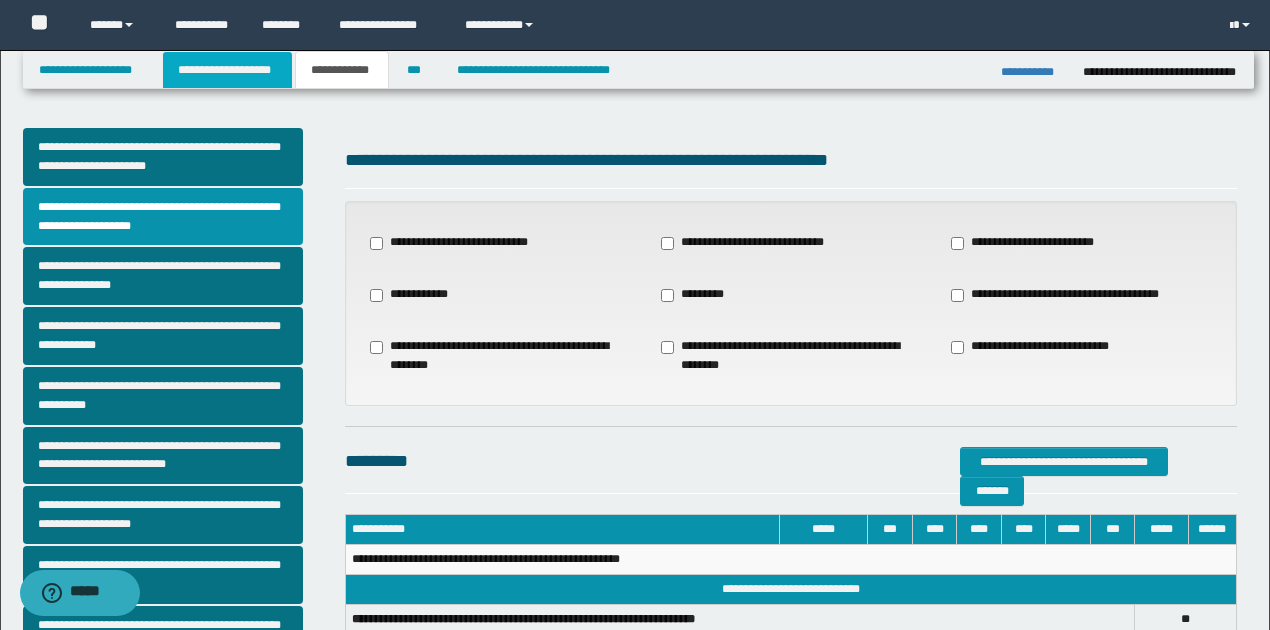 click on "**********" at bounding box center [227, 70] 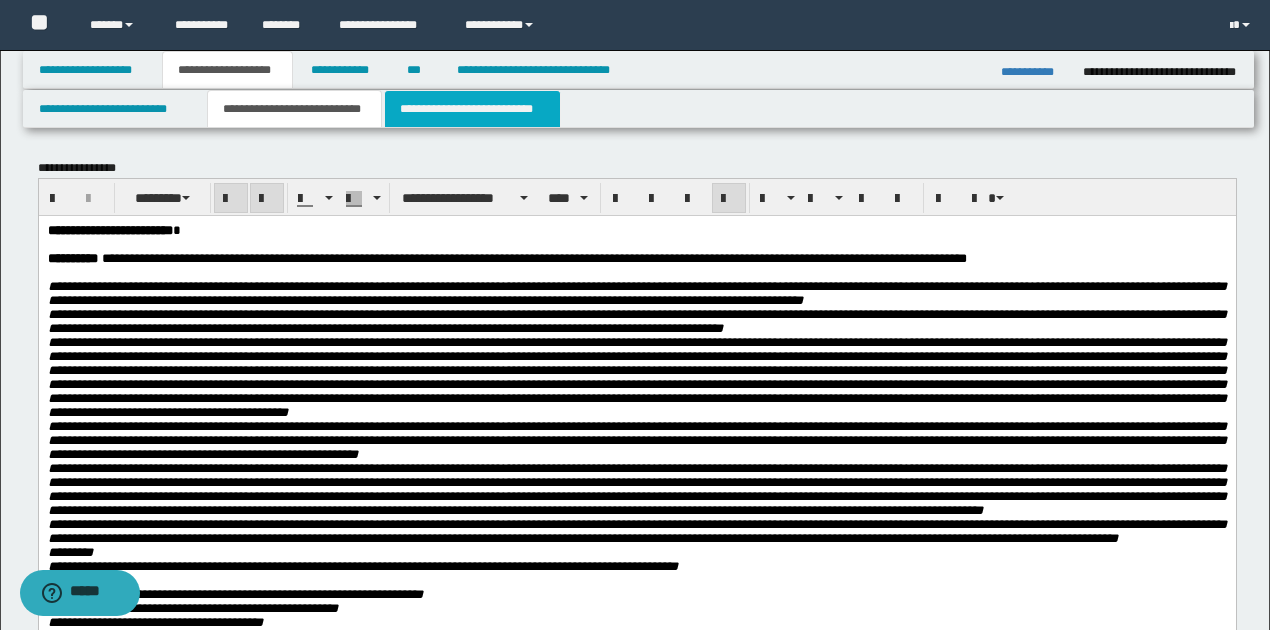click on "**********" at bounding box center (472, 109) 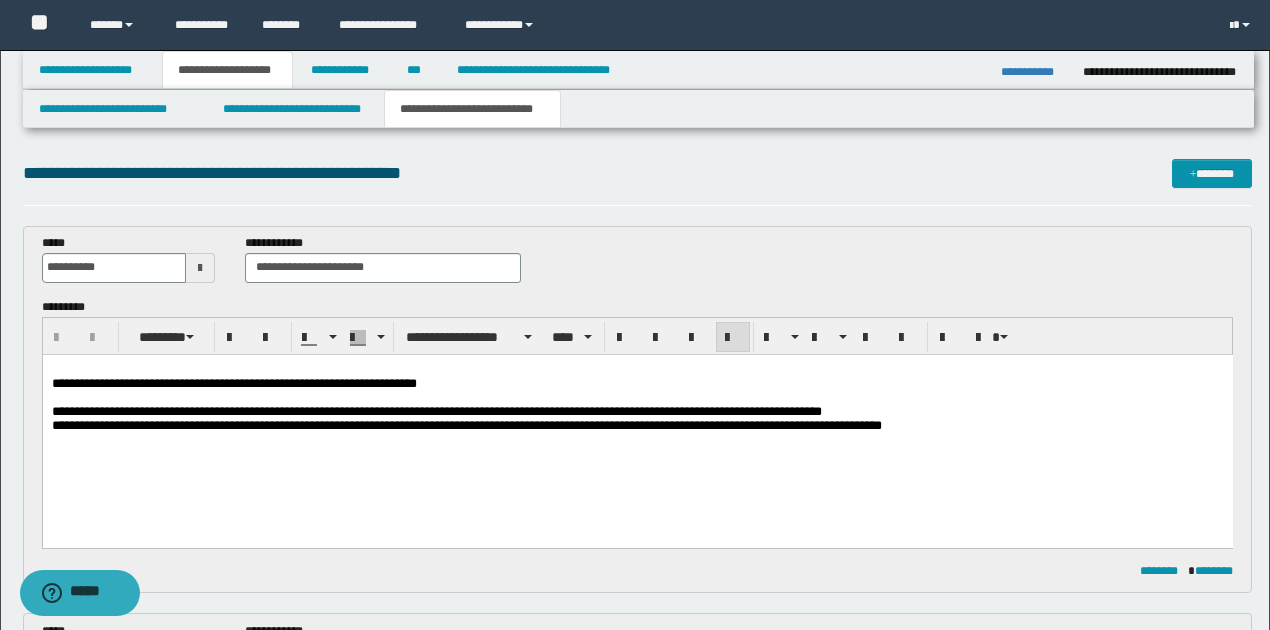 click on "**********" at bounding box center (436, 410) 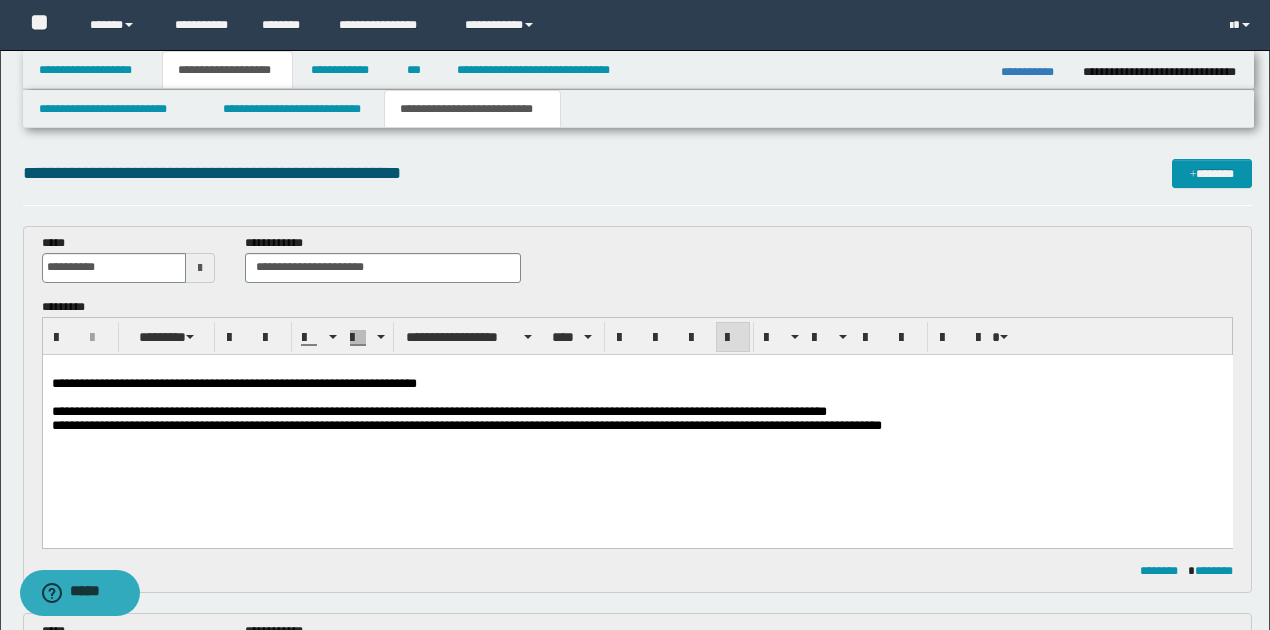 click on "**********" at bounding box center [438, 410] 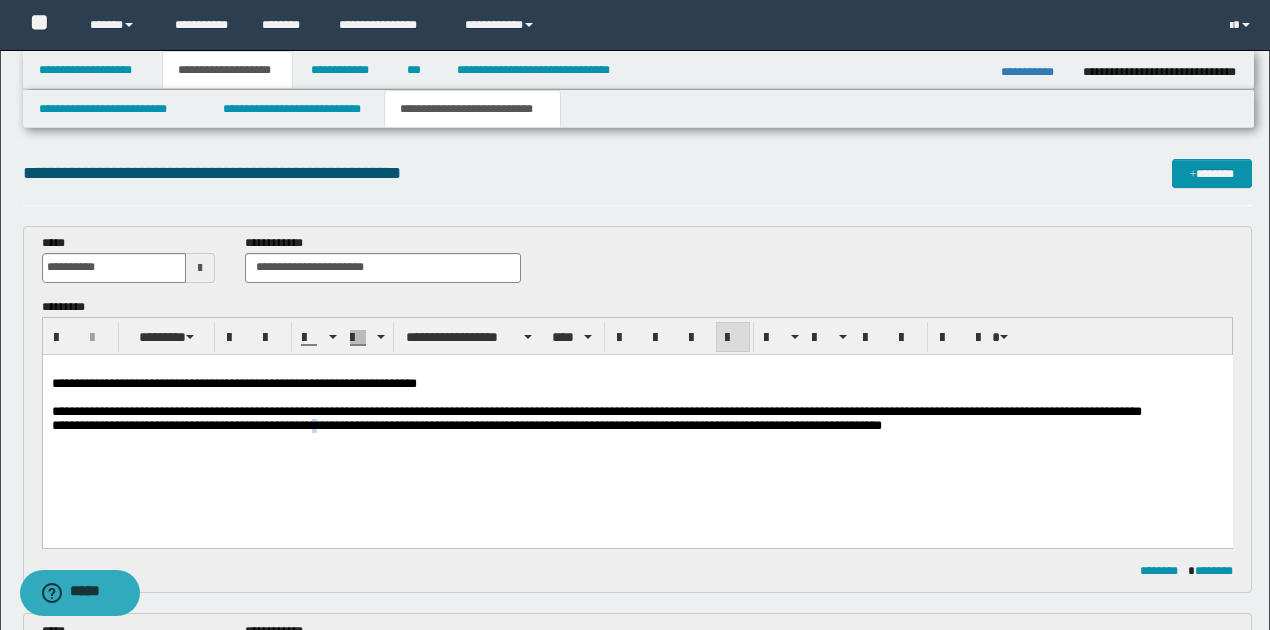 click on "**********" at bounding box center [466, 424] 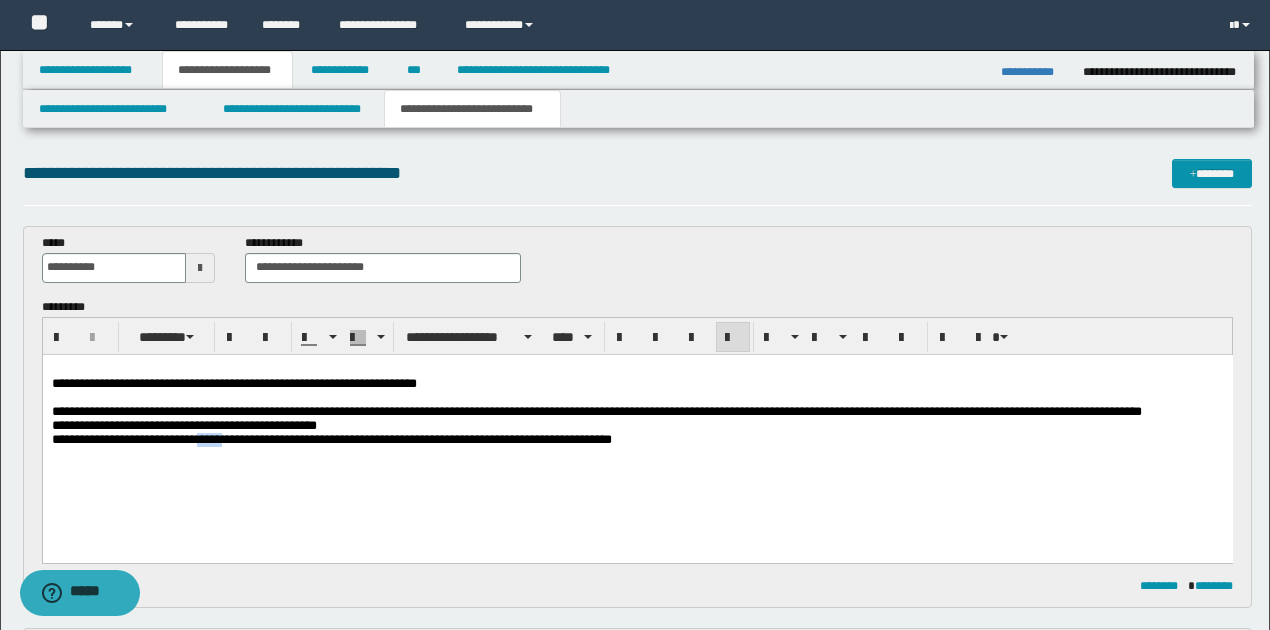 drag, startPoint x: 222, startPoint y: 449, endPoint x: 251, endPoint y: 444, distance: 29.427877 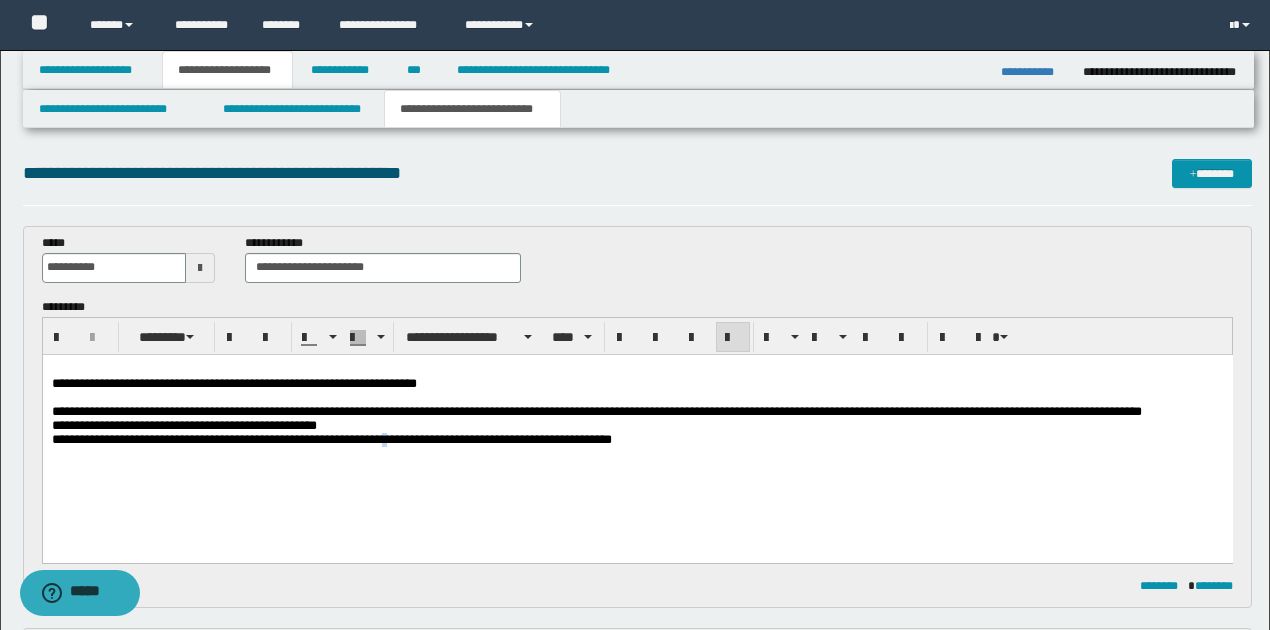 click on "**********" at bounding box center [331, 438] 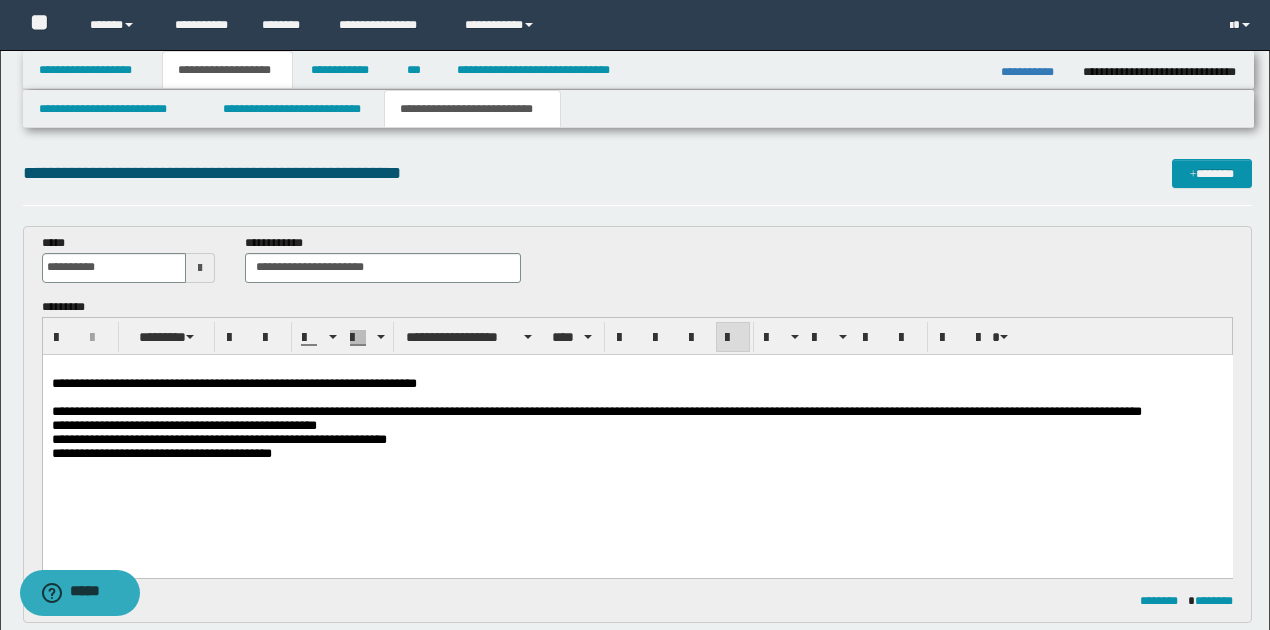 click on "**********" at bounding box center [637, 453] 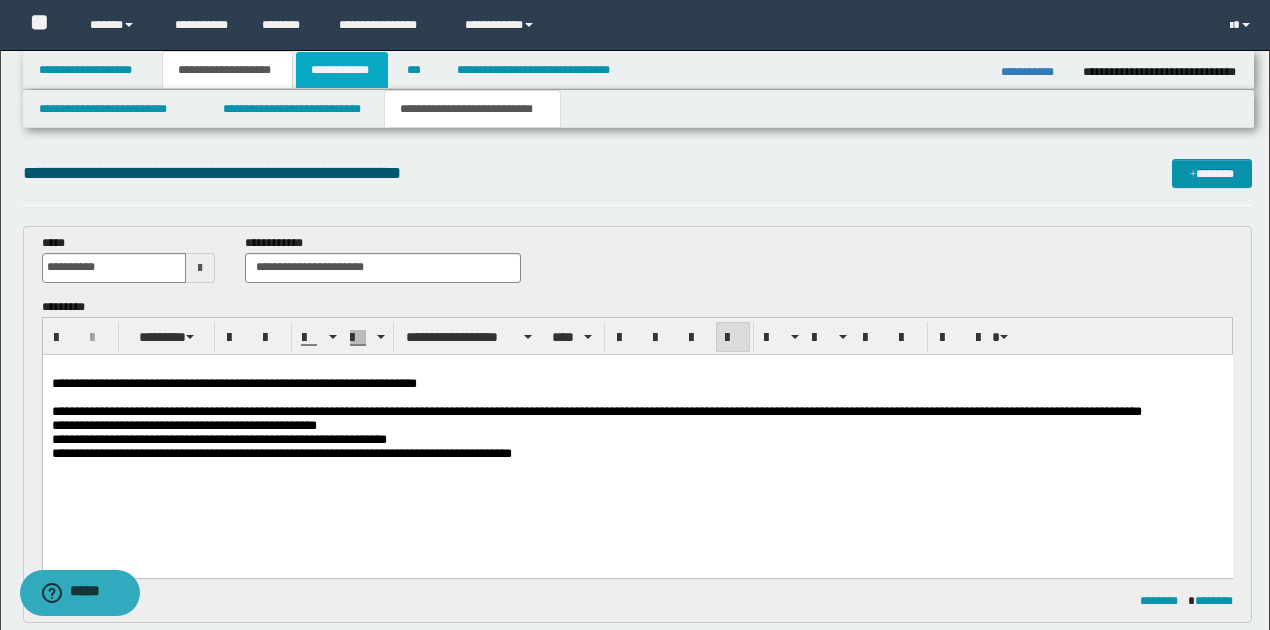 click on "**********" at bounding box center [342, 70] 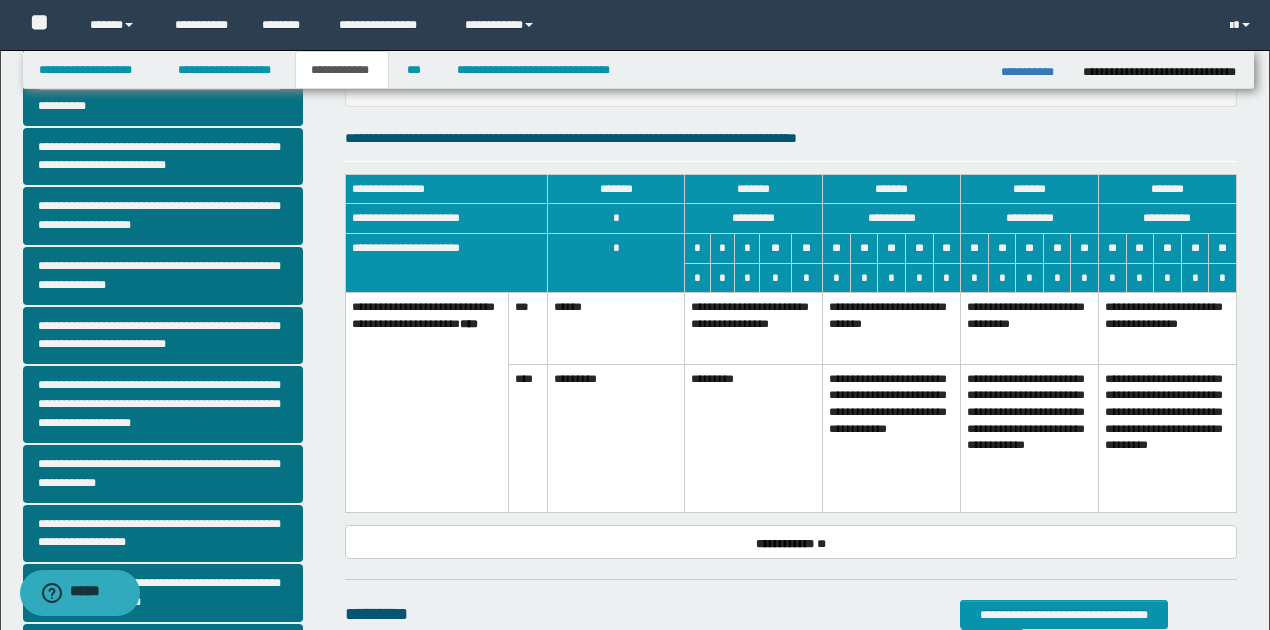 scroll, scrollTop: 333, scrollLeft: 0, axis: vertical 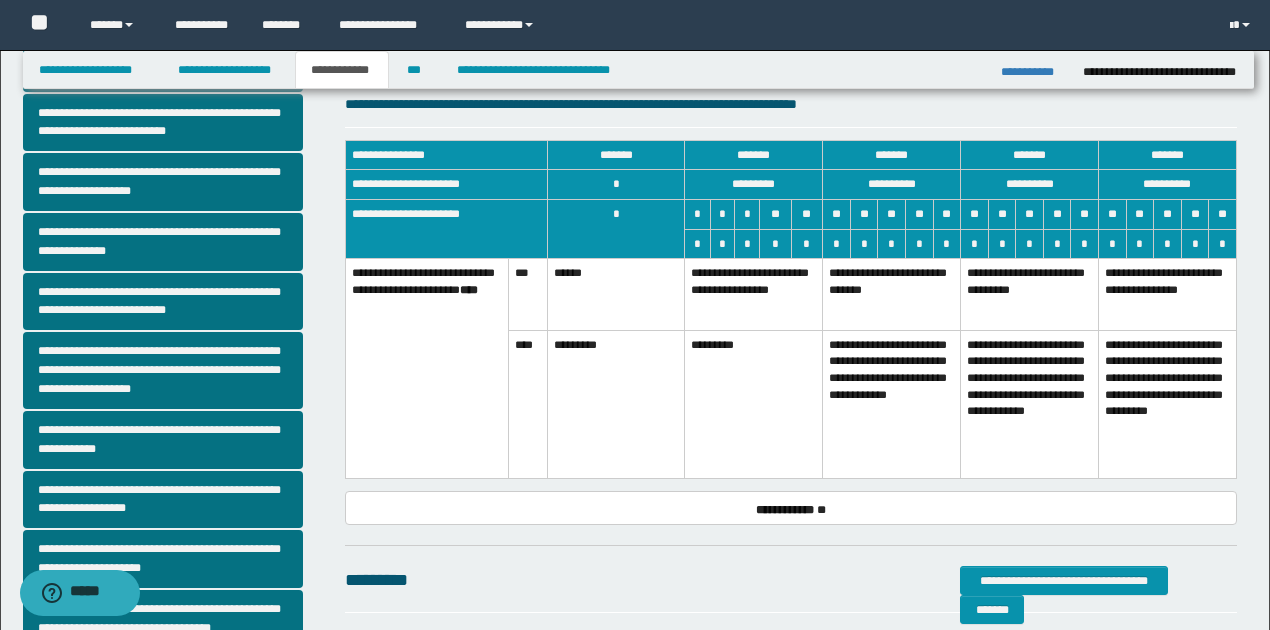 click on "**********" at bounding box center [892, 404] 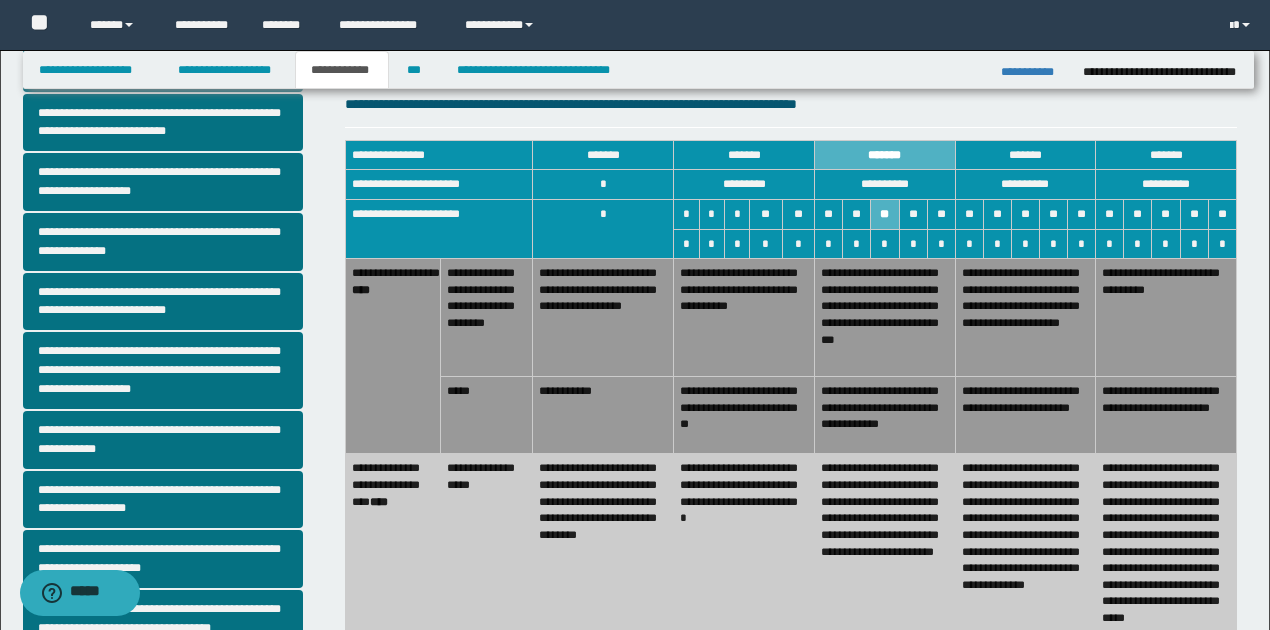 click on "**********" at bounding box center (603, 415) 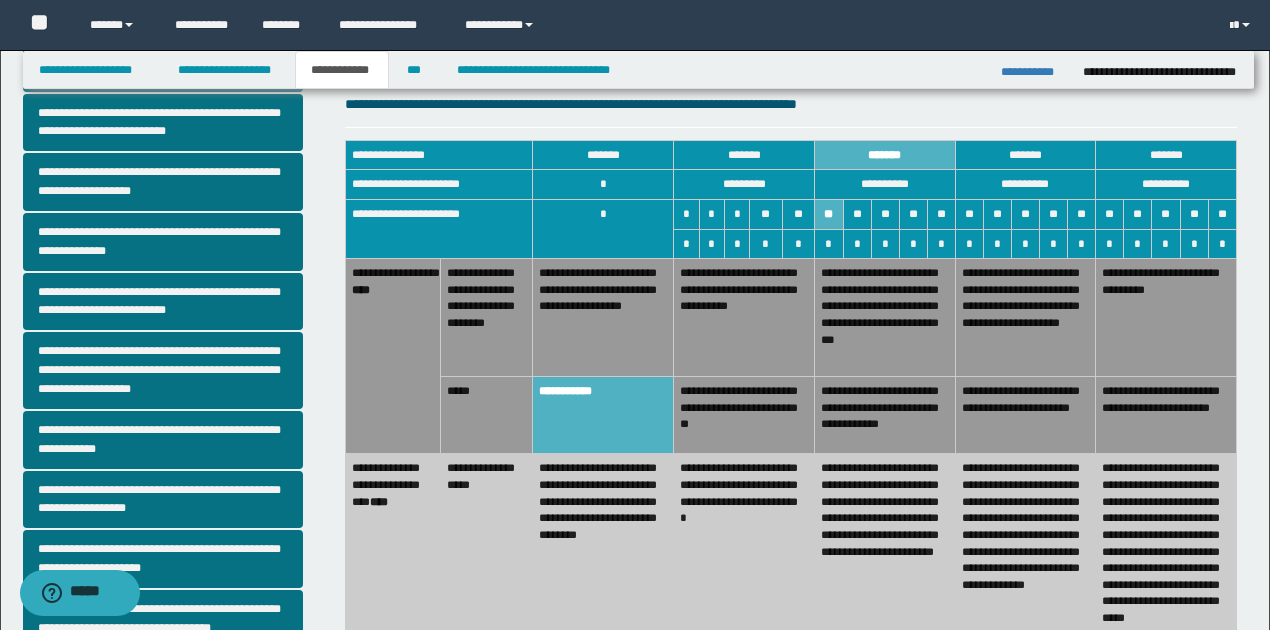 click on "**********" at bounding box center [744, 318] 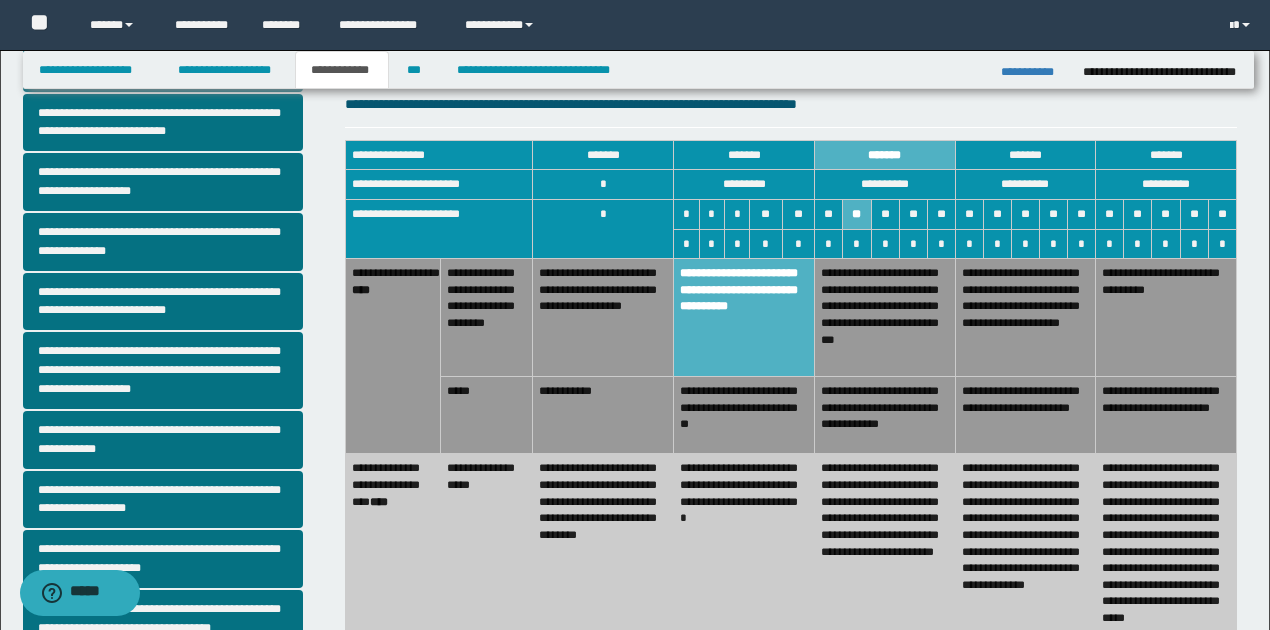 drag, startPoint x: 732, startPoint y: 403, endPoint x: 713, endPoint y: 385, distance: 26.172504 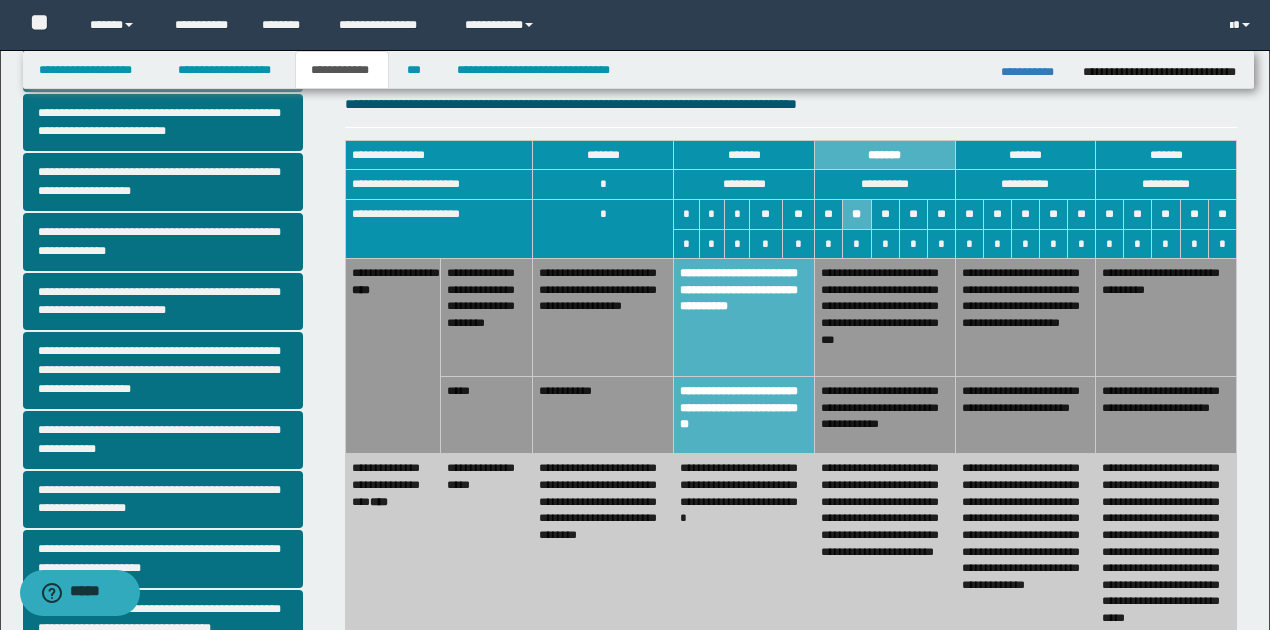 click on "**********" at bounding box center [603, 318] 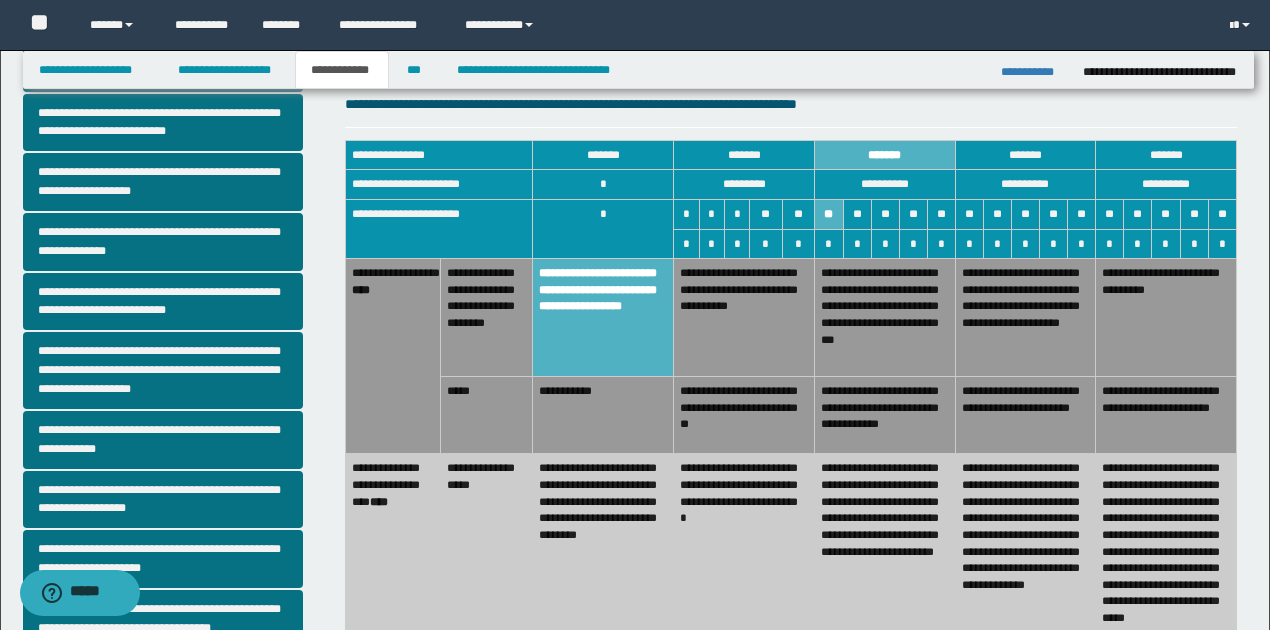 click on "**********" at bounding box center [603, 415] 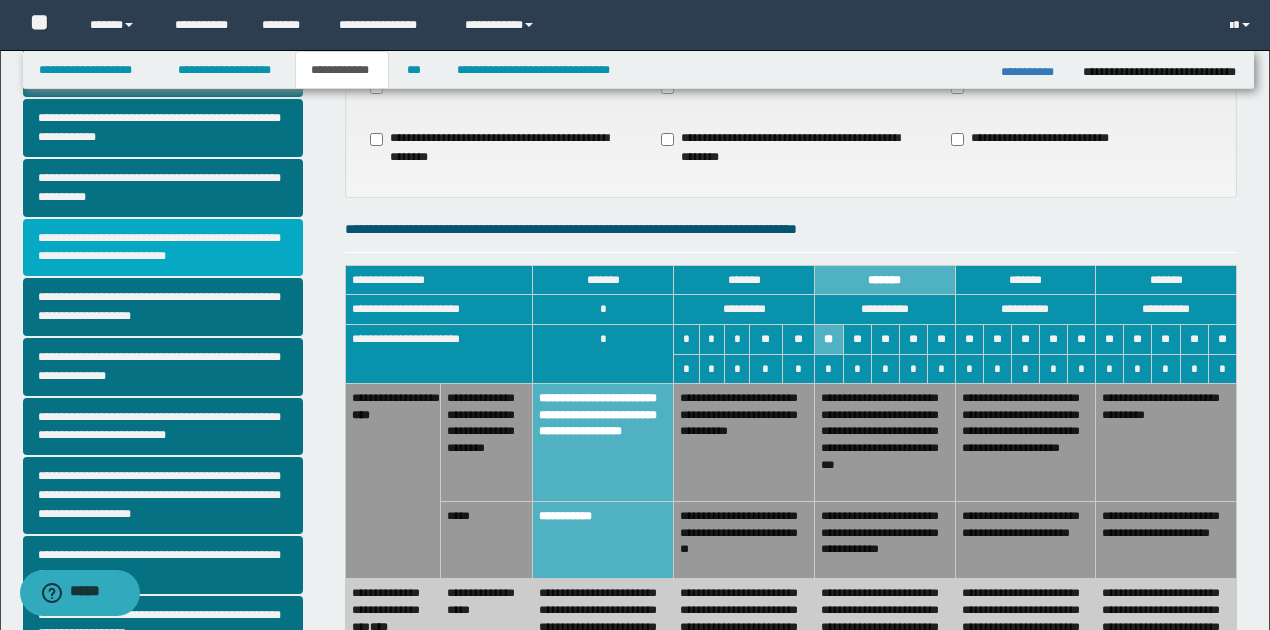 scroll, scrollTop: 232, scrollLeft: 0, axis: vertical 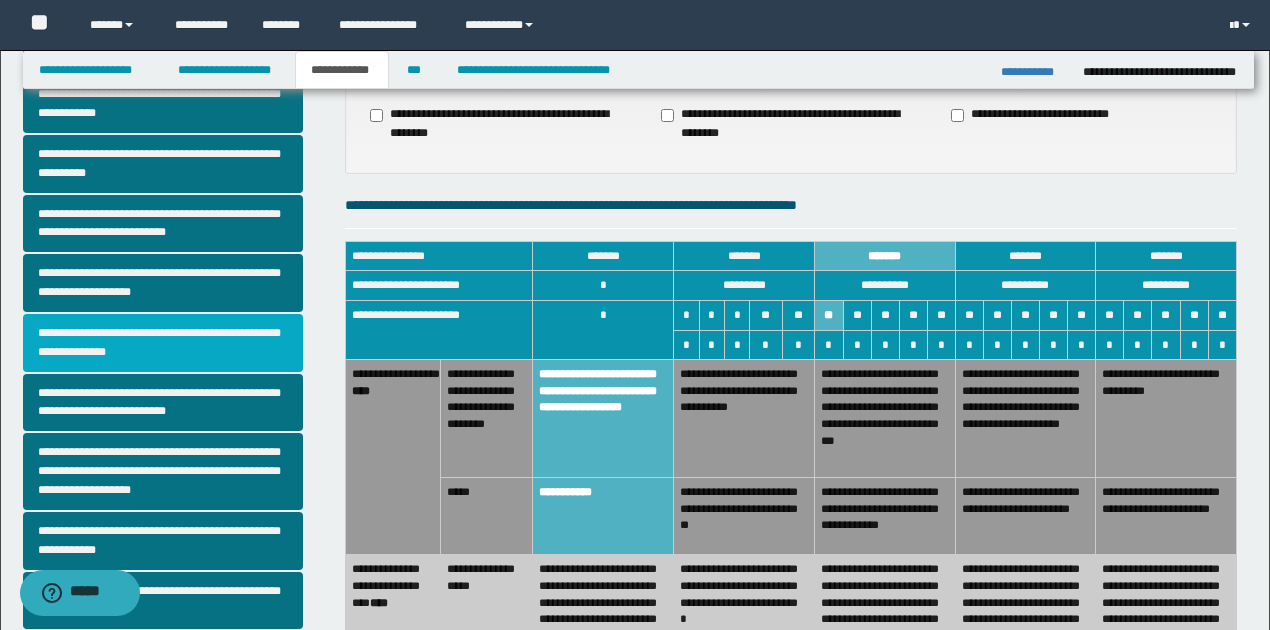 click on "**********" at bounding box center [163, 343] 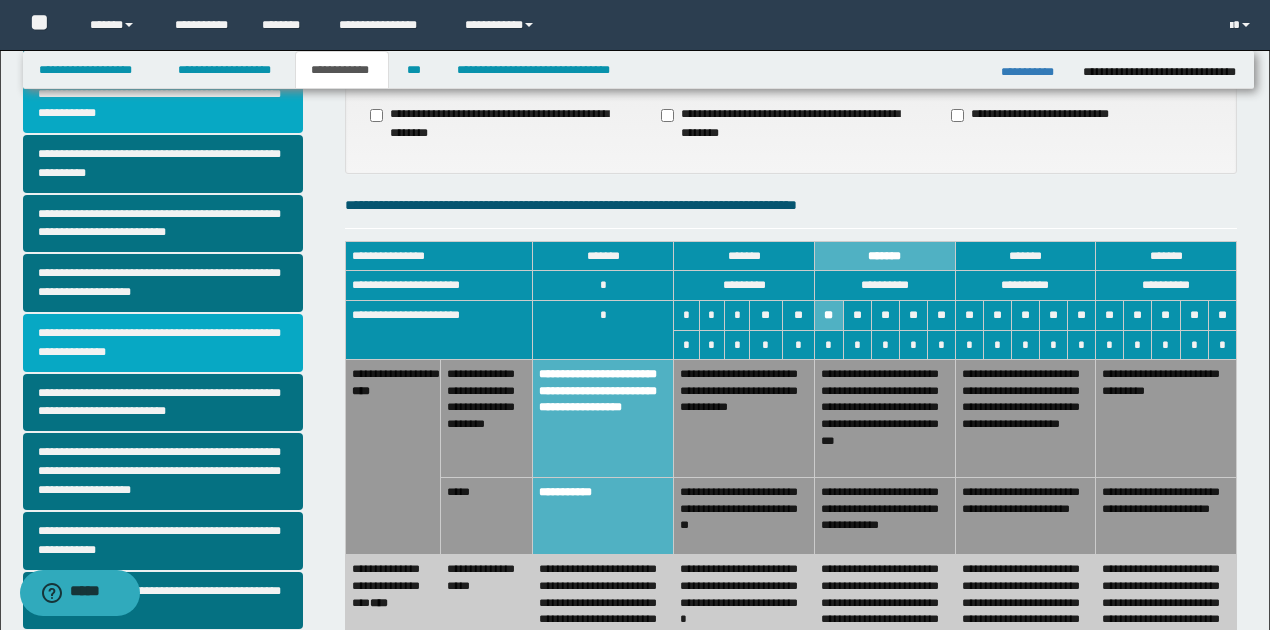 scroll, scrollTop: 0, scrollLeft: 0, axis: both 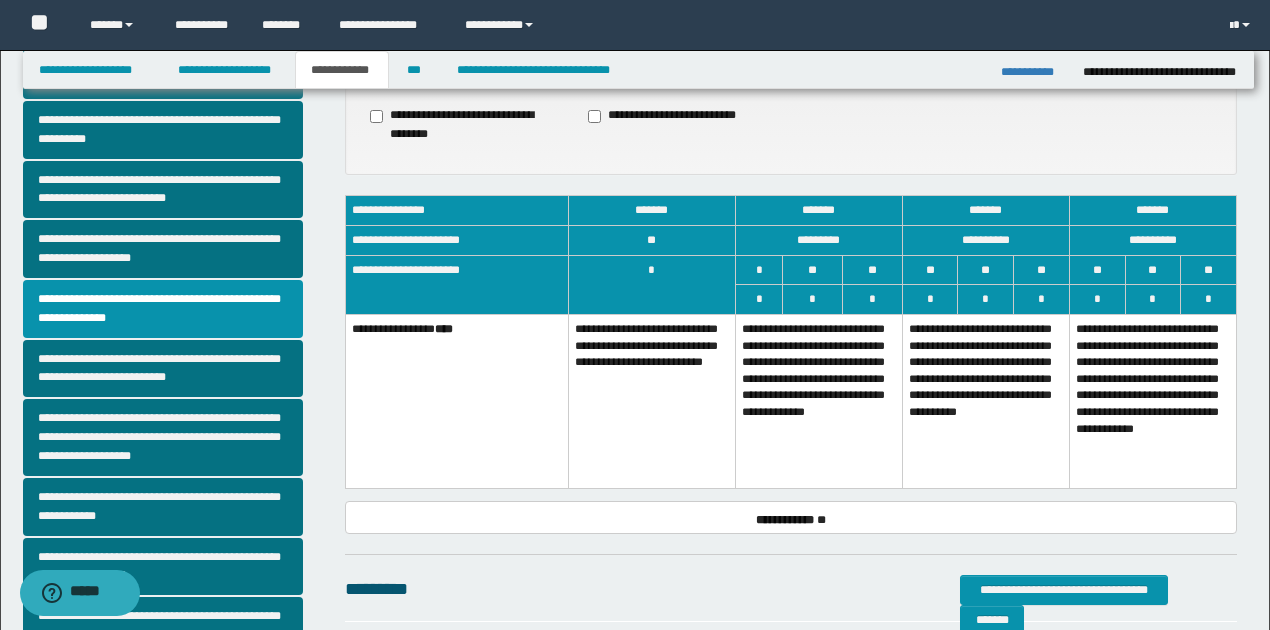 click on "**********" at bounding box center (818, 401) 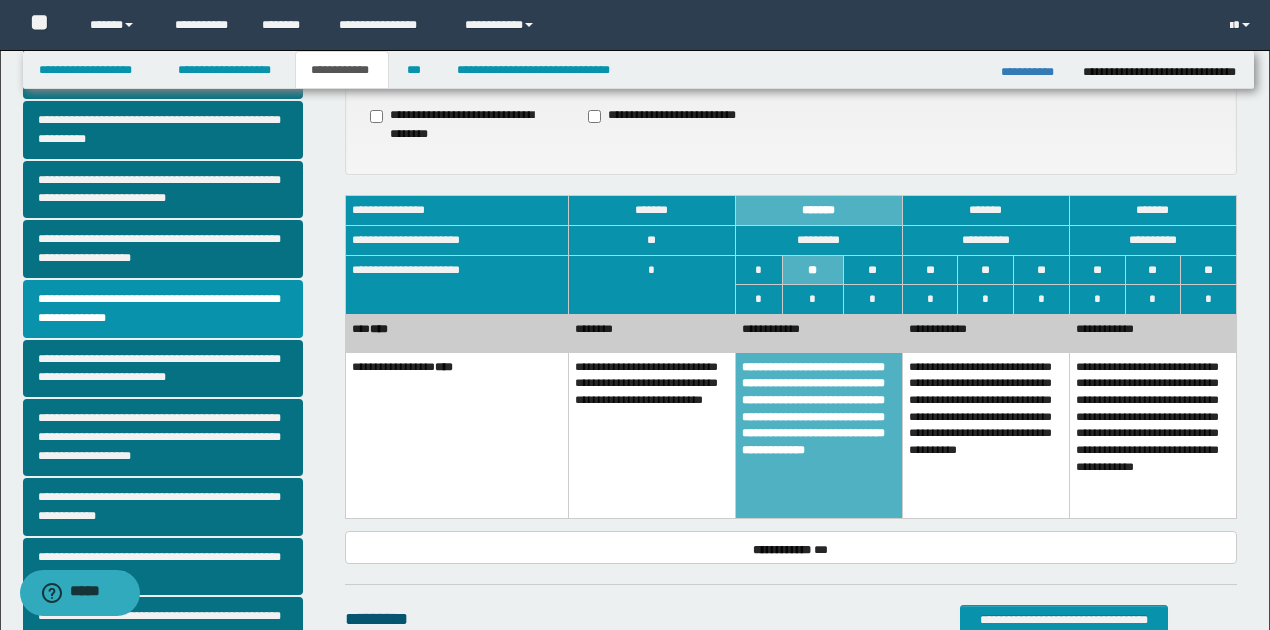 scroll, scrollTop: 333, scrollLeft: 0, axis: vertical 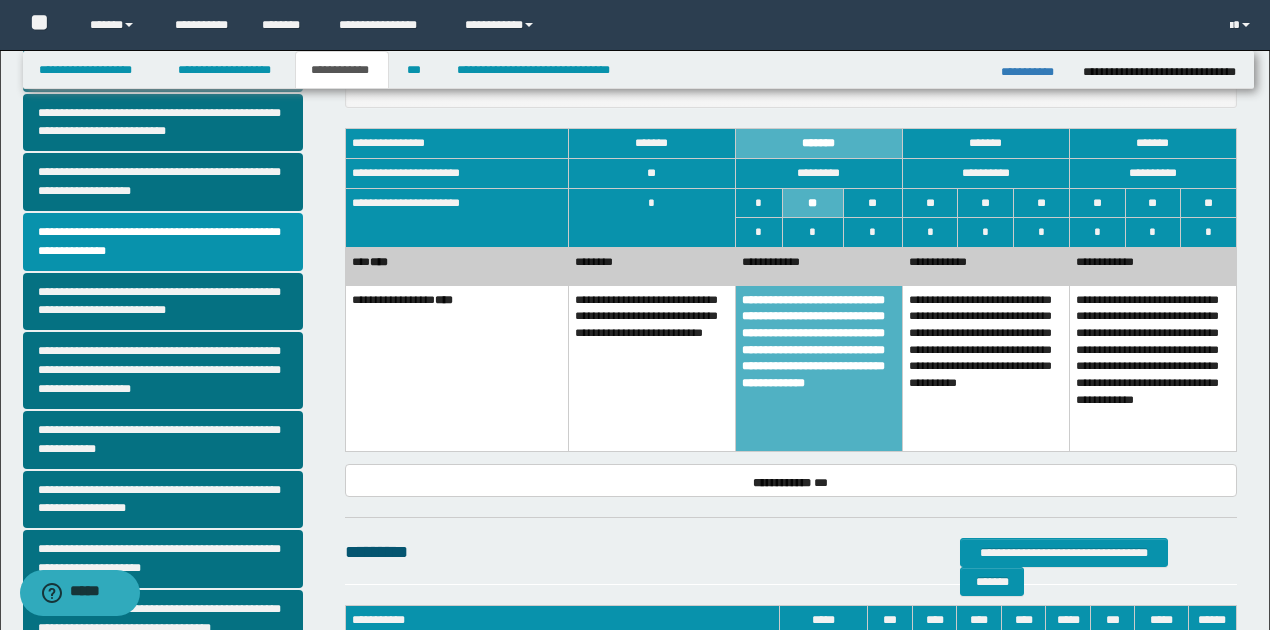 click on "**********" at bounding box center [818, 266] 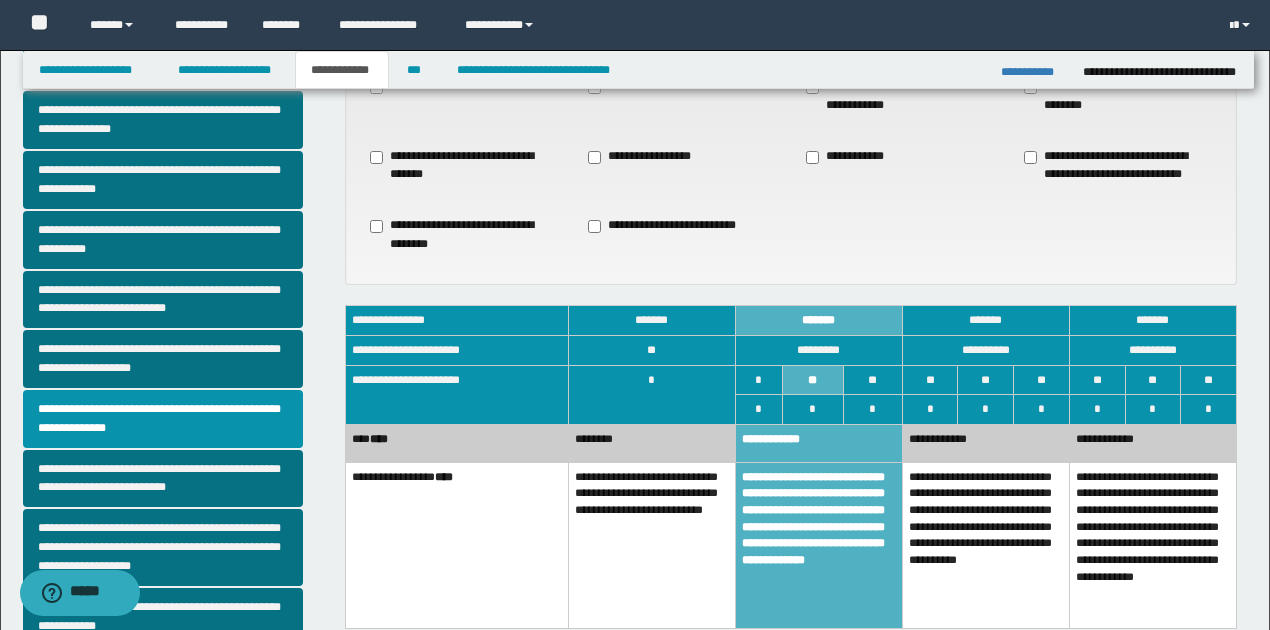 scroll, scrollTop: 133, scrollLeft: 0, axis: vertical 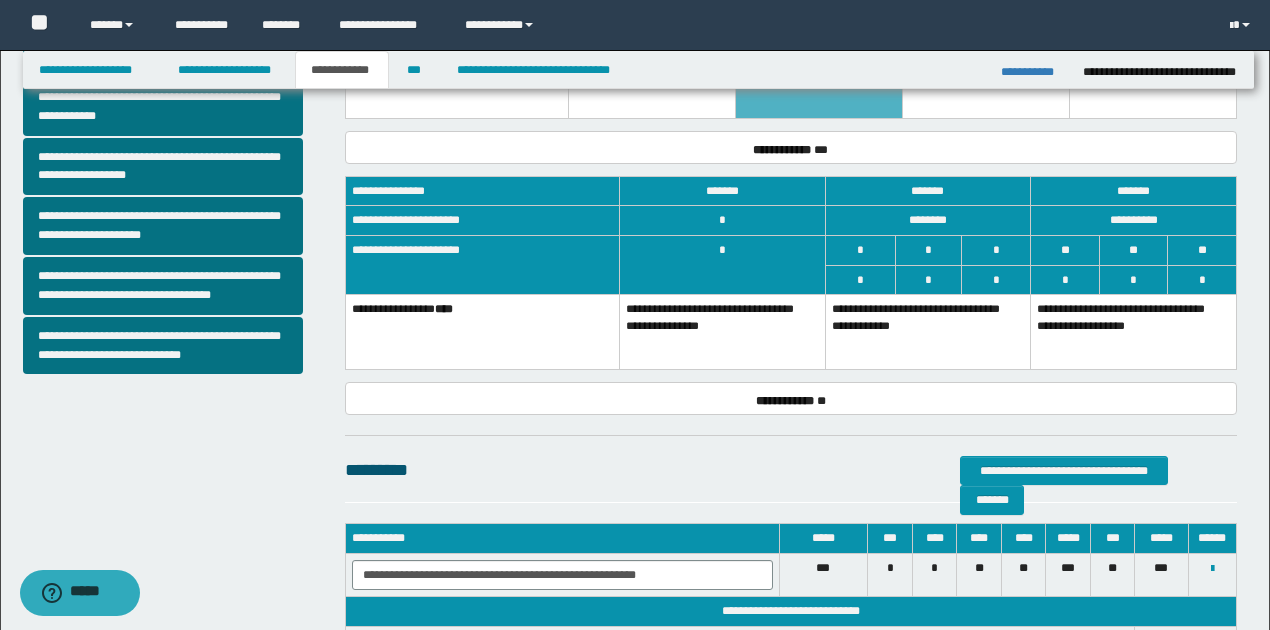 click on "**********" at bounding box center [928, 332] 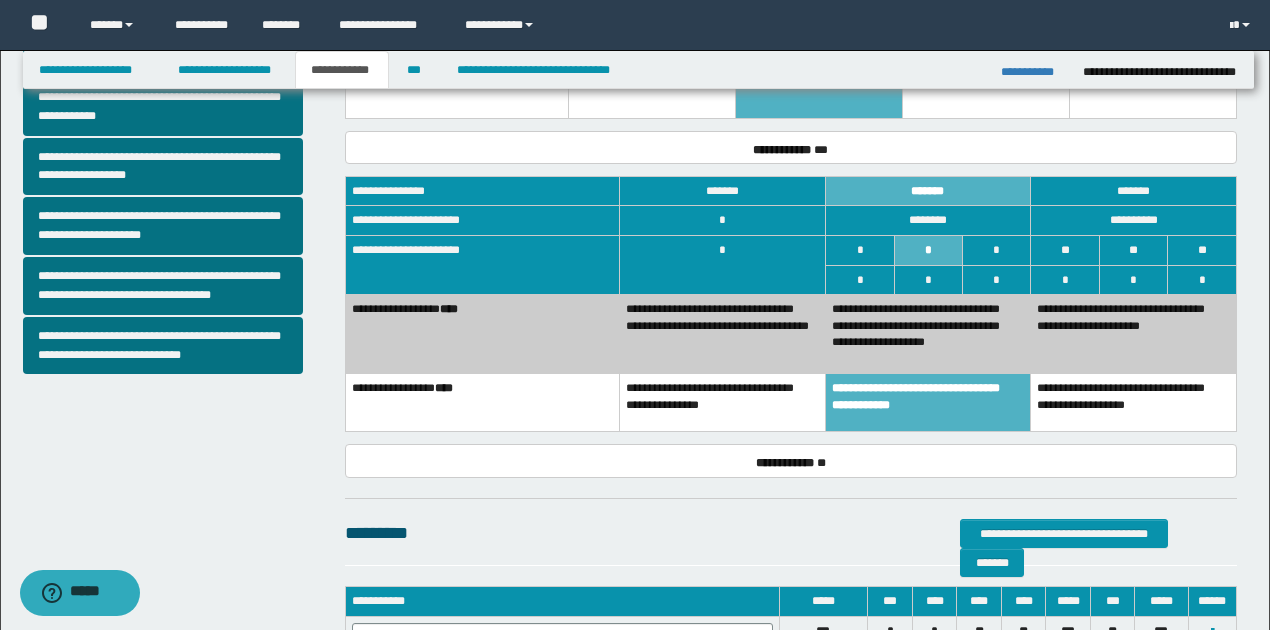 click on "**********" at bounding box center (1134, 334) 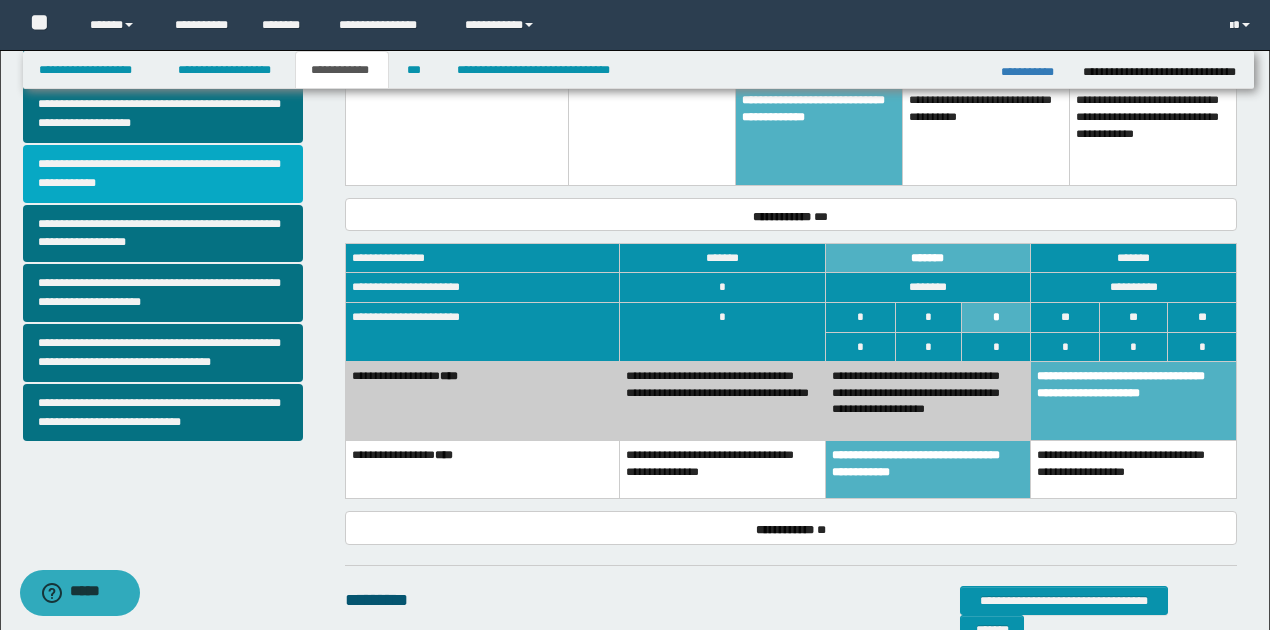scroll, scrollTop: 600, scrollLeft: 0, axis: vertical 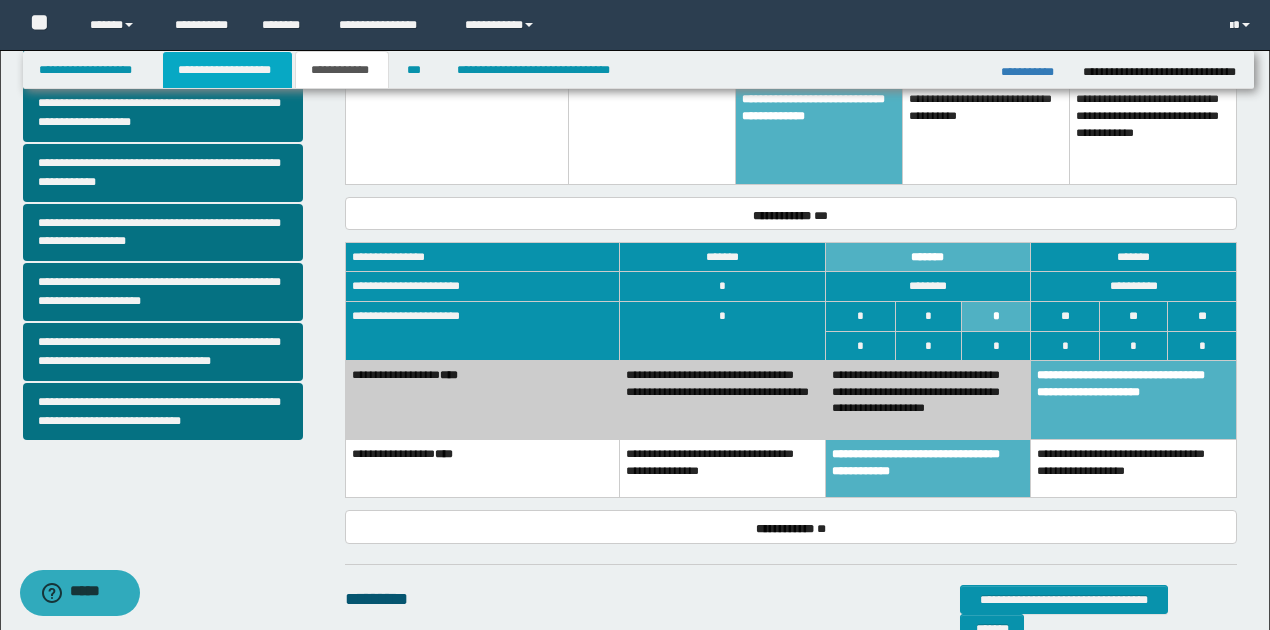 click on "**********" at bounding box center [227, 70] 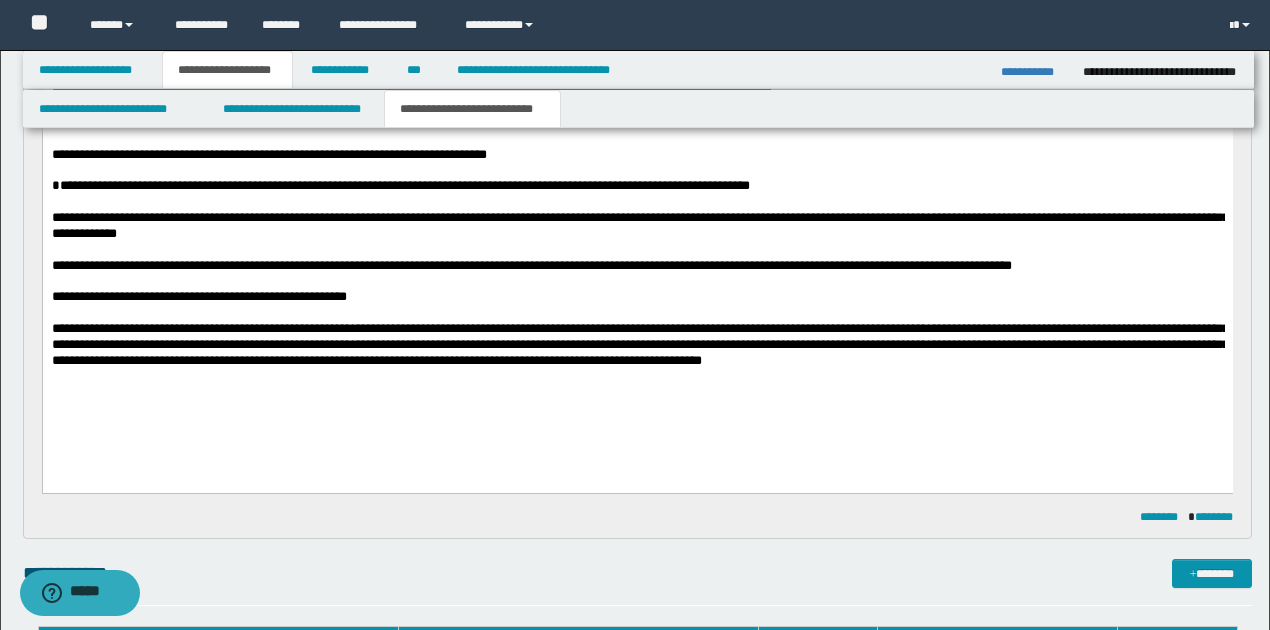 scroll, scrollTop: 764, scrollLeft: 0, axis: vertical 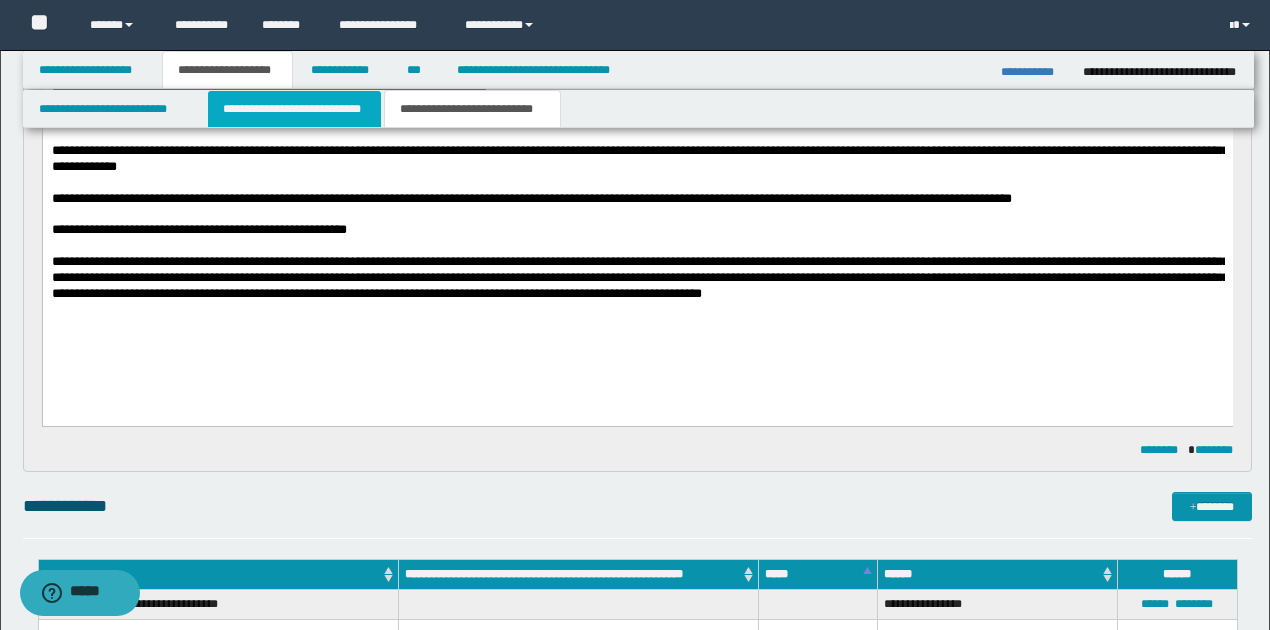 click on "**********" at bounding box center (294, 109) 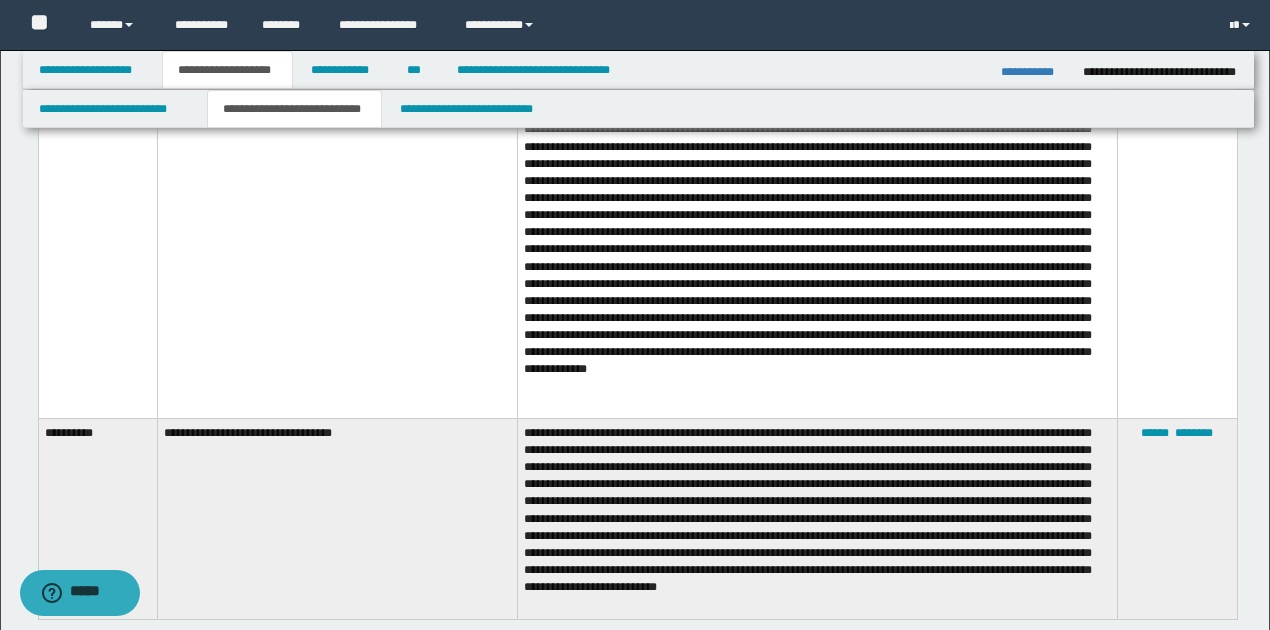 scroll, scrollTop: 3830, scrollLeft: 0, axis: vertical 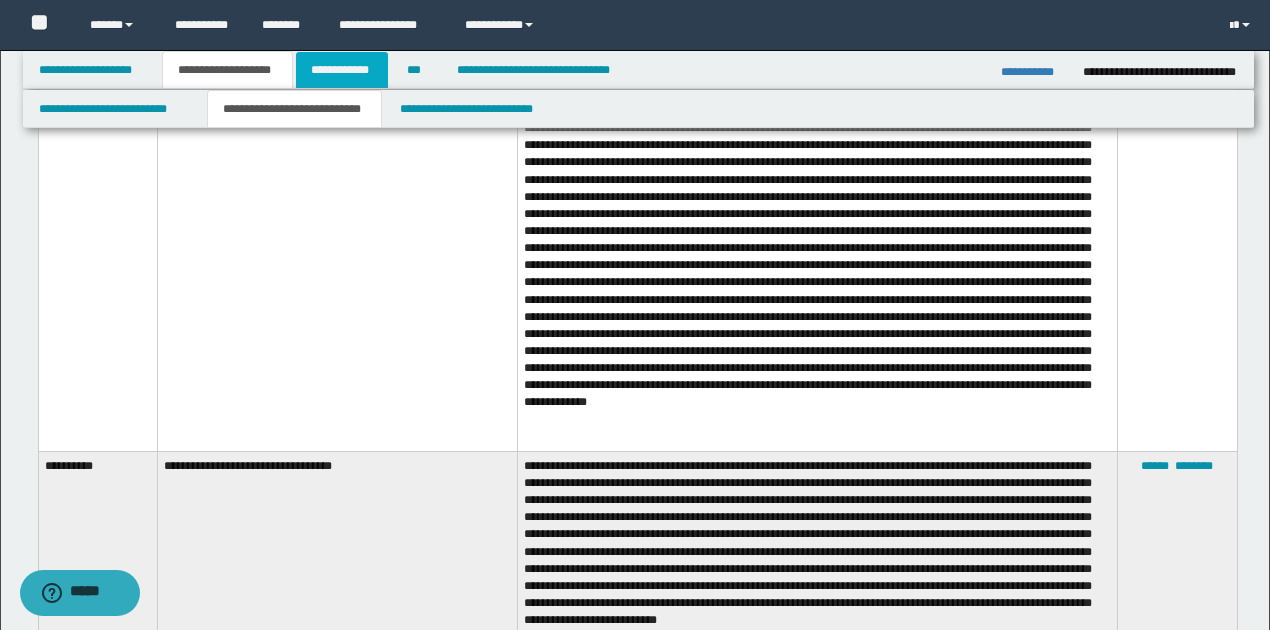 click on "**********" at bounding box center (342, 70) 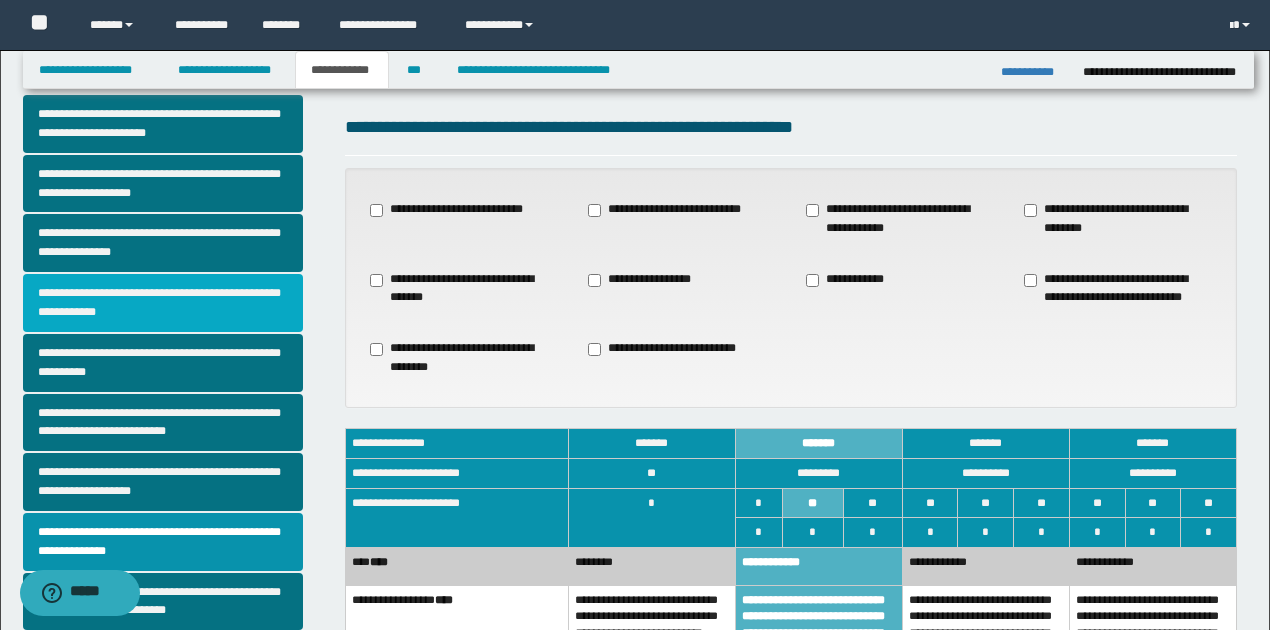 scroll, scrollTop: 66, scrollLeft: 0, axis: vertical 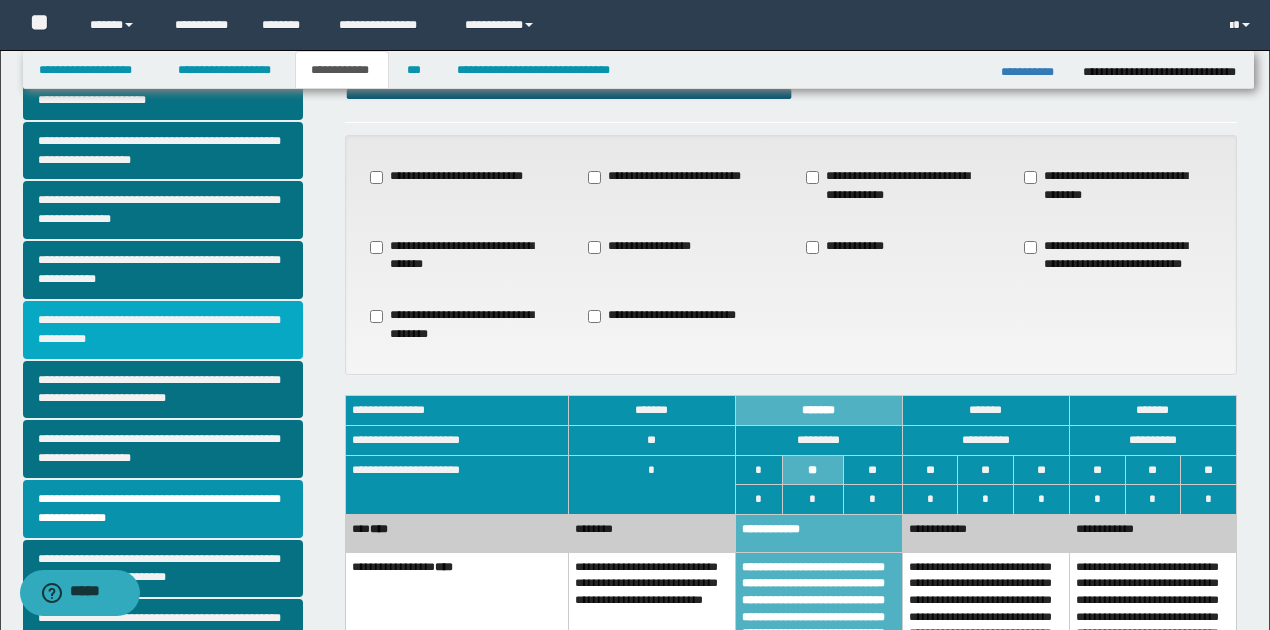 click on "**********" at bounding box center (163, 330) 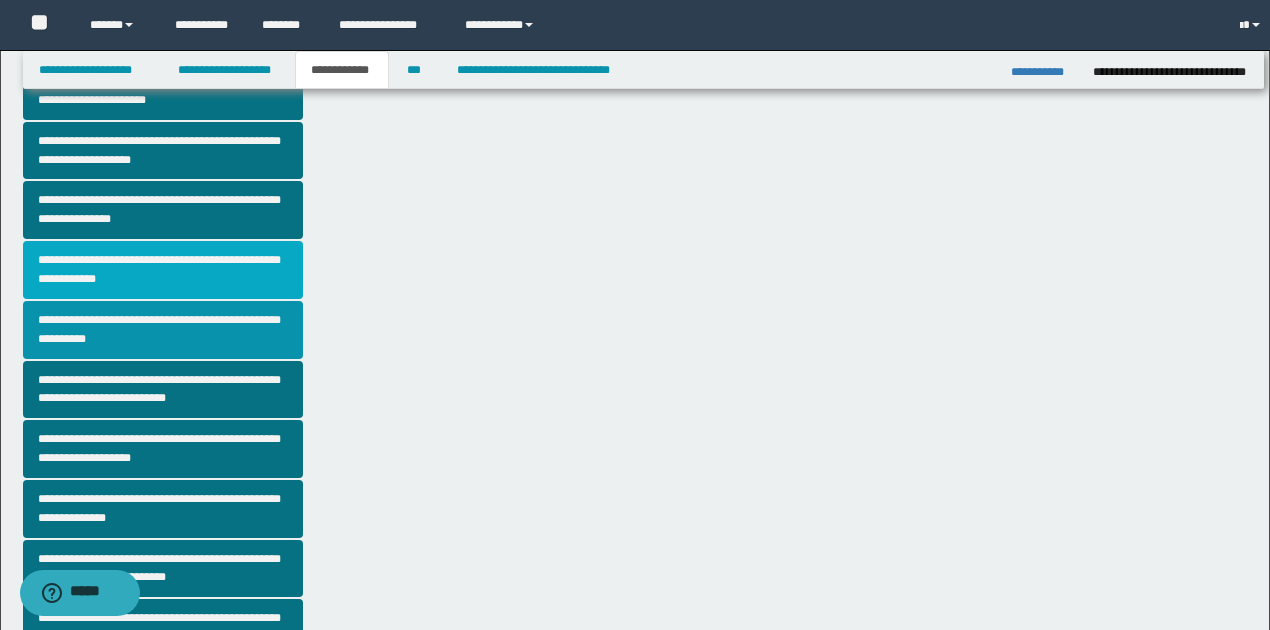 scroll, scrollTop: 0, scrollLeft: 0, axis: both 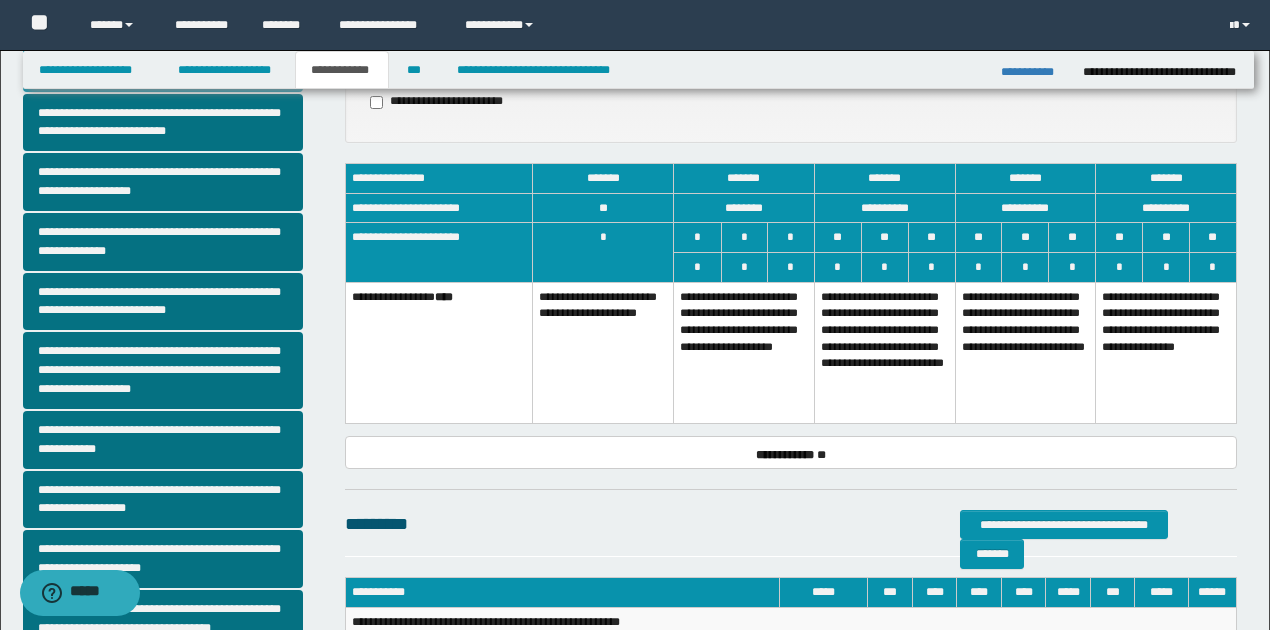 click on "**********" at bounding box center [744, 352] 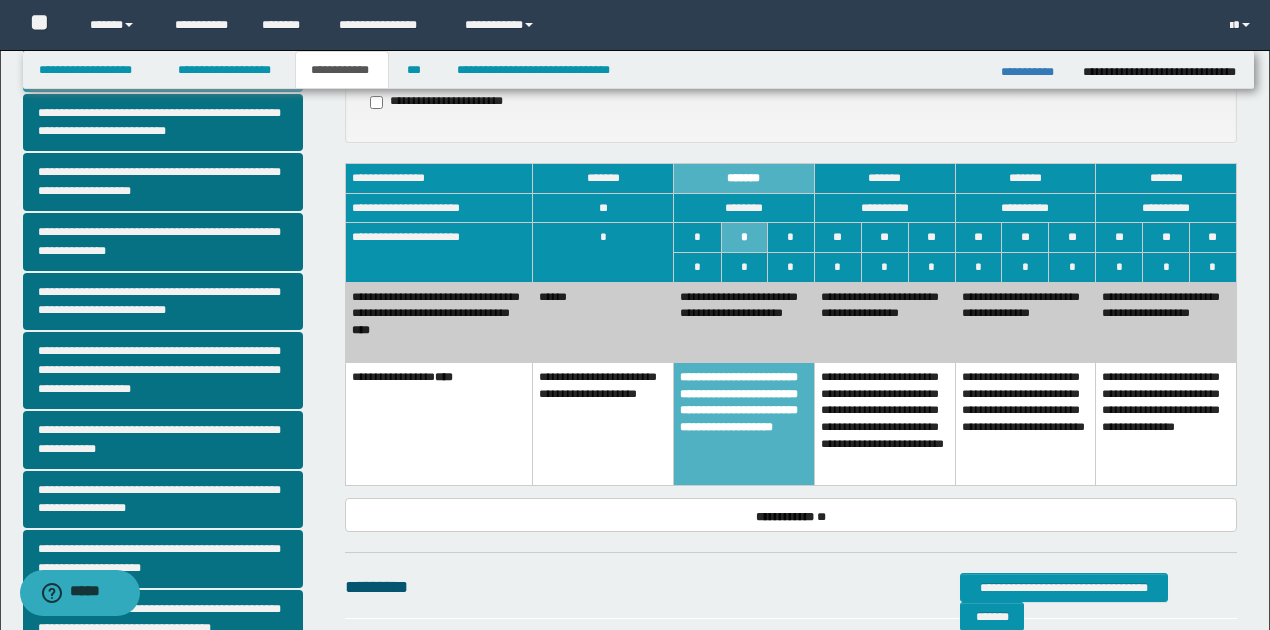 click on "**********" at bounding box center (744, 322) 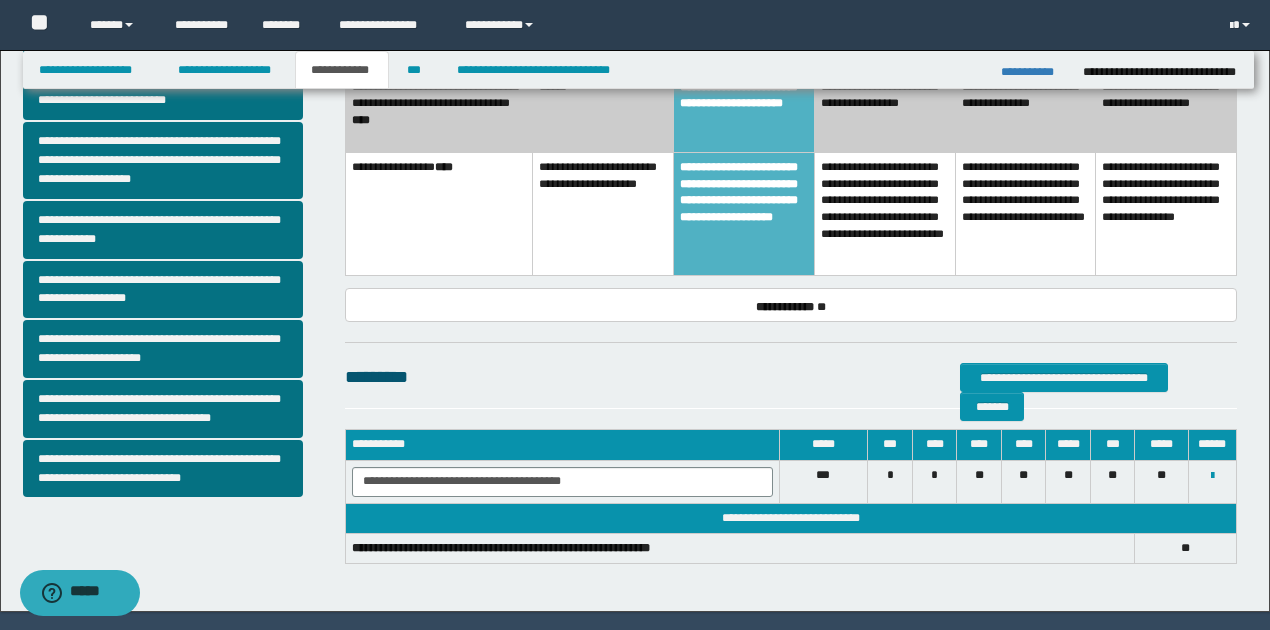 scroll, scrollTop: 602, scrollLeft: 0, axis: vertical 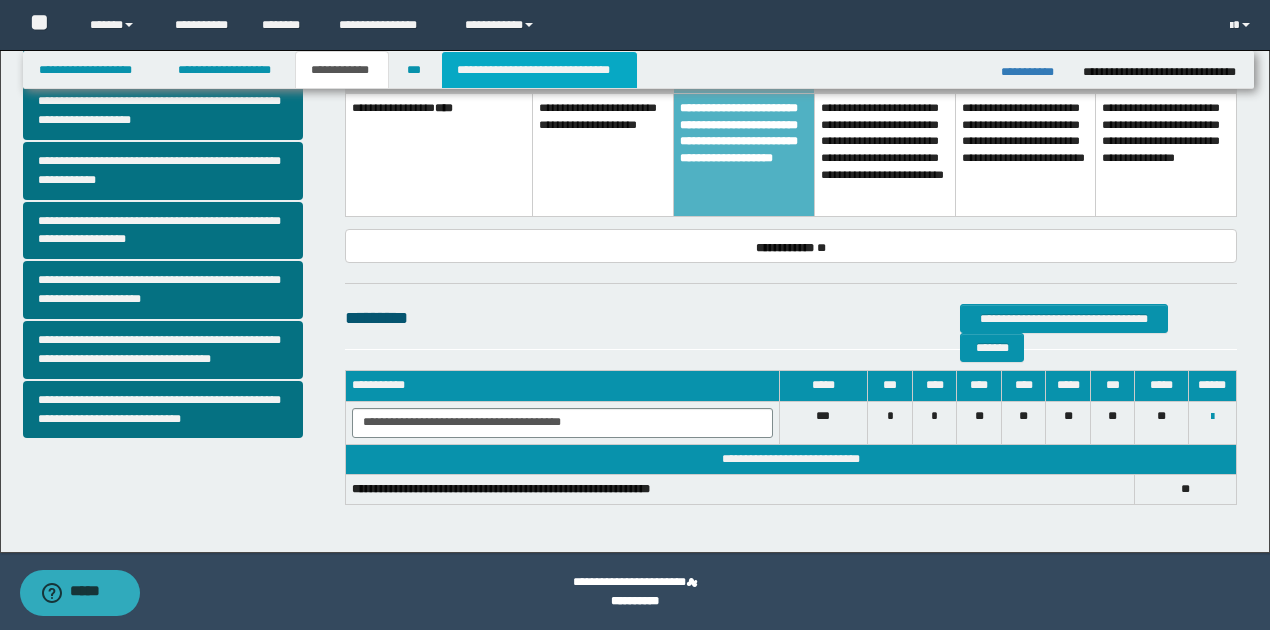 click on "**********" at bounding box center [539, 70] 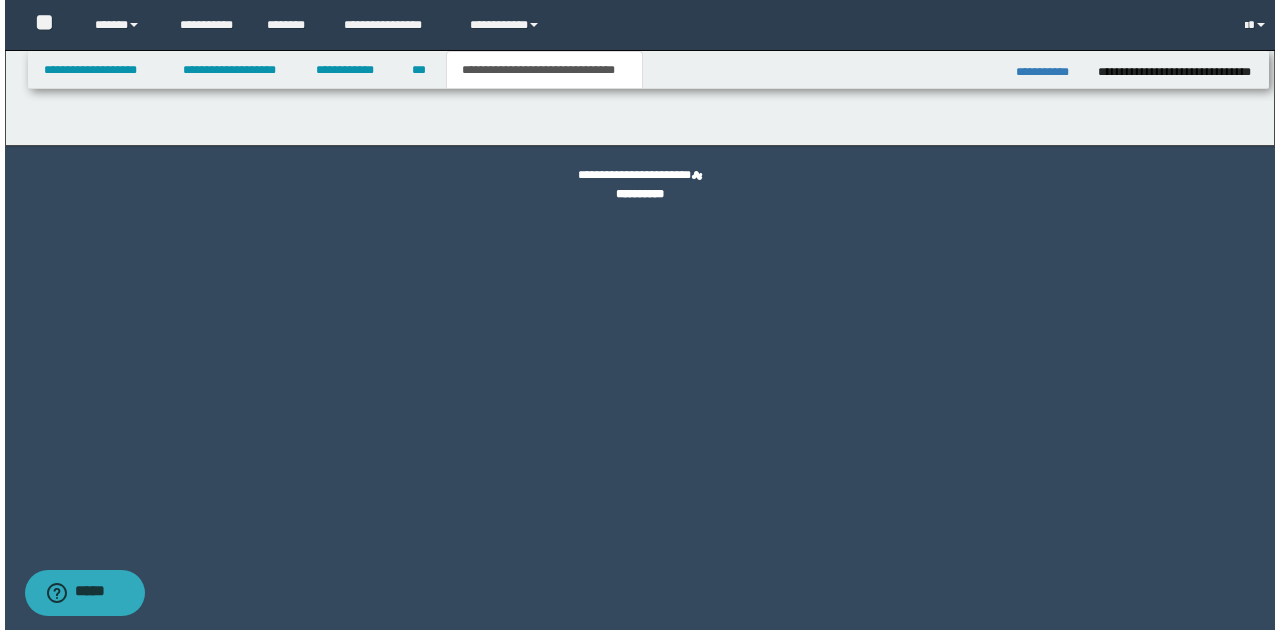 scroll, scrollTop: 0, scrollLeft: 0, axis: both 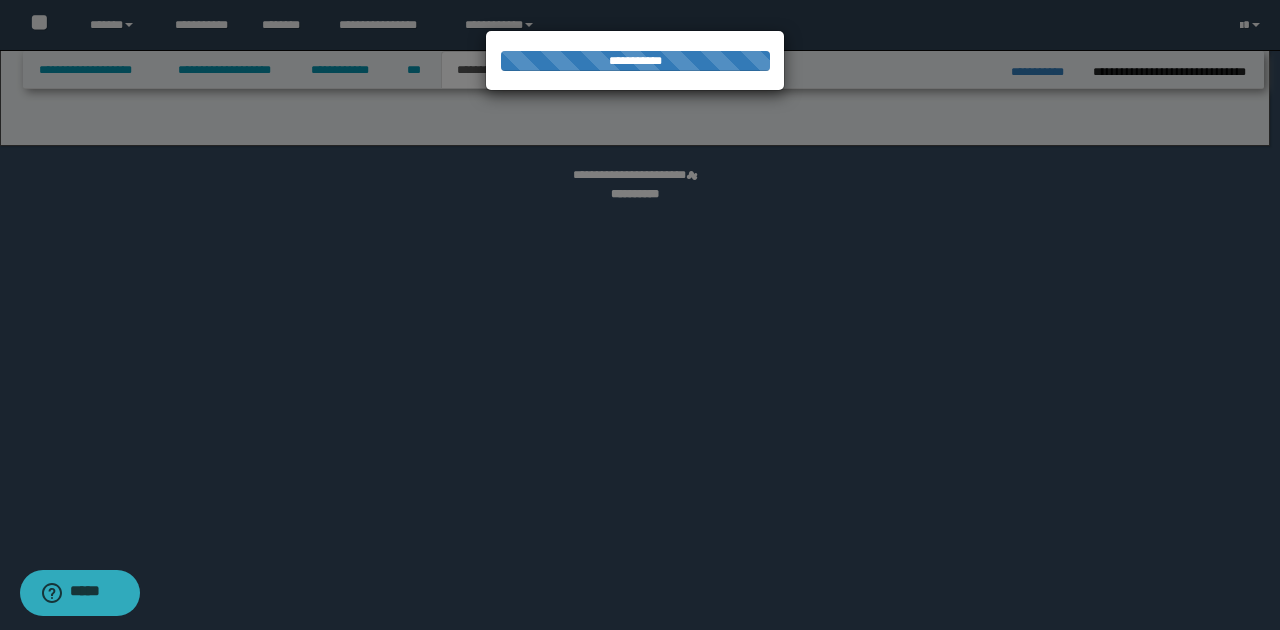 select on "*" 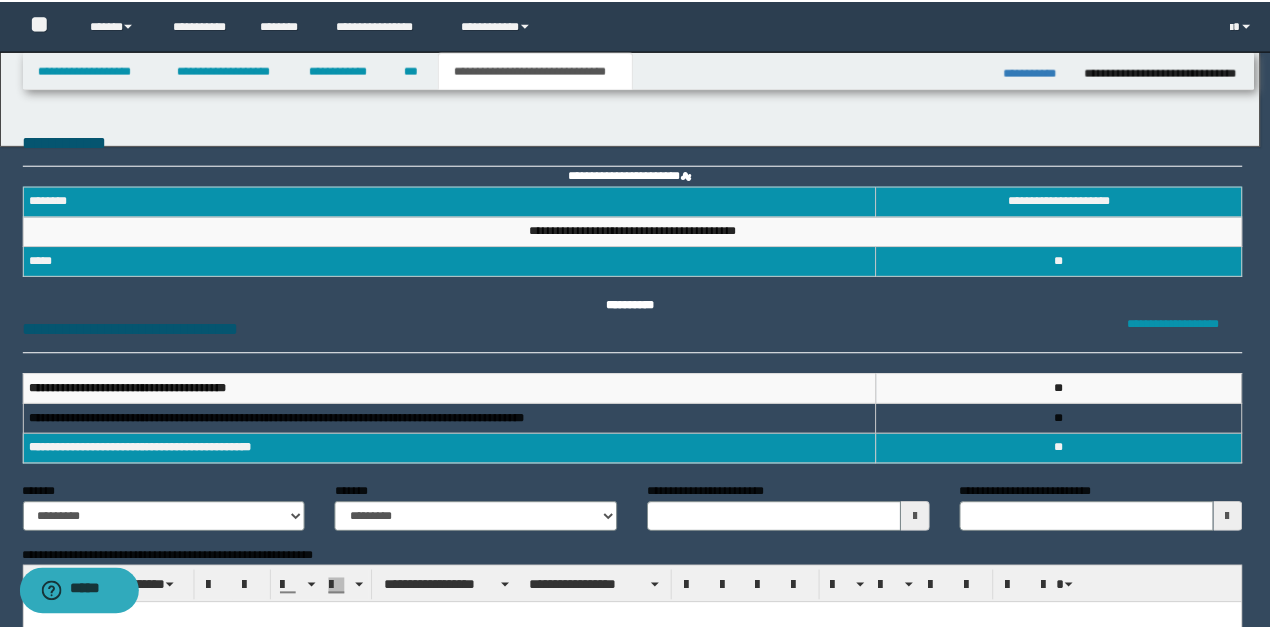scroll, scrollTop: 0, scrollLeft: 0, axis: both 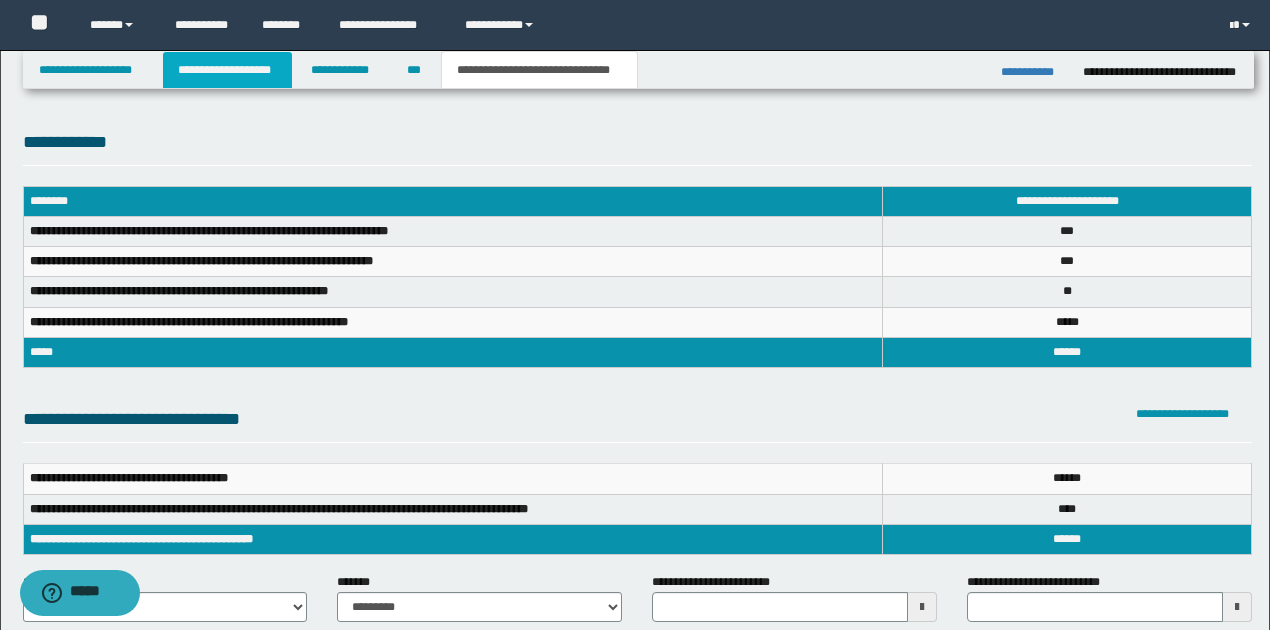 click on "**********" at bounding box center (227, 70) 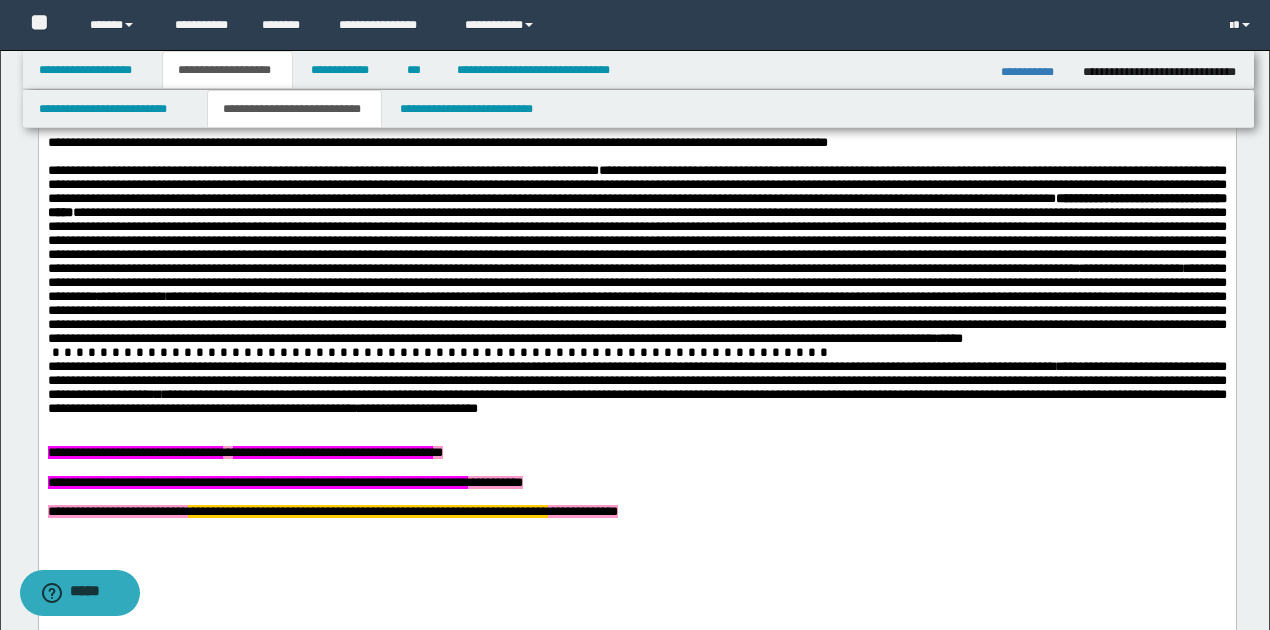 scroll, scrollTop: 1533, scrollLeft: 0, axis: vertical 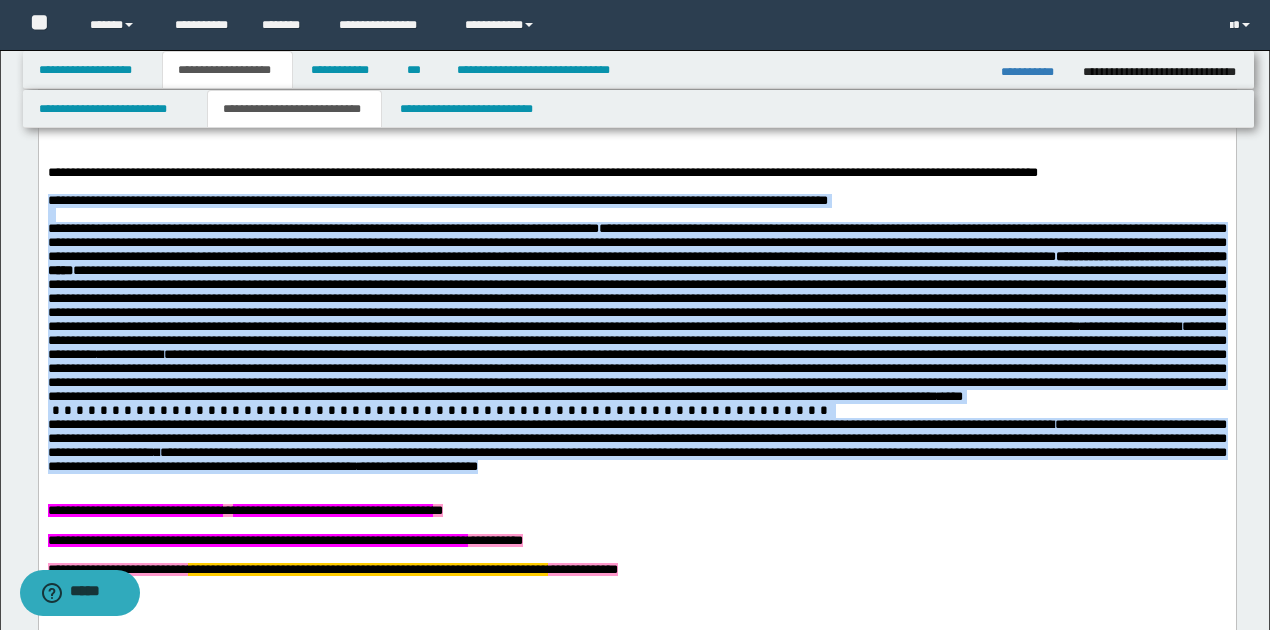 drag, startPoint x: 48, startPoint y: 205, endPoint x: 819, endPoint y: 525, distance: 834.77 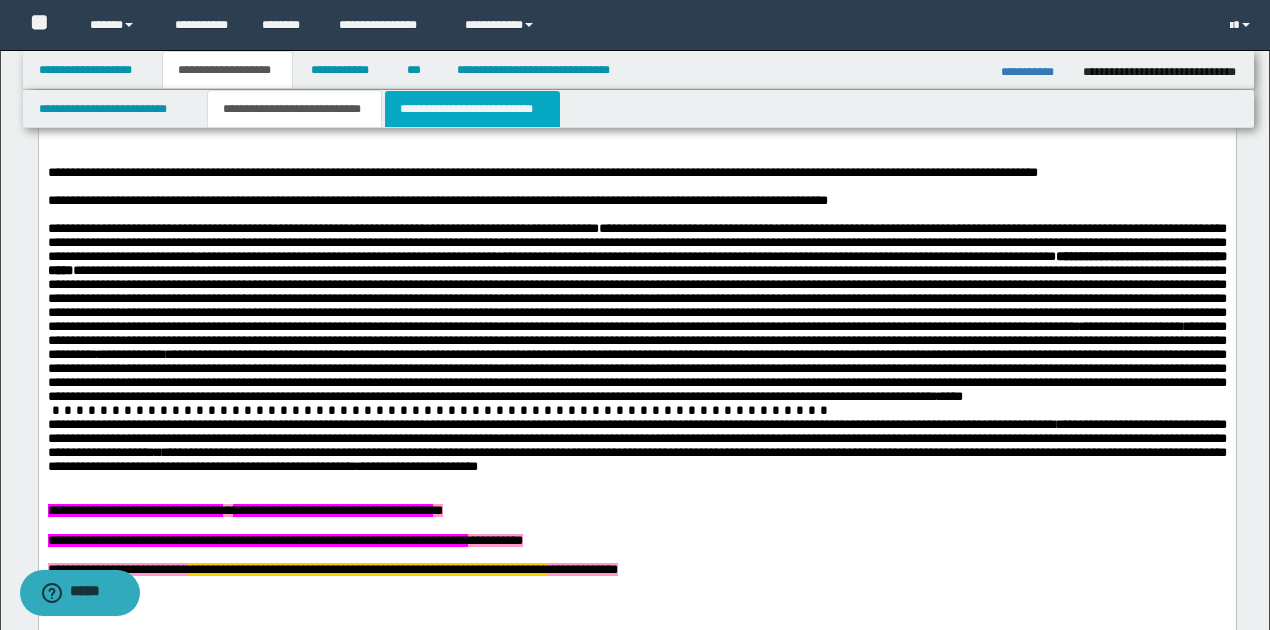 click on "**********" at bounding box center (472, 109) 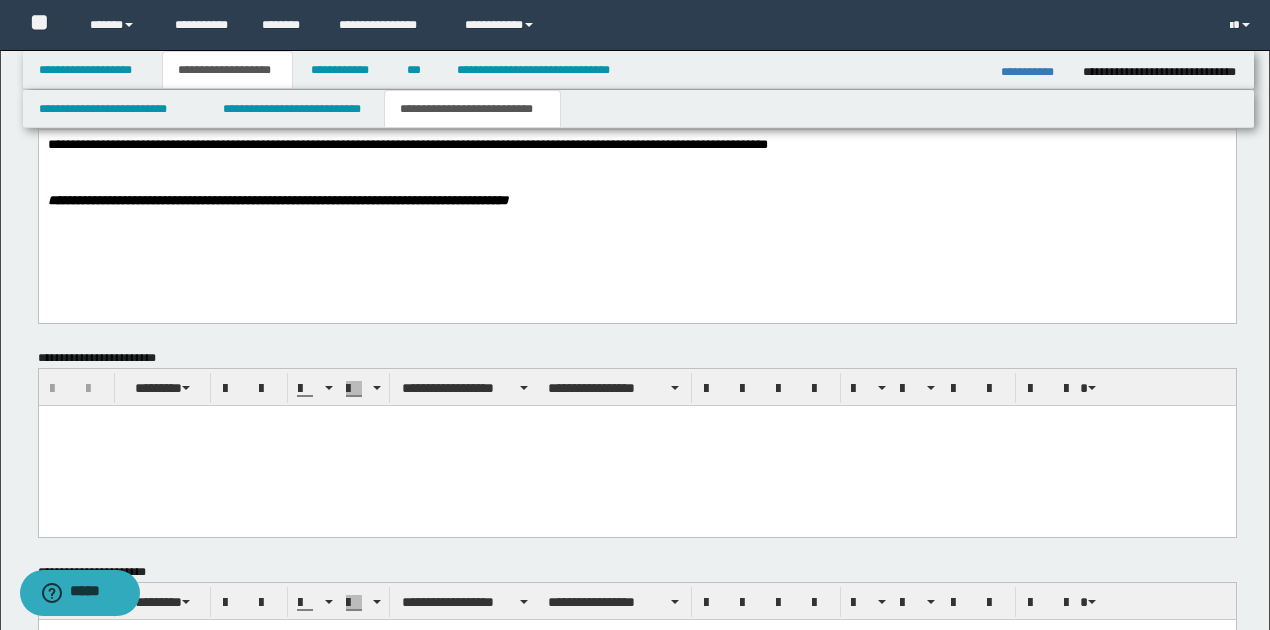 scroll, scrollTop: 1266, scrollLeft: 0, axis: vertical 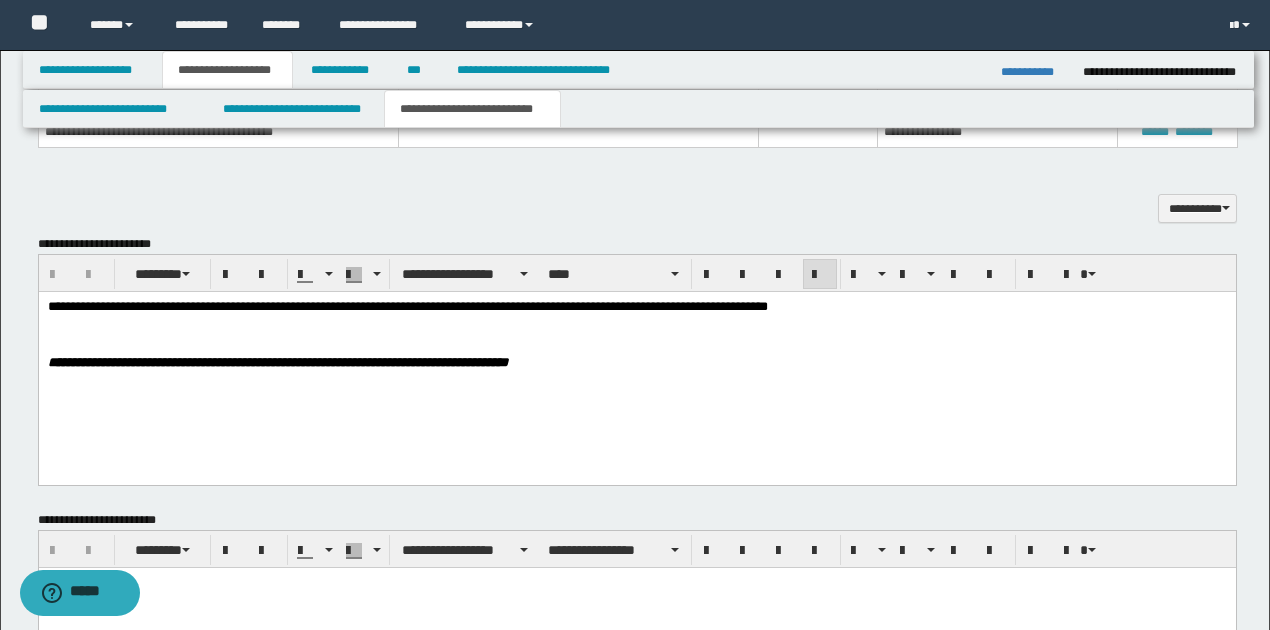 click on "**********" at bounding box center [407, 305] 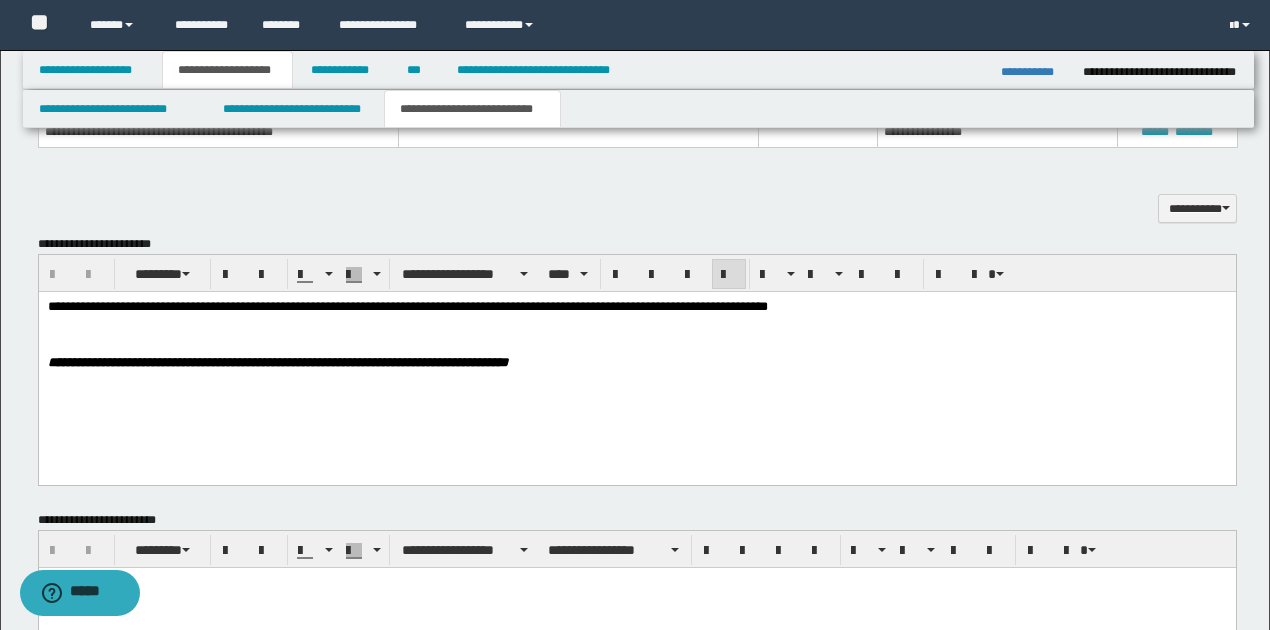 click on "**********" at bounding box center [407, 305] 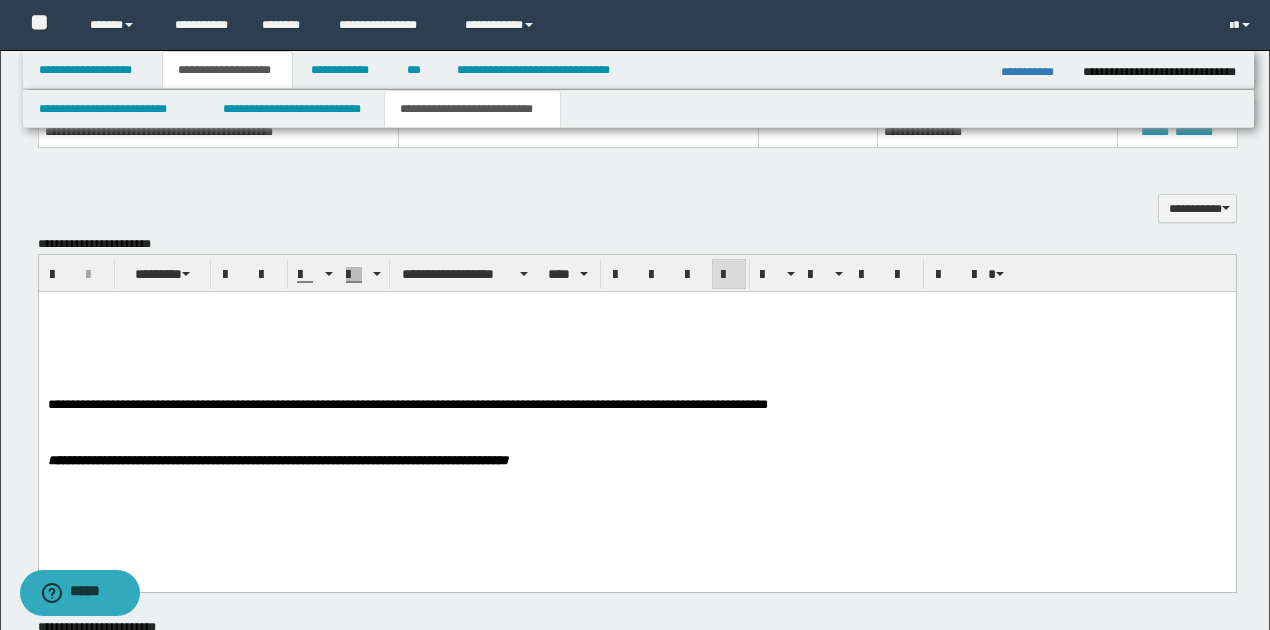 click at bounding box center (636, 320) 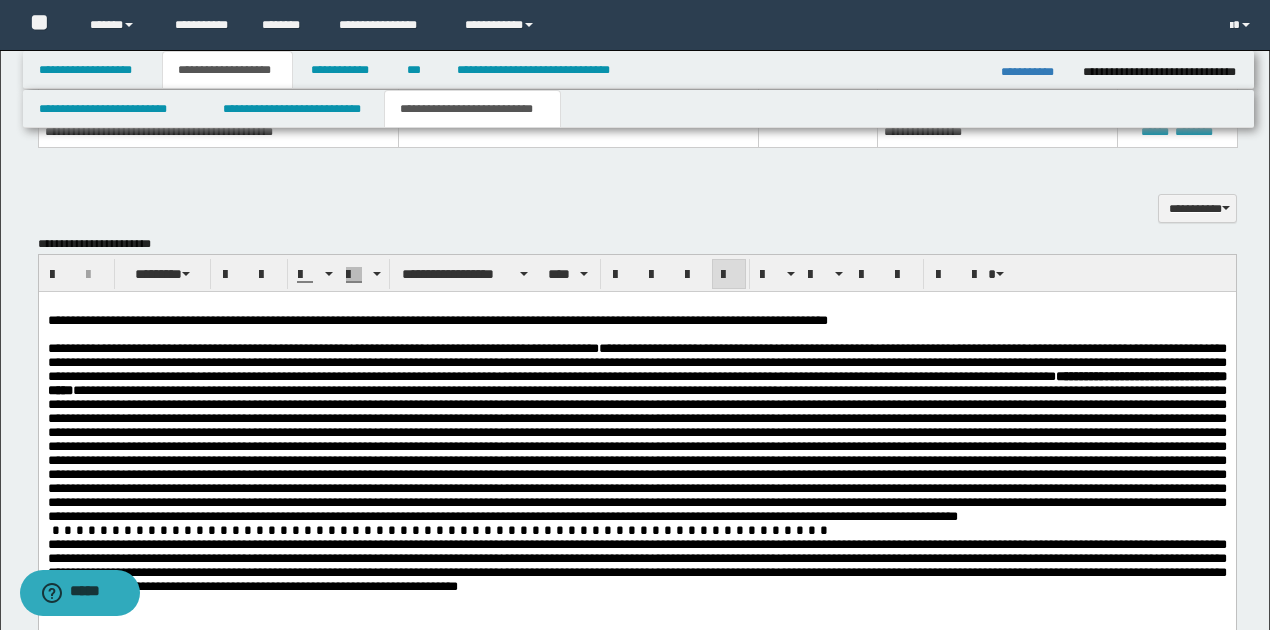 click on "**********" at bounding box center [636, 541] 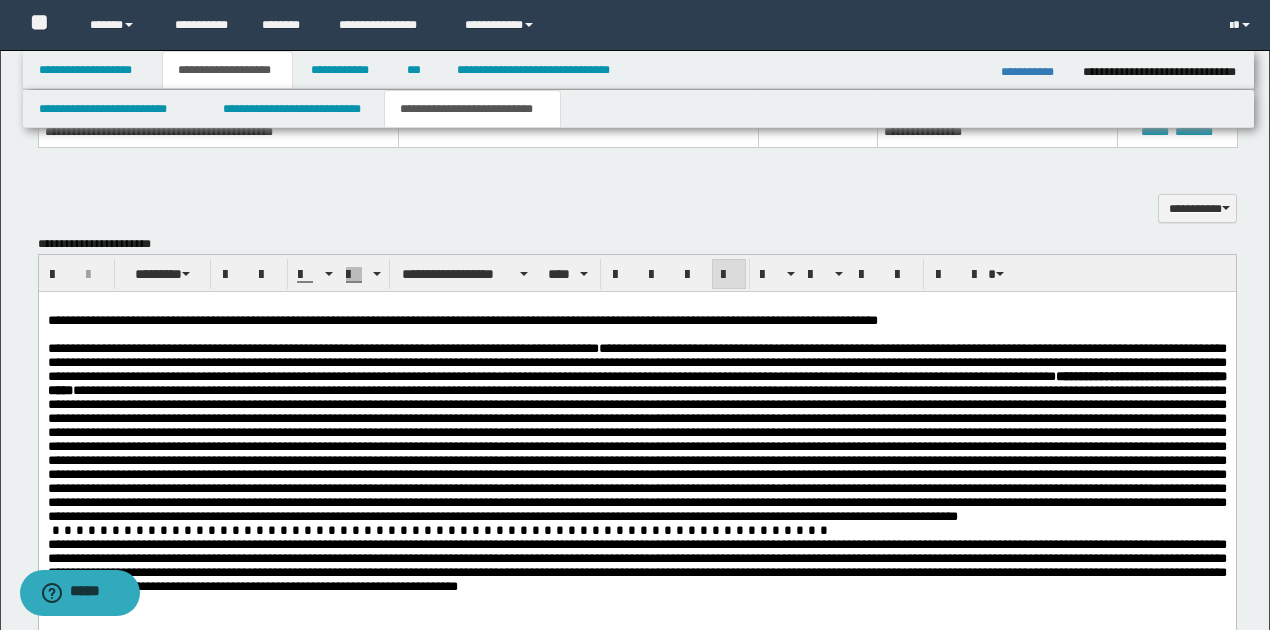 click on "**********" at bounding box center [660, 320] 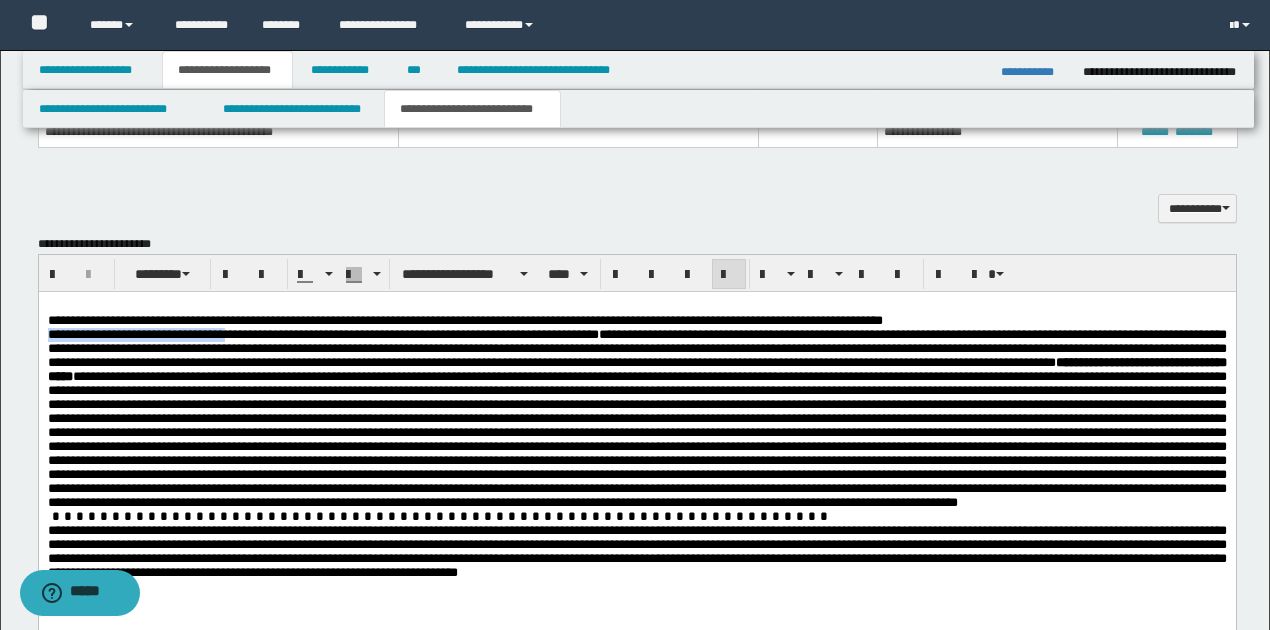 drag, startPoint x: 46, startPoint y: 338, endPoint x: 233, endPoint y: 342, distance: 187.04277 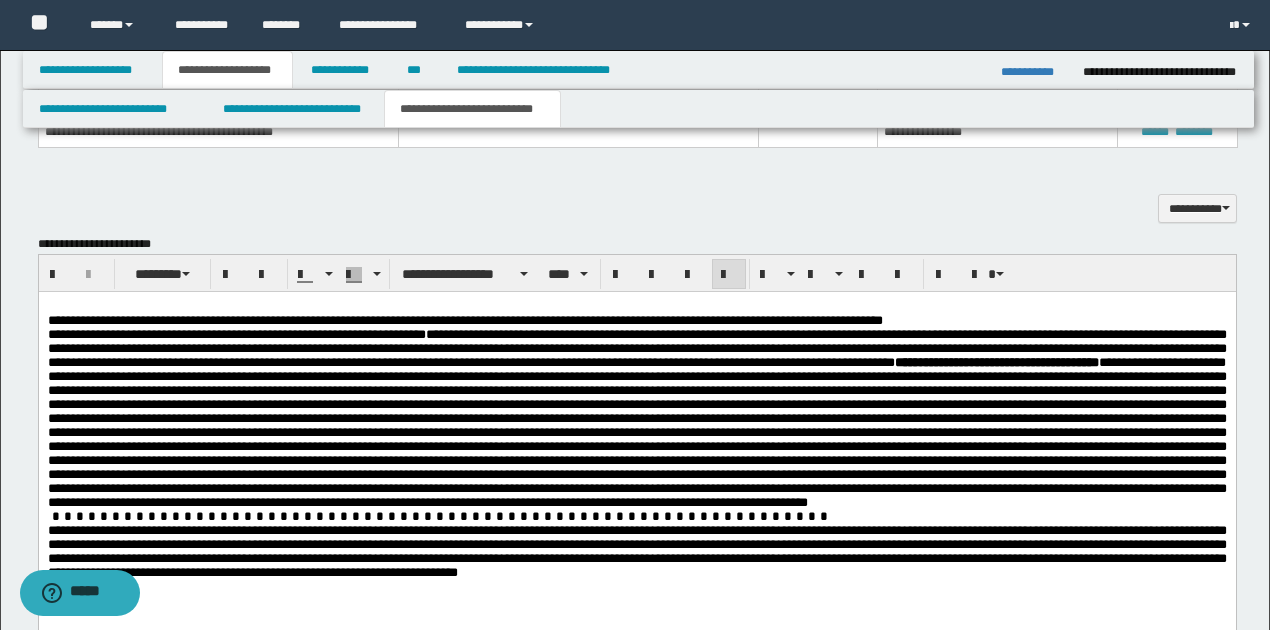 click on "**********" at bounding box center (636, 417) 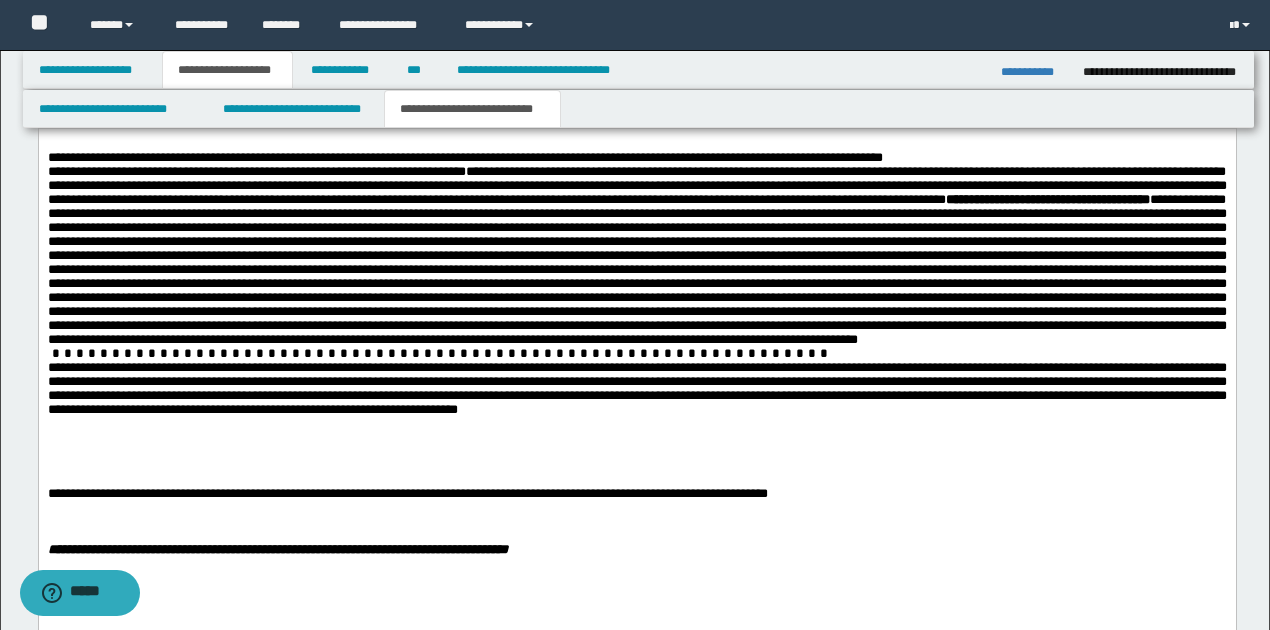 scroll, scrollTop: 1466, scrollLeft: 0, axis: vertical 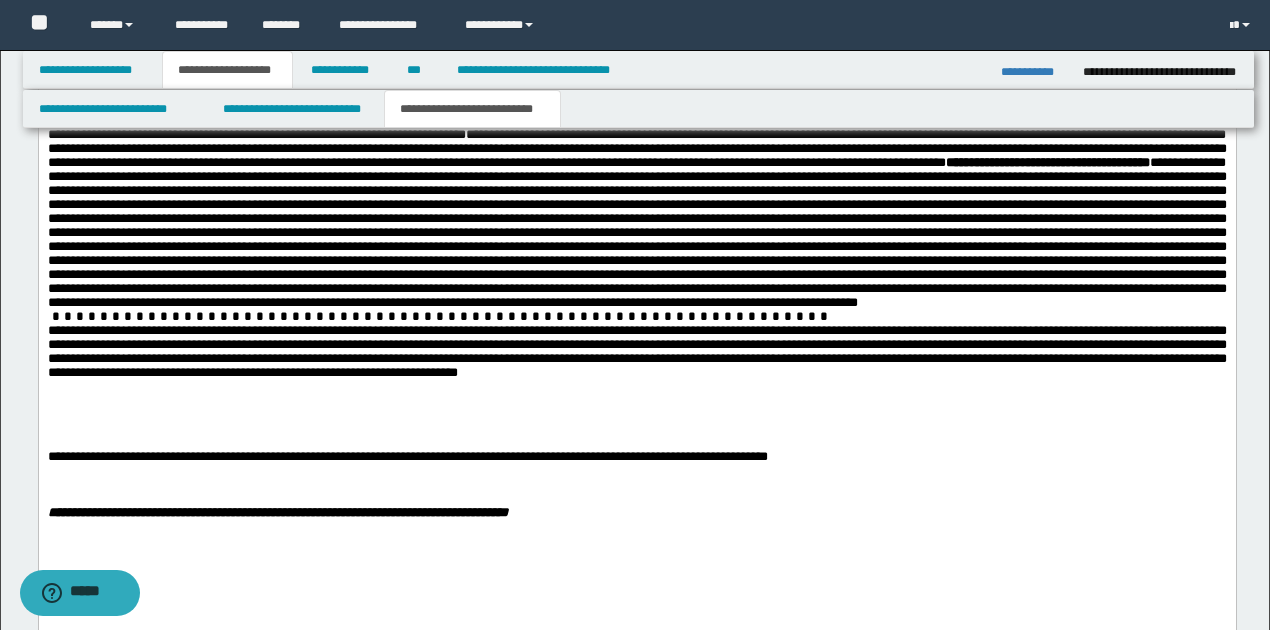 click on "**********" at bounding box center [636, 351] 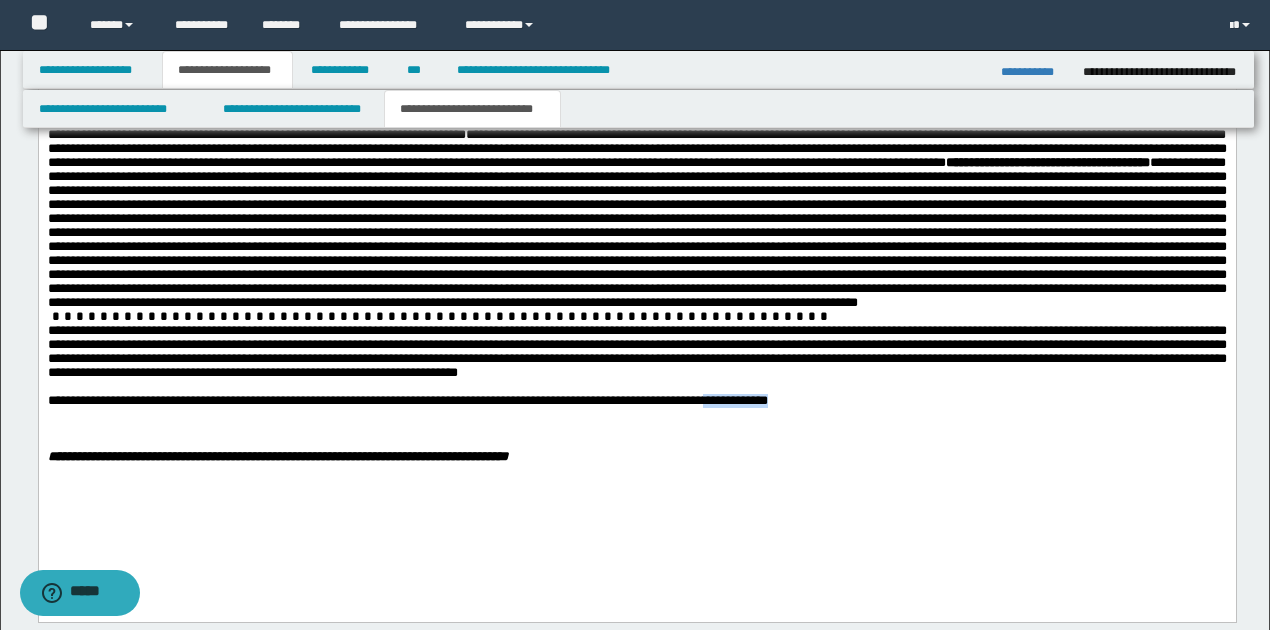 drag, startPoint x: 740, startPoint y: 446, endPoint x: 814, endPoint y: 440, distance: 74.24284 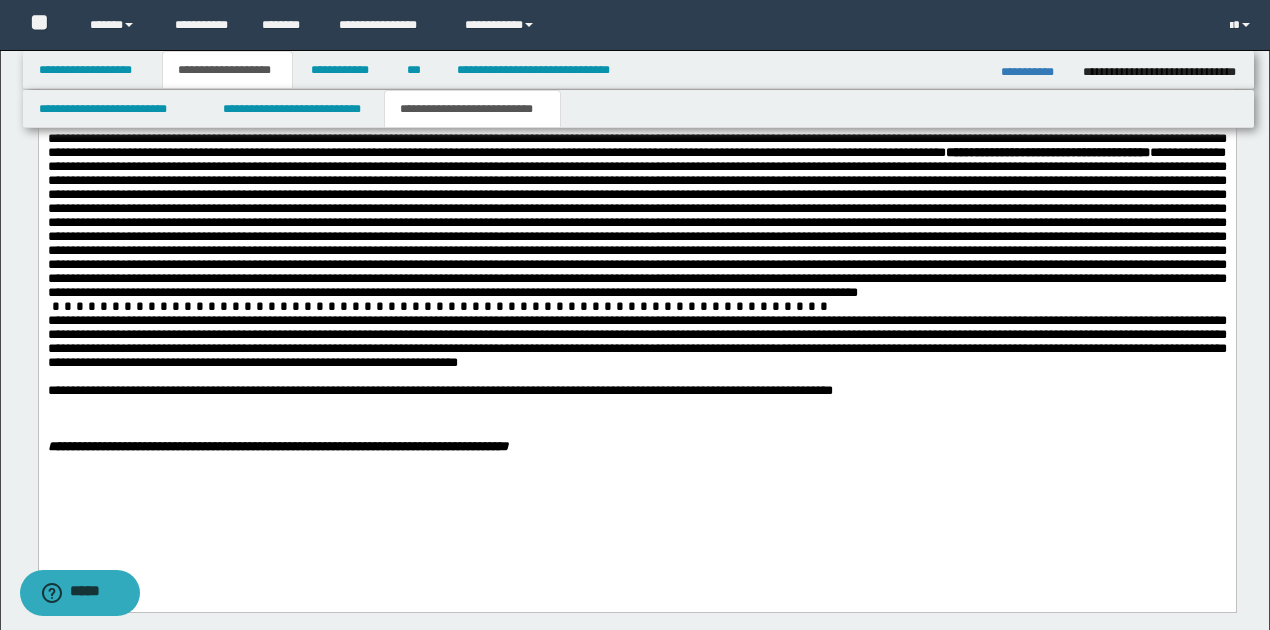 scroll, scrollTop: 1533, scrollLeft: 0, axis: vertical 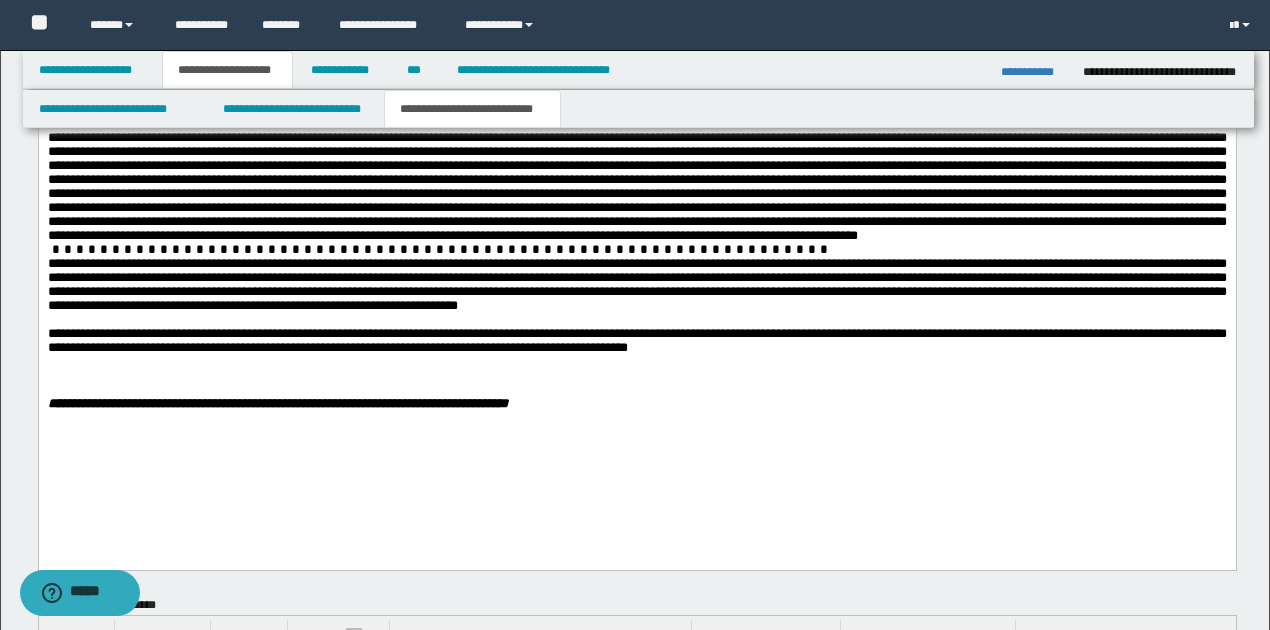 click on "**********" at bounding box center (636, 339) 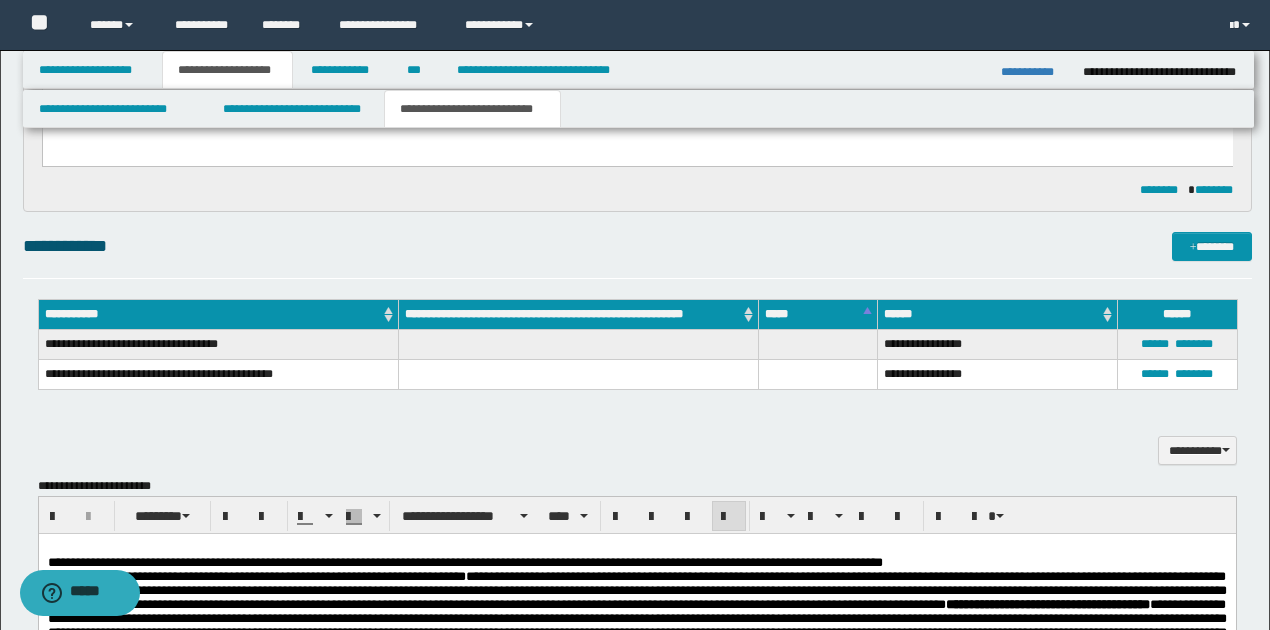 scroll, scrollTop: 1000, scrollLeft: 0, axis: vertical 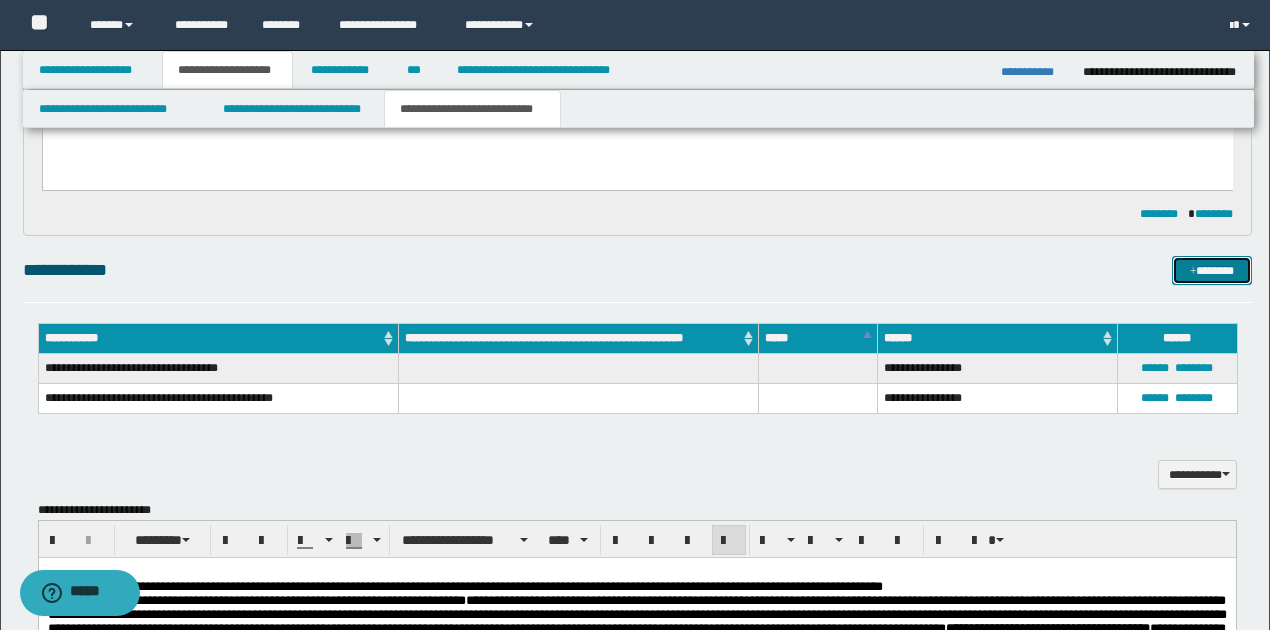 click on "*******" at bounding box center [1211, 270] 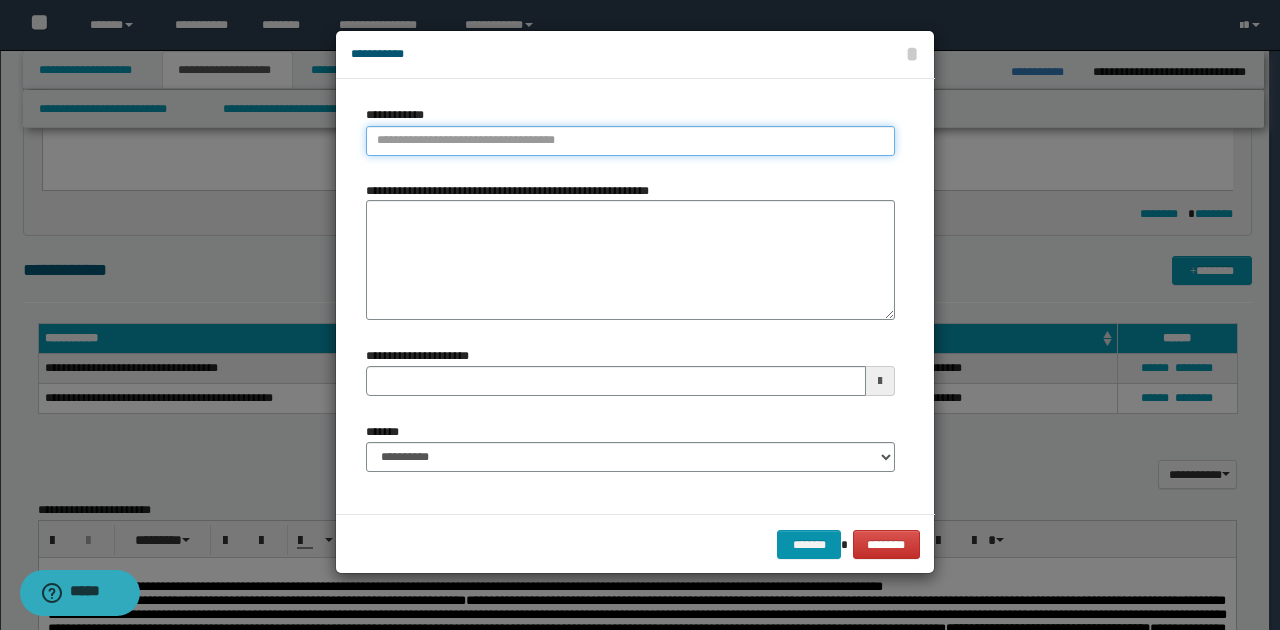 click on "**********" at bounding box center [630, 141] 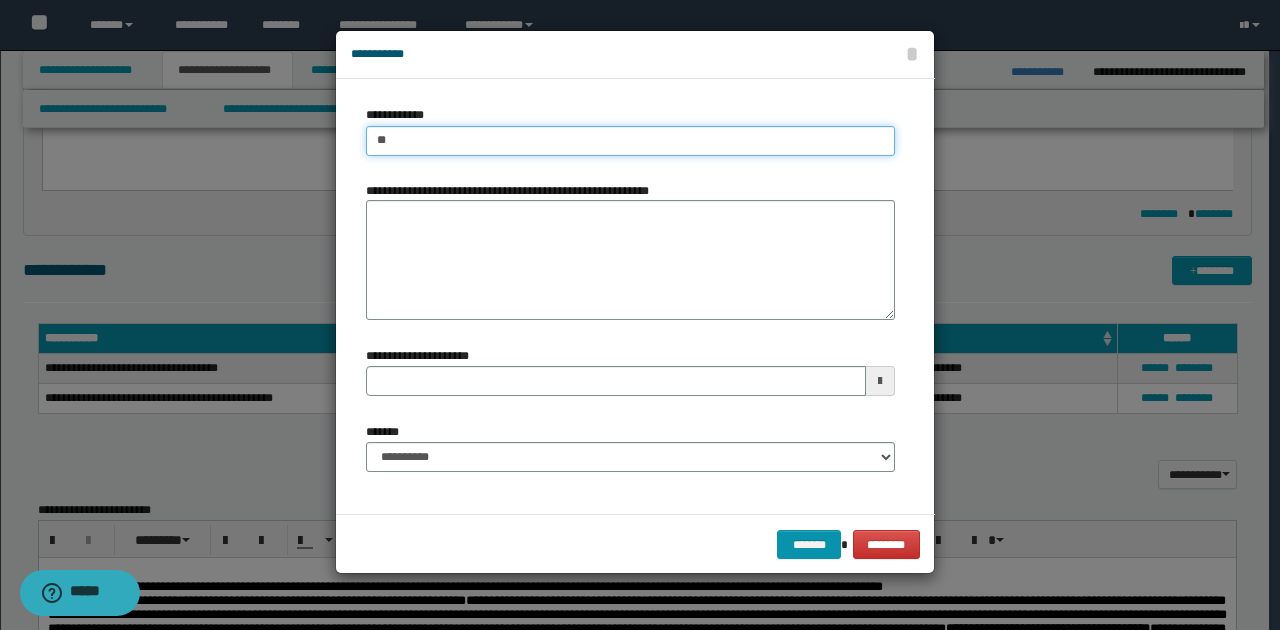 type on "***" 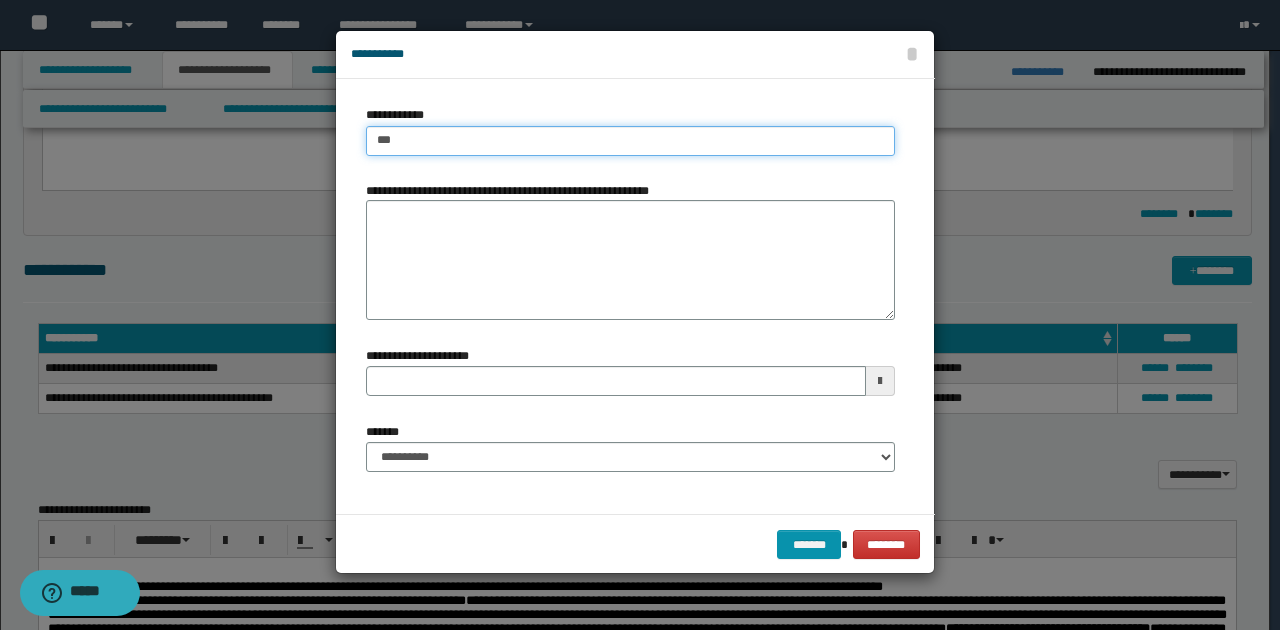 type on "***" 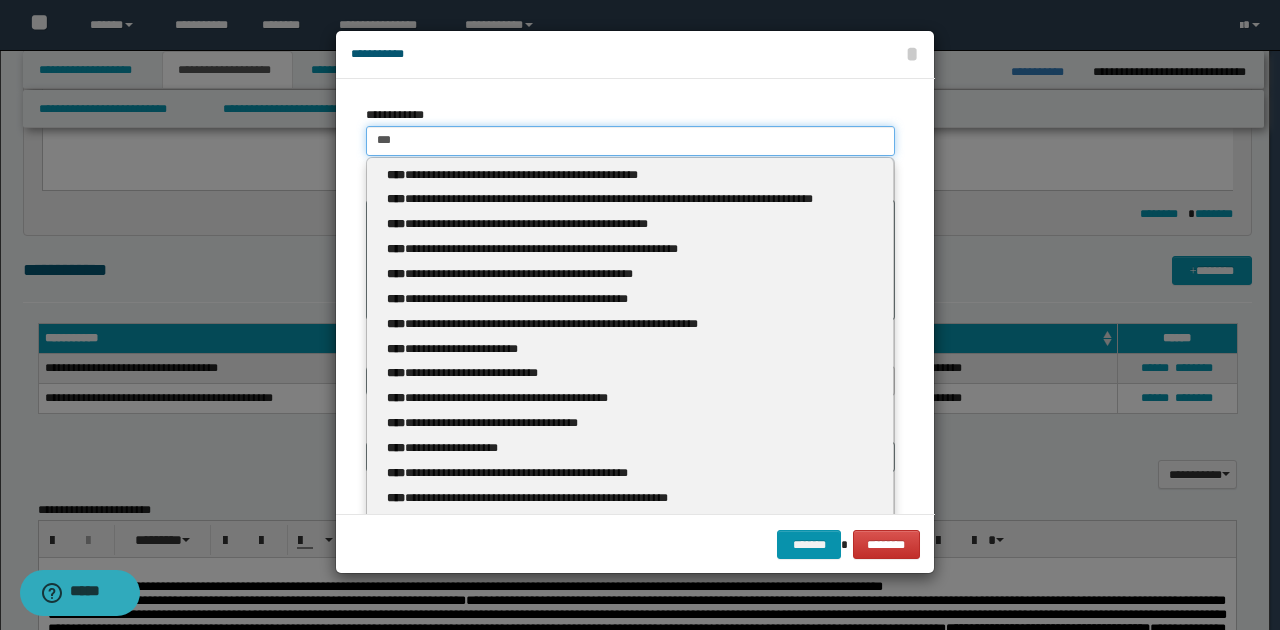 type 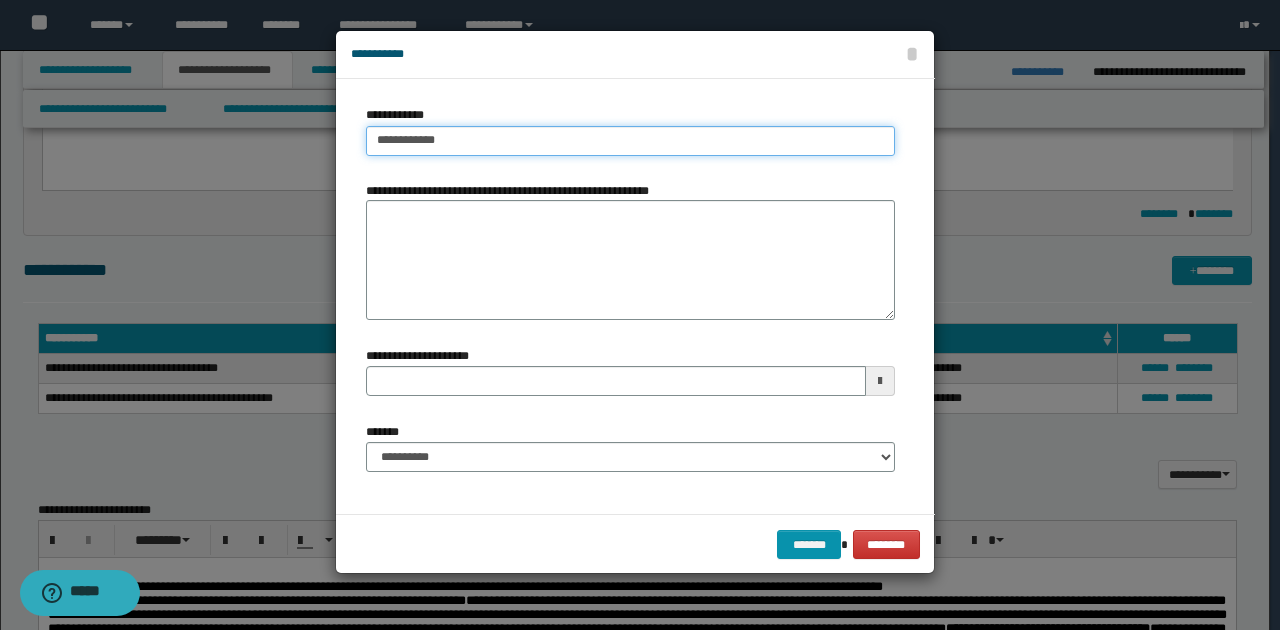 click on "**********" at bounding box center [630, 141] 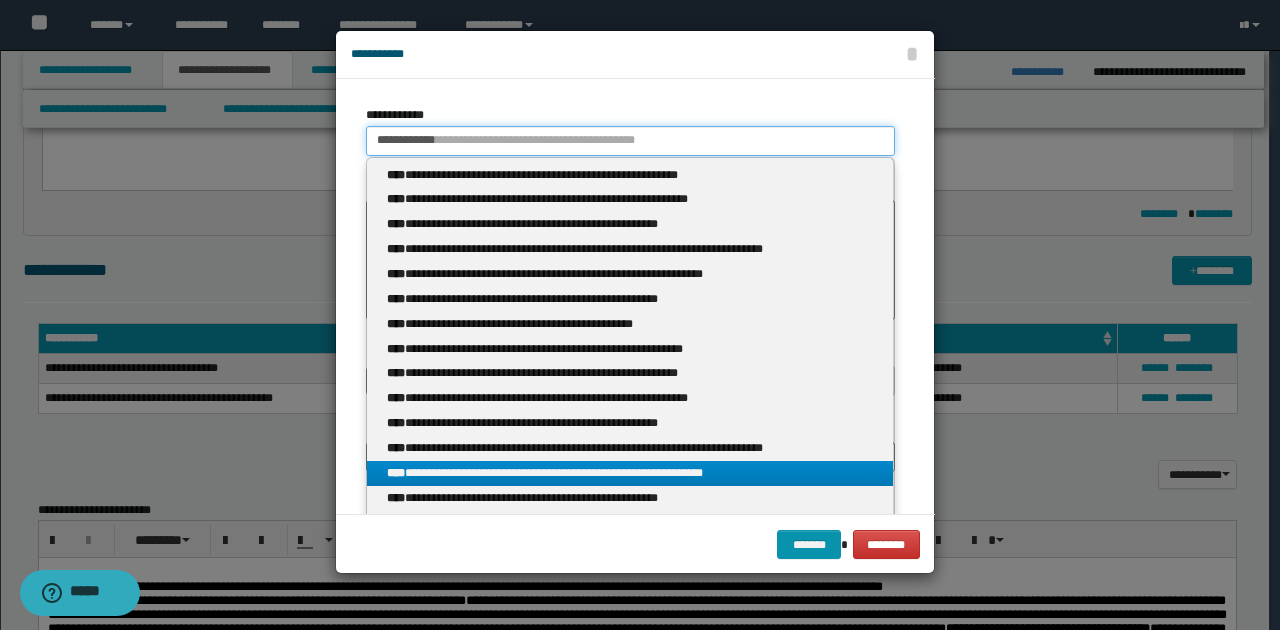 type on "**********" 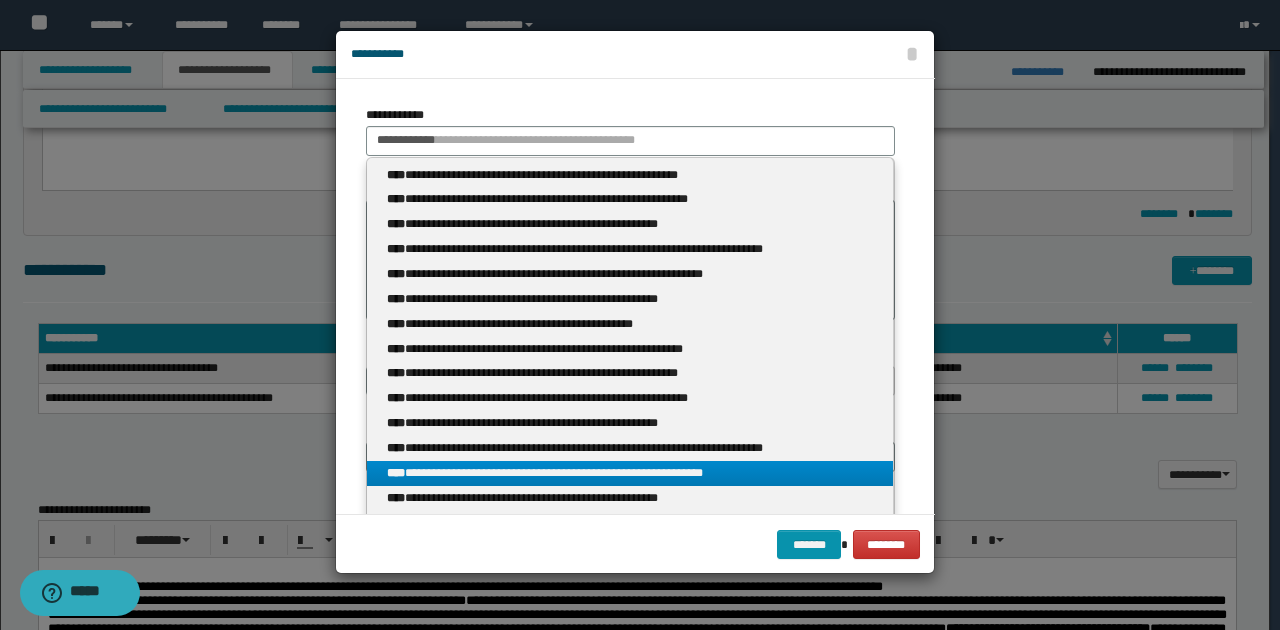 click on "**********" at bounding box center (630, 473) 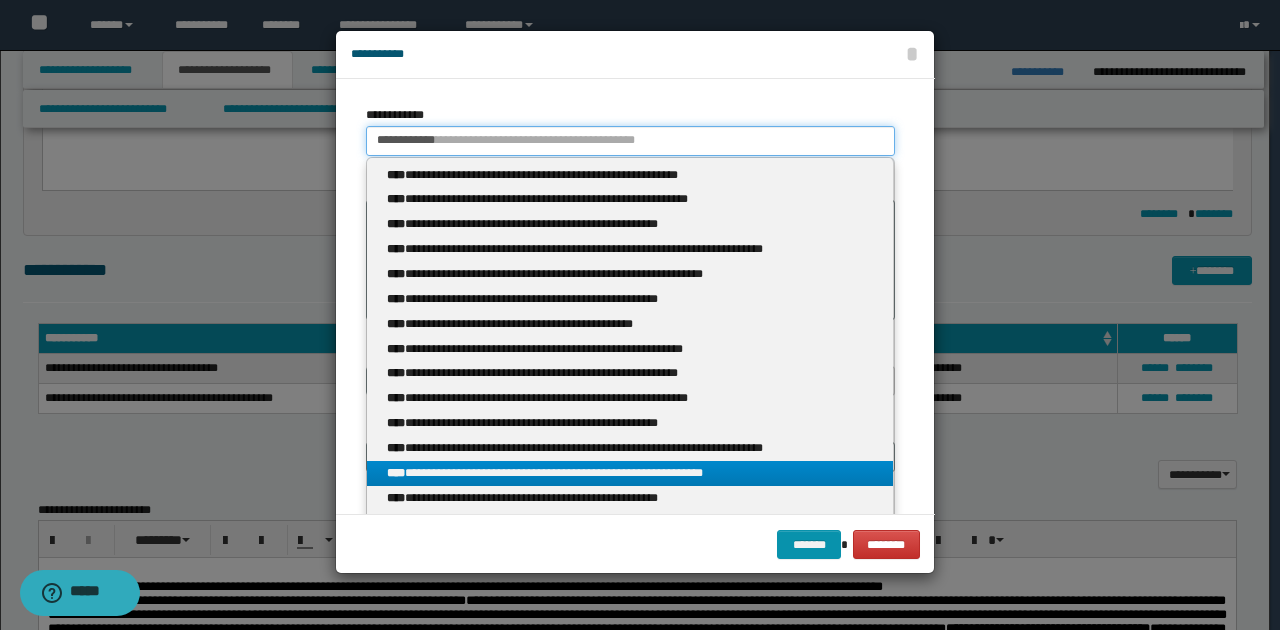 type 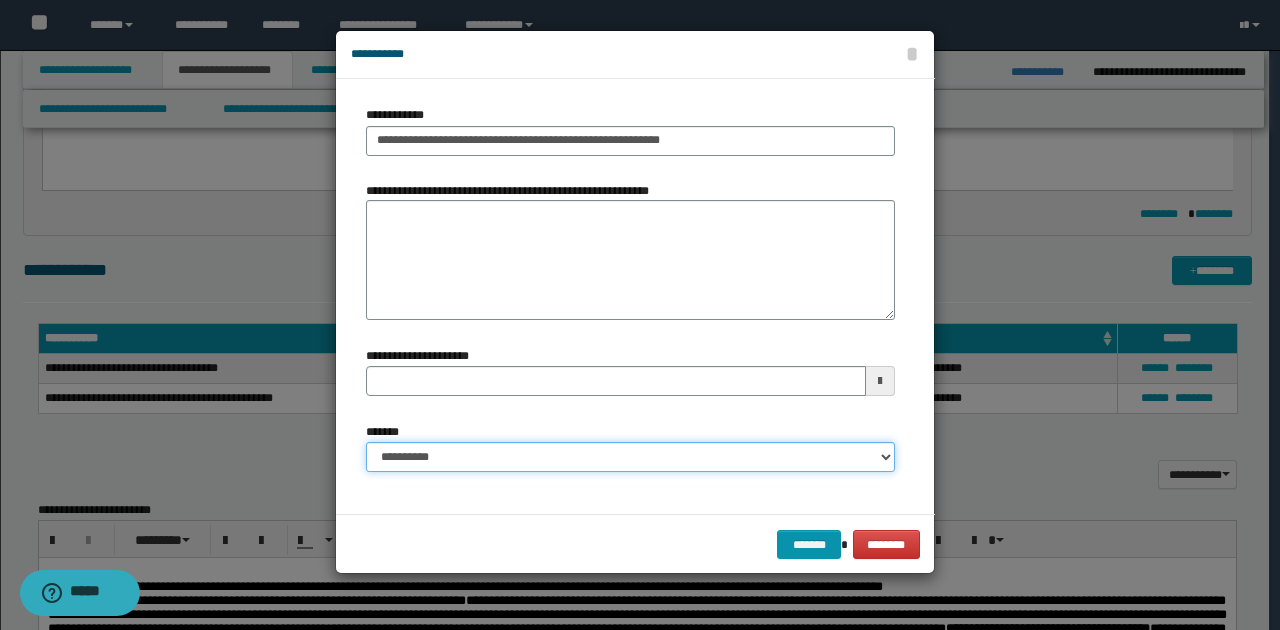 click on "**********" at bounding box center (630, 457) 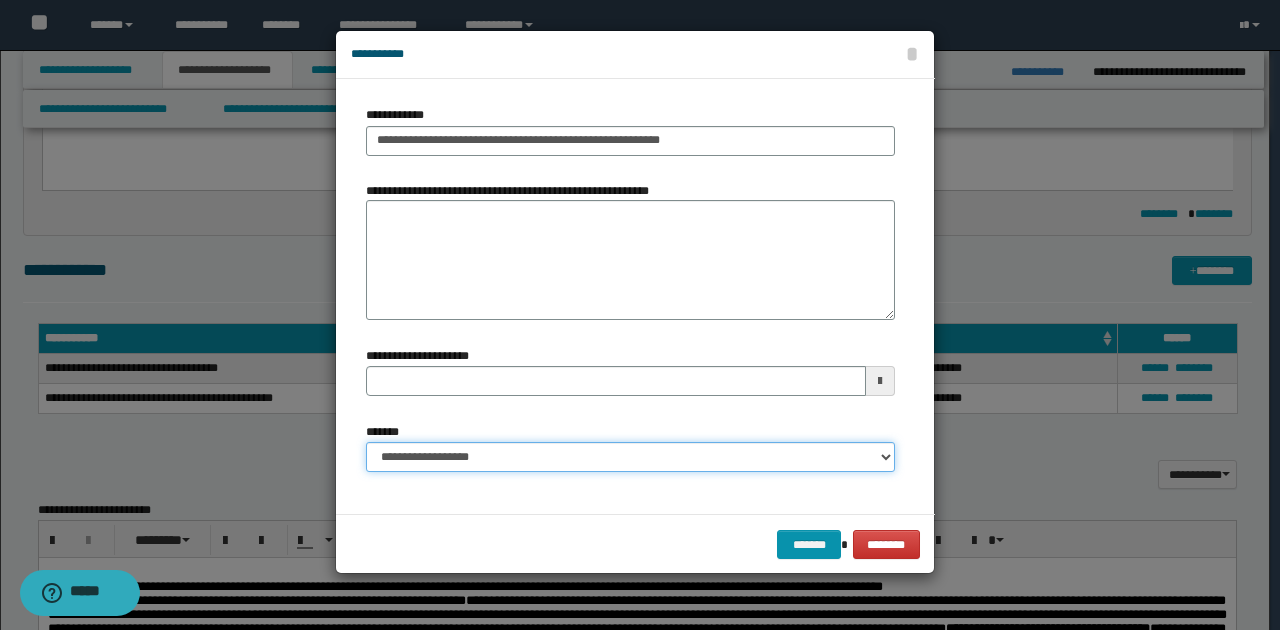 click on "**********" at bounding box center [630, 457] 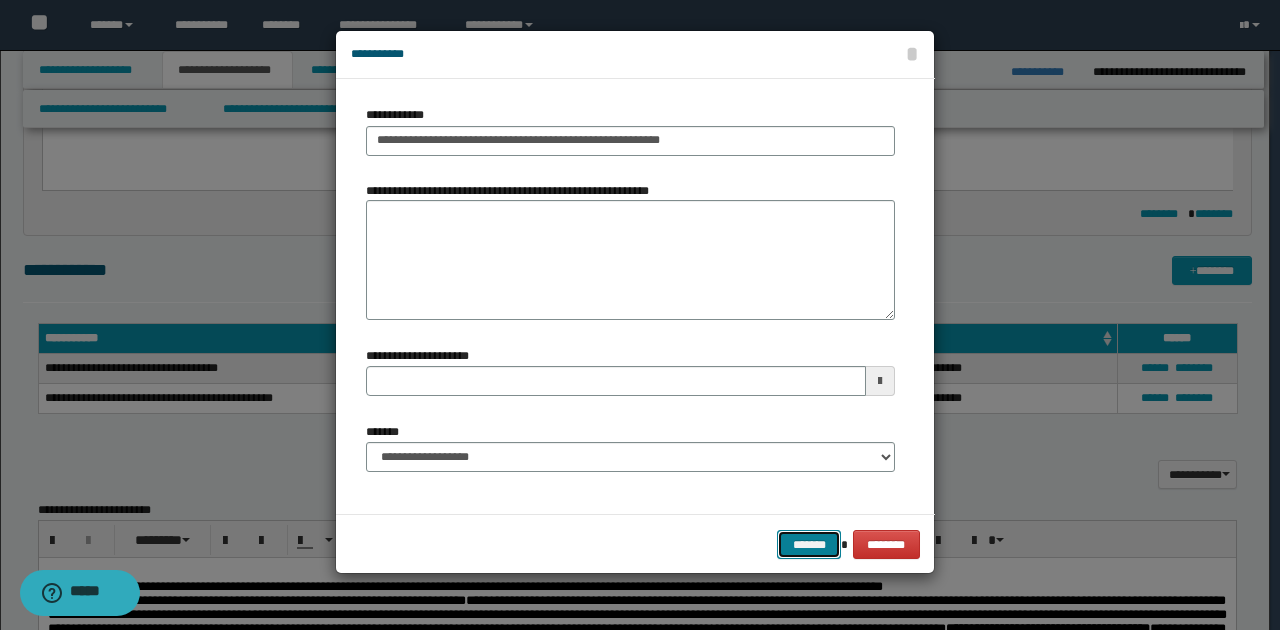 click on "*******" at bounding box center [809, 544] 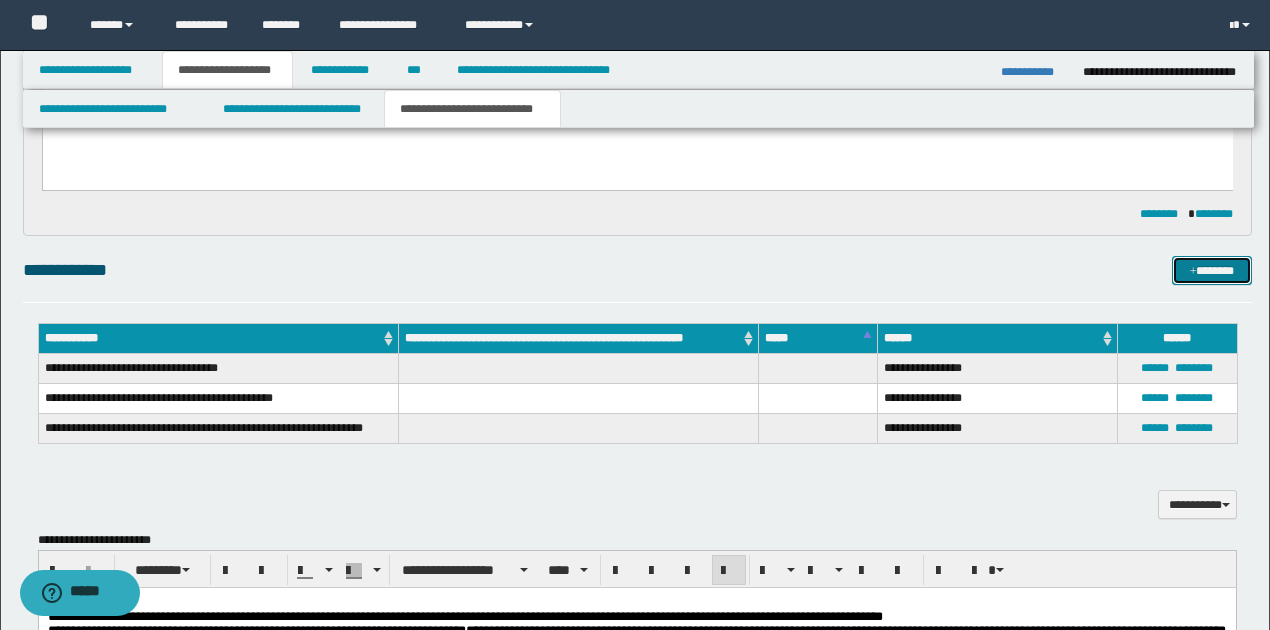 click on "*******" at bounding box center (1211, 270) 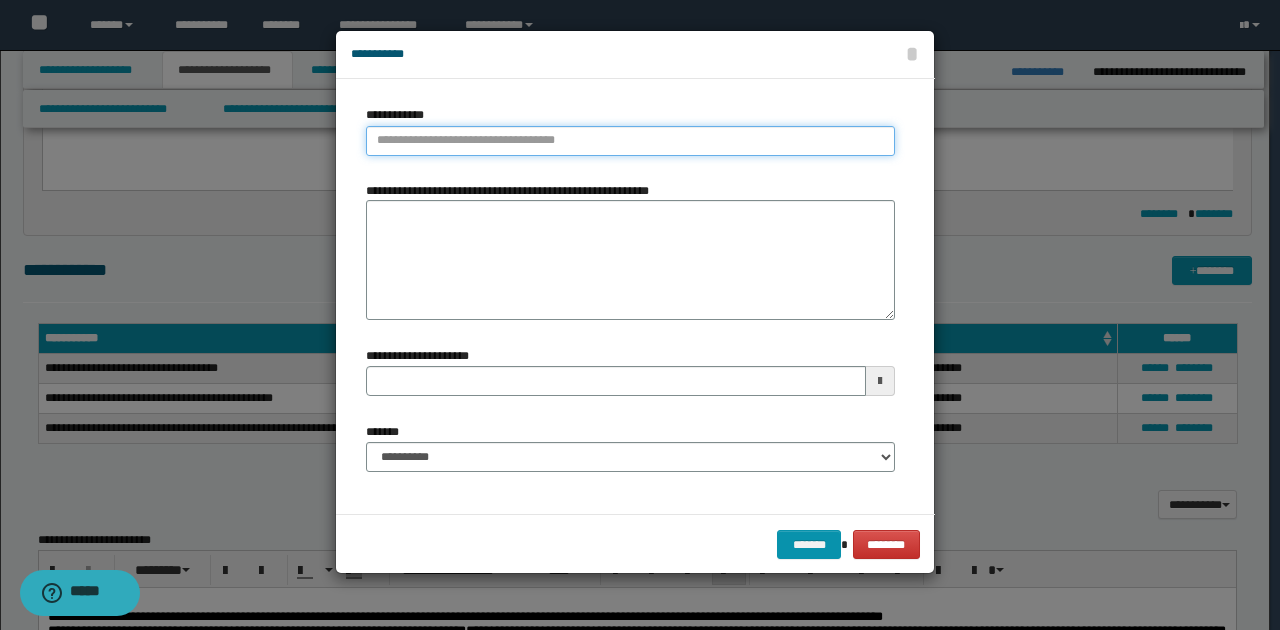 type on "**********" 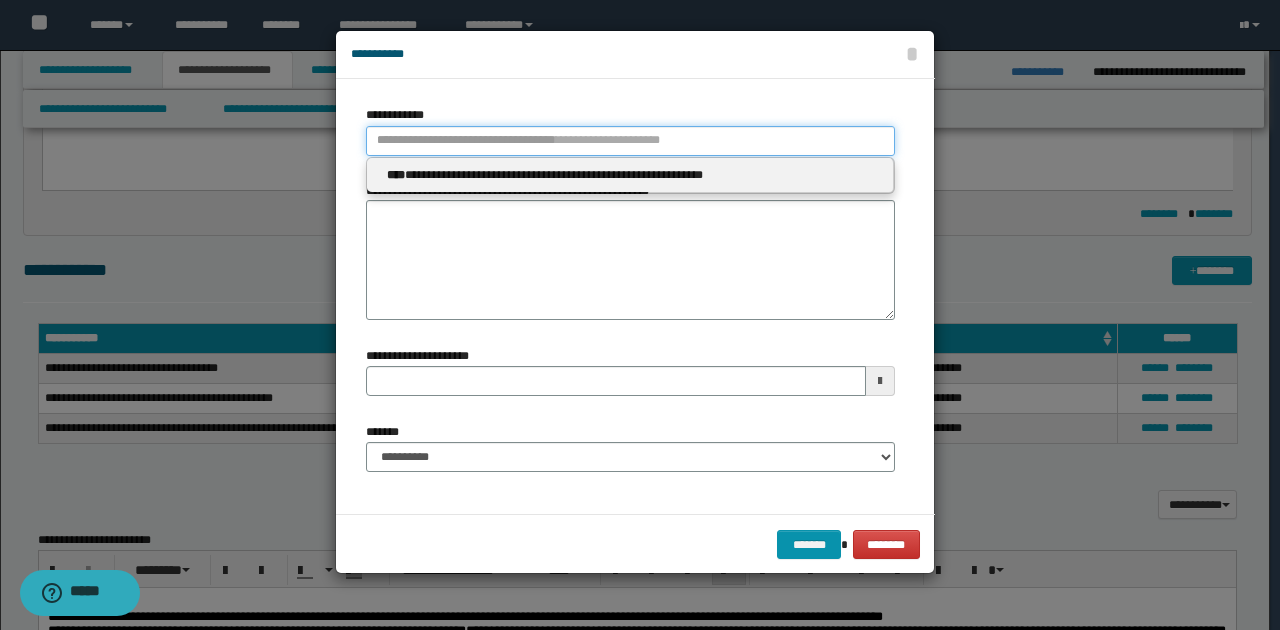 click on "**********" at bounding box center [630, 141] 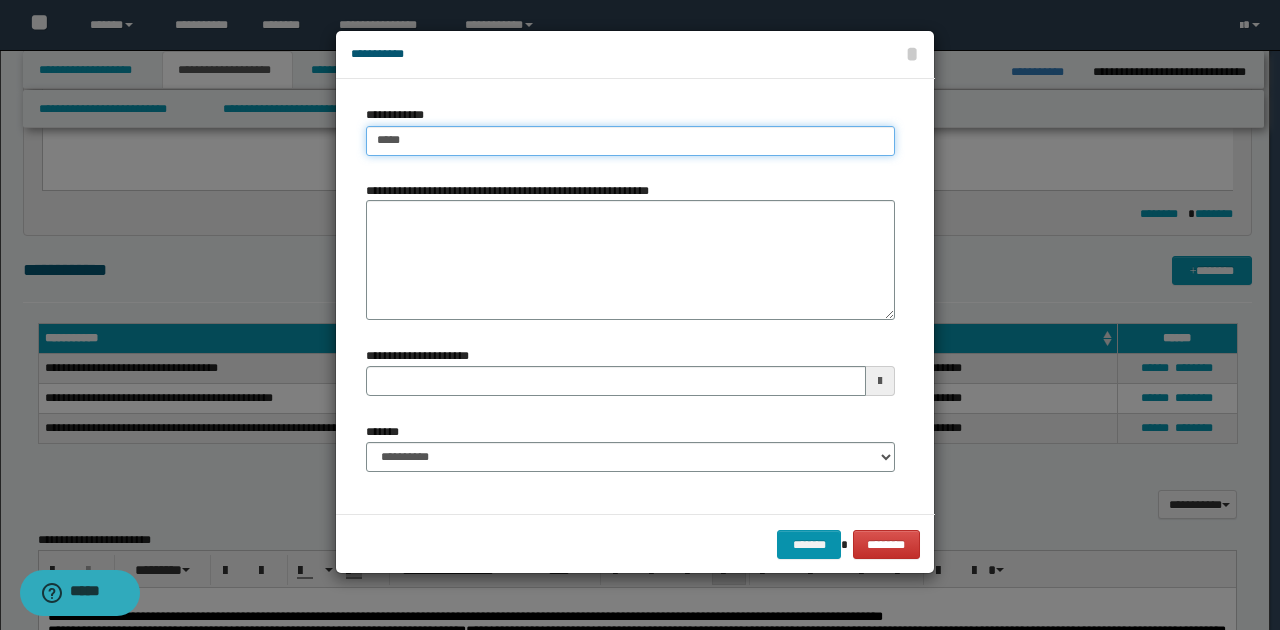 type on "******" 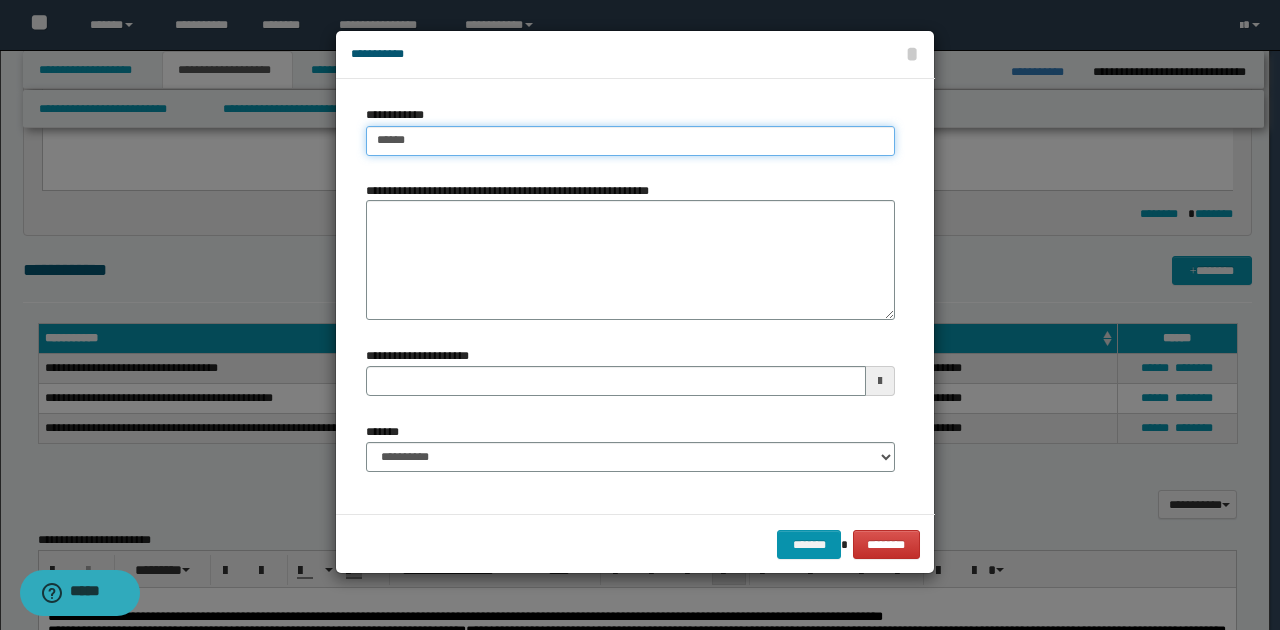 type on "******" 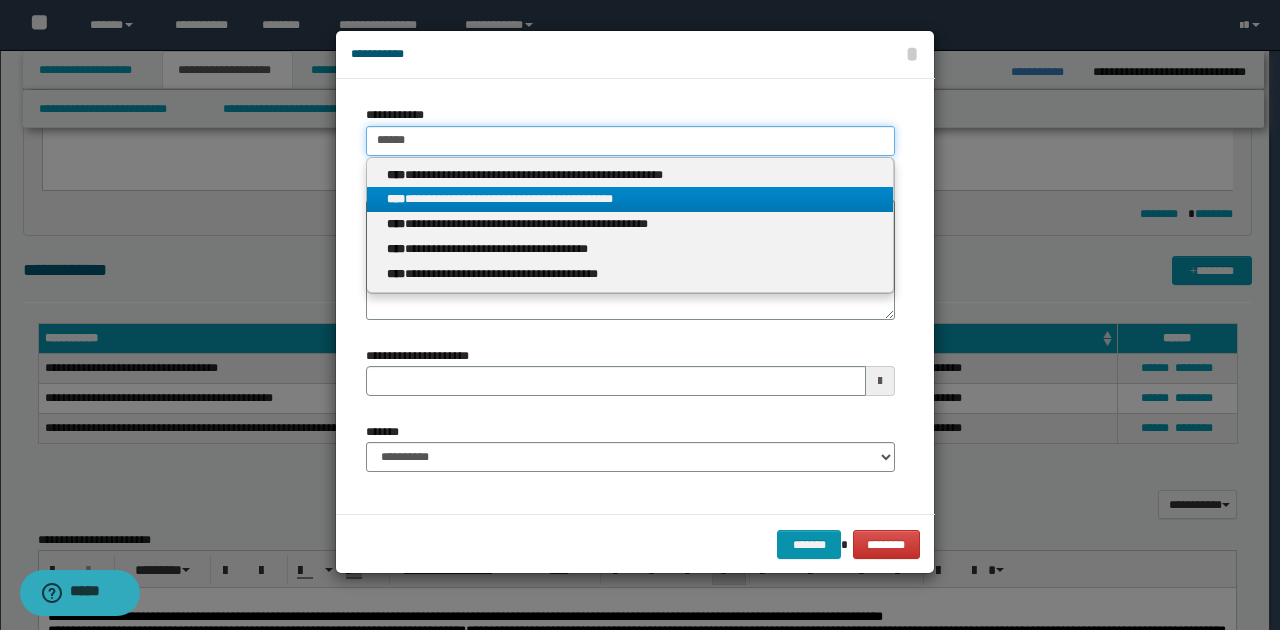 type on "******" 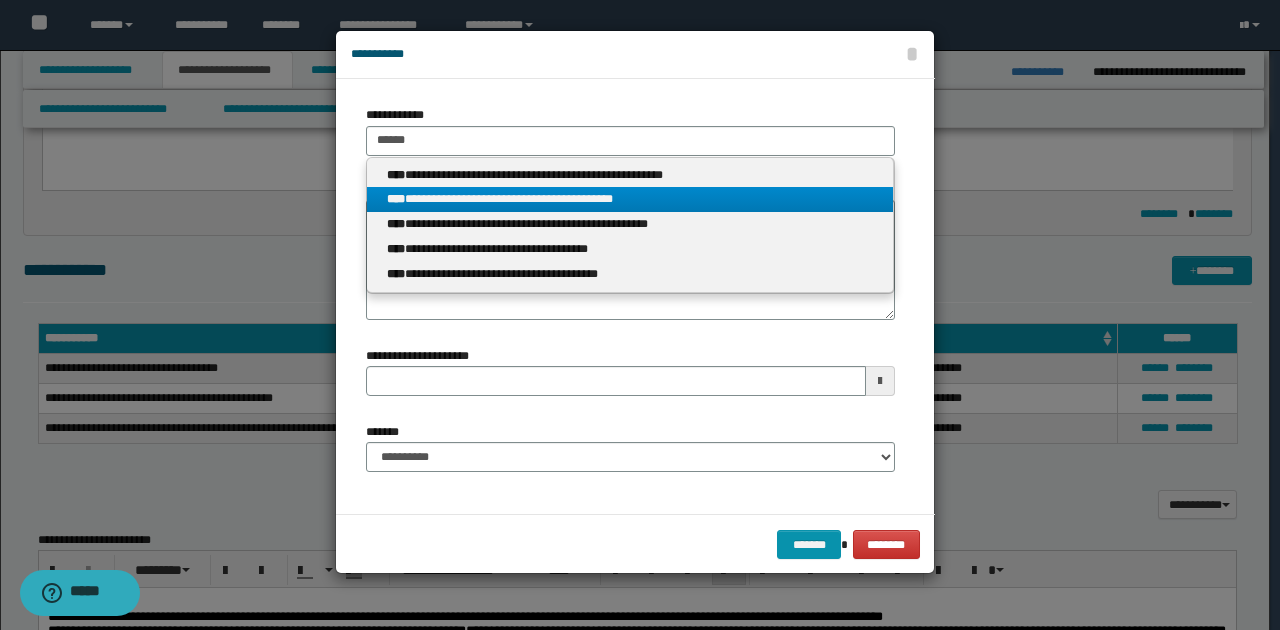 click on "**********" at bounding box center (630, 199) 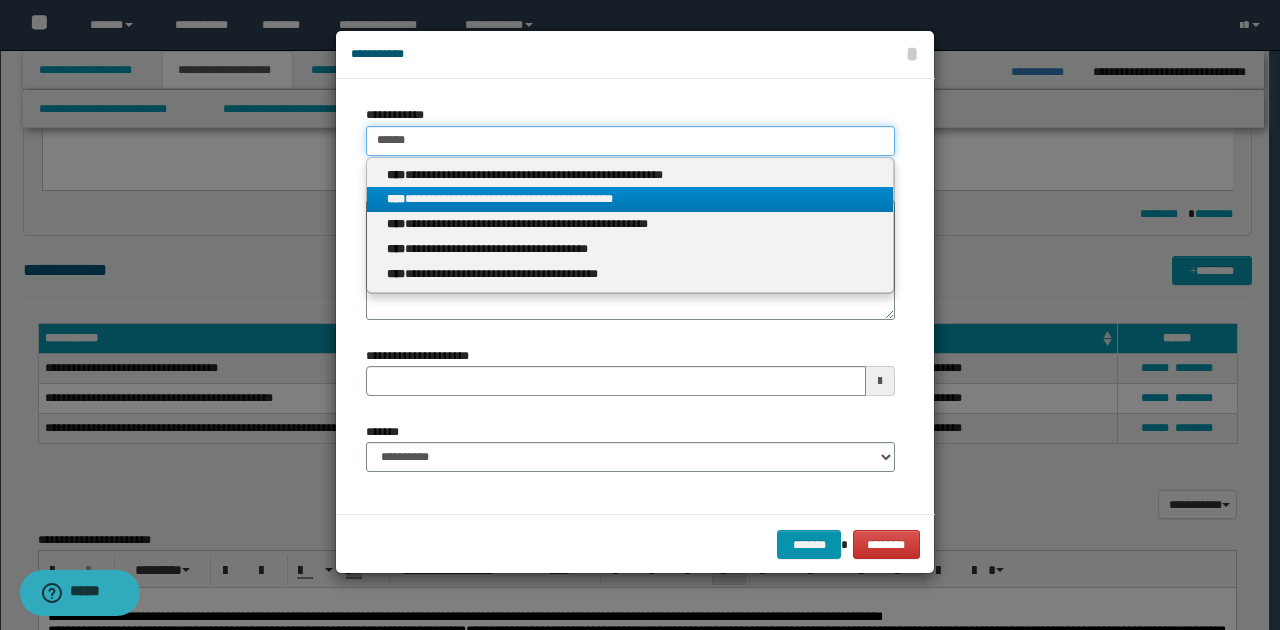 type 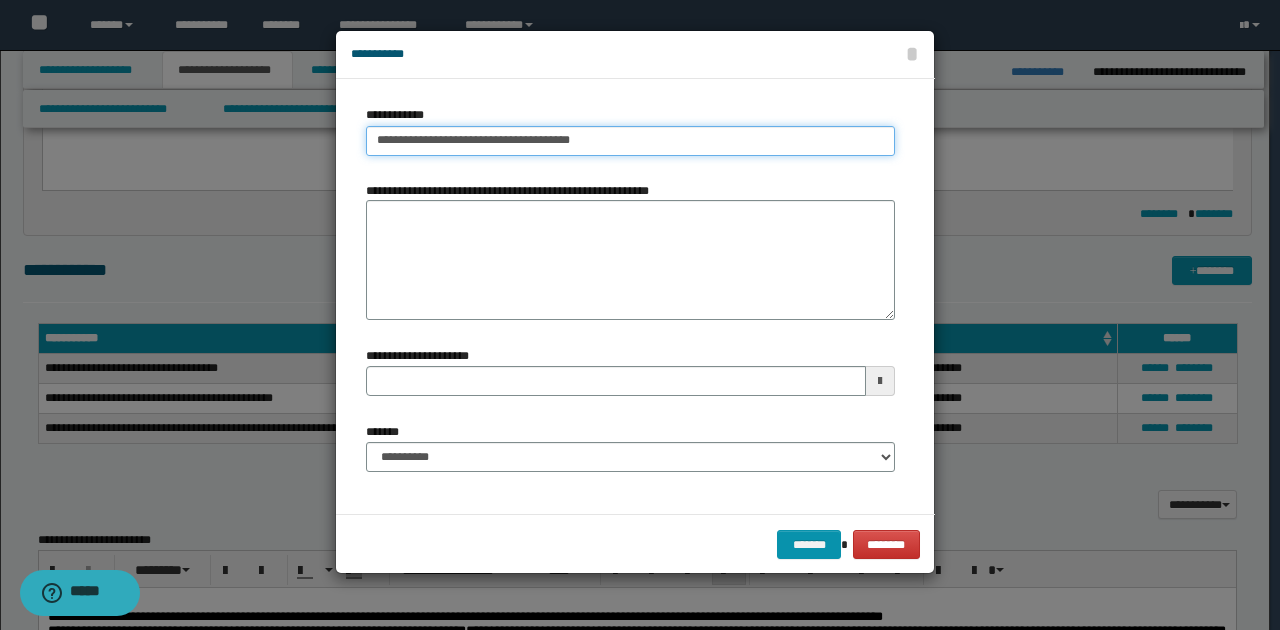 type 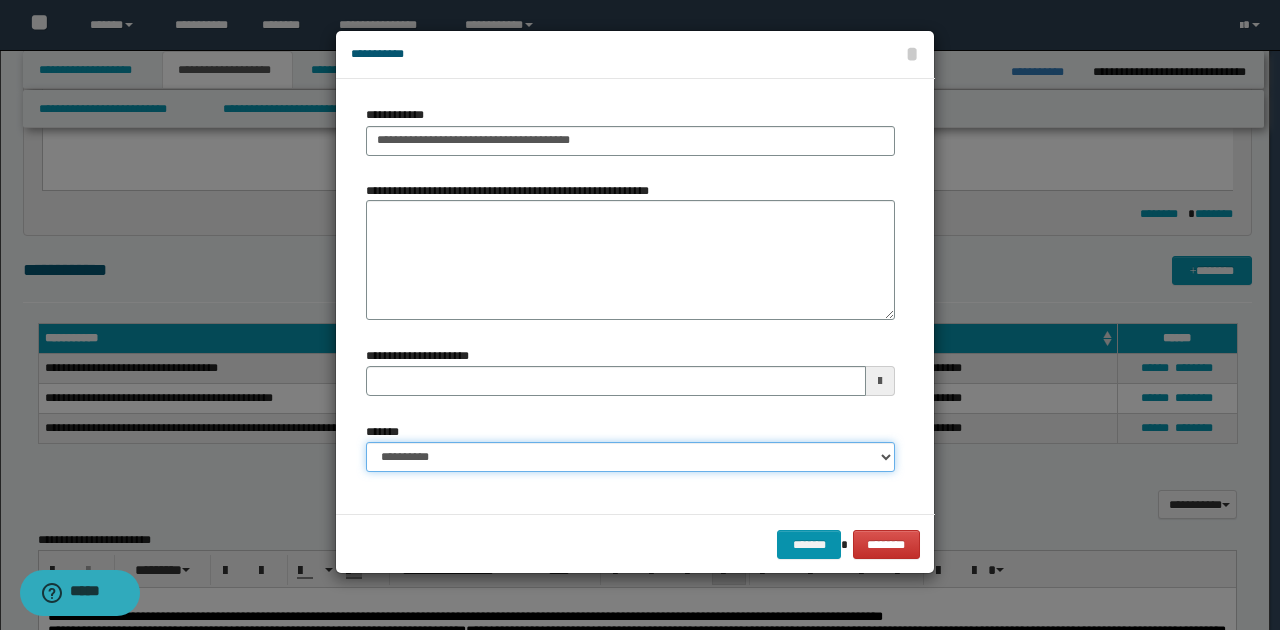 click on "**********" at bounding box center [630, 457] 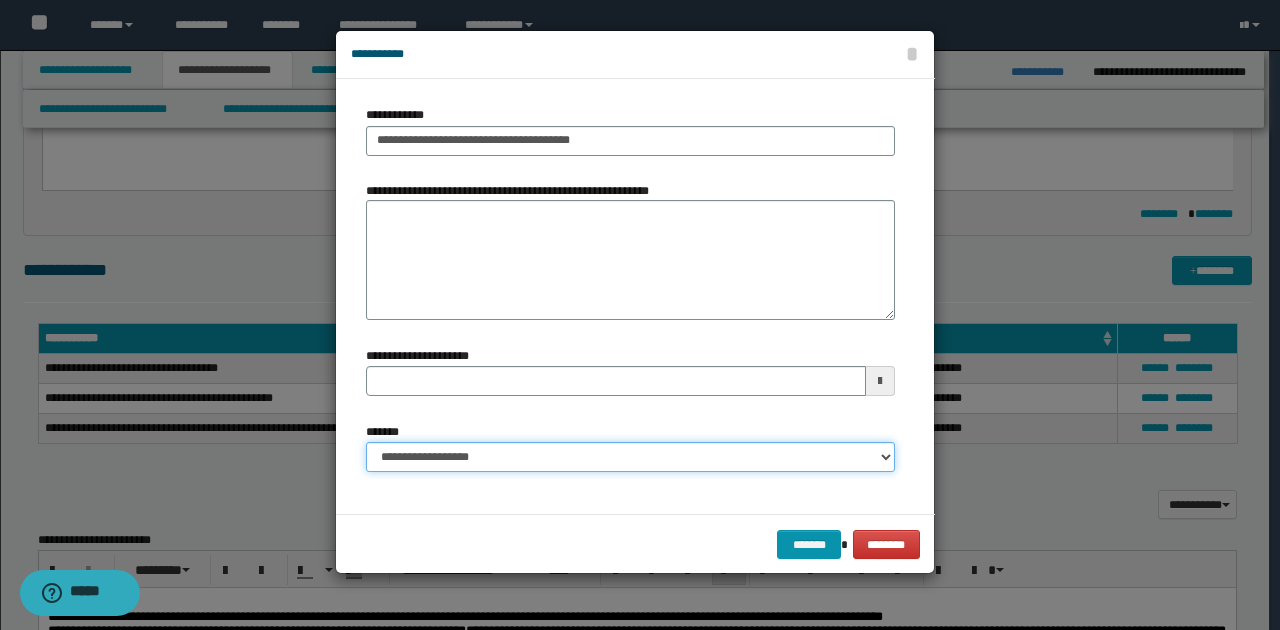 type 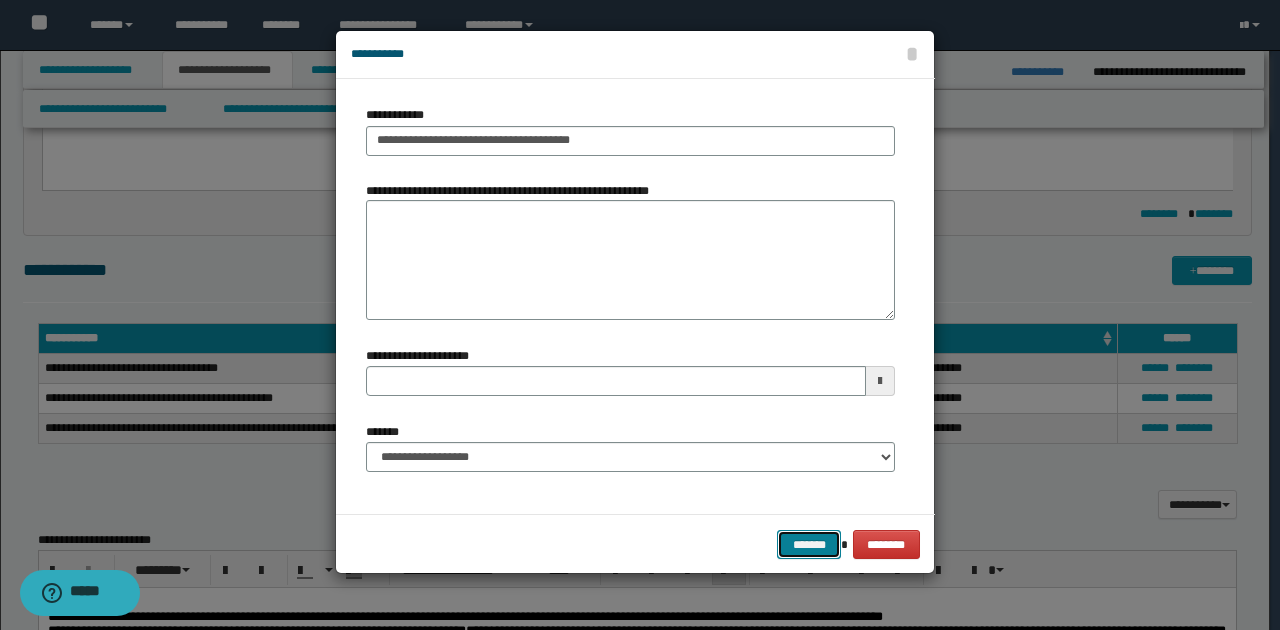 click on "*******" at bounding box center (809, 544) 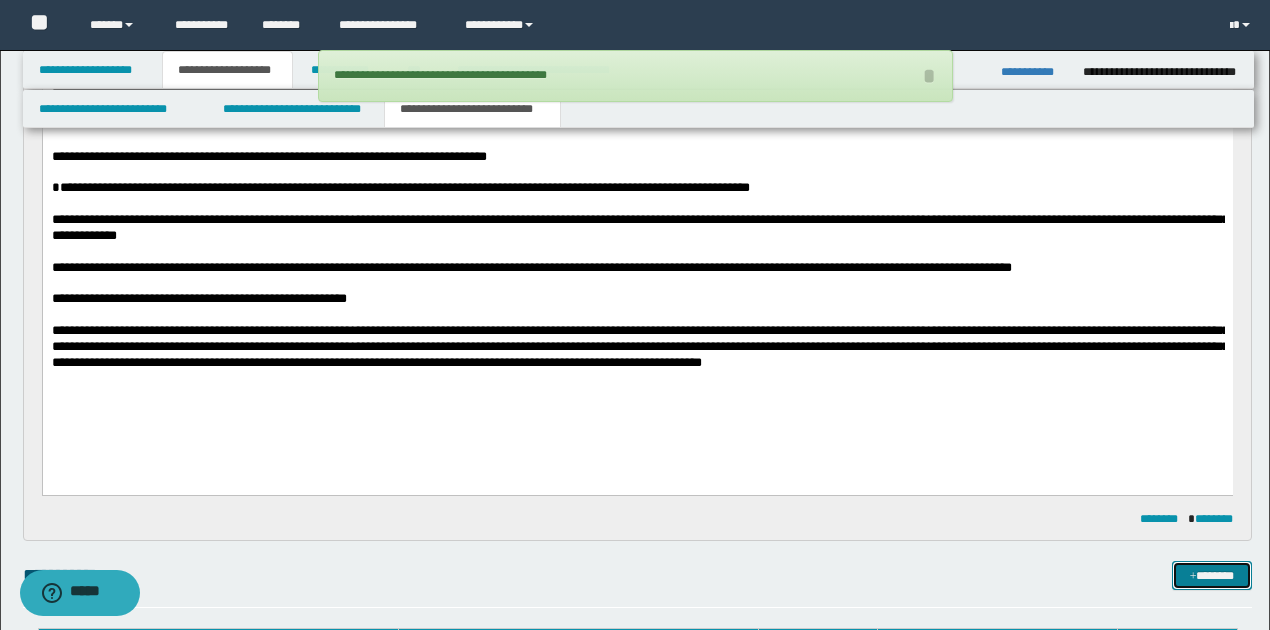 scroll, scrollTop: 666, scrollLeft: 0, axis: vertical 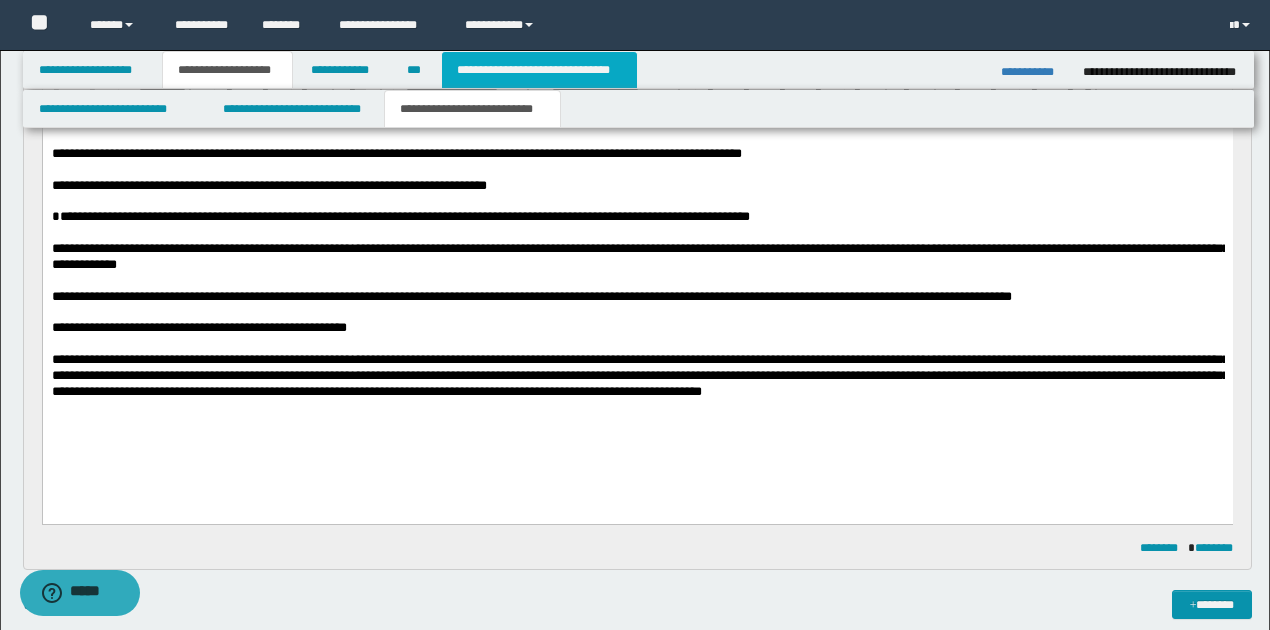 click on "**********" at bounding box center [539, 70] 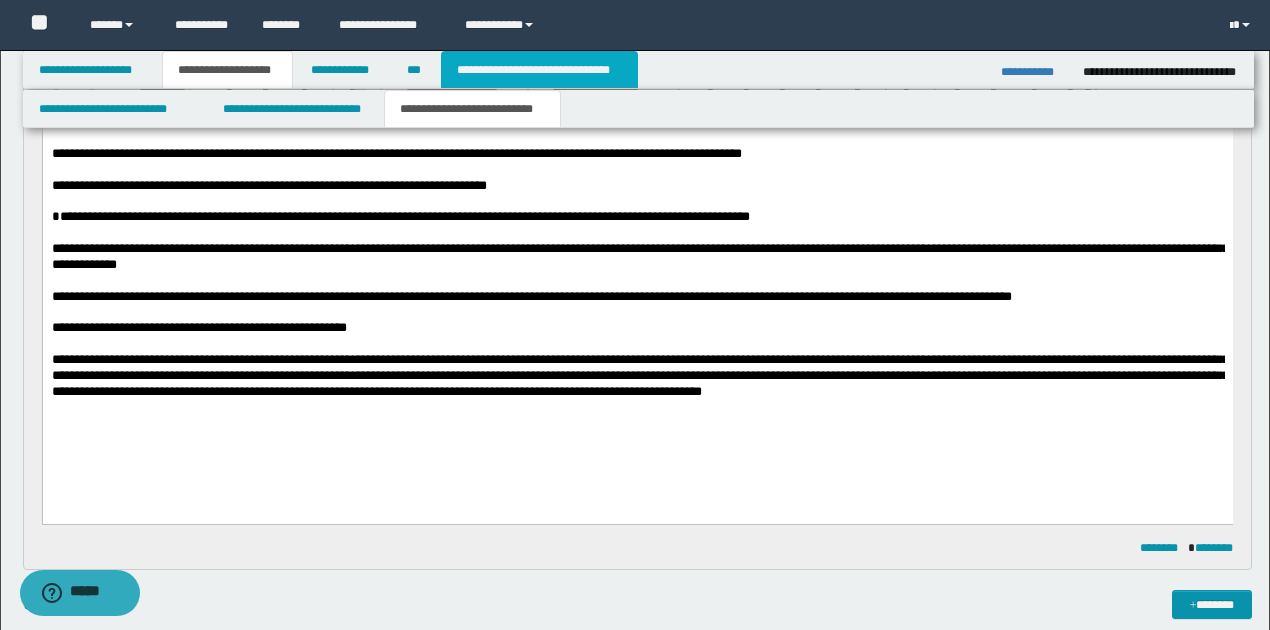type 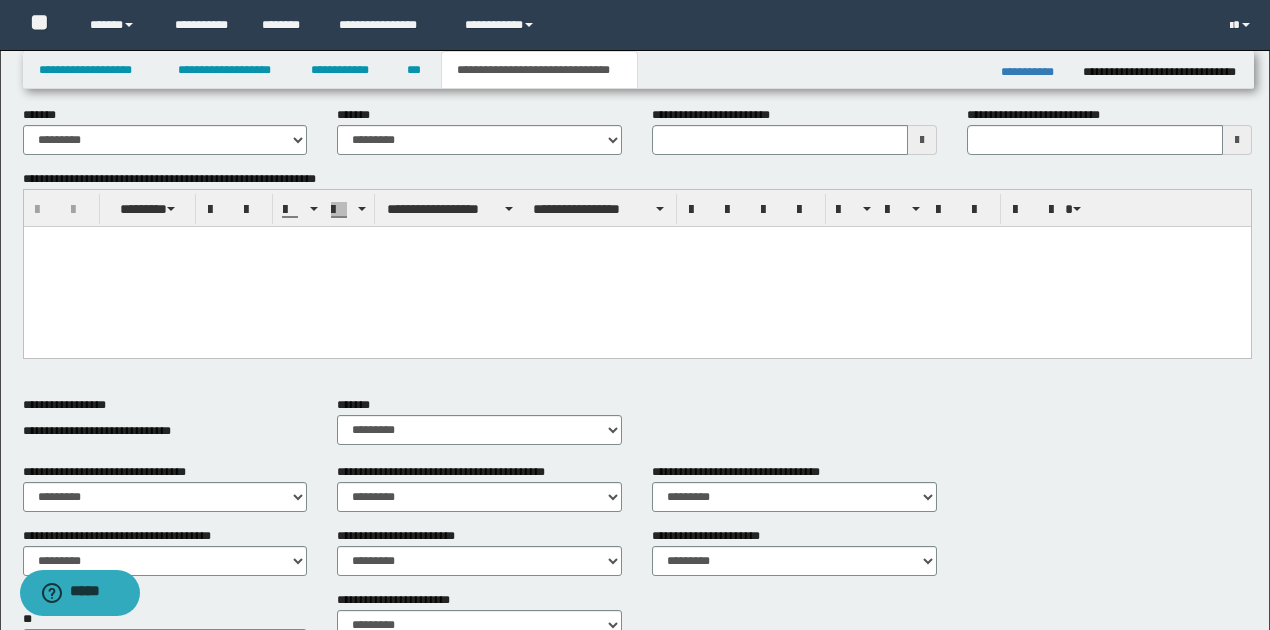 scroll, scrollTop: 436, scrollLeft: 0, axis: vertical 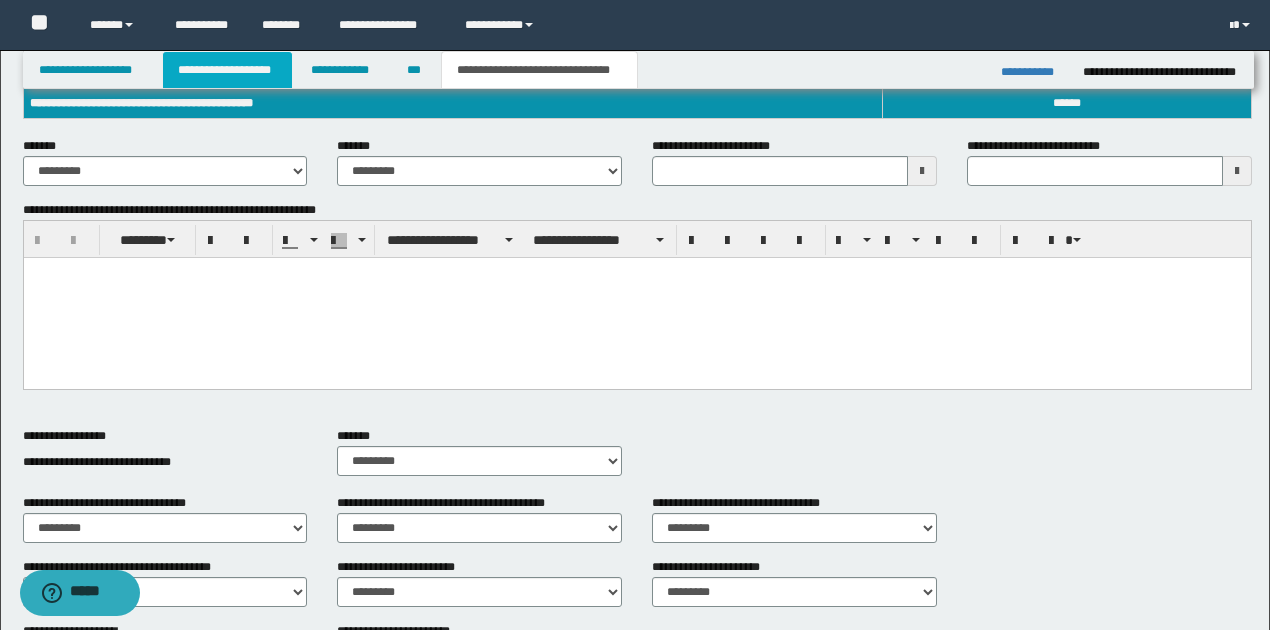 click on "**********" at bounding box center [227, 70] 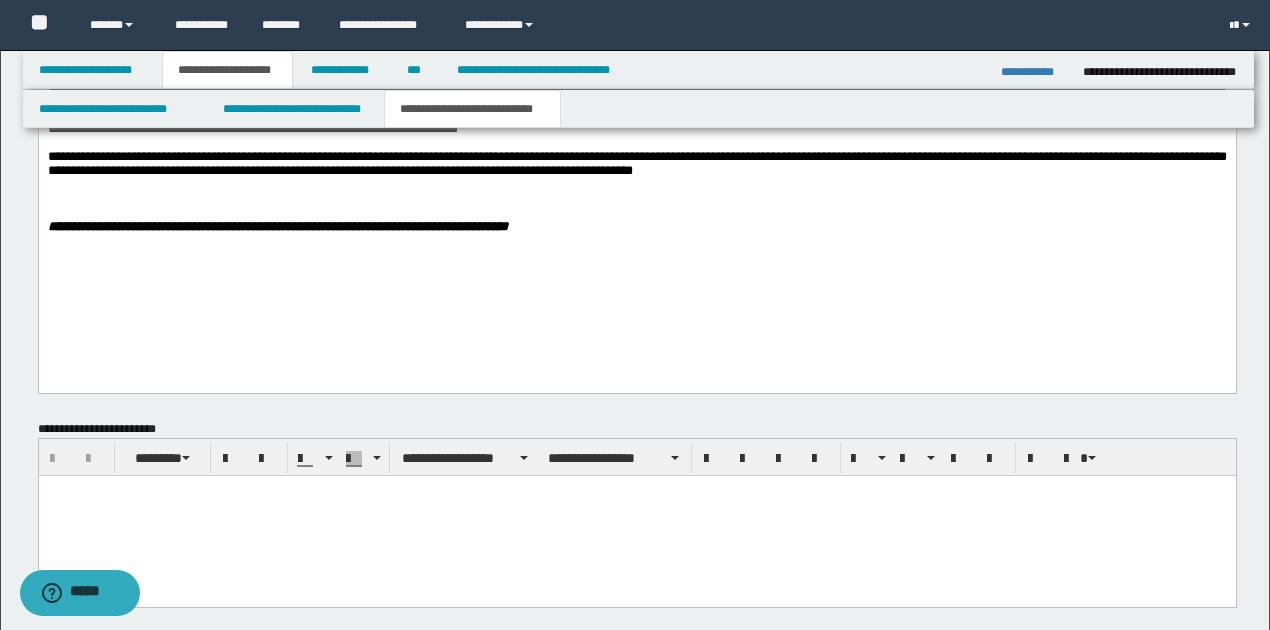 scroll, scrollTop: 1767, scrollLeft: 0, axis: vertical 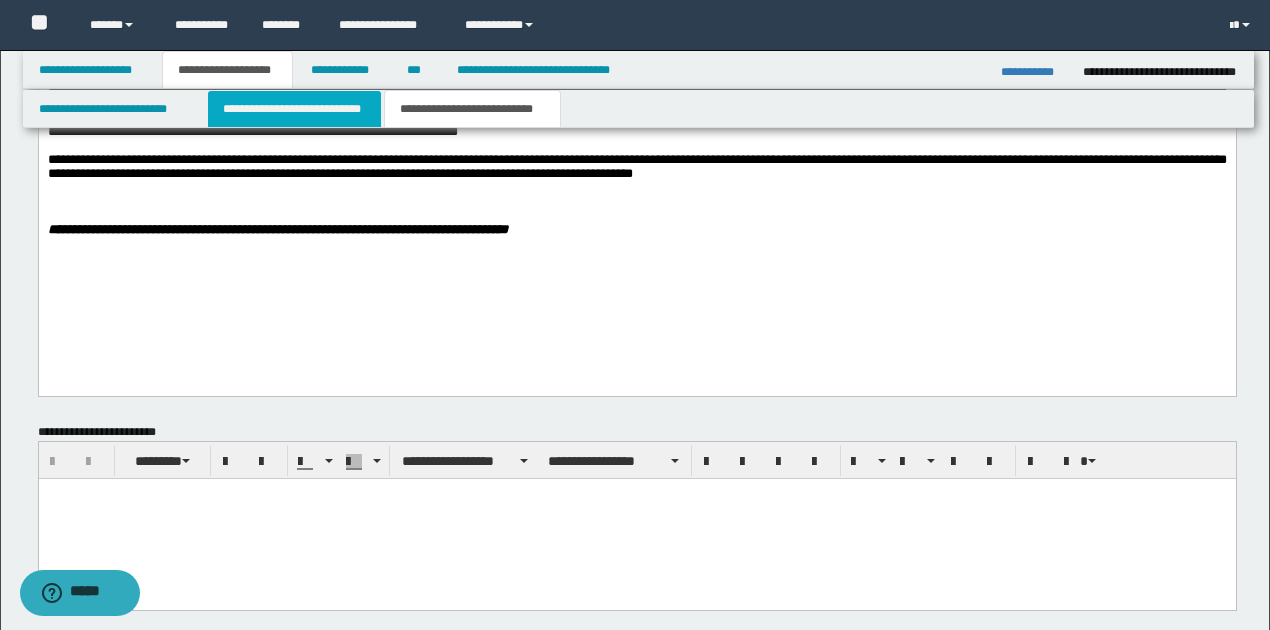 click on "**********" at bounding box center (294, 109) 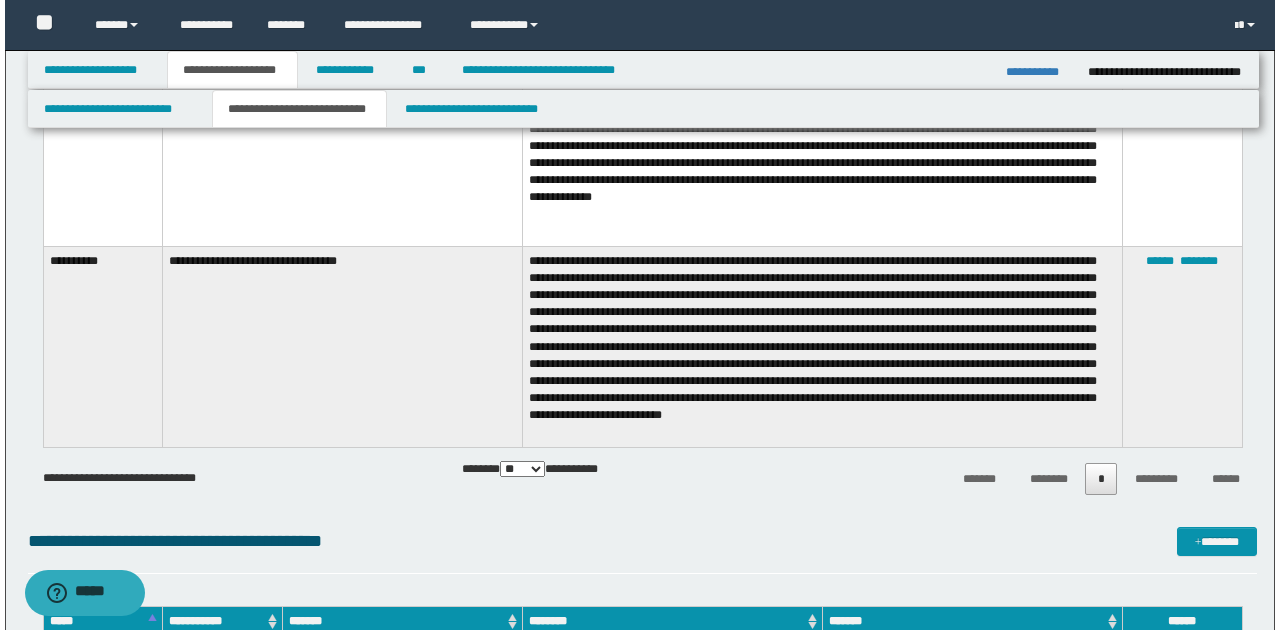 scroll, scrollTop: 4034, scrollLeft: 0, axis: vertical 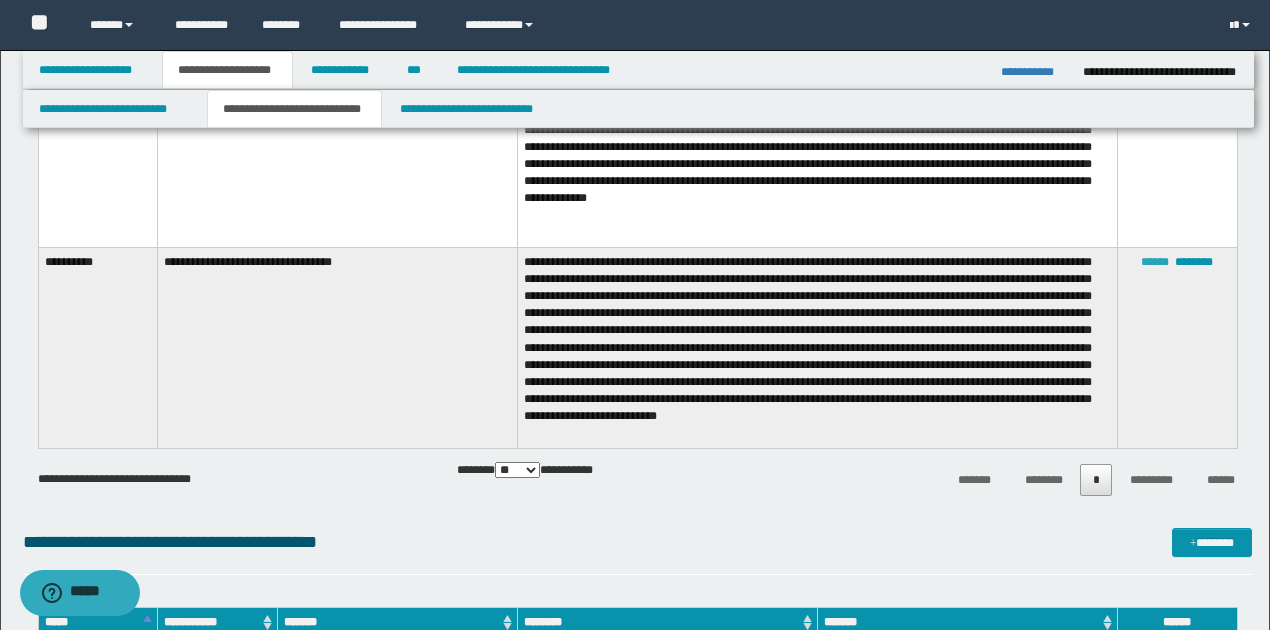 click on "******" at bounding box center [1155, 262] 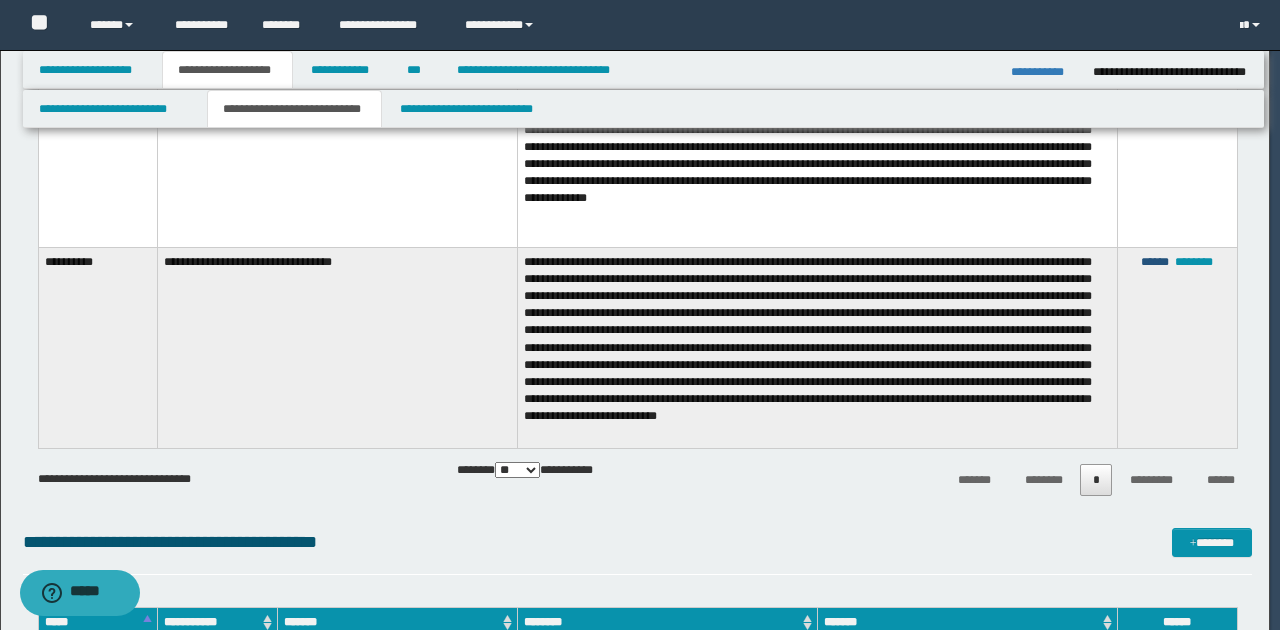 scroll, scrollTop: 108, scrollLeft: 0, axis: vertical 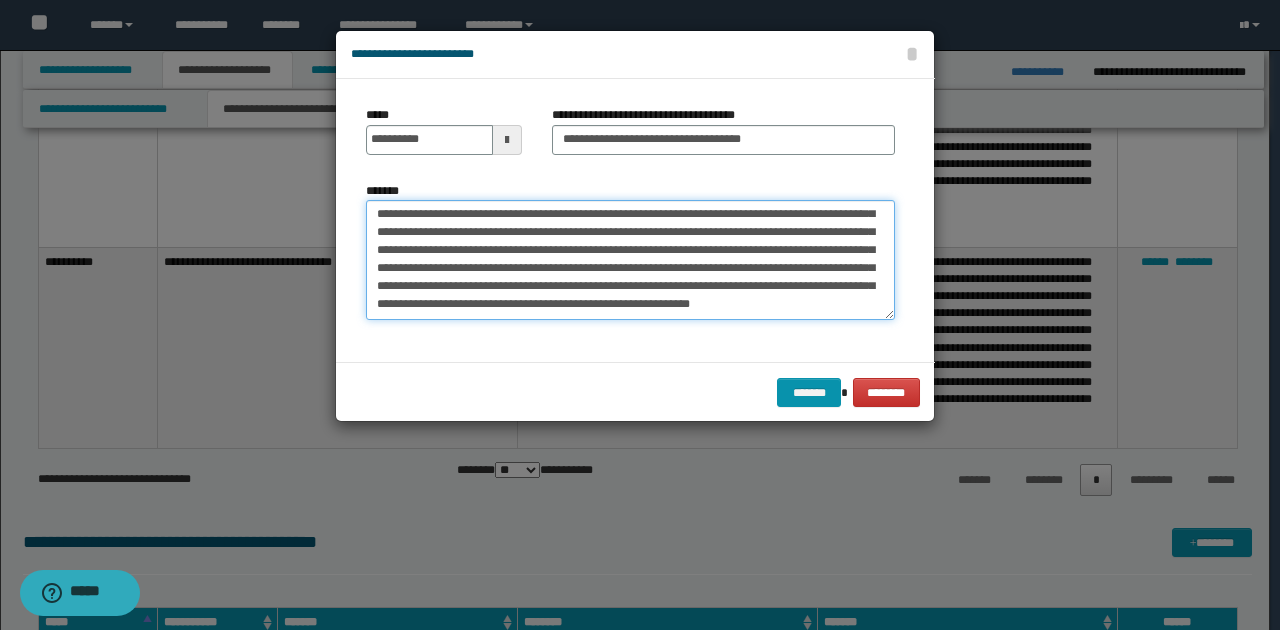 drag, startPoint x: 670, startPoint y: 246, endPoint x: 776, endPoint y: 316, distance: 127.02756 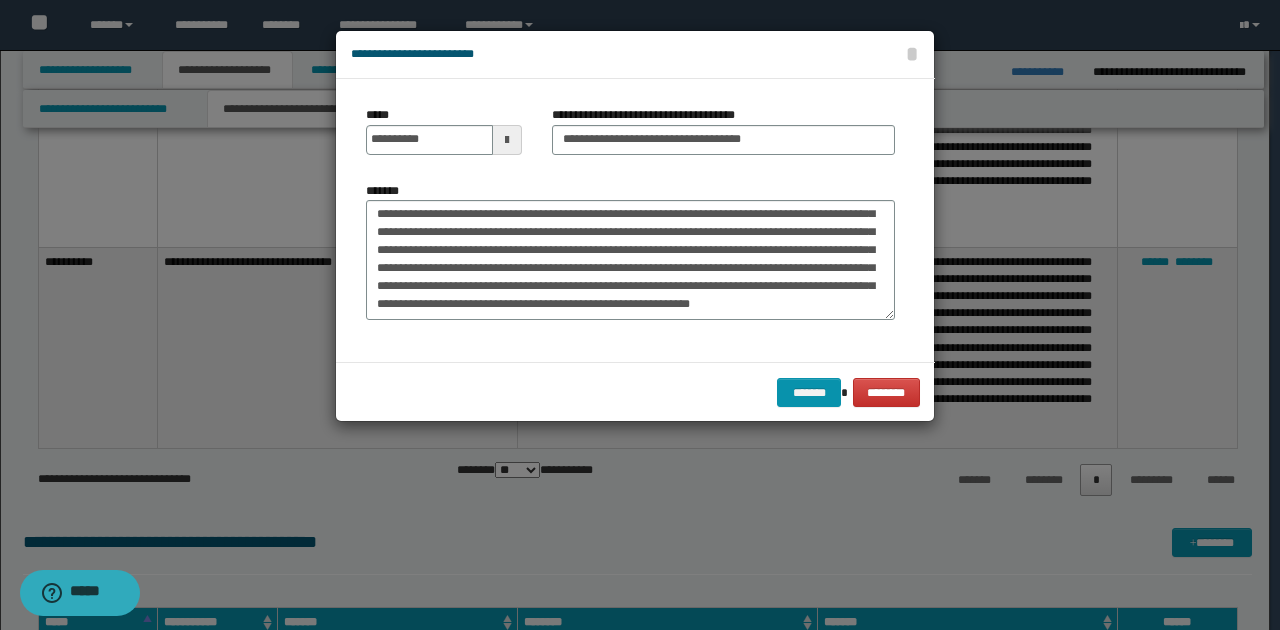 click on "**********" at bounding box center [630, 220] 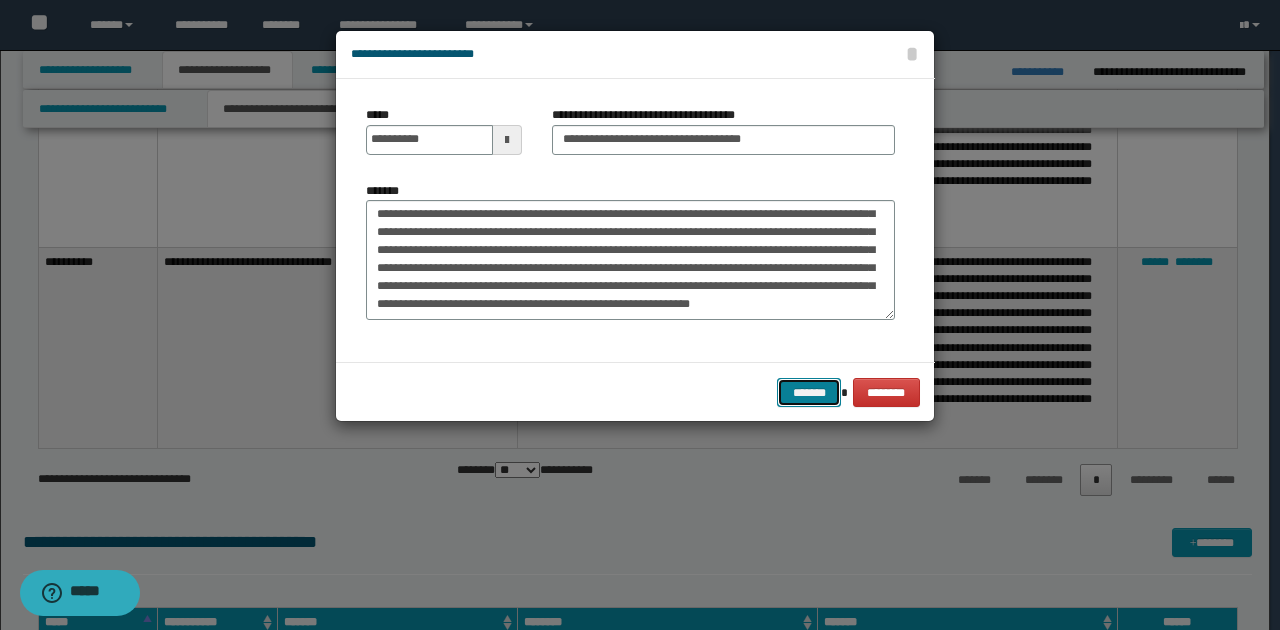 click on "*******" at bounding box center (809, 392) 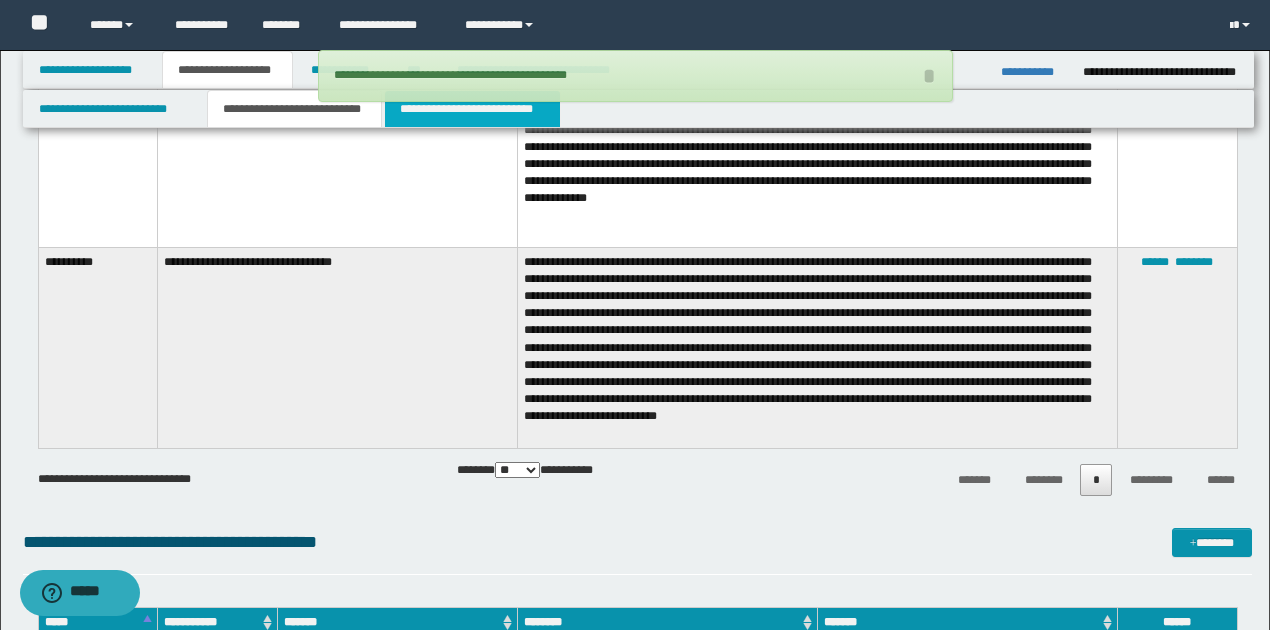 click on "**********" at bounding box center (472, 109) 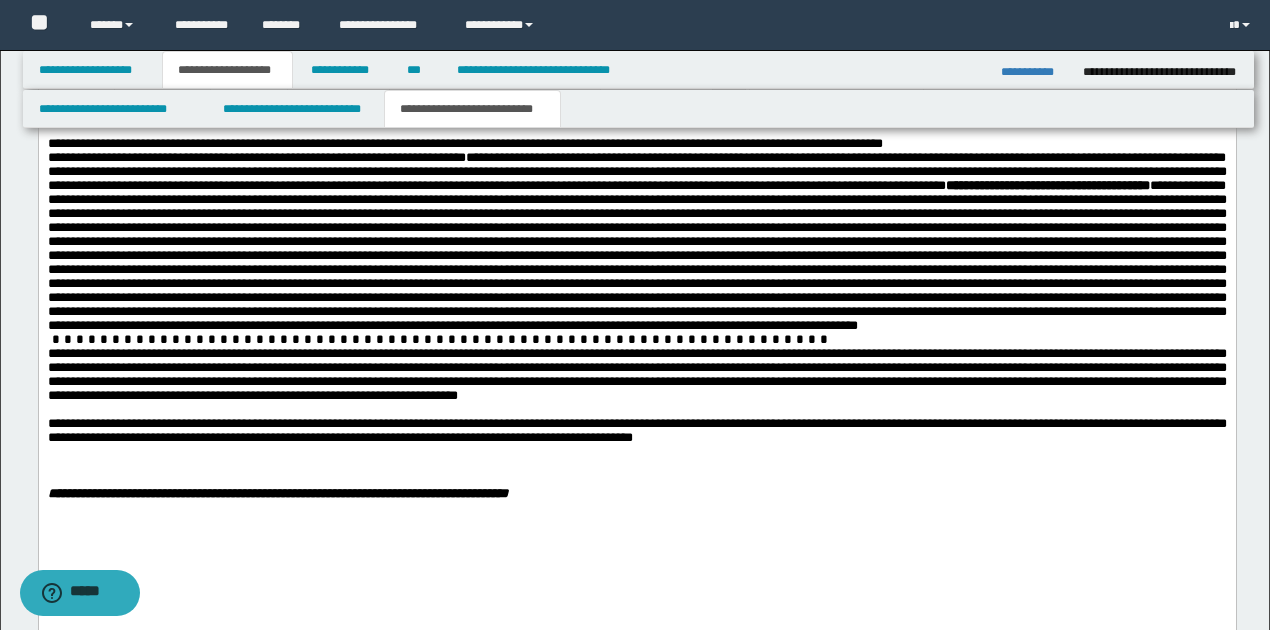 scroll, scrollTop: 1500, scrollLeft: 0, axis: vertical 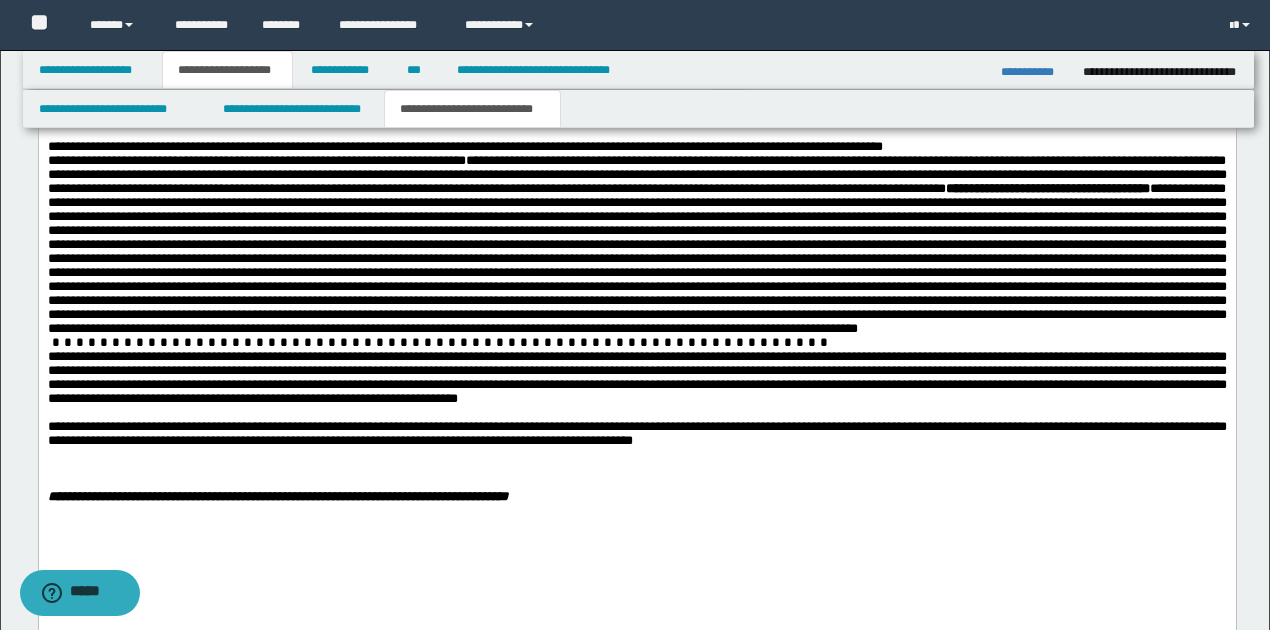 click on "**********" at bounding box center [636, 377] 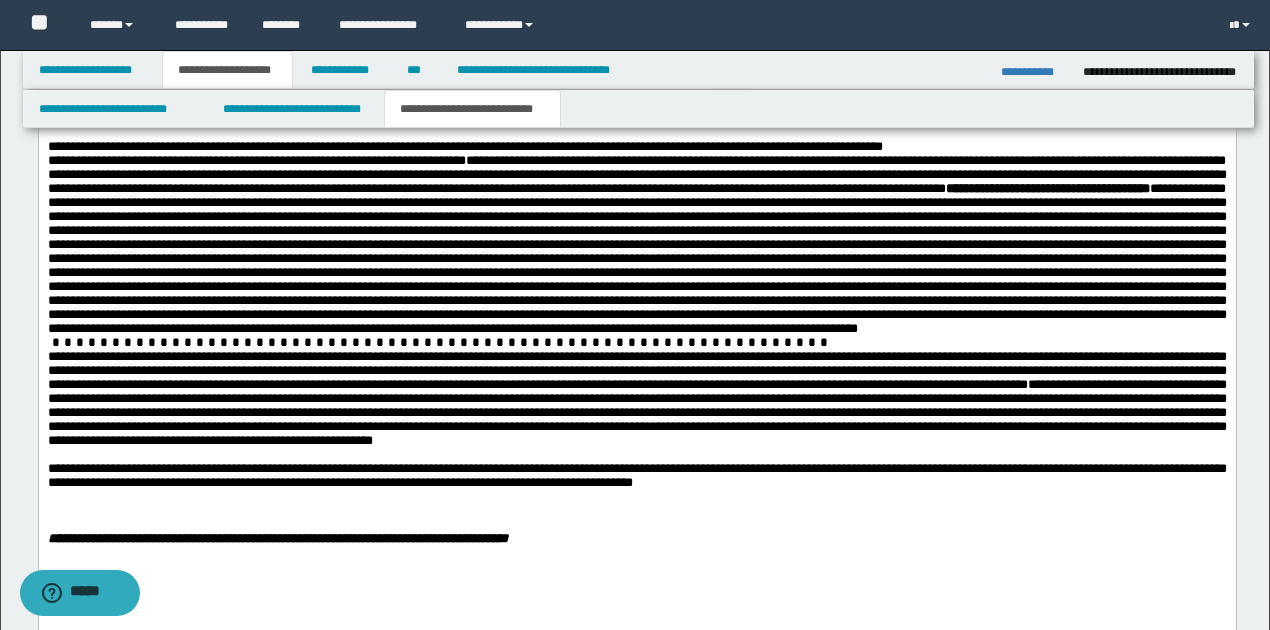 click on "**********" at bounding box center (636, 398) 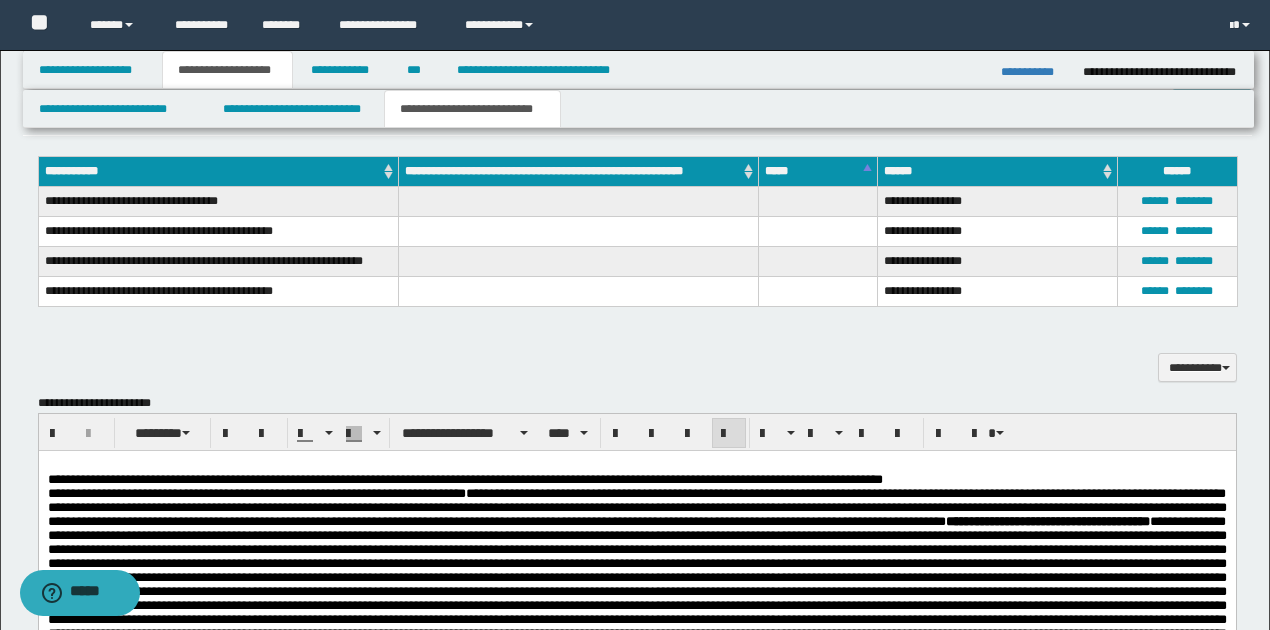 scroll, scrollTop: 1434, scrollLeft: 0, axis: vertical 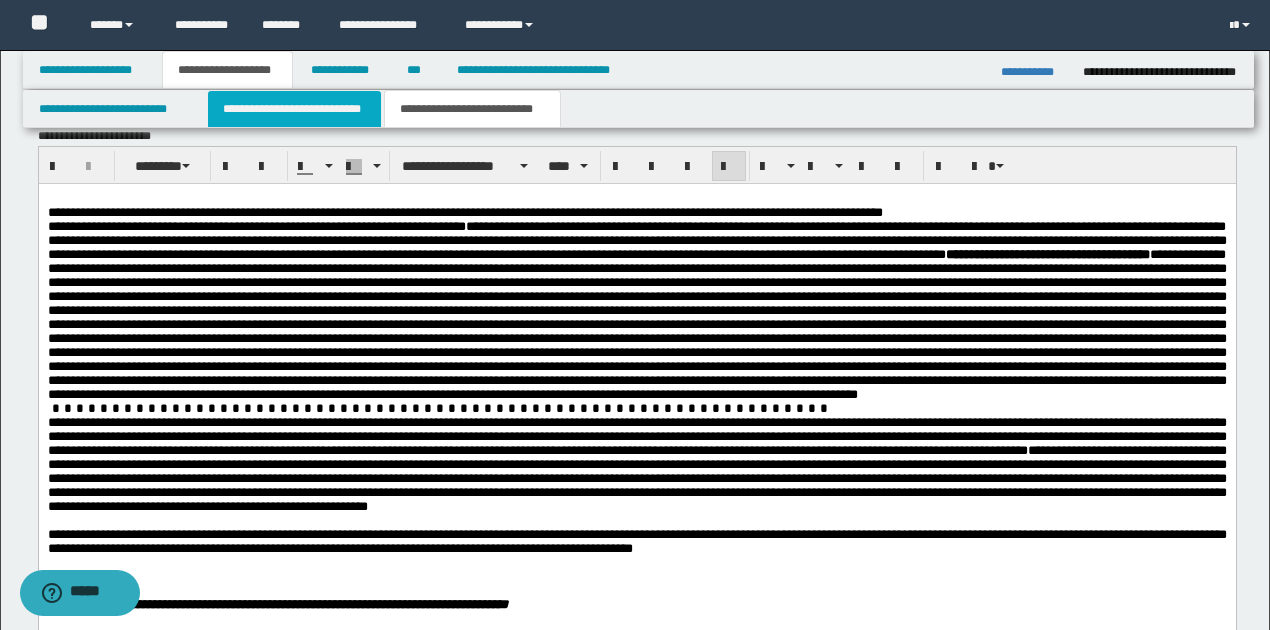 click on "**********" at bounding box center [294, 109] 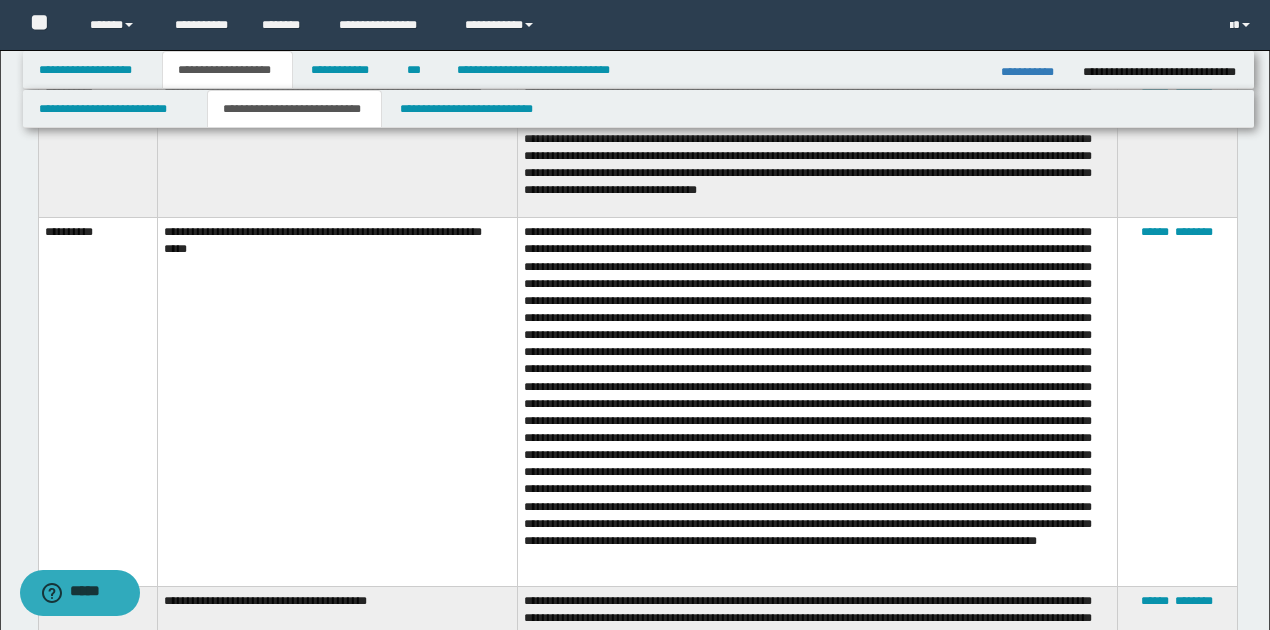 scroll, scrollTop: 2367, scrollLeft: 0, axis: vertical 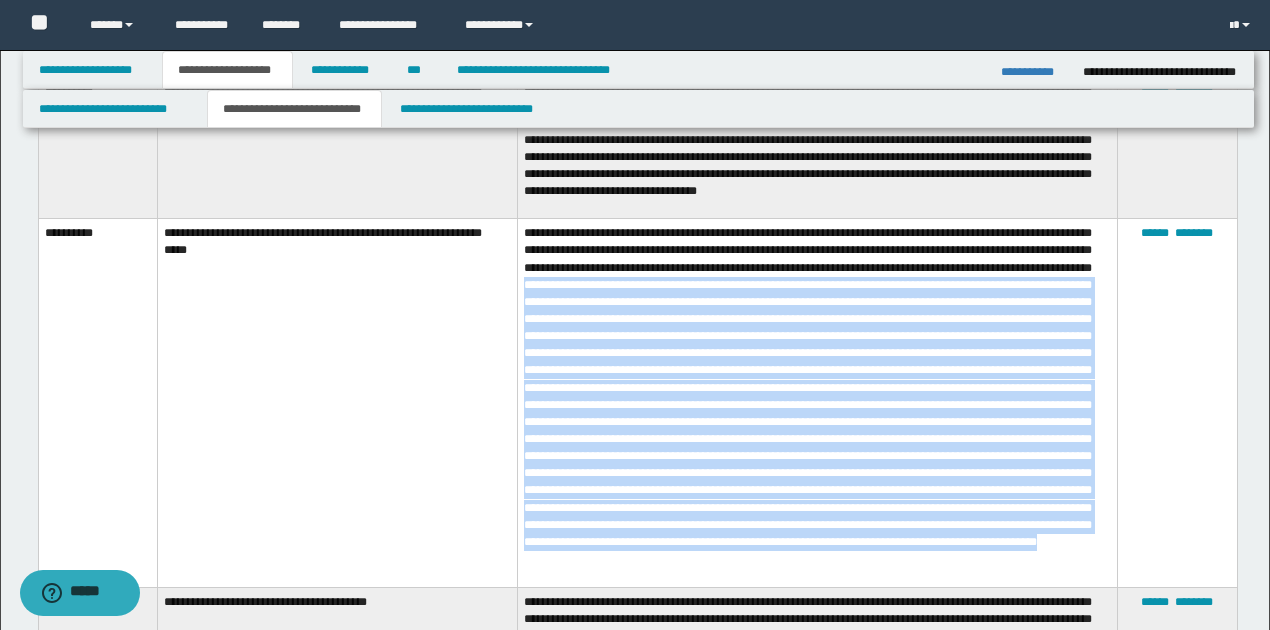 drag, startPoint x: 732, startPoint y: 286, endPoint x: 950, endPoint y: 579, distance: 365.2027 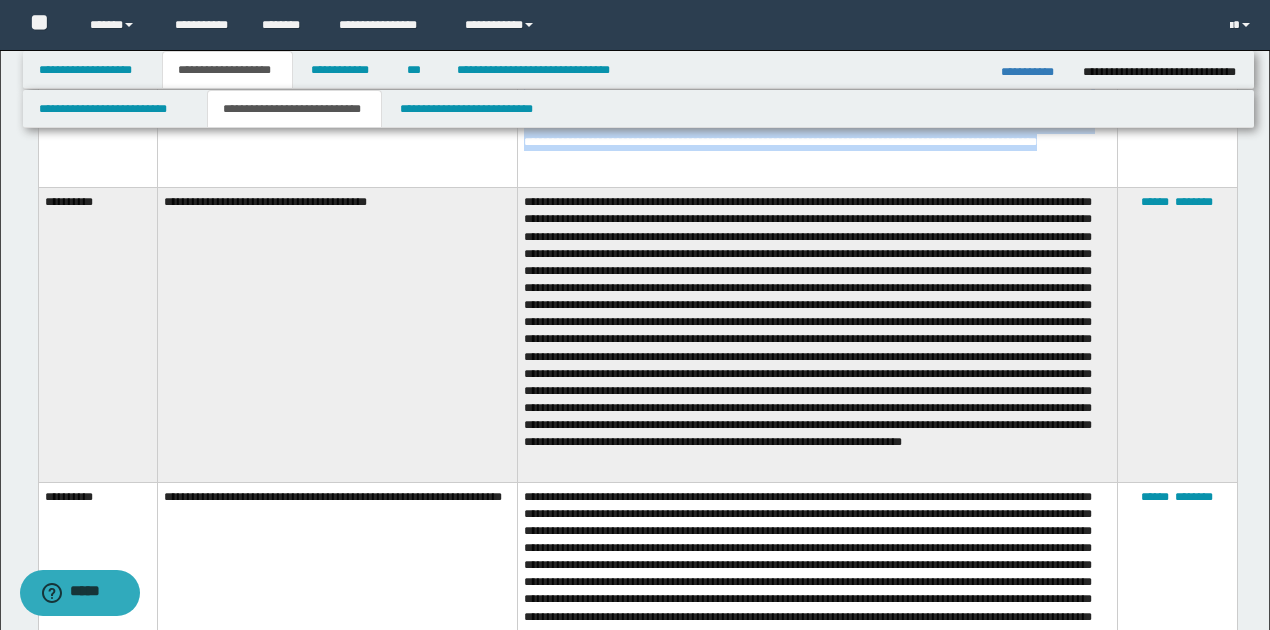scroll, scrollTop: 2700, scrollLeft: 0, axis: vertical 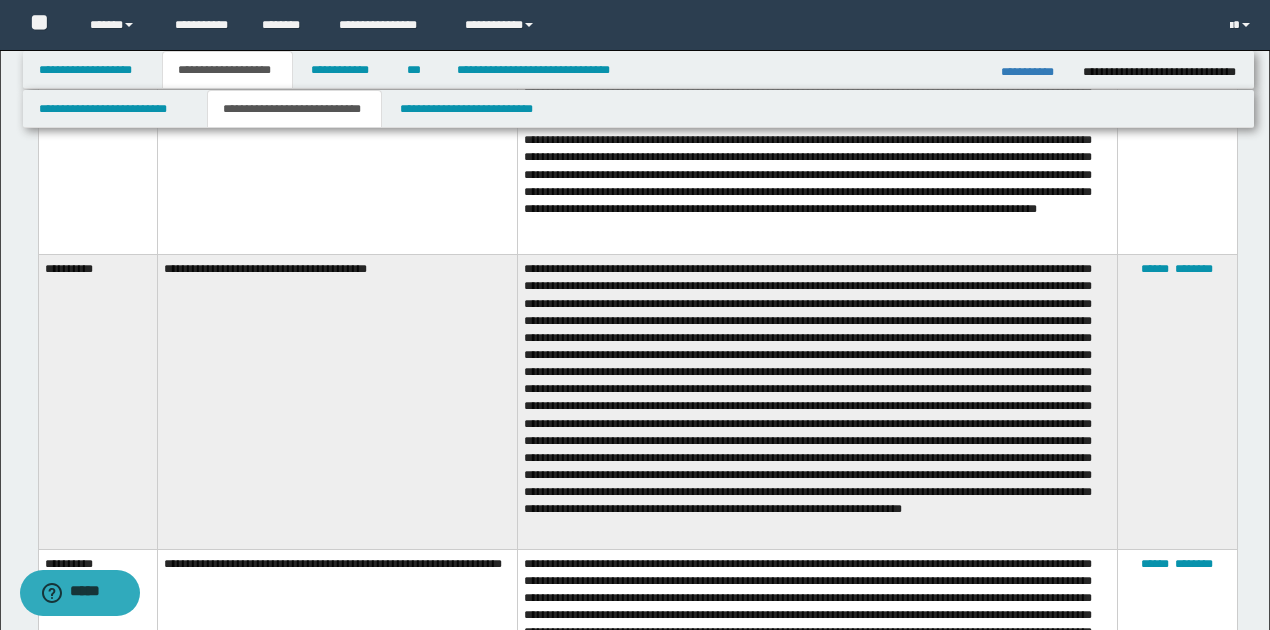 click at bounding box center [817, 402] 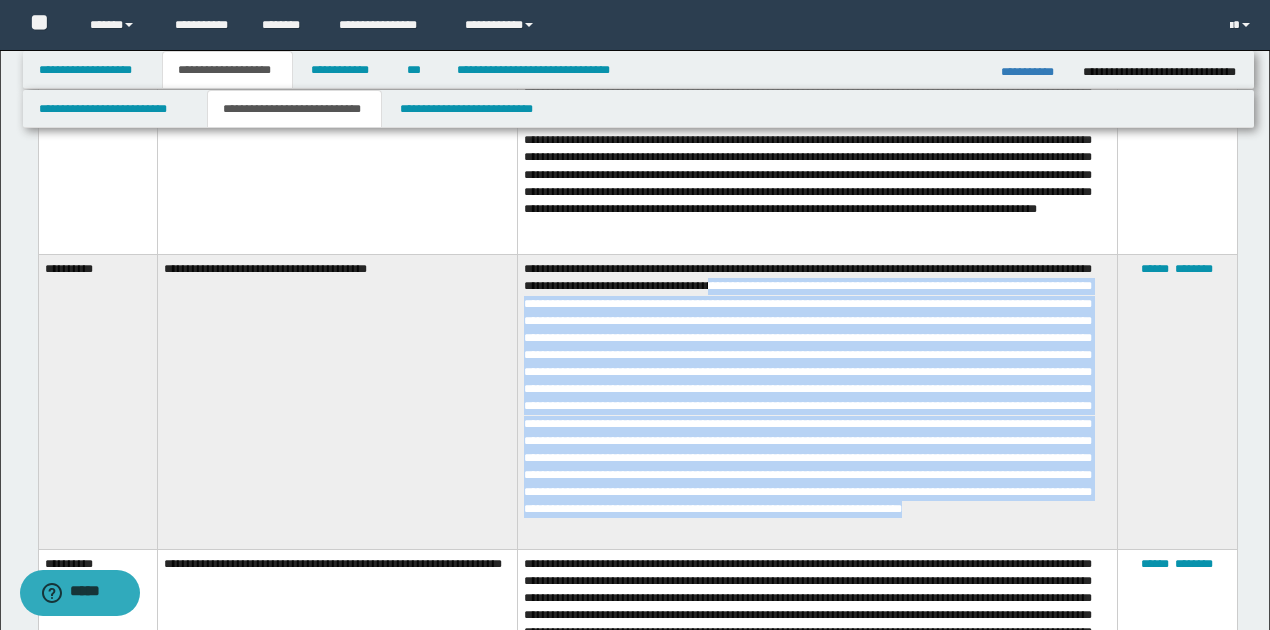 drag, startPoint x: 782, startPoint y: 300, endPoint x: 1022, endPoint y: 551, distance: 347.27655 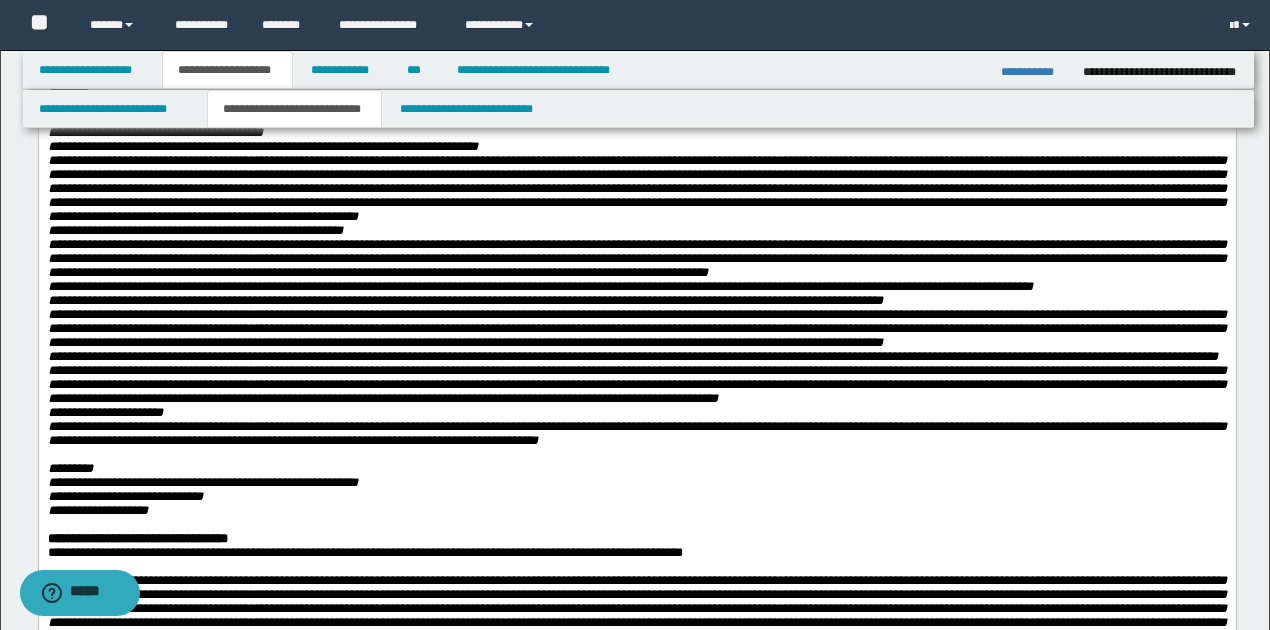 scroll, scrollTop: 466, scrollLeft: 0, axis: vertical 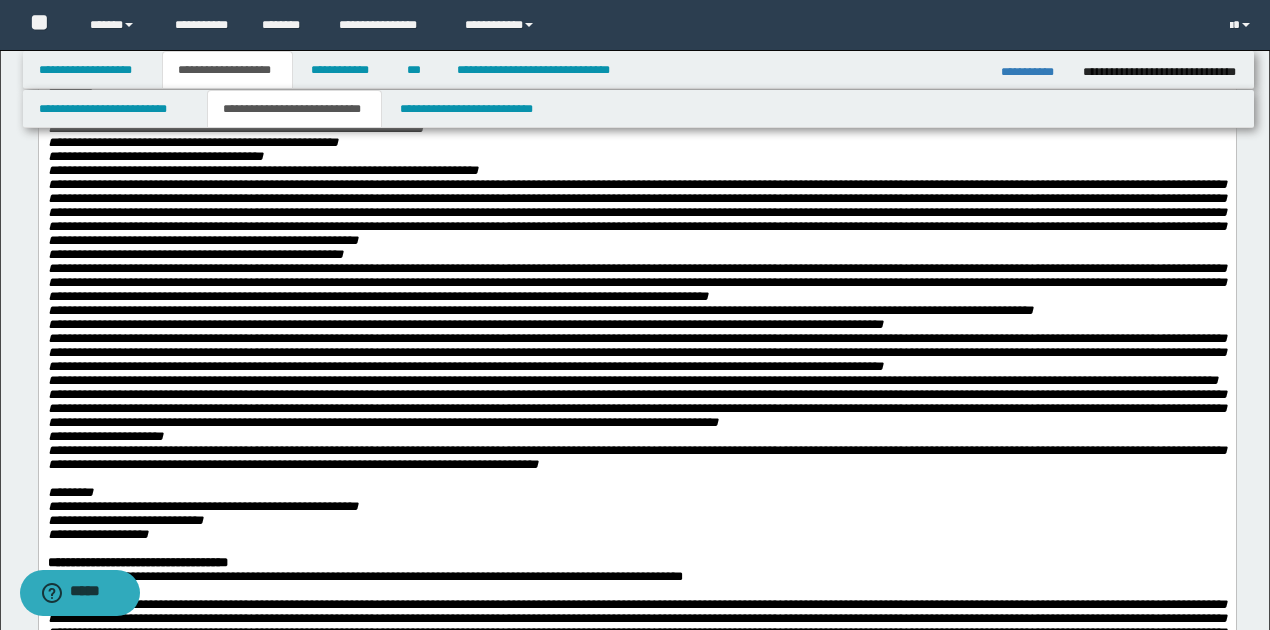 click on "**********" at bounding box center [539, 310] 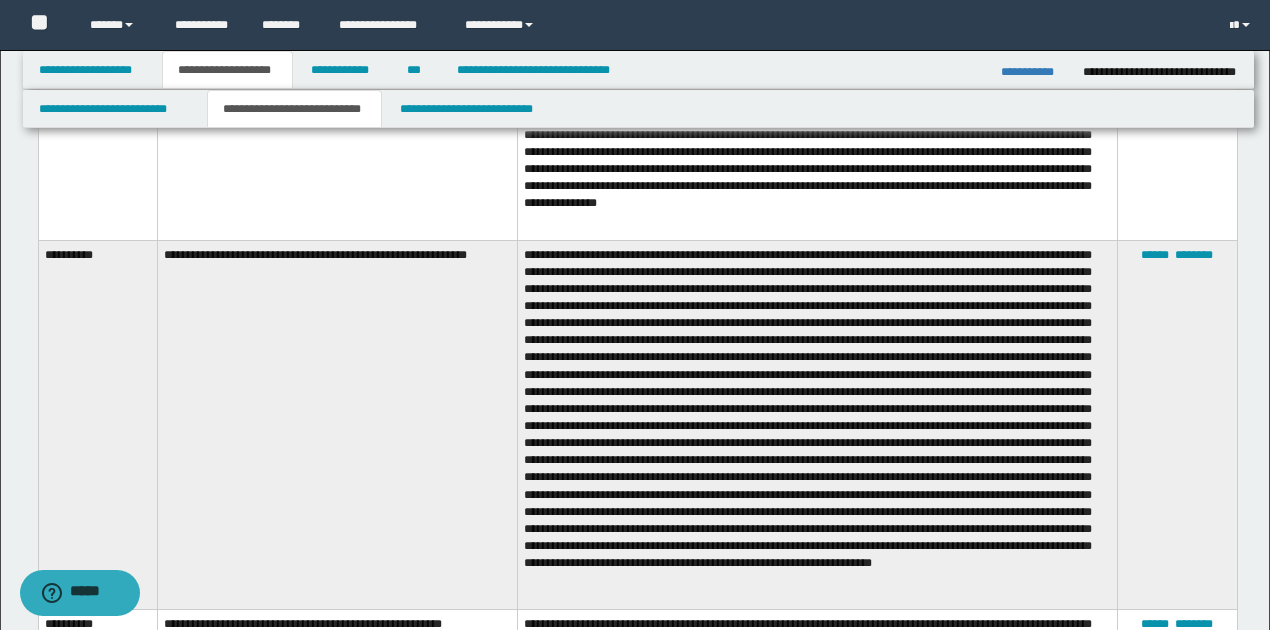 scroll, scrollTop: 3266, scrollLeft: 0, axis: vertical 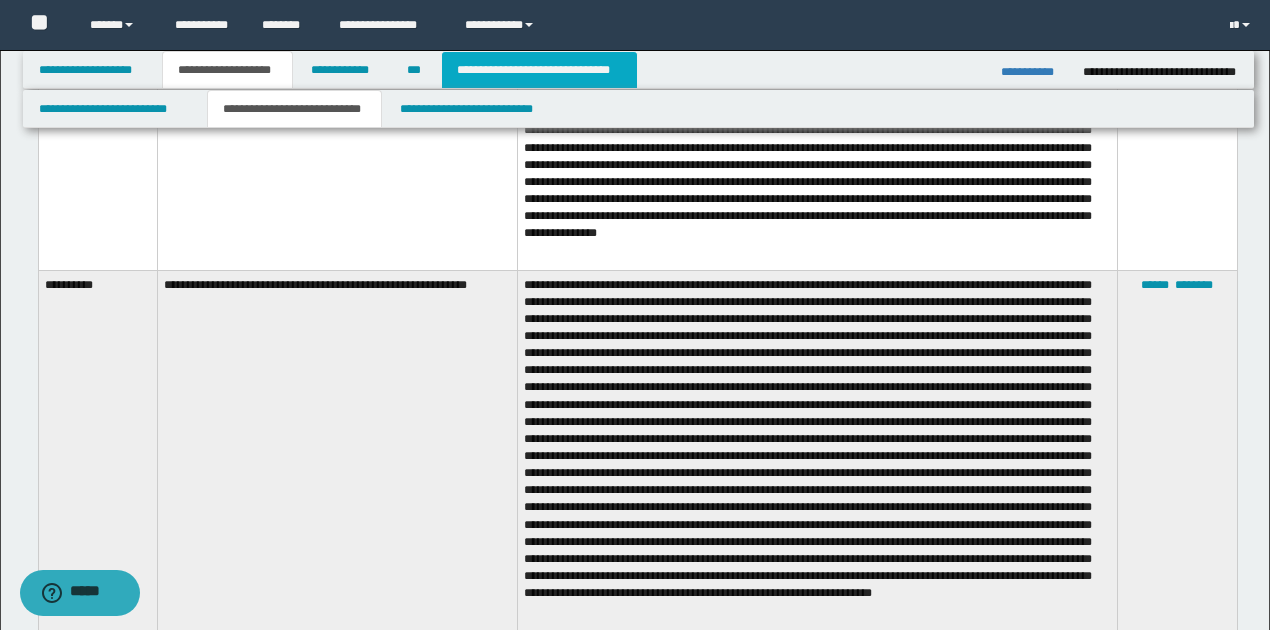 click on "**********" at bounding box center [539, 70] 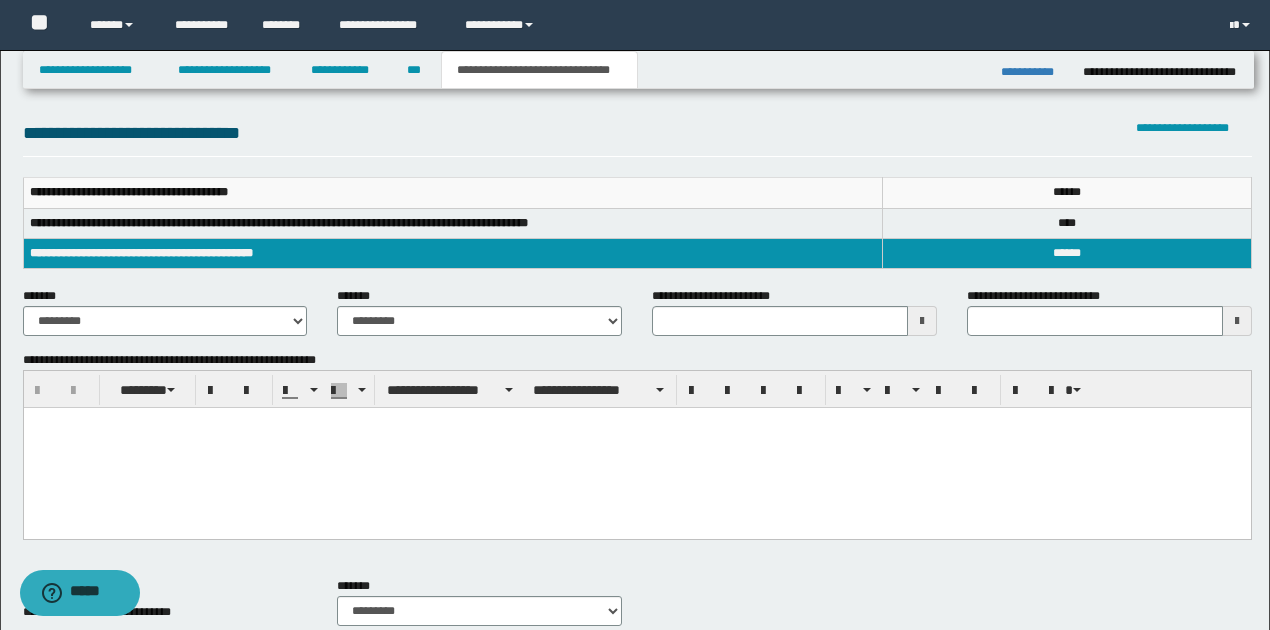 scroll, scrollTop: 284, scrollLeft: 0, axis: vertical 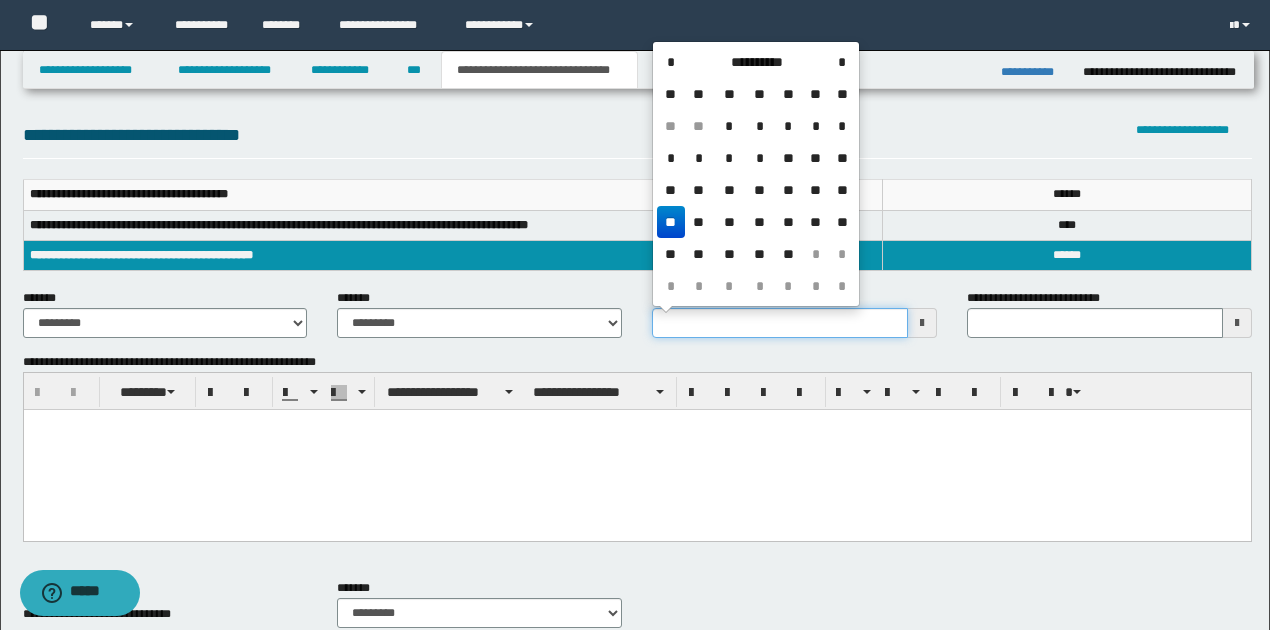 click on "**********" at bounding box center (780, 323) 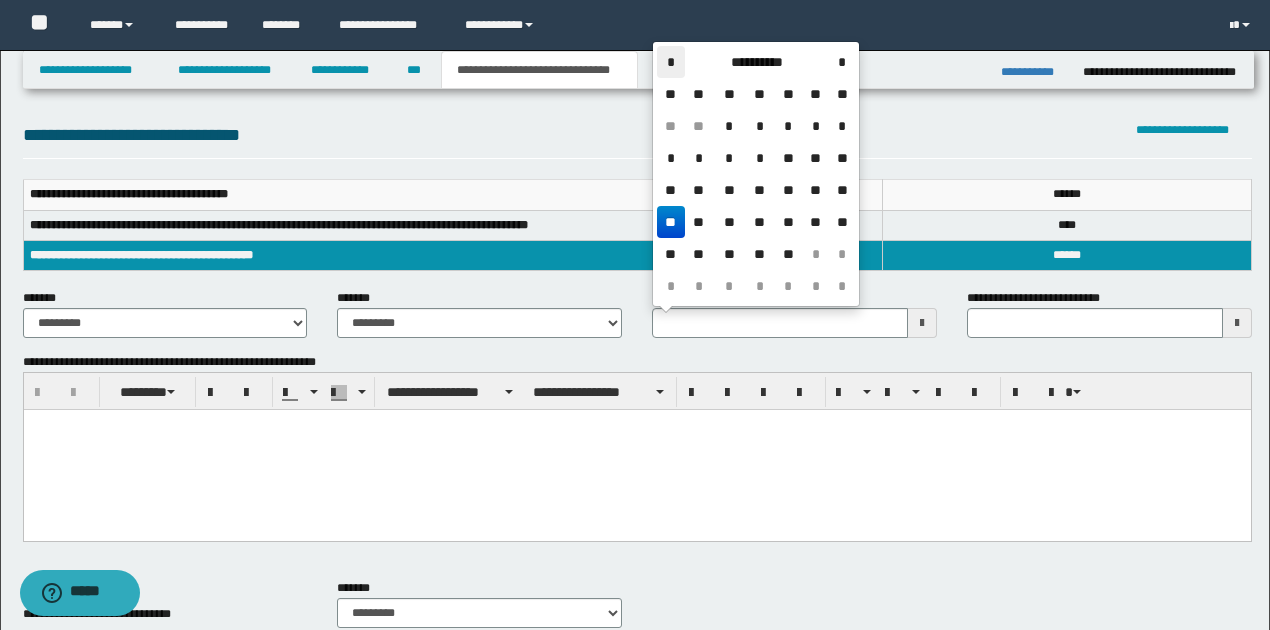 click on "*" at bounding box center (671, 62) 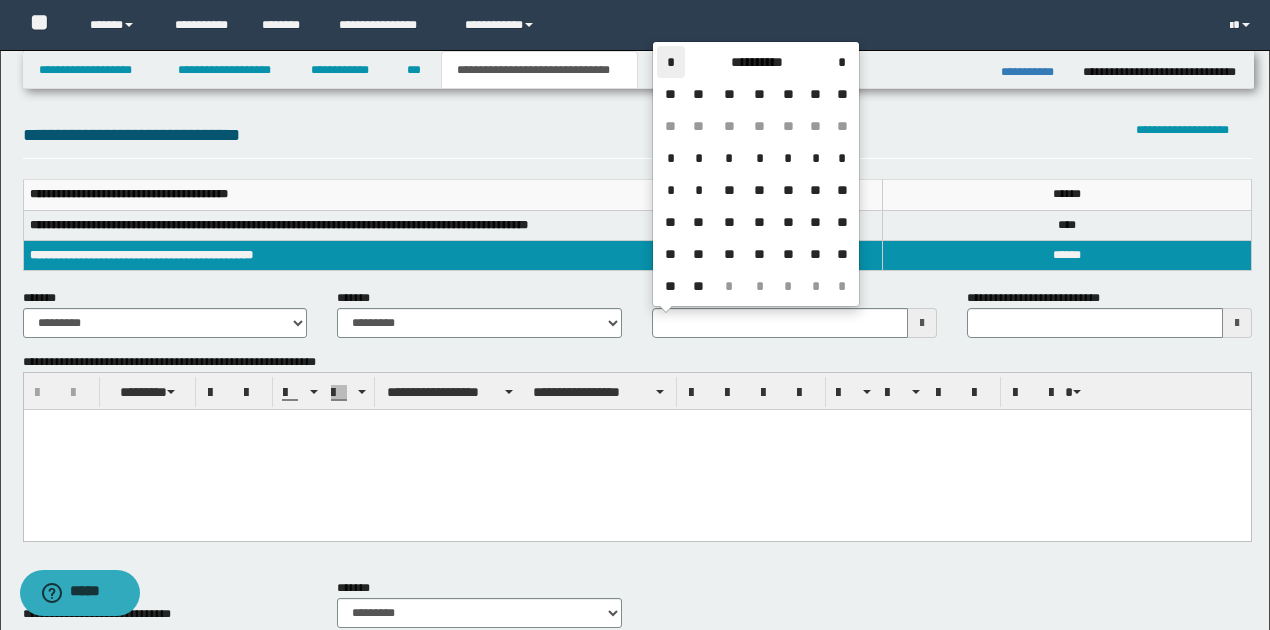click on "*" at bounding box center (671, 62) 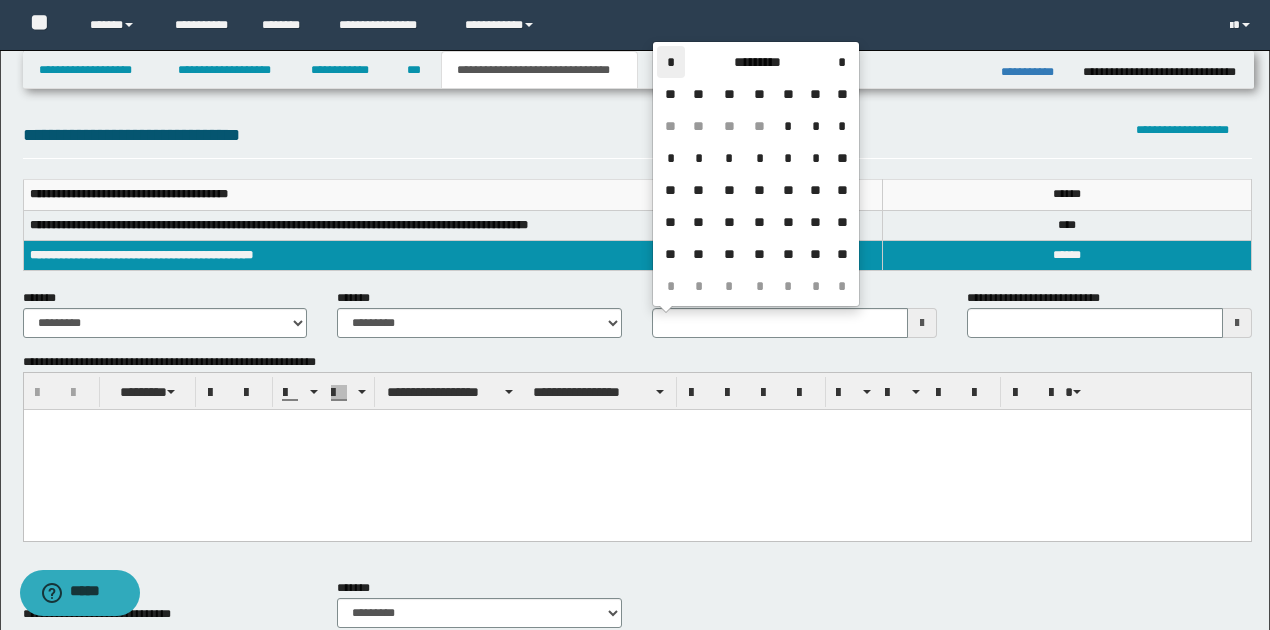click on "*" at bounding box center [671, 62] 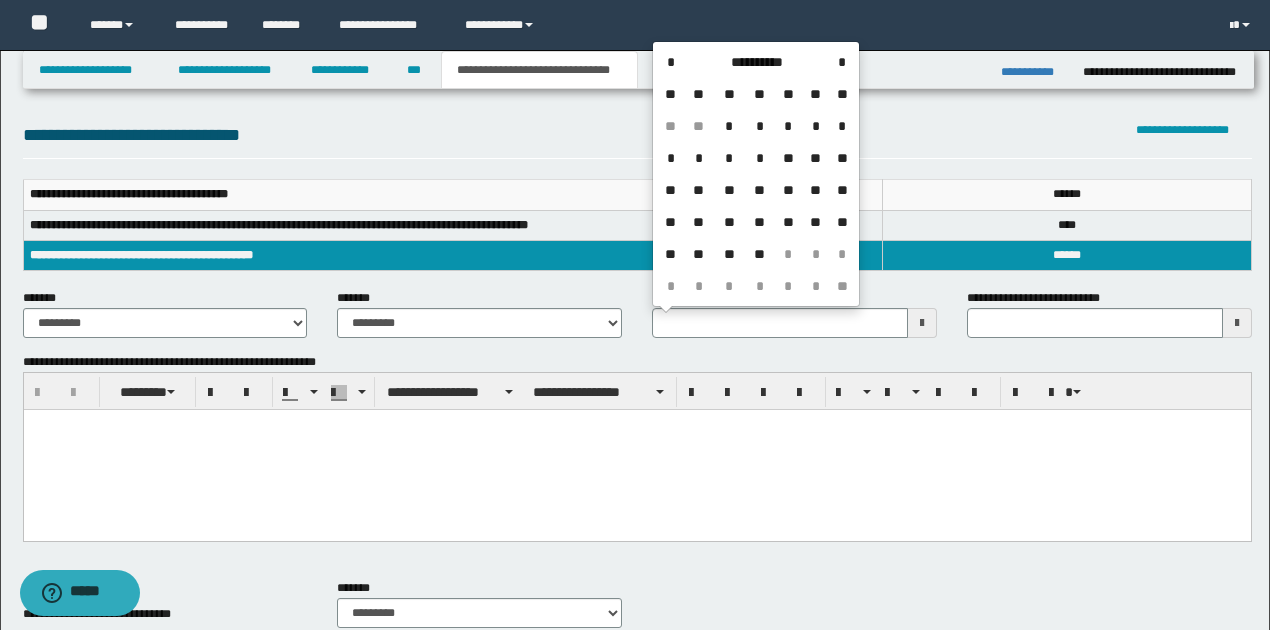 click on "**" at bounding box center [699, 254] 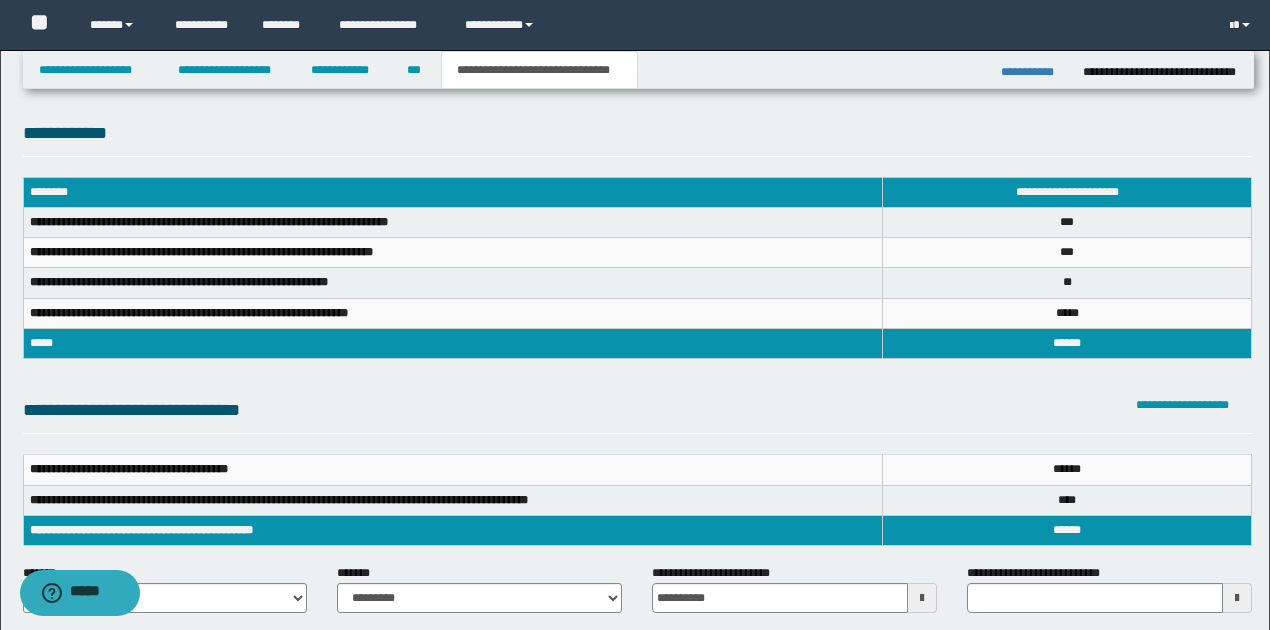 scroll, scrollTop: 0, scrollLeft: 0, axis: both 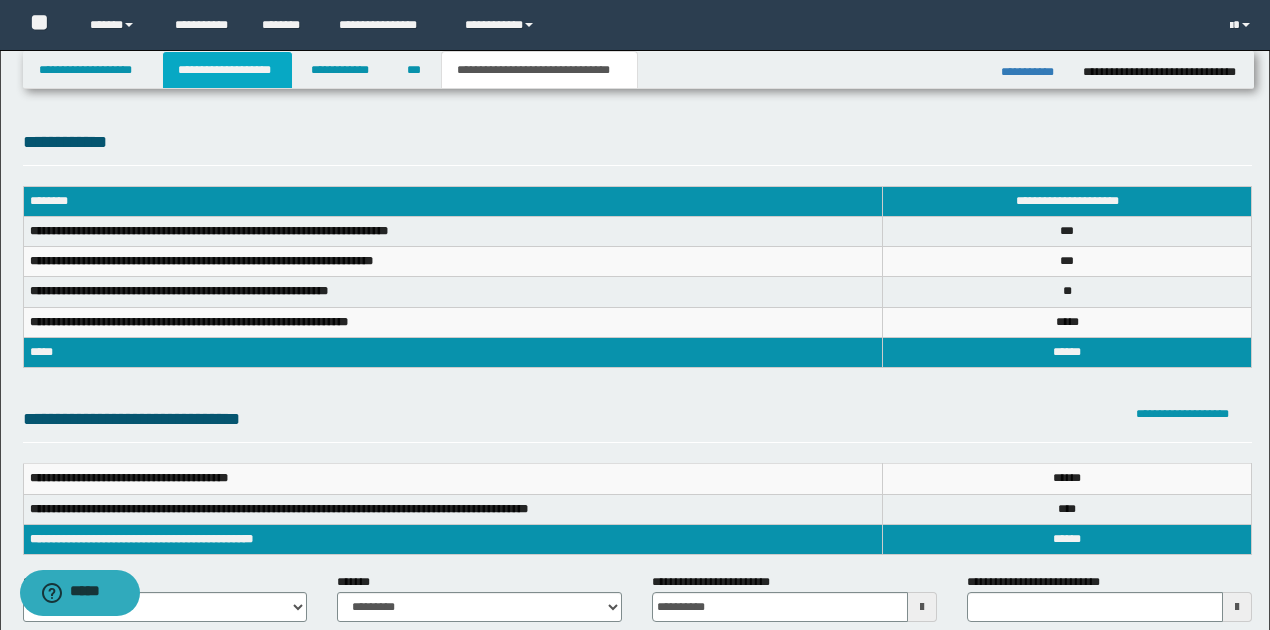 click on "**********" at bounding box center (227, 70) 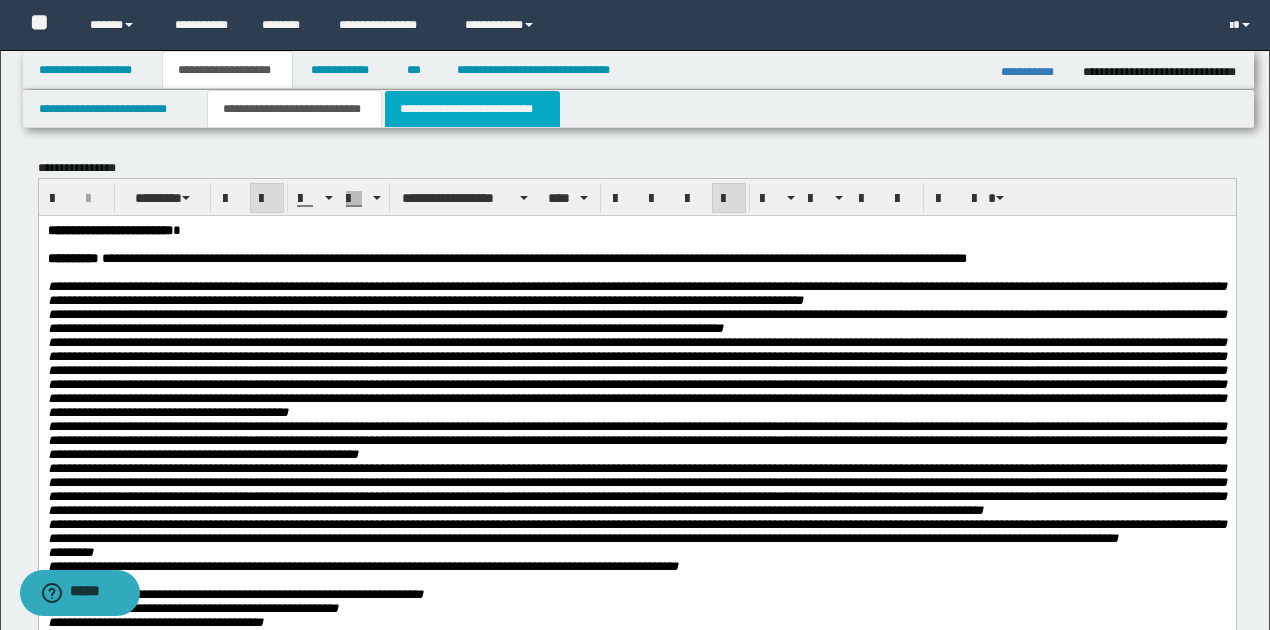 click on "**********" at bounding box center [472, 109] 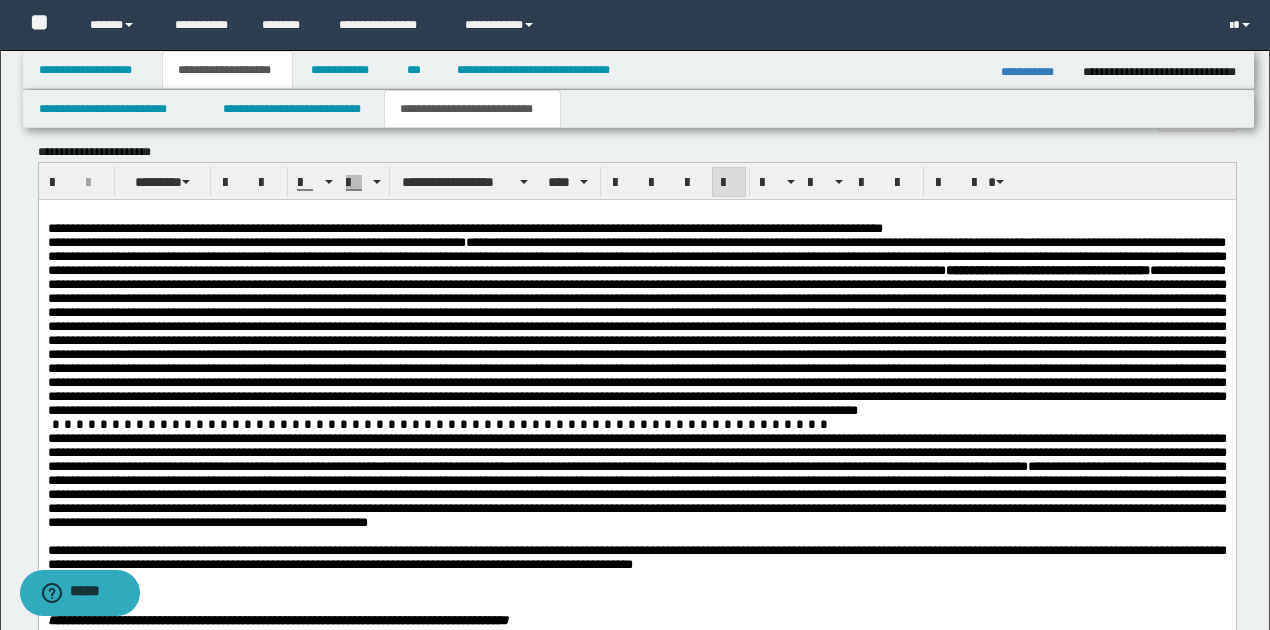 scroll, scrollTop: 1466, scrollLeft: 0, axis: vertical 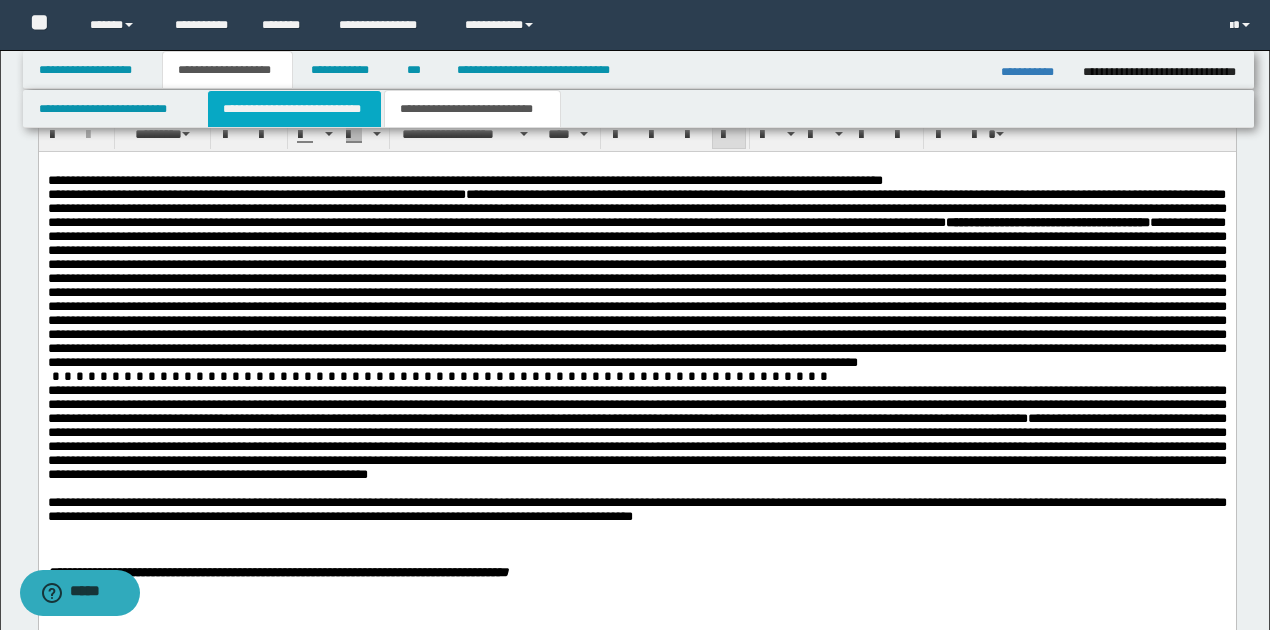 click on "**********" at bounding box center (294, 109) 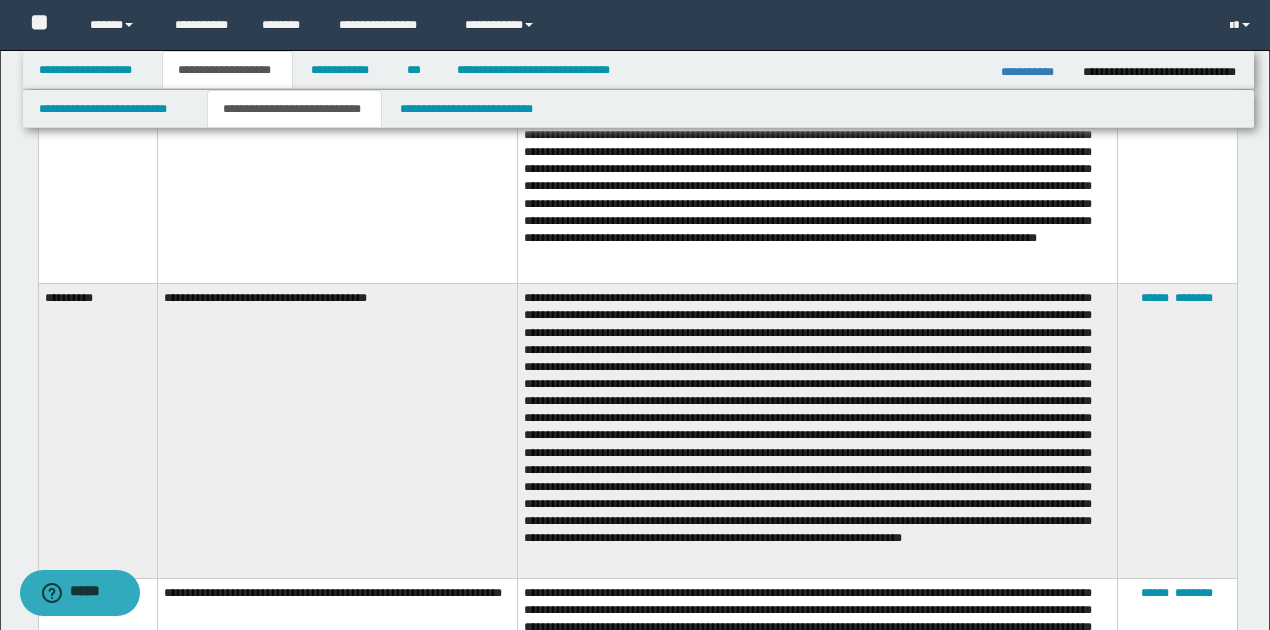 scroll, scrollTop: 2733, scrollLeft: 0, axis: vertical 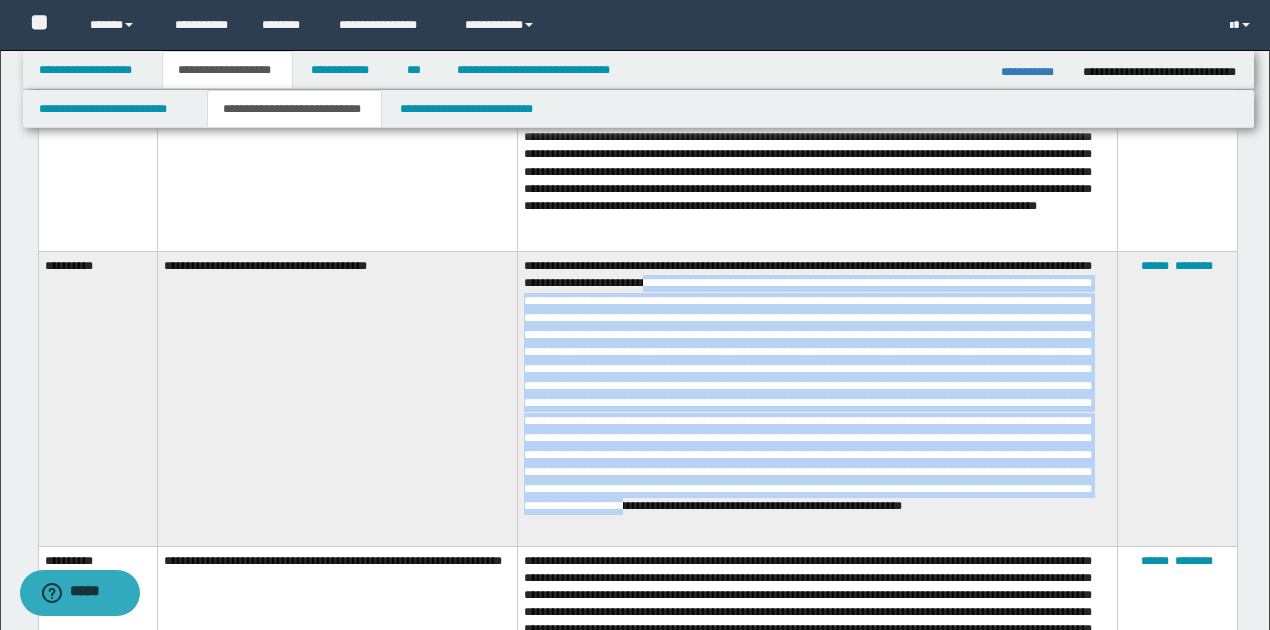 drag, startPoint x: 706, startPoint y: 288, endPoint x: 870, endPoint y: 538, distance: 298.99164 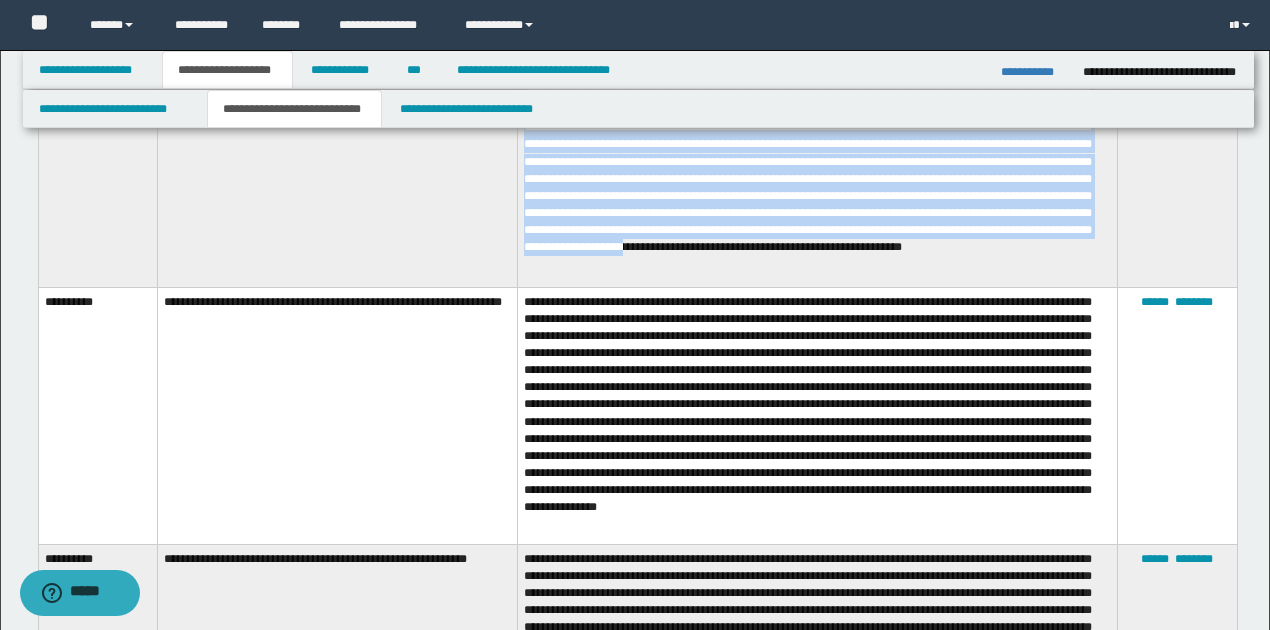 scroll, scrollTop: 3000, scrollLeft: 0, axis: vertical 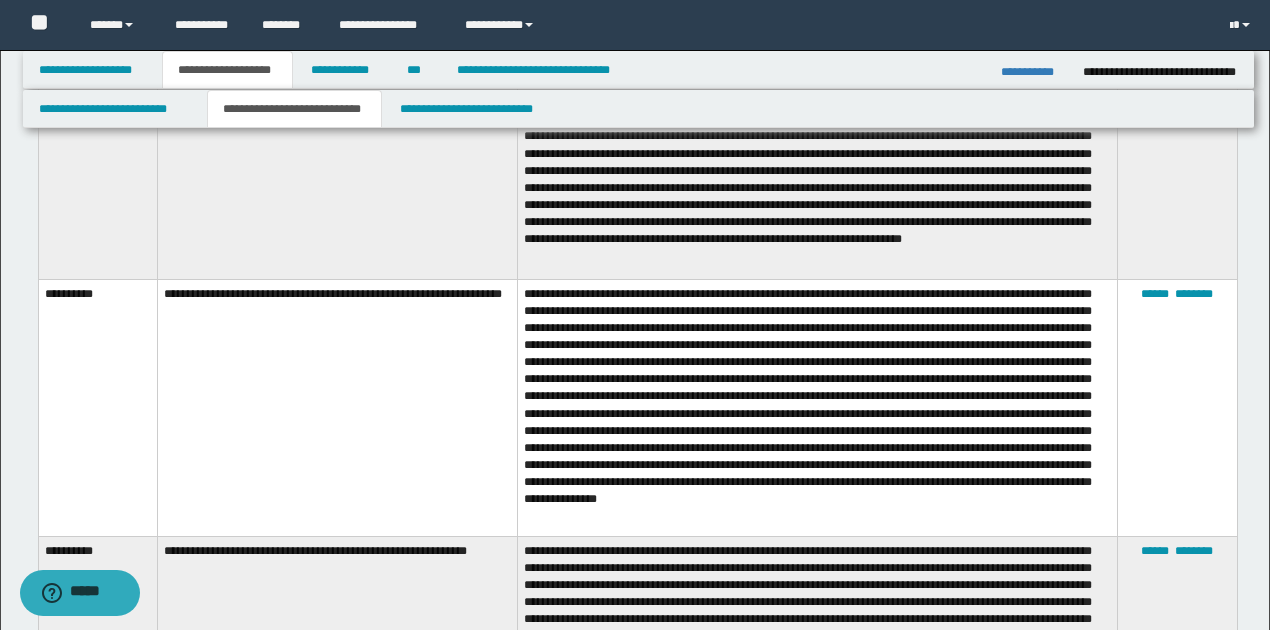 click at bounding box center (817, 407) 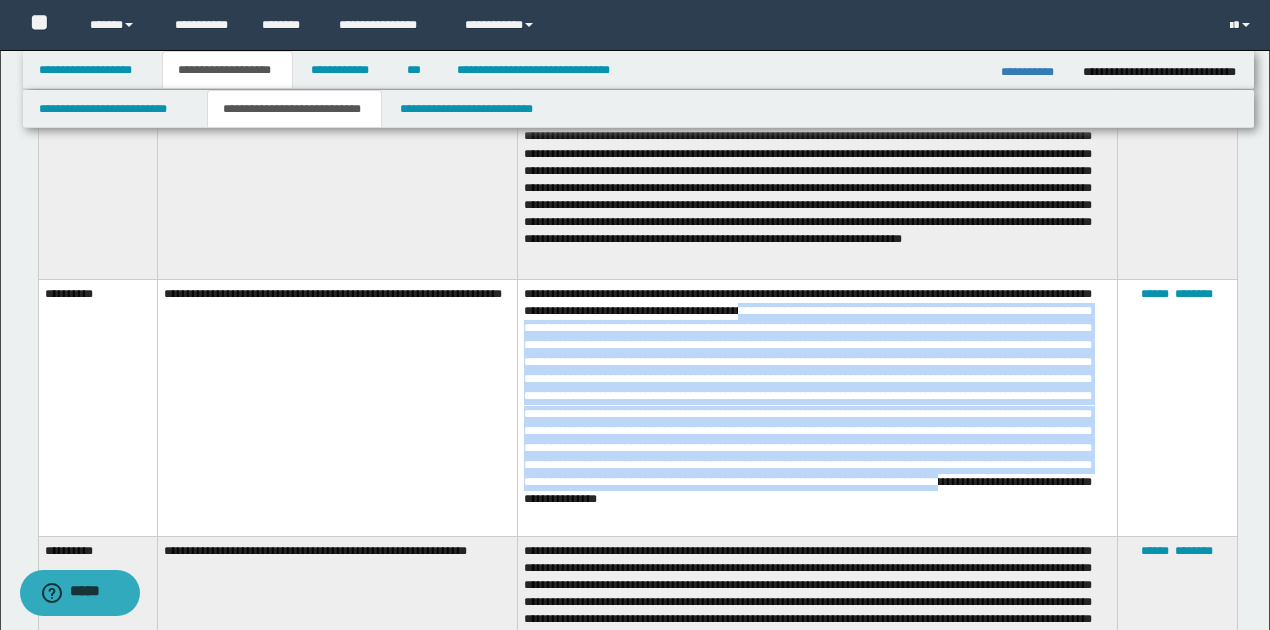 drag, startPoint x: 776, startPoint y: 324, endPoint x: 873, endPoint y: 521, distance: 219.58597 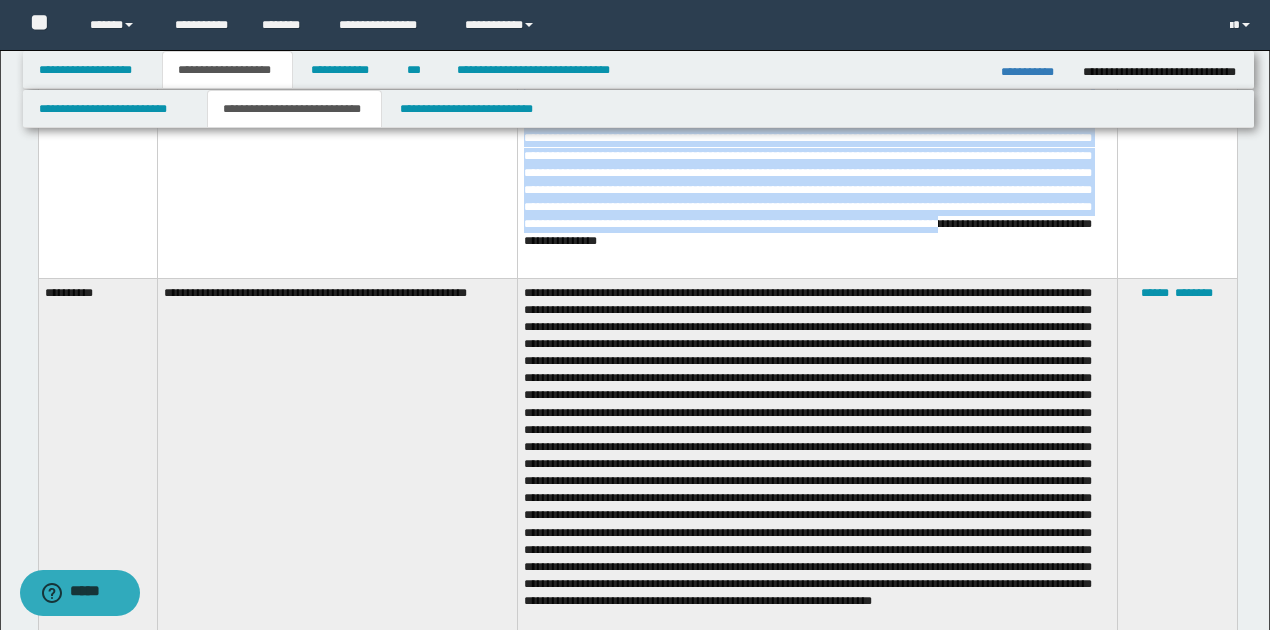 scroll, scrollTop: 3266, scrollLeft: 0, axis: vertical 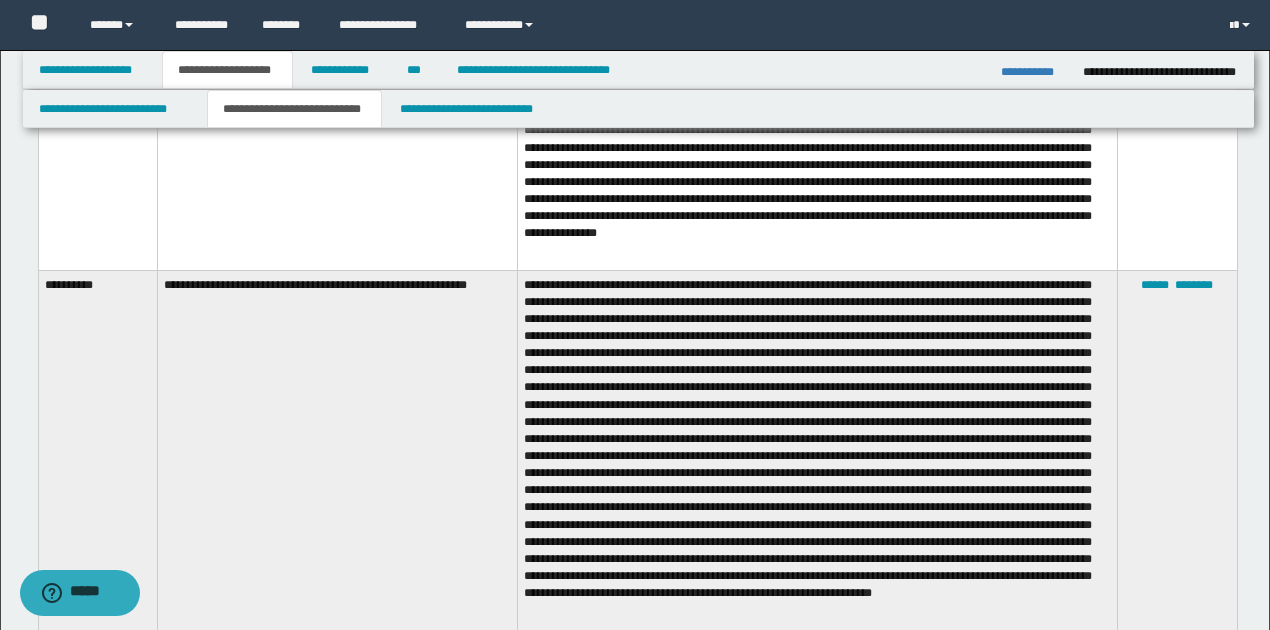 click at bounding box center [817, 454] 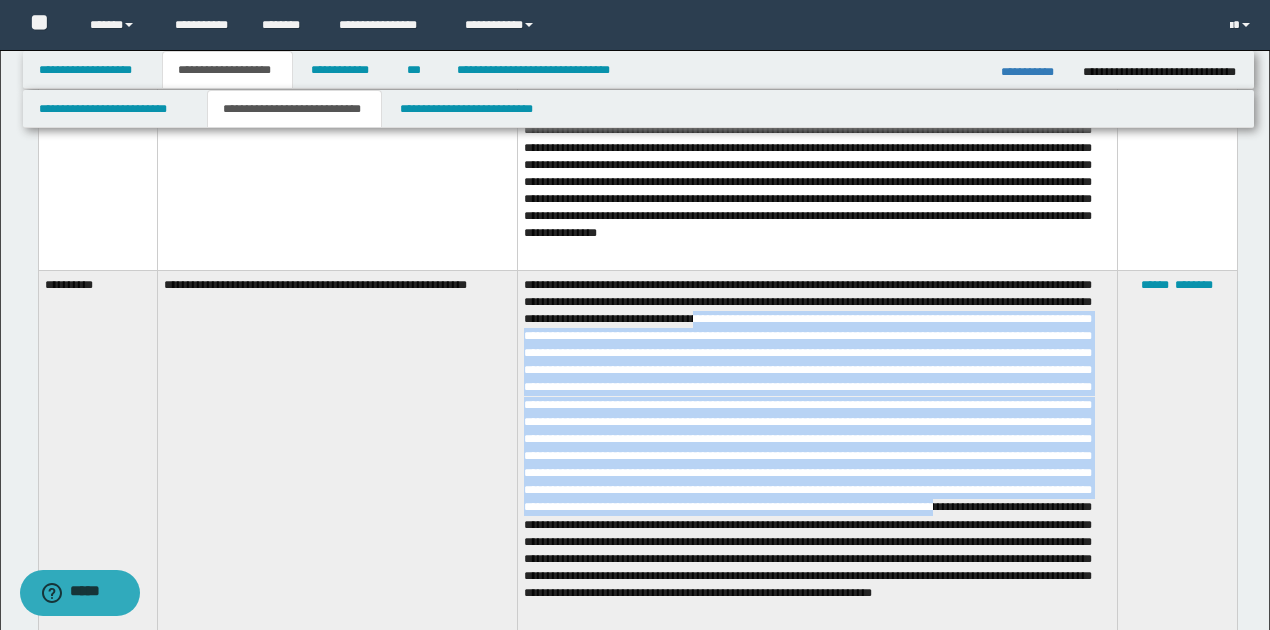 drag, startPoint x: 818, startPoint y: 326, endPoint x: 945, endPoint y: 544, distance: 252.29546 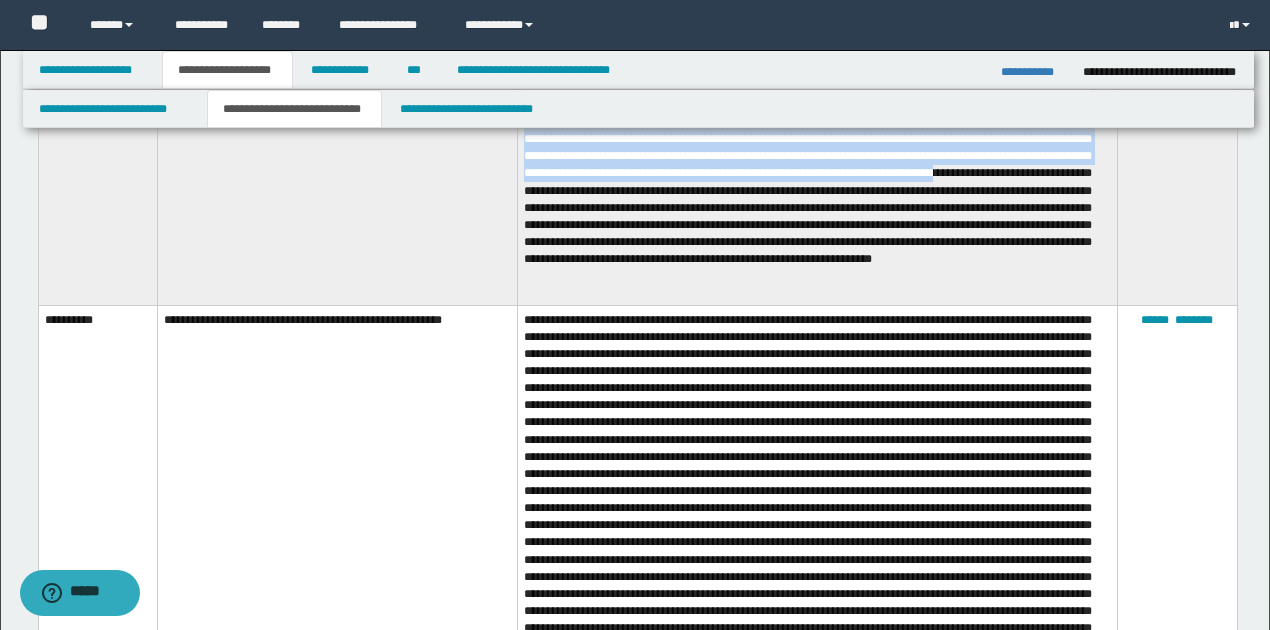 scroll, scrollTop: 3666, scrollLeft: 0, axis: vertical 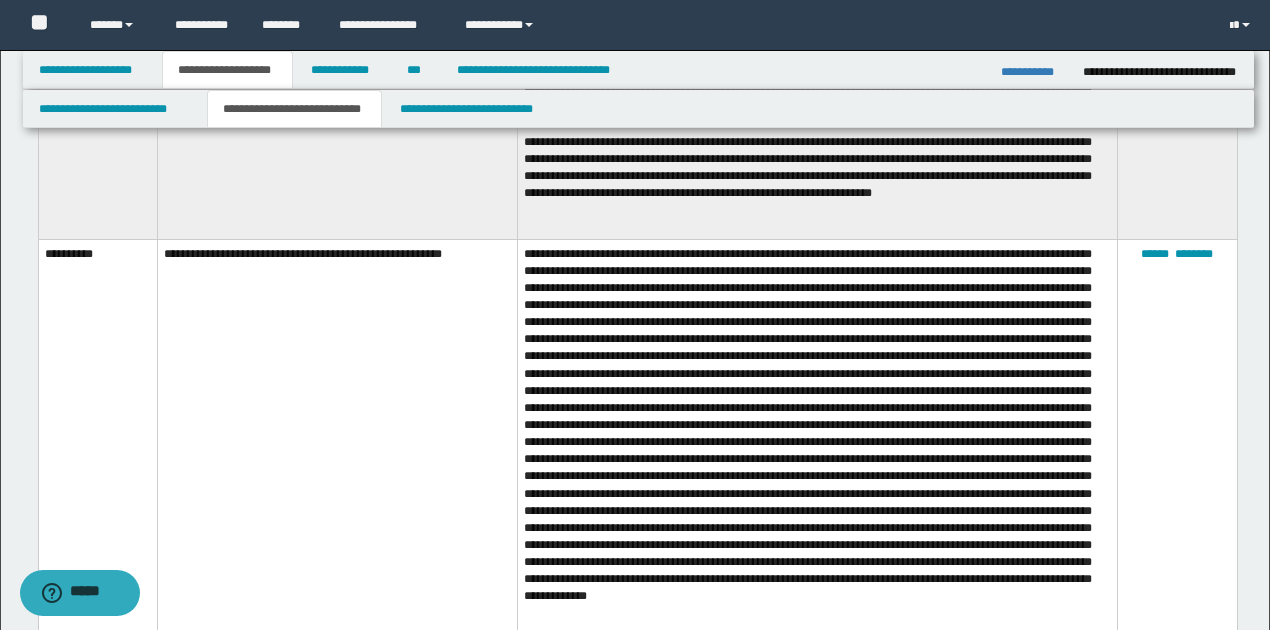 click at bounding box center [817, 442] 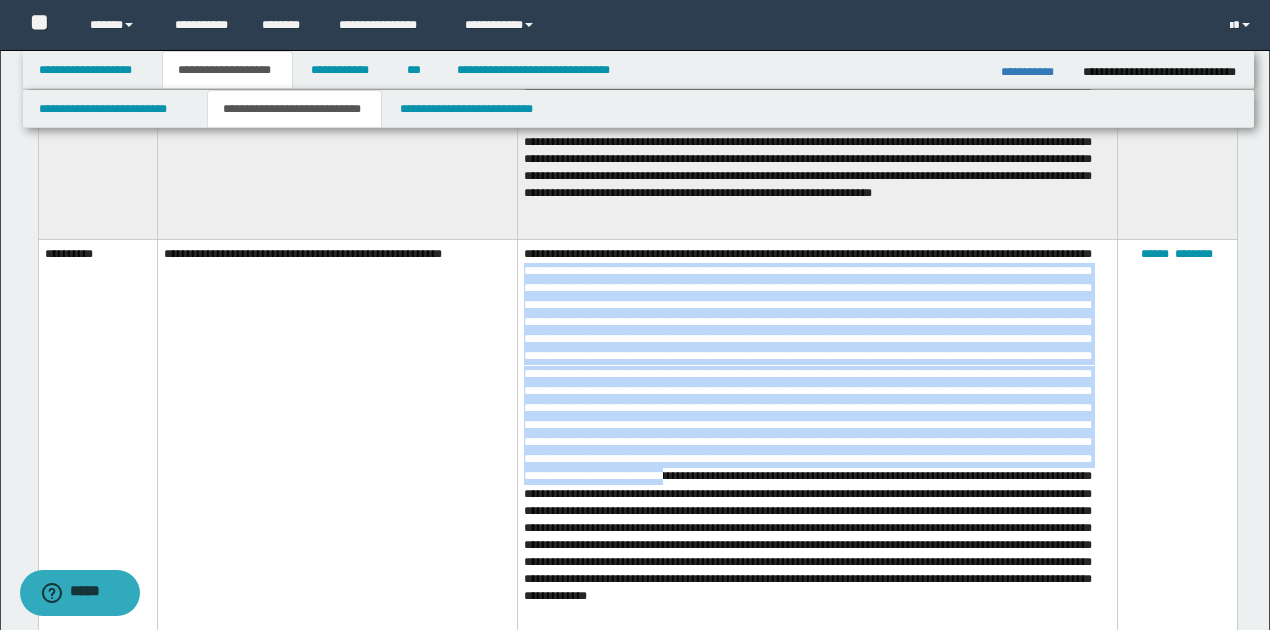 drag, startPoint x: 622, startPoint y: 291, endPoint x: 837, endPoint y: 515, distance: 310.4851 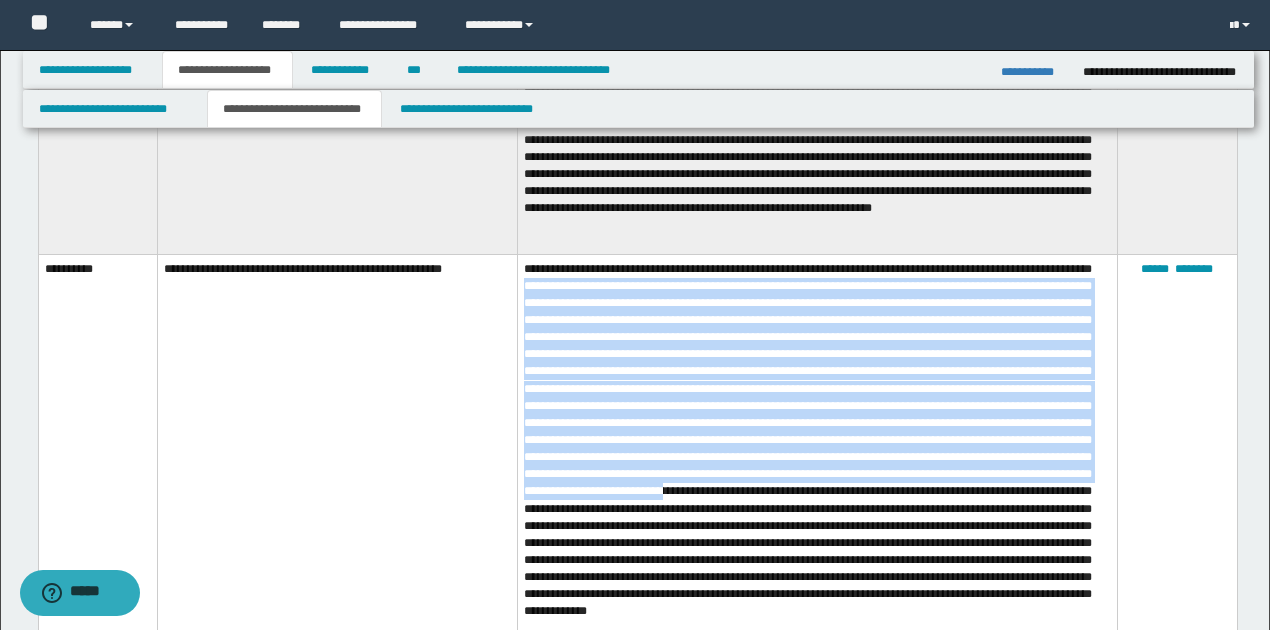scroll, scrollTop: 3600, scrollLeft: 0, axis: vertical 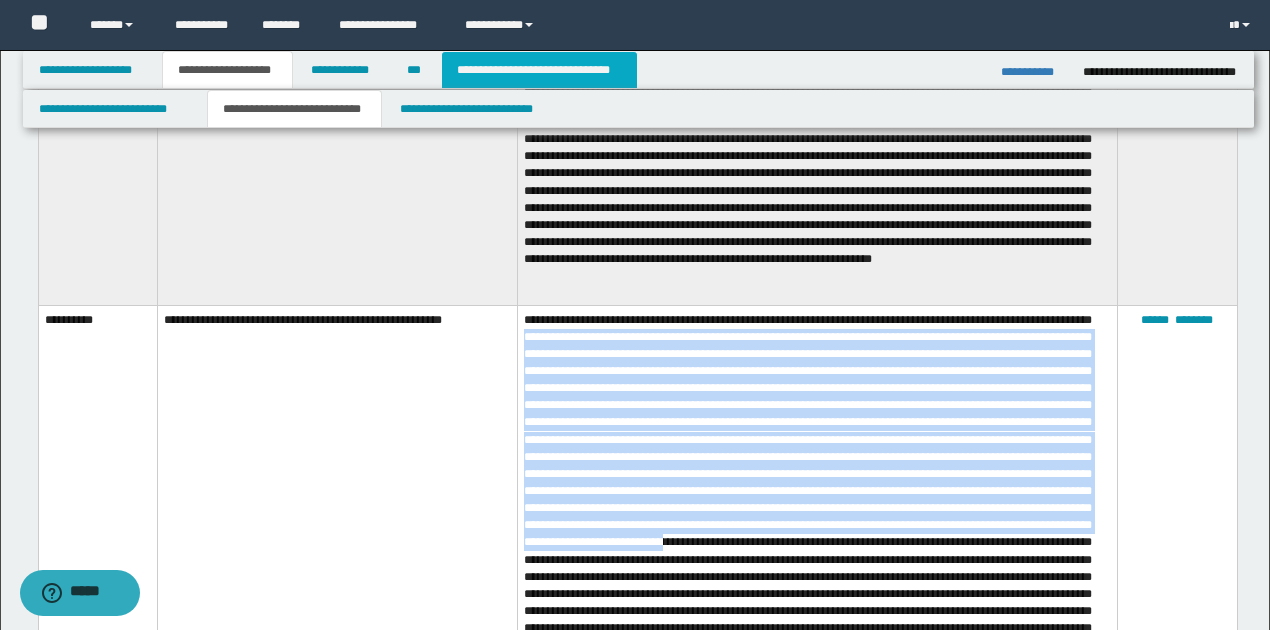 click on "**********" at bounding box center (539, 70) 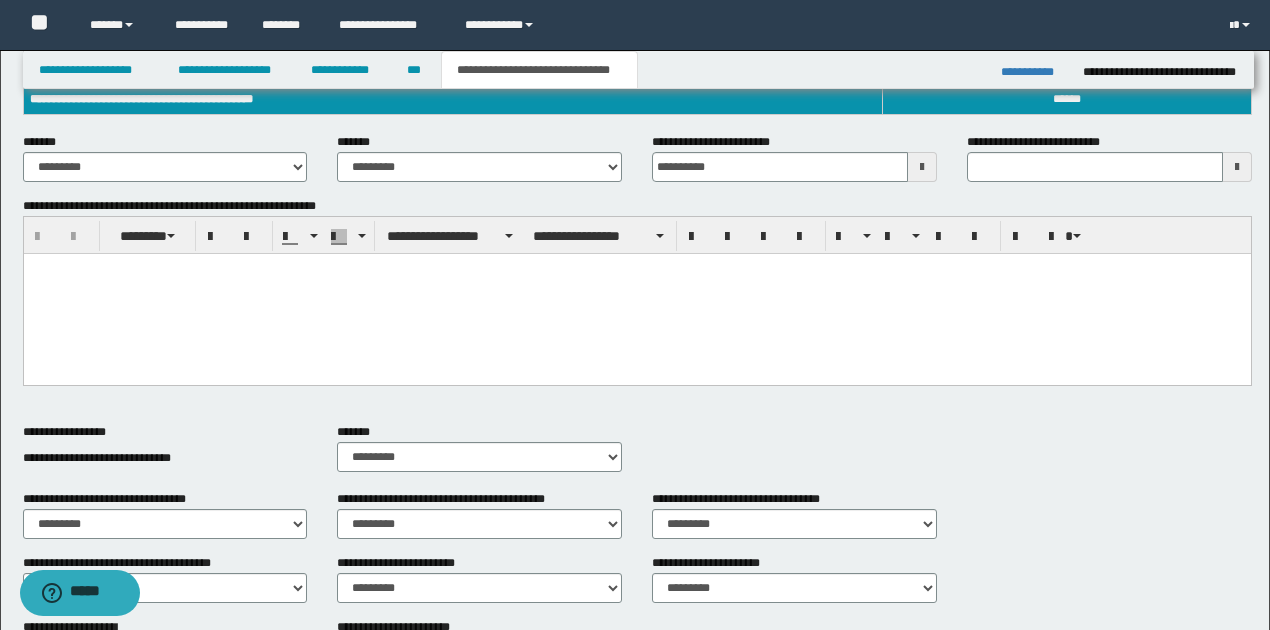 scroll, scrollTop: 417, scrollLeft: 0, axis: vertical 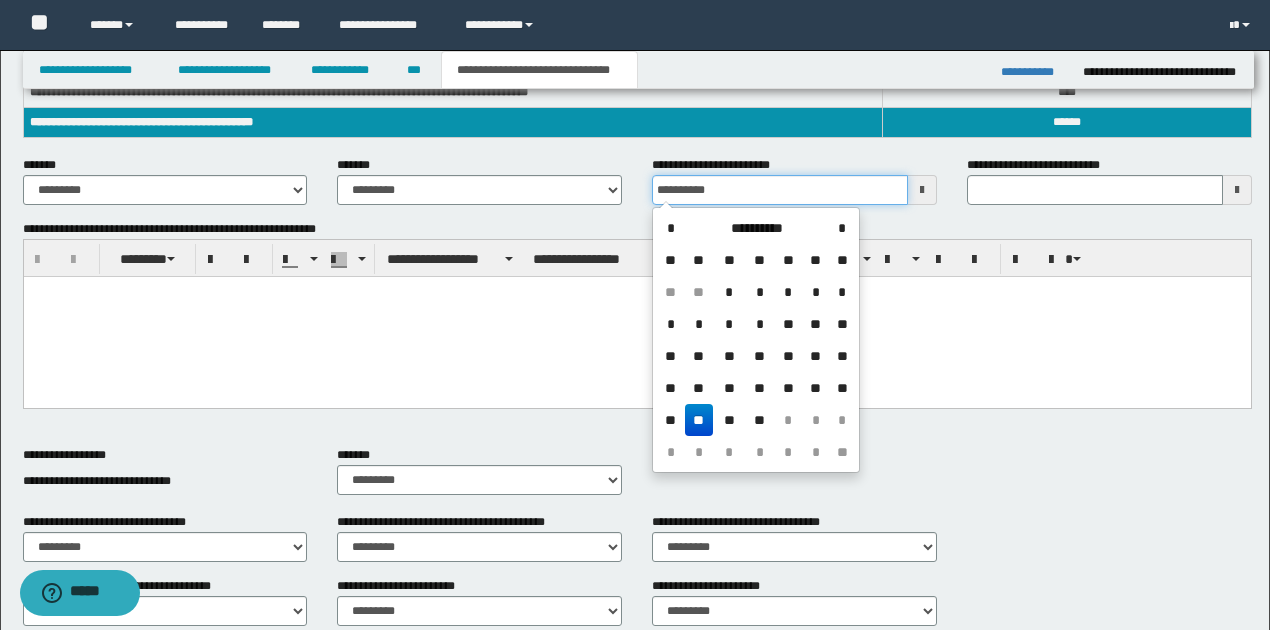 drag, startPoint x: 658, startPoint y: 189, endPoint x: 717, endPoint y: 188, distance: 59.008472 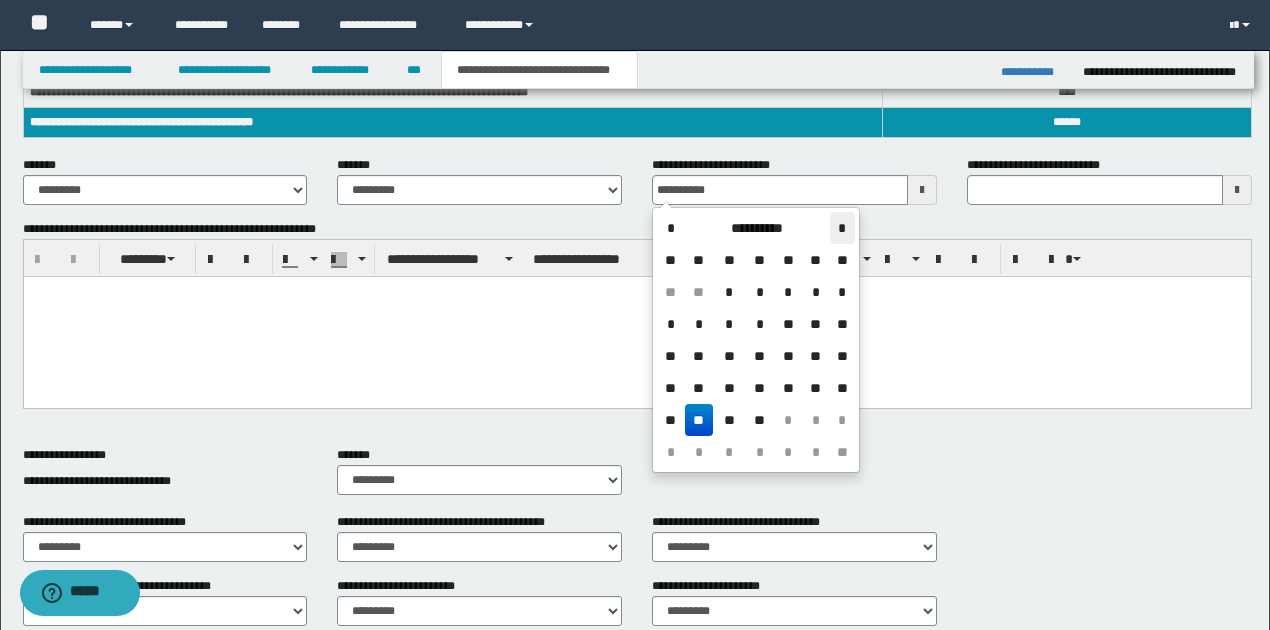 click on "*" at bounding box center [842, 228] 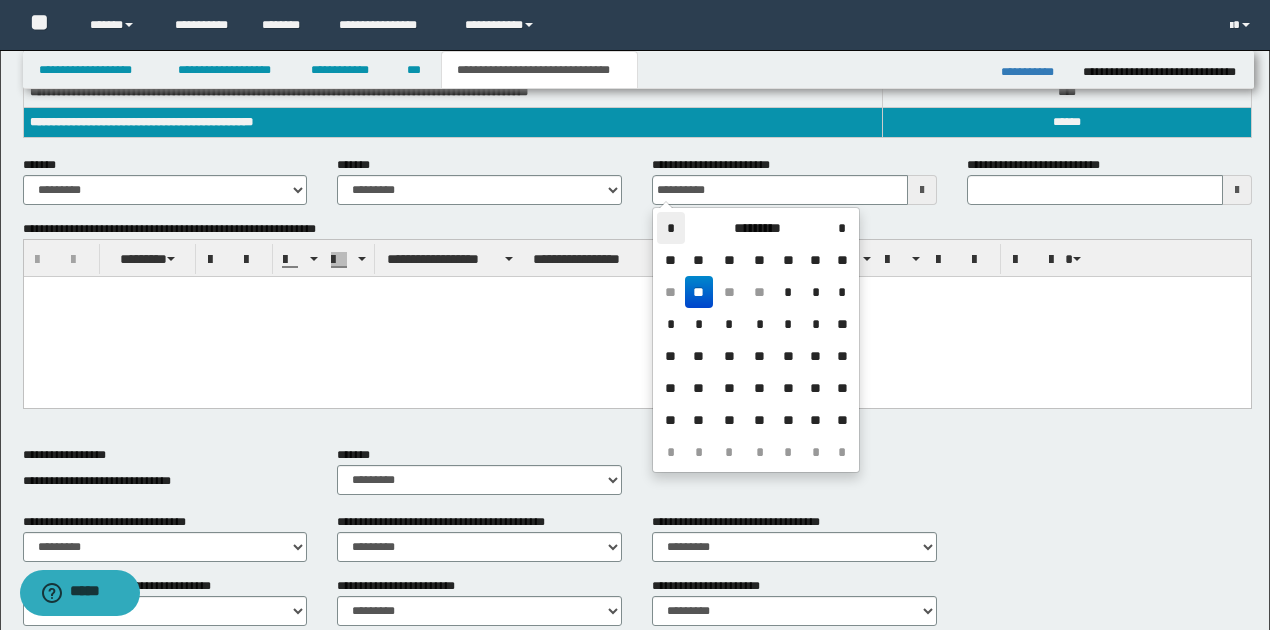 click on "*" at bounding box center (671, 228) 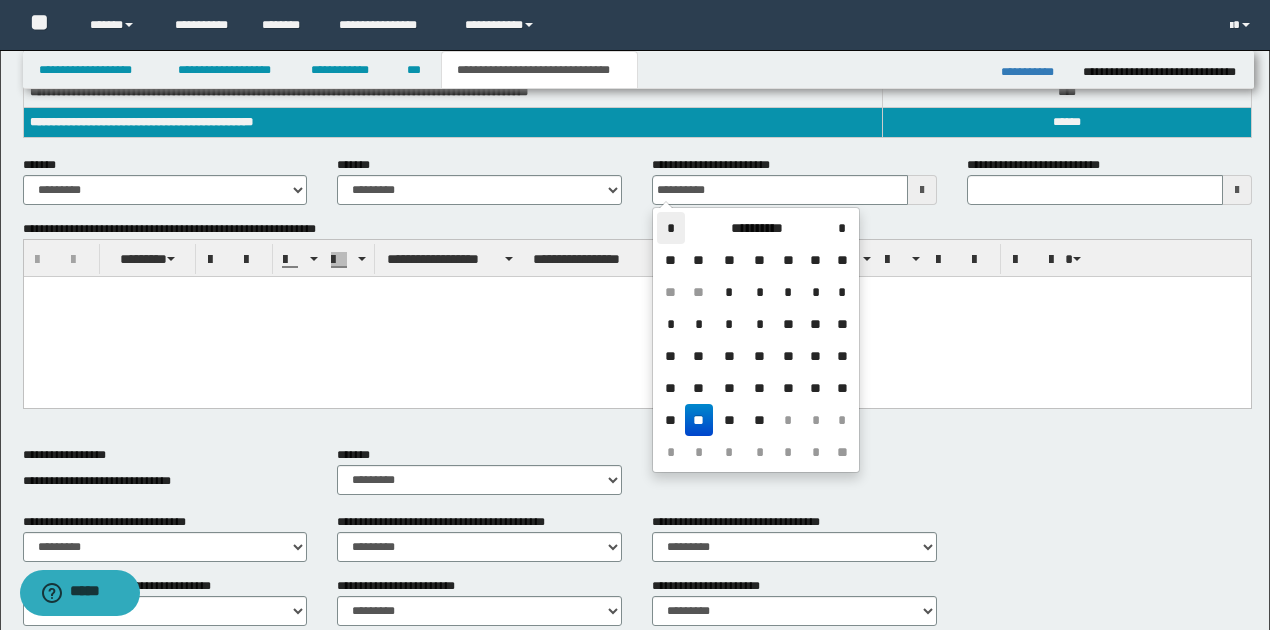 click on "*" at bounding box center (671, 228) 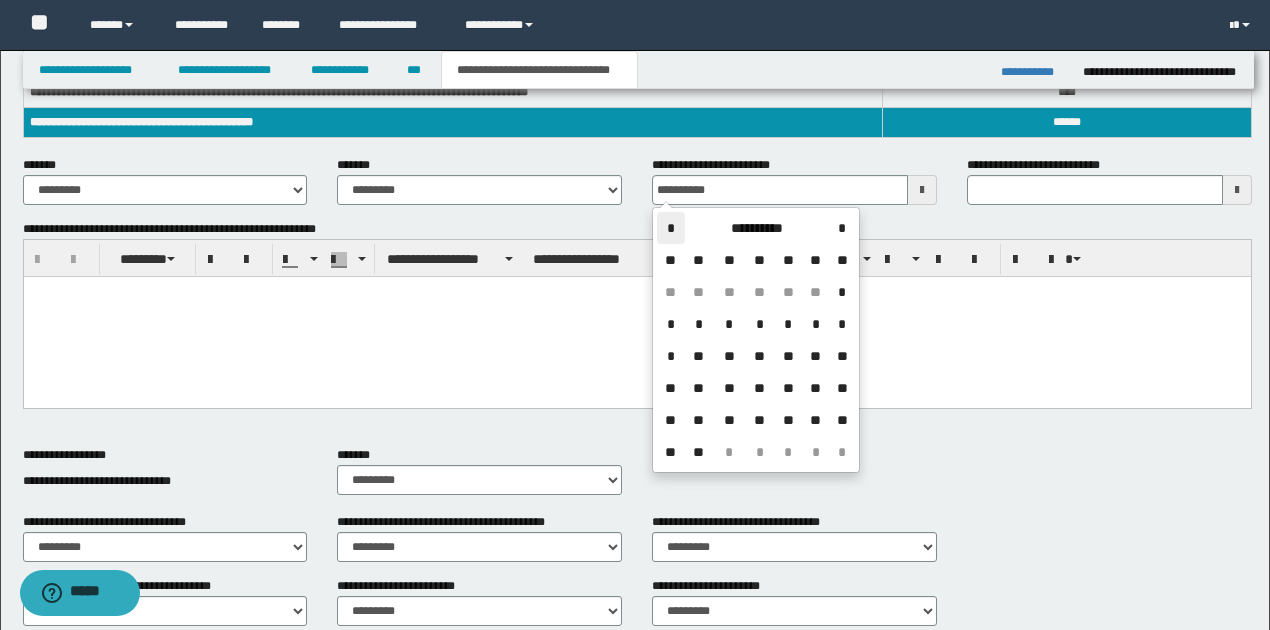 click on "*" at bounding box center [671, 228] 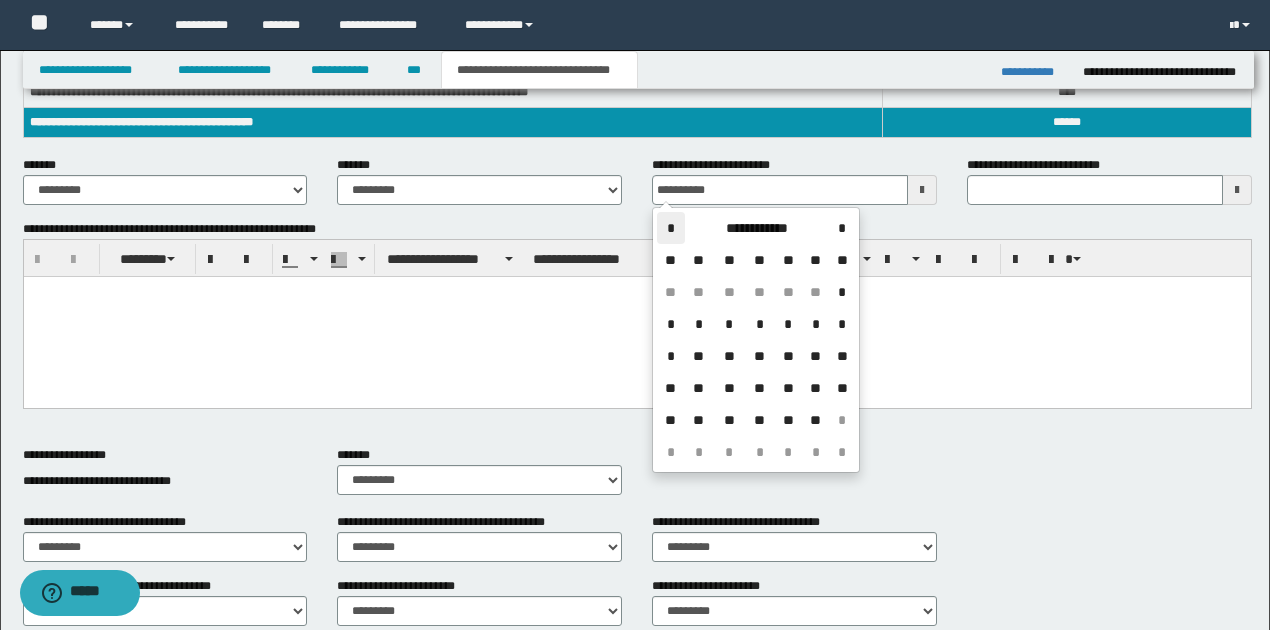 click on "*" at bounding box center [671, 228] 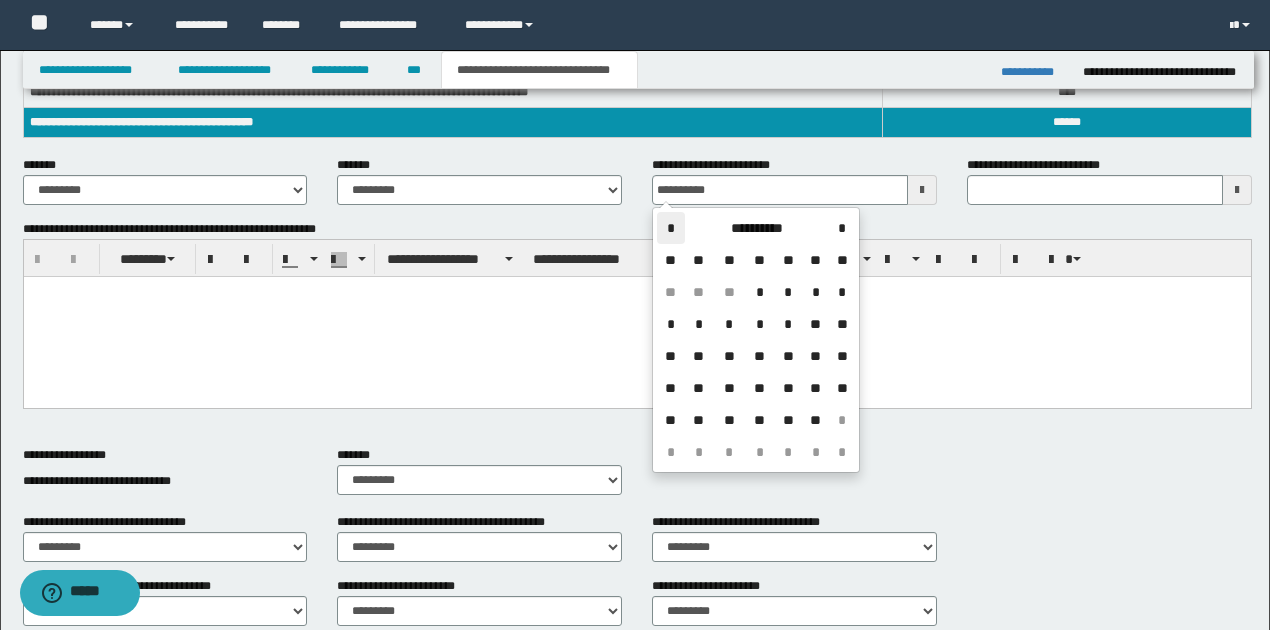 click on "*" at bounding box center (671, 228) 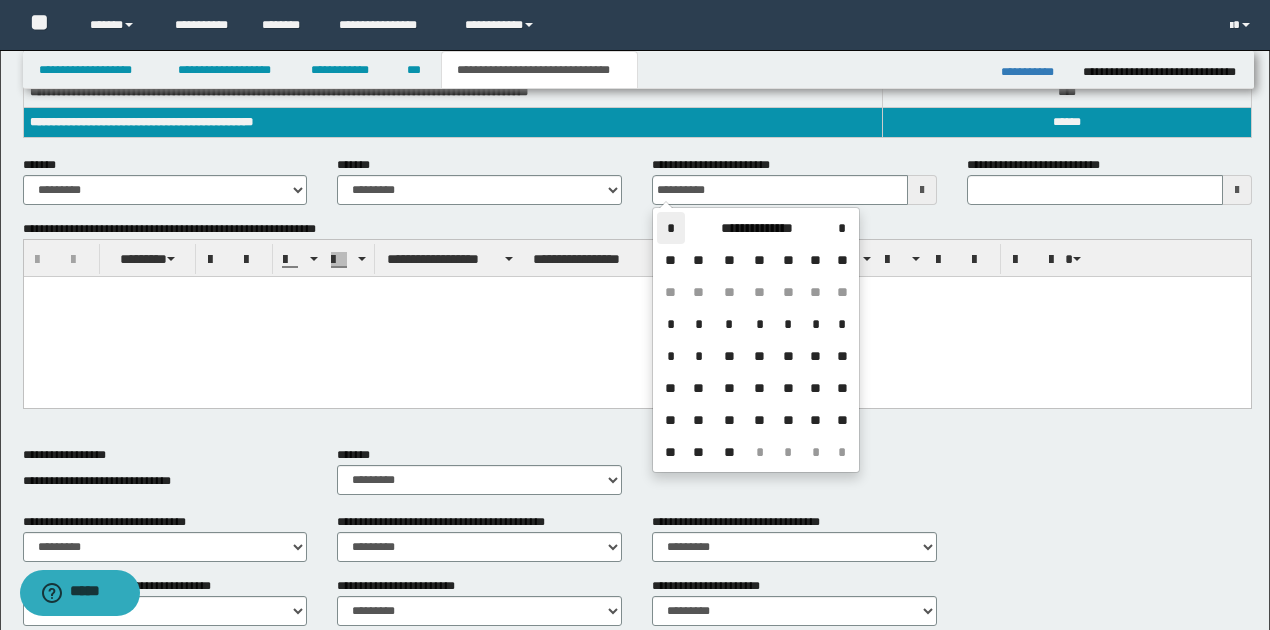 click on "*" at bounding box center [671, 228] 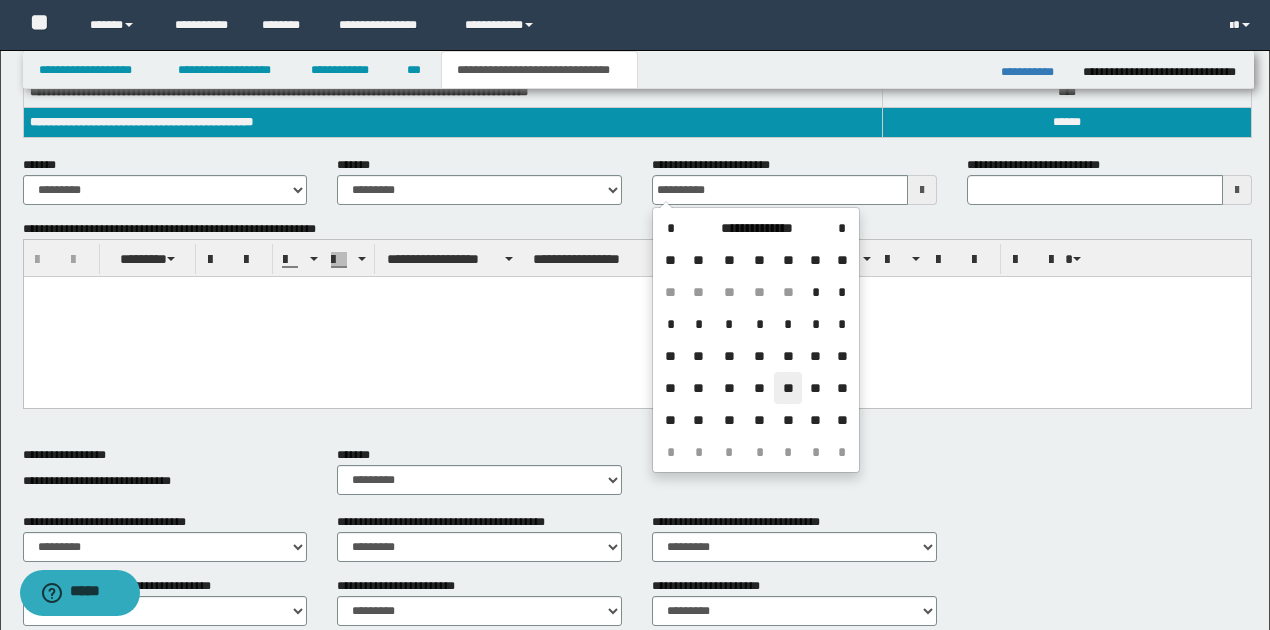 drag, startPoint x: 789, startPoint y: 388, endPoint x: 743, endPoint y: 106, distance: 285.72714 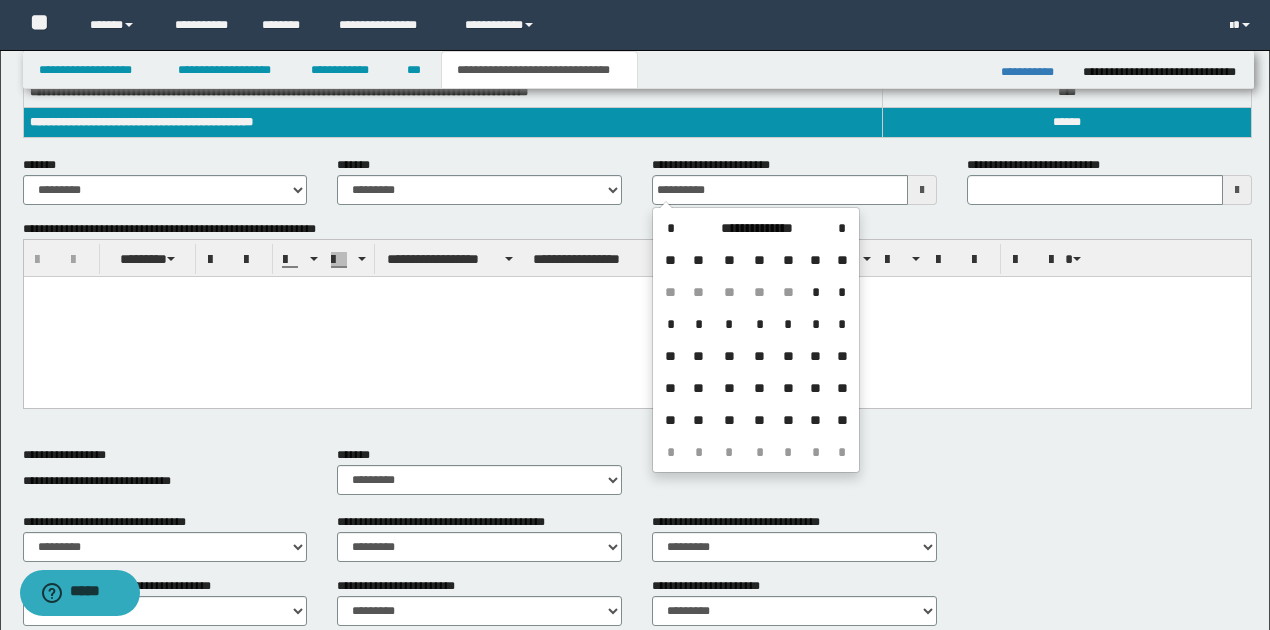 type on "**********" 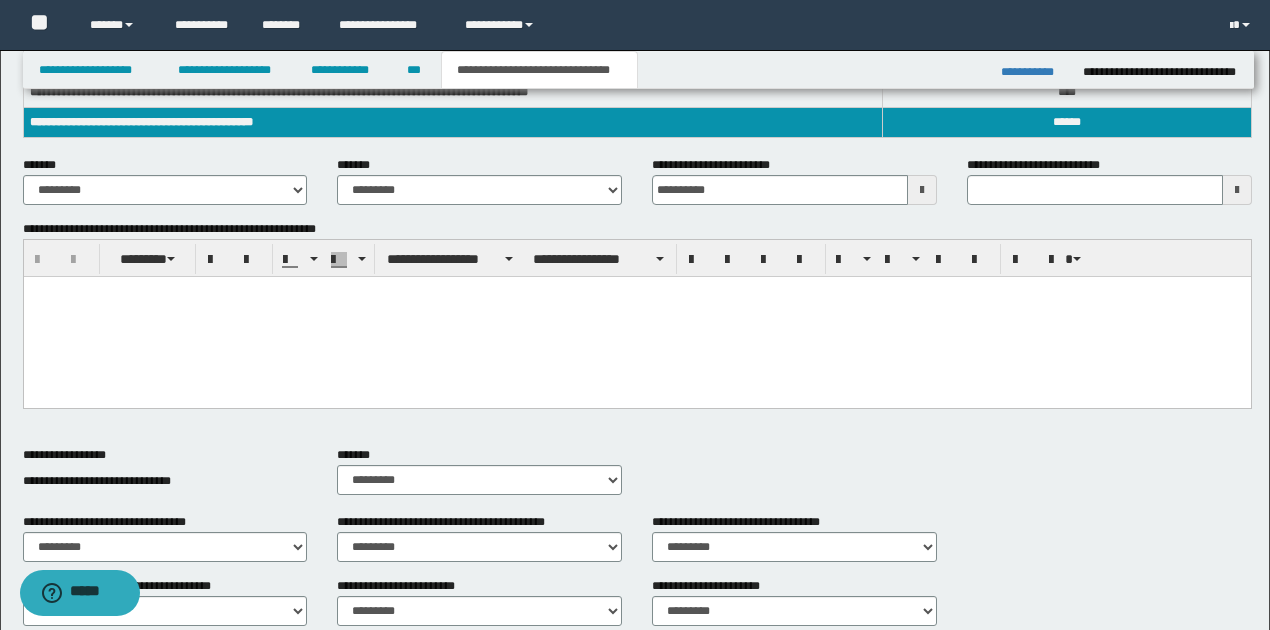 click at bounding box center (636, 317) 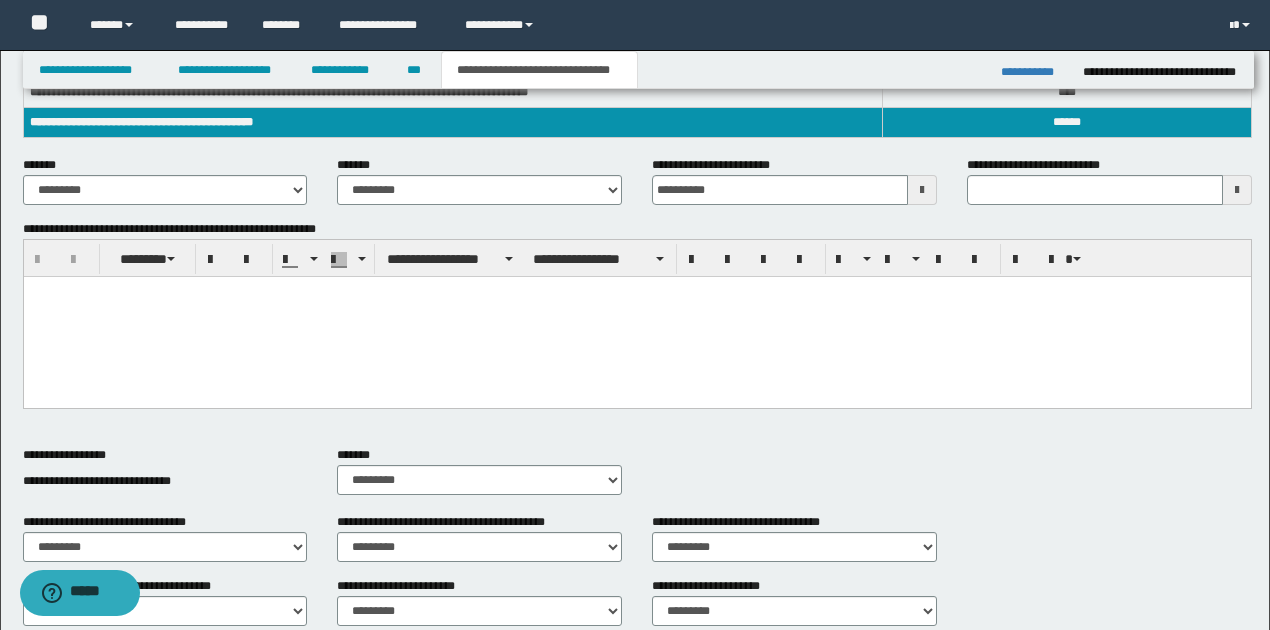 type 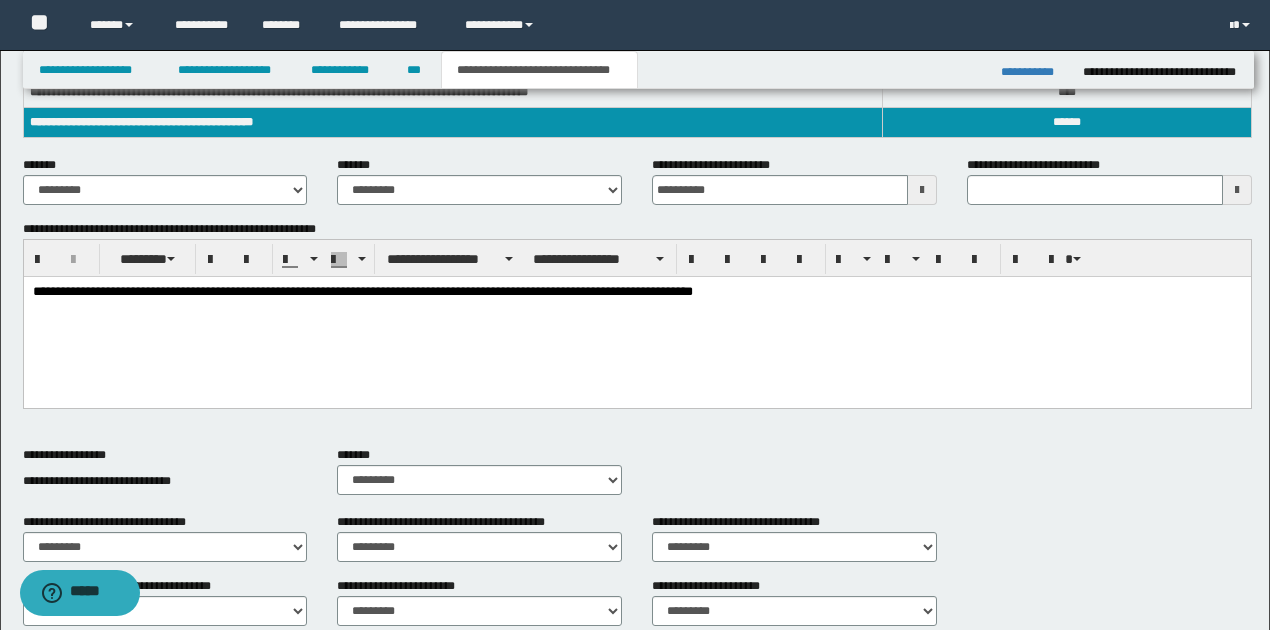 click on "**********" at bounding box center [637, 292] 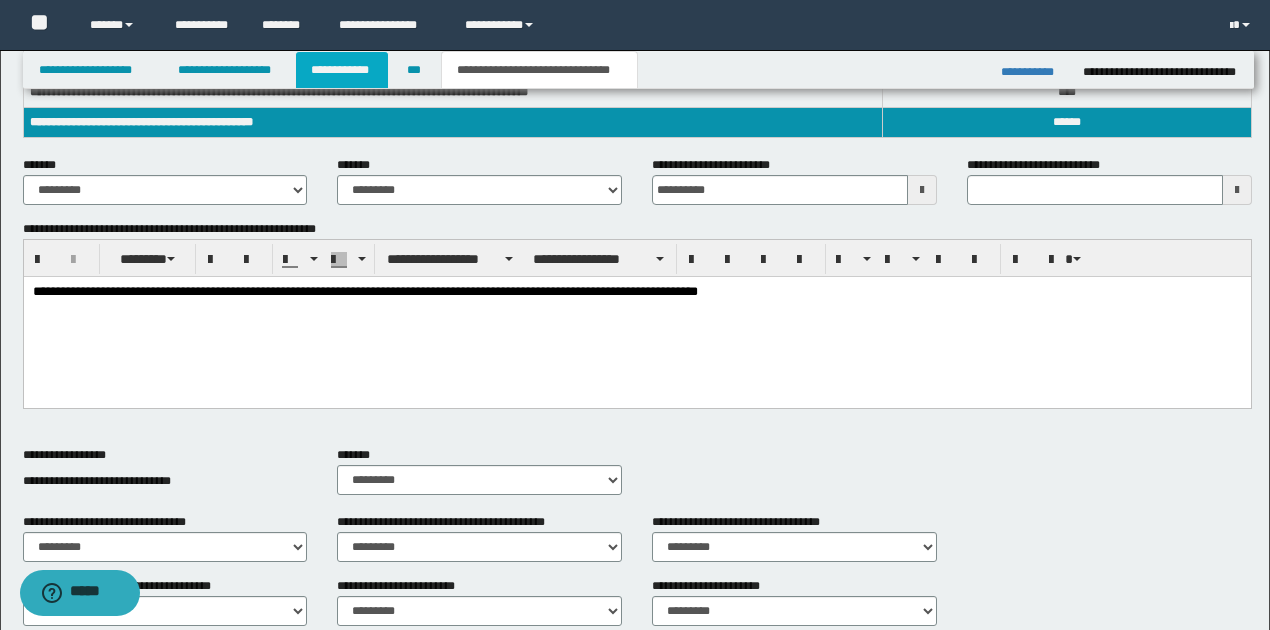click on "**********" at bounding box center (342, 70) 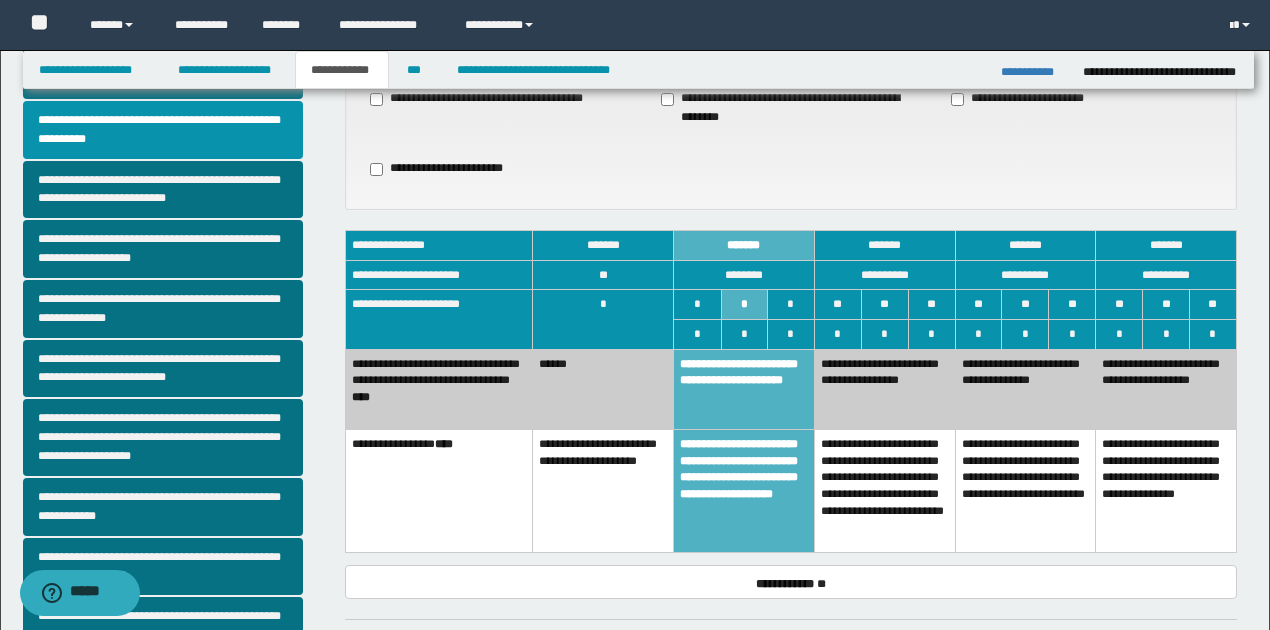 scroll, scrollTop: 333, scrollLeft: 0, axis: vertical 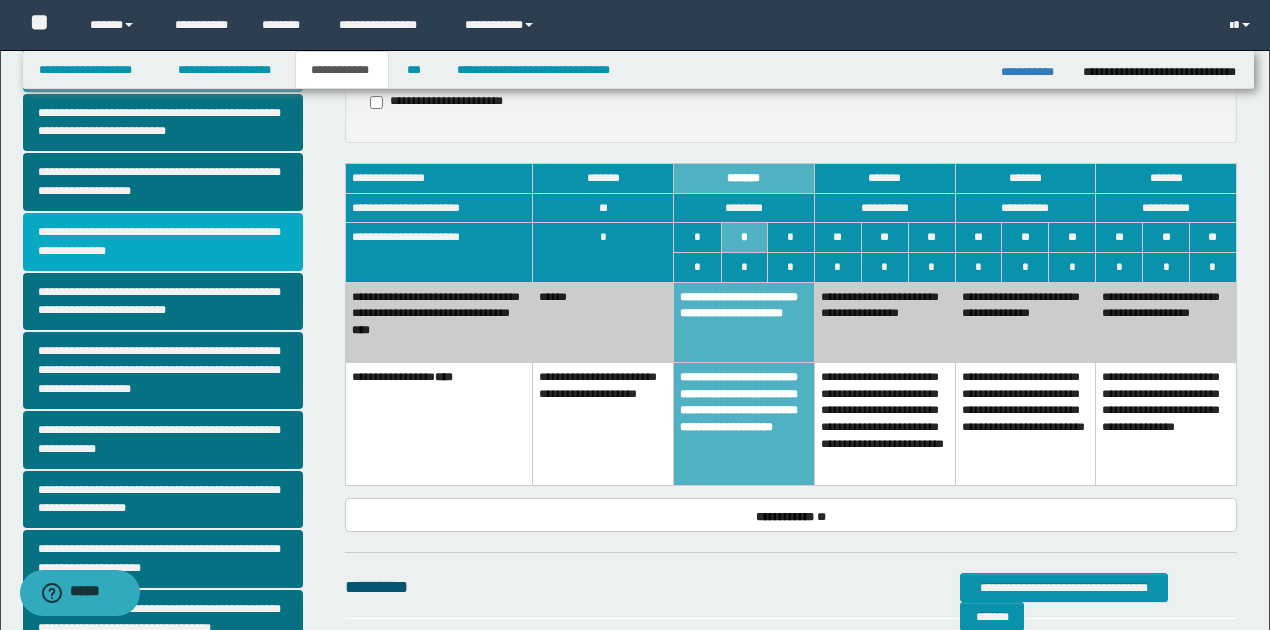 click on "**********" at bounding box center [163, 242] 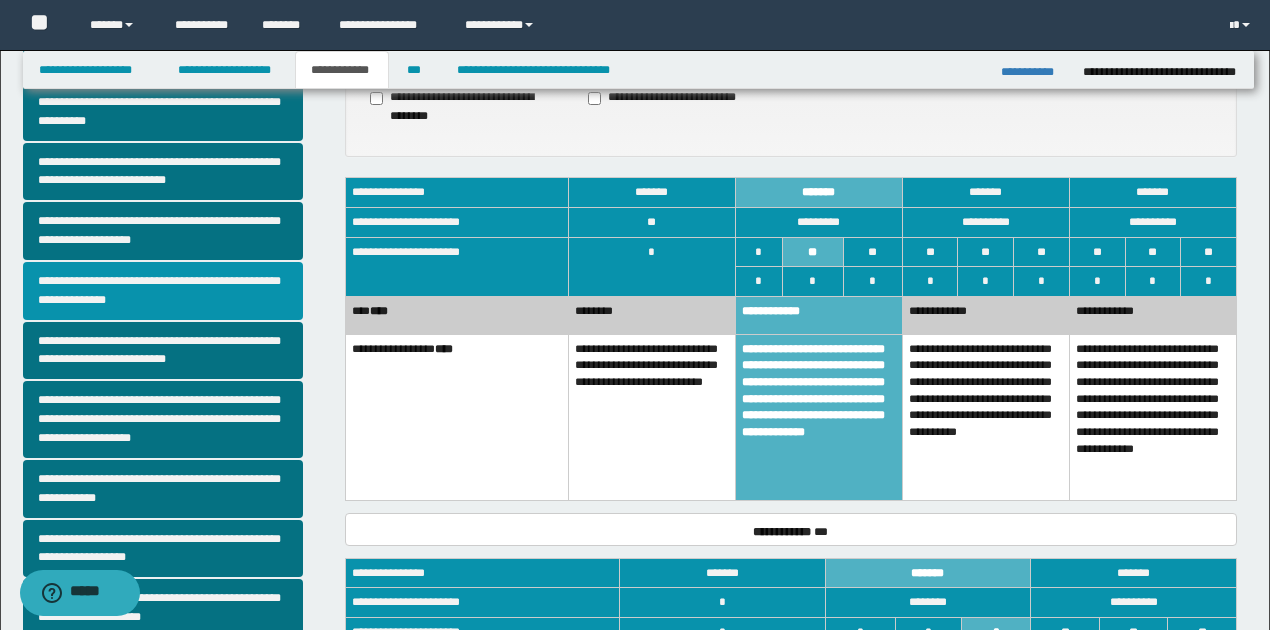 scroll, scrollTop: 333, scrollLeft: 0, axis: vertical 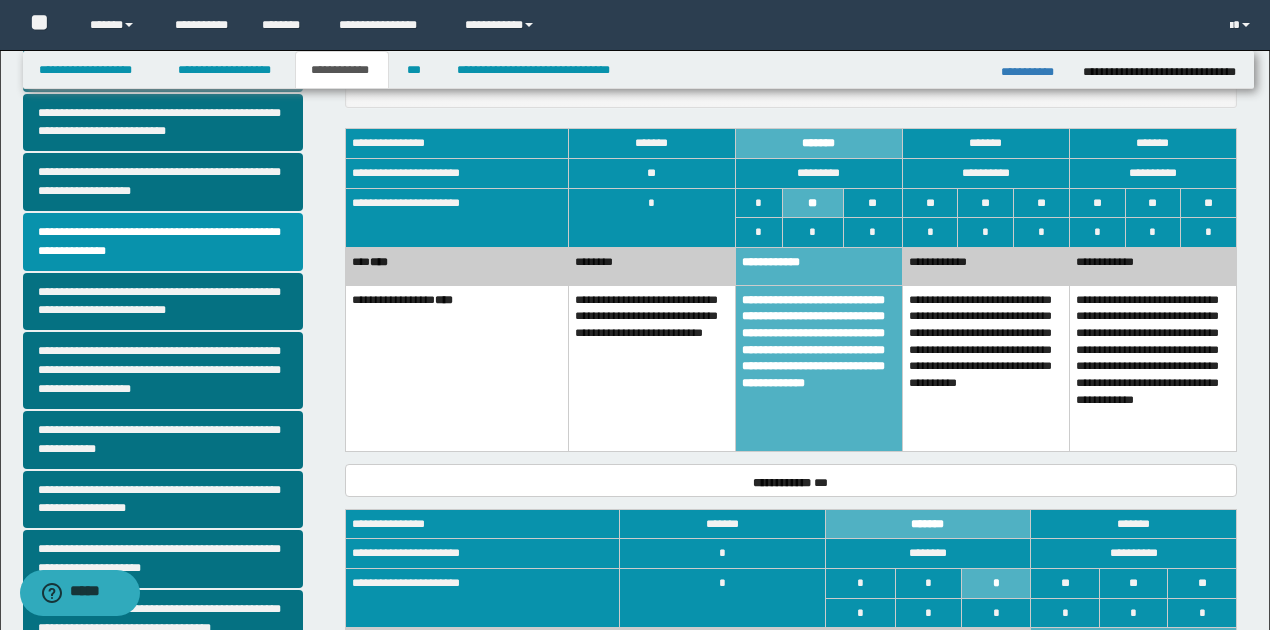 click on "**********" at bounding box center [818, 368] 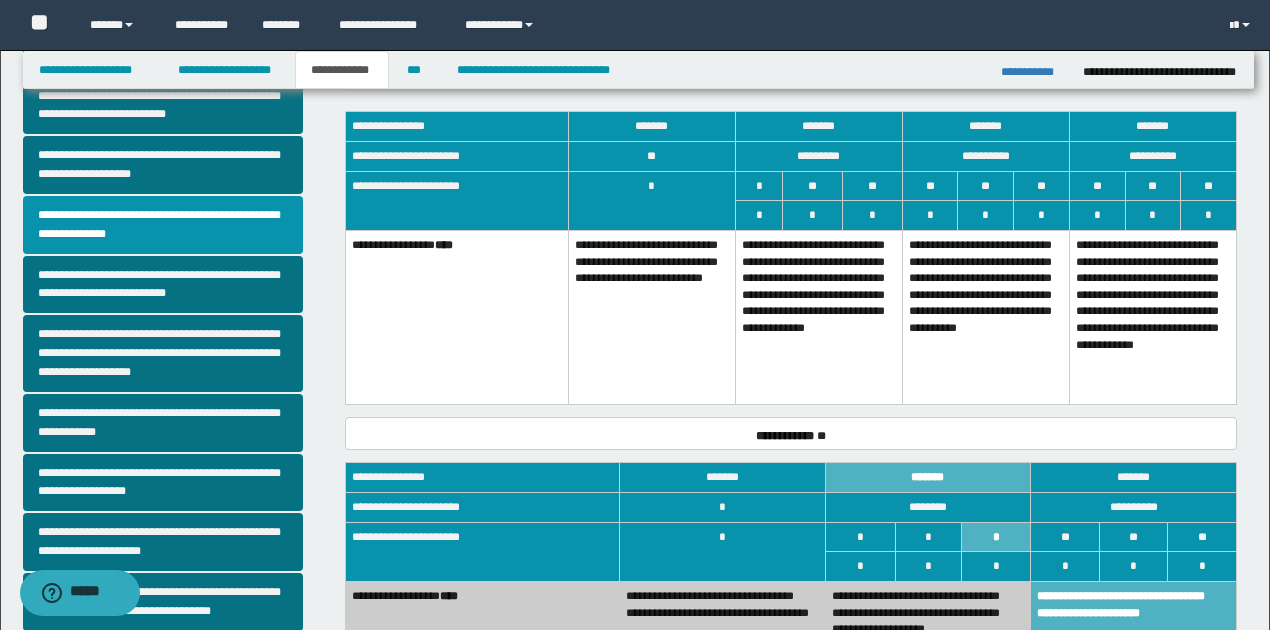 scroll, scrollTop: 319, scrollLeft: 0, axis: vertical 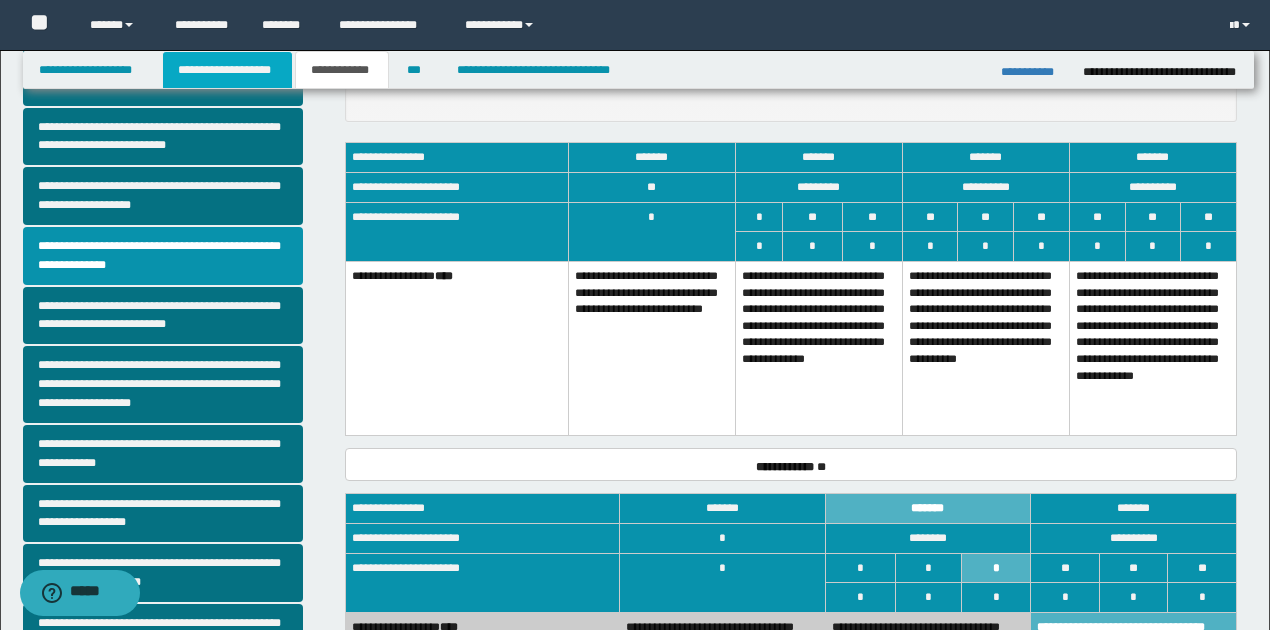 click on "**********" at bounding box center [227, 70] 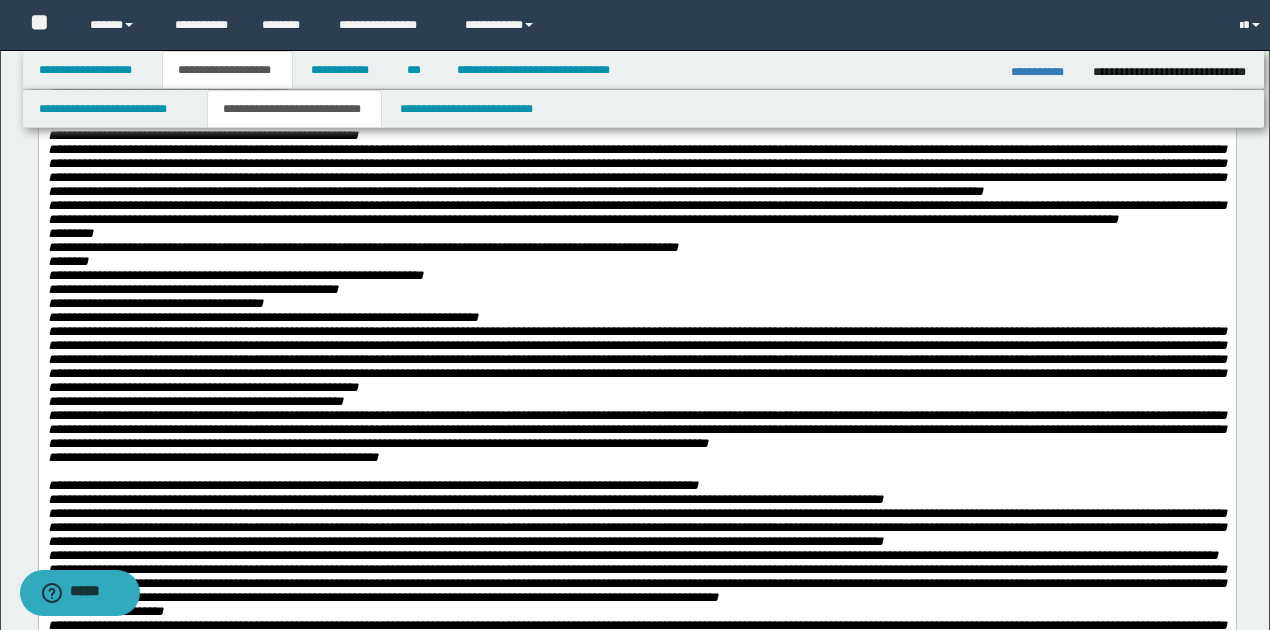 scroll, scrollTop: 350, scrollLeft: 0, axis: vertical 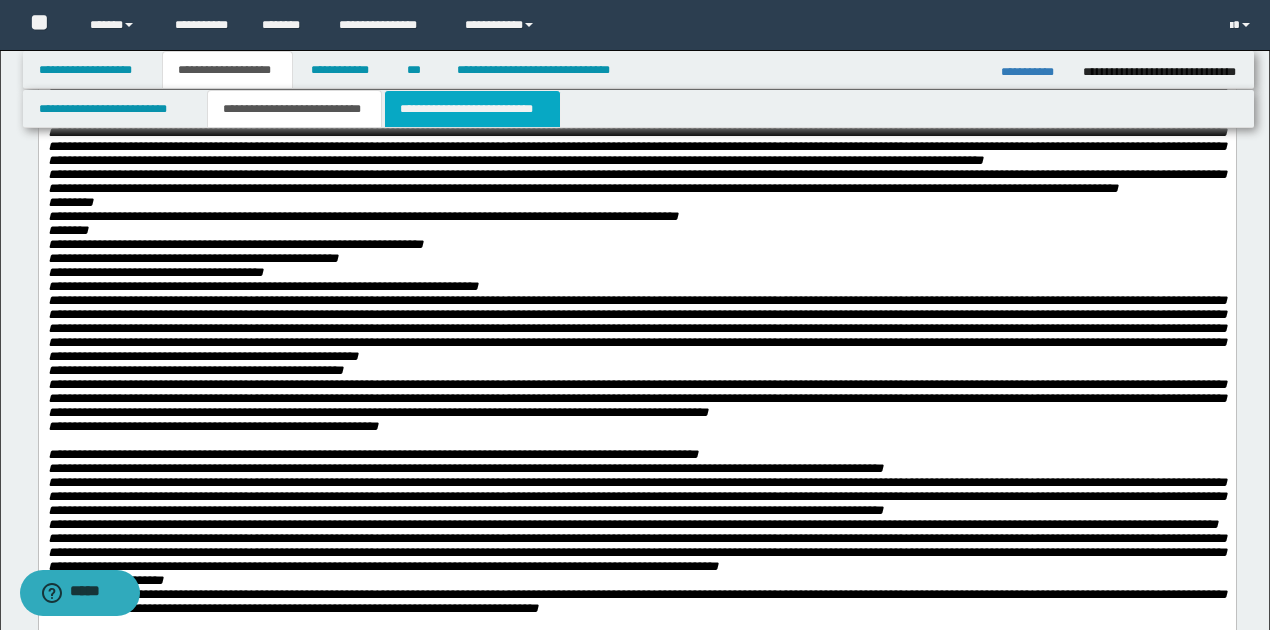 click on "**********" at bounding box center [472, 109] 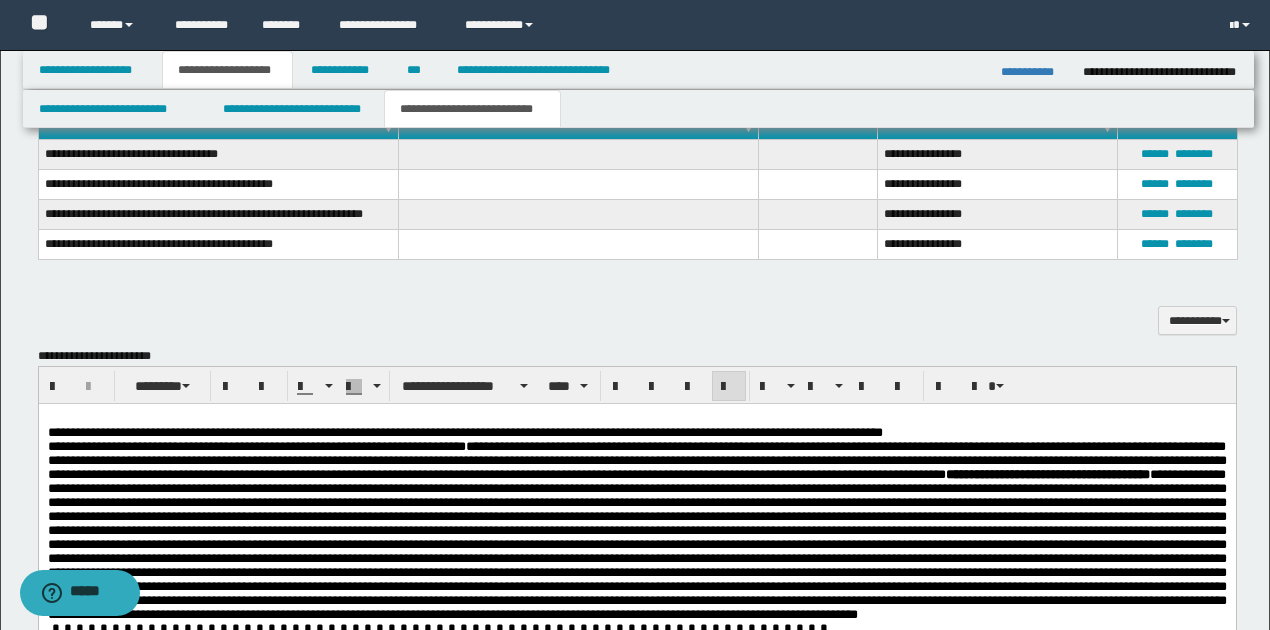 scroll, scrollTop: 1216, scrollLeft: 0, axis: vertical 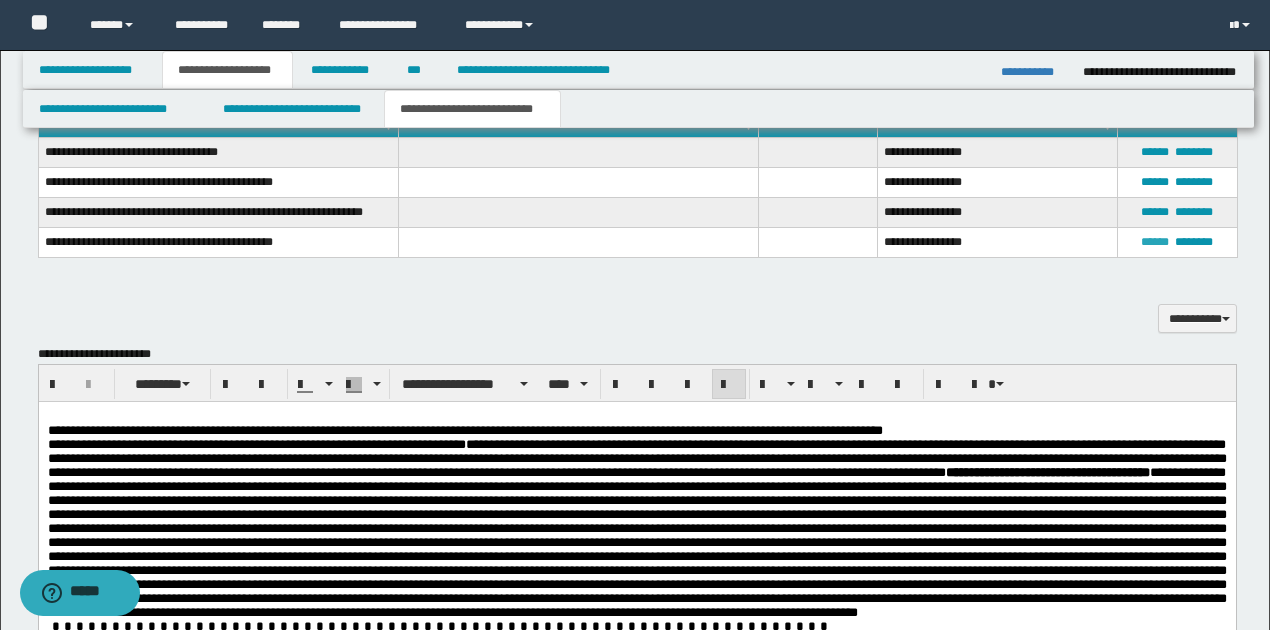 click on "******" at bounding box center [1155, 242] 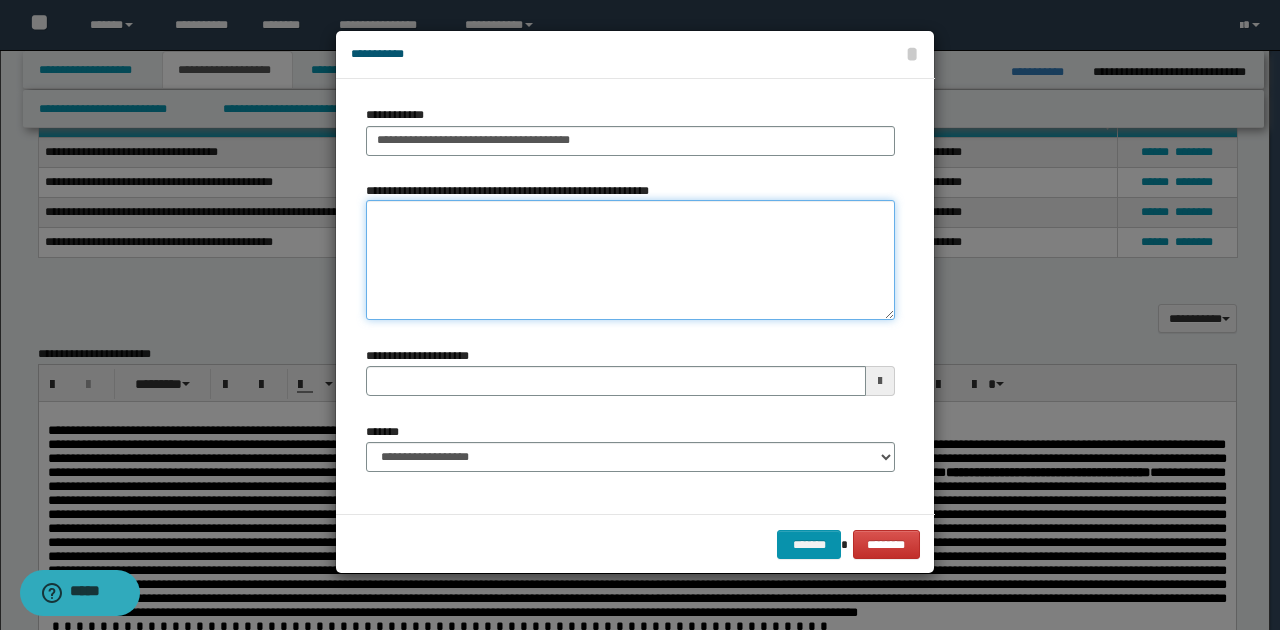 click on "**********" at bounding box center (630, 260) 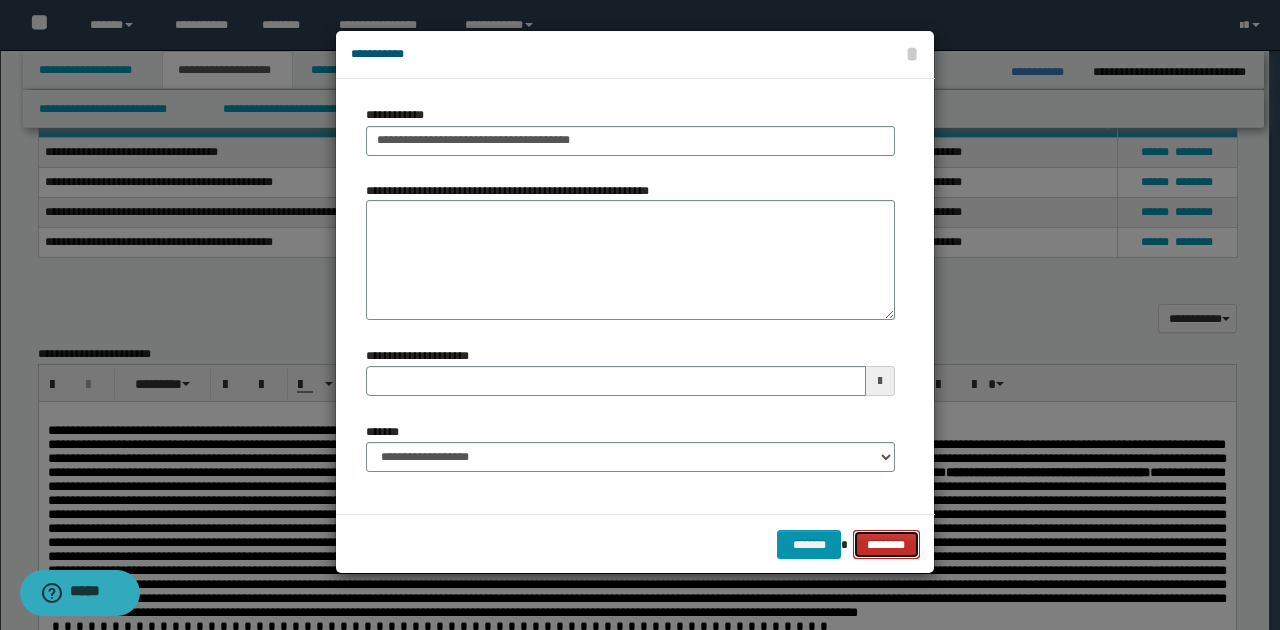 click on "********" at bounding box center (886, 544) 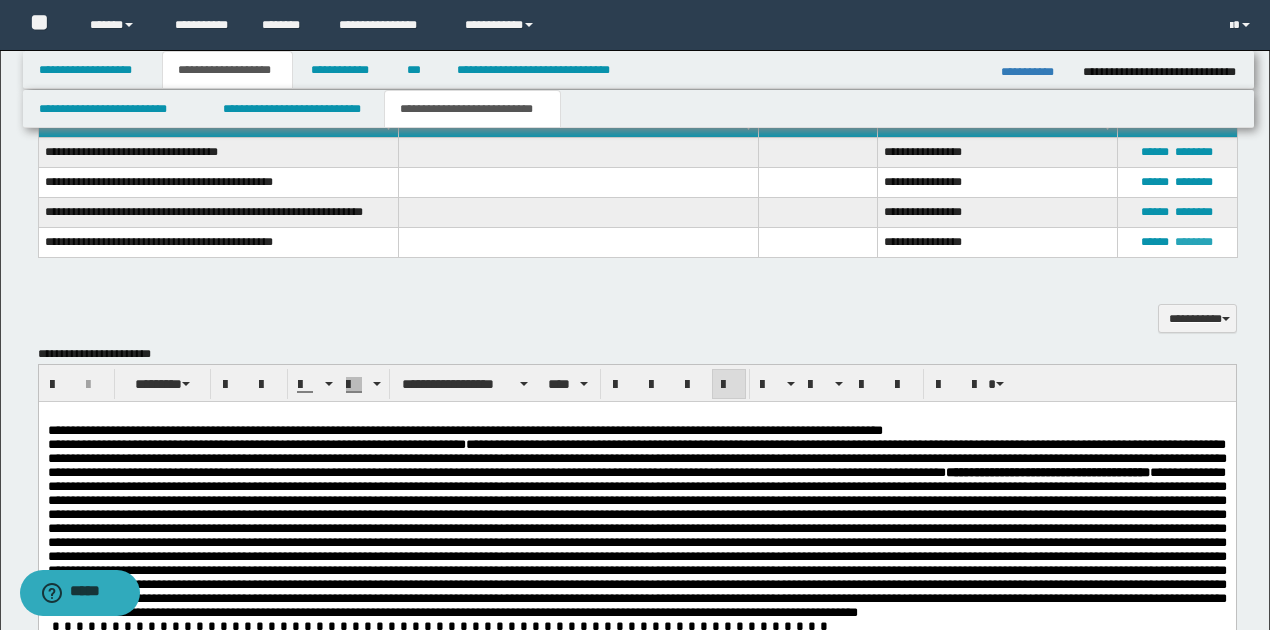 click on "********" at bounding box center [1194, 242] 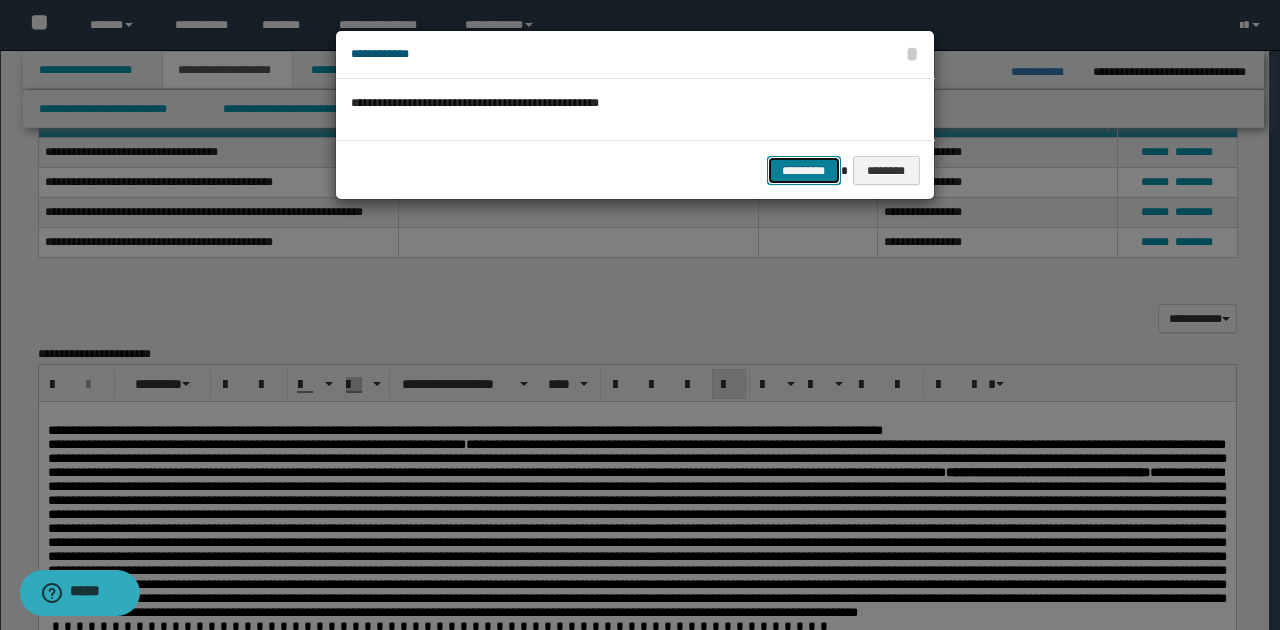 click on "*********" at bounding box center [804, 170] 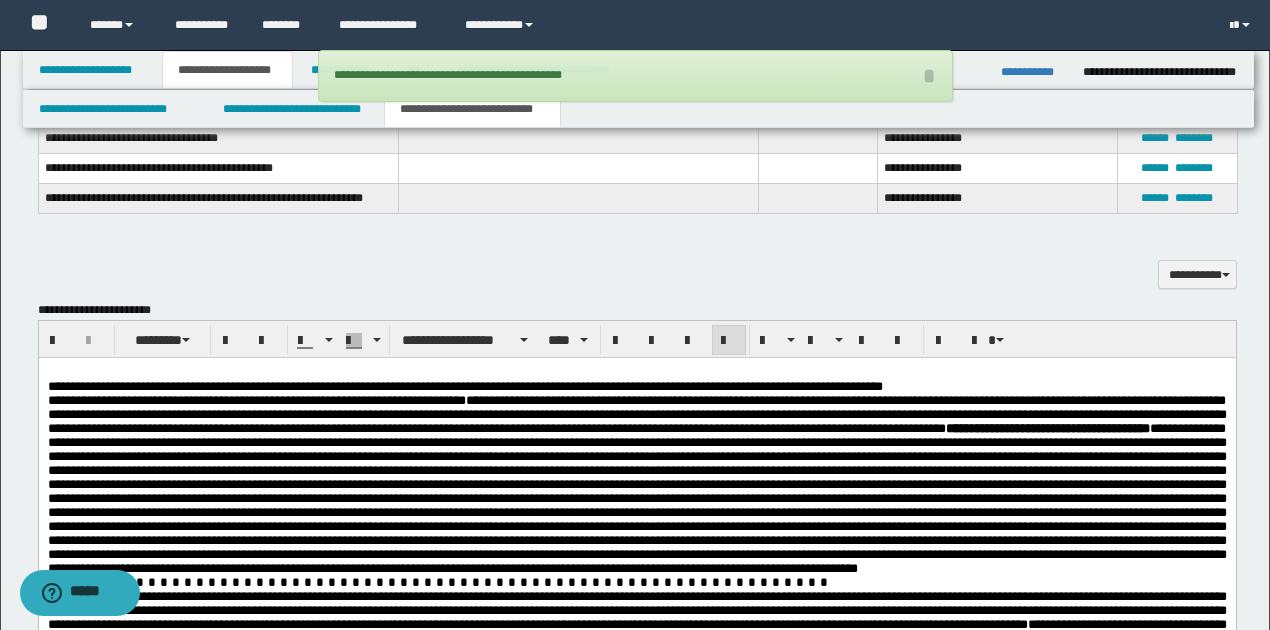 scroll, scrollTop: 1550, scrollLeft: 0, axis: vertical 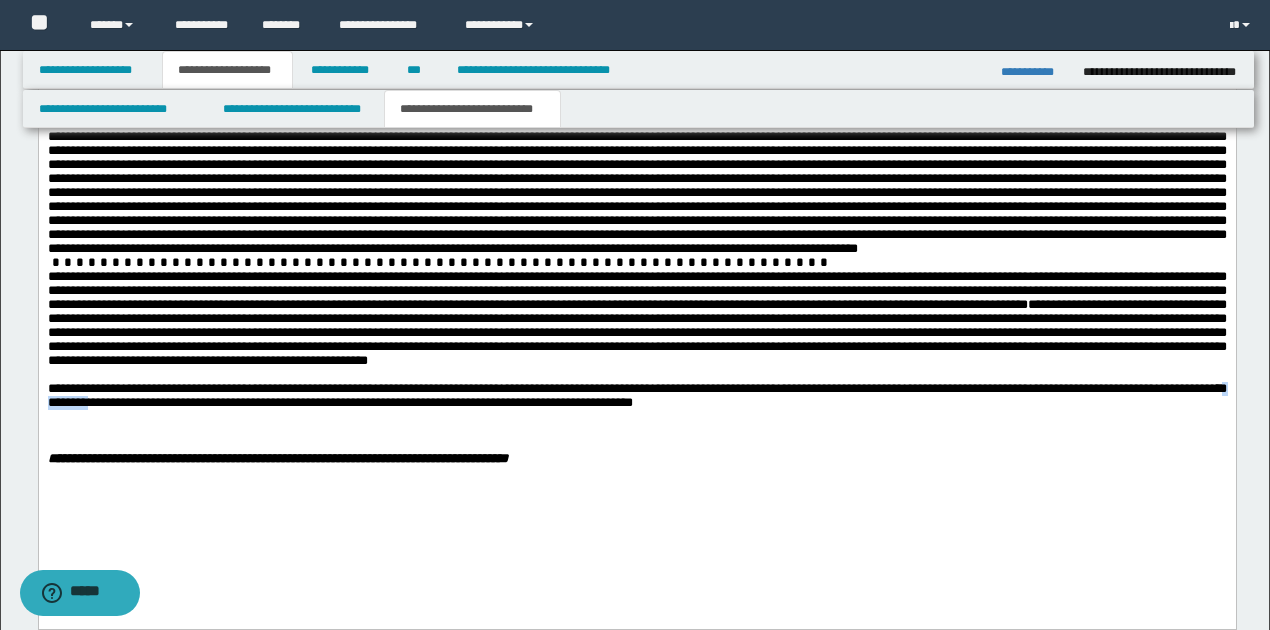 drag, startPoint x: 113, startPoint y: 453, endPoint x: 170, endPoint y: 450, distance: 57.07889 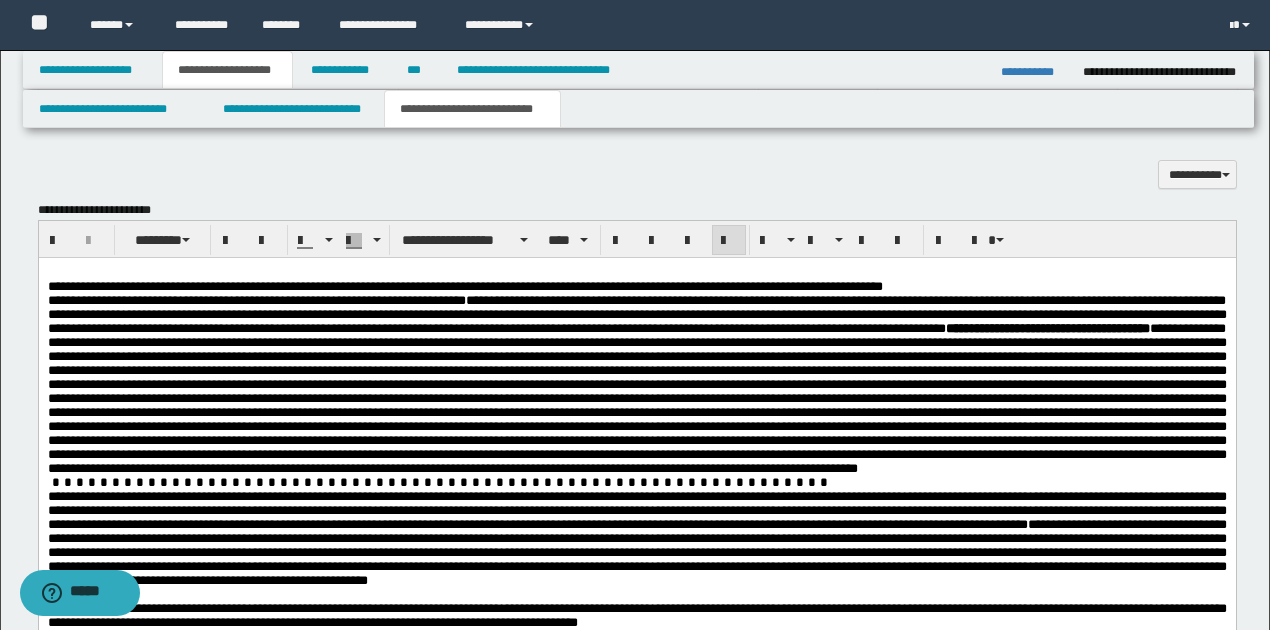 scroll, scrollTop: 1283, scrollLeft: 0, axis: vertical 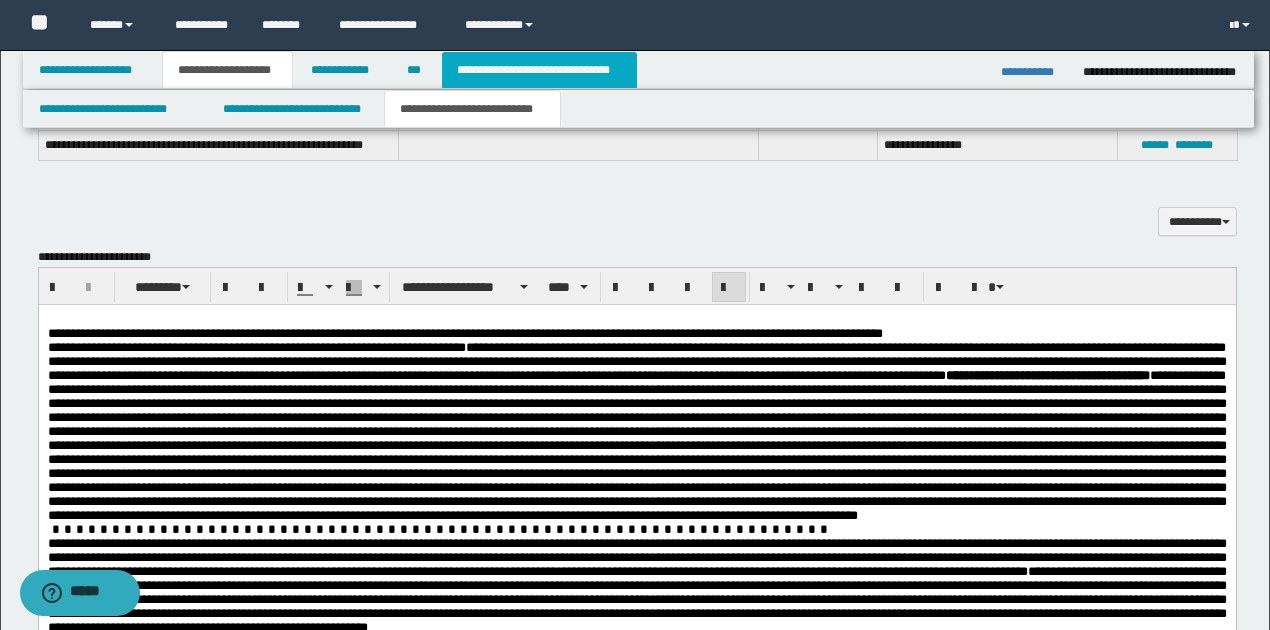 click on "**********" at bounding box center [539, 70] 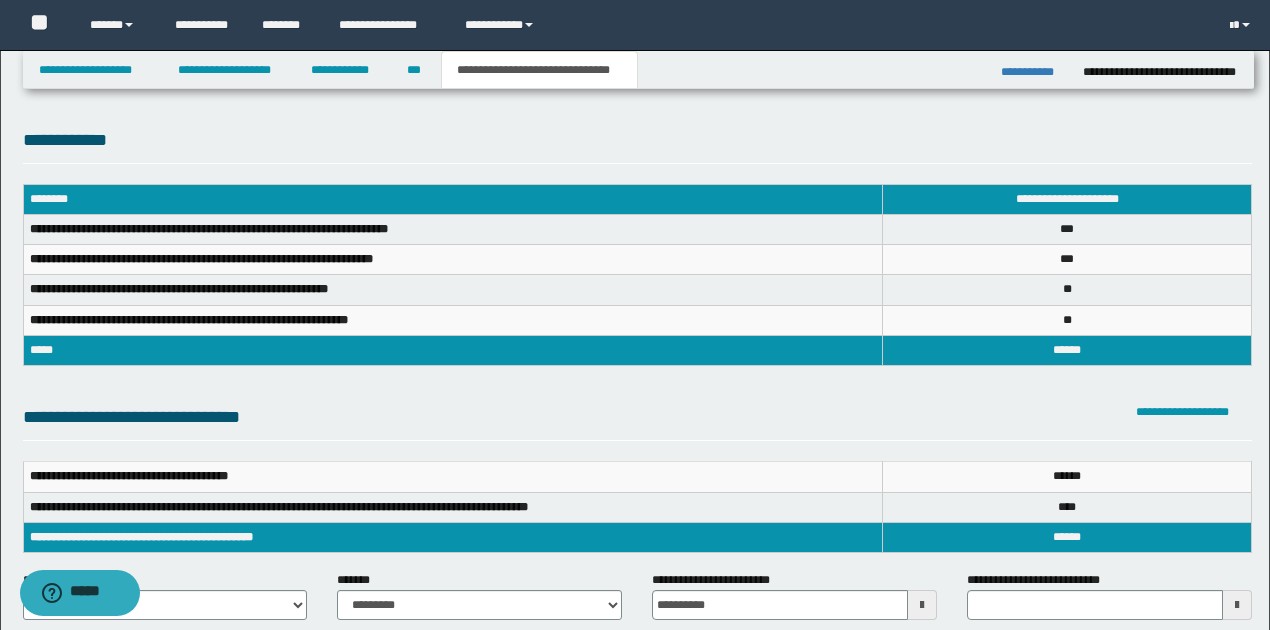scroll, scrollTop: 0, scrollLeft: 0, axis: both 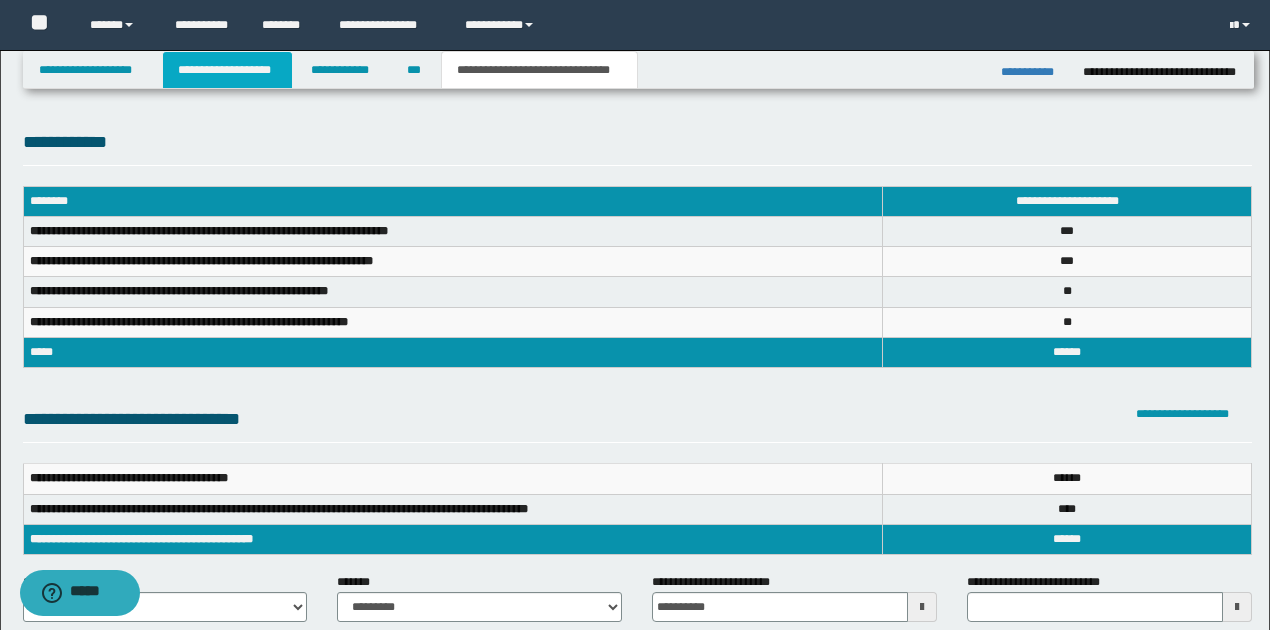 click on "**********" at bounding box center [227, 70] 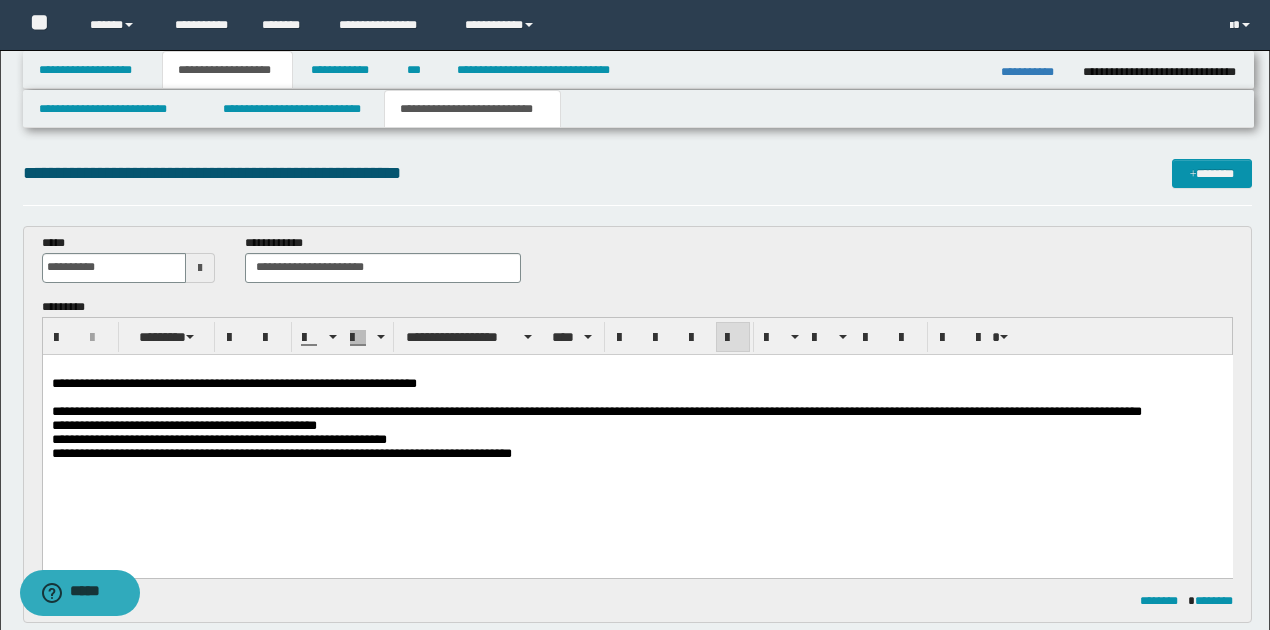 click on "**********" at bounding box center [281, 452] 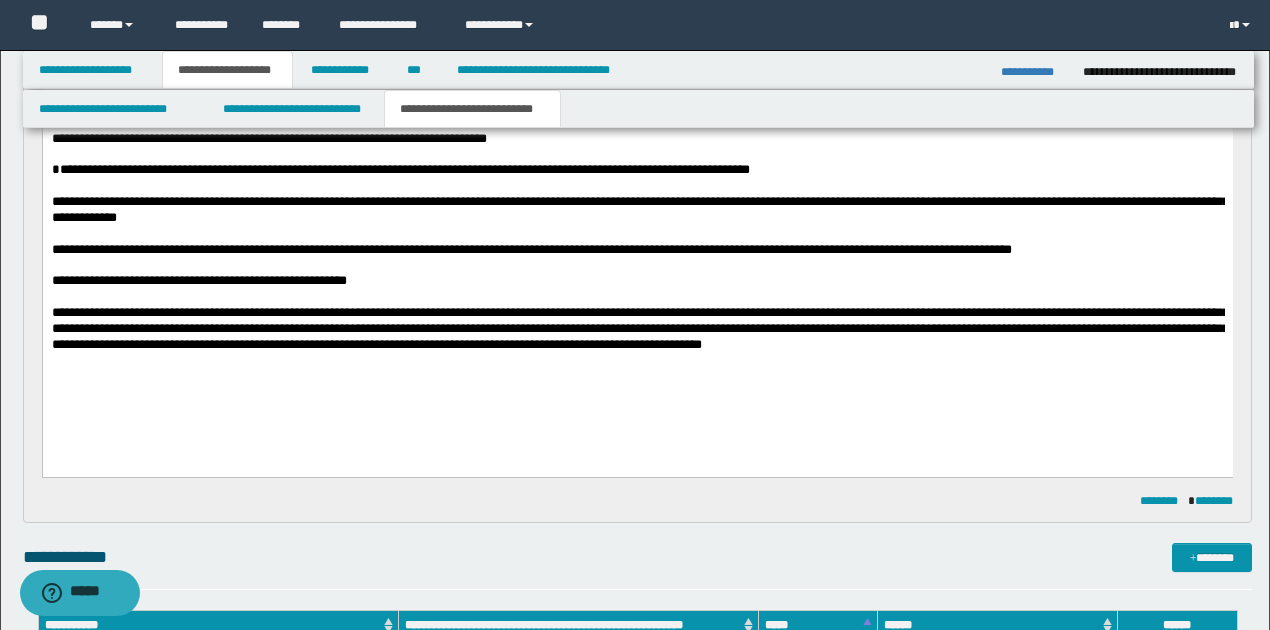 scroll, scrollTop: 733, scrollLeft: 0, axis: vertical 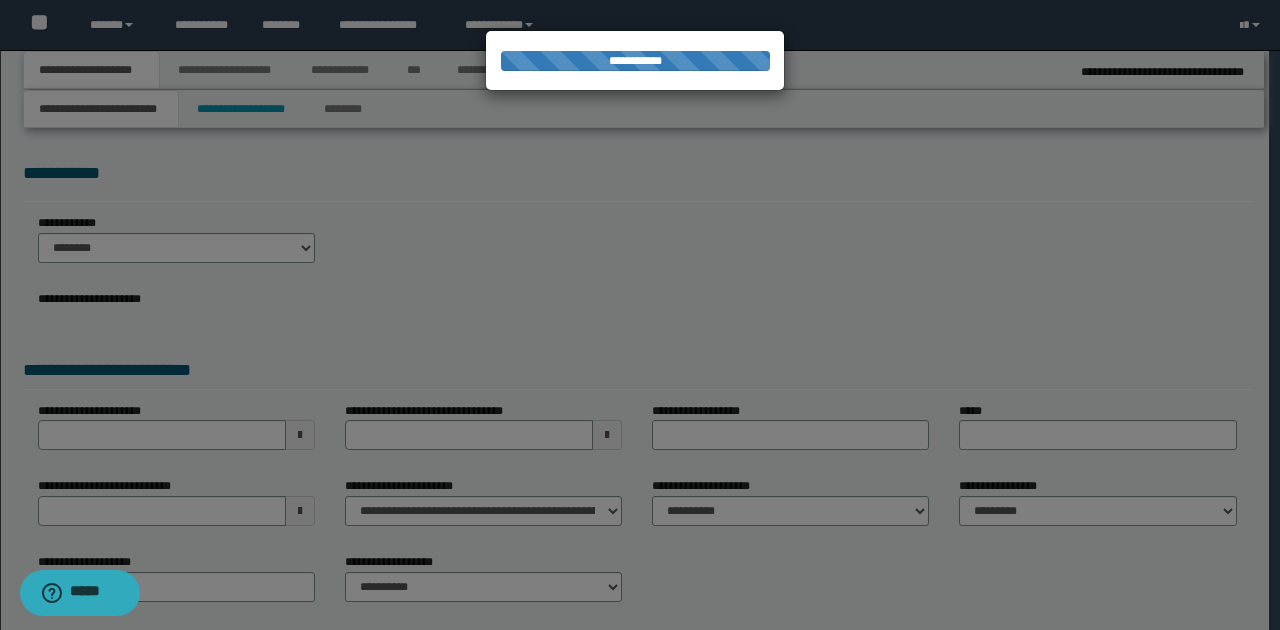 type on "**********" 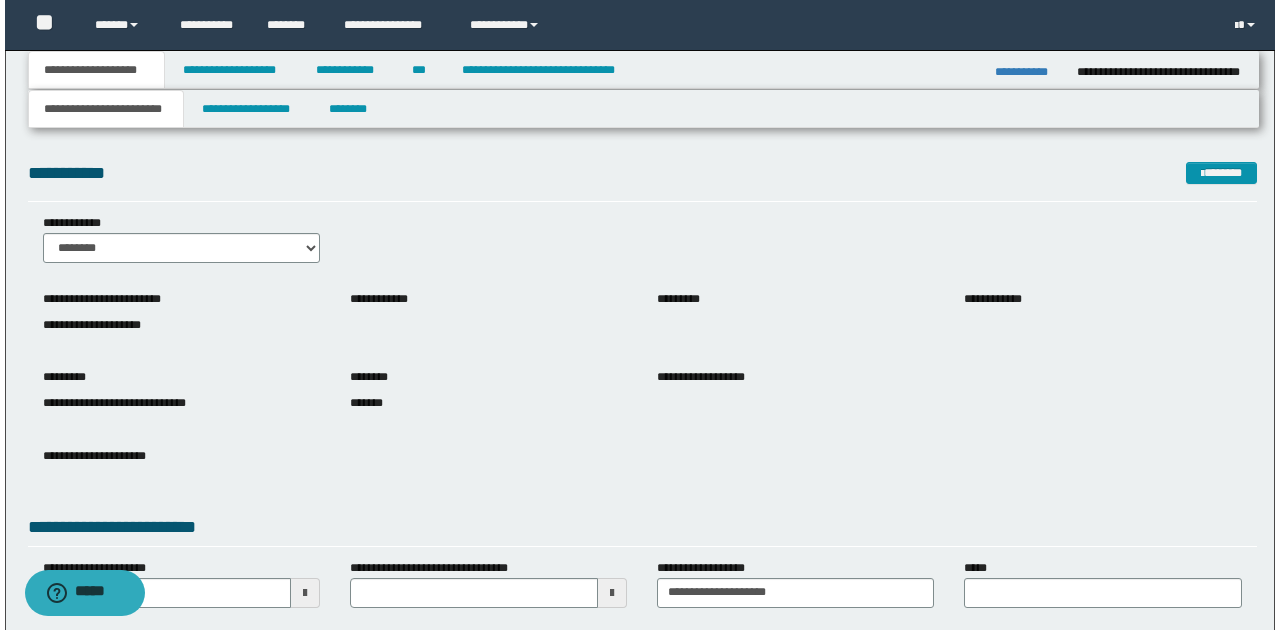 scroll, scrollTop: 0, scrollLeft: 0, axis: both 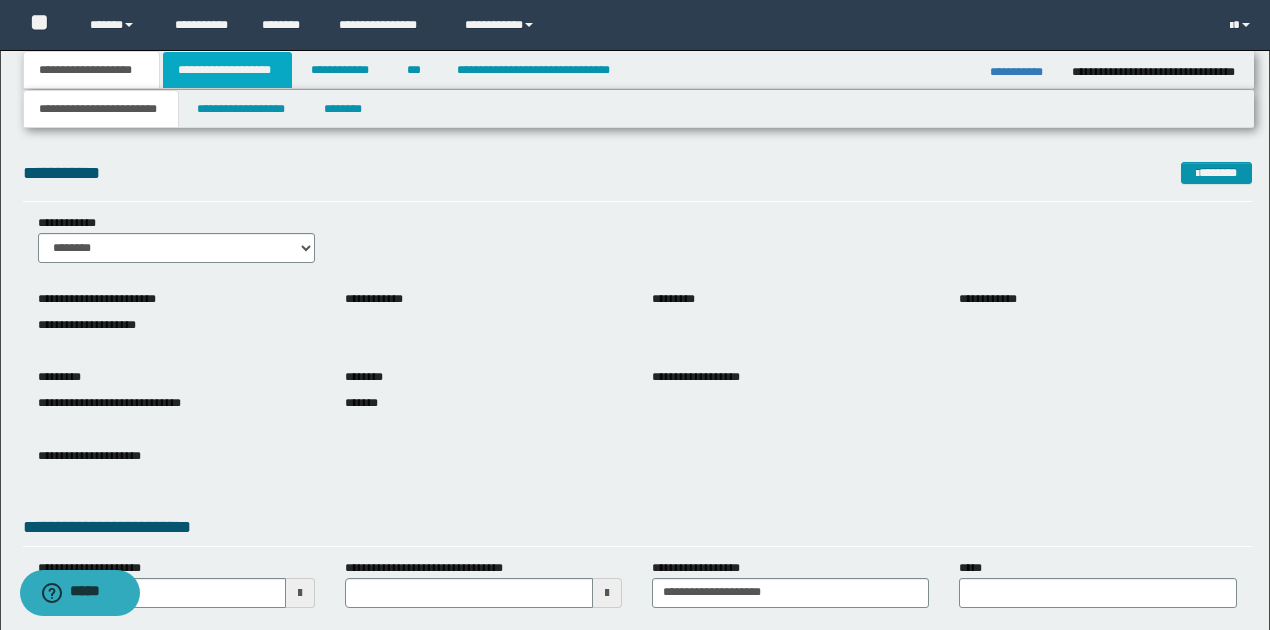 click on "**********" at bounding box center (227, 70) 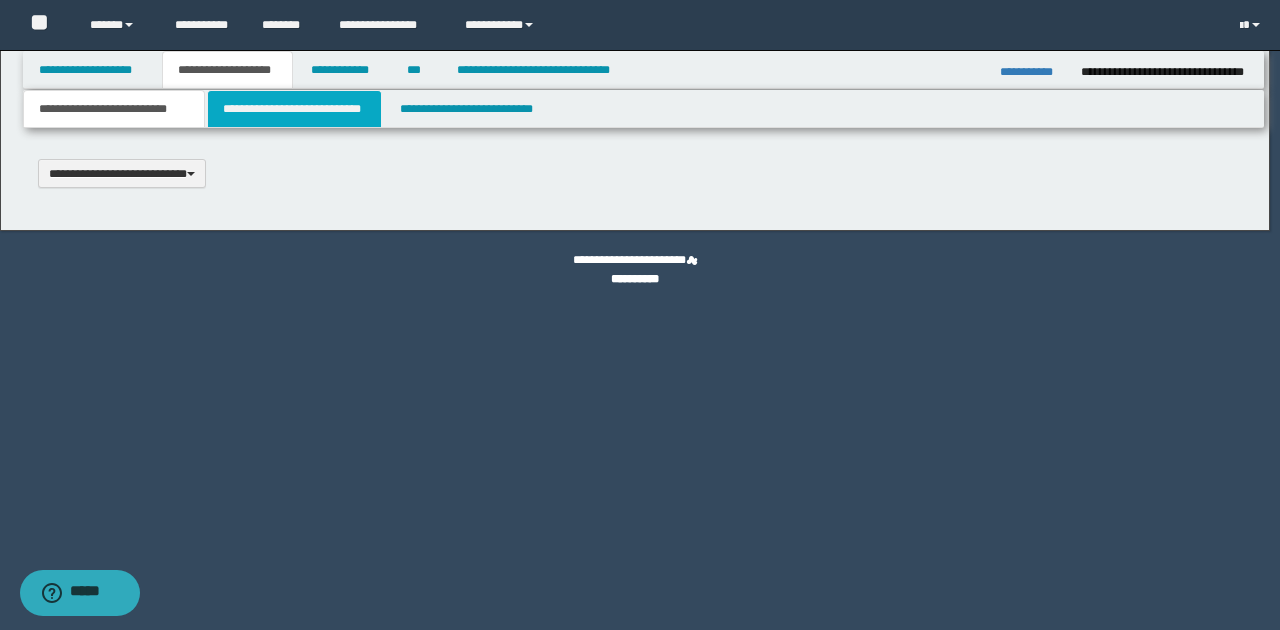 scroll, scrollTop: 0, scrollLeft: 0, axis: both 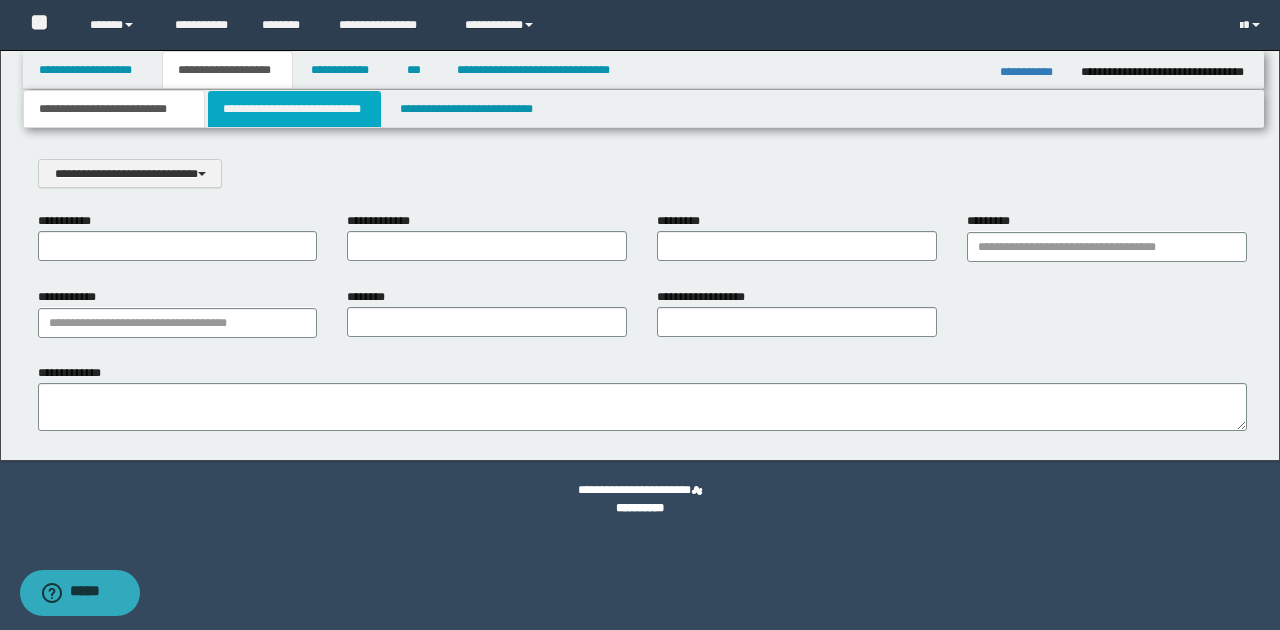 click on "**********" at bounding box center [294, 109] 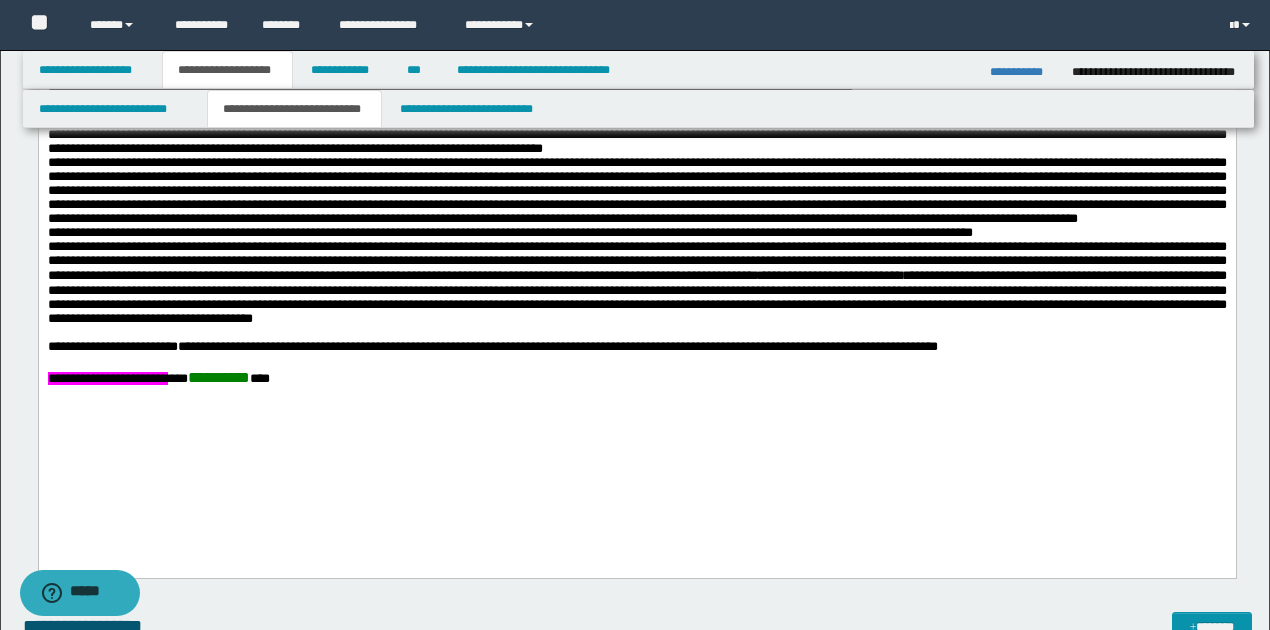 scroll, scrollTop: 1266, scrollLeft: 0, axis: vertical 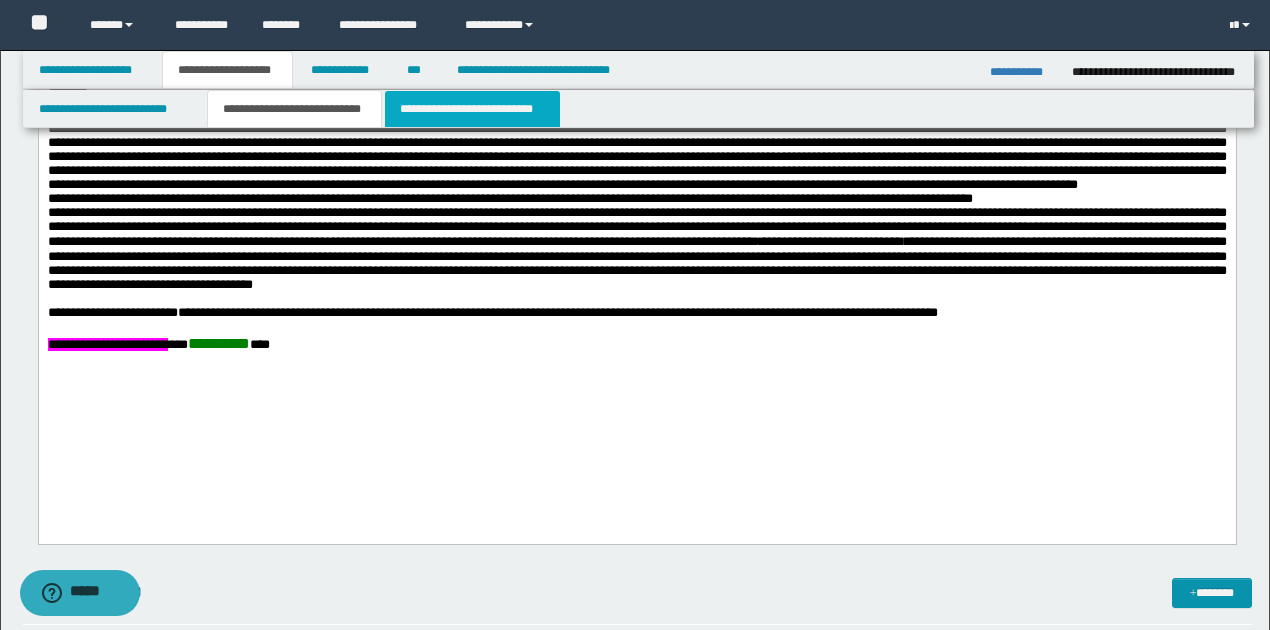 click on "**********" at bounding box center (472, 109) 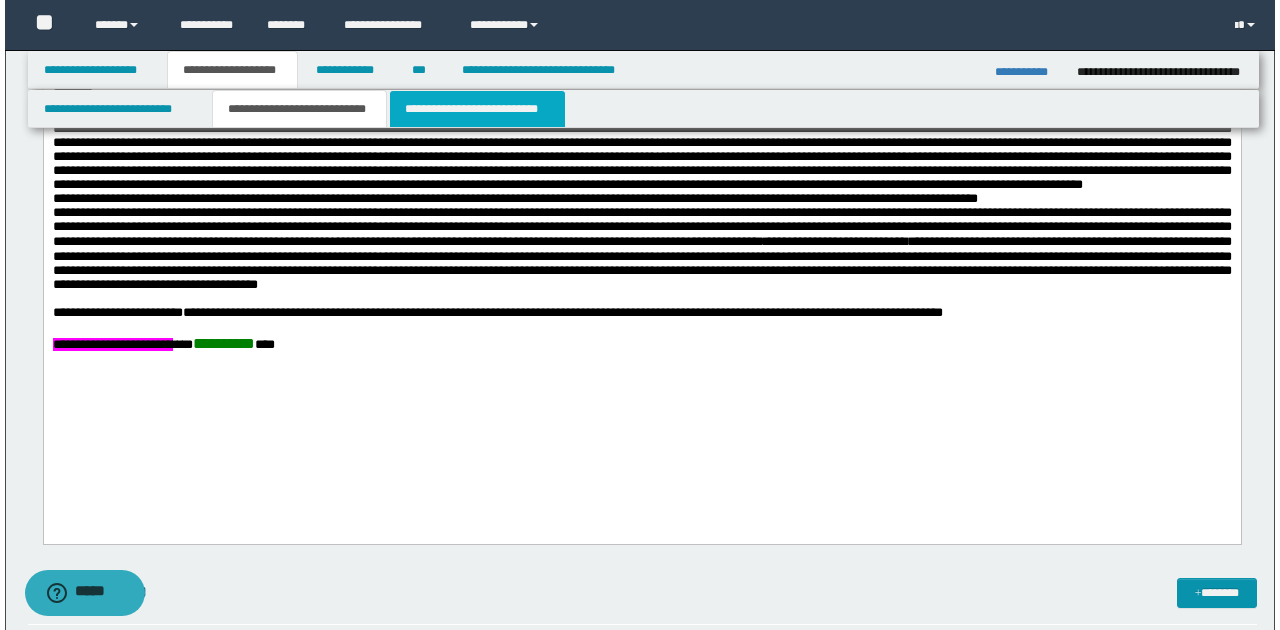 scroll, scrollTop: 0, scrollLeft: 0, axis: both 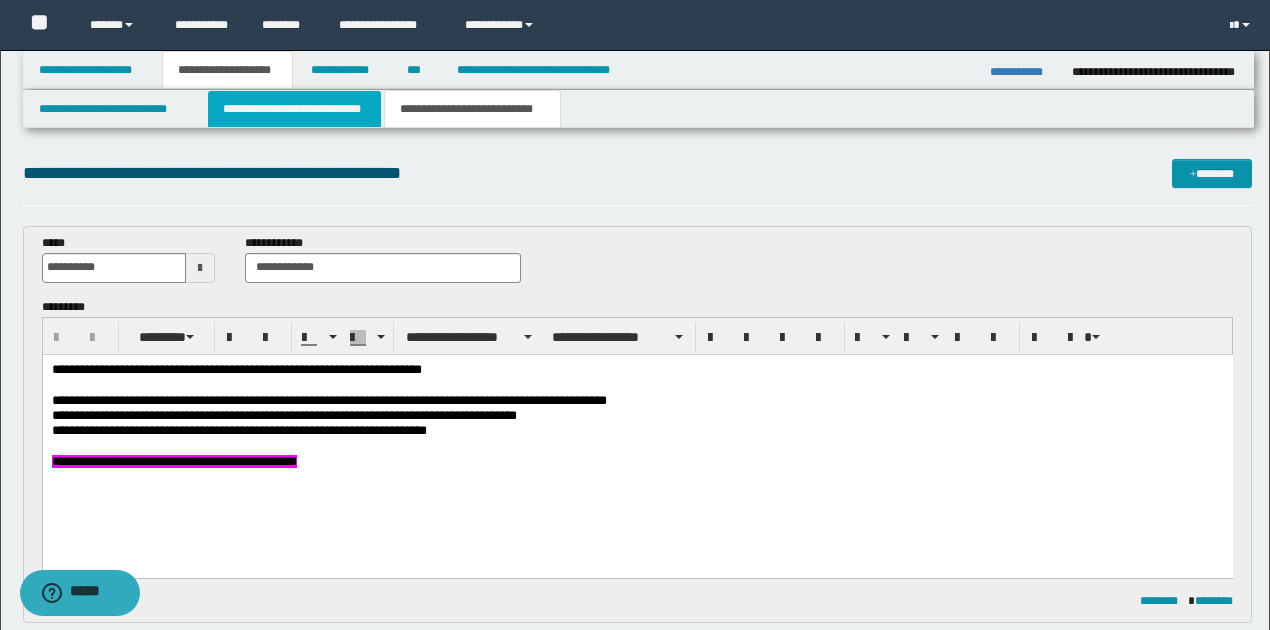 click on "**********" at bounding box center [294, 109] 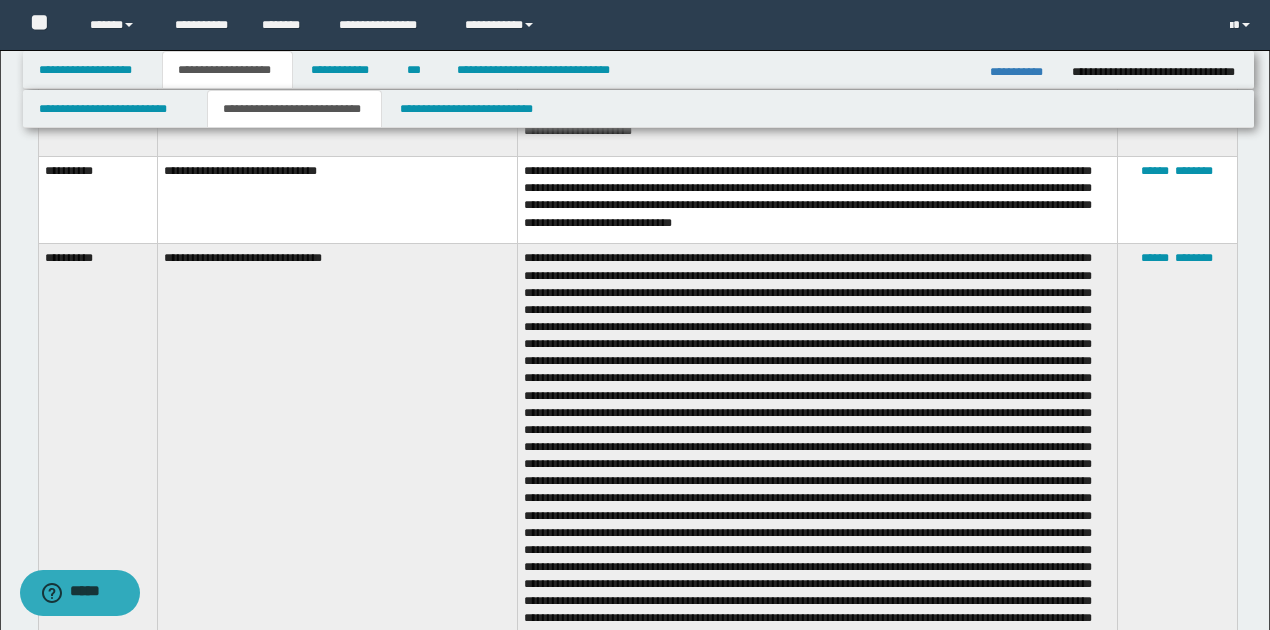 scroll, scrollTop: 2333, scrollLeft: 0, axis: vertical 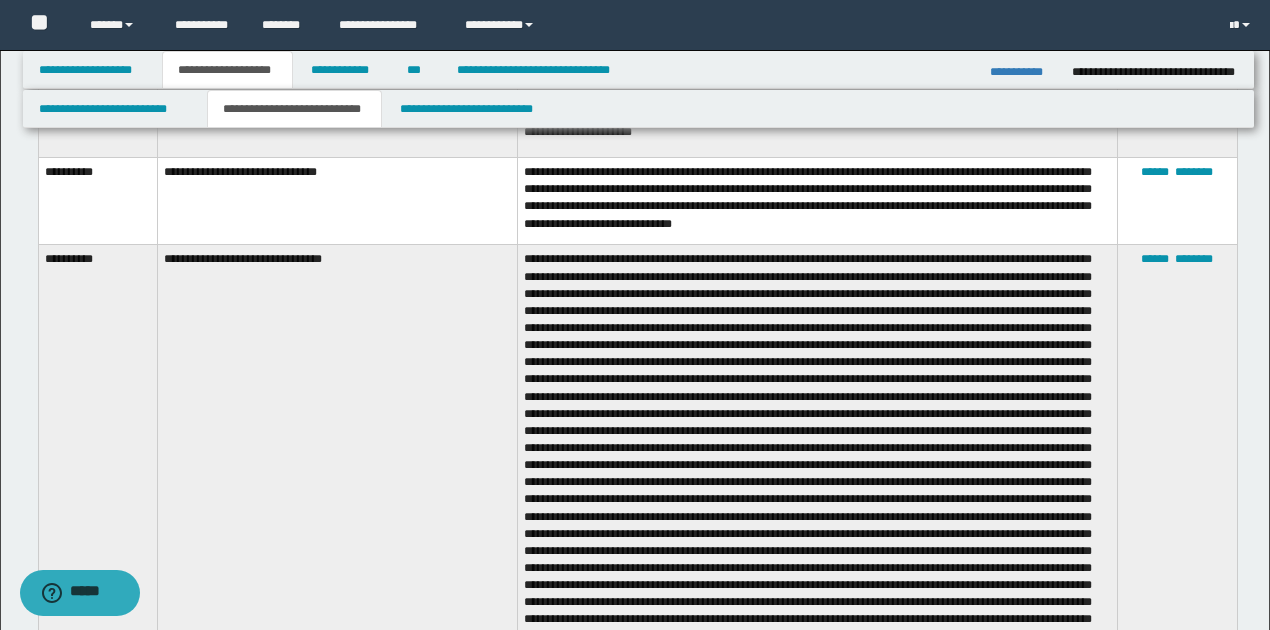 click on "**********" at bounding box center [1023, 72] 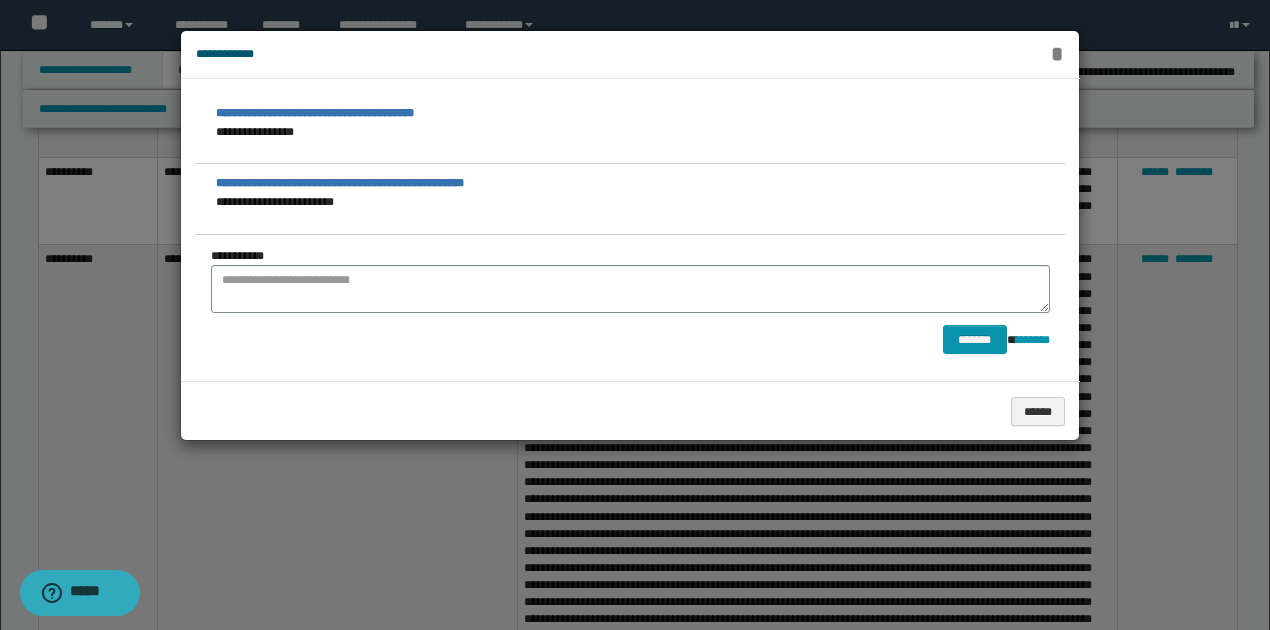 click on "*" at bounding box center (1057, 54) 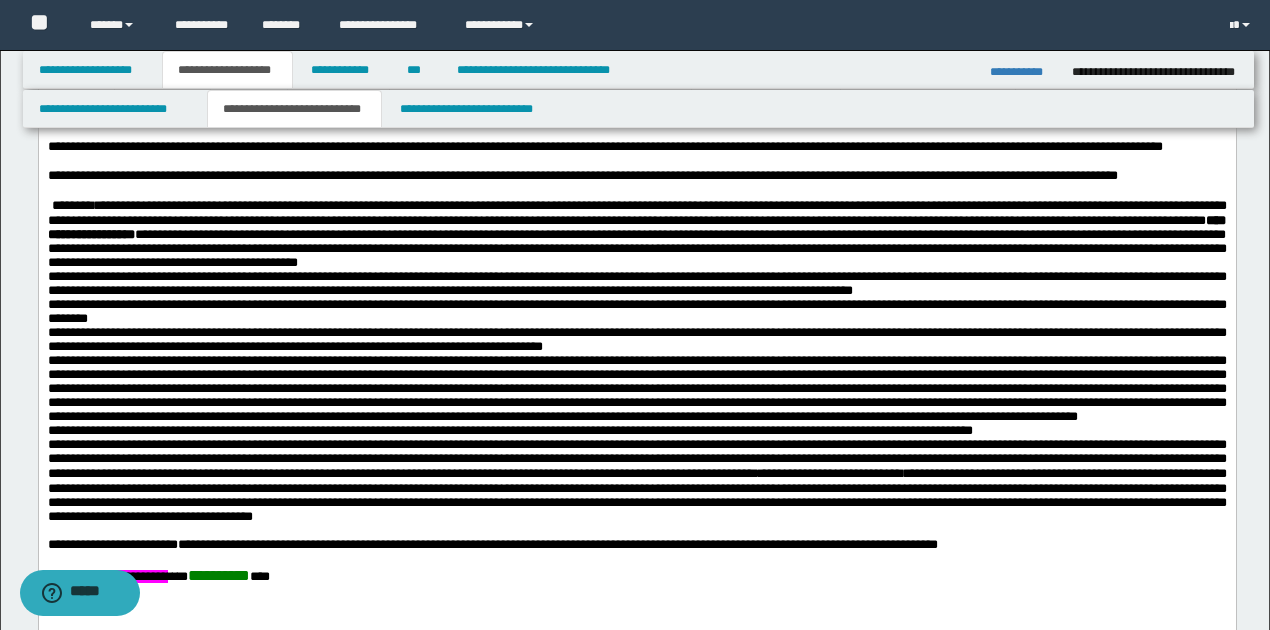 scroll, scrollTop: 1066, scrollLeft: 0, axis: vertical 